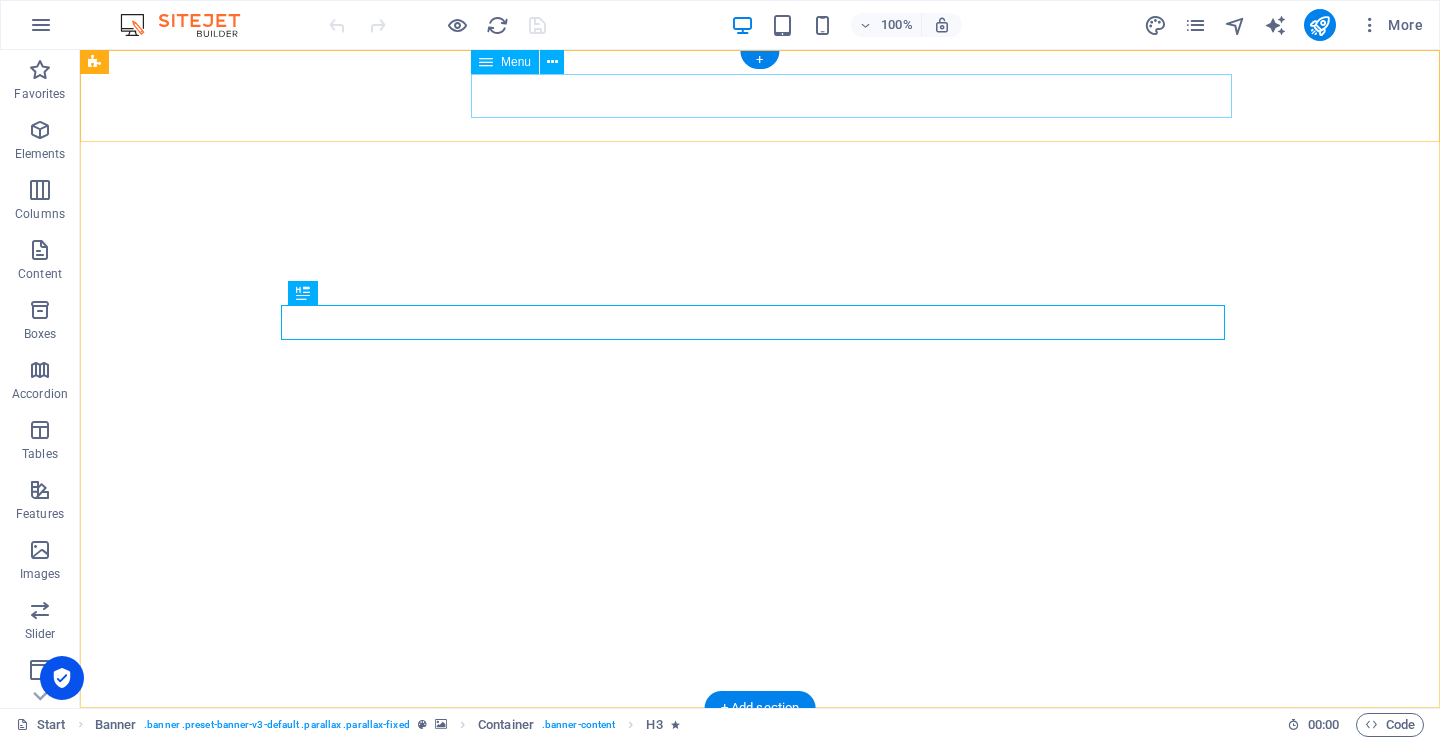 scroll, scrollTop: 0, scrollLeft: 0, axis: both 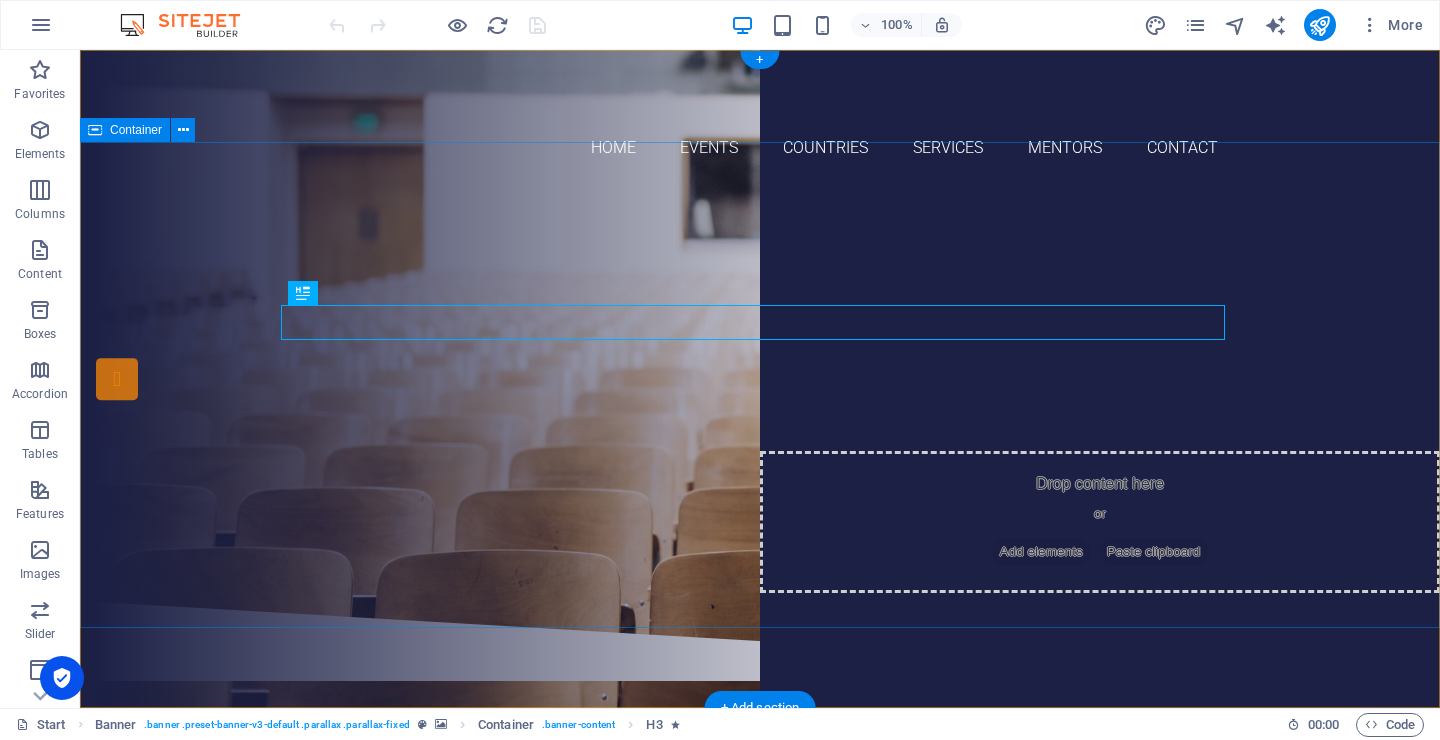 click on "Are you ready to Move Abroad? we're here to help Our services Sign up now" at bounding box center [760, 394] 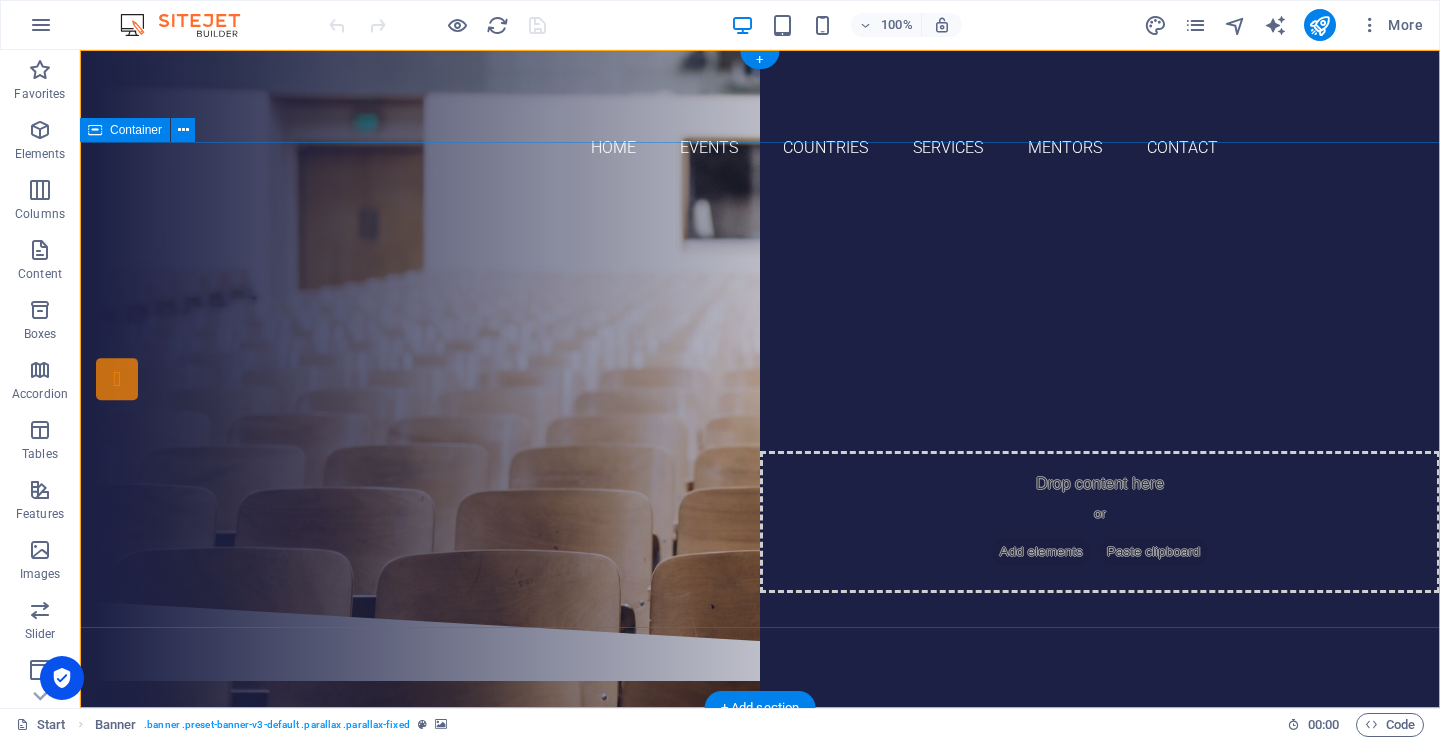 click on "Are you ready to Move Abroad? we're here to help Our services Sign up now" at bounding box center (760, 394) 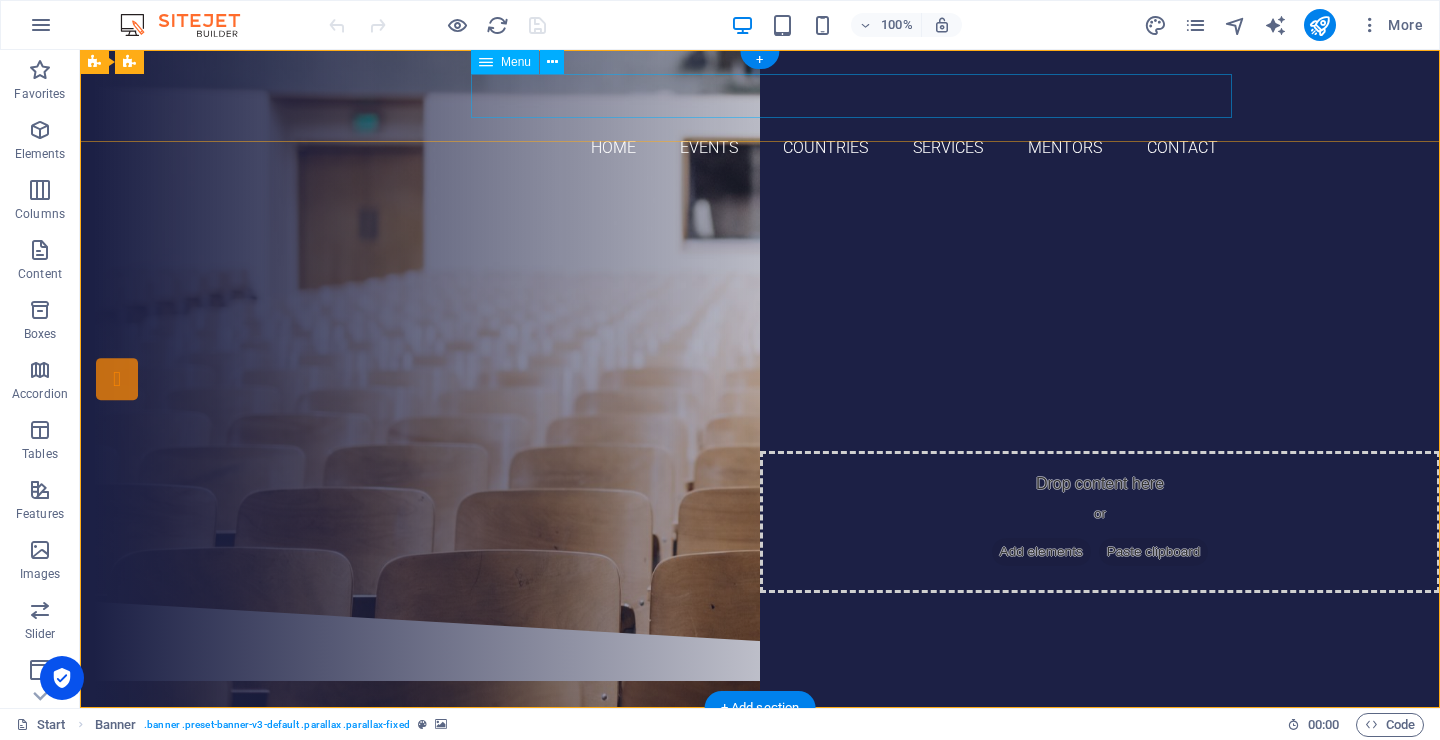 click on "Home Events Countries Services Mentors Contact" at bounding box center (760, 148) 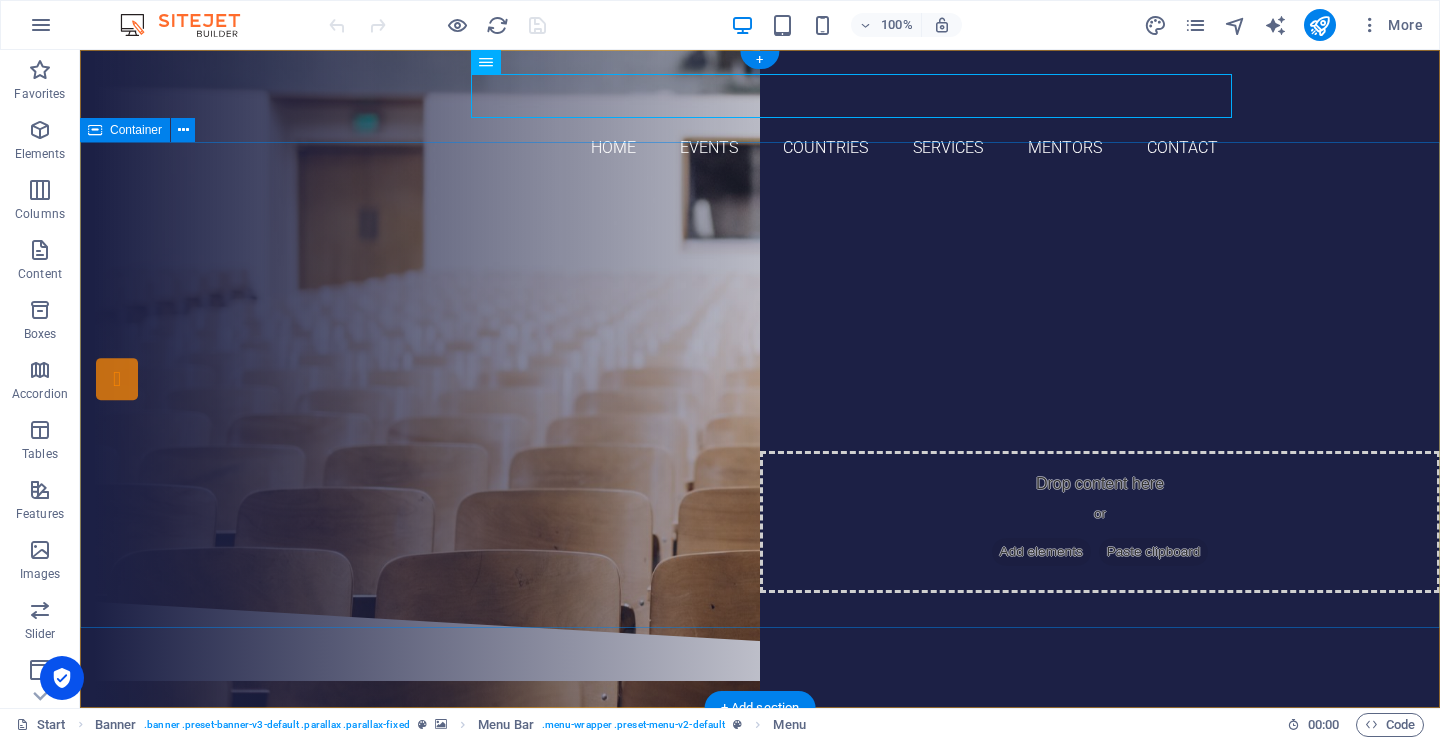 click on "Are you ready to Move Abroad? we're here to help Our services Sign up now" at bounding box center (760, 394) 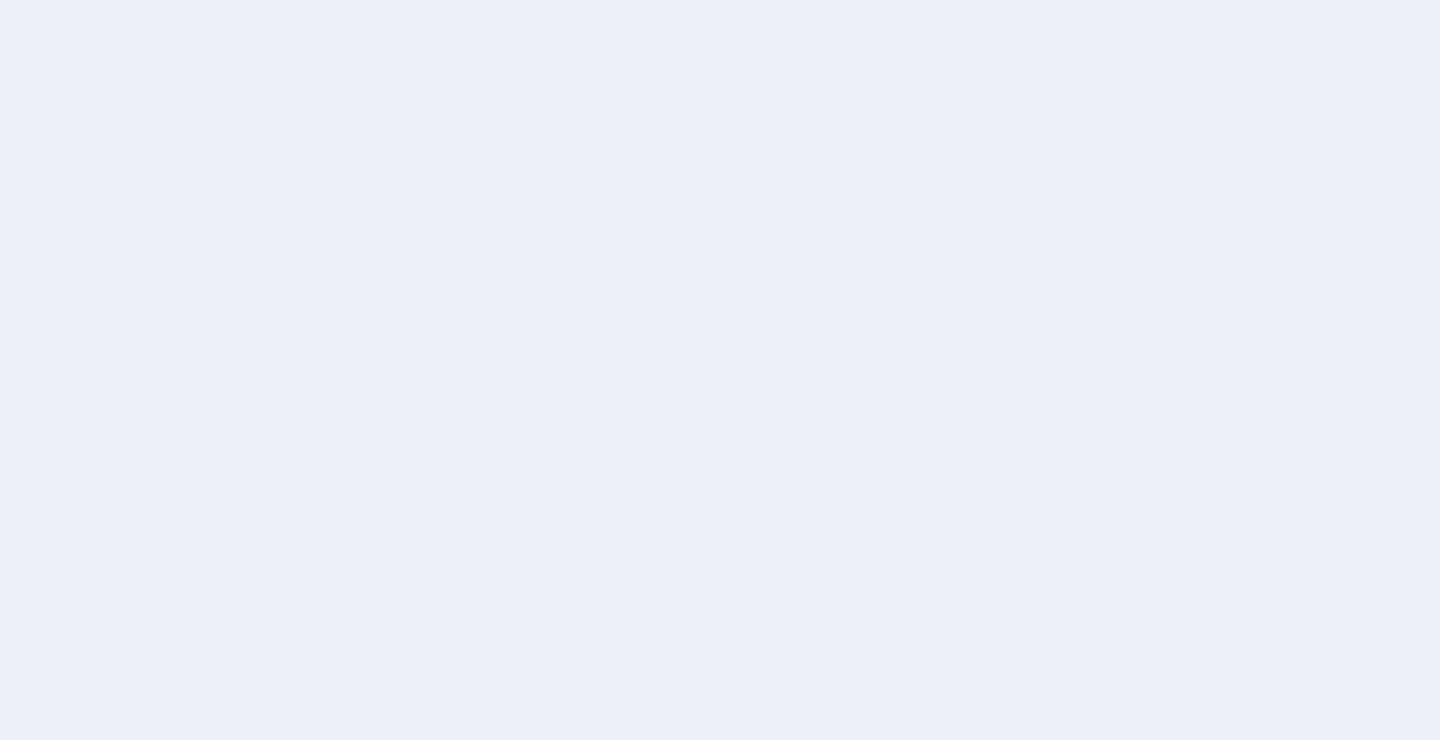 scroll, scrollTop: 0, scrollLeft: 0, axis: both 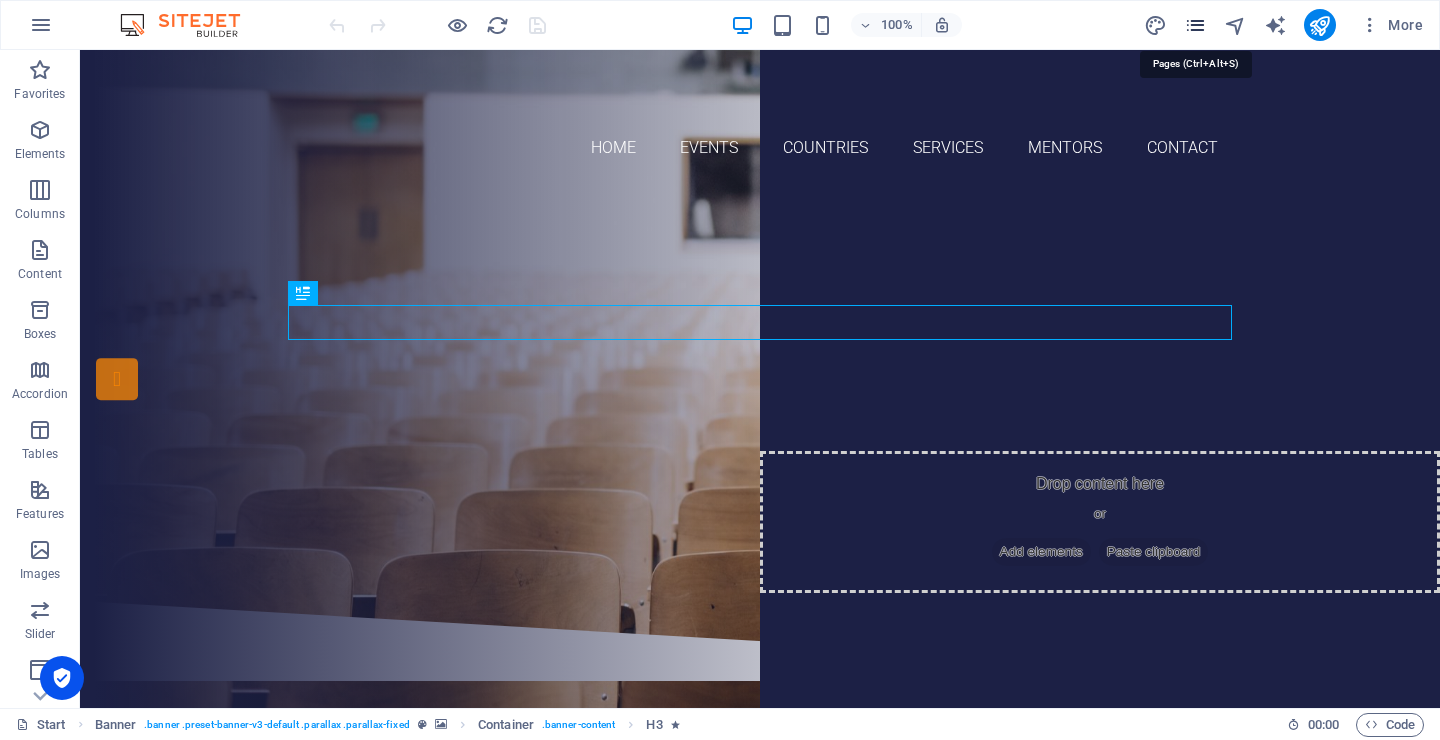 click at bounding box center (1195, 25) 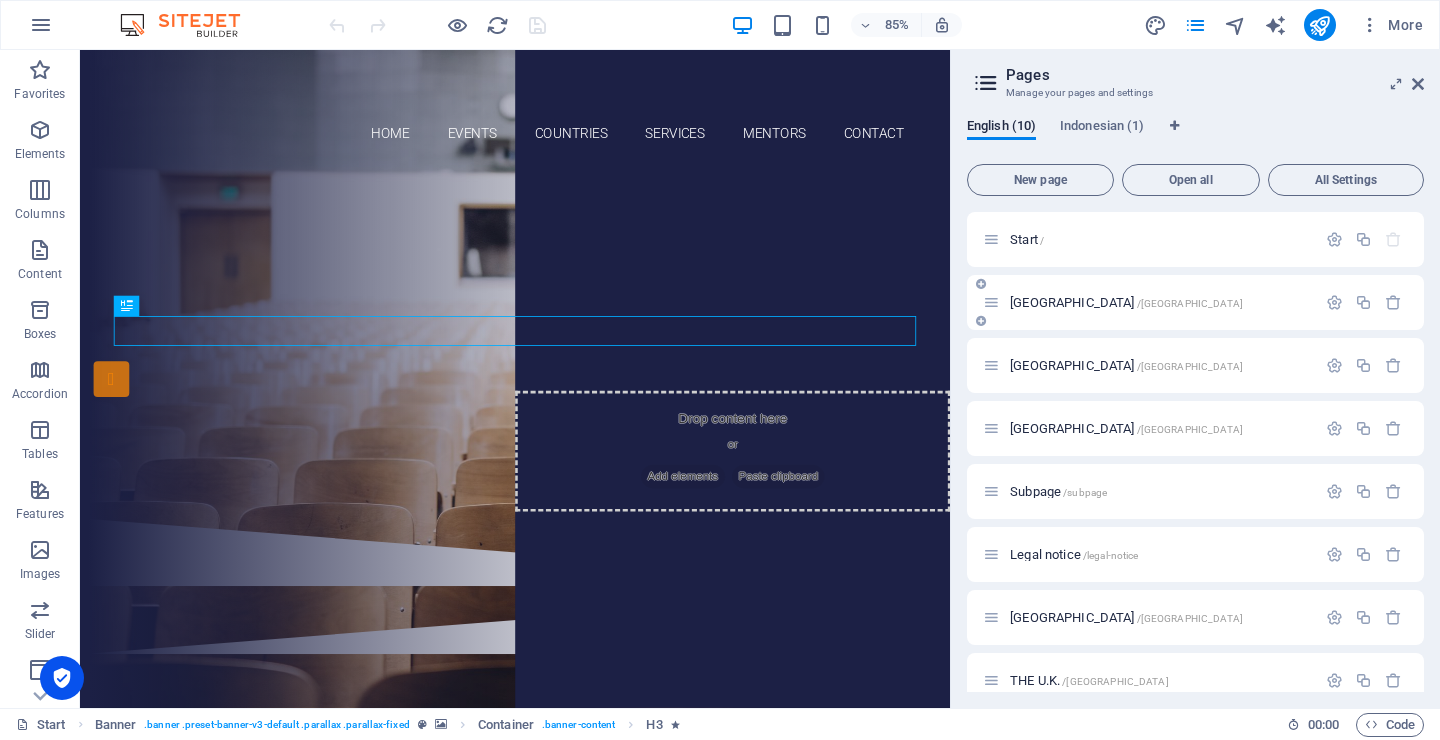 click on "Australia /australia" at bounding box center [1126, 302] 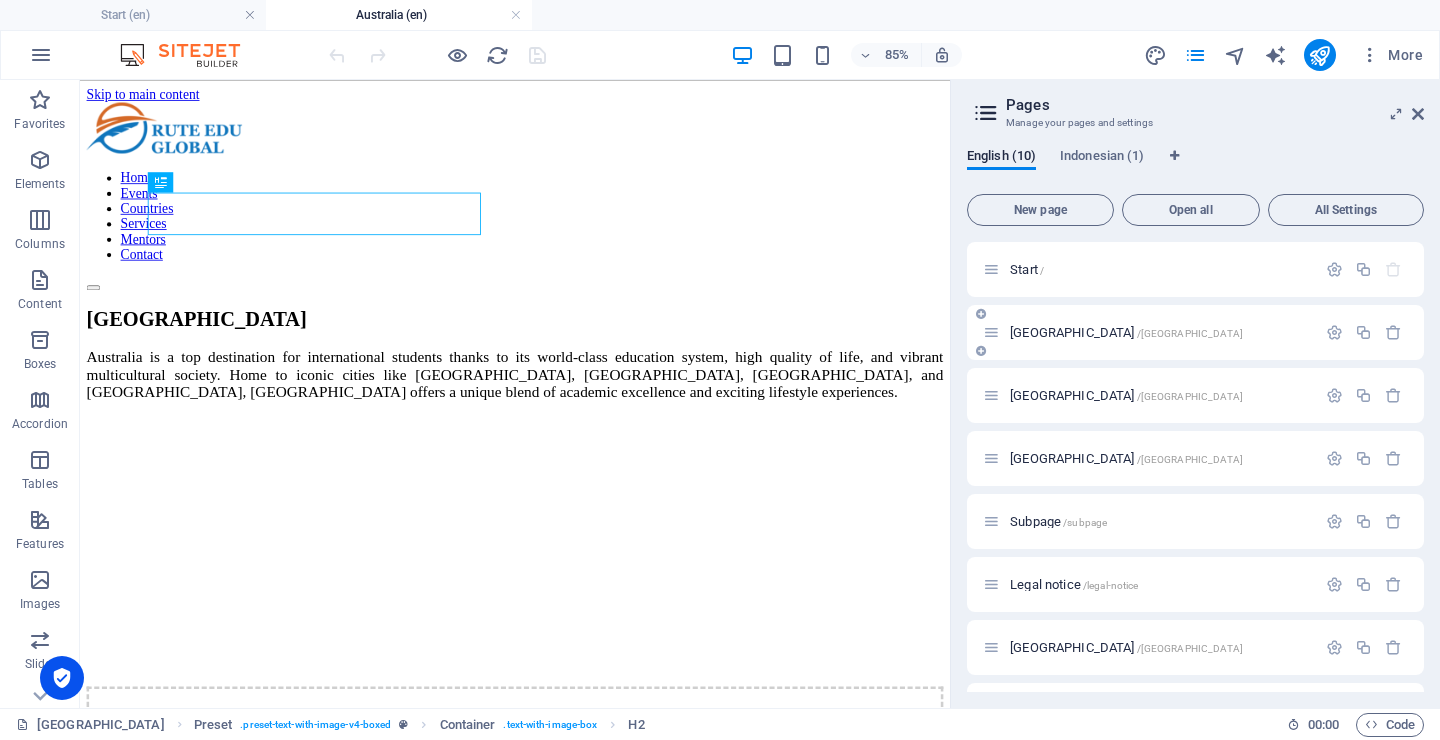 scroll, scrollTop: 0, scrollLeft: 0, axis: both 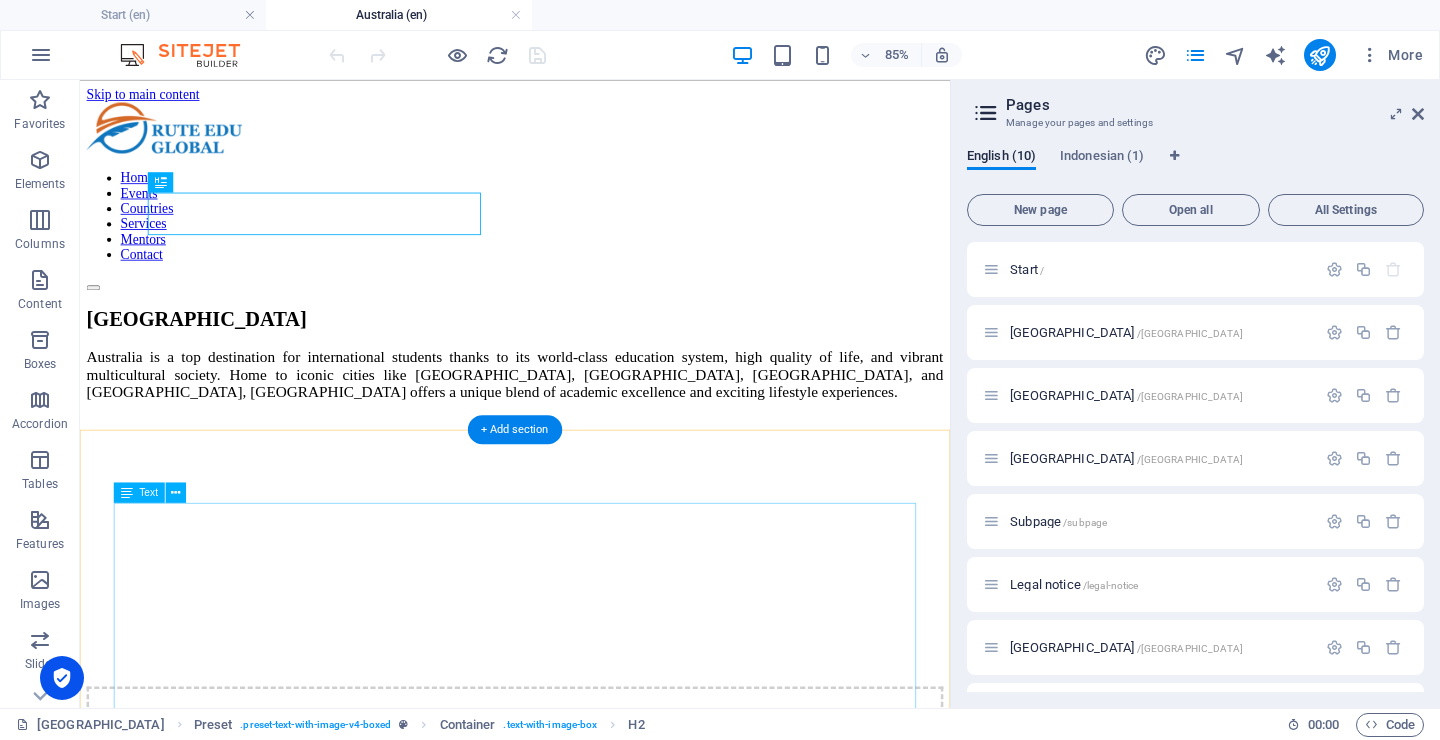 click on "Australian universities consistently rank among the world’s best, with several institutions listed in the global top 100 each year. Students benefit from a strong academic reputation, industry-relevant programs, and generous scholarship opportunities—over $140 million USD awarded annually to international students. Living in Australia means enjoying modern infrastructure, clean air and water, safe environments, and easy access to healthcare, public transport, and recreational facilities. The country also offers diverse natural attractions such as the Great Barrier Reef, Uluru, the Sydney Opera House, and Bondi Beach. Australia’s climate varies across regions, from tropical in the north to temperate in the south. While most cities enjoy mild weather, it’s important for students to research local climates and be mindful of the strong Australian sun." at bounding box center (592, 1227) 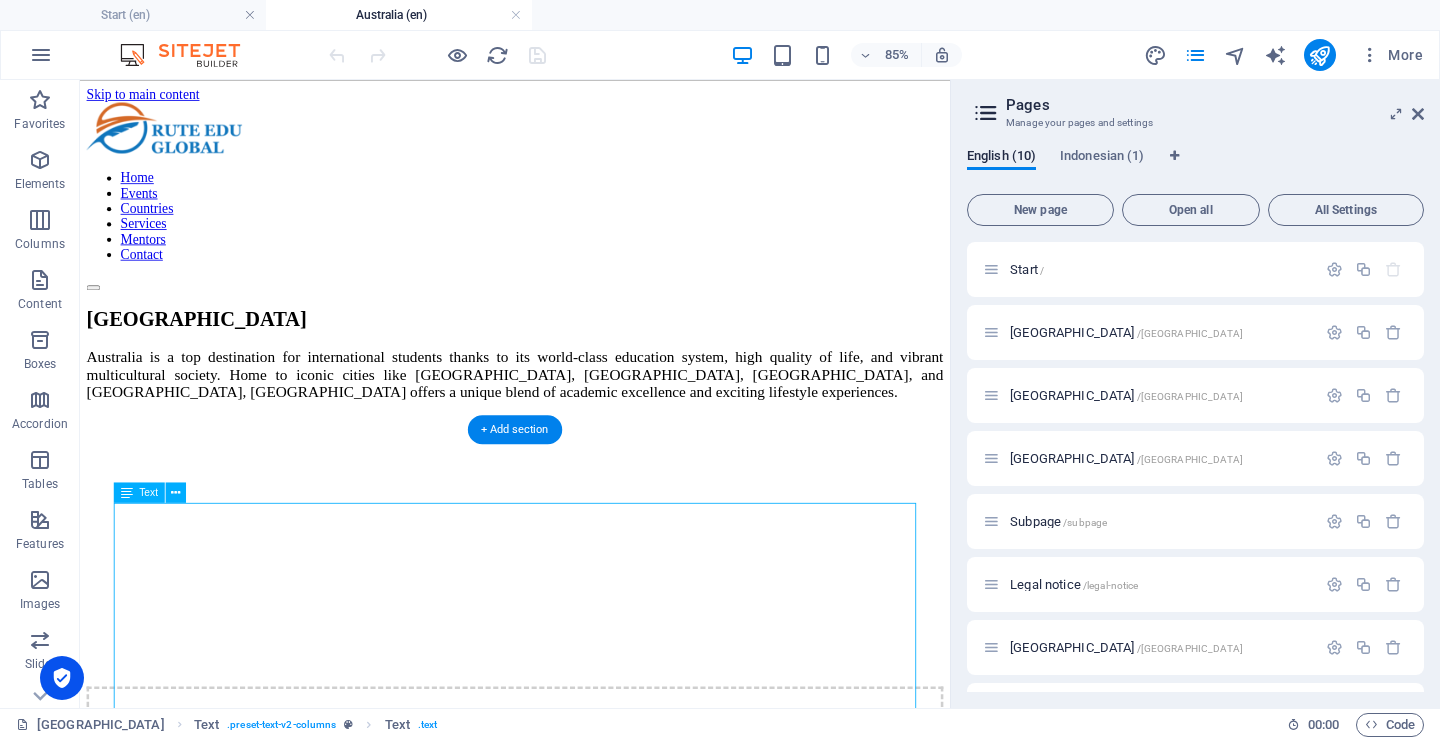 click on "Australian universities consistently rank among the world’s best, with several institutions listed in the global top 100 each year. Students benefit from a strong academic reputation, industry-relevant programs, and generous scholarship opportunities—over $140 million USD awarded annually to international students. Living in Australia means enjoying modern infrastructure, clean air and water, safe environments, and easy access to healthcare, public transport, and recreational facilities. The country also offers diverse natural attractions such as the Great Barrier Reef, Uluru, the Sydney Opera House, and Bondi Beach. Australia’s climate varies across regions, from tropical in the north to temperate in the south. While most cities enjoy mild weather, it’s important for students to research local climates and be mindful of the strong Australian sun." at bounding box center [592, 1227] 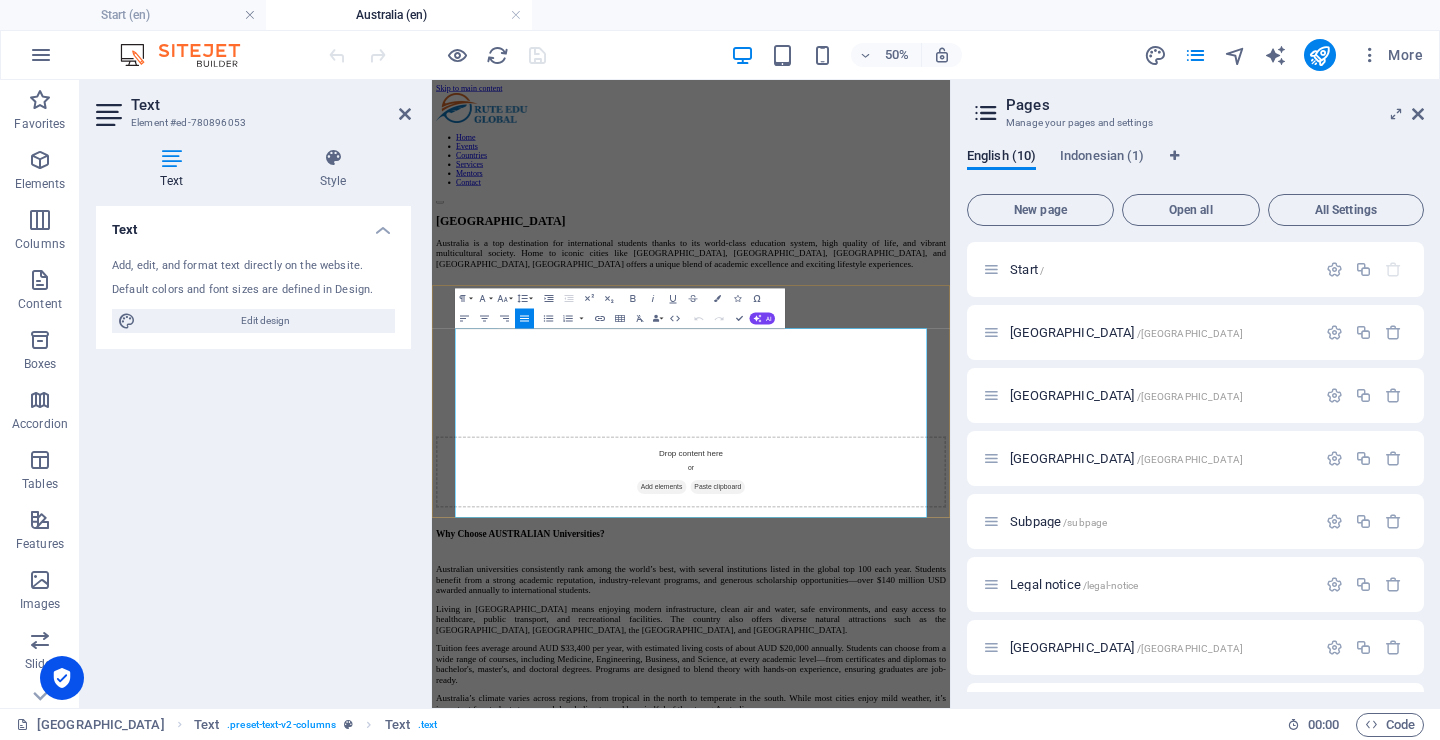 click on "Living in Australia means enjoying modern infrastructure, clean air and water, safe environments, and easy access to healthcare, public transport, and recreational facilities. The country also offers diverse natural attractions such as the Great Barrier Reef, Uluru, the Sydney Opera House, and Bondi Beach." at bounding box center (950, 1158) 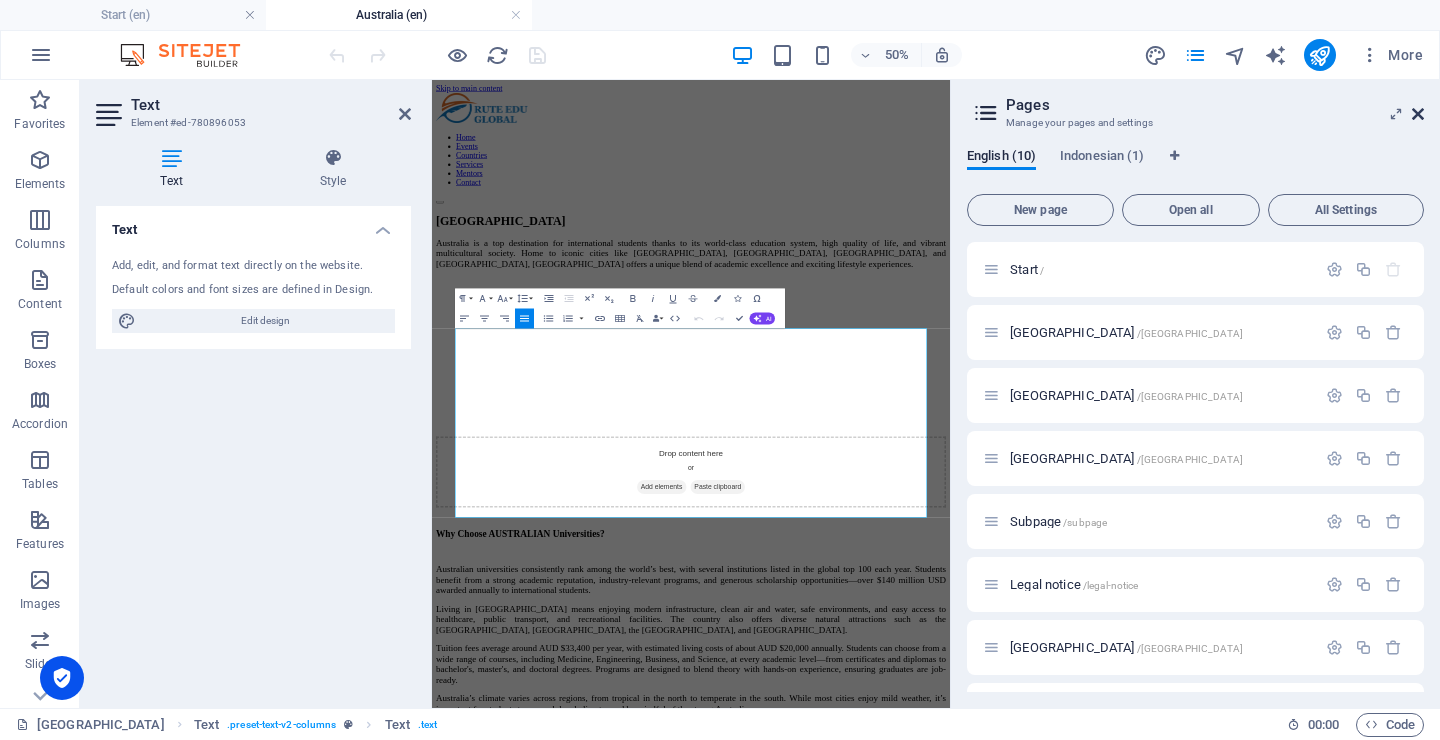 click at bounding box center [1418, 114] 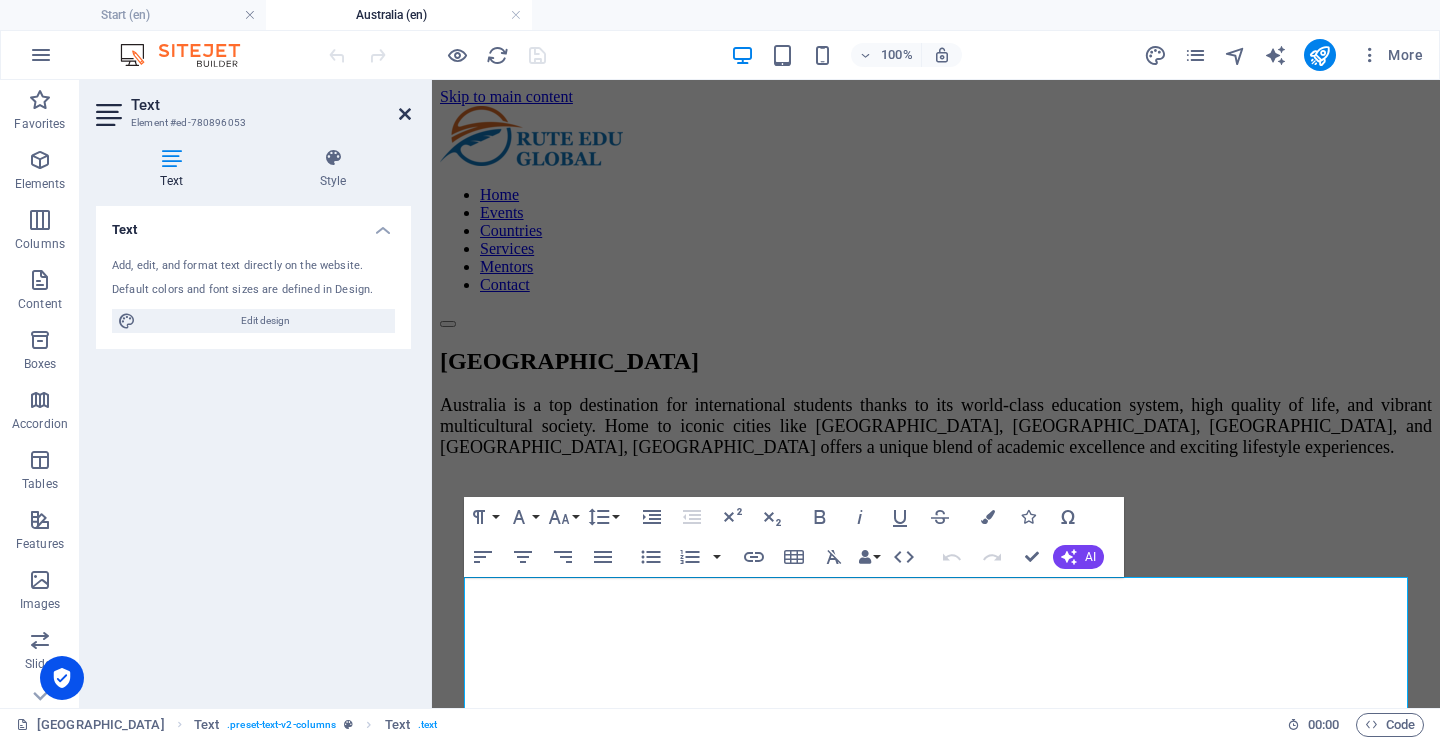 click at bounding box center (405, 114) 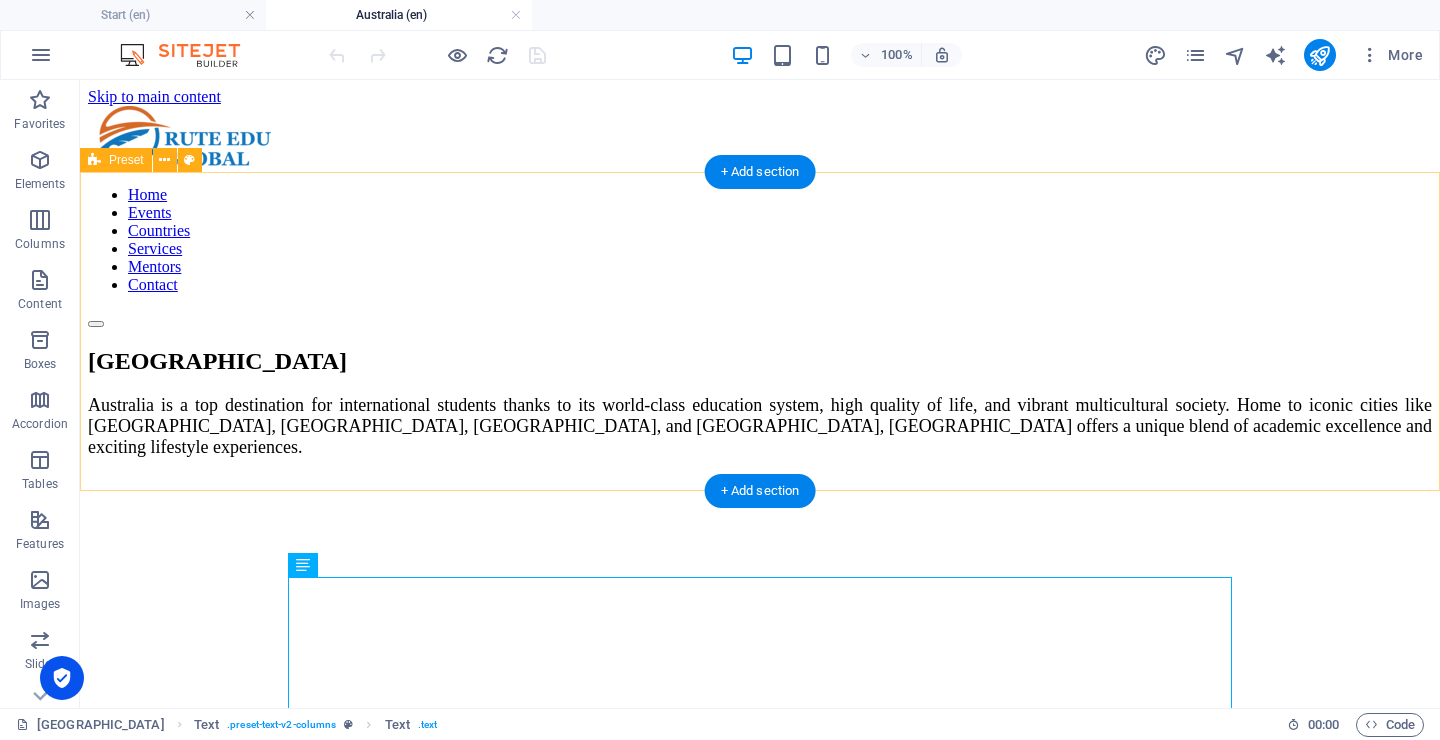 click on "Australia Australia is a top destination for international students thanks to its world-class education system, high quality of life, and vibrant multicultural society. Home to iconic cities like Sydney, Melbourne, Brisbane, and Perth, Australia offers a unique blend of academic excellence and exciting lifestyle experiences. Drop content here or  Add elements  Paste clipboard" at bounding box center [760, 641] 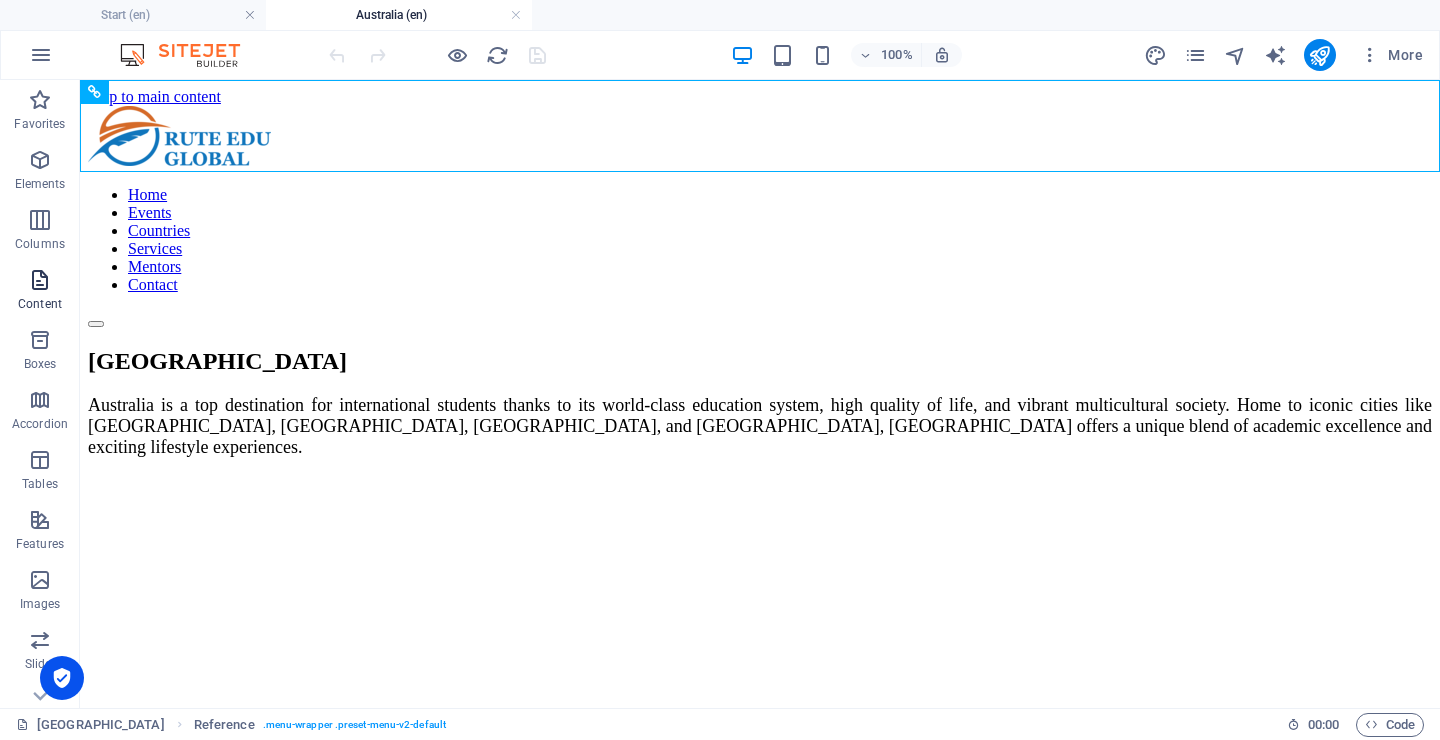 click on "Content" at bounding box center [40, 304] 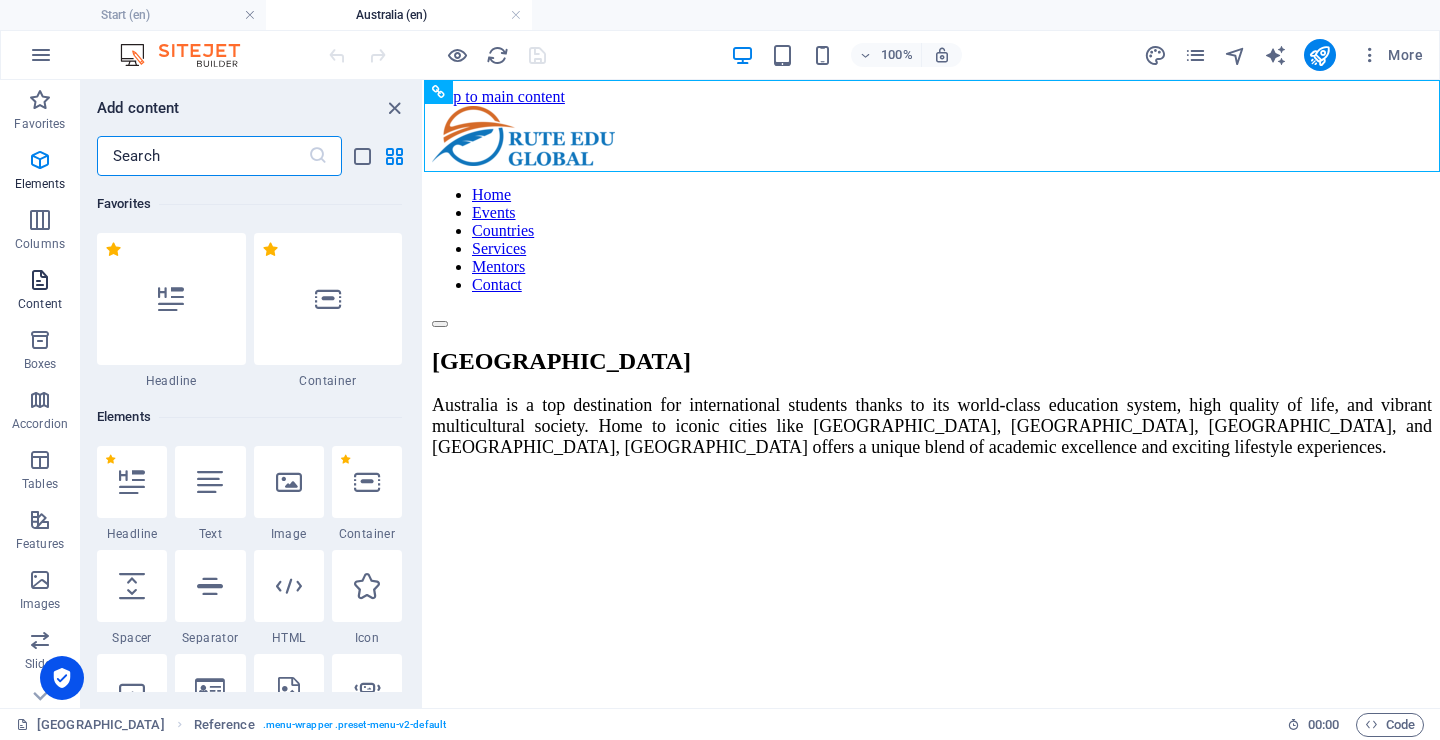scroll, scrollTop: 3499, scrollLeft: 0, axis: vertical 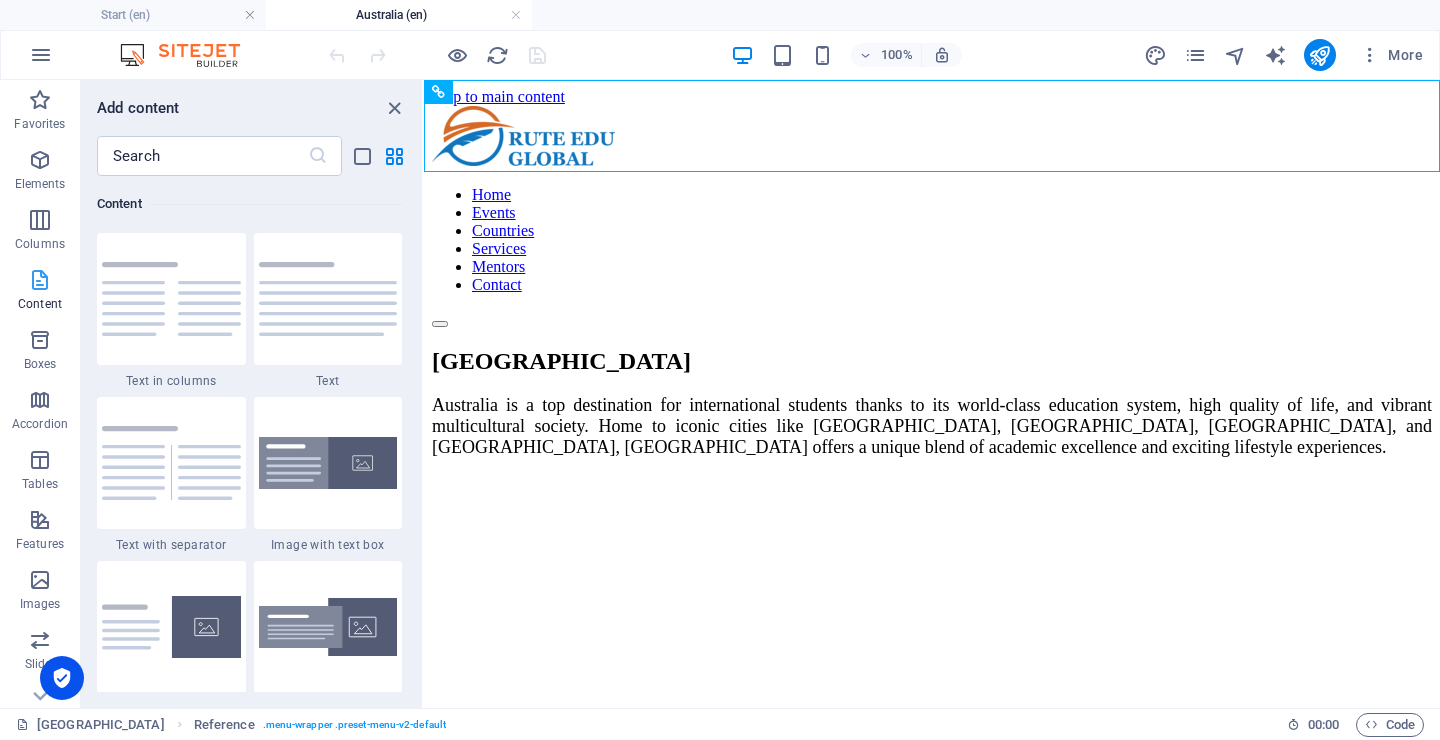 click at bounding box center [40, 280] 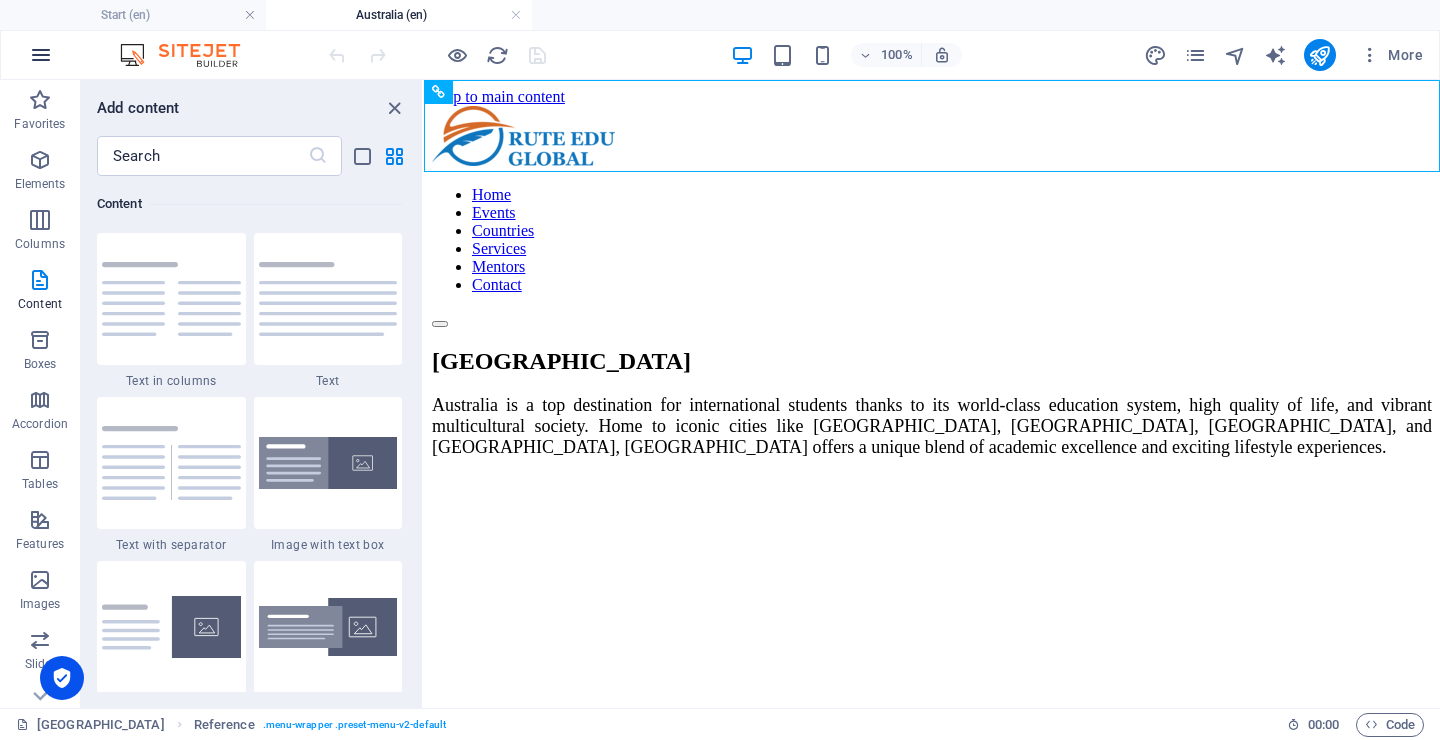 click at bounding box center (41, 55) 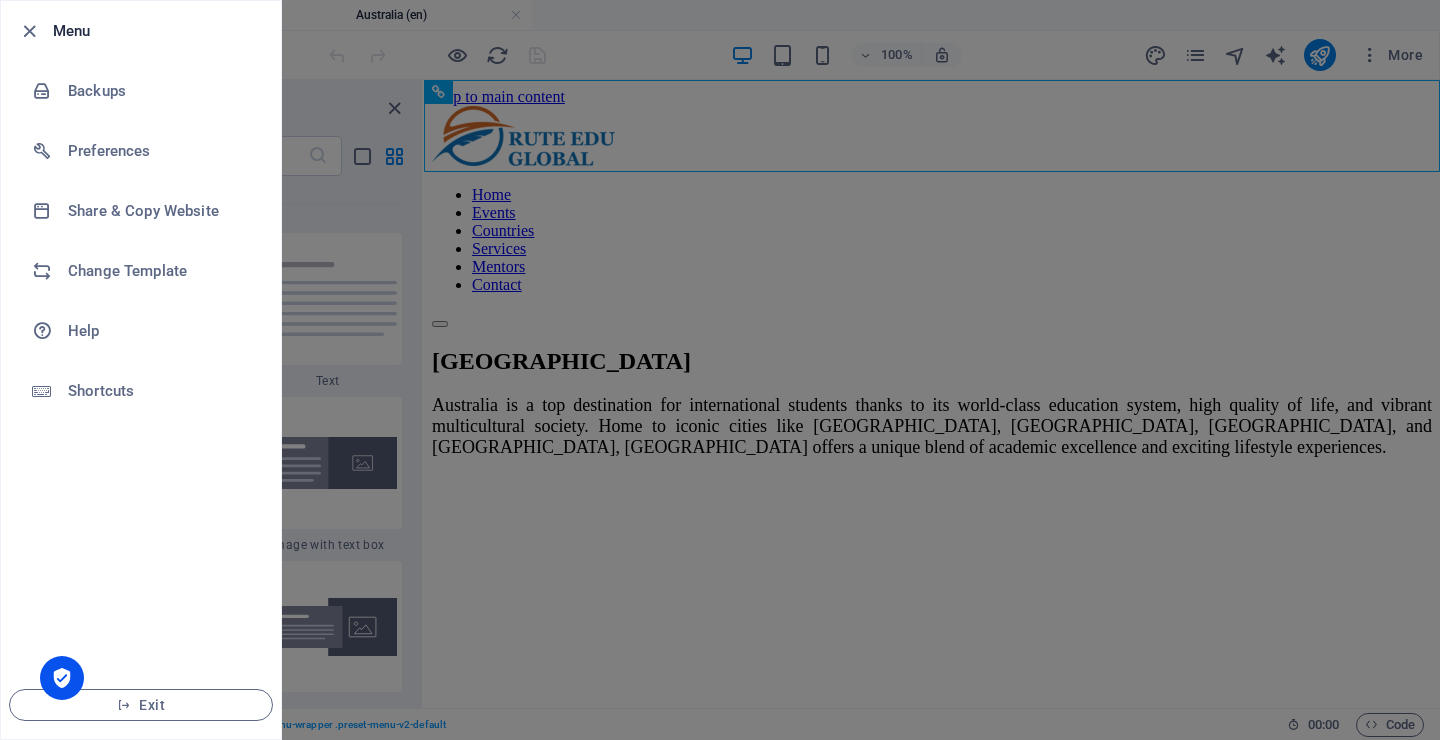 click on "Menu" at bounding box center [159, 31] 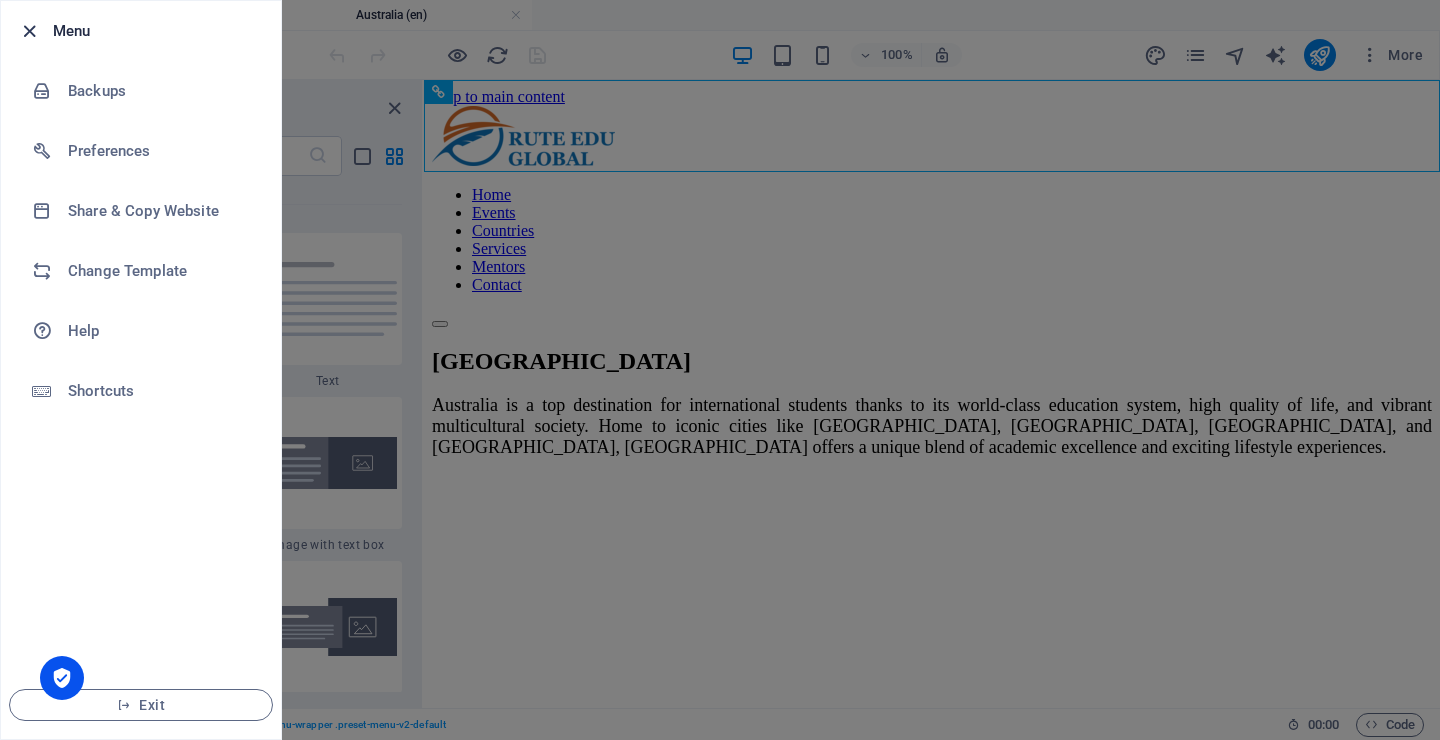 click at bounding box center [29, 31] 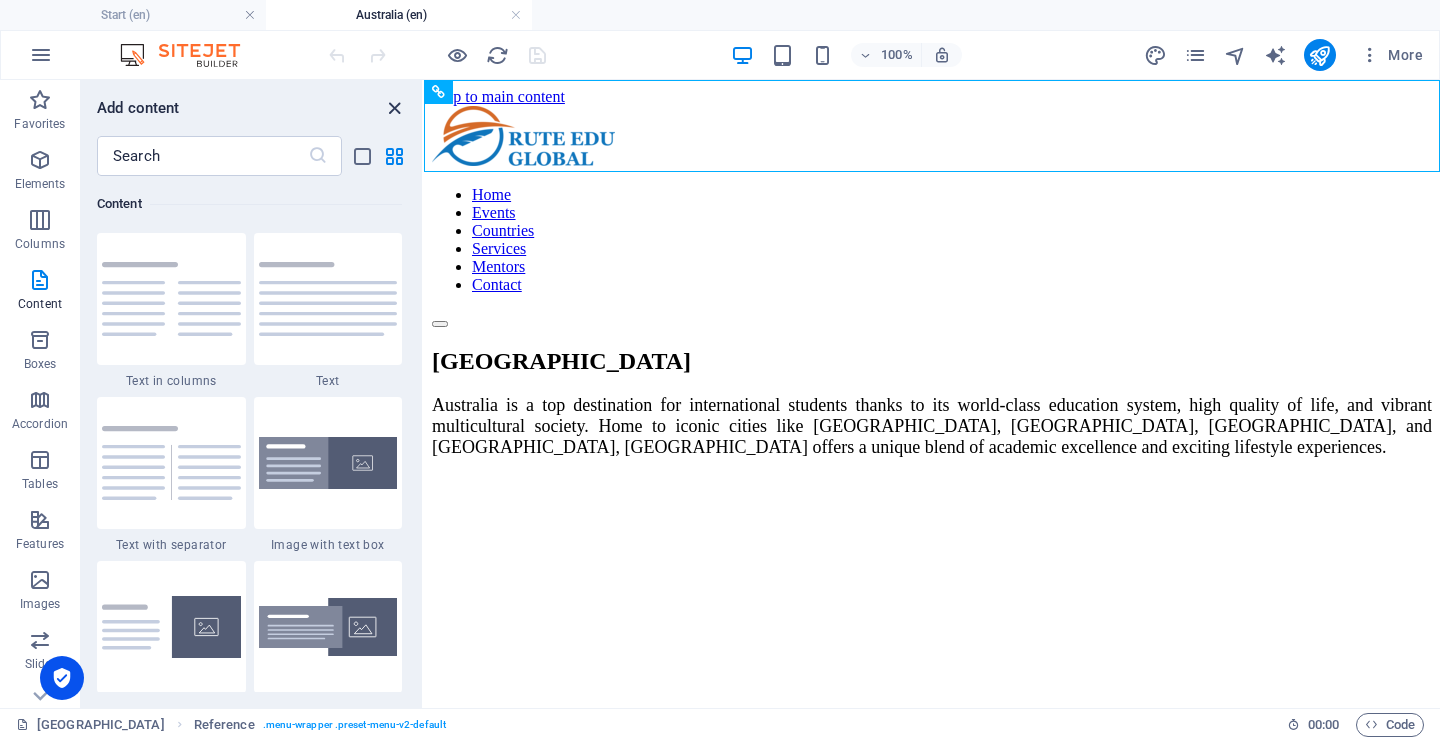 click at bounding box center [394, 108] 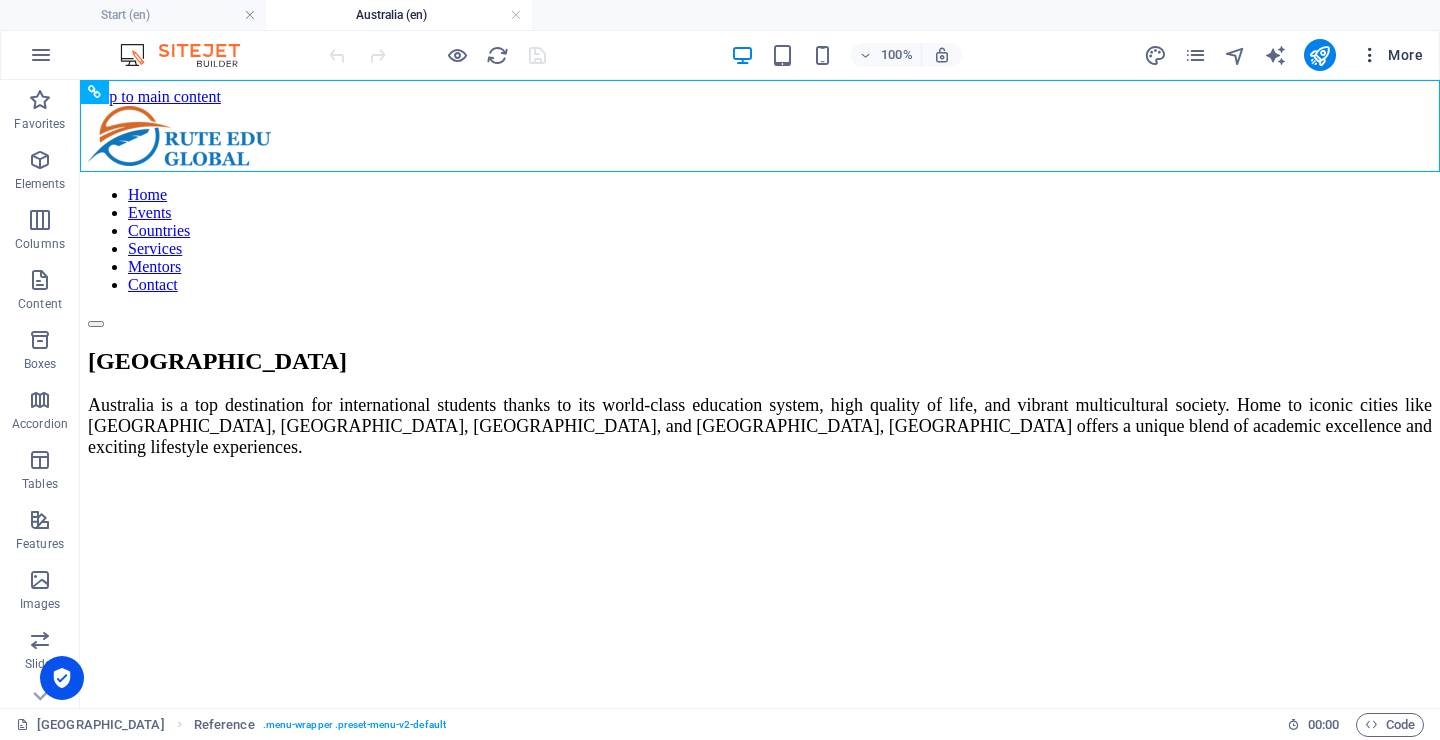 click at bounding box center [1370, 55] 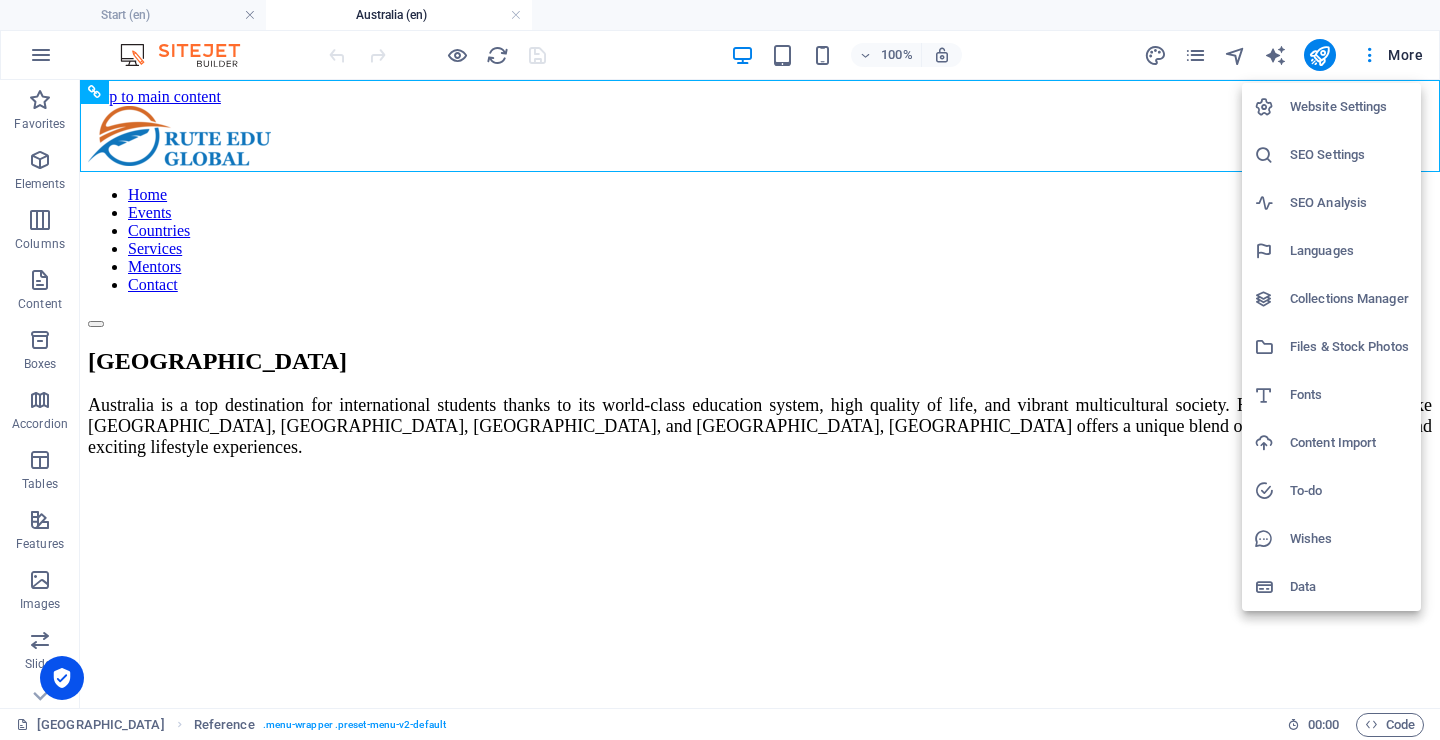 click at bounding box center (720, 370) 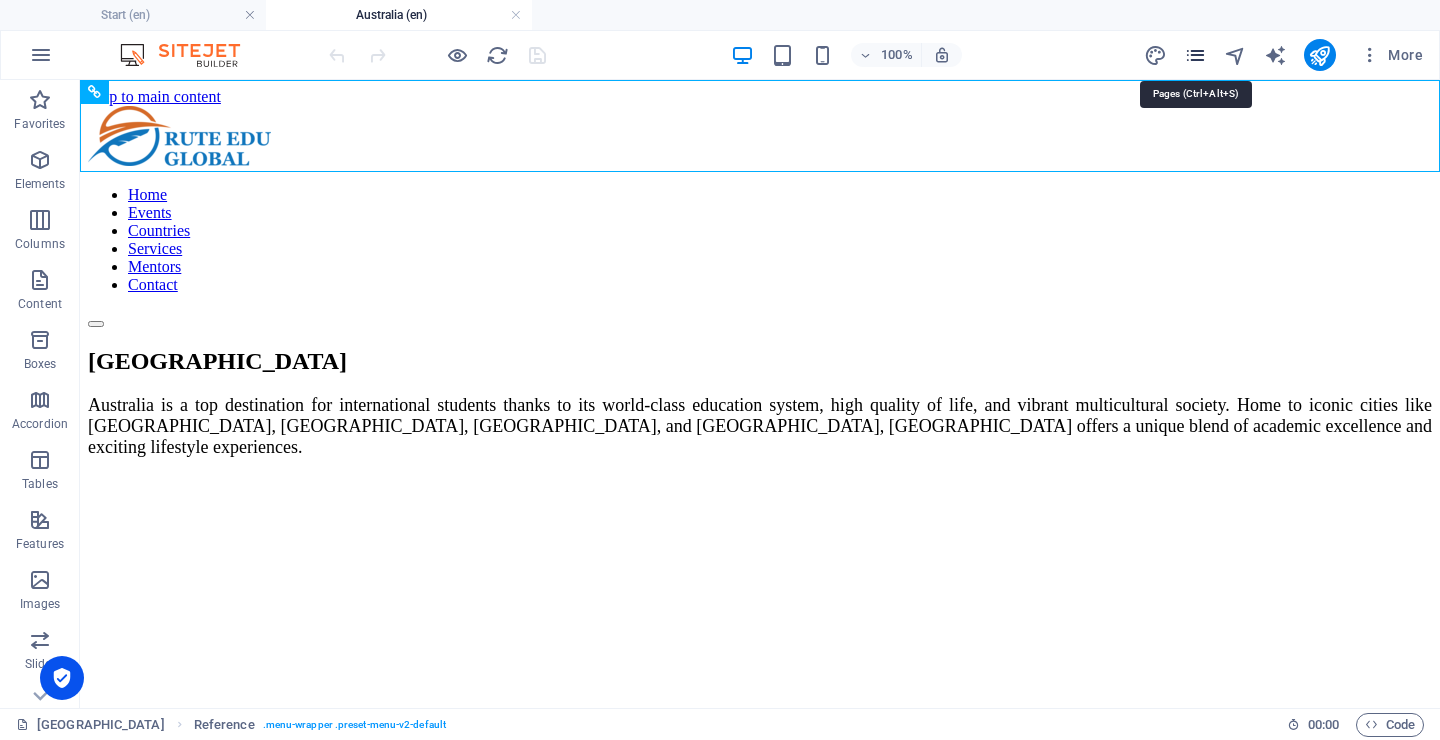 click at bounding box center (1195, 55) 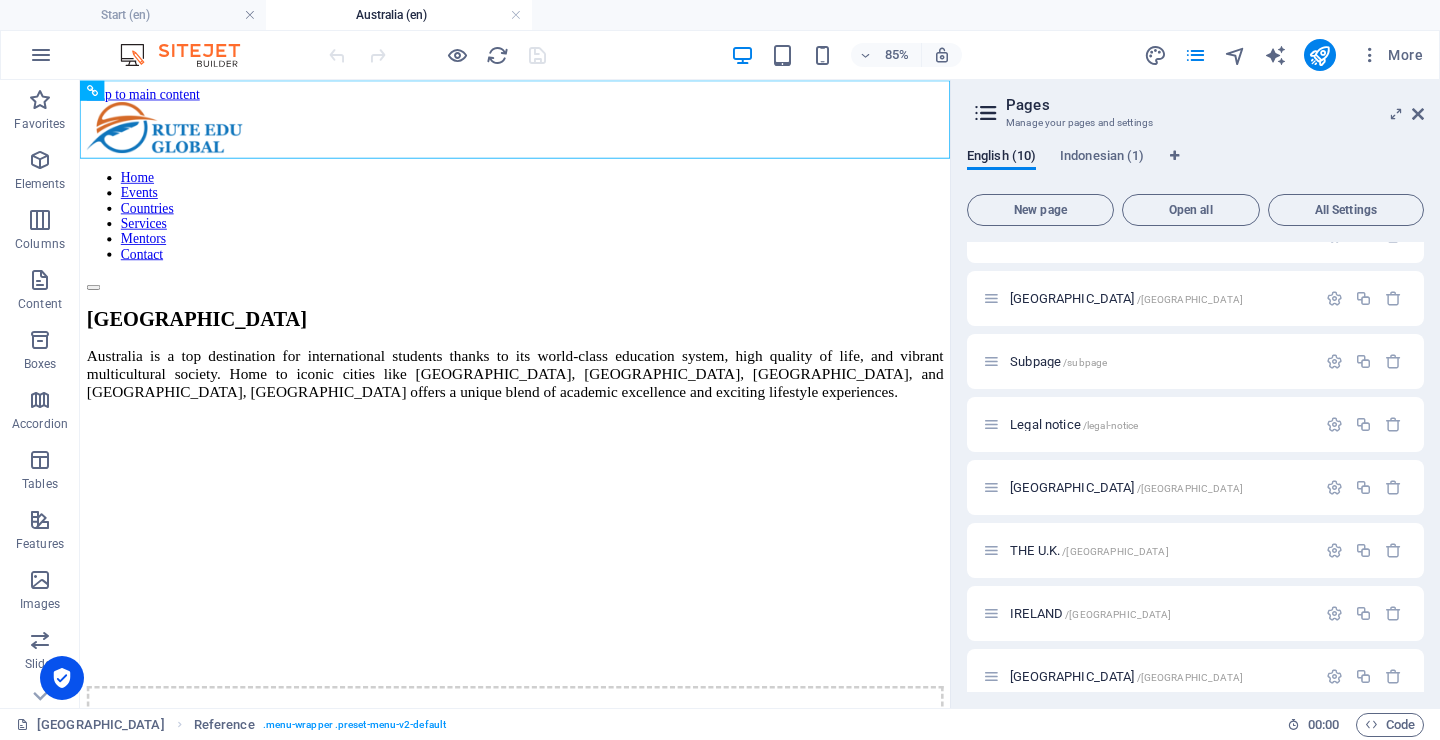 scroll, scrollTop: 180, scrollLeft: 0, axis: vertical 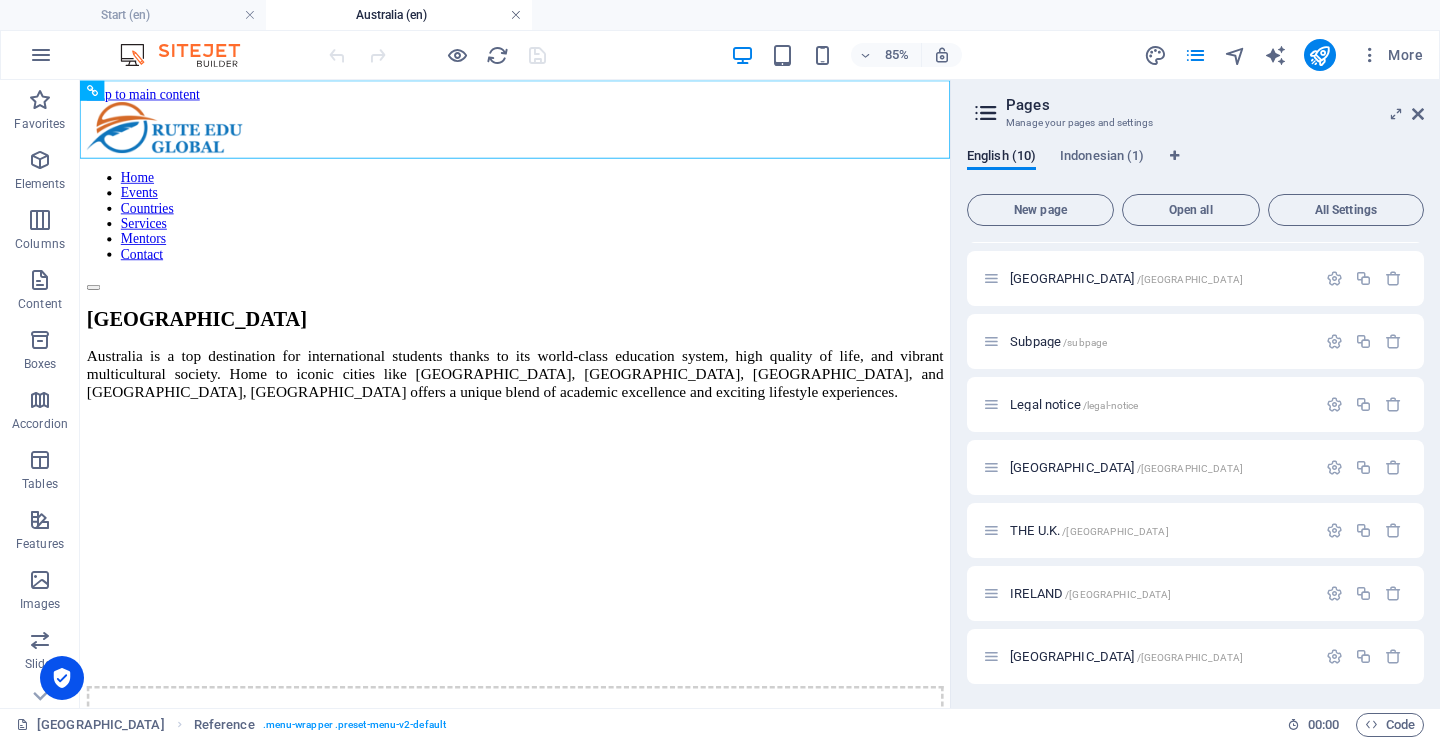 click at bounding box center [516, 15] 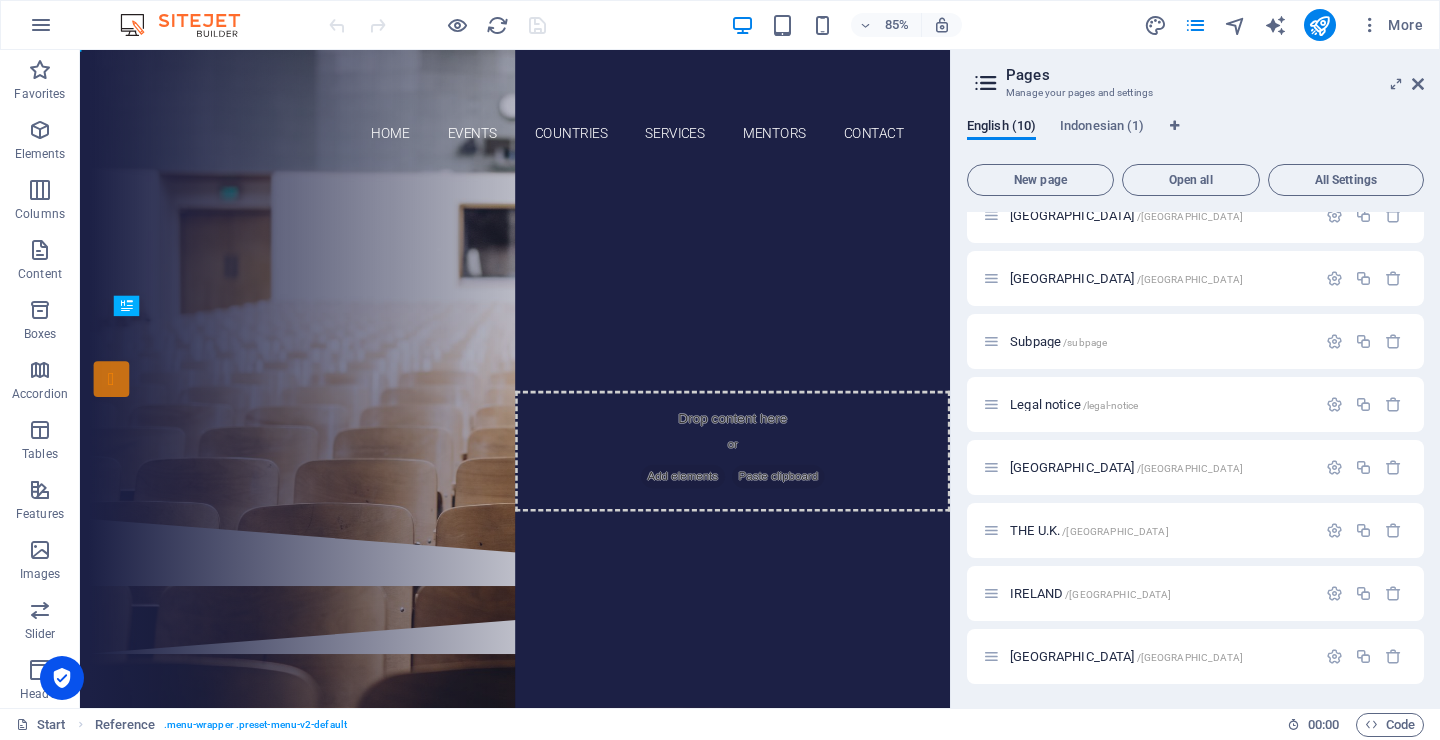 scroll, scrollTop: 150, scrollLeft: 0, axis: vertical 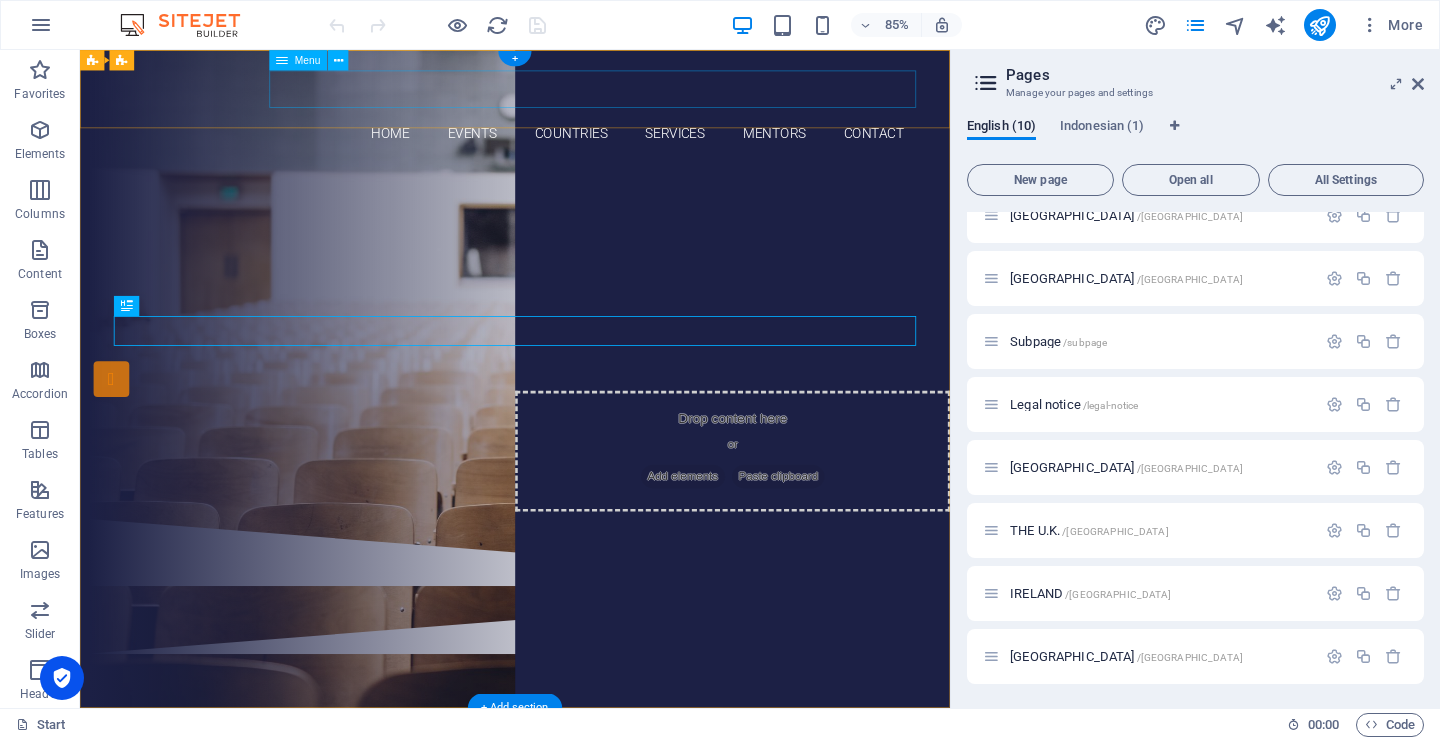 click on "Home Events Countries Services Mentors Contact" at bounding box center (592, 148) 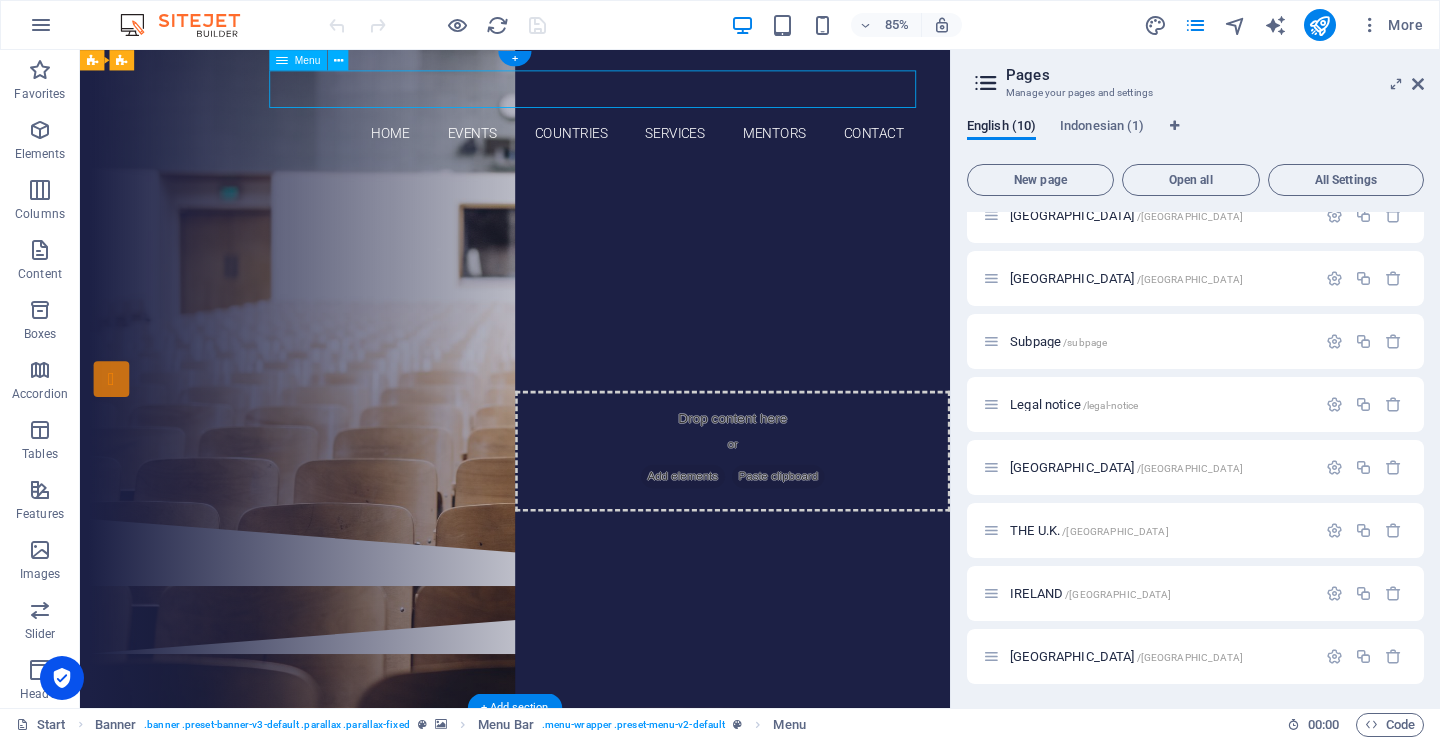 click on "Home Events Countries Services Mentors Contact" at bounding box center (592, 148) 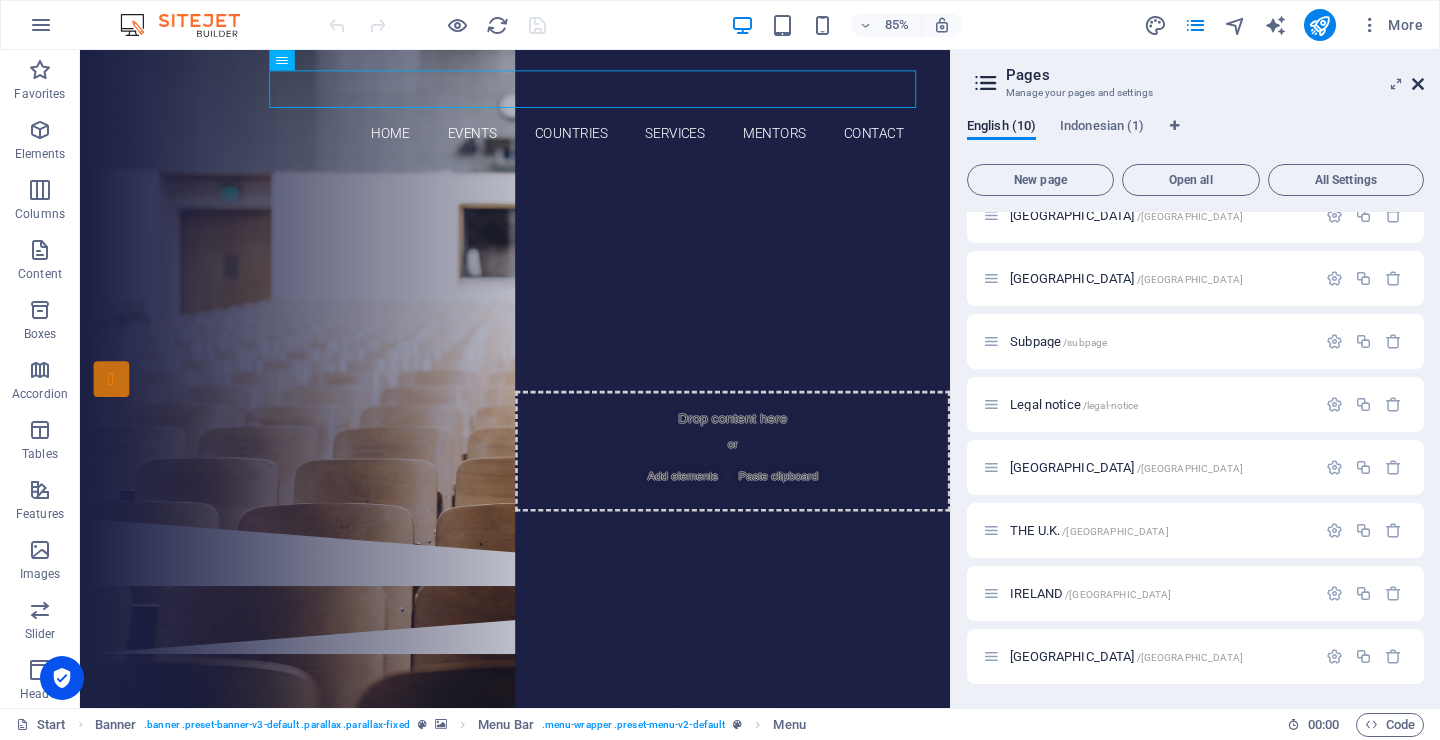 click at bounding box center [1418, 84] 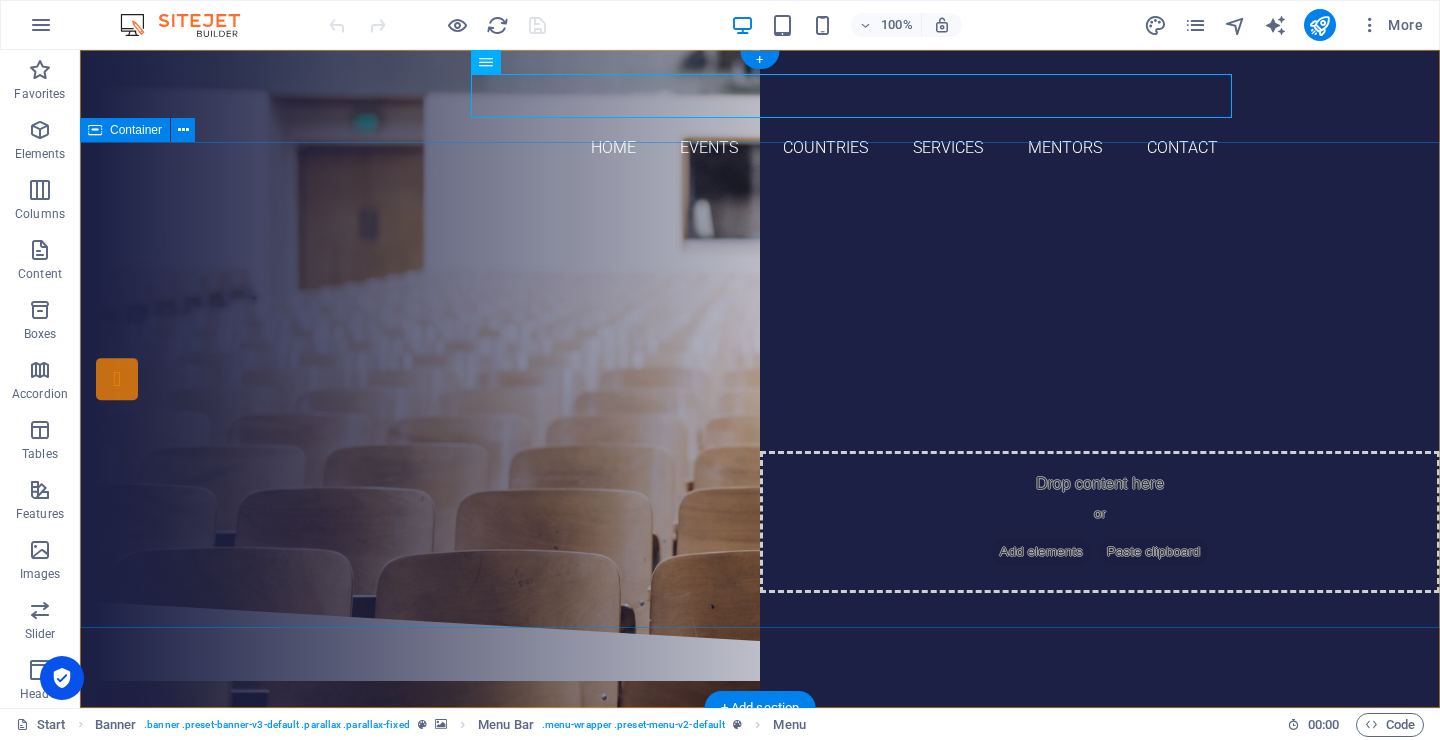 click on "Are you ready to Move Abroad? we're here to help Our services Sign up now" at bounding box center [760, 394] 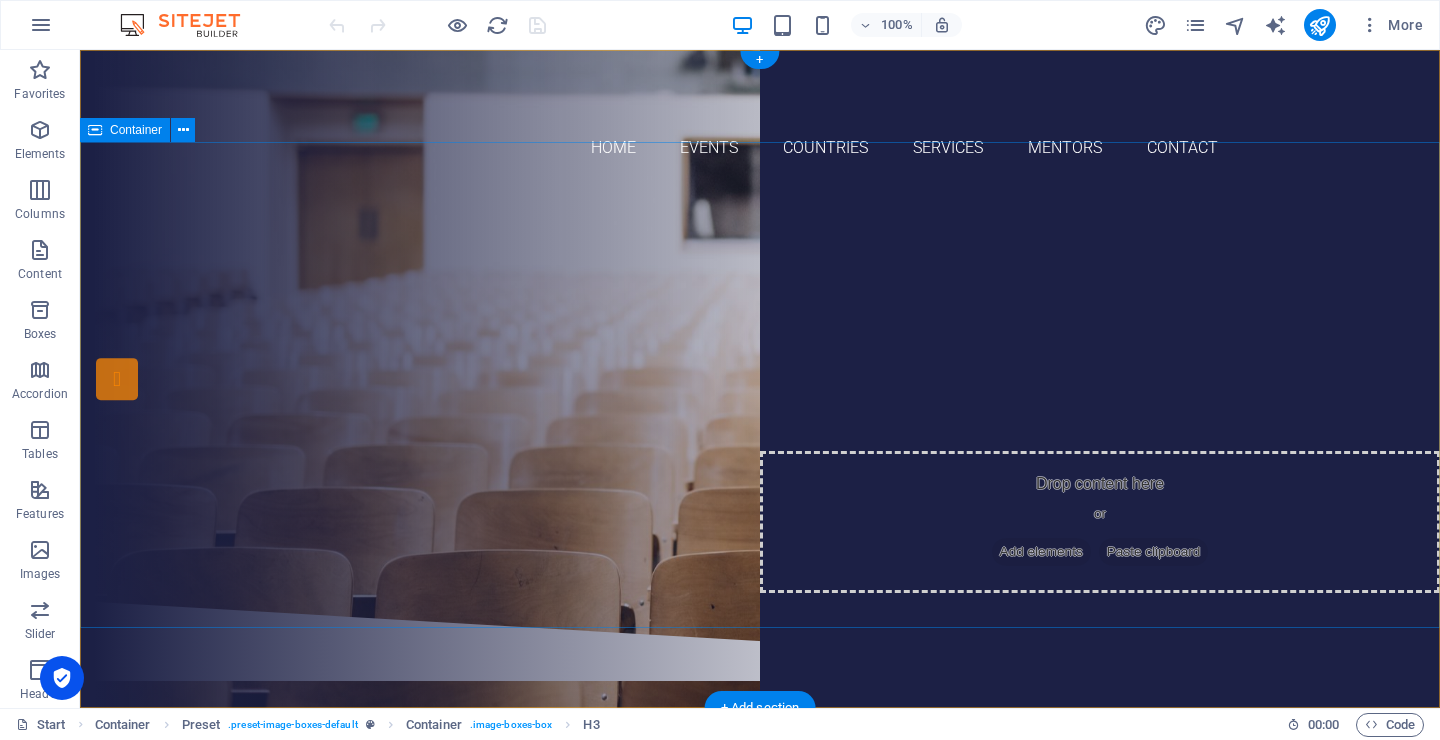 click on "Are you ready to Move Abroad? we're here to help Our services Sign up now" at bounding box center (760, 394) 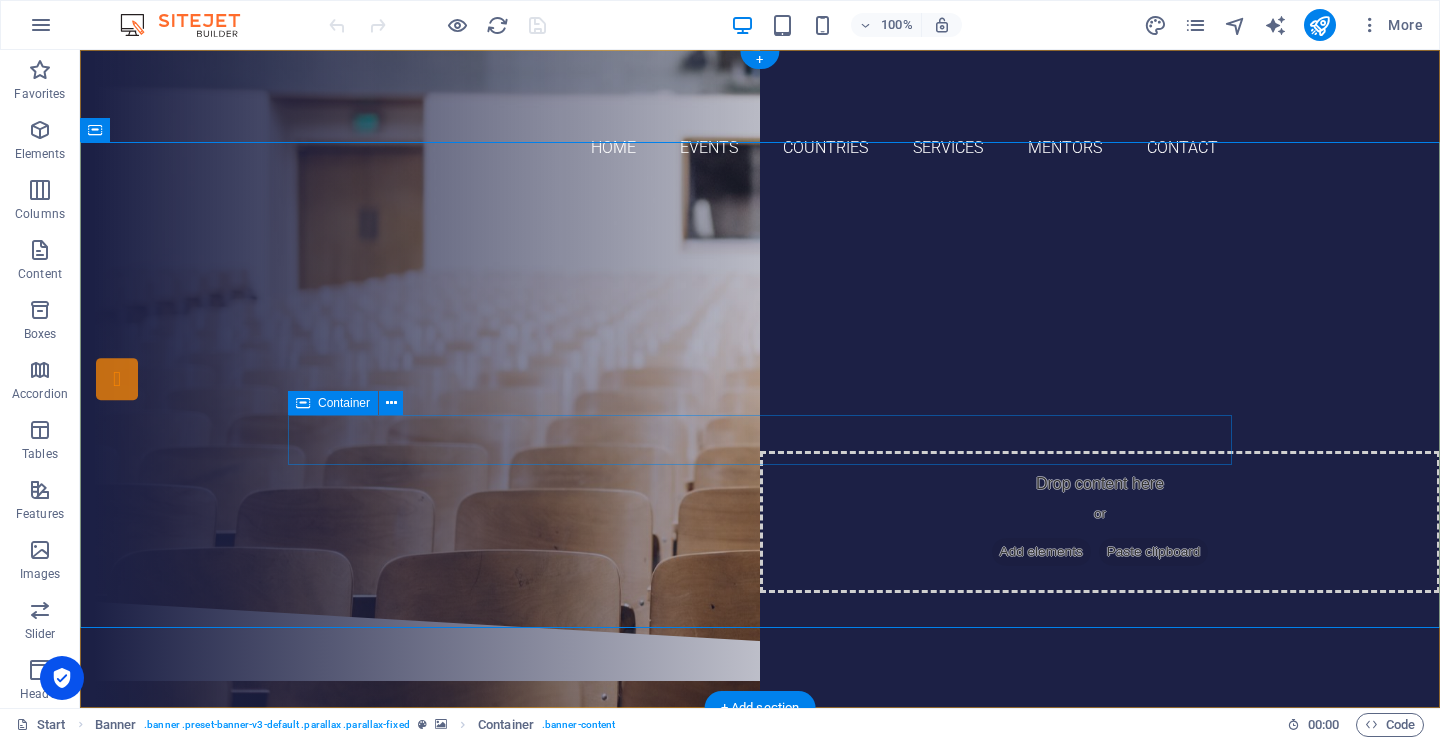 click on "Our services Sign up now" at bounding box center [760, 449] 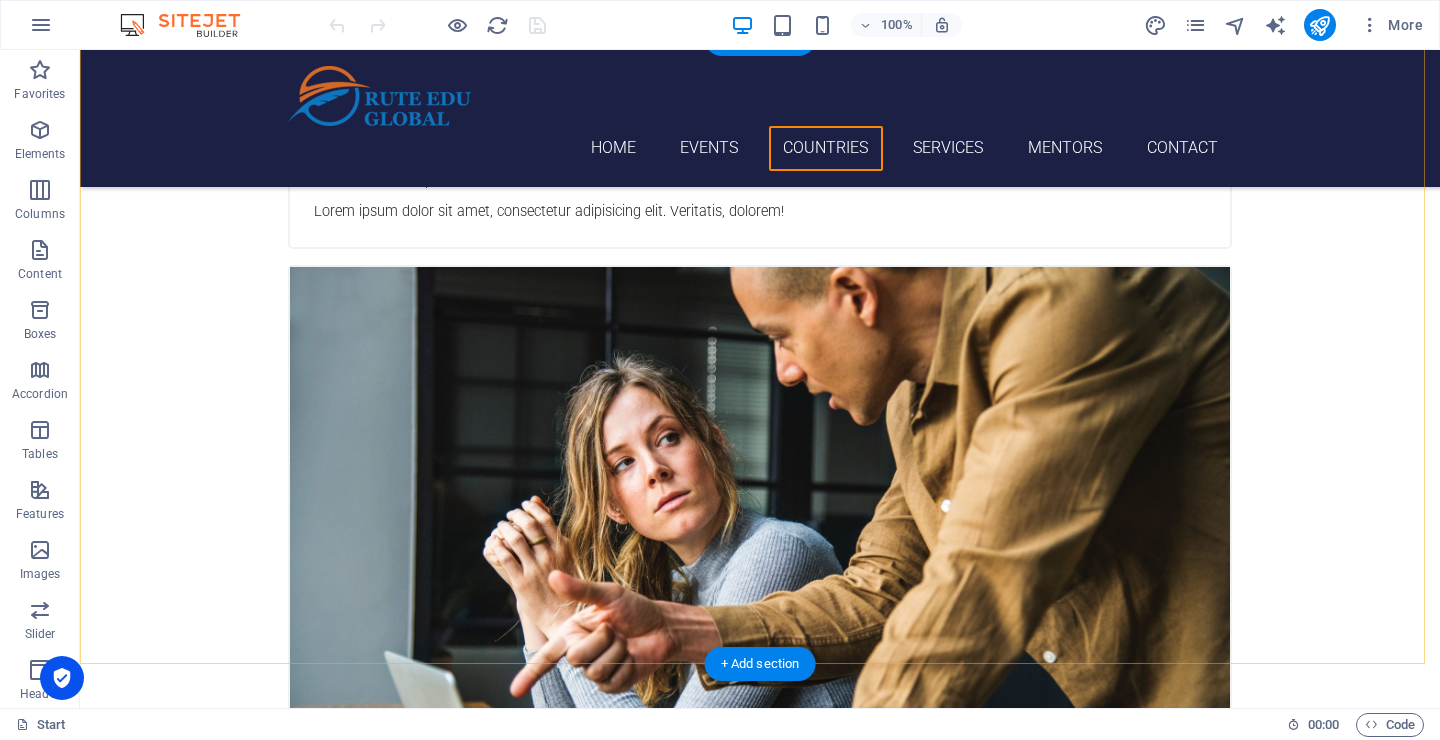 scroll, scrollTop: 2136, scrollLeft: 0, axis: vertical 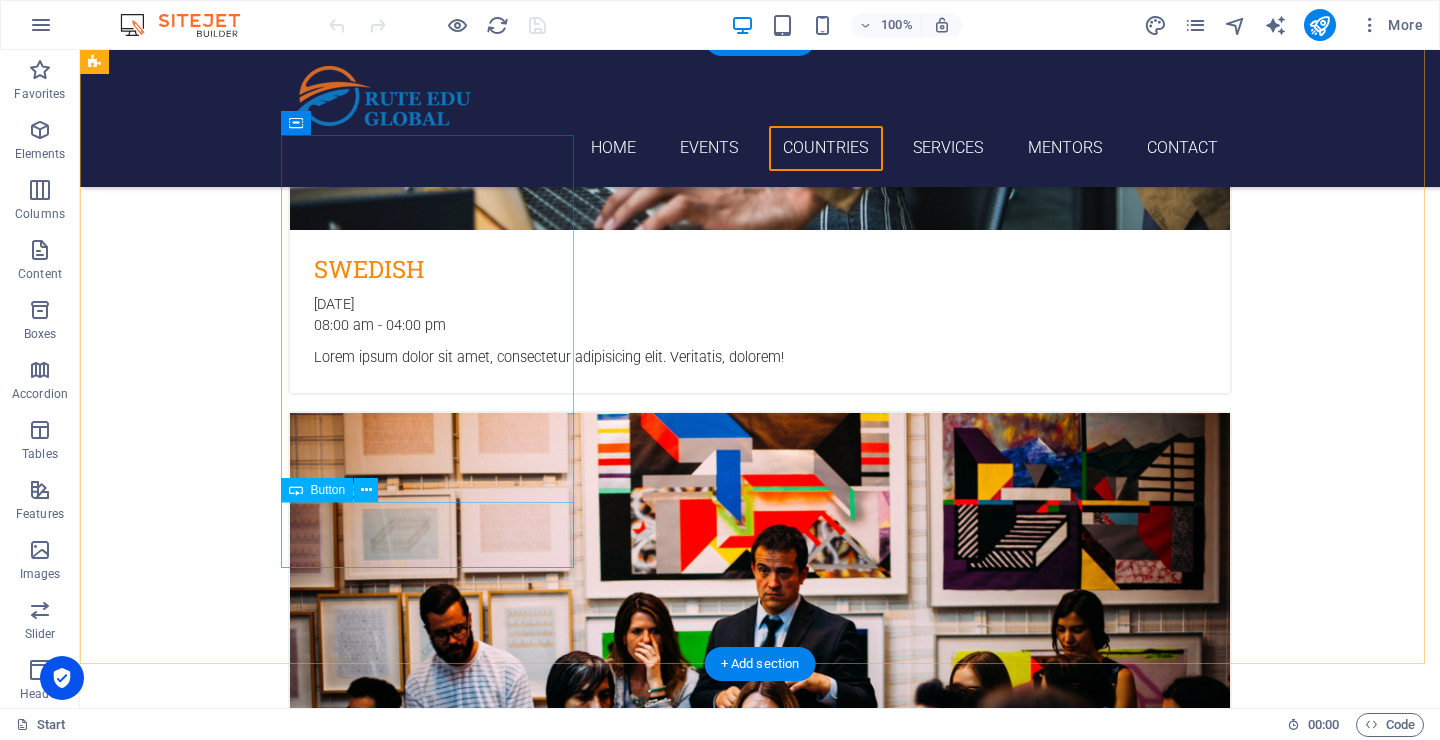 click on "Learn more" at bounding box center (242, 4701) 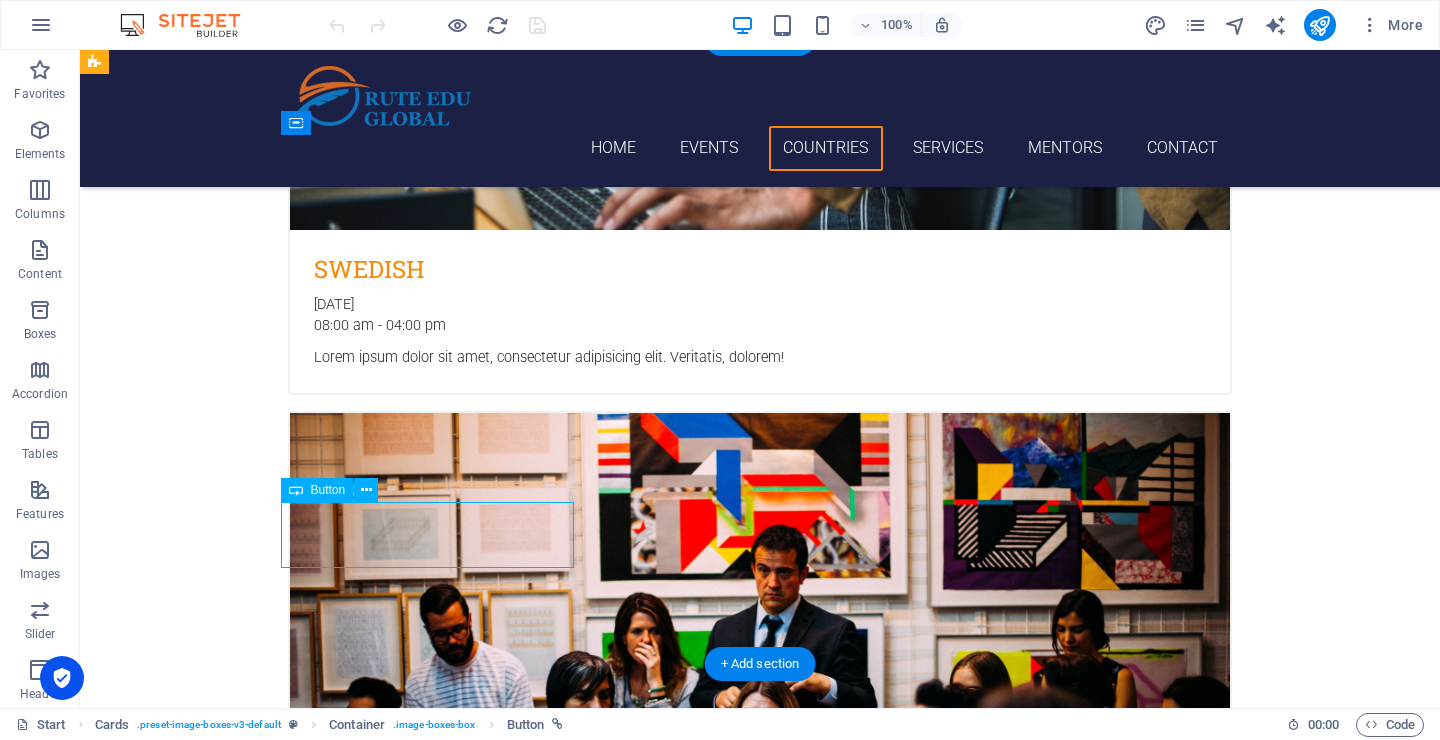 click on "Learn more" at bounding box center (242, 4701) 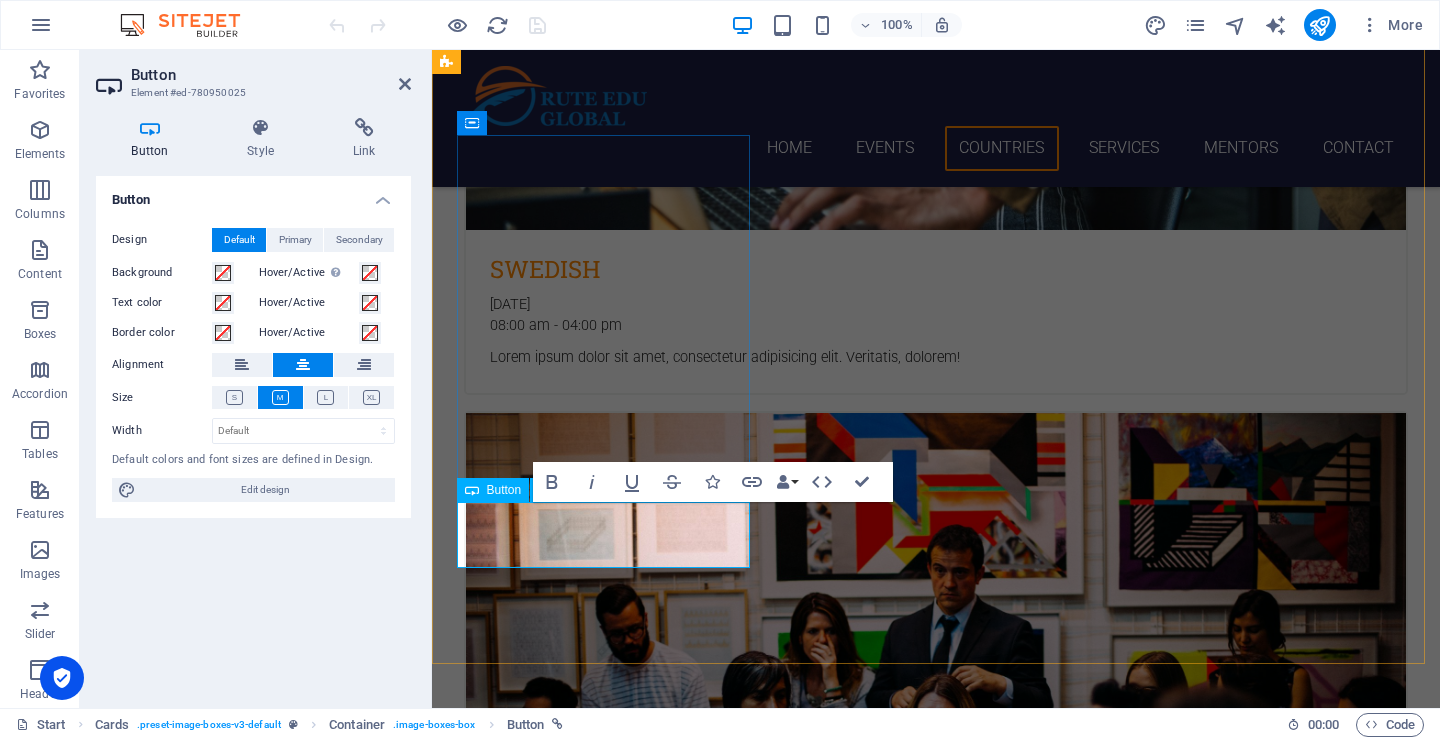 click on "Learn more" at bounding box center (595, 4693) 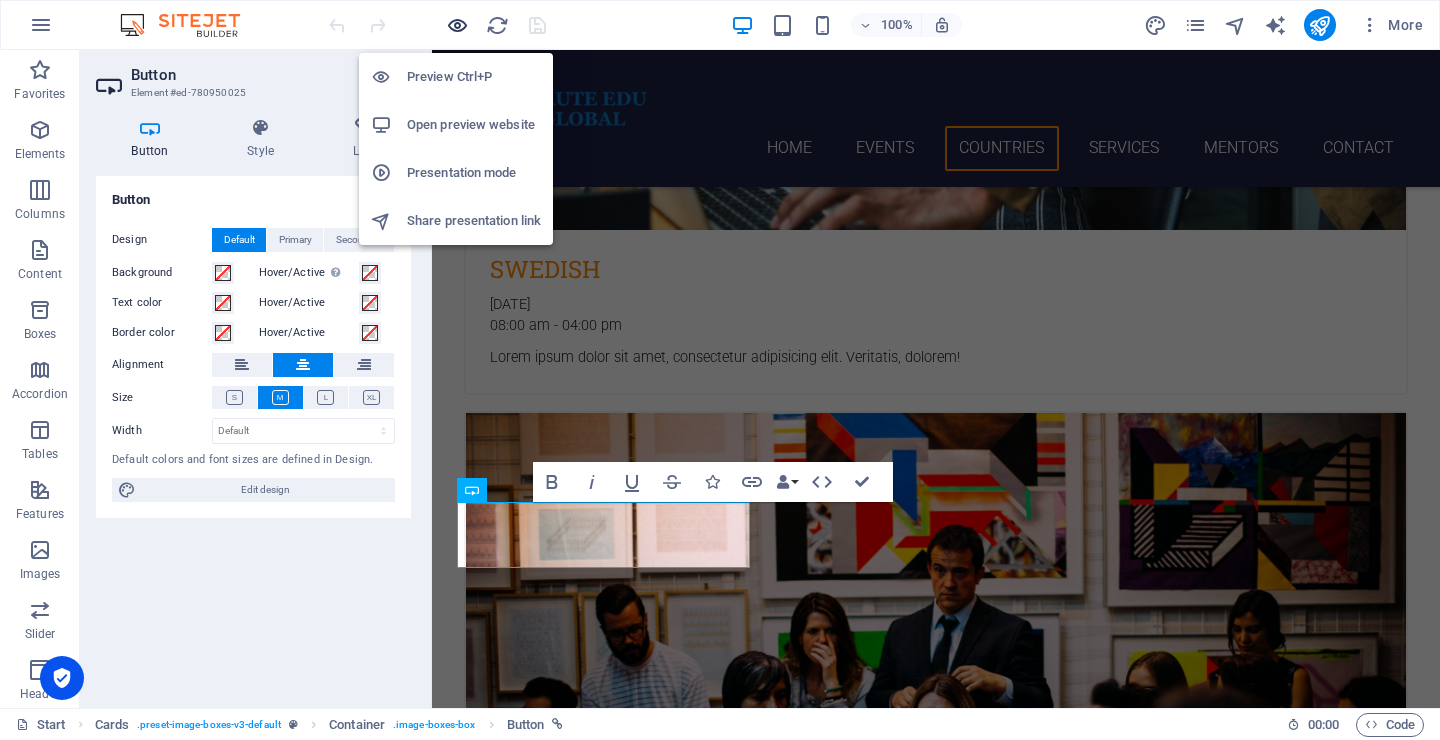 click at bounding box center [457, 25] 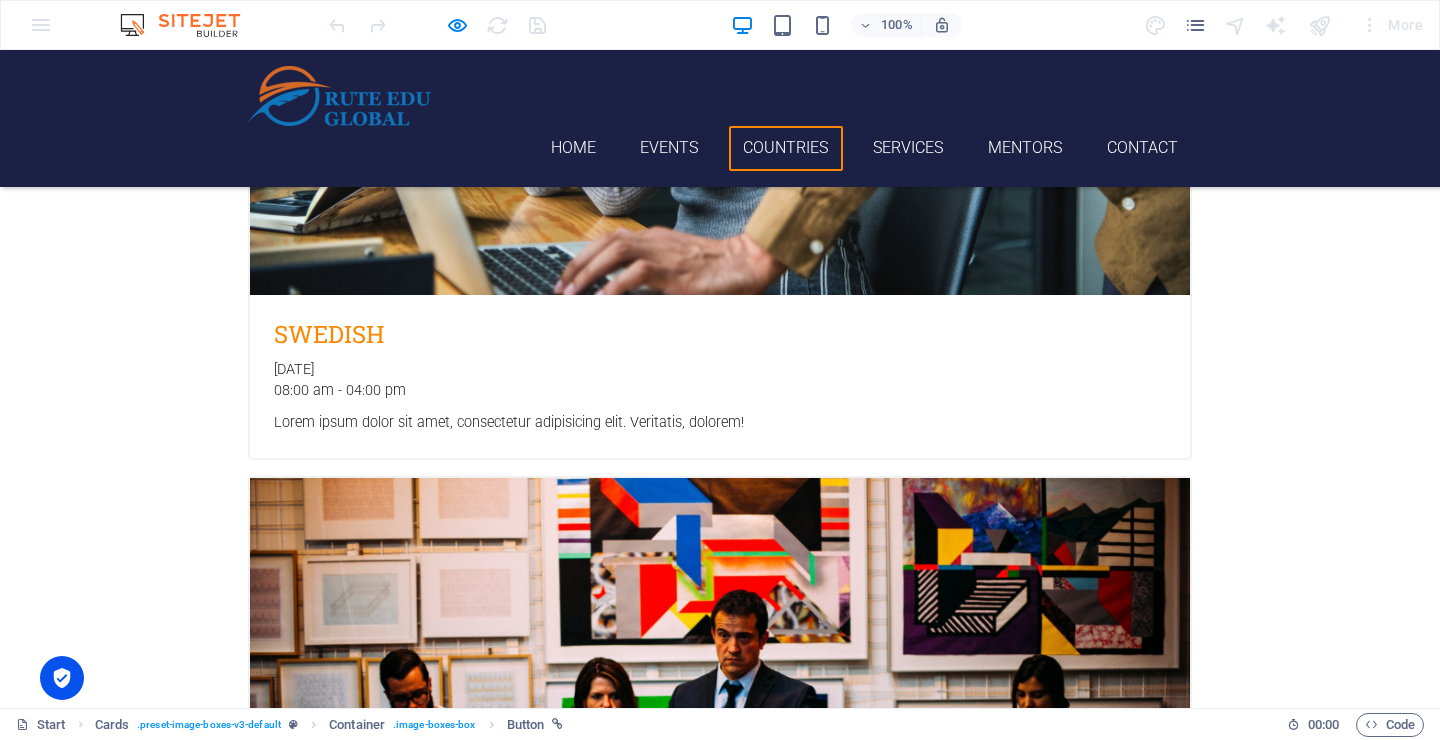 scroll, scrollTop: 2089, scrollLeft: 0, axis: vertical 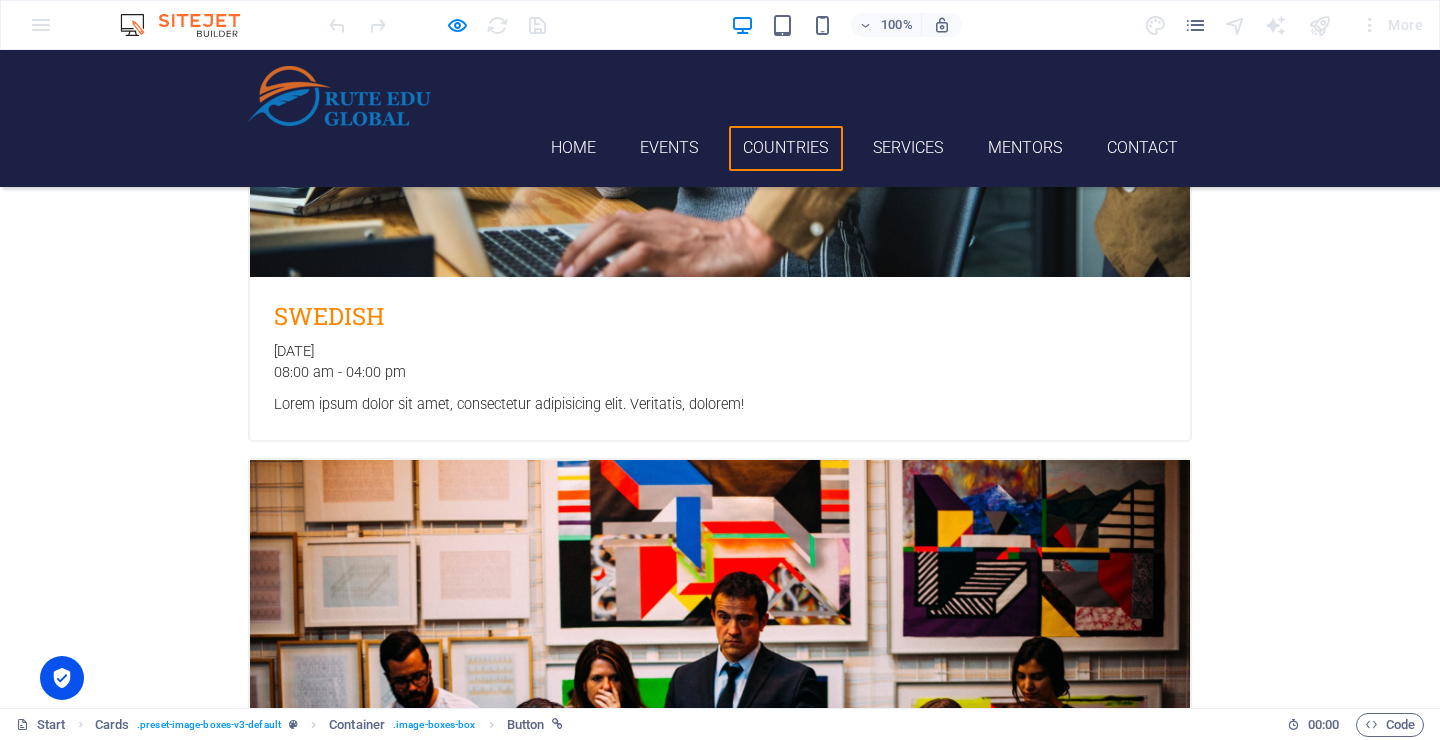 click on "Learn more" at bounding box center (163, 4740) 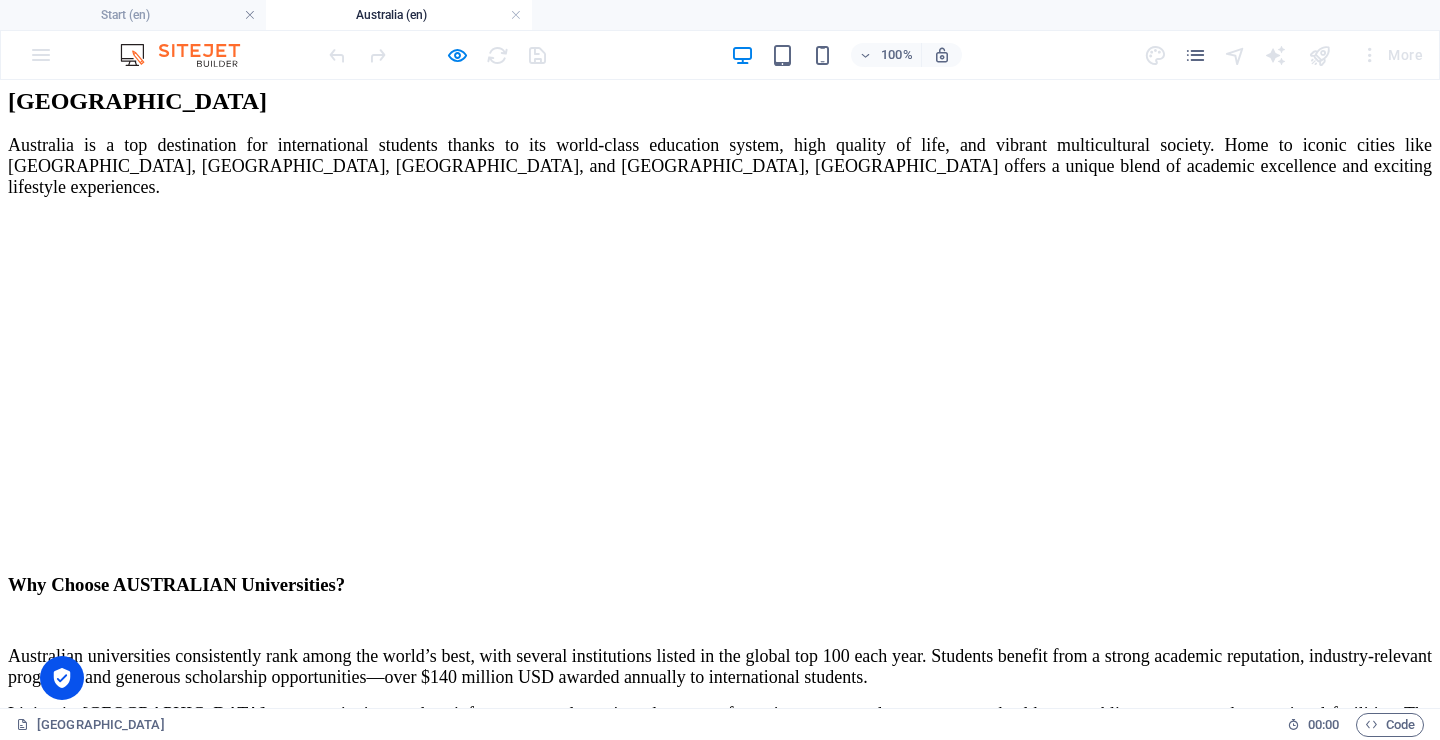 scroll, scrollTop: 0, scrollLeft: 0, axis: both 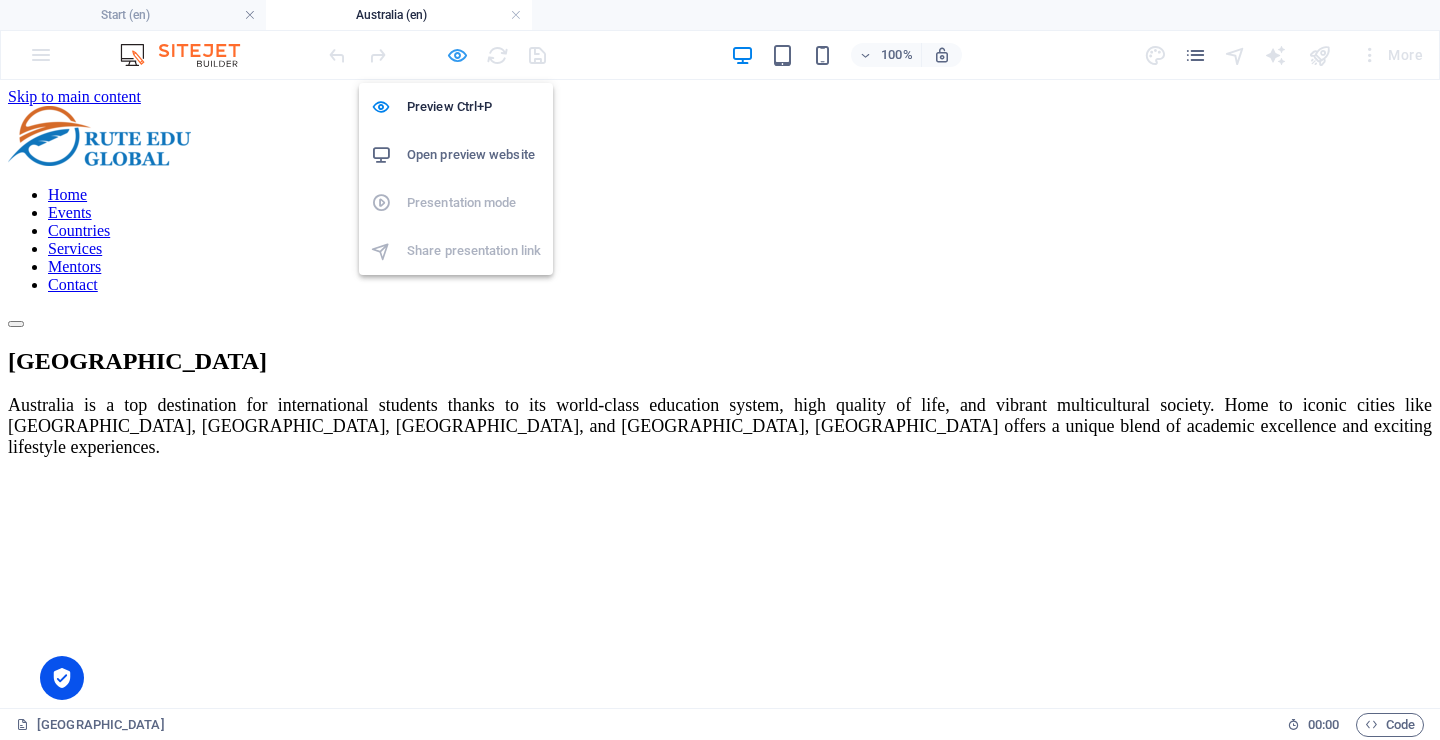 click at bounding box center (457, 55) 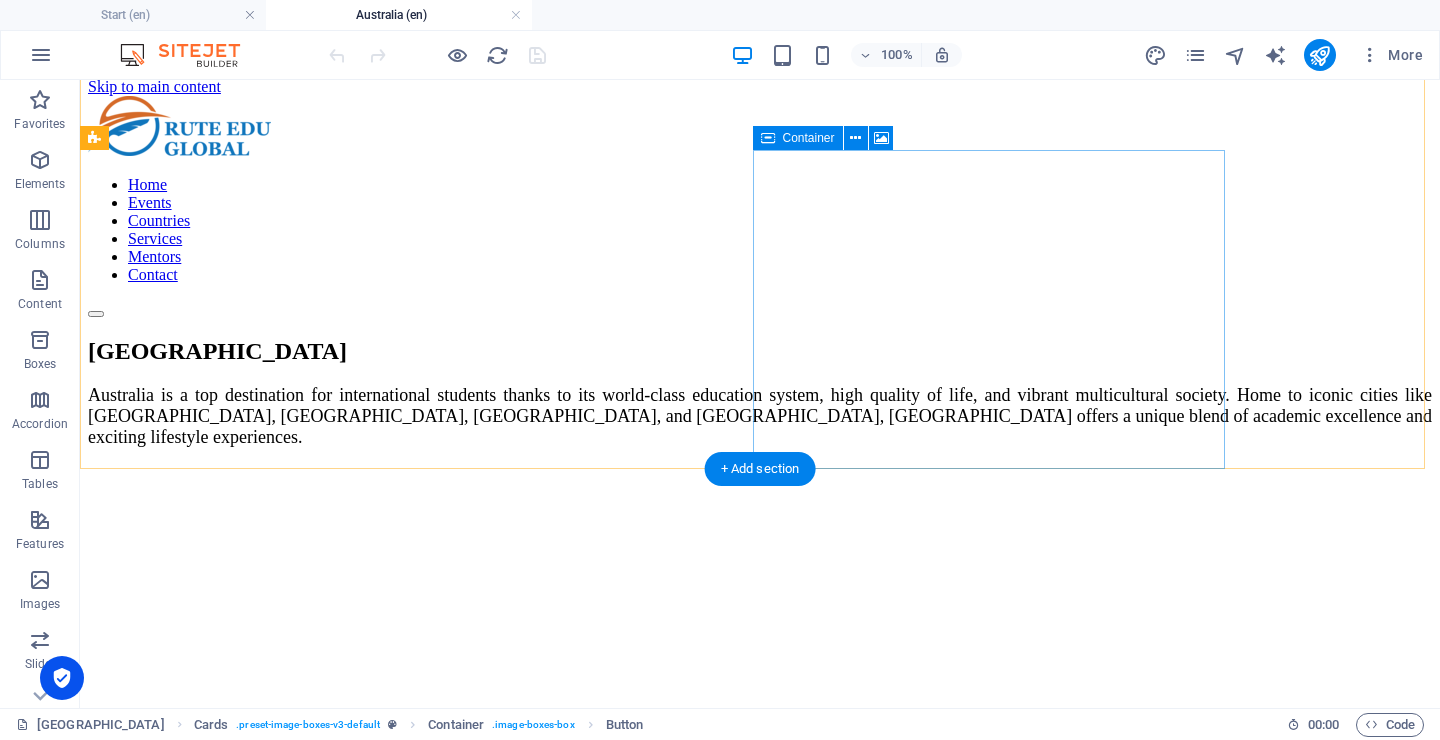 scroll, scrollTop: 0, scrollLeft: 0, axis: both 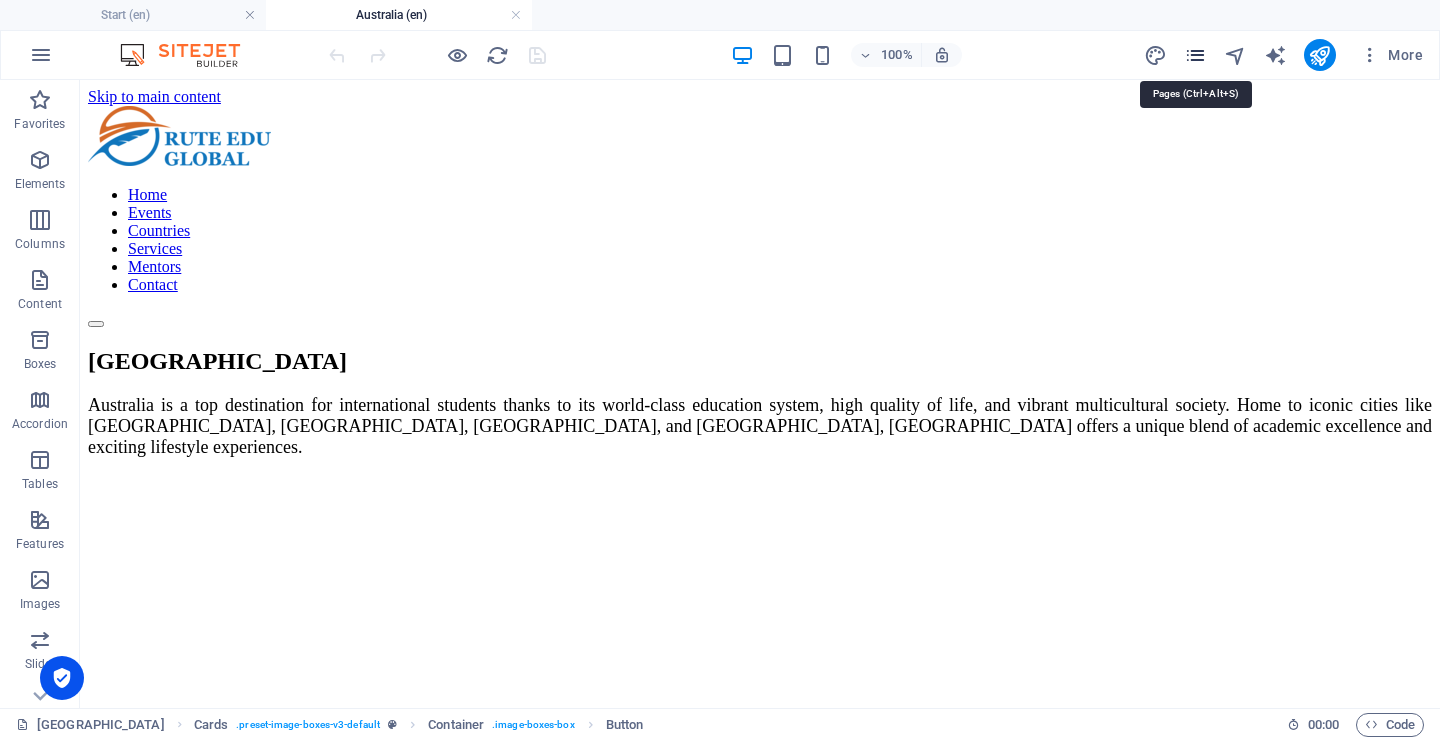 click at bounding box center [1195, 55] 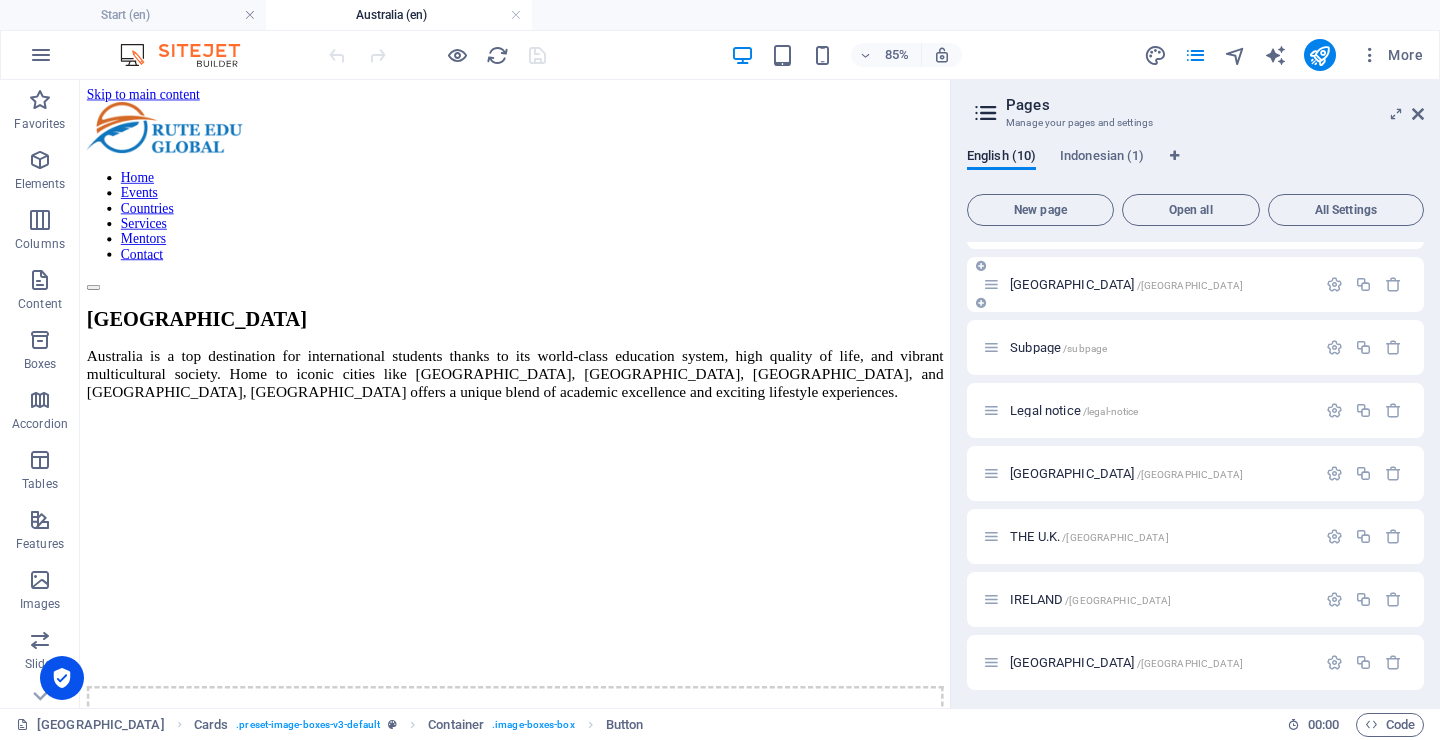 scroll, scrollTop: 180, scrollLeft: 0, axis: vertical 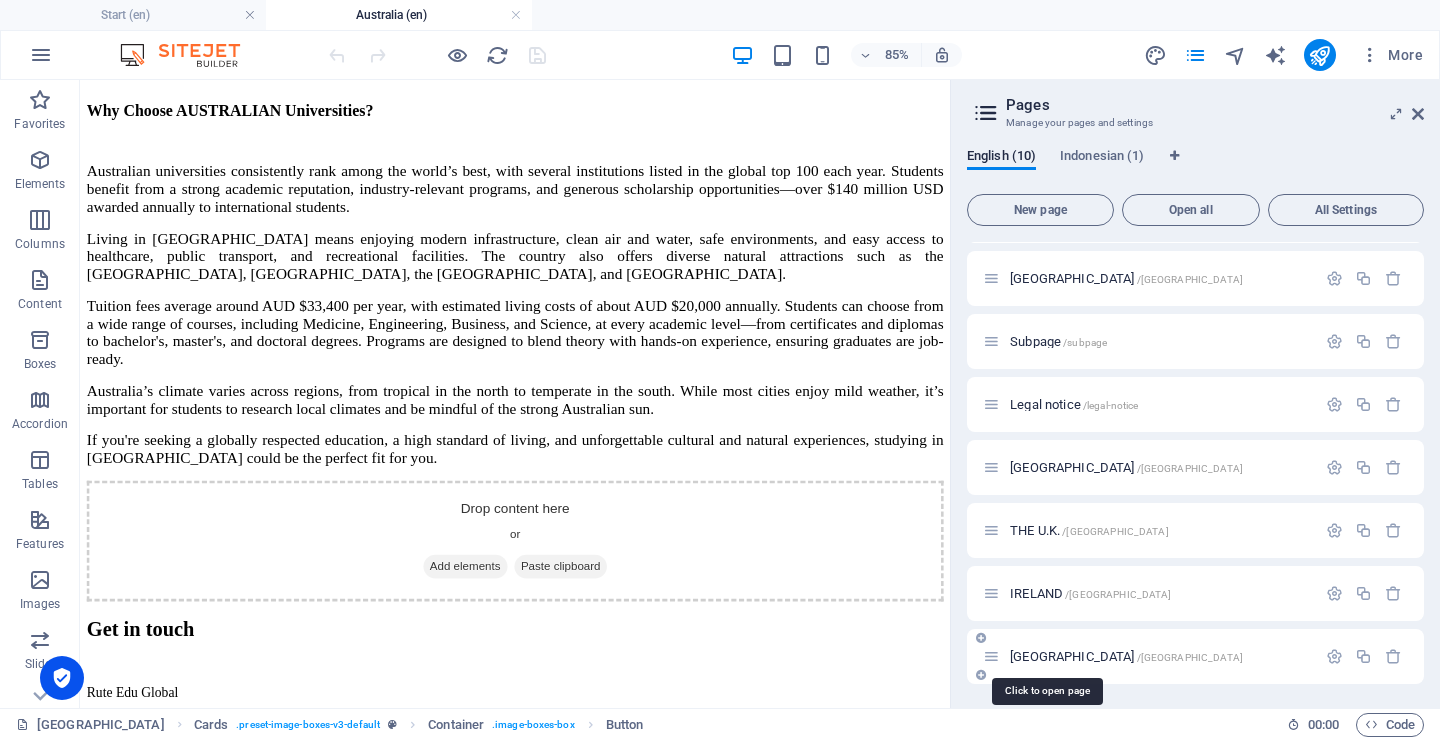 click on "France /france" at bounding box center (1126, 656) 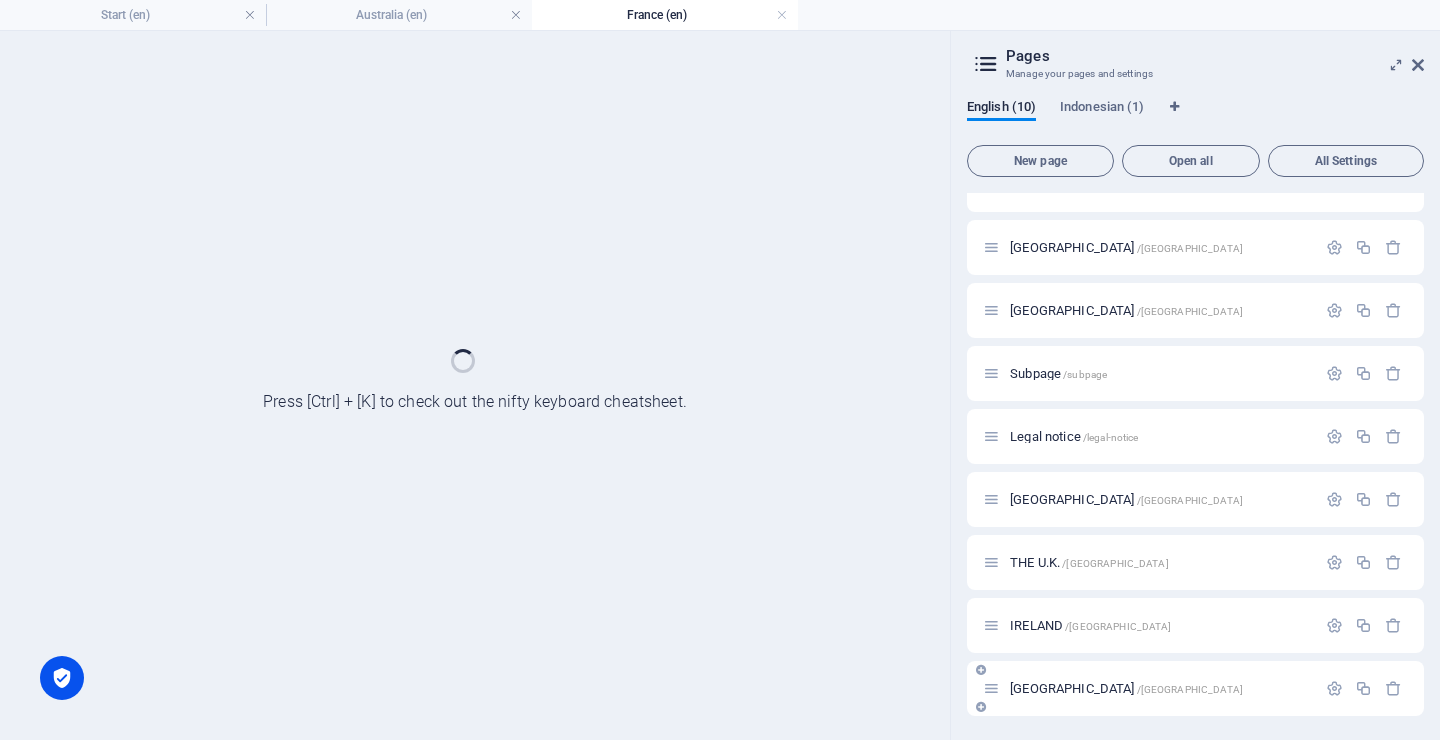 scroll, scrollTop: 0, scrollLeft: 0, axis: both 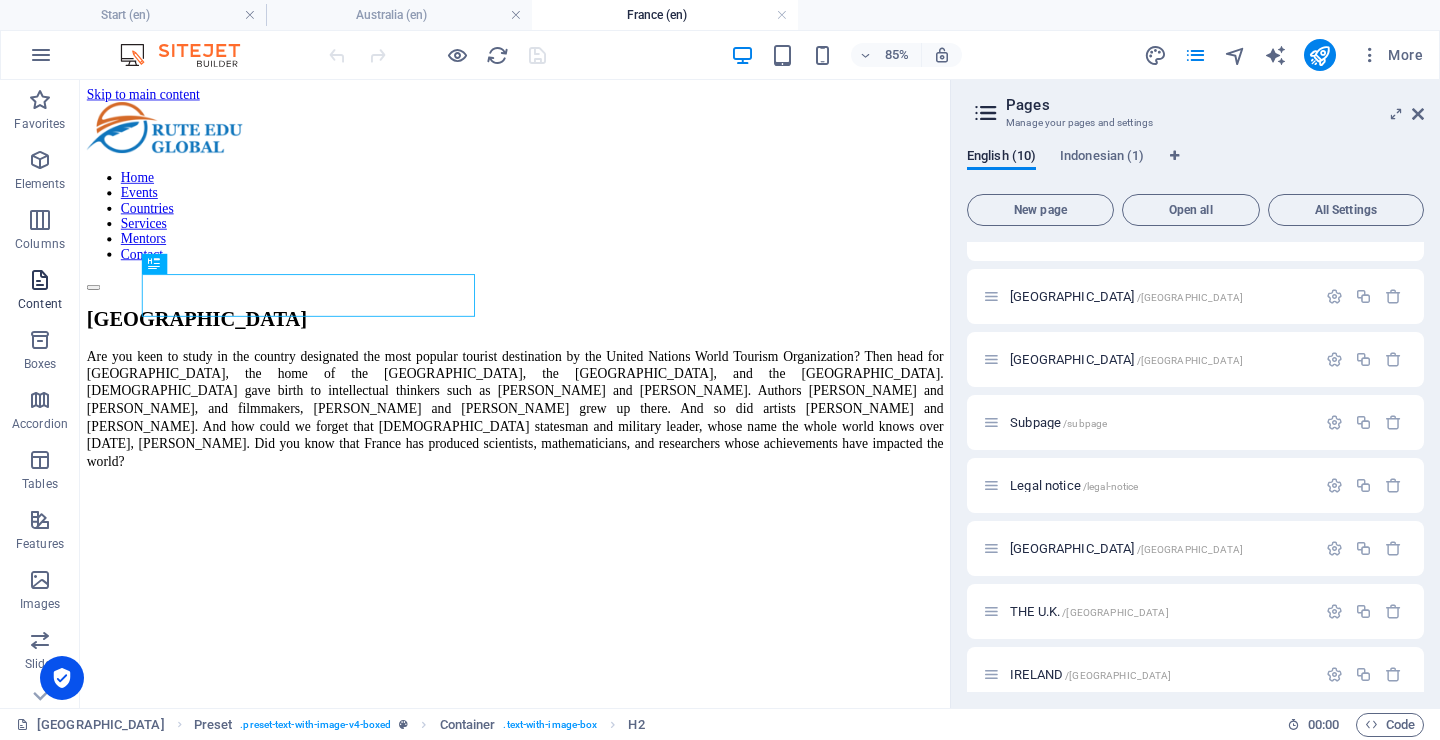click at bounding box center (40, 280) 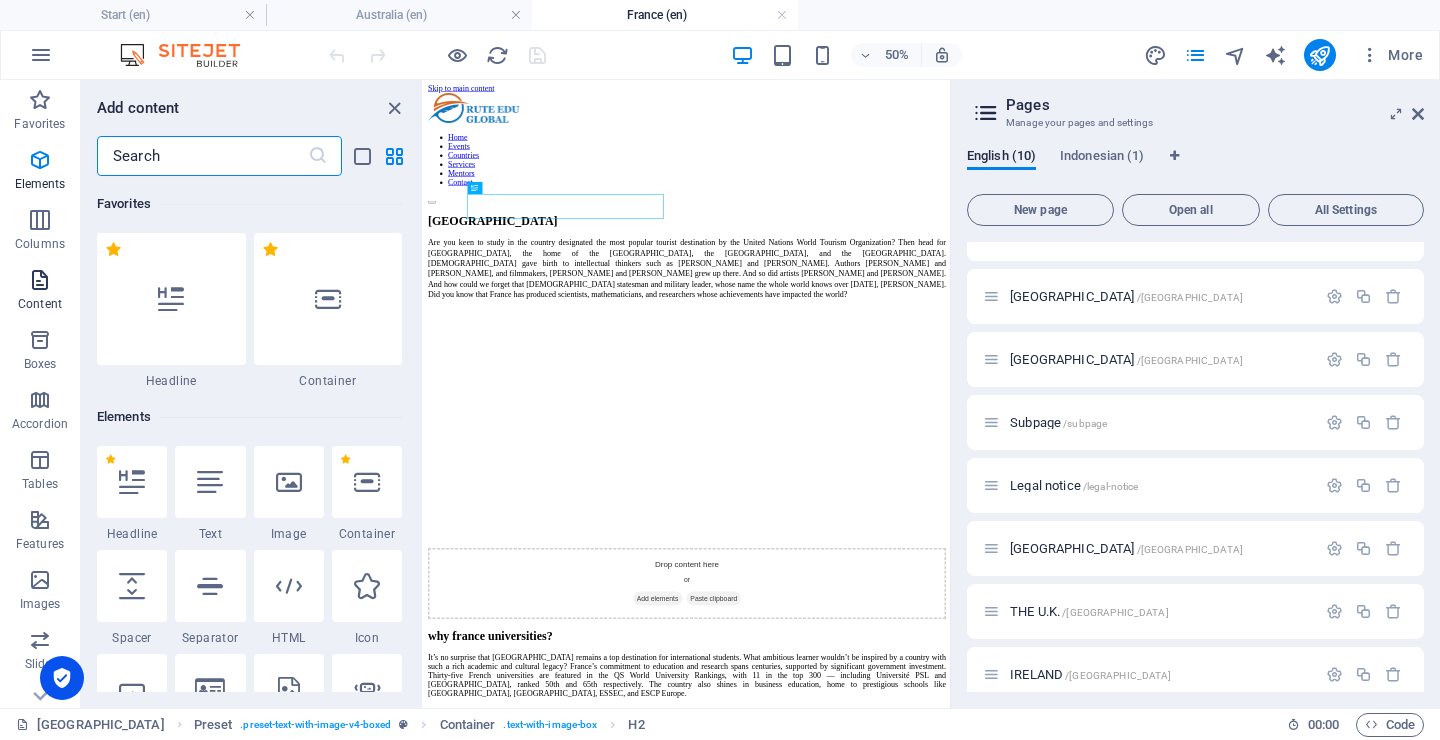 scroll, scrollTop: 3499, scrollLeft: 0, axis: vertical 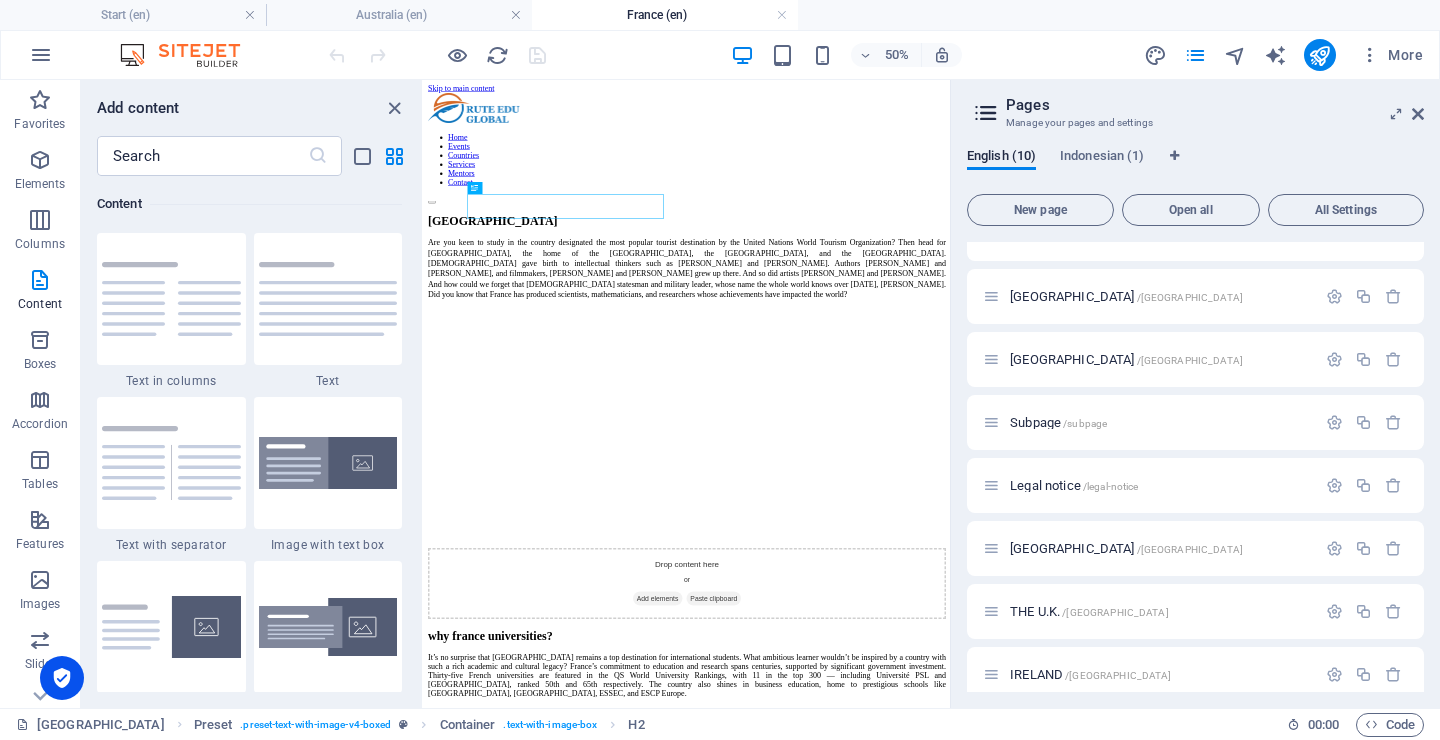 click on "France (en)" at bounding box center (665, 15) 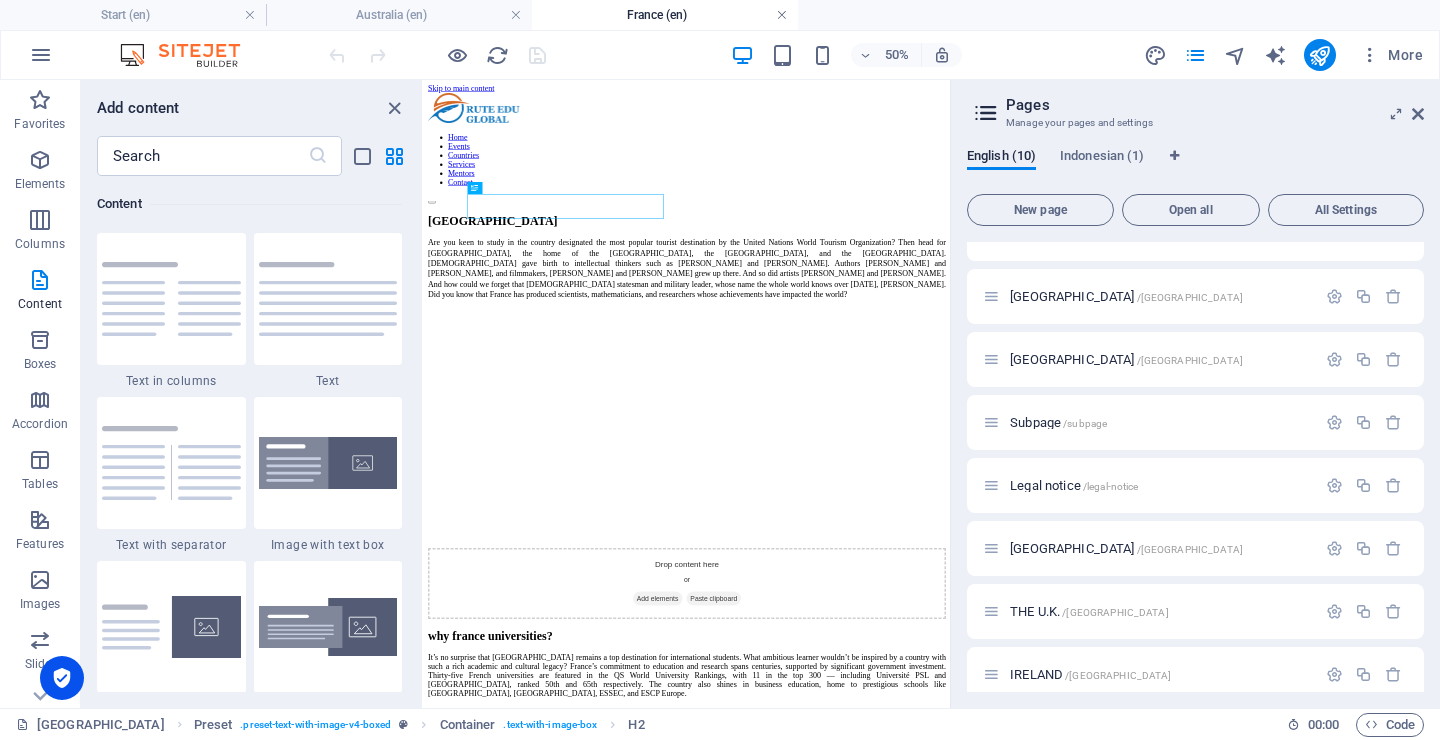 click at bounding box center (782, 15) 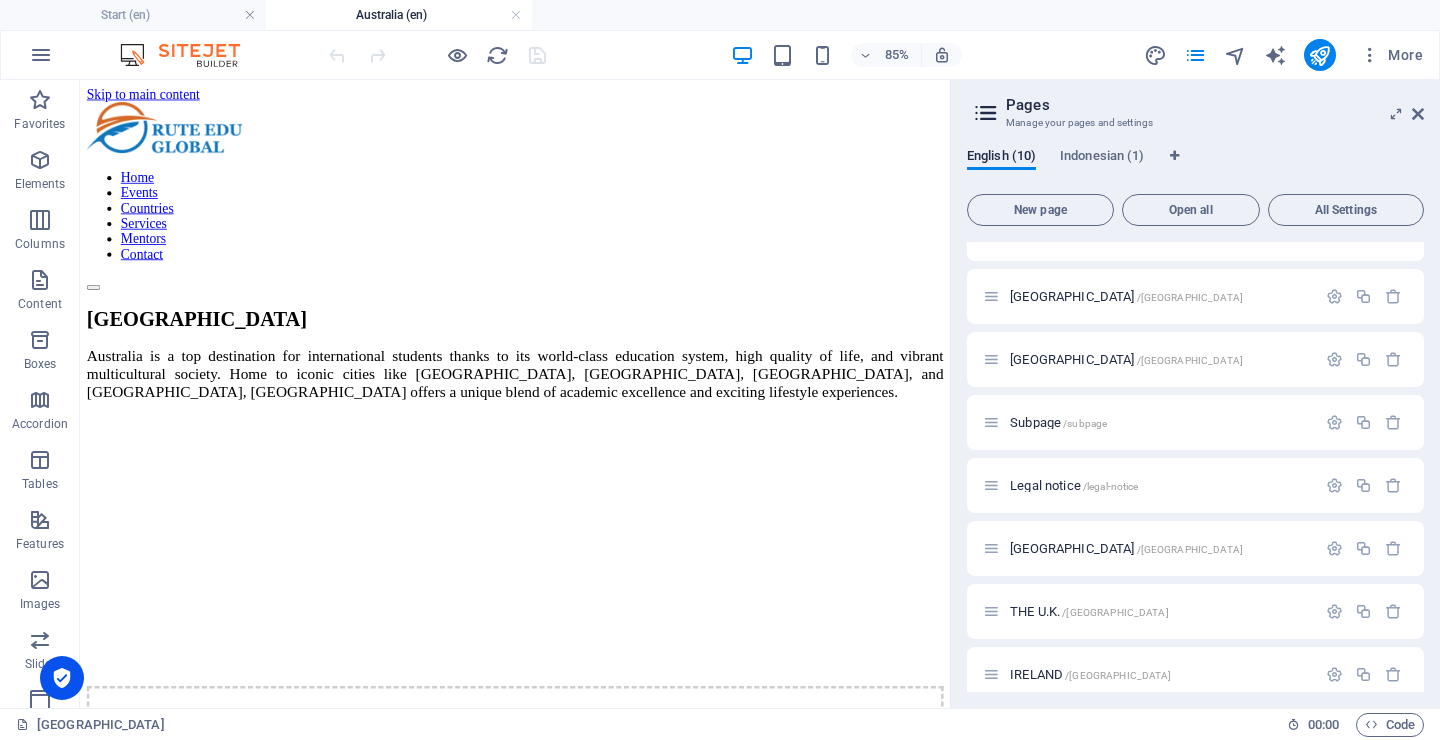 scroll, scrollTop: 776, scrollLeft: 0, axis: vertical 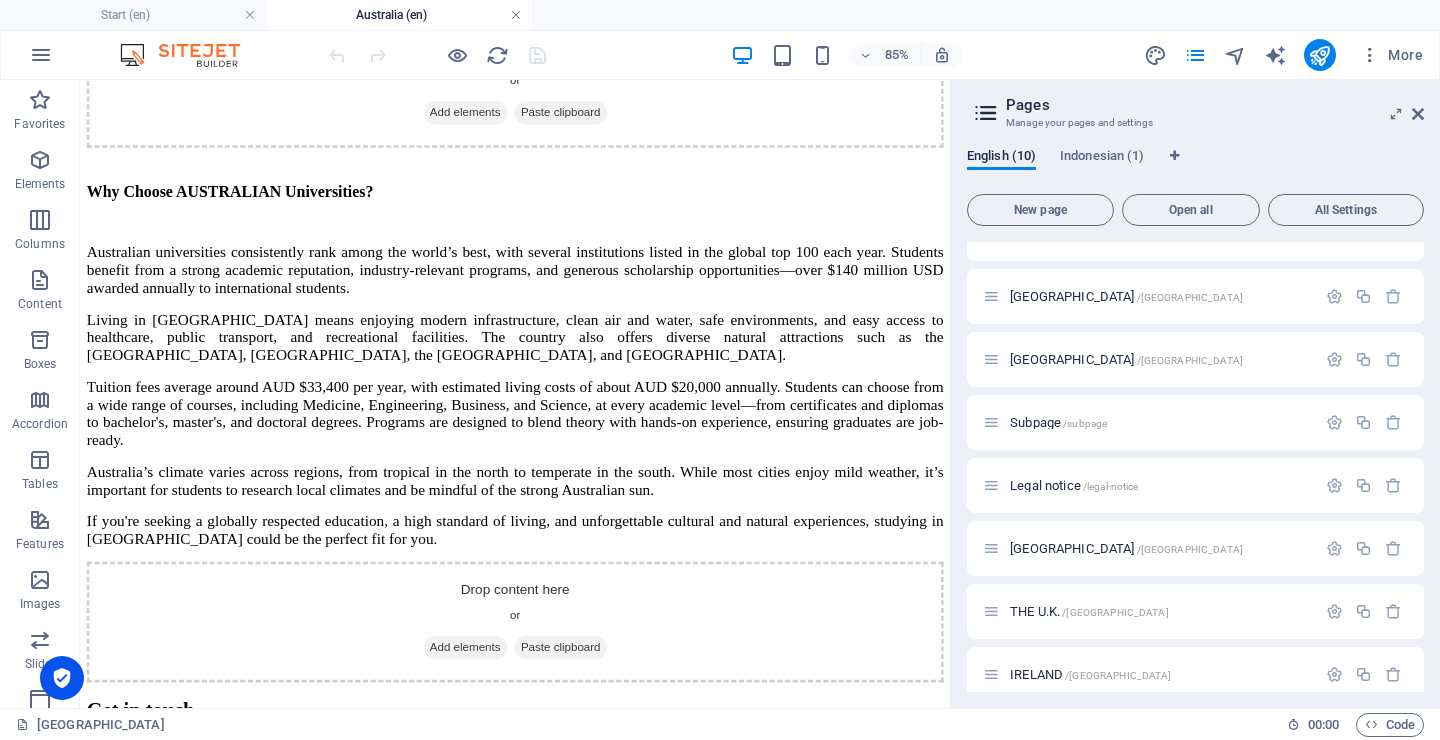click at bounding box center (516, 15) 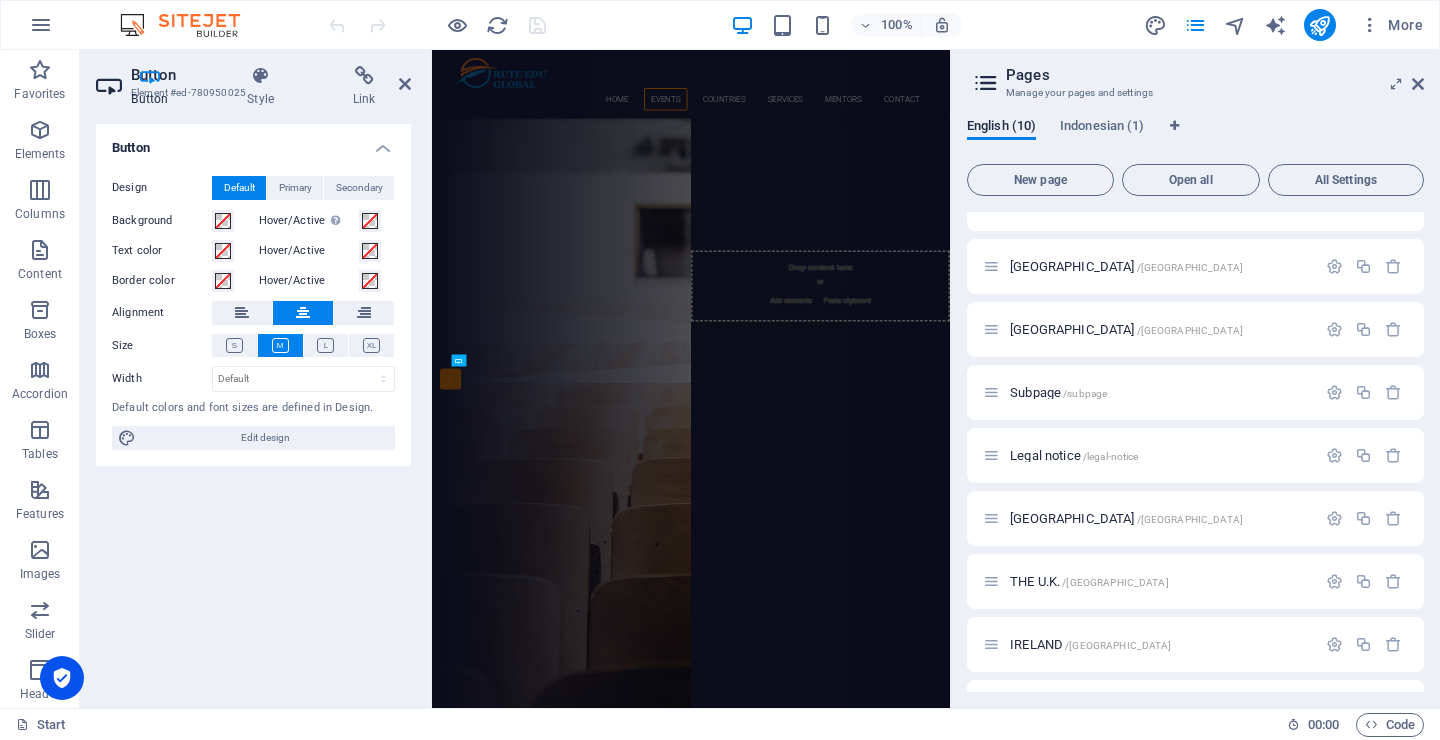 scroll, scrollTop: 2140, scrollLeft: 0, axis: vertical 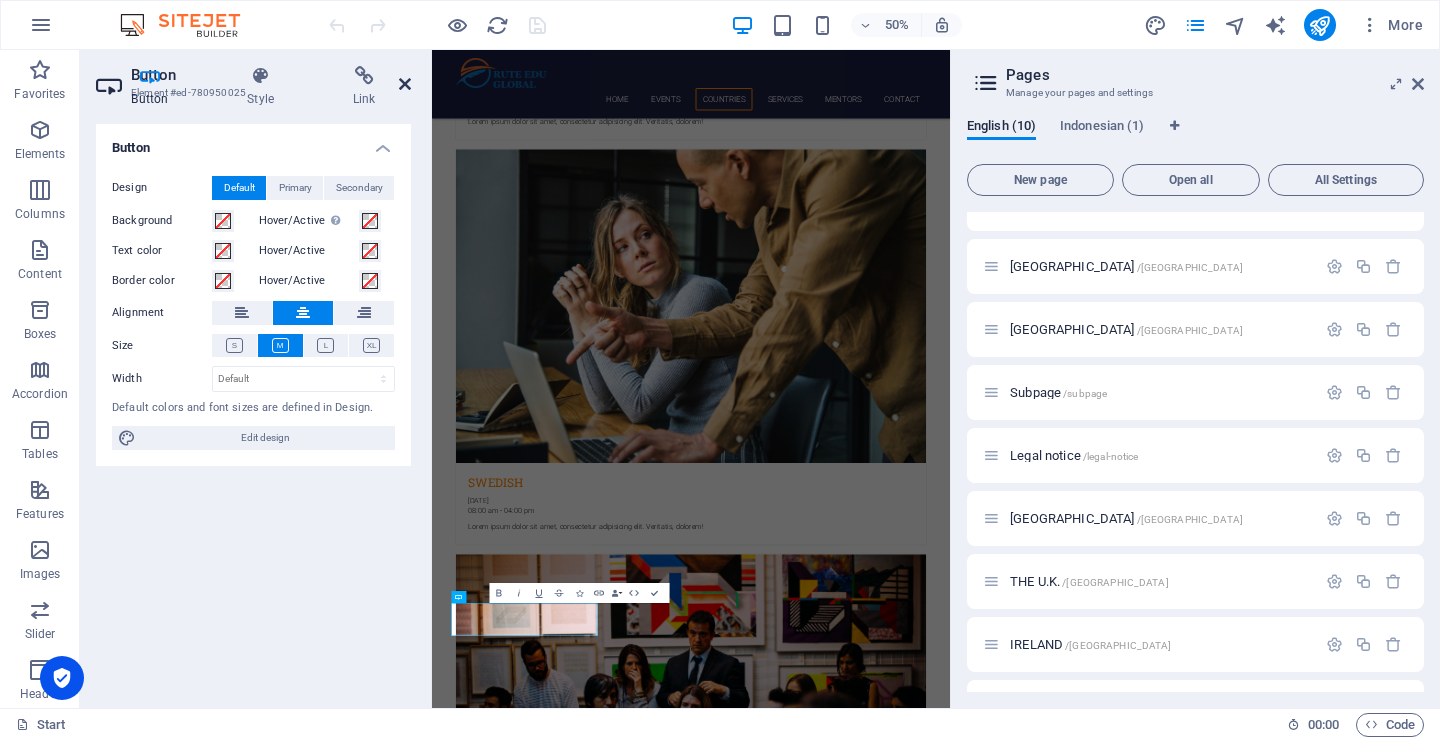 click at bounding box center [405, 84] 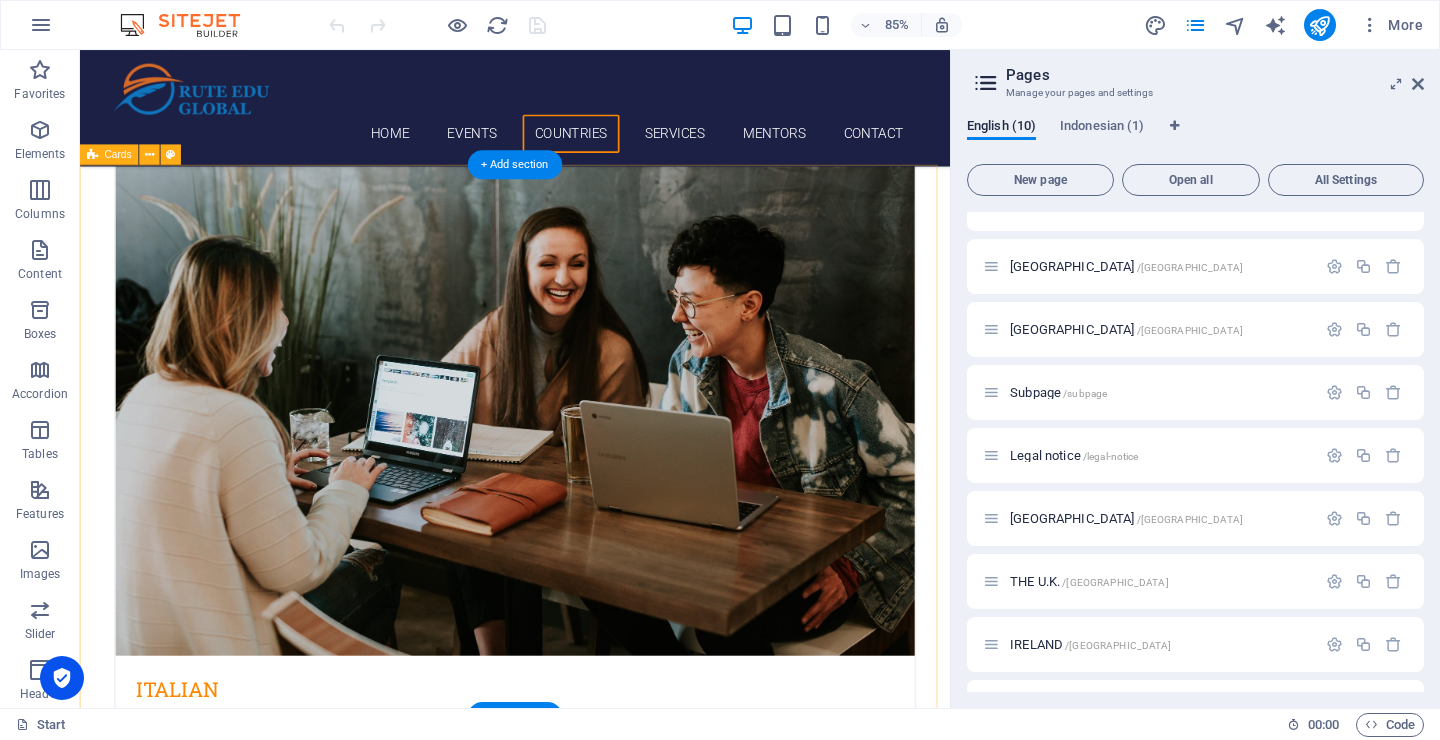 scroll, scrollTop: 3368, scrollLeft: 0, axis: vertical 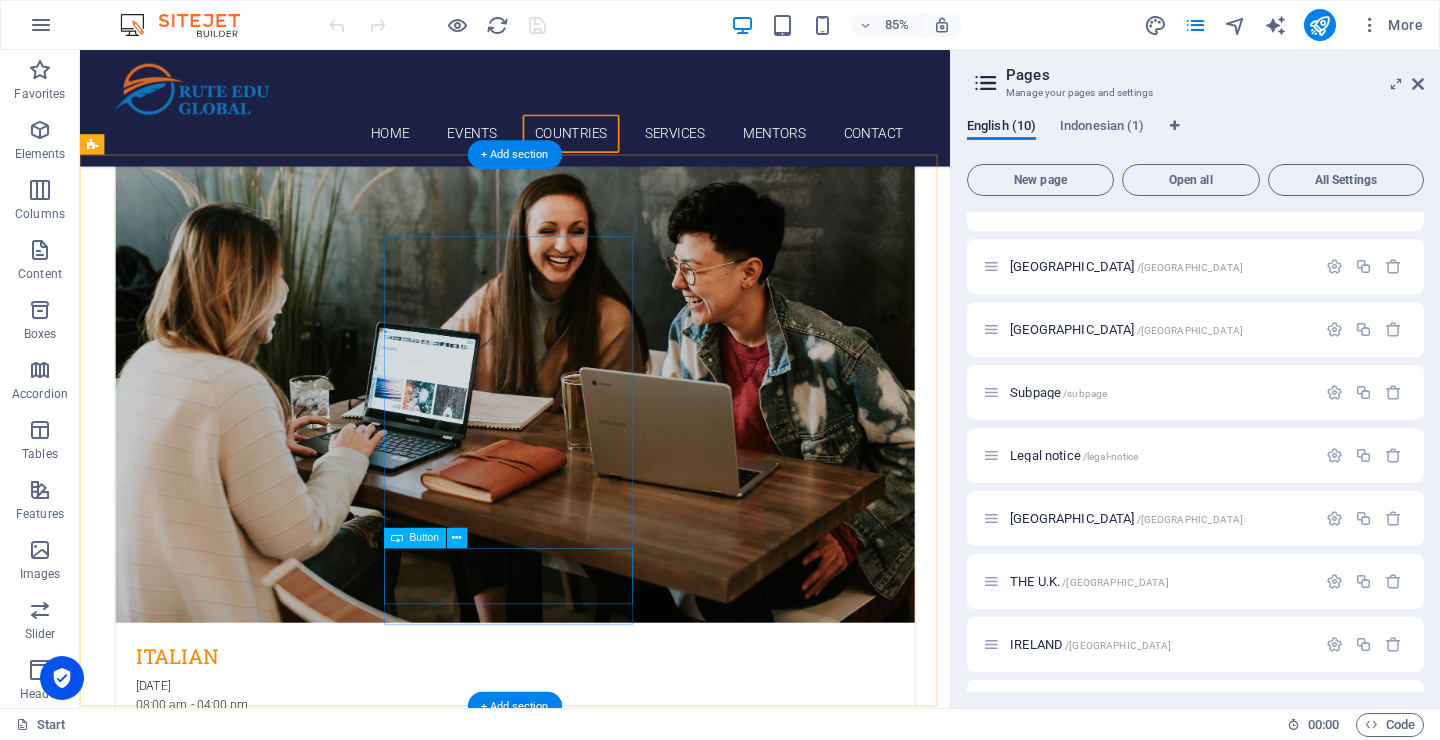 click on "Learn more" at bounding box center (242, 7216) 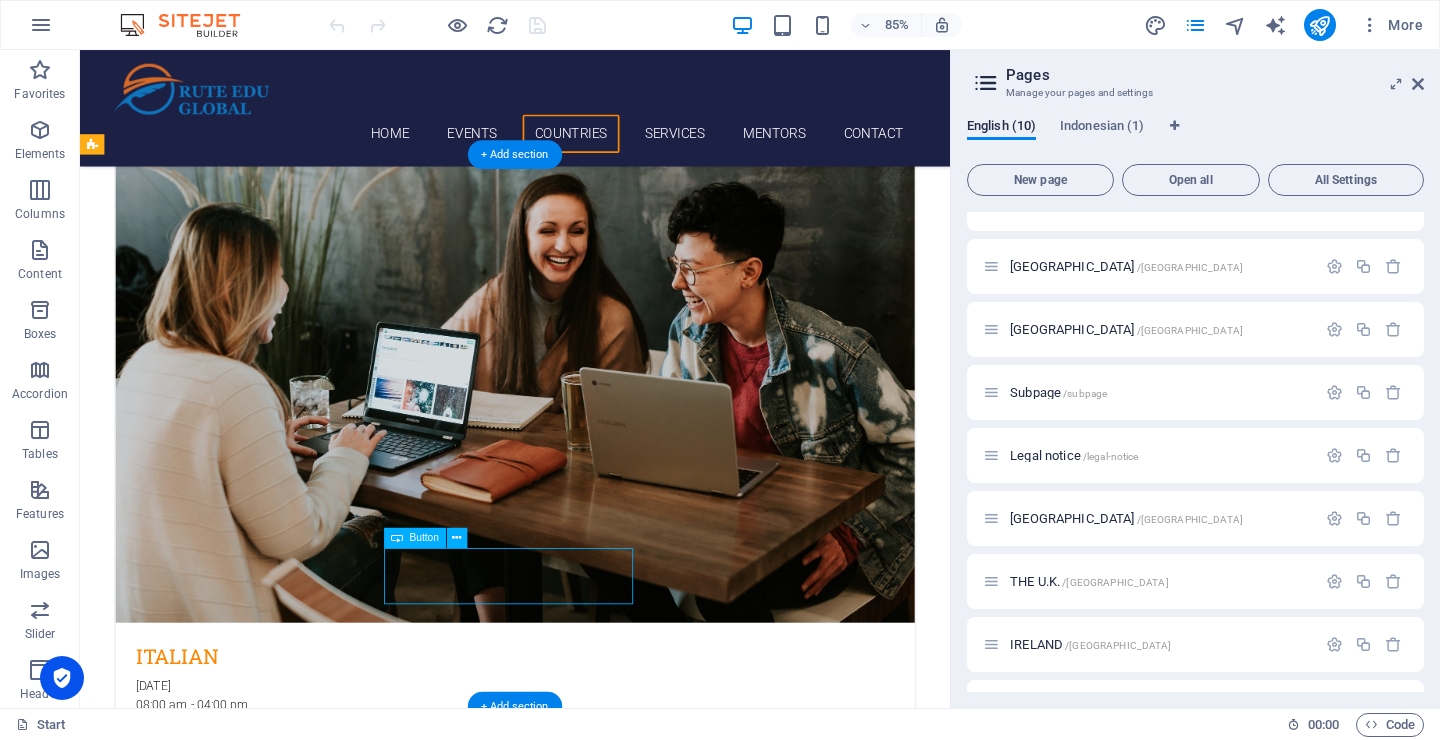 click on "Learn more" at bounding box center [242, 7216] 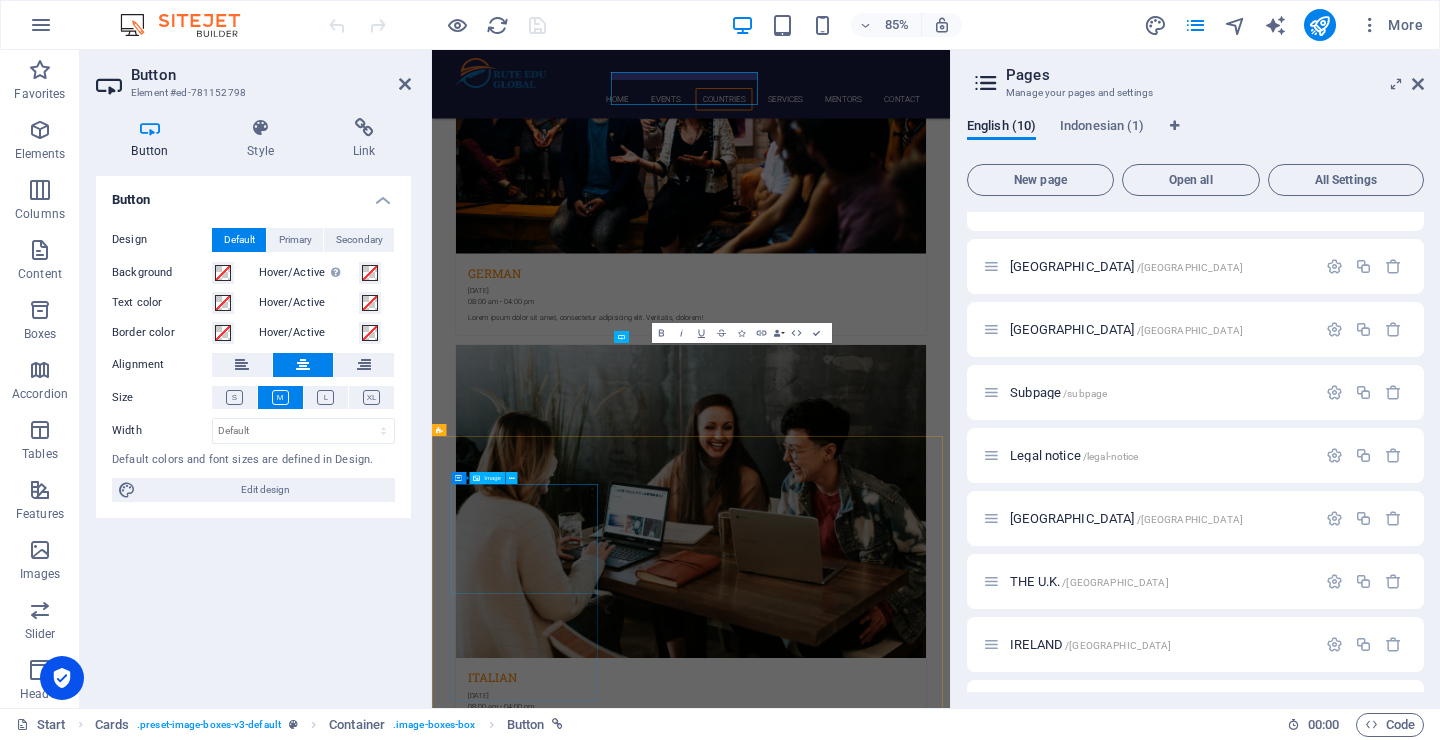 scroll, scrollTop: 3910, scrollLeft: 0, axis: vertical 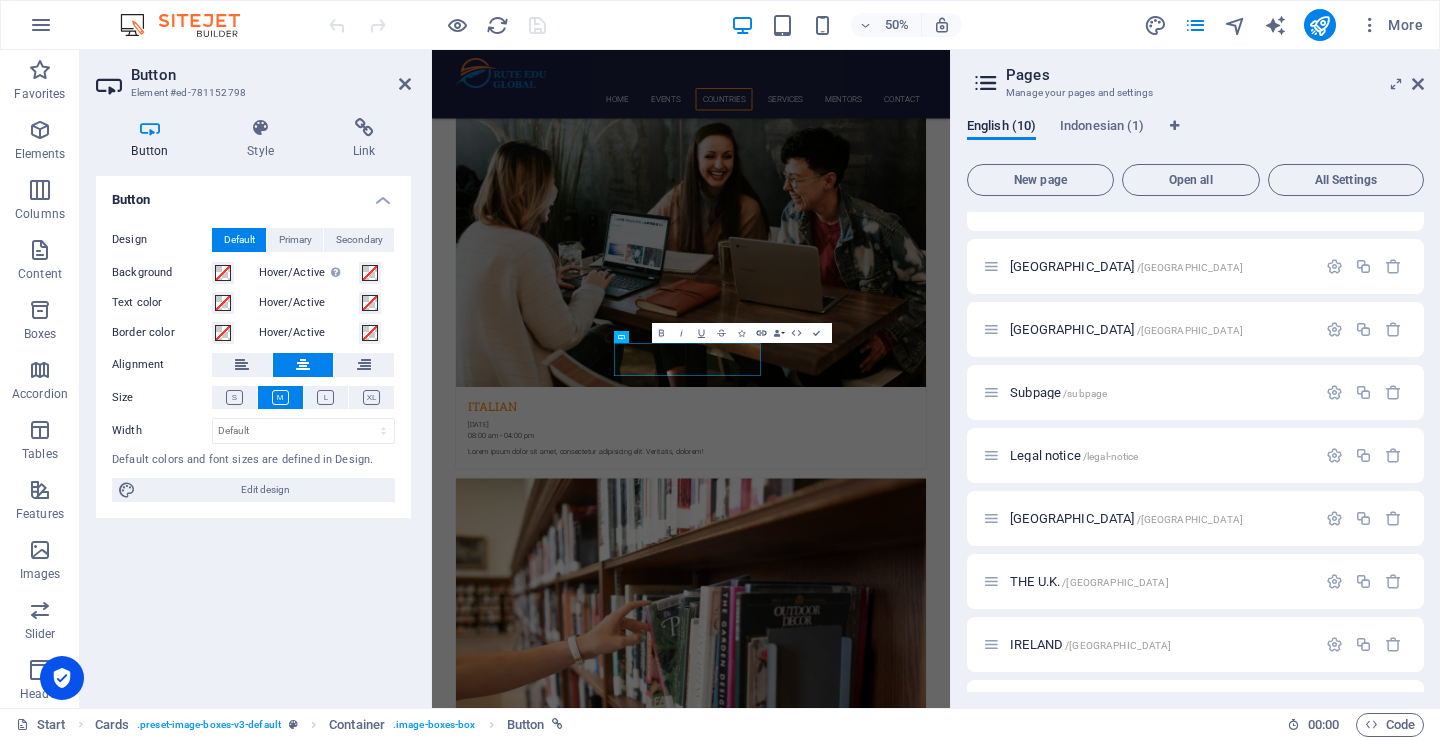 click 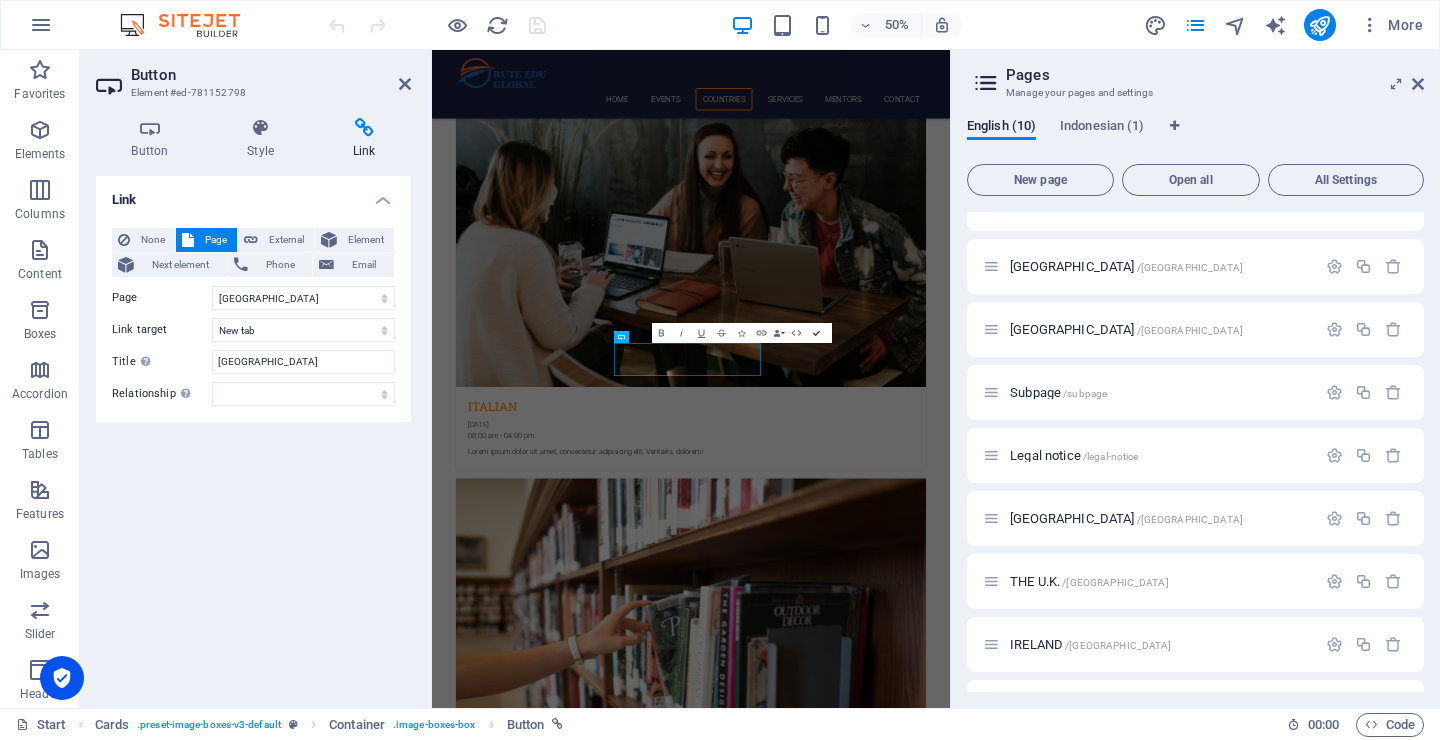 scroll, scrollTop: 3368, scrollLeft: 0, axis: vertical 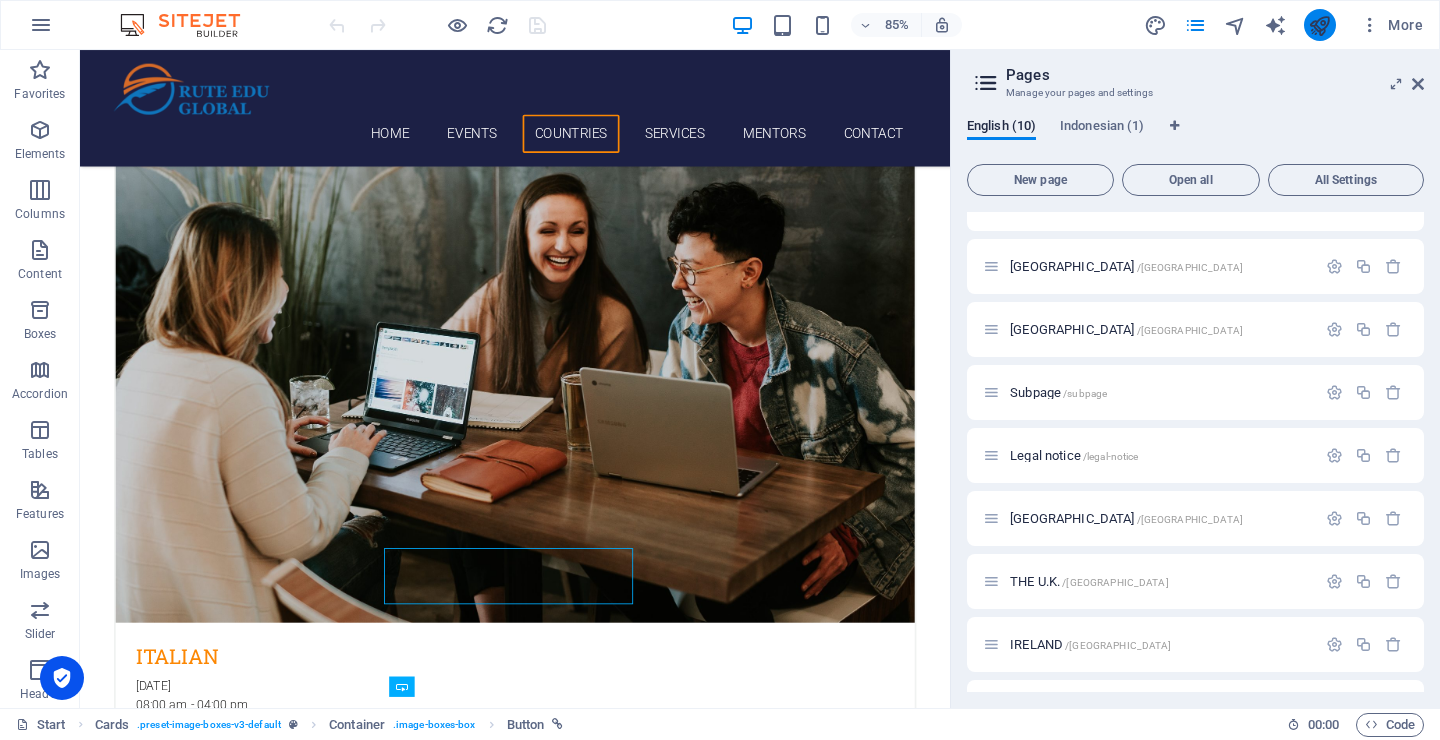click at bounding box center [1320, 25] 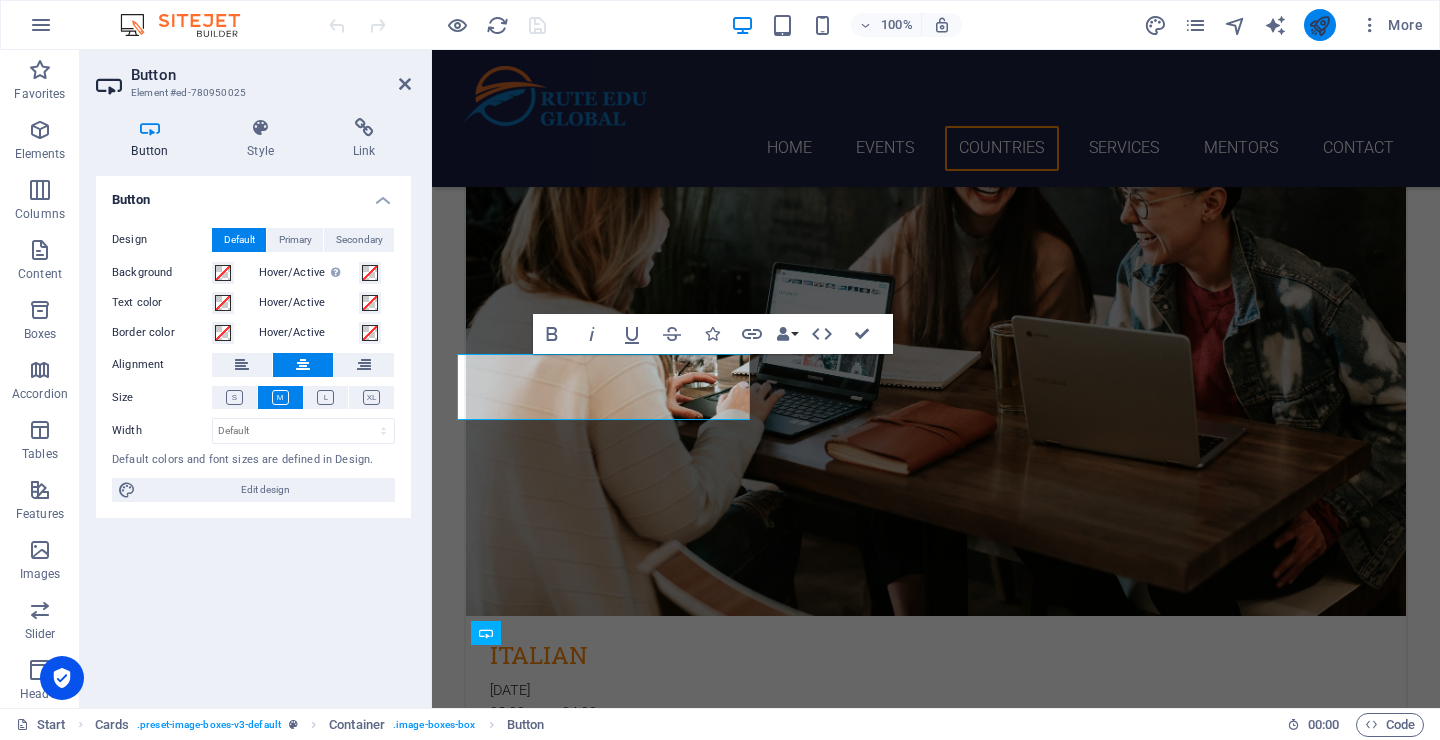 scroll, scrollTop: 2284, scrollLeft: 0, axis: vertical 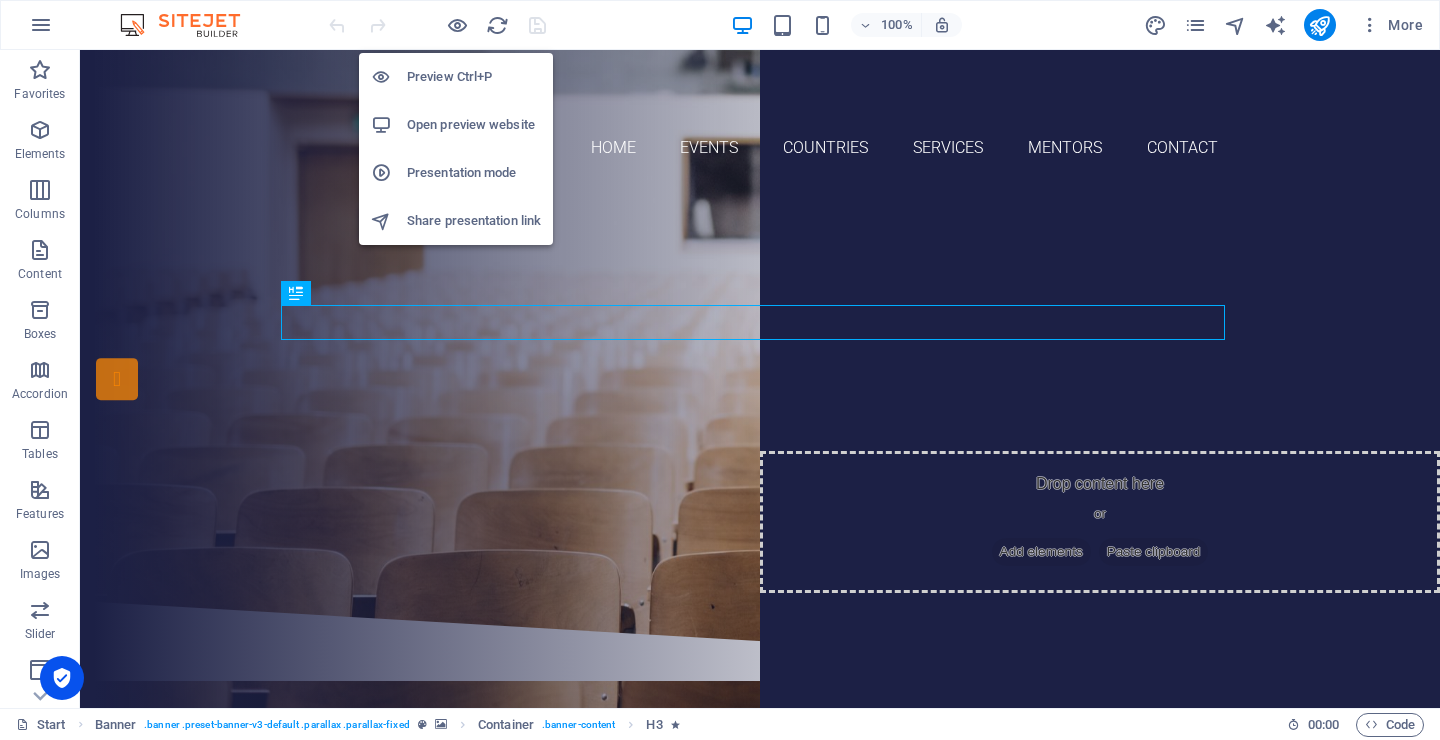 click on "Preview Ctrl+P" at bounding box center [474, 77] 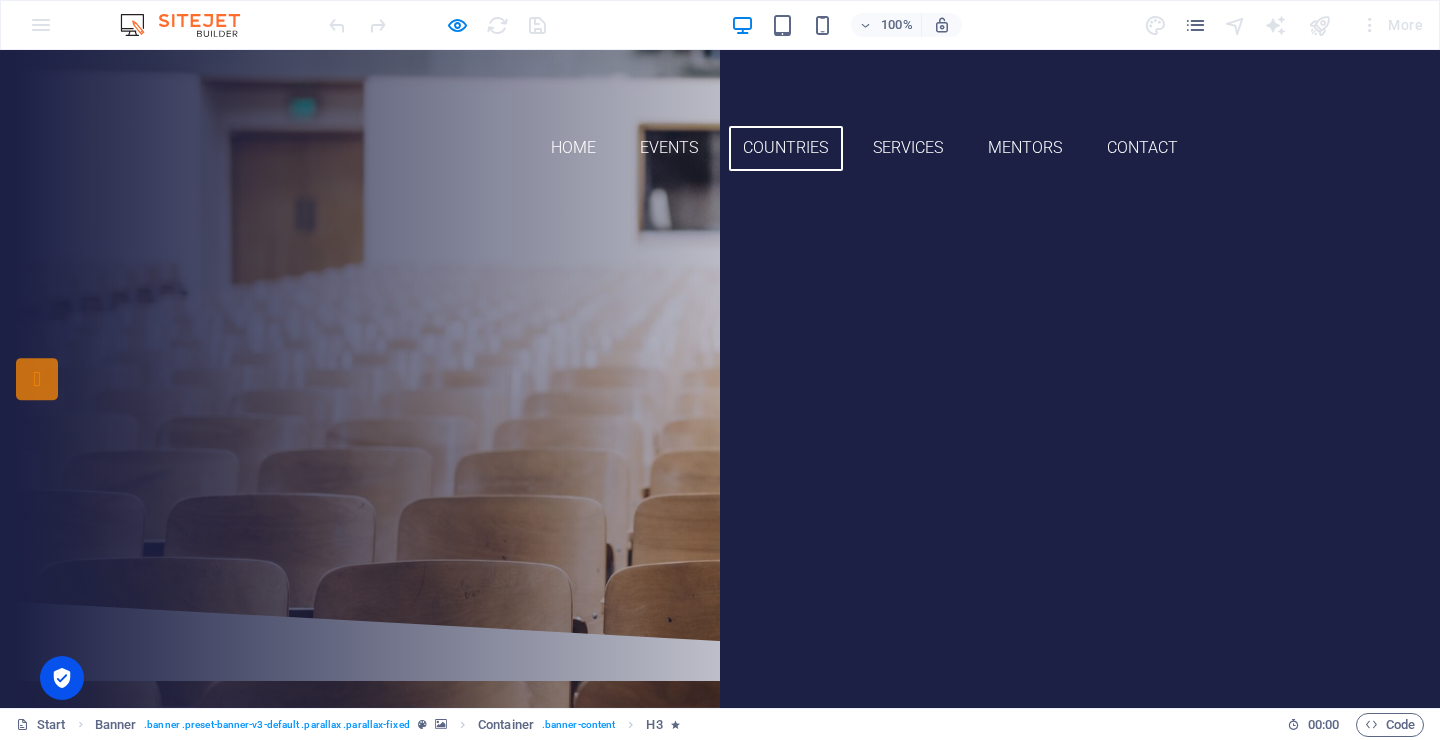click on "Countries" at bounding box center [786, 148] 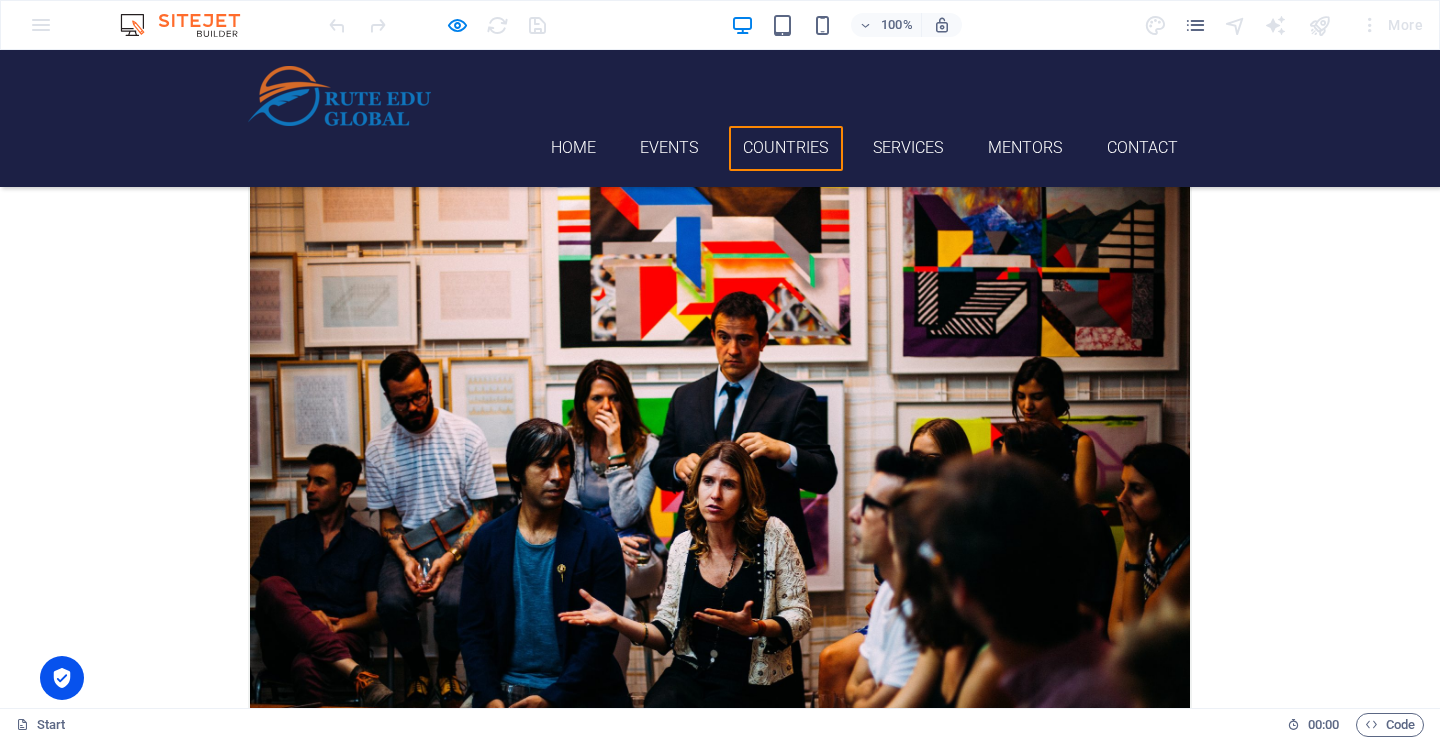 scroll, scrollTop: 2364, scrollLeft: 0, axis: vertical 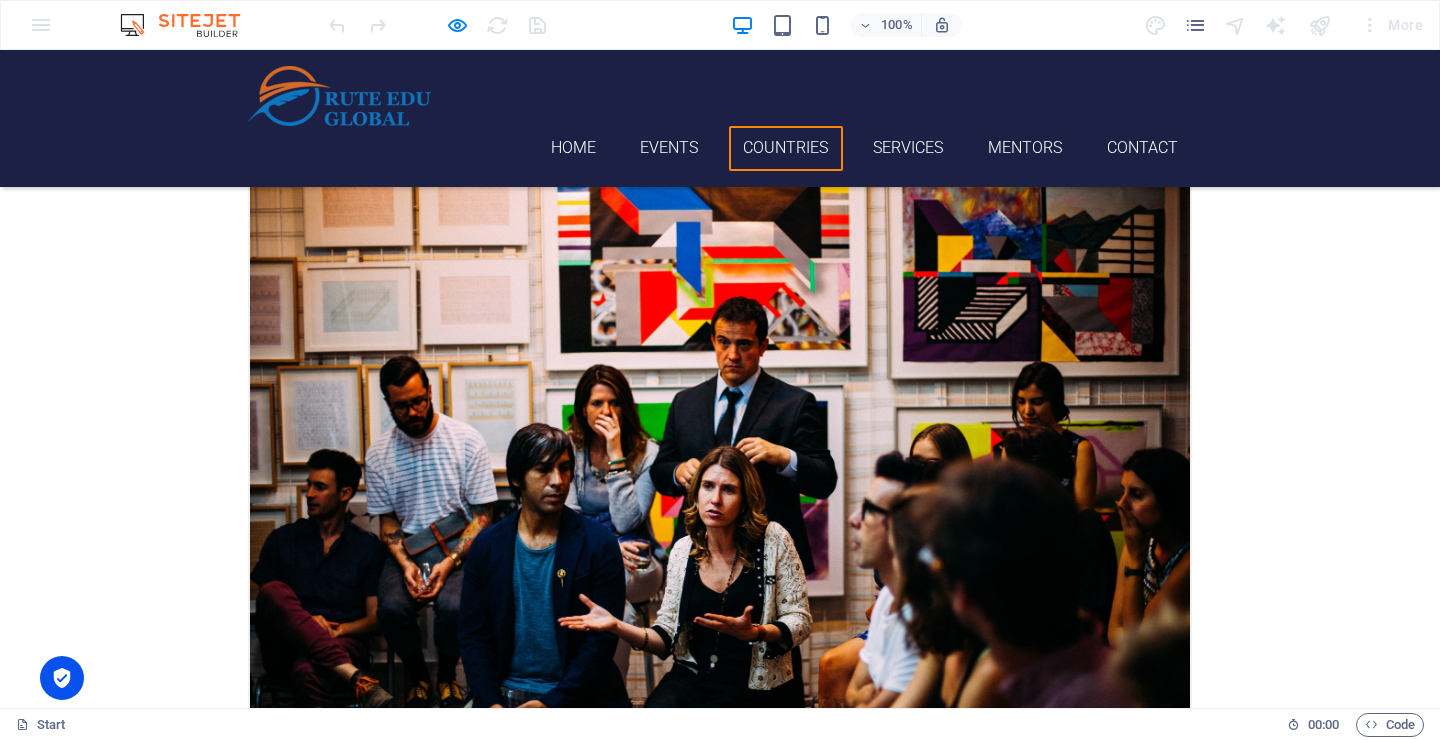 click on "Learn more" at bounding box center (163, 4465) 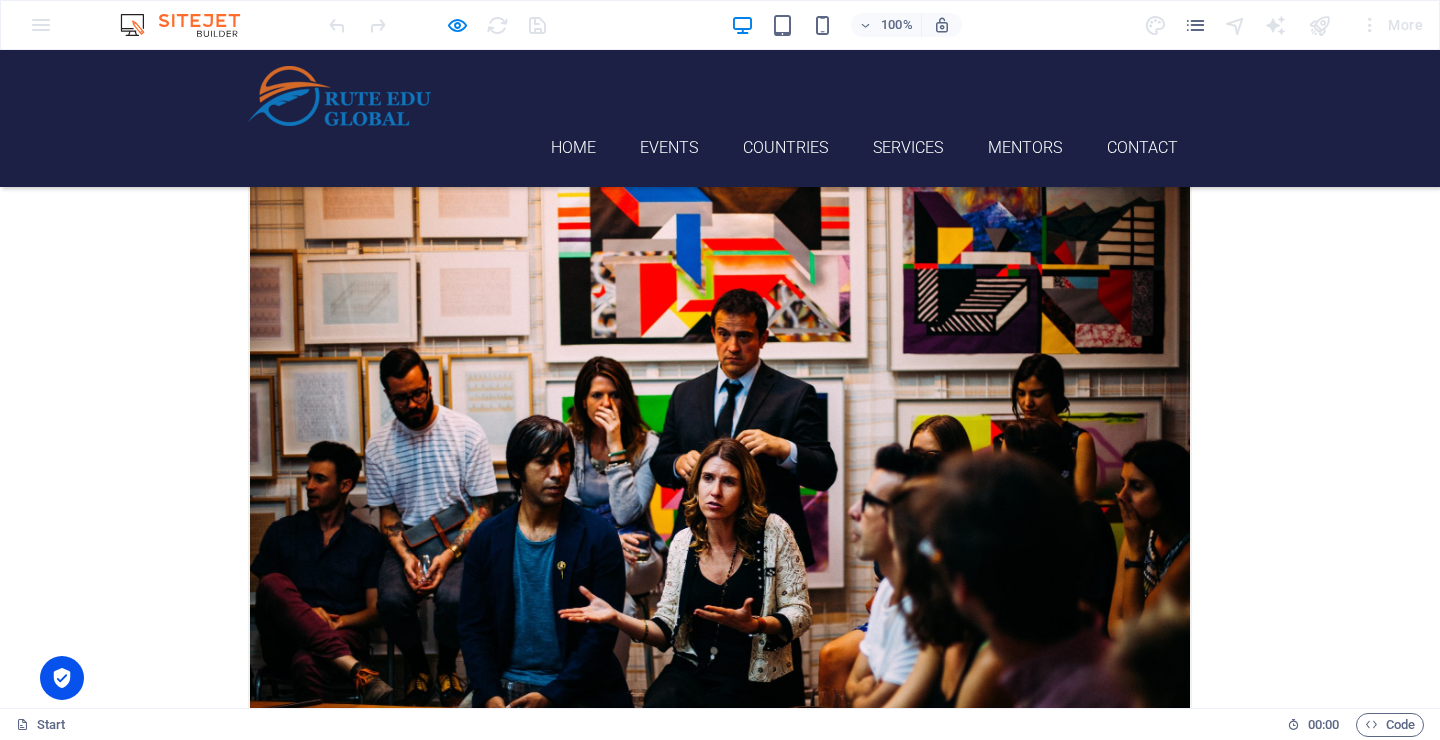 scroll, scrollTop: 0, scrollLeft: 0, axis: both 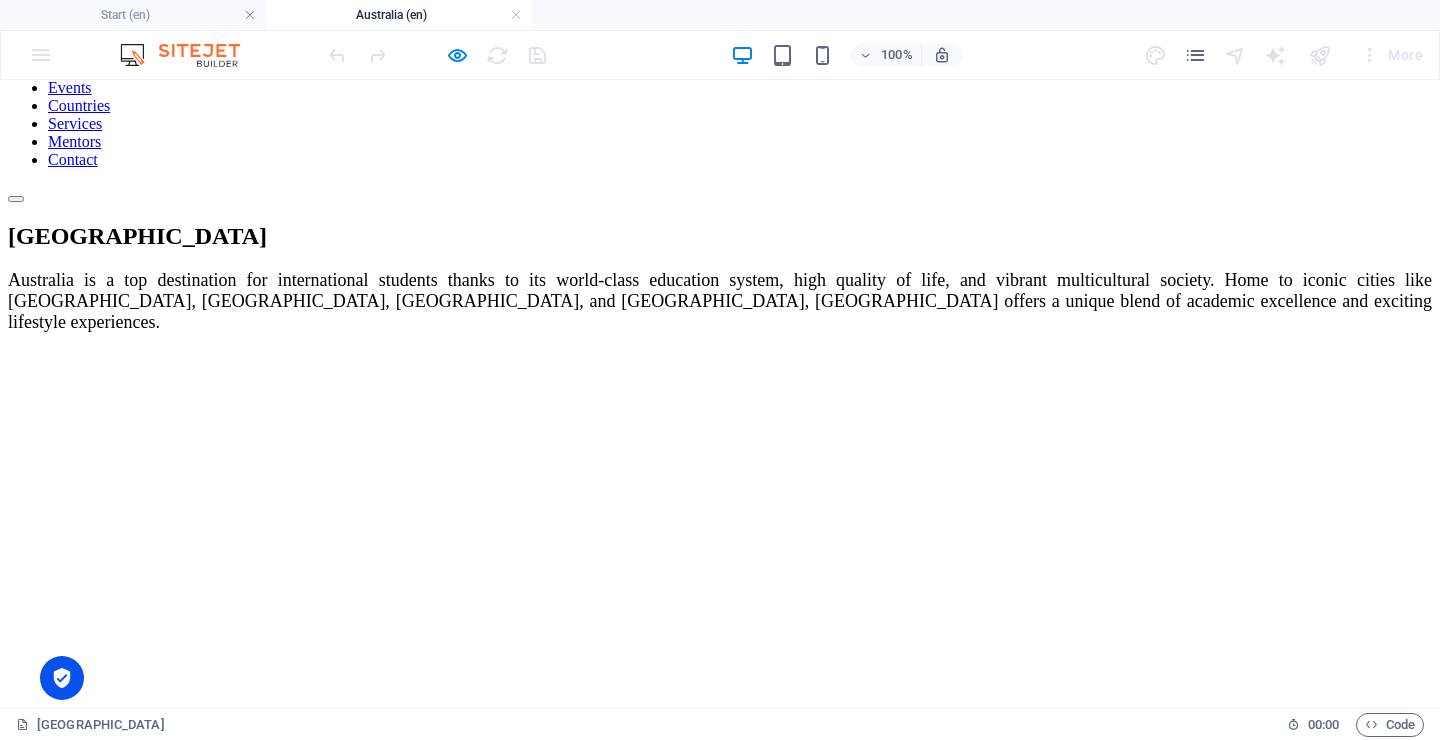 click on "Why Choose AUSTRALIAN Universities?" at bounding box center [720, 709] 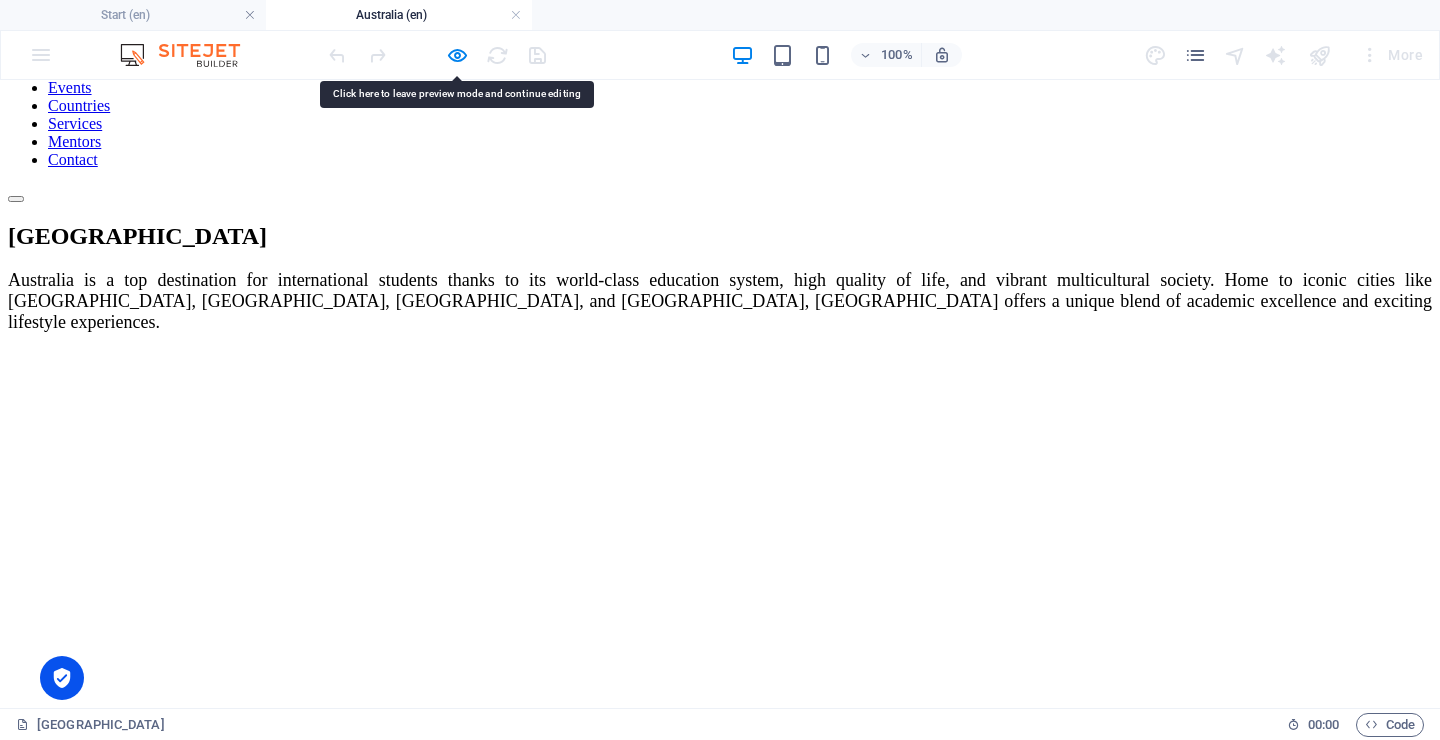 click on "Why Choose AUSTRALIAN Universities?" at bounding box center [720, 709] 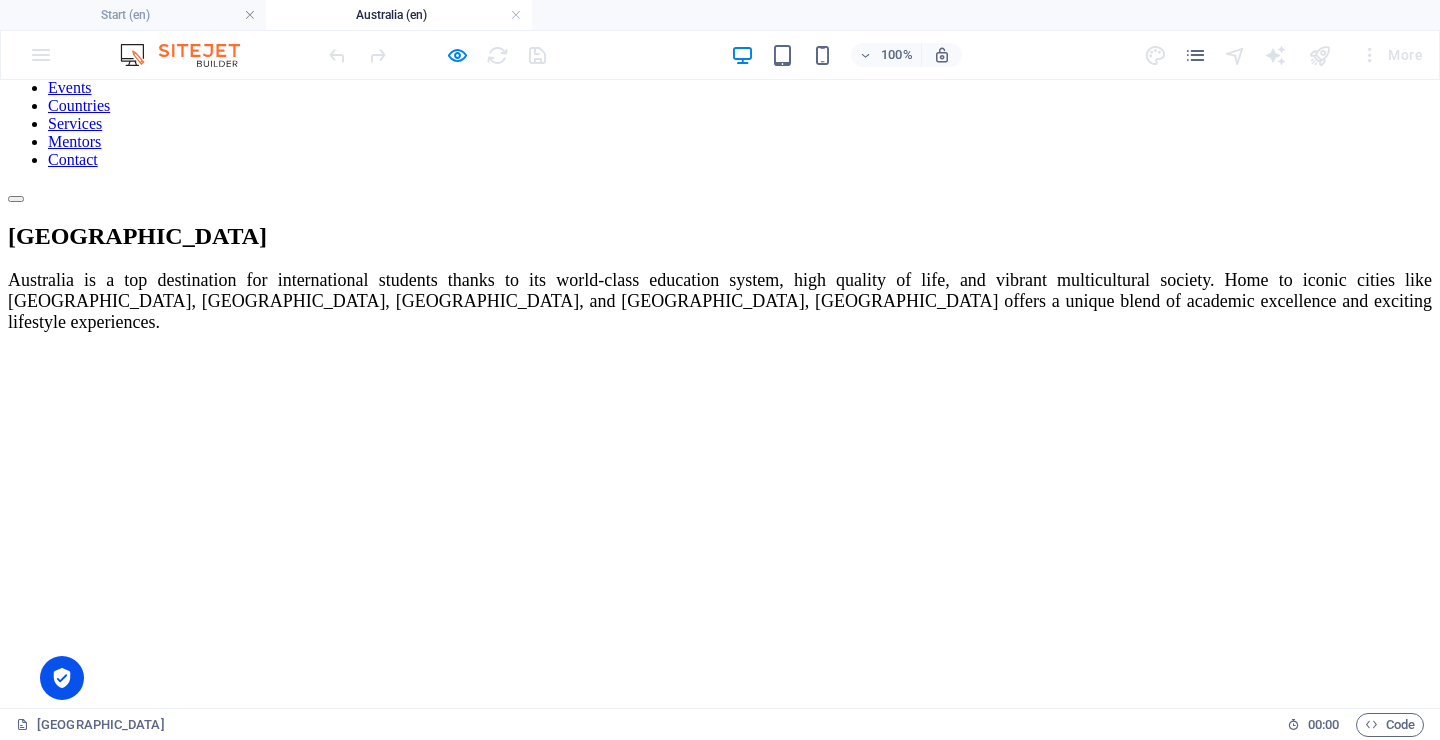 click on "Australia Australia is a top destination for international students thanks to its world-class education system, high quality of life, and vibrant multicultural society. Home to iconic cities like Sydney, Melbourne, Brisbane, and Perth, Australia offers a unique blend of academic excellence and exciting lifestyle experiences. Drop content here or  Add elements  Paste clipboard" at bounding box center [720, 445] 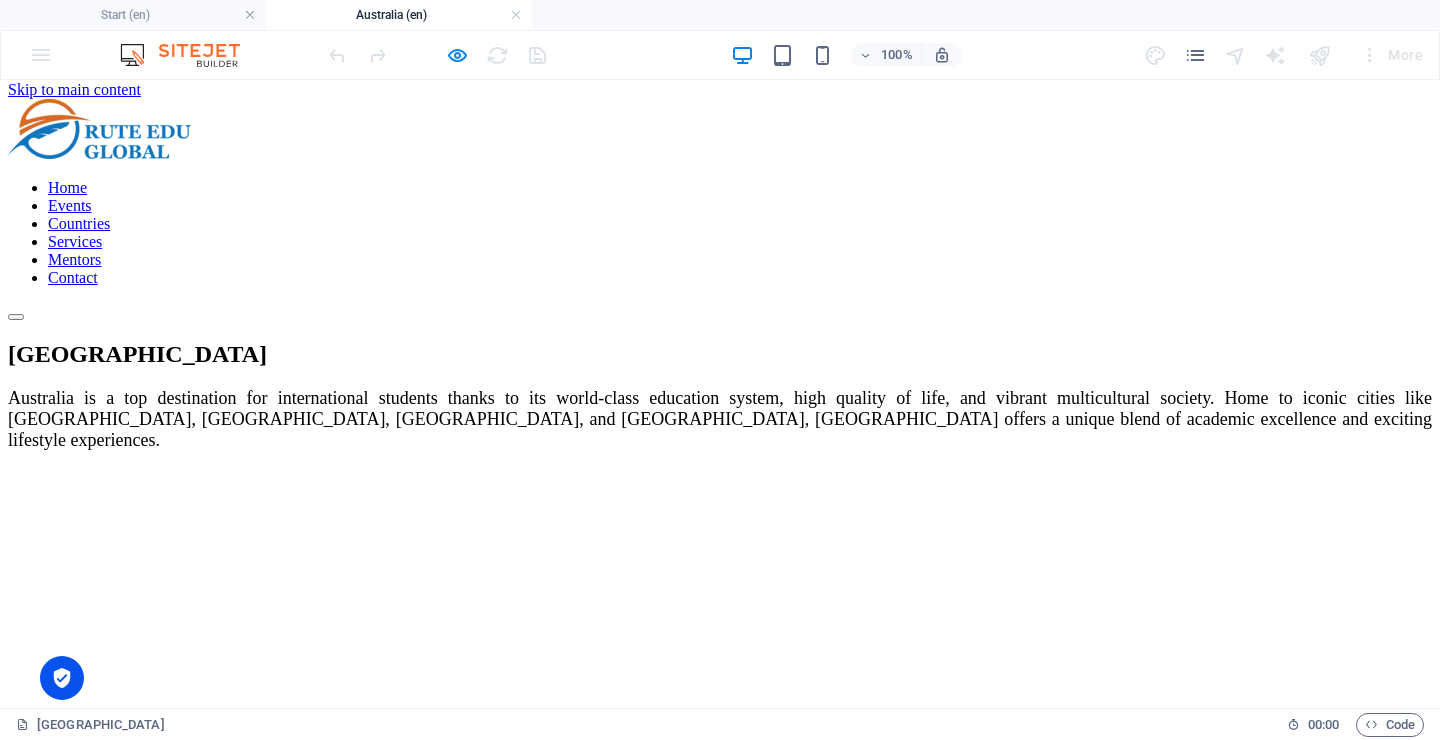 scroll, scrollTop: 0, scrollLeft: 0, axis: both 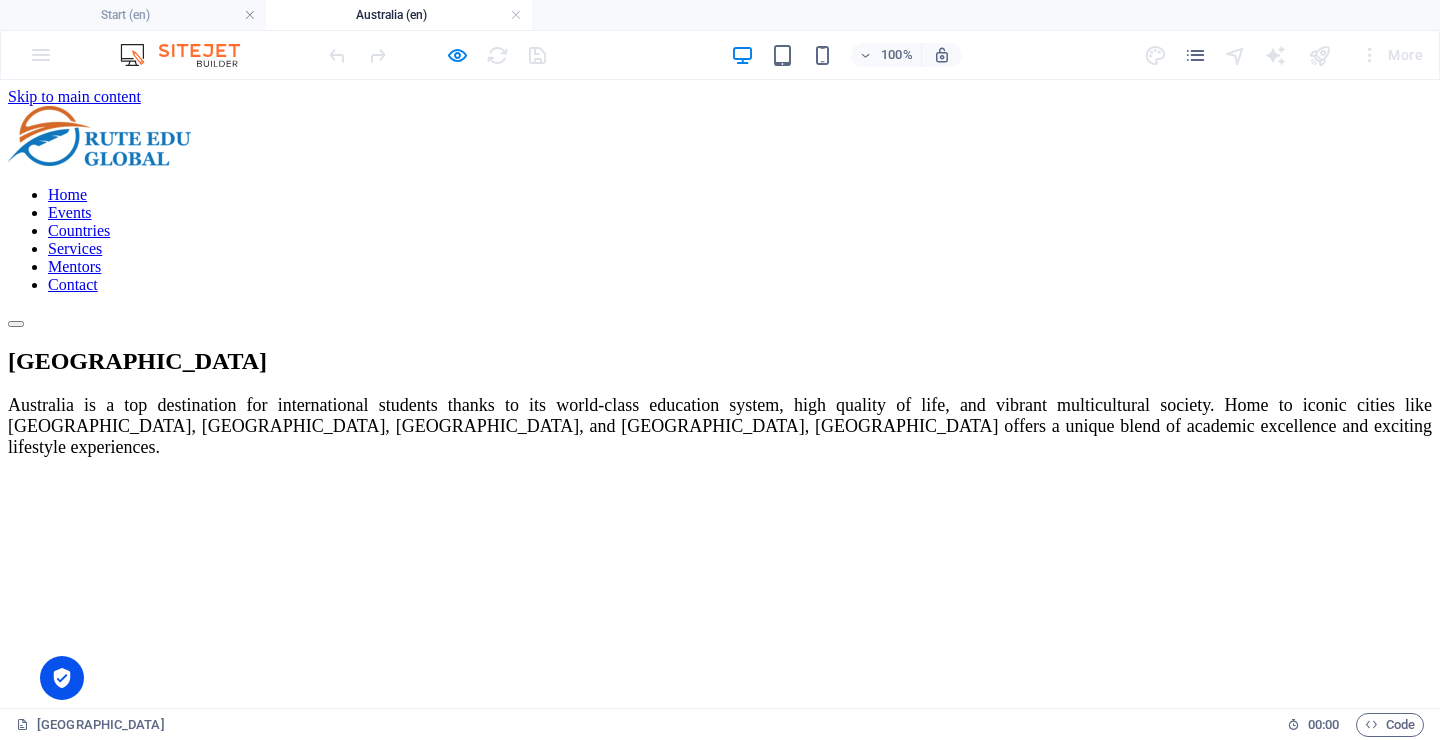 click on "Australia is a top destination for international students thanks to its world-class education system, high quality of life, and vibrant multicultural society. Home to iconic cities like [GEOGRAPHIC_DATA], [GEOGRAPHIC_DATA], [GEOGRAPHIC_DATA], and [GEOGRAPHIC_DATA], [GEOGRAPHIC_DATA] offers a unique blend of academic excellence and exciting lifestyle experiences." at bounding box center (720, 426) 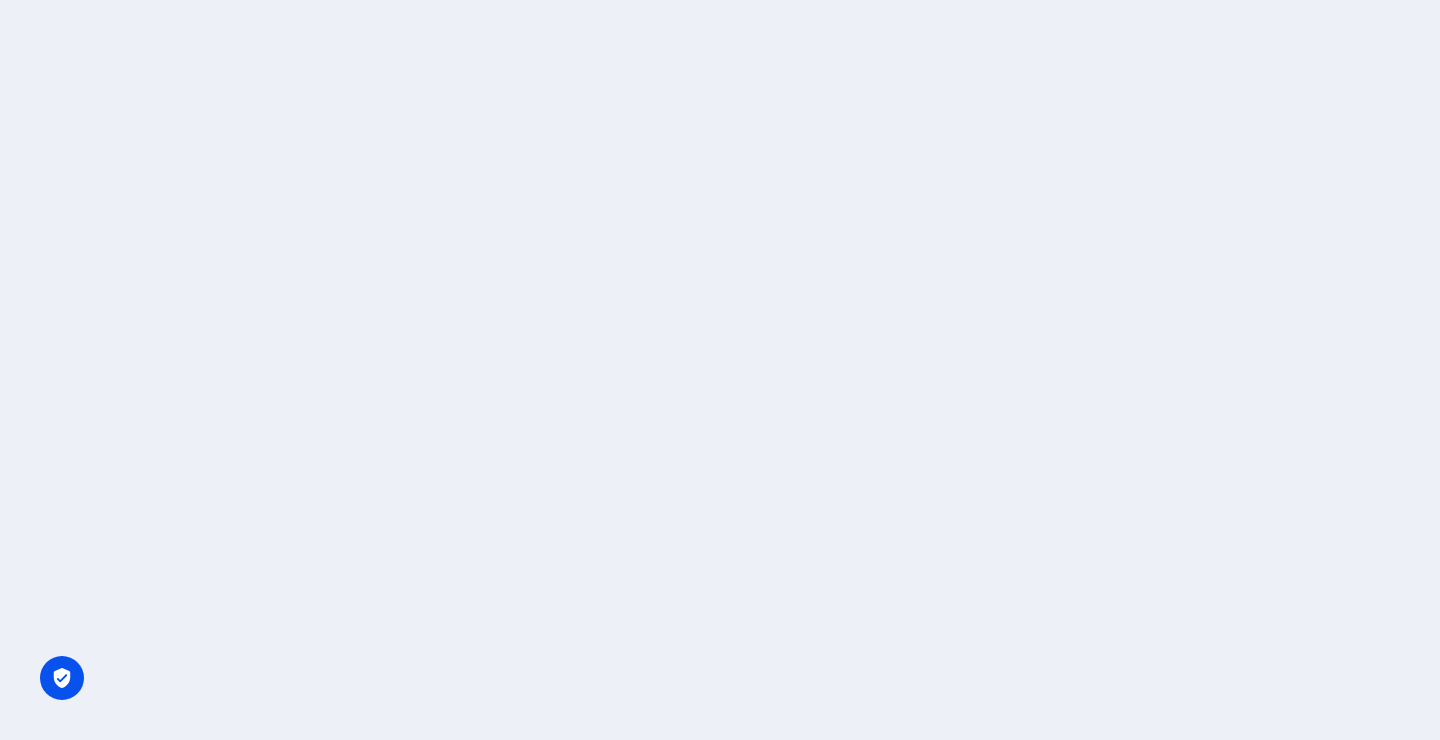 scroll, scrollTop: 0, scrollLeft: 0, axis: both 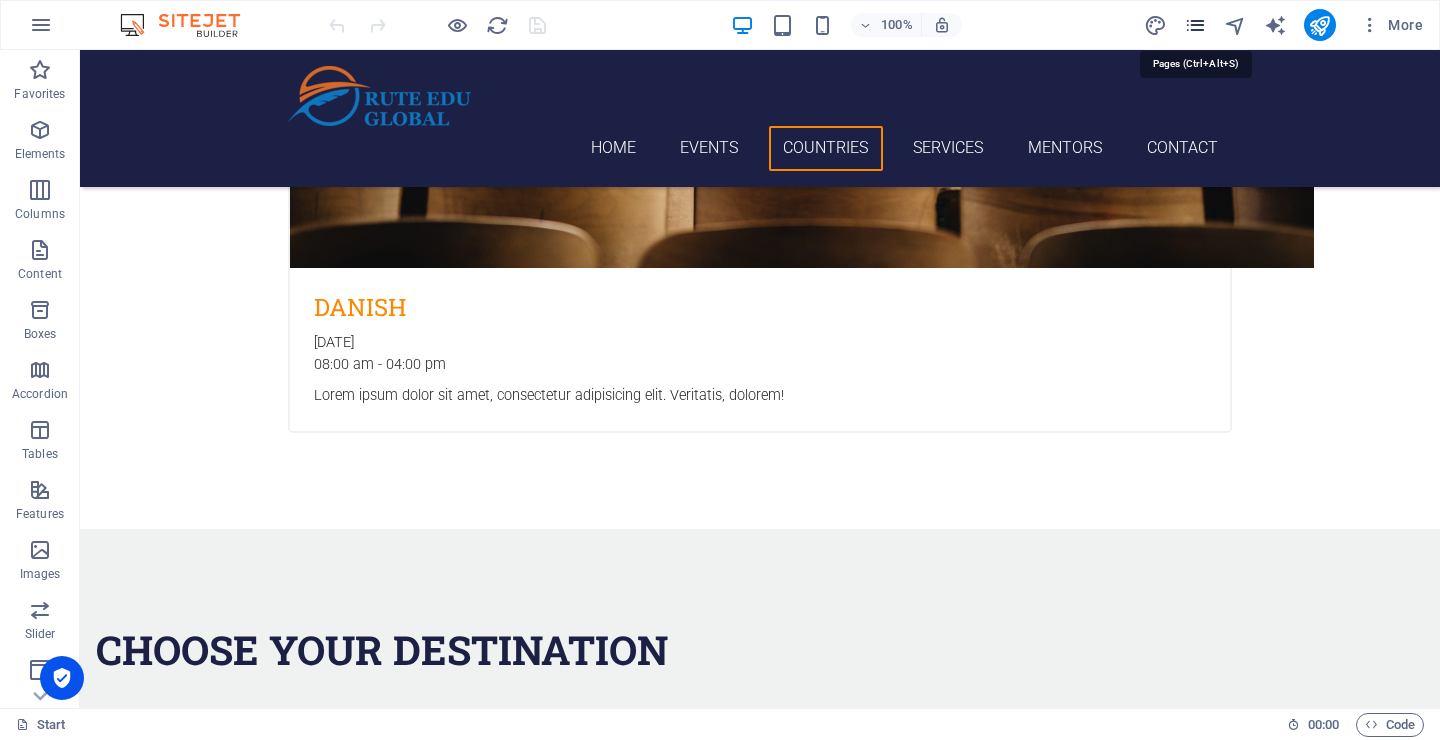 click at bounding box center (1195, 25) 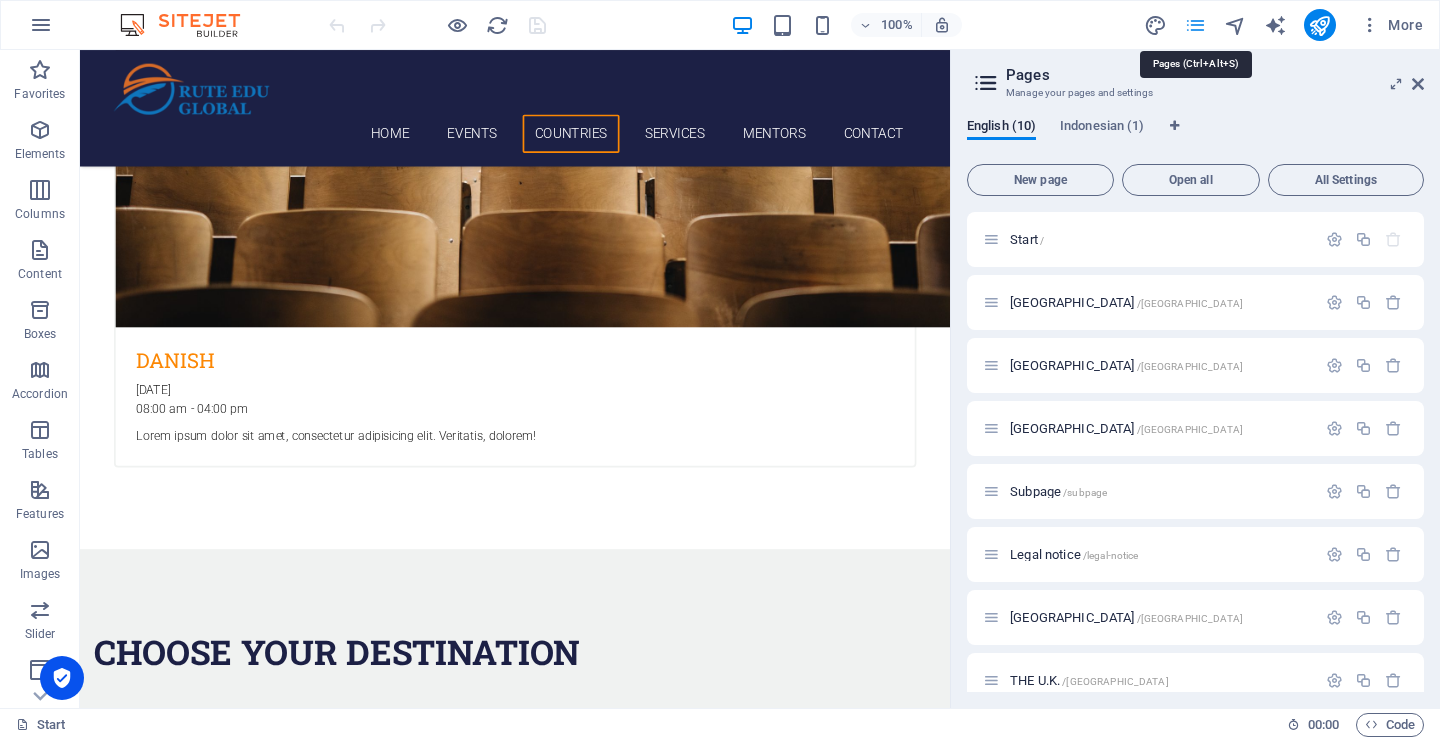 scroll, scrollTop: 5508, scrollLeft: 0, axis: vertical 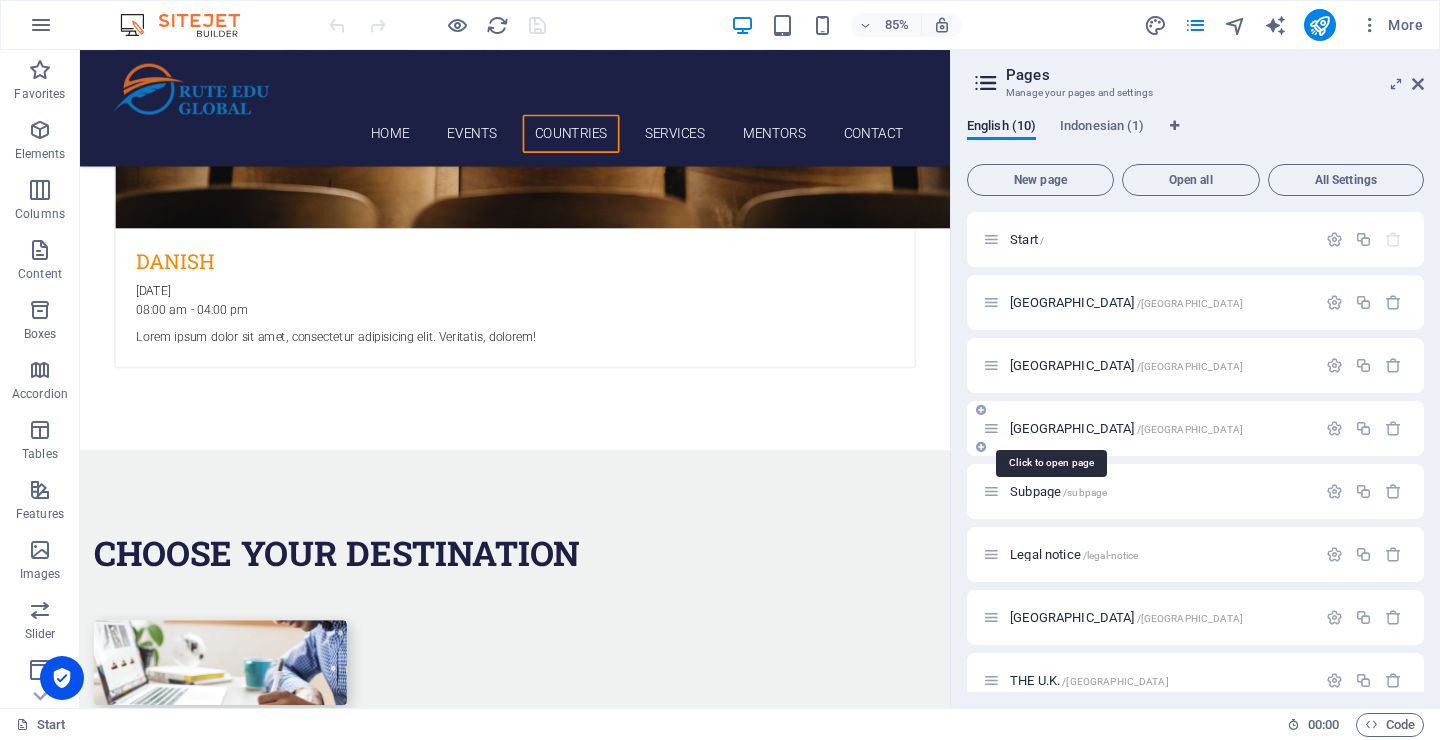 click on "[GEOGRAPHIC_DATA] /[GEOGRAPHIC_DATA]" at bounding box center (1126, 428) 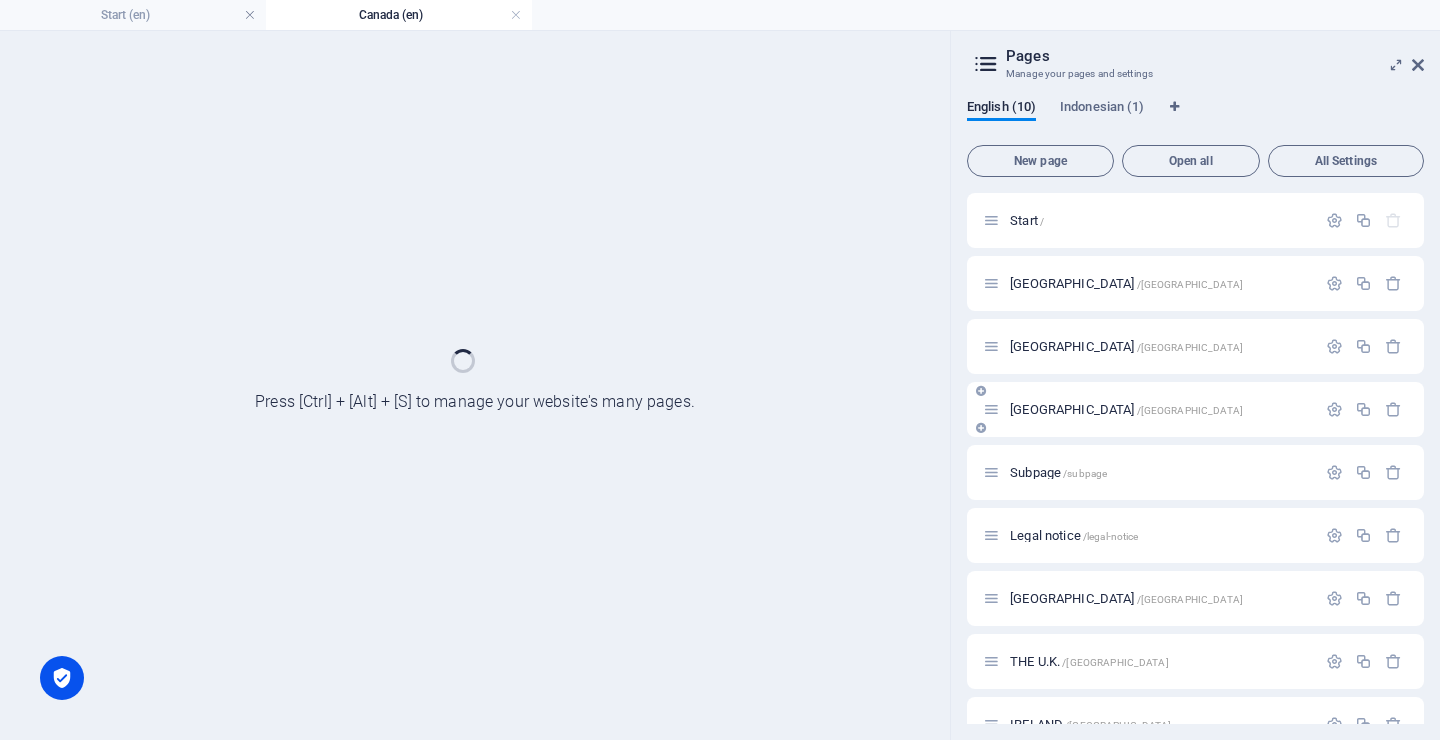 click on "[GEOGRAPHIC_DATA] /[GEOGRAPHIC_DATA]" at bounding box center [1195, 409] 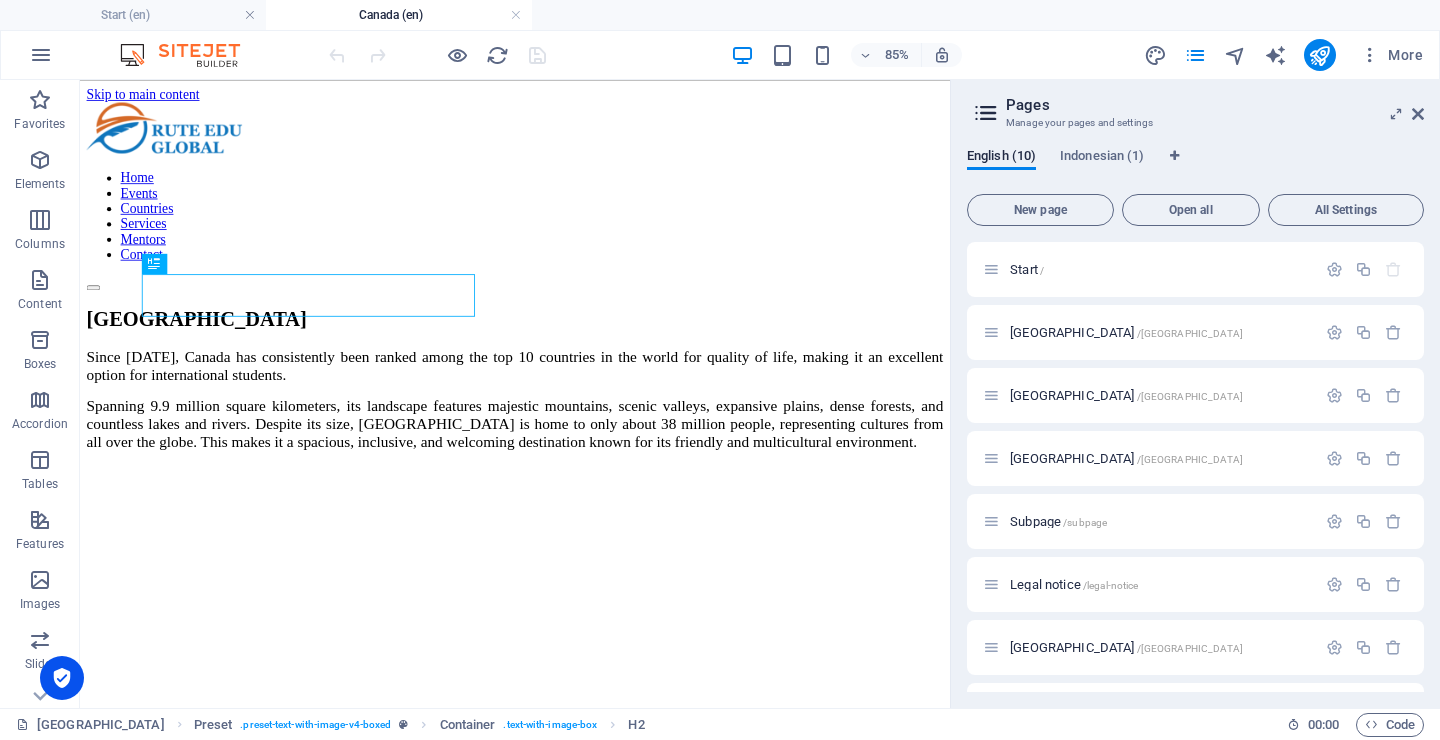 scroll, scrollTop: 0, scrollLeft: 0, axis: both 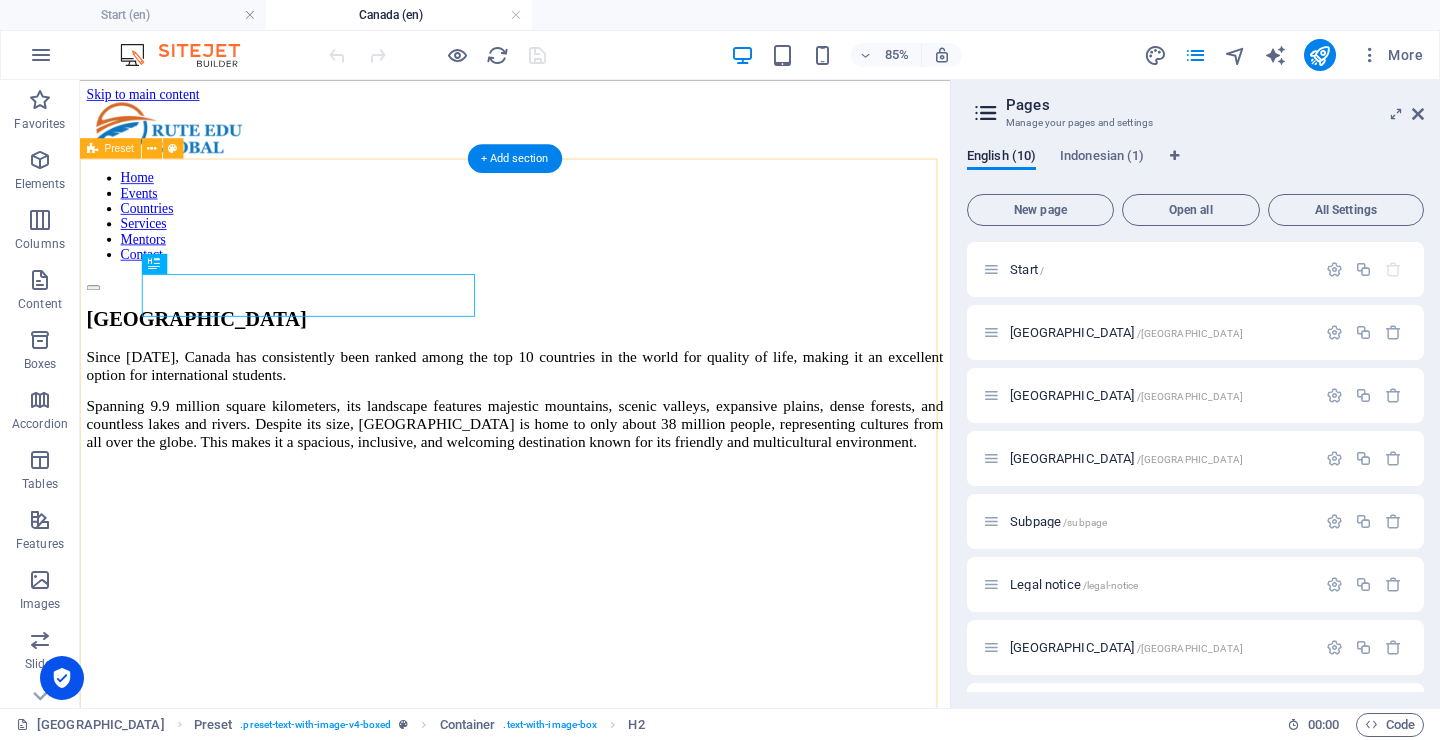 click on "Canada Since 1994, Canada has consistently been ranked among the top 10 countries in the world for quality of life, making it an excellent option for international students.  Spanning 9.9 million square kilometers, its landscape features majestic mountains, scenic valleys, expansive plains, dense forests, and countless lakes and rivers. Despite its size, Canada is home to only about 38 million people, representing cultures from all over the globe. This makes it a spacious, inclusive, and welcoming destination known for its friendly and multicultural environment. Drop content here or  Add elements  Paste clipboard" at bounding box center [592, 751] 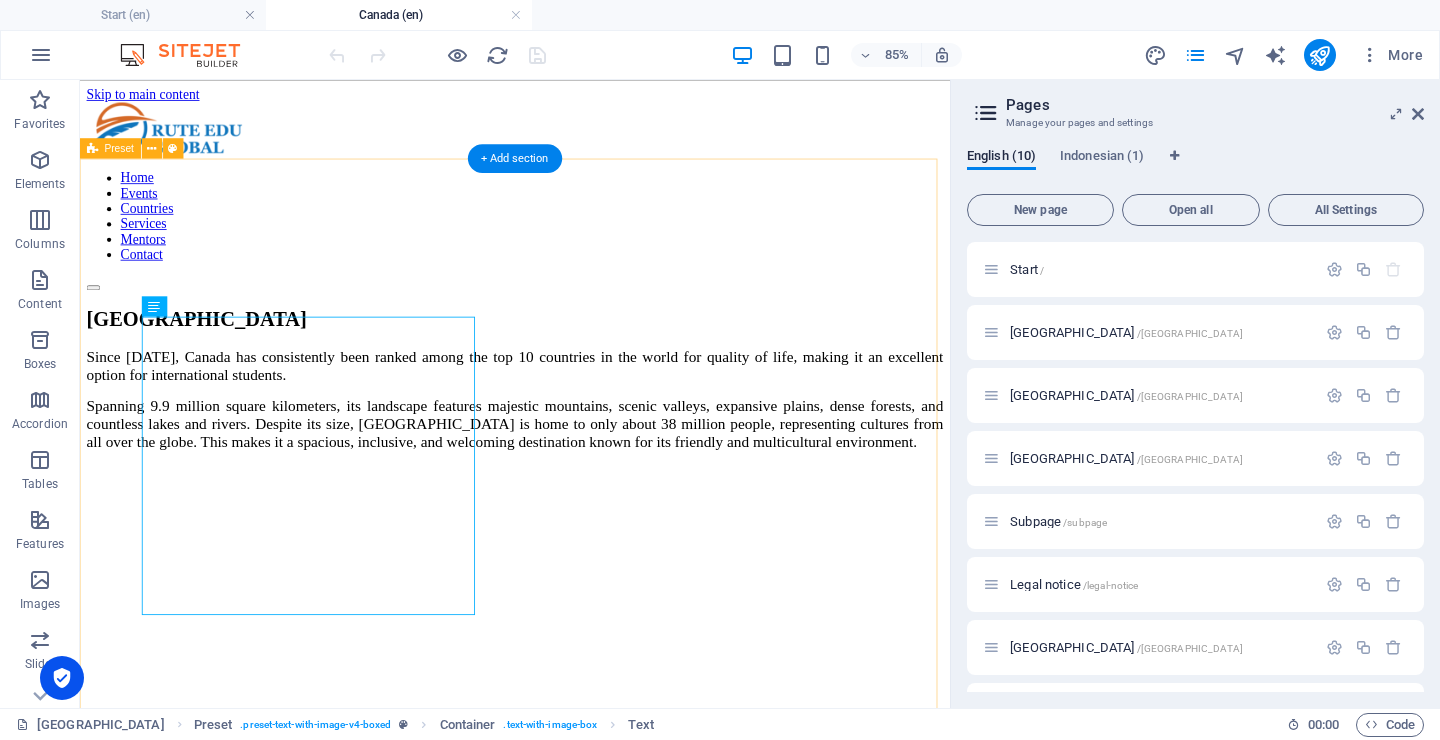 click on "Canada Since 1994, Canada has consistently been ranked among the top 10 countries in the world for quality of life, making it an excellent option for international students.  Spanning 9.9 million square kilometers, its landscape features majestic mountains, scenic valleys, expansive plains, dense forests, and countless lakes and rivers. Despite its size, Canada is home to only about 38 million people, representing cultures from all over the globe. This makes it a spacious, inclusive, and welcoming destination known for its friendly and multicultural environment. Drop content here or  Add elements  Paste clipboard" at bounding box center [592, 751] 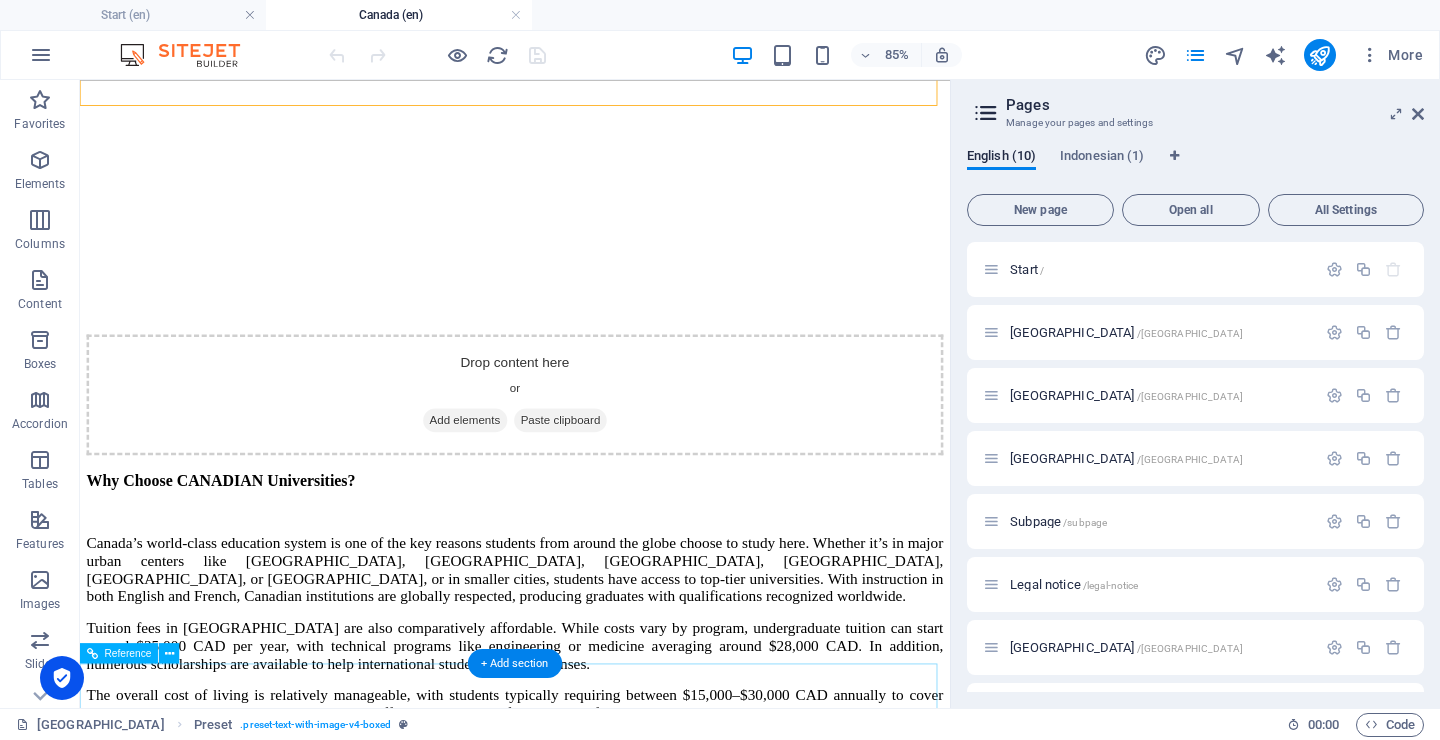 scroll, scrollTop: 788, scrollLeft: 0, axis: vertical 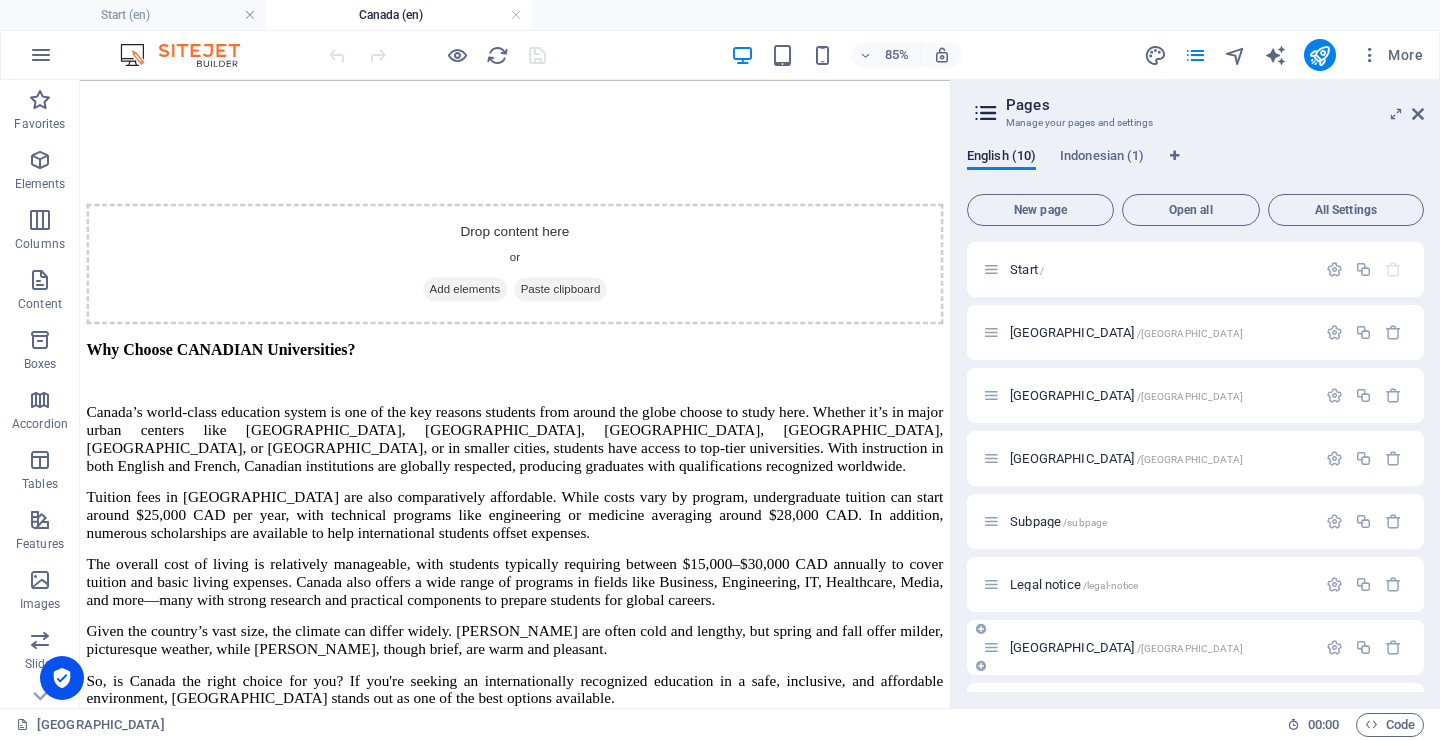 click on "Netherlands /netherlands" at bounding box center (1126, 647) 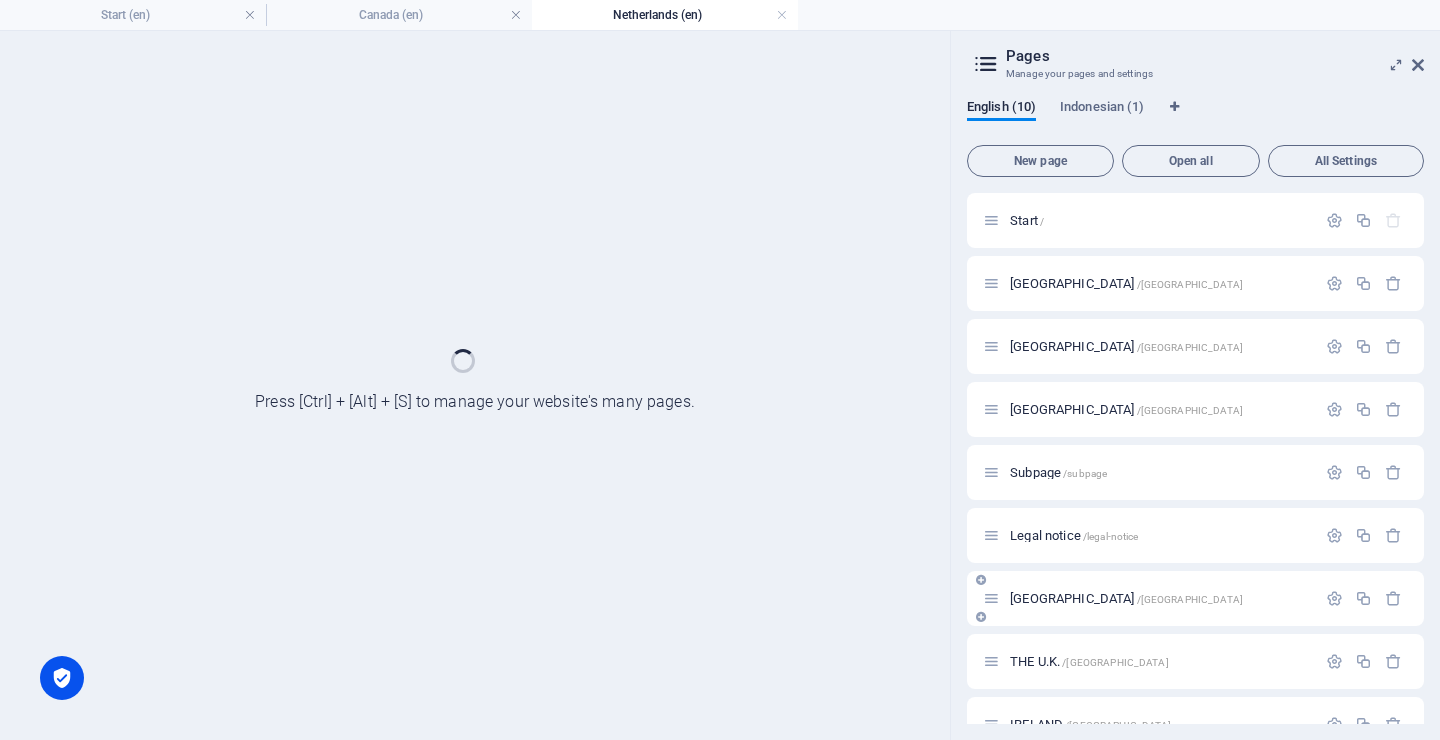 scroll, scrollTop: 0, scrollLeft: 0, axis: both 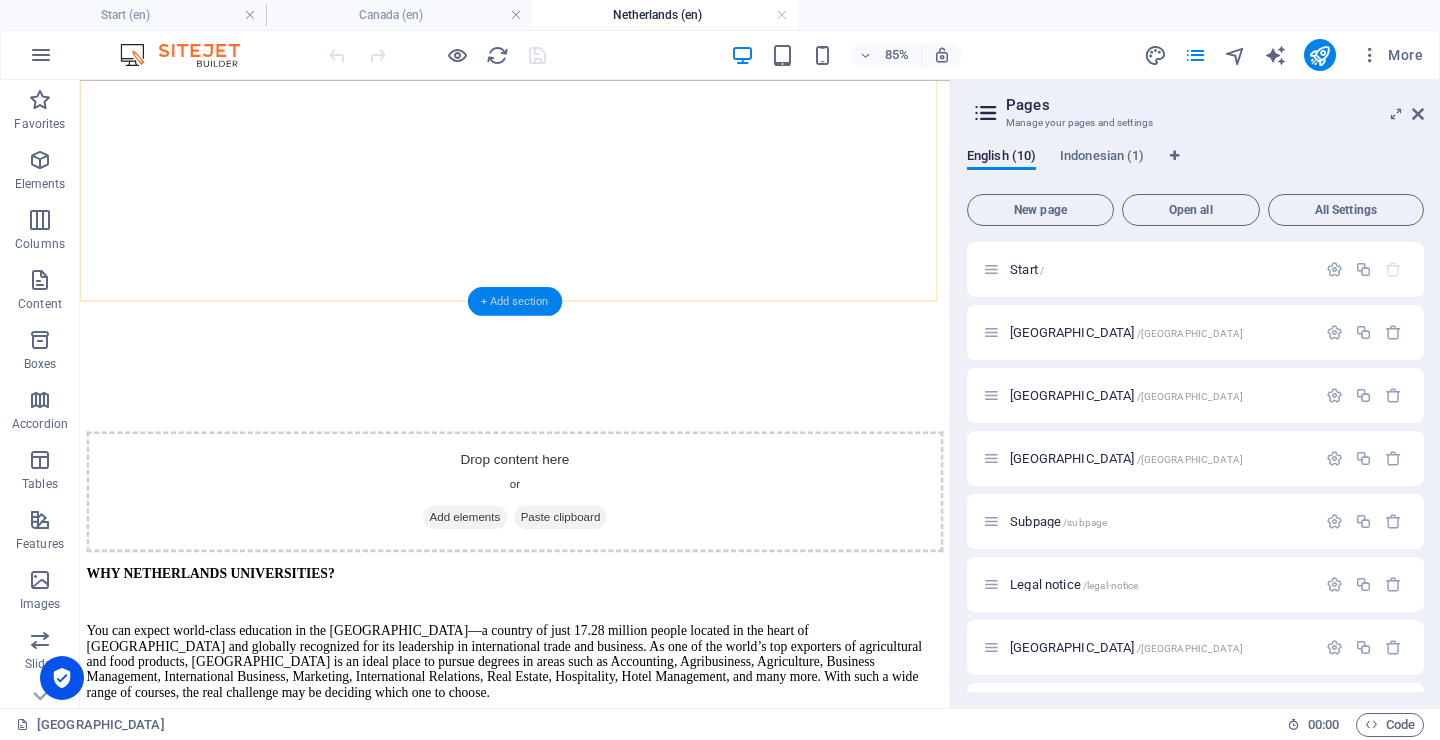 click on "+ Add section" at bounding box center (515, 301) 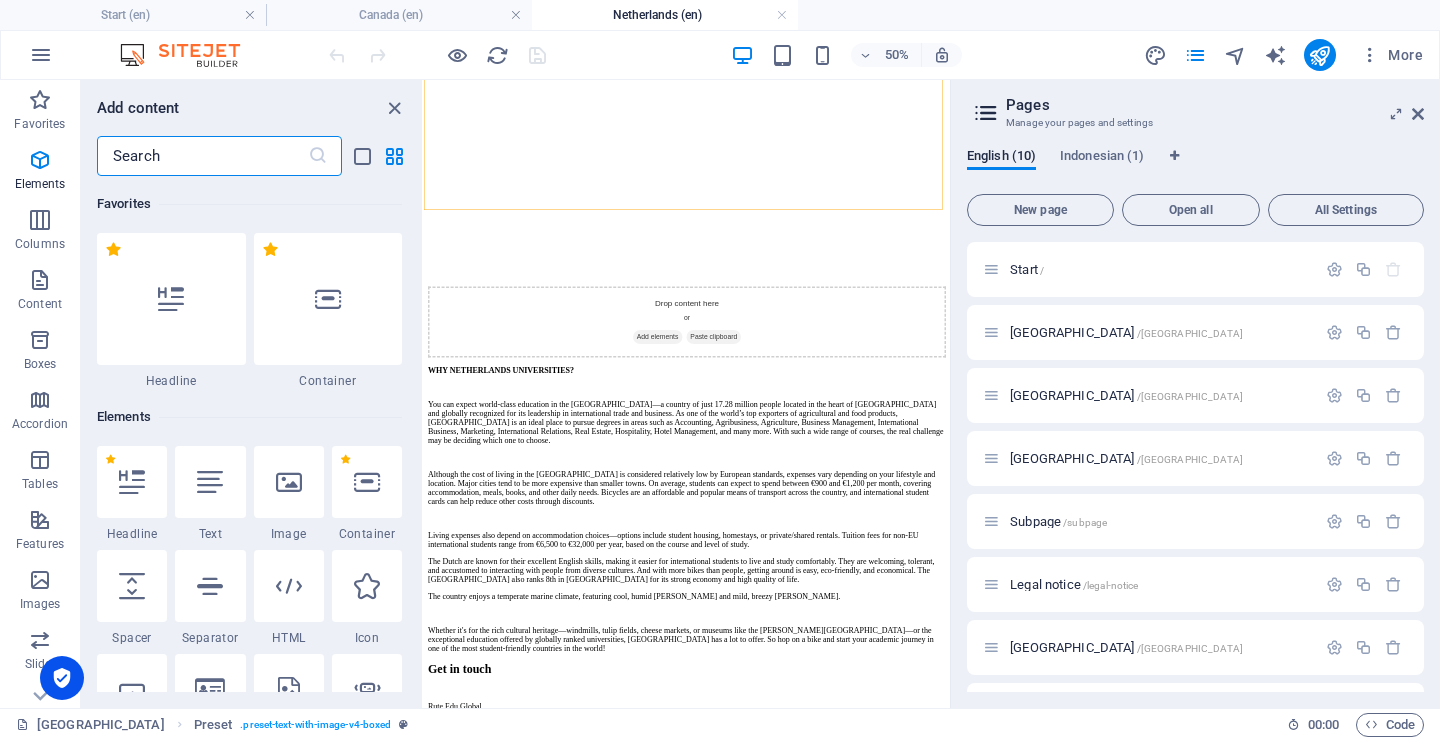 scroll, scrollTop: 3499, scrollLeft: 0, axis: vertical 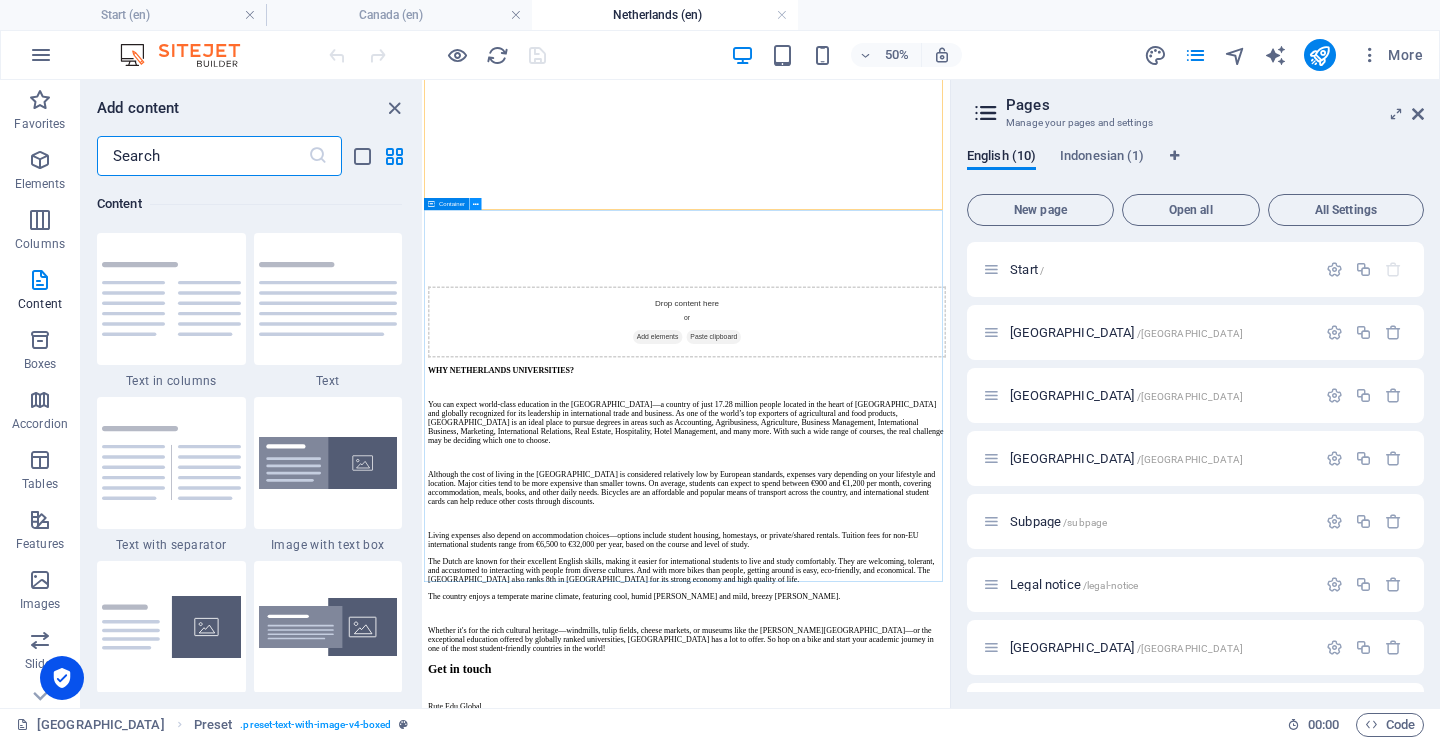 click at bounding box center [476, 204] 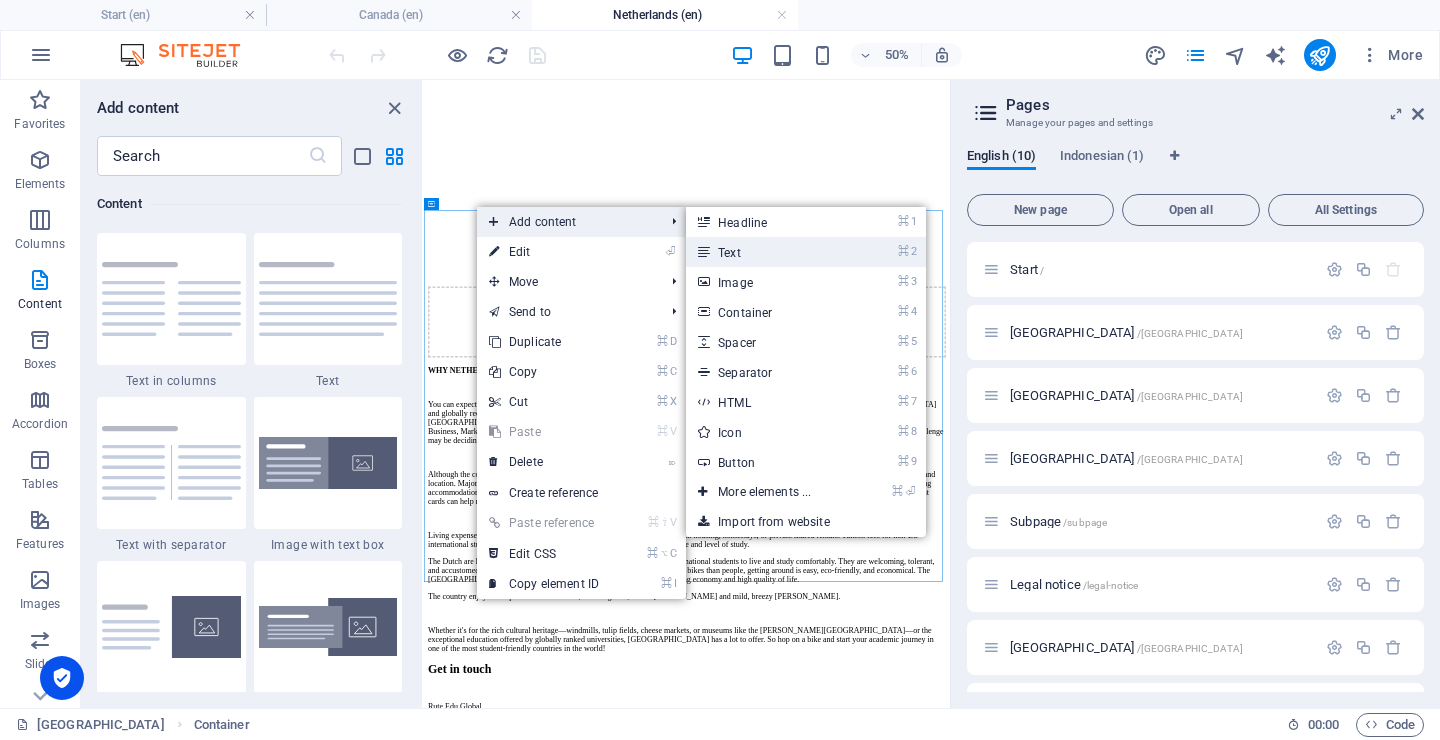 click on "⌘ 2  Text" at bounding box center [768, 252] 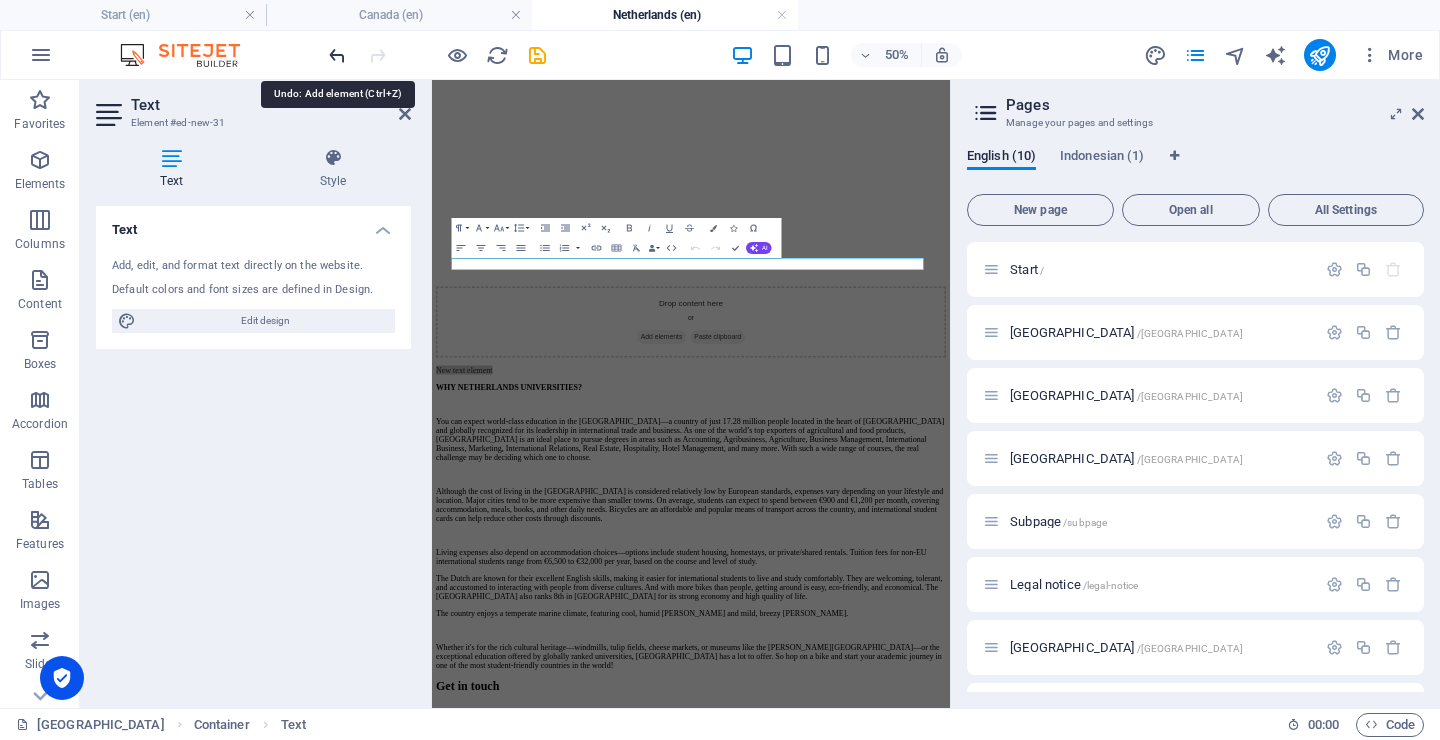 click at bounding box center (337, 55) 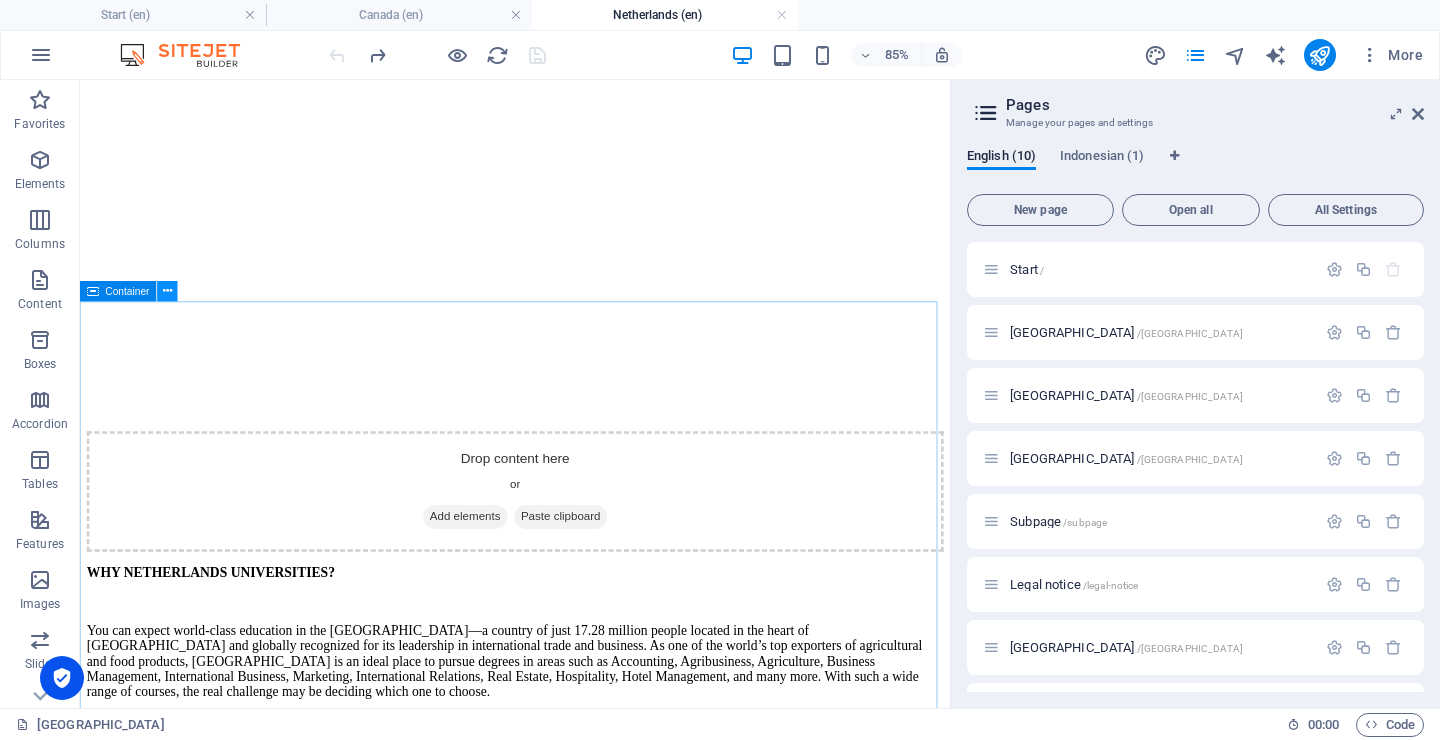 click at bounding box center (167, 291) 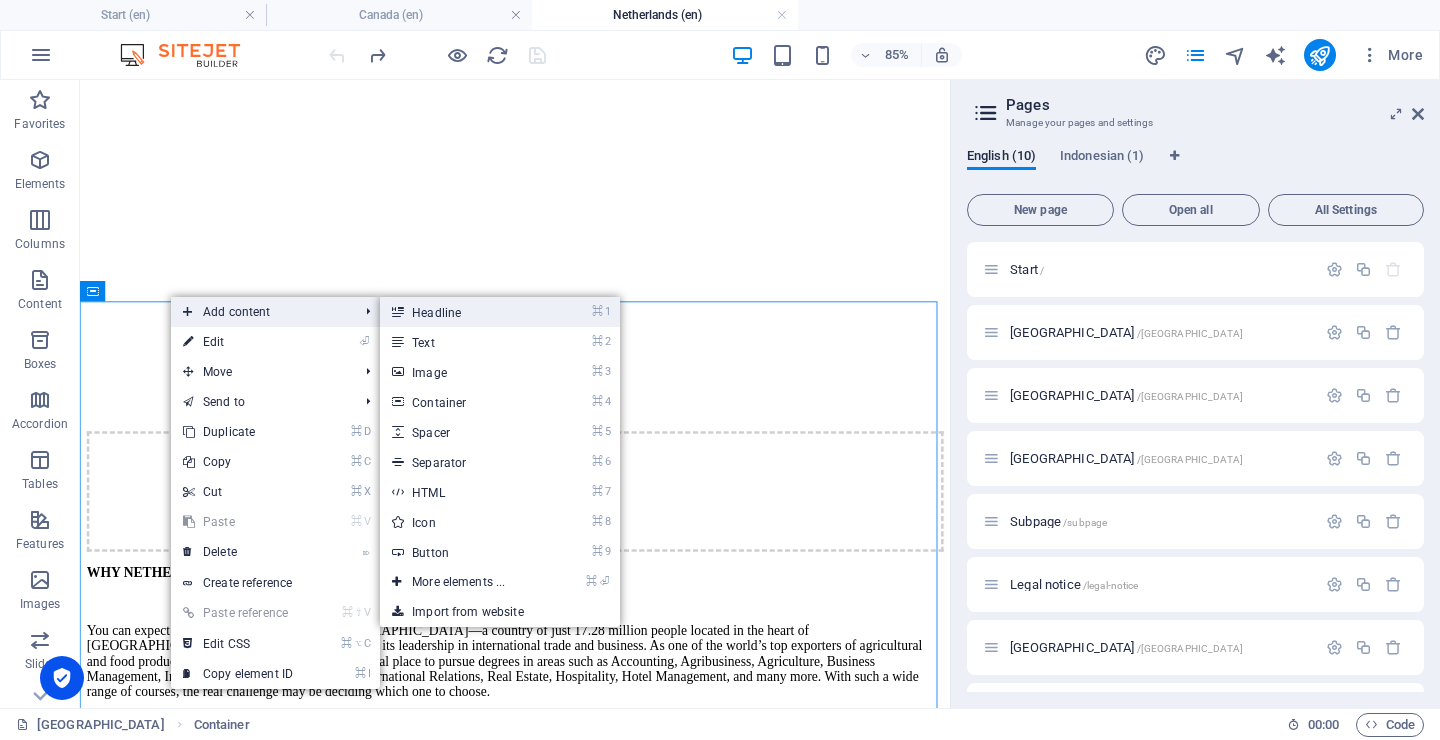 click on "⌘ 1  Headline" at bounding box center [462, 312] 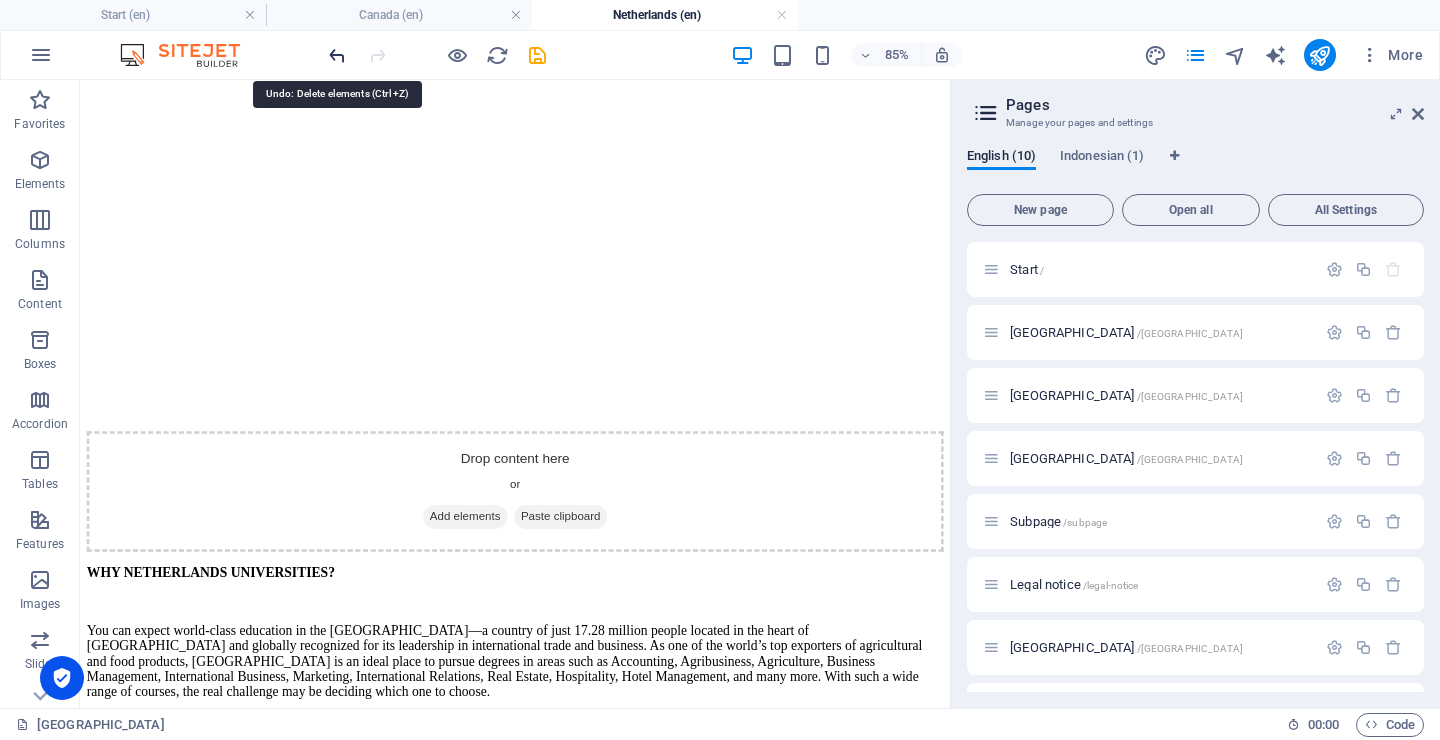 click at bounding box center (337, 55) 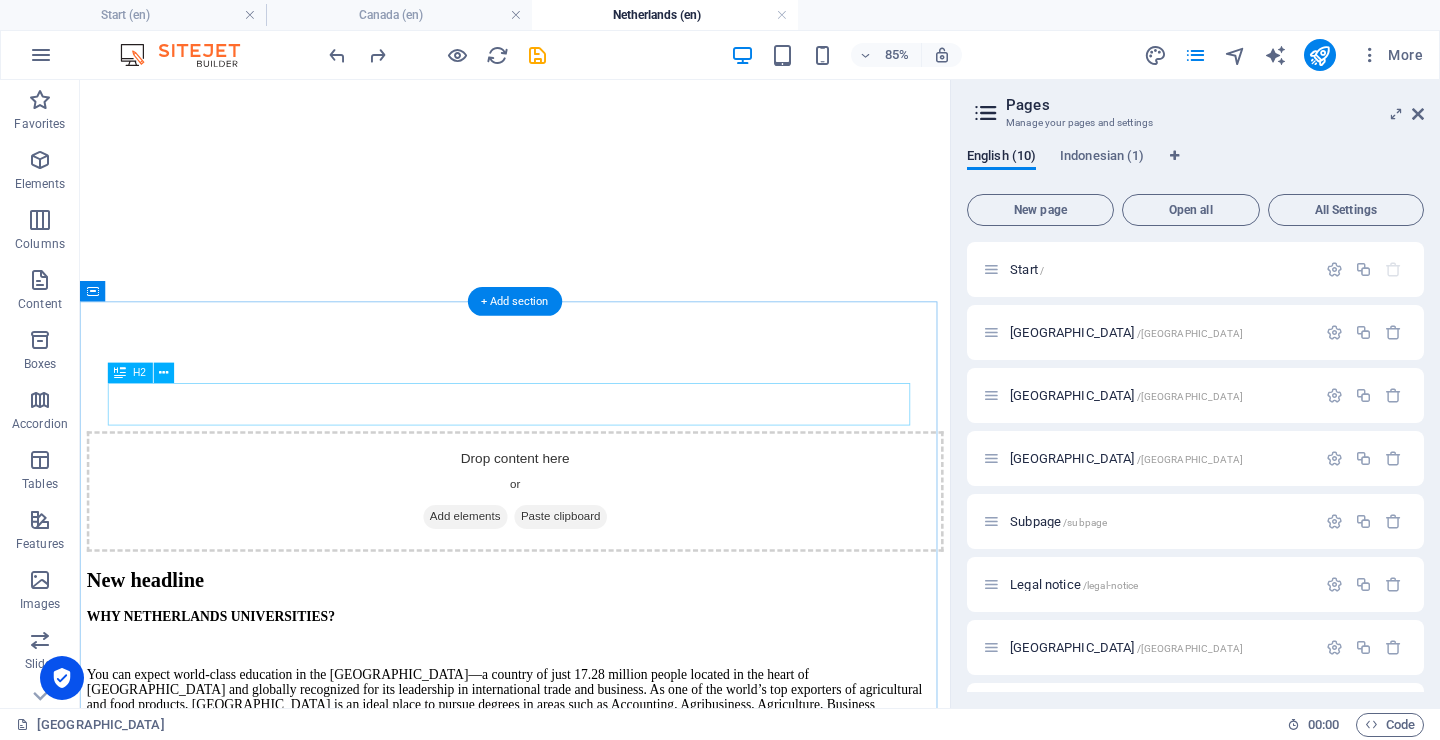 click on "New headline" at bounding box center (592, 668) 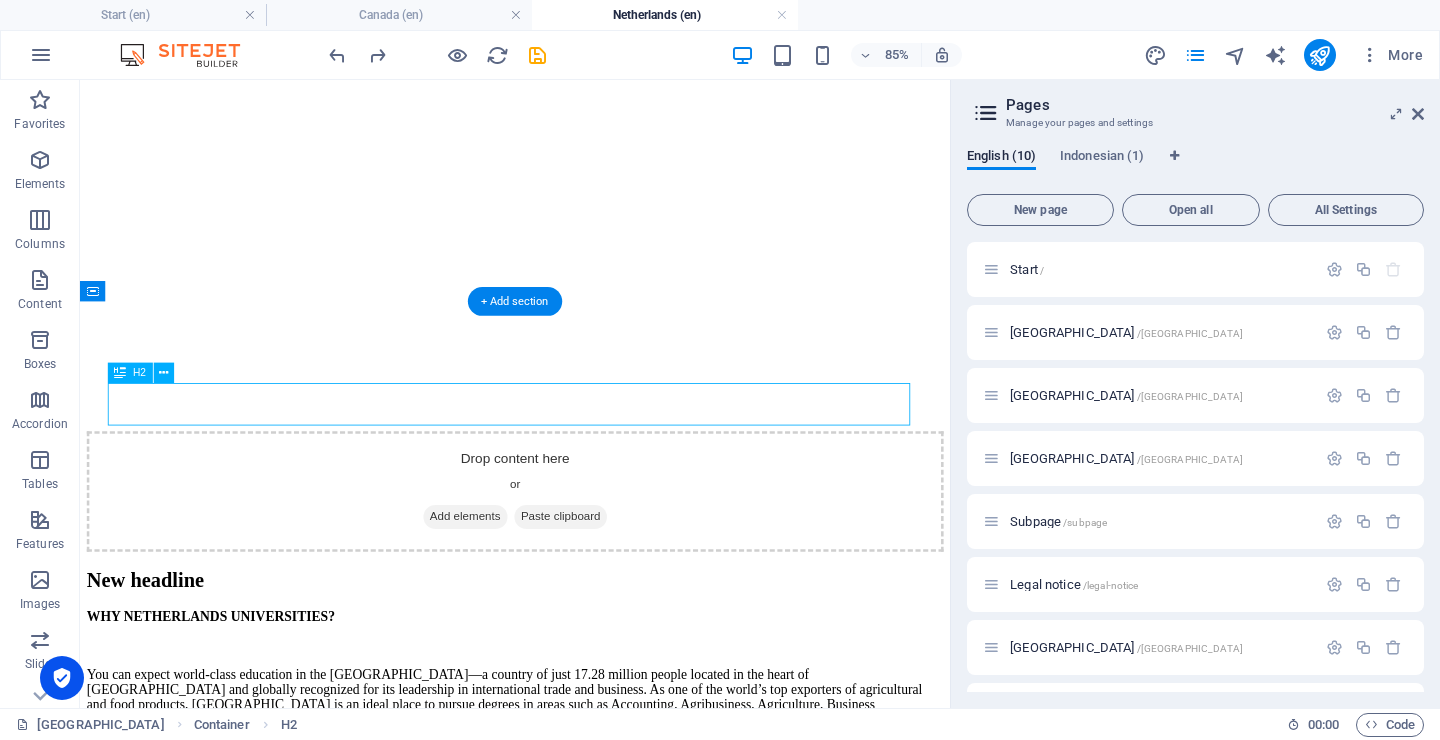 click on "New headline" at bounding box center [592, 668] 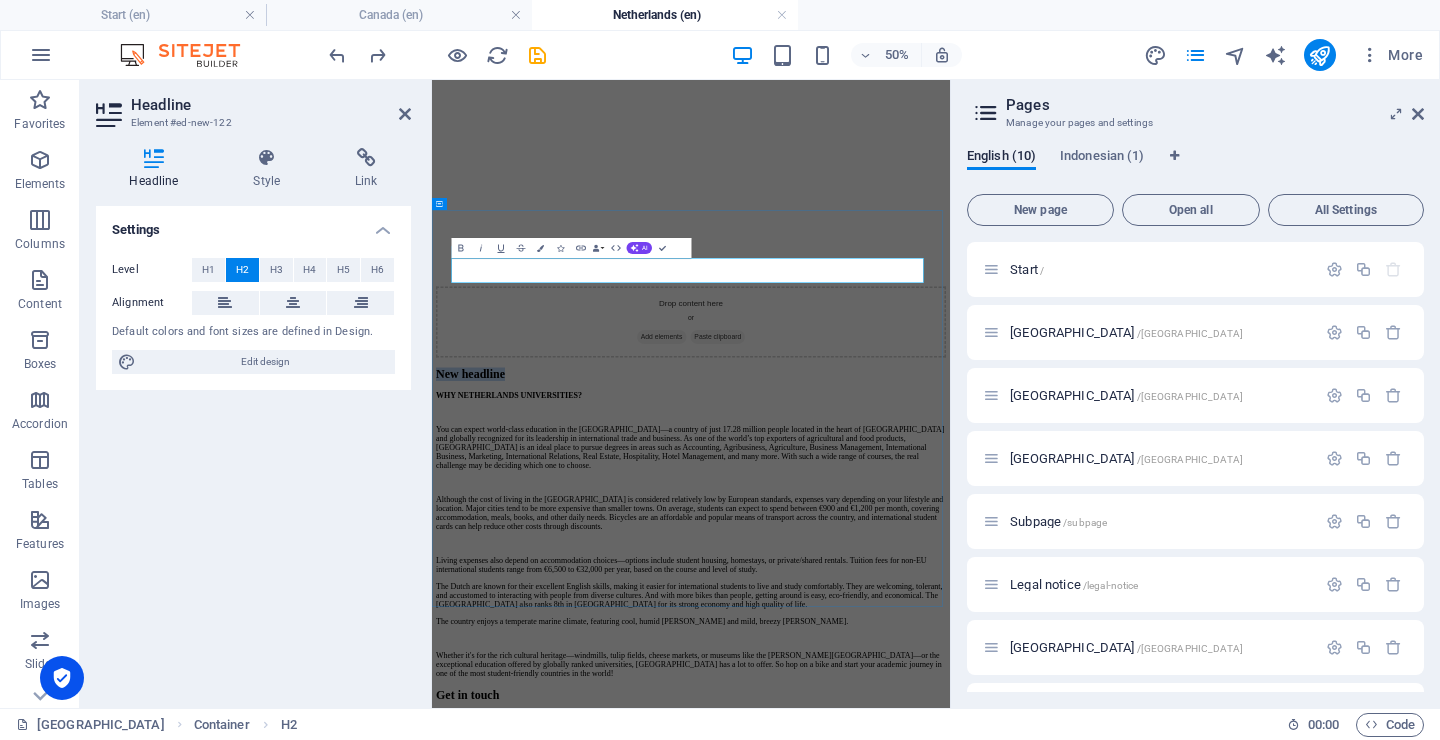 click on "New headline" at bounding box center (950, 668) 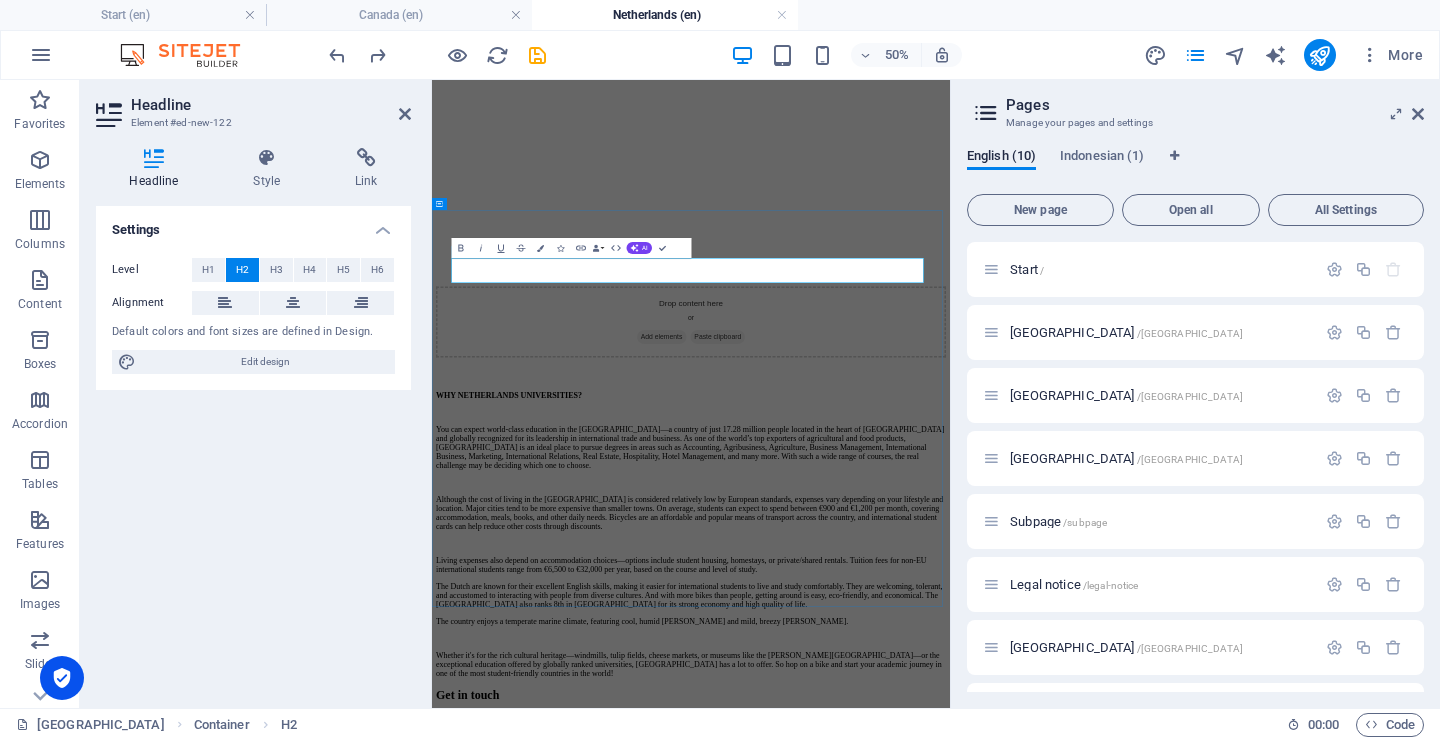 type 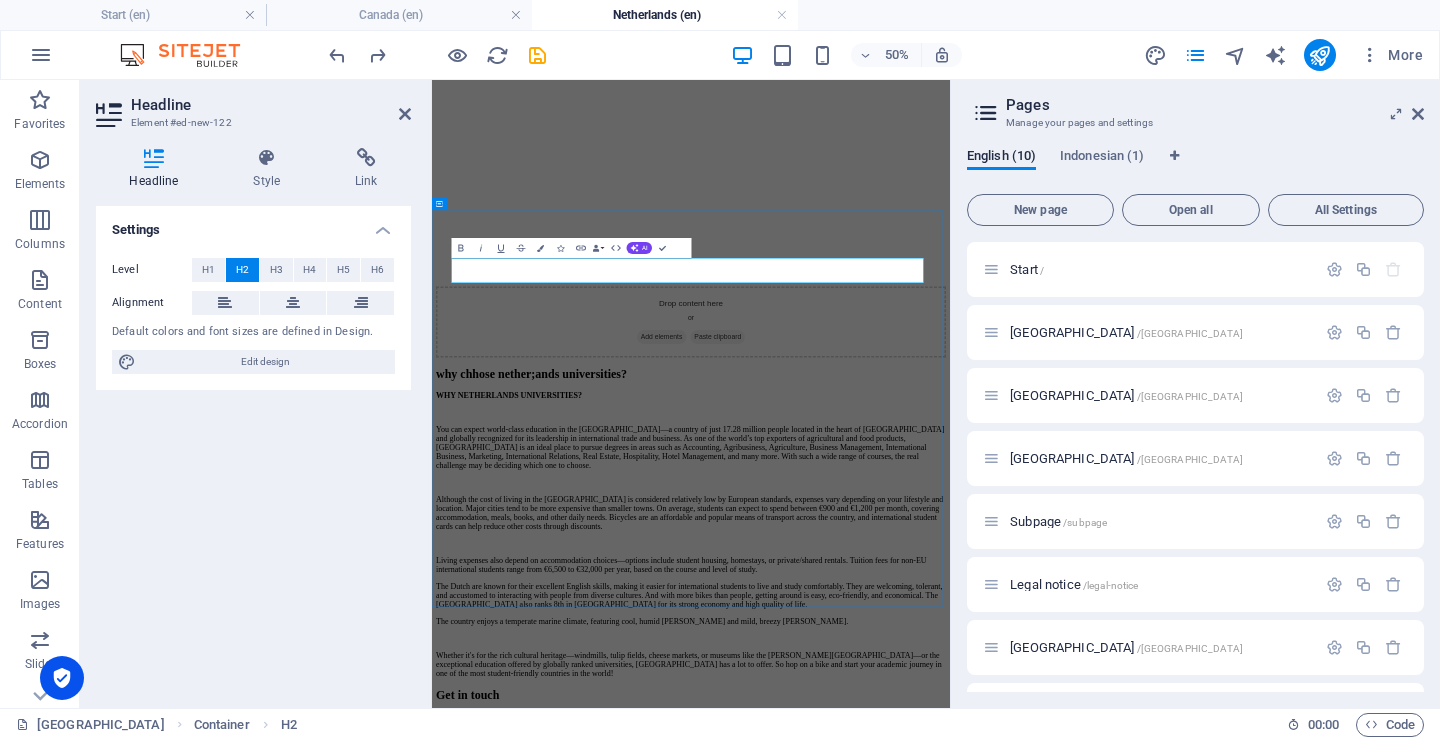 click on "why chhose nether;ands universities?" at bounding box center (950, 668) 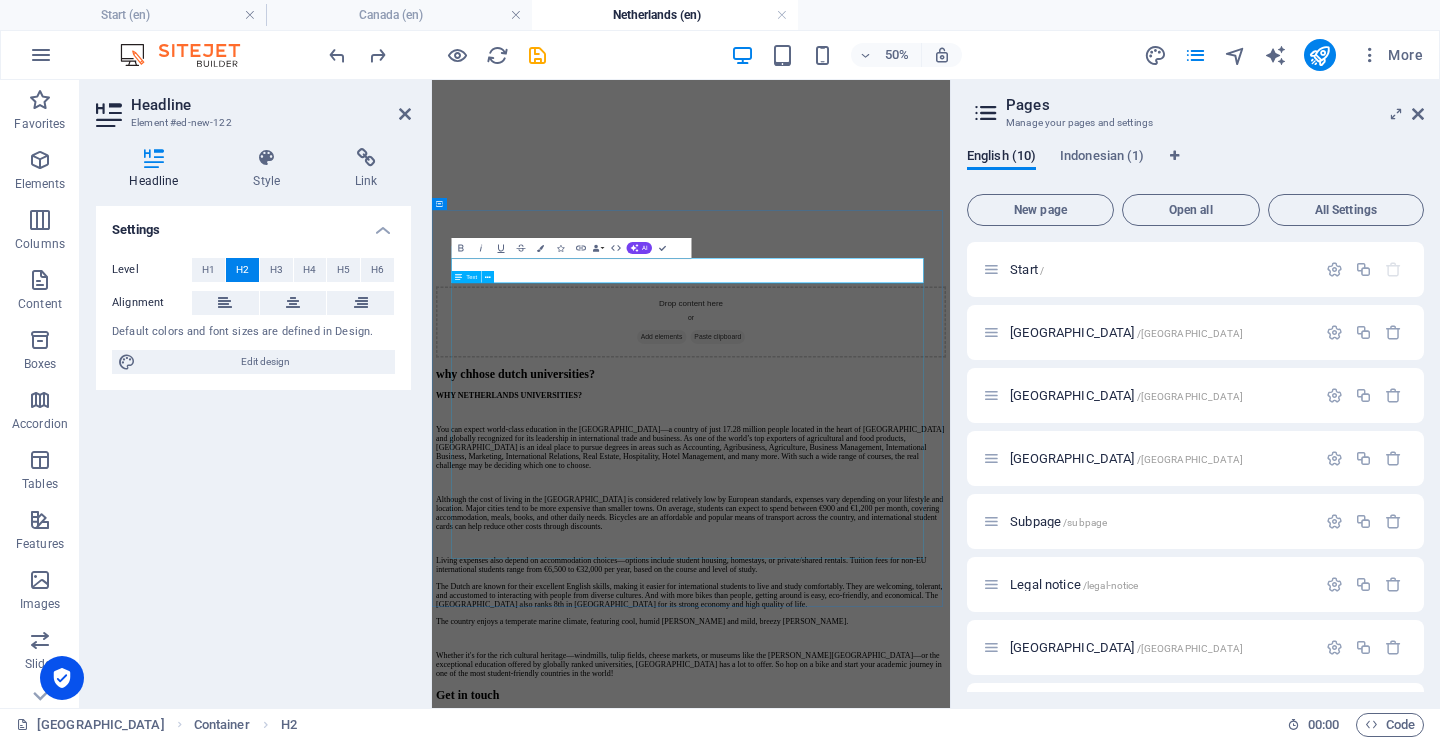 click on "WHY NETHERLANDS UNIVERSITIES? You can expect world-class education in the Netherlands—a country of just 17.28 million people located in the heart of Europe and globally recognized for its leadership in international trade and business. As one of the world’s top exporters of agricultural and food products, the Netherlands is an ideal place to pursue degrees in areas such as Accounting, Agribusiness, Agriculture, Business Management, International Business, Marketing, International Relations, Real Estate, Hospitality, Hotel Management, and many more. With such a wide range of courses, the real challenge may be deciding which one to choose. Living expenses also depend on accommodation choices—options include student housing, homestays, or private/shared rentals. Tuition fees for non-EU international students range from €6,500 to €32,000 per year, based on the course and level of study. The country enjoys a temperate marine climate, featuring cool, humid summers and mild, breezy winters." at bounding box center (950, 989) 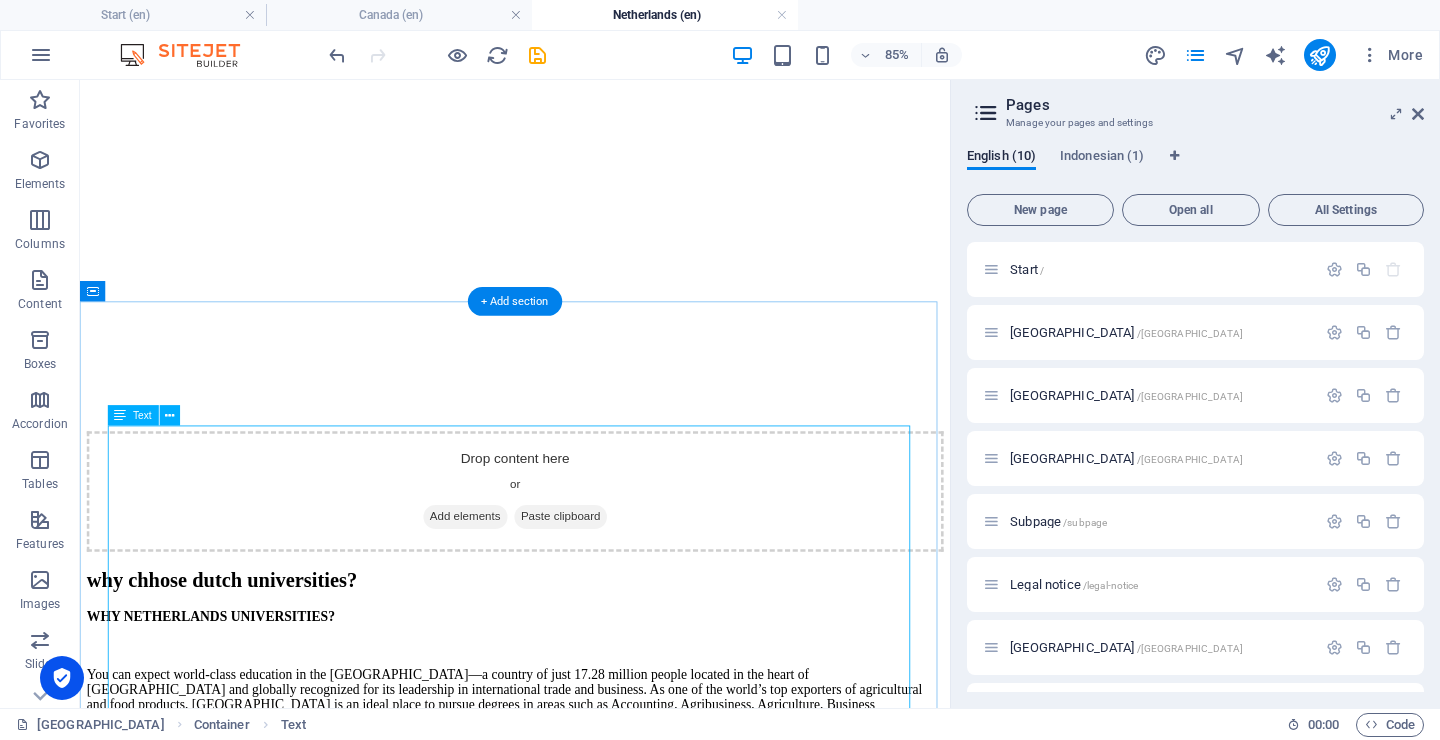 click on "WHY NETHERLANDS UNIVERSITIES? You can expect world-class education in the Netherlands—a country of just 17.28 million people located in the heart of Europe and globally recognized for its leadership in international trade and business. As one of the world’s top exporters of agricultural and food products, the Netherlands is an ideal place to pursue degrees in areas such as Accounting, Agribusiness, Agriculture, Business Management, International Business, Marketing, International Relations, Real Estate, Hospitality, Hotel Management, and many more. With such a wide range of courses, the real challenge may be deciding which one to choose. Living expenses also depend on accommodation choices—options include student housing, homestays, or private/shared rentals. Tuition fees for non-EU international students range from €6,500 to €32,000 per year, based on the course and level of study. The country enjoys a temperate marine climate, featuring cool, humid summers and mild, breezy winters." at bounding box center [592, 989] 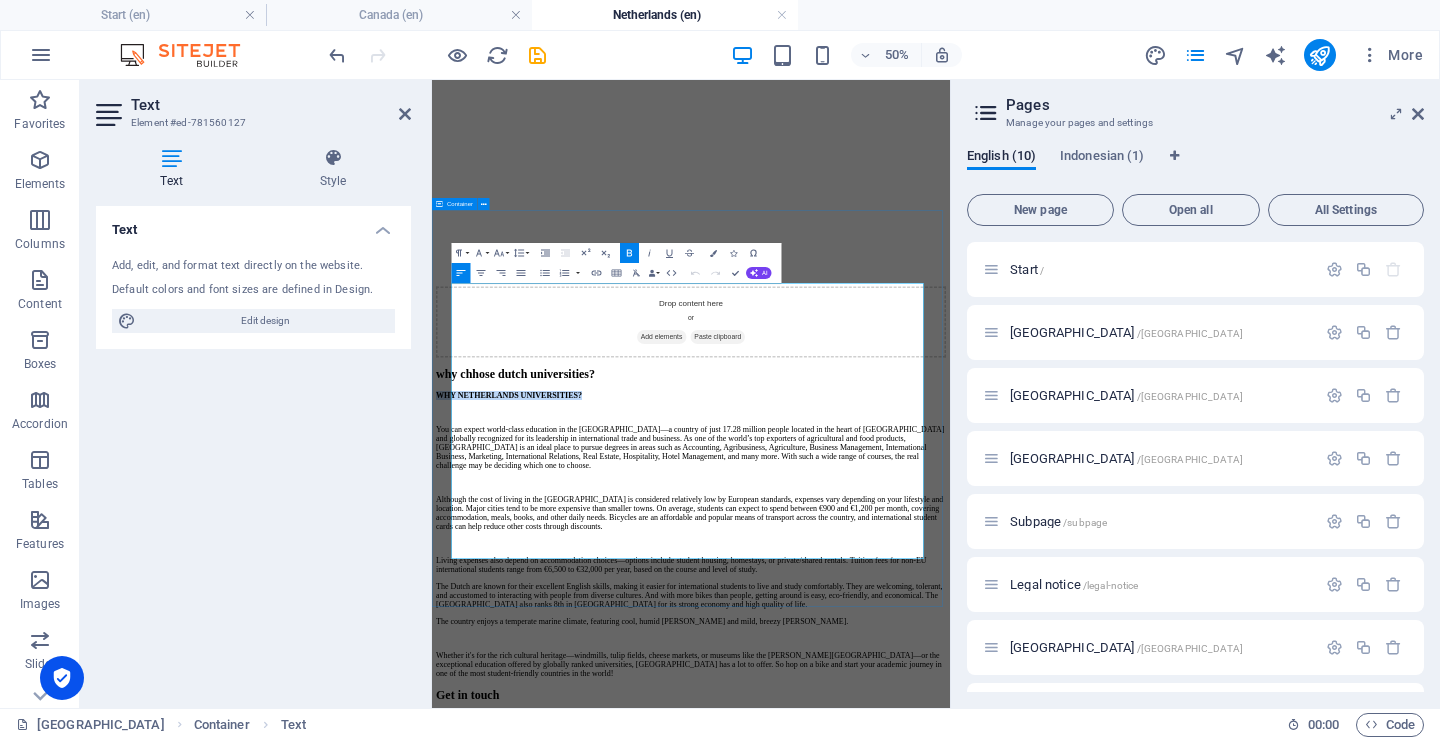 drag, startPoint x: 761, startPoint y: 498, endPoint x: 458, endPoint y: 481, distance: 303.47653 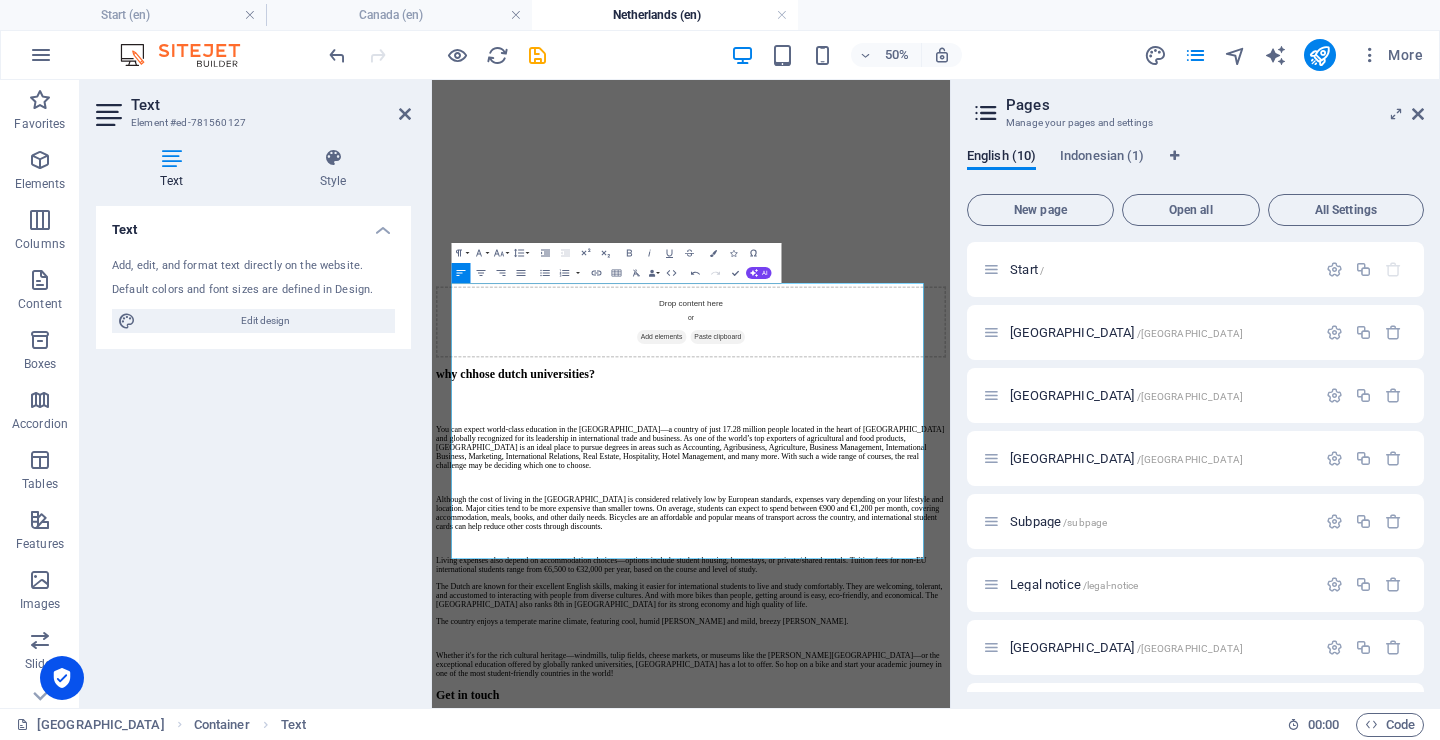 click on "Text Add, edit, and format text directly on the website. Default colors and font sizes are defined in Design. Edit design Alignment Left aligned Centered Right aligned" at bounding box center (253, 449) 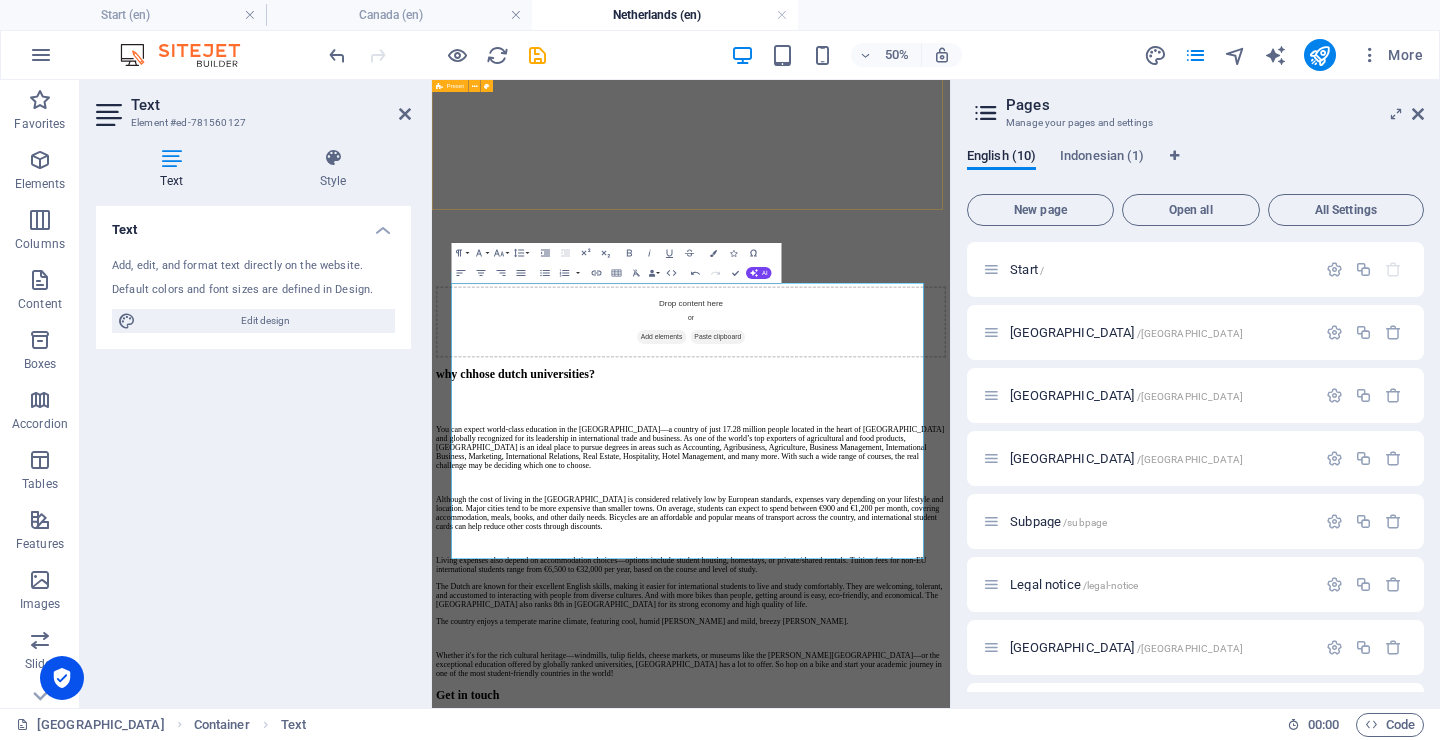 click on "NETHERLANDS If you were asked to choose between Holland and the Netherlands as the ideal study destination, either choice would be correct—because both names refer to the same country. Following the fall of Napoleon, who had turned the Kingdom of Holland into a satellite state, the United Kingdom of the Netherlands was formed in 1815. Famous for its iconic wooden clogs, dating back to the 13th century, the Netherlands is also home to some of the world’s top universities. Its well-established and widely respected higher education system, which originated in the 16th century, continues to attract students from around the globe. Drop content here or  Add elements  Paste clipboard" at bounding box center (950, 258) 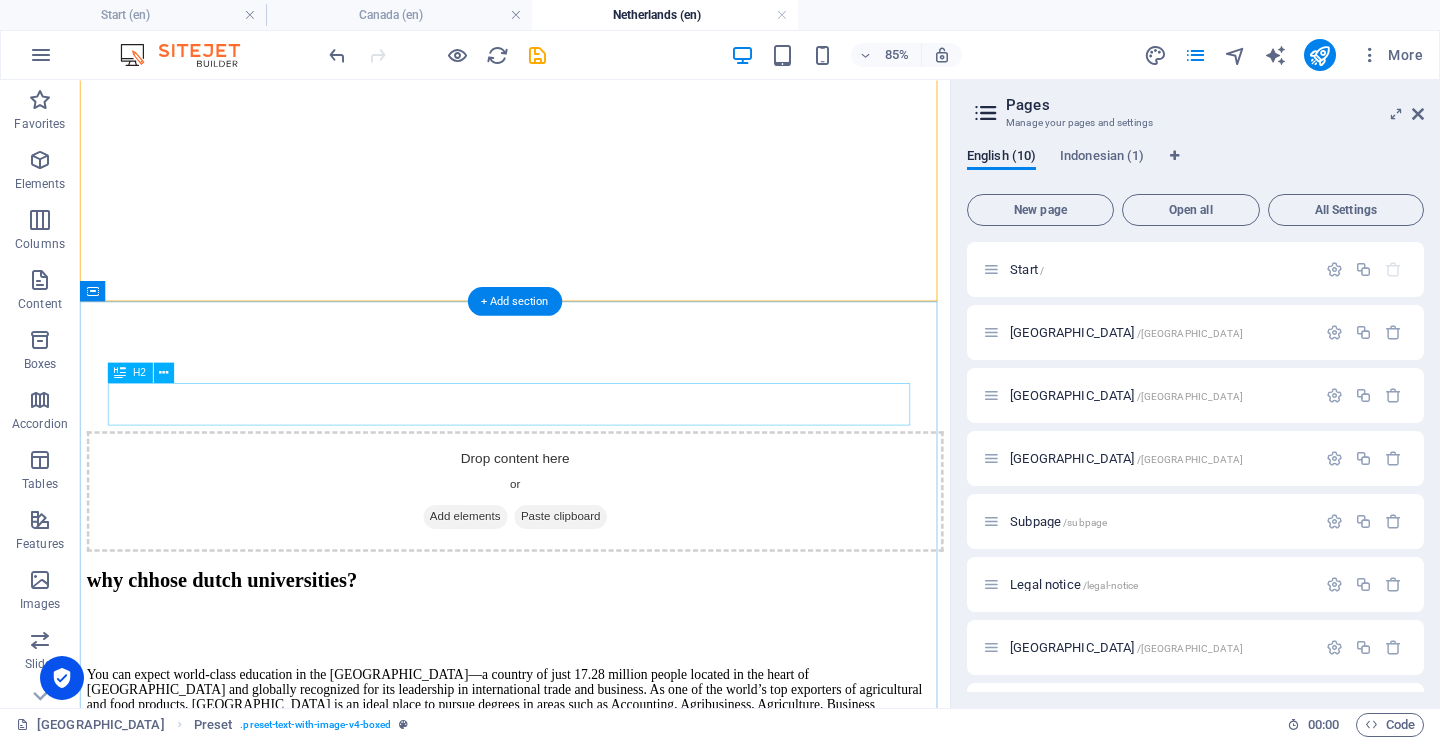 click on "why chhose dutch universities?" at bounding box center [592, 668] 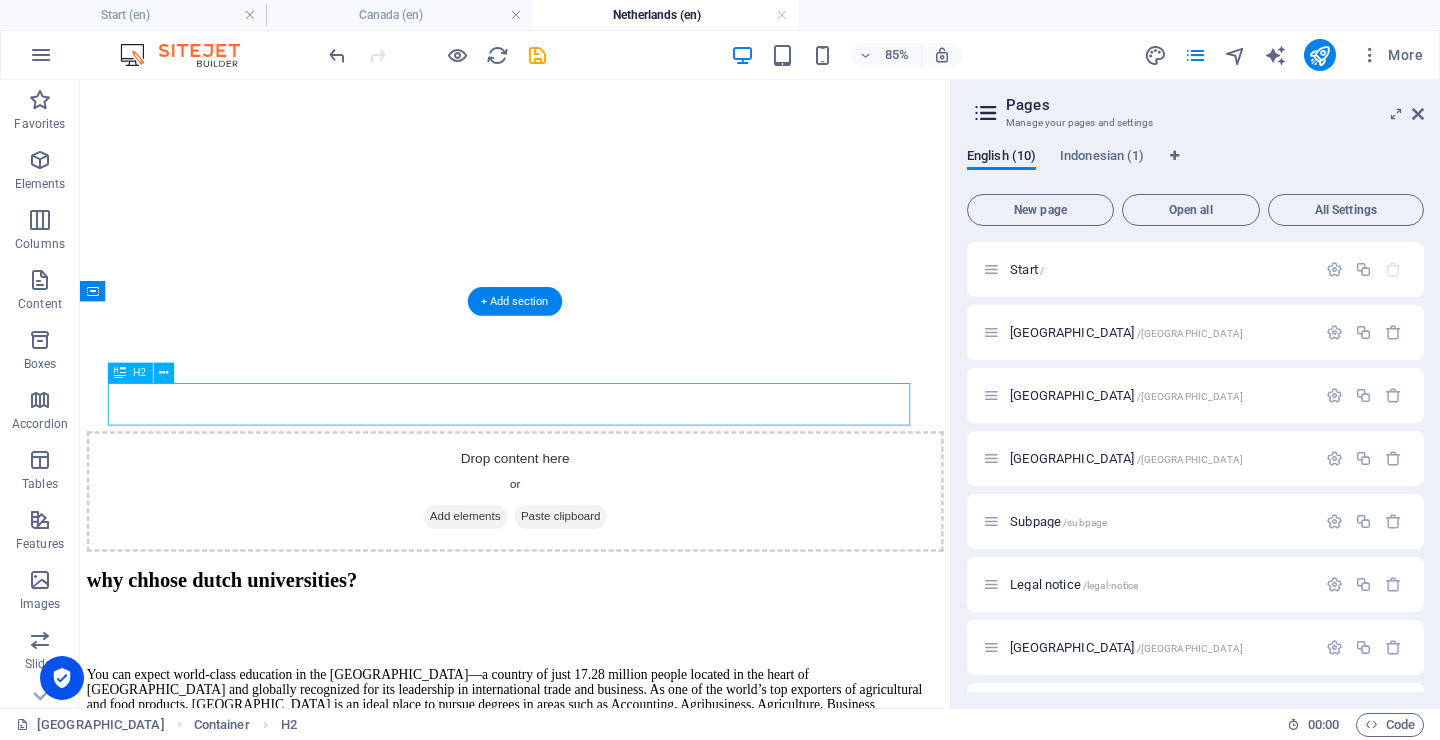 click on "why chhose dutch universities?" at bounding box center [592, 668] 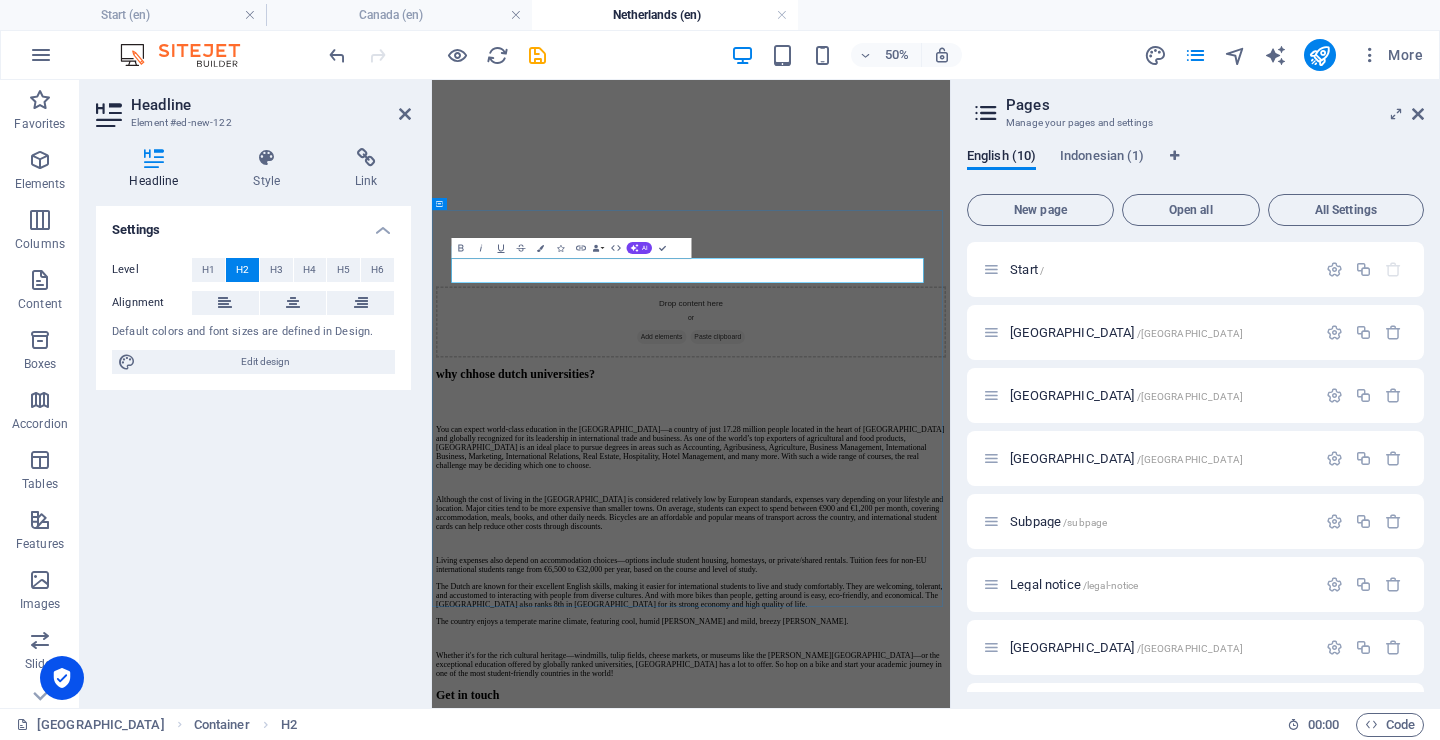 click on "why chhose dutch universities?" at bounding box center [950, 668] 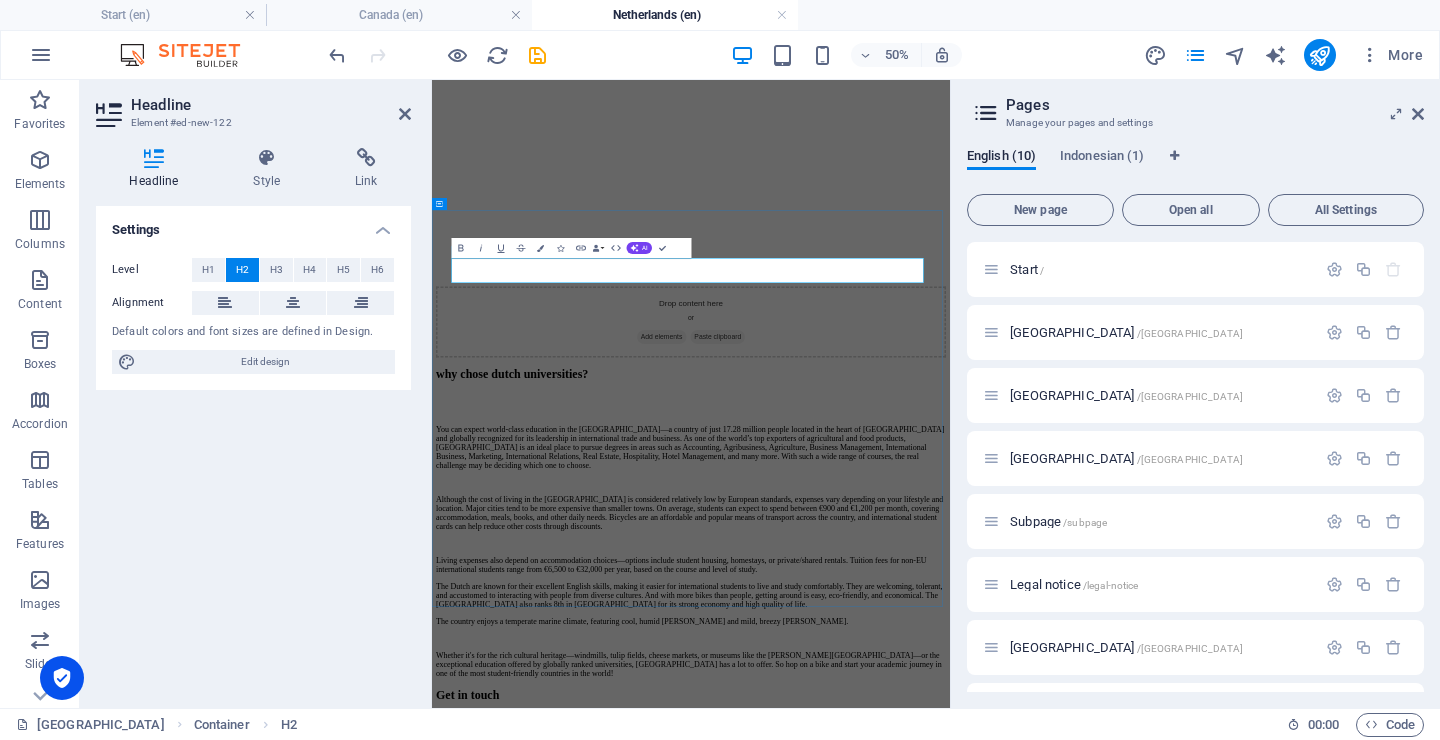 click on "why chose dutch universities?" at bounding box center [950, 668] 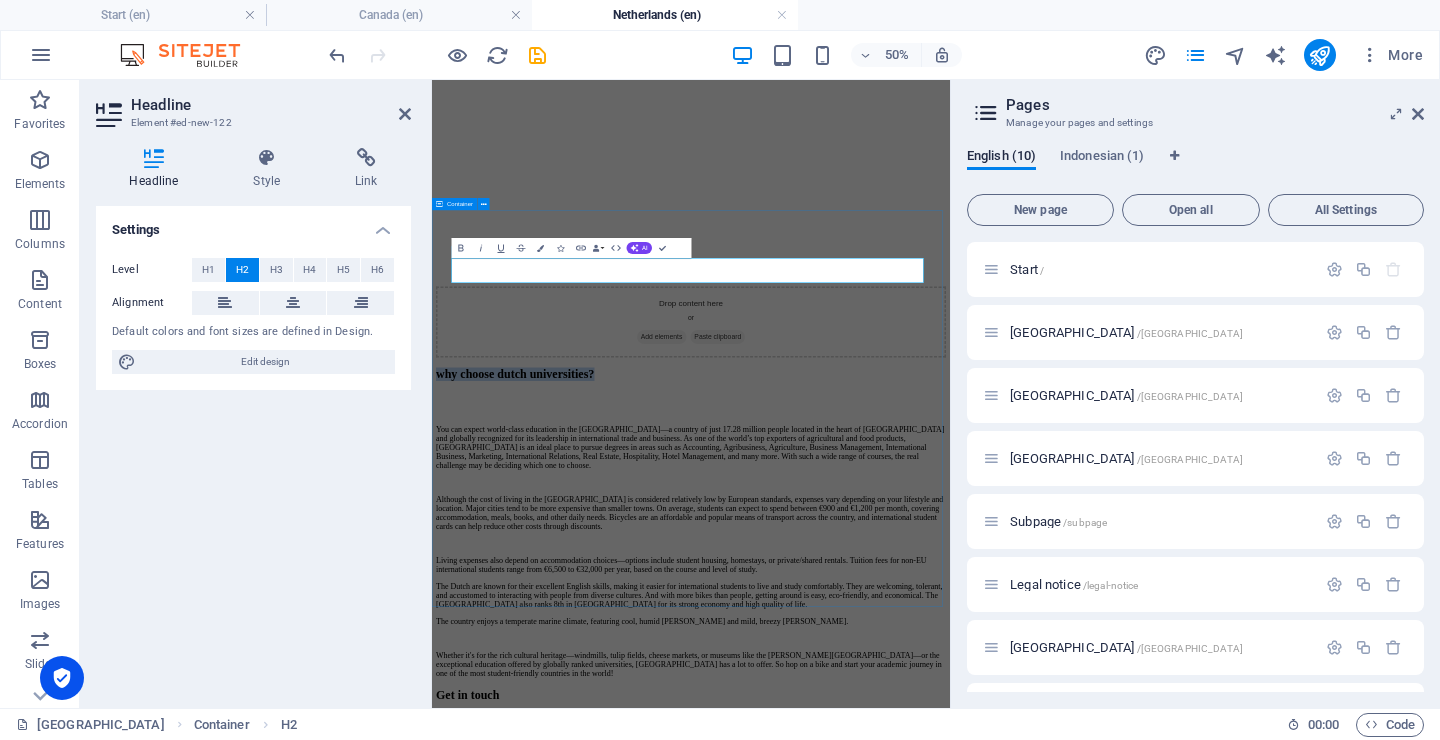 drag, startPoint x: 1238, startPoint y: 455, endPoint x: 444, endPoint y: 442, distance: 794.10645 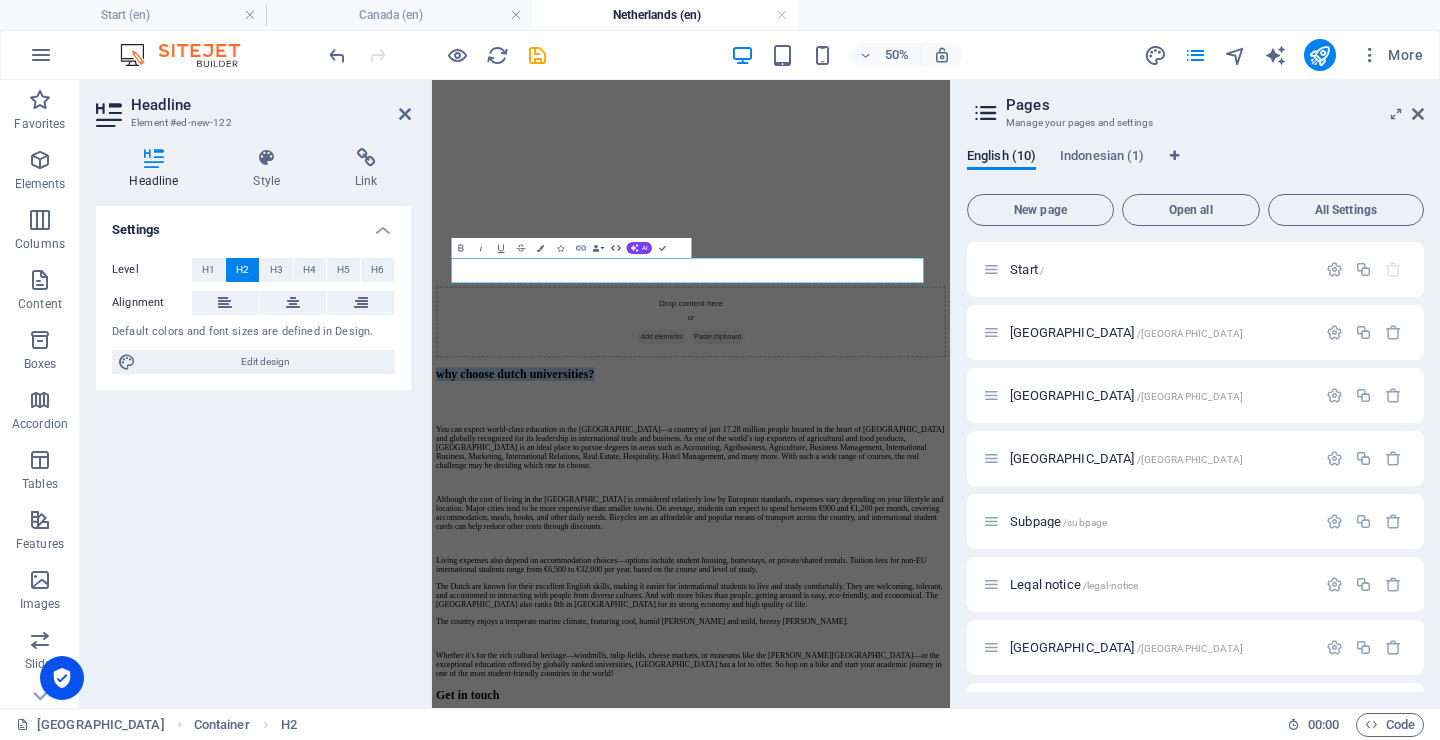 click on "HTML" at bounding box center (615, 248) 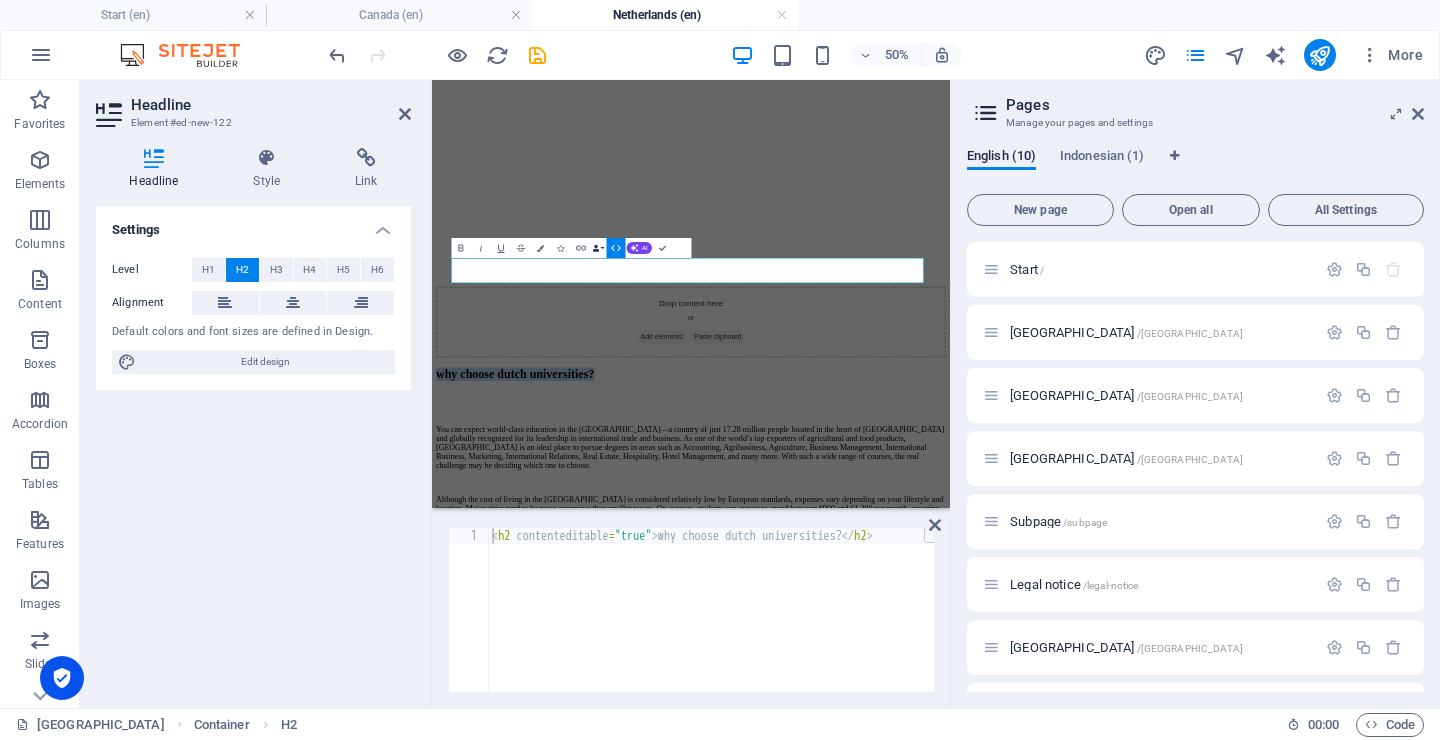 click at bounding box center [596, 248] 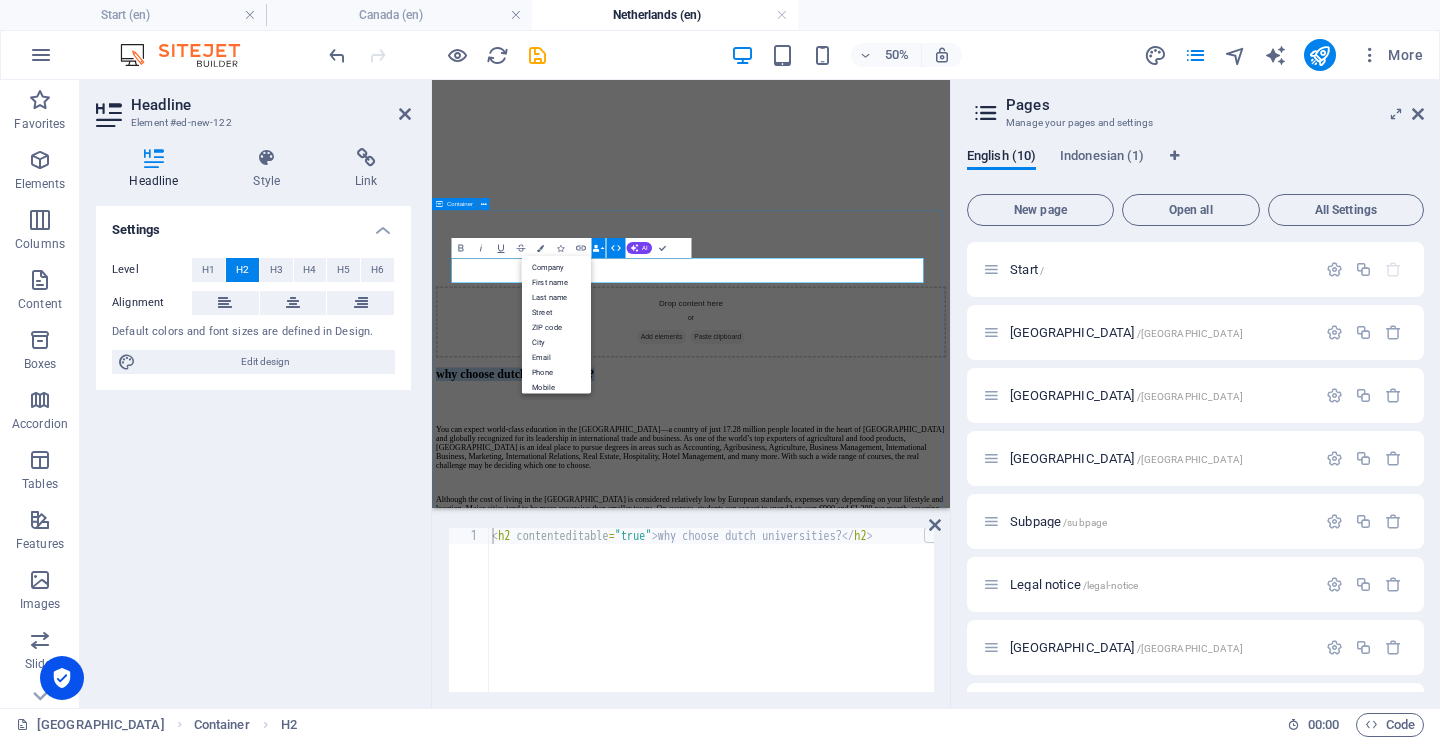 click on "why choose dutch universities? You can expect world-class education in the Netherlands—a country of just 17.28 million people located in the heart of Europe and globally recognized for its leadership in international trade and business. As one of the world’s top exporters of agricultural and food products, the Netherlands is an ideal place to pursue degrees in areas such as Accounting, Agribusiness, Agriculture, Business Management, International Business, Marketing, International Relations, Real Estate, Hospitality, Hotel Management, and many more. With such a wide range of courses, the real challenge may be deciding which one to choose. Living expenses also depend on accommodation choices—options include student housing, homestays, or private/shared rentals. Tuition fees for non-EU international students range from €6,500 to €32,000 per year, based on the course and level of study. The country enjoys a temperate marine climate, featuring cool, humid summers and mild, breezy winters." at bounding box center (950, 965) 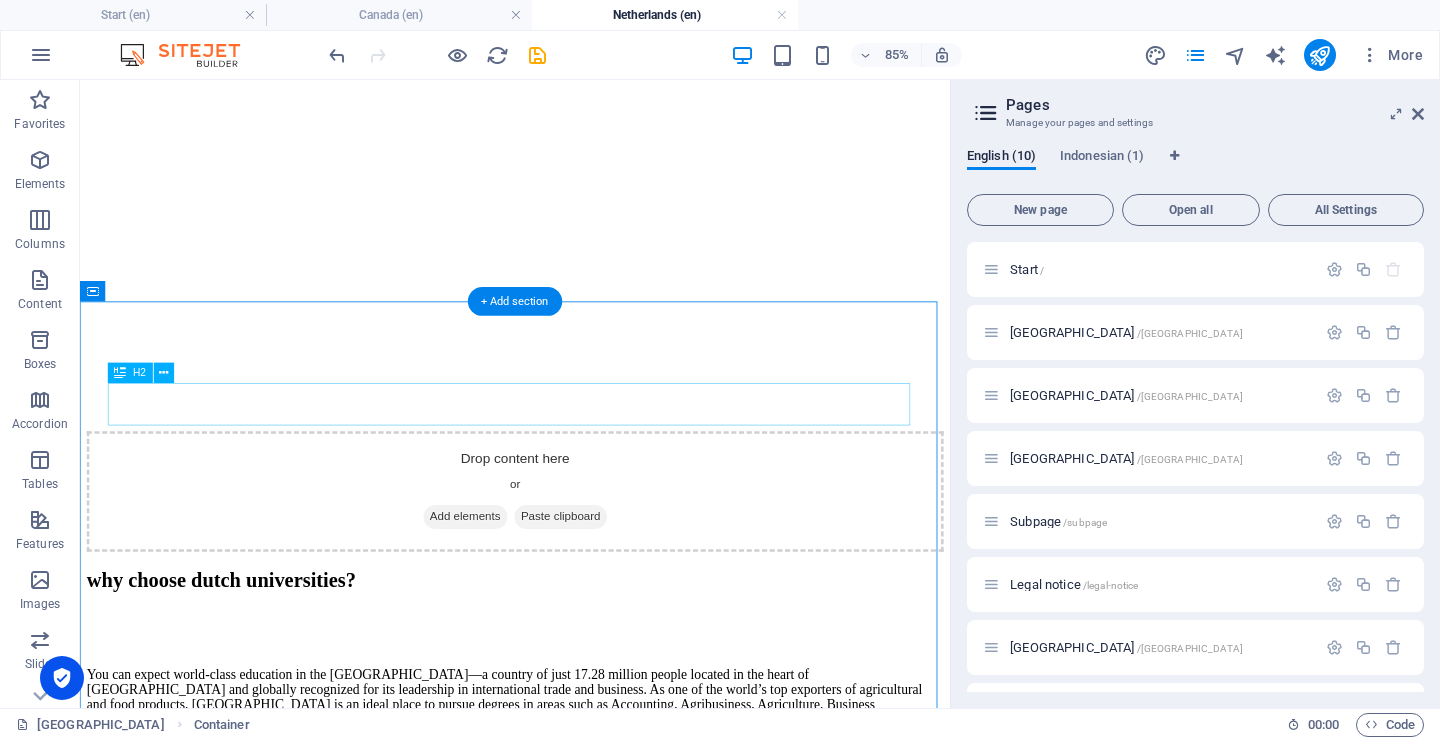 click on "why choose dutch universities?" at bounding box center [592, 668] 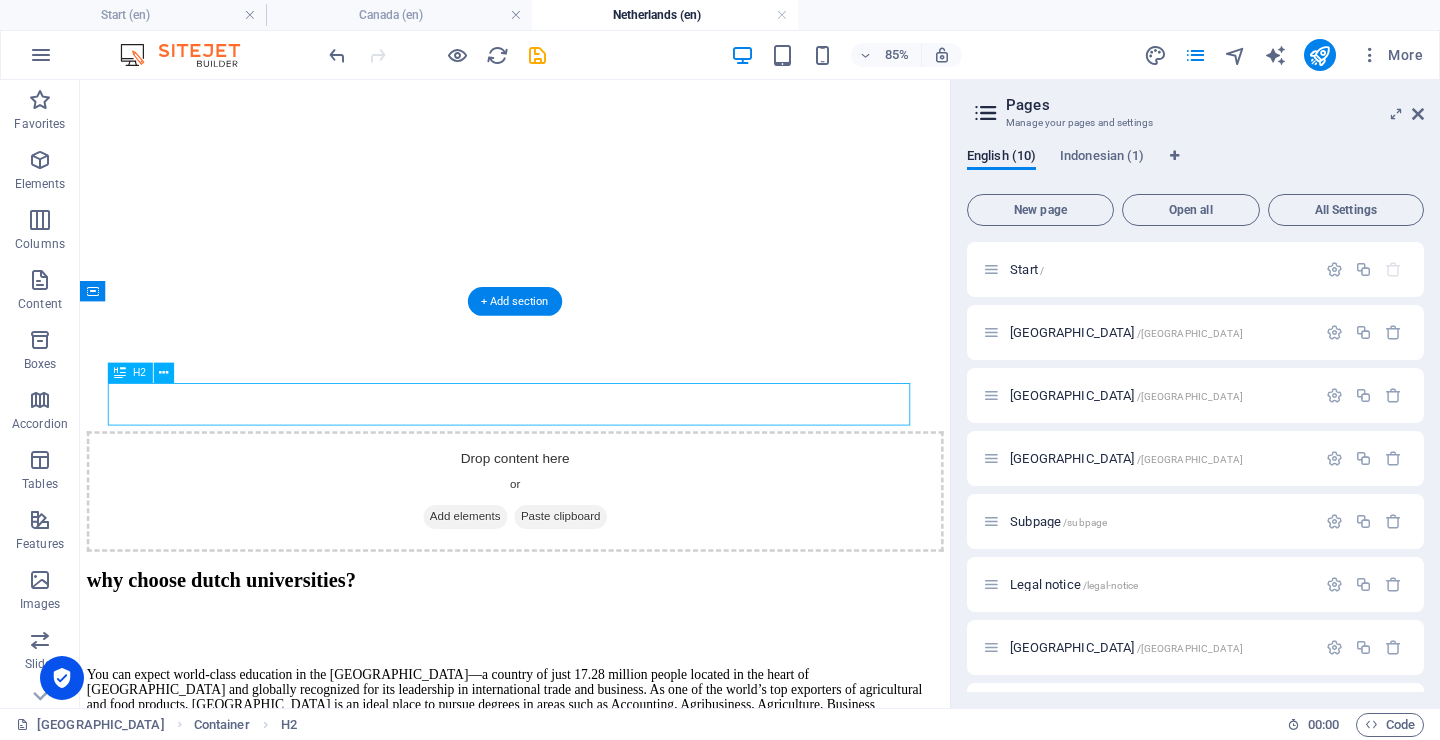click on "why choose dutch universities?" at bounding box center (592, 668) 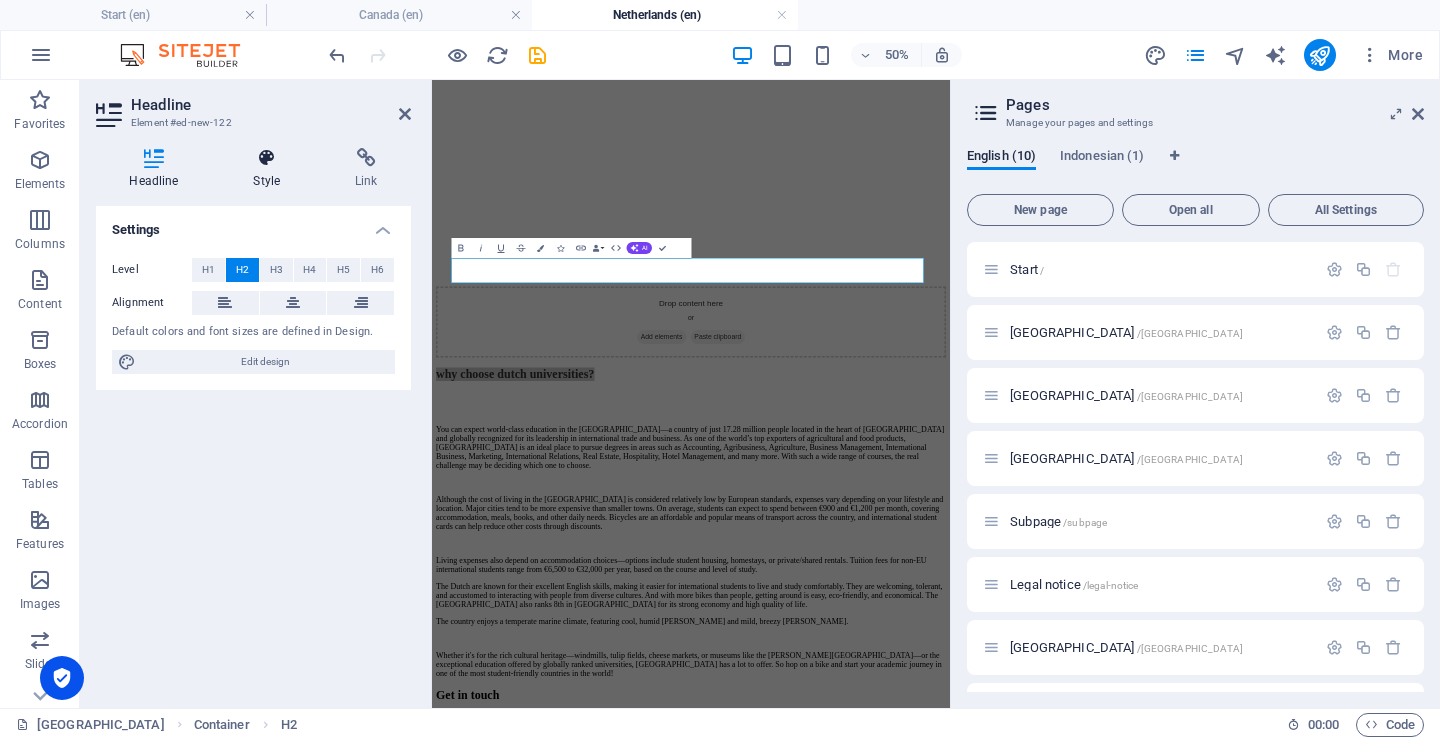 click at bounding box center [267, 158] 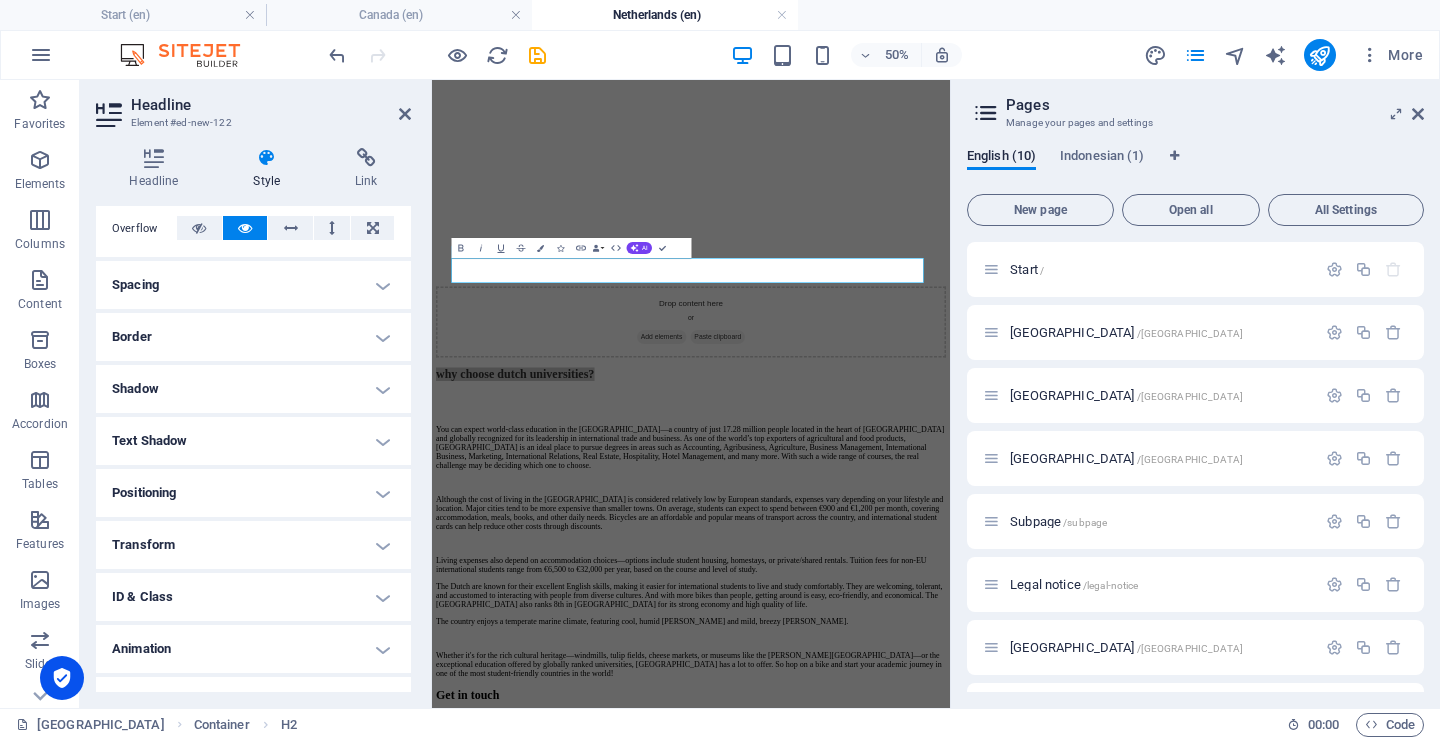 scroll, scrollTop: 337, scrollLeft: 0, axis: vertical 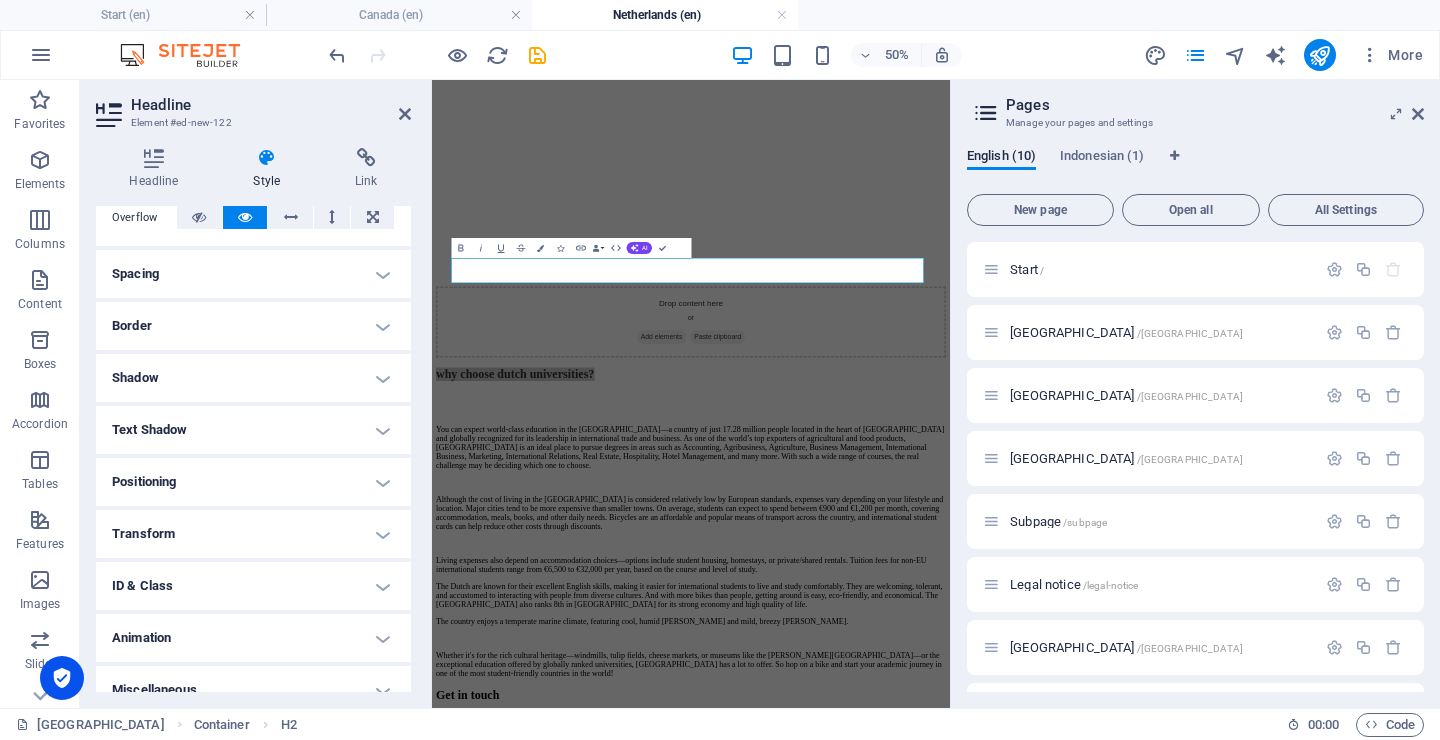 click on "Text Shadow" at bounding box center (253, 430) 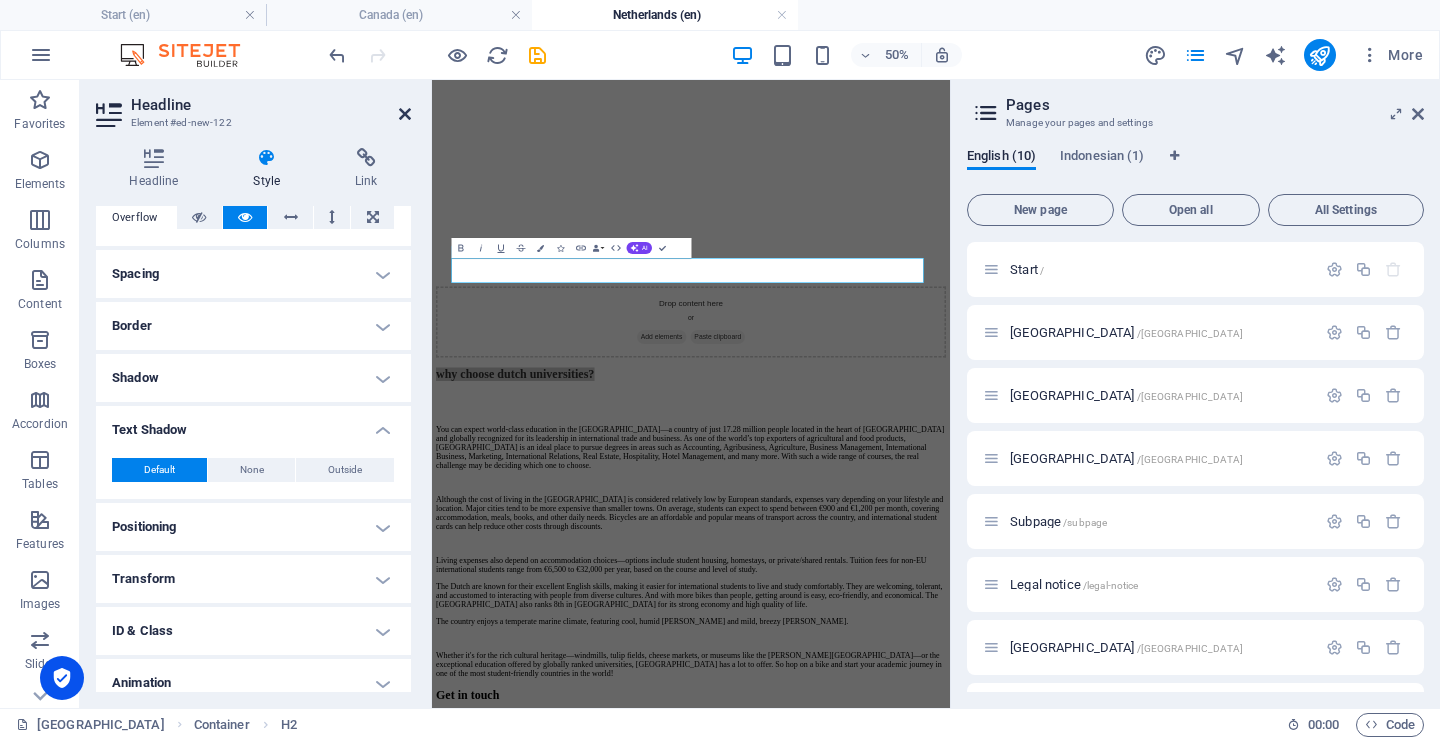 click at bounding box center (405, 114) 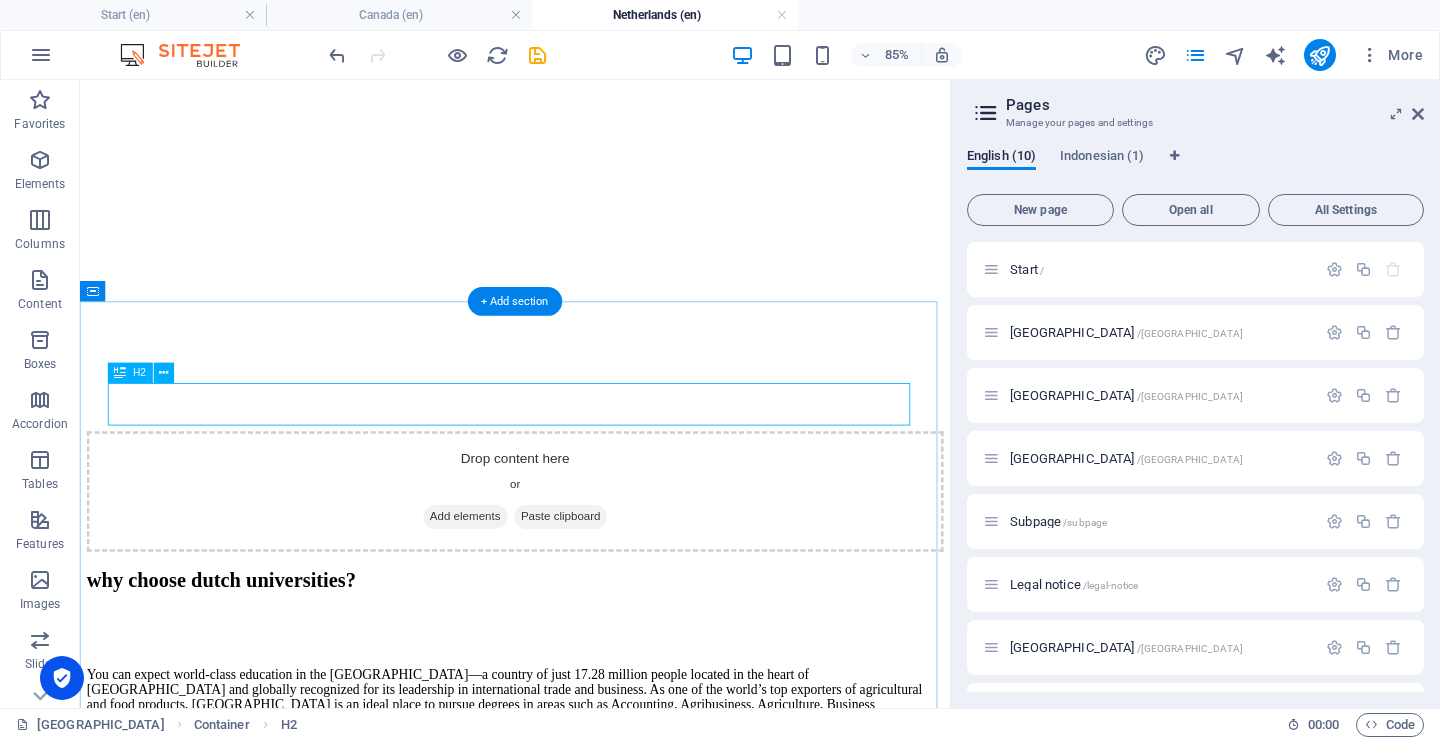 click on "why choose dutch universities?" at bounding box center (592, 668) 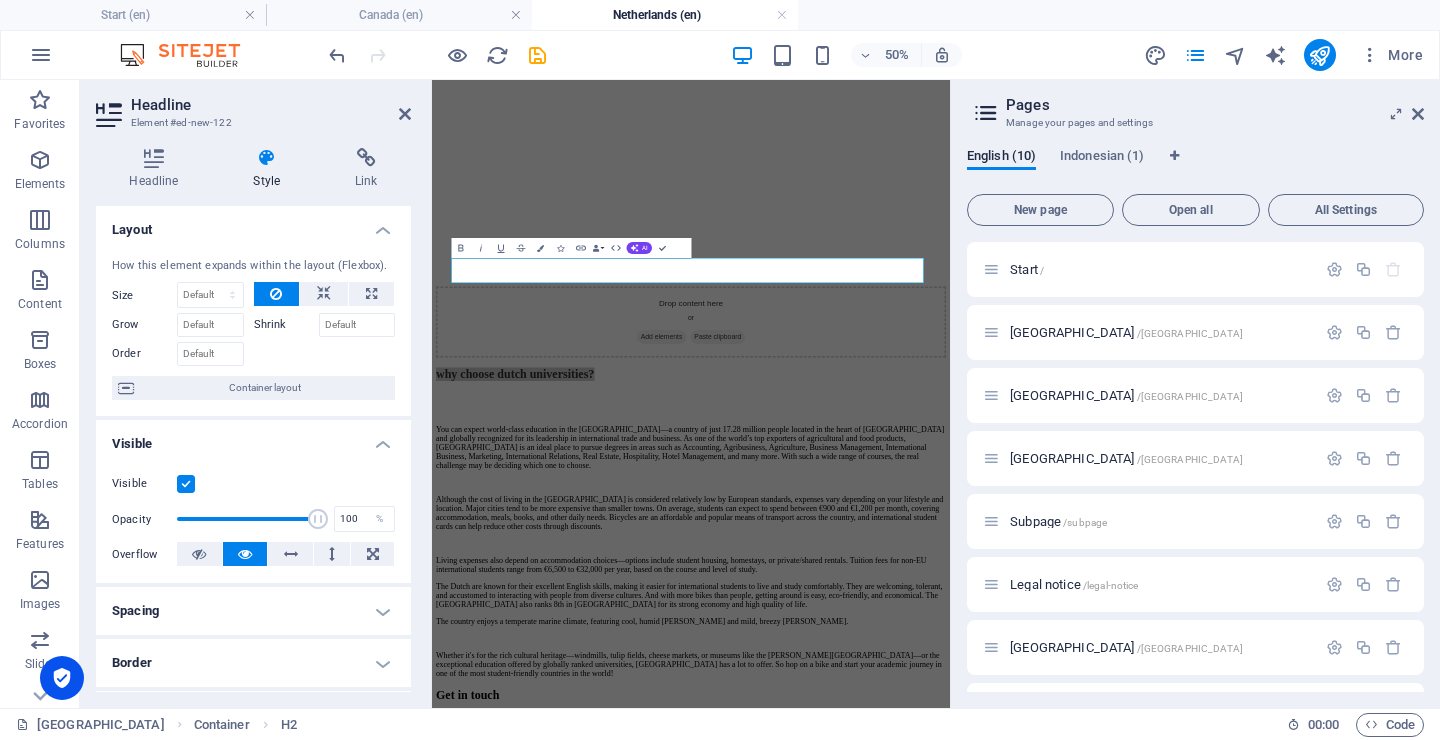 click at bounding box center (267, 158) 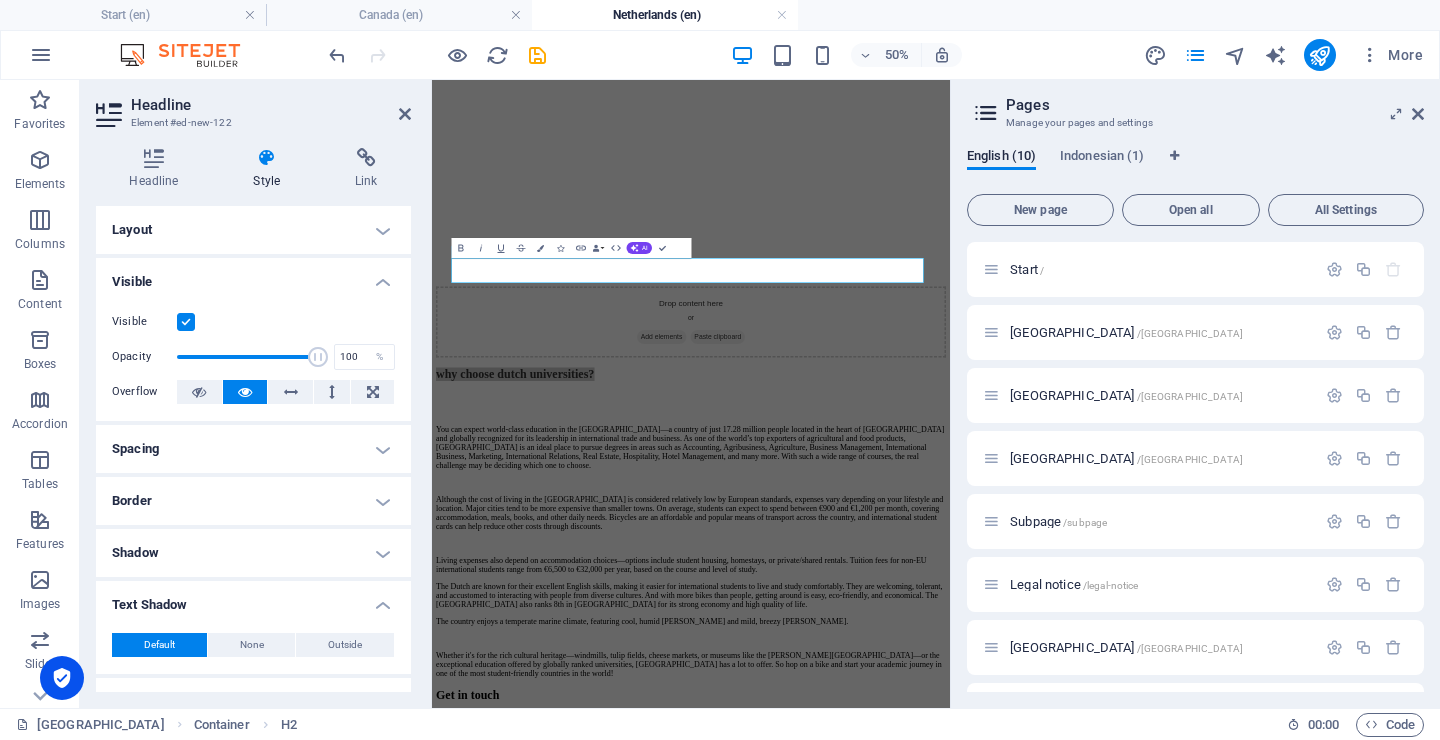 click on "Layout" at bounding box center (253, 230) 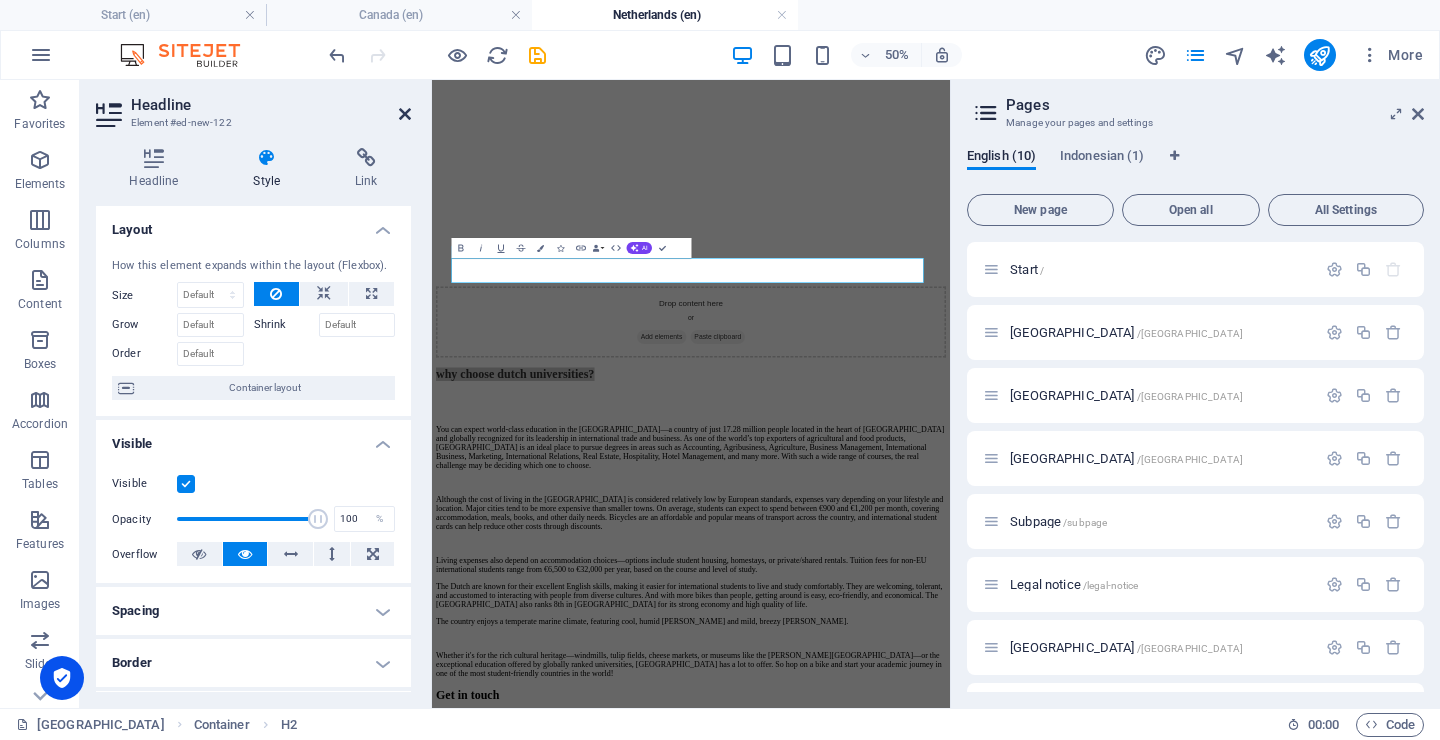 click at bounding box center [405, 114] 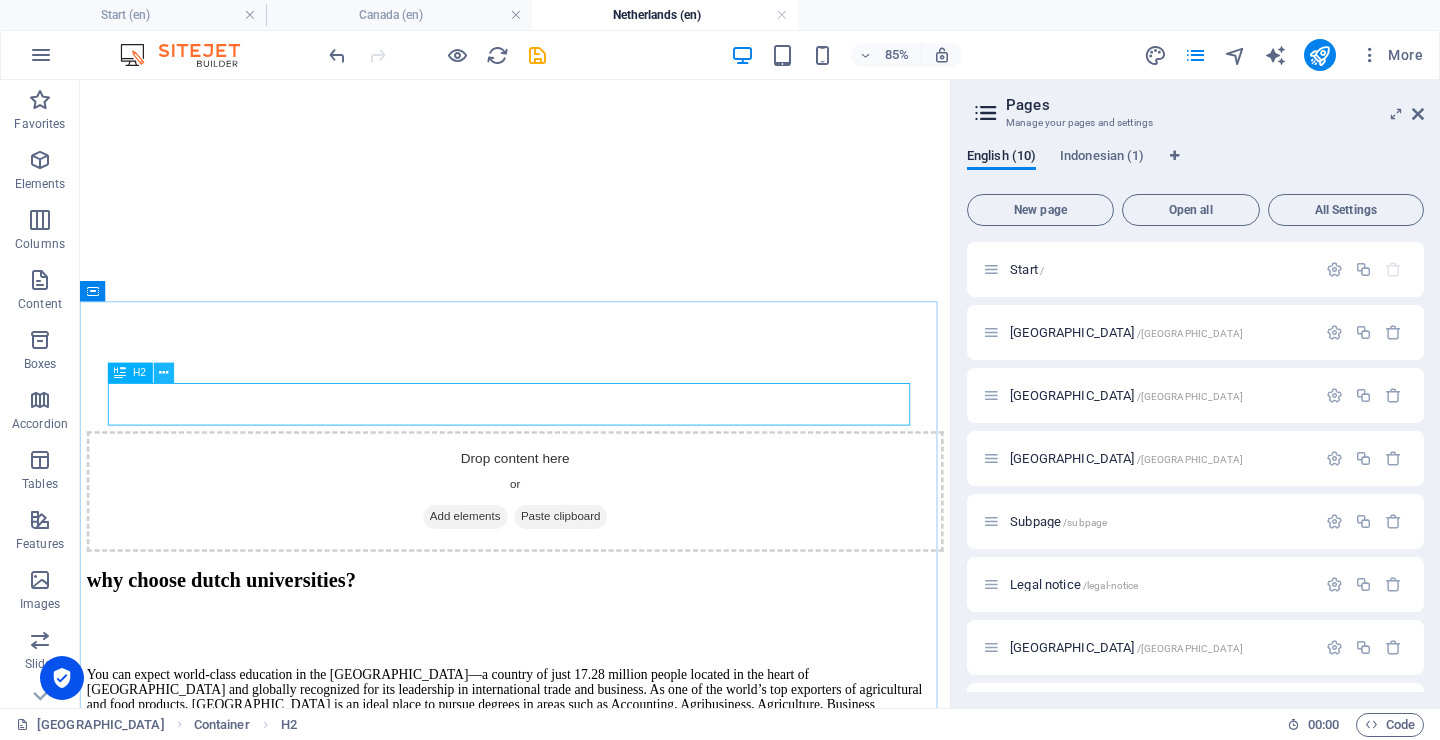 click at bounding box center [163, 372] 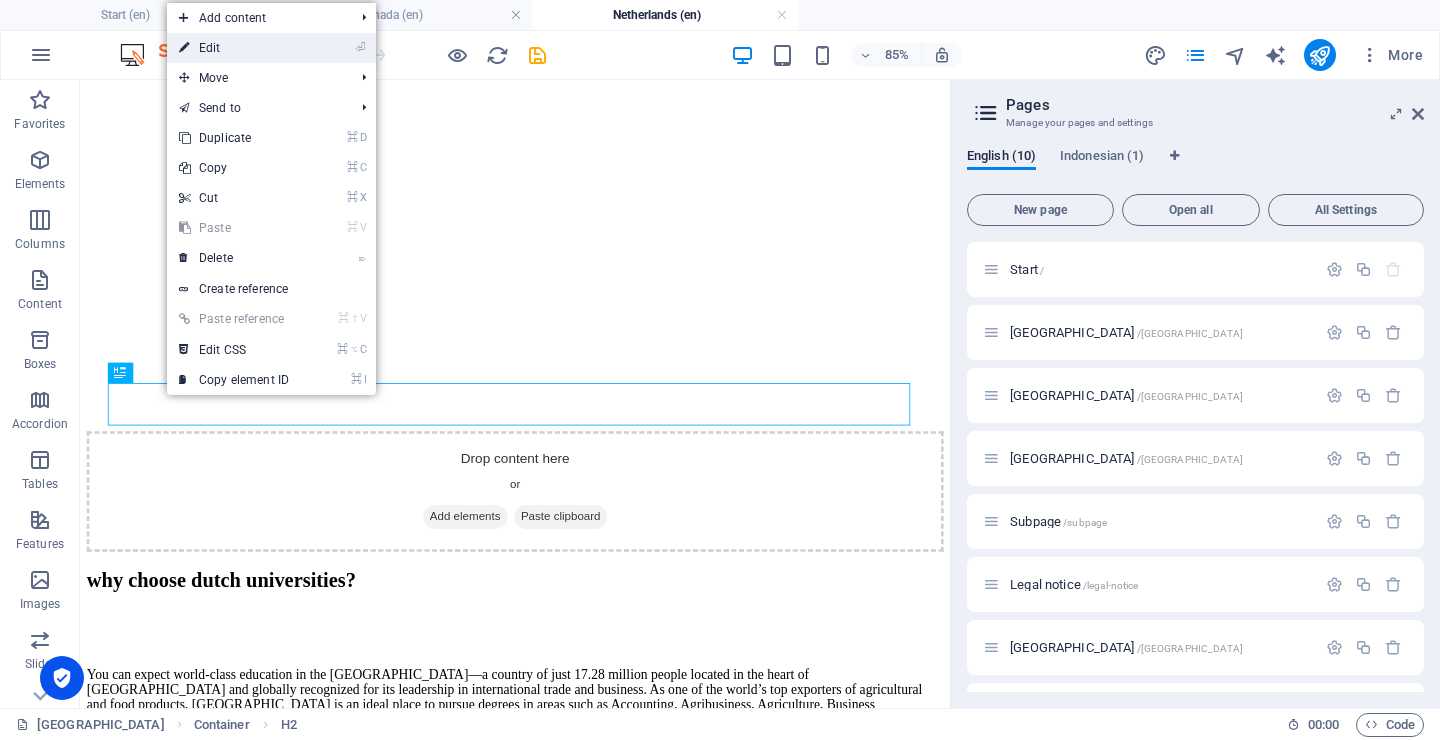click on "⏎  Edit" at bounding box center [234, 48] 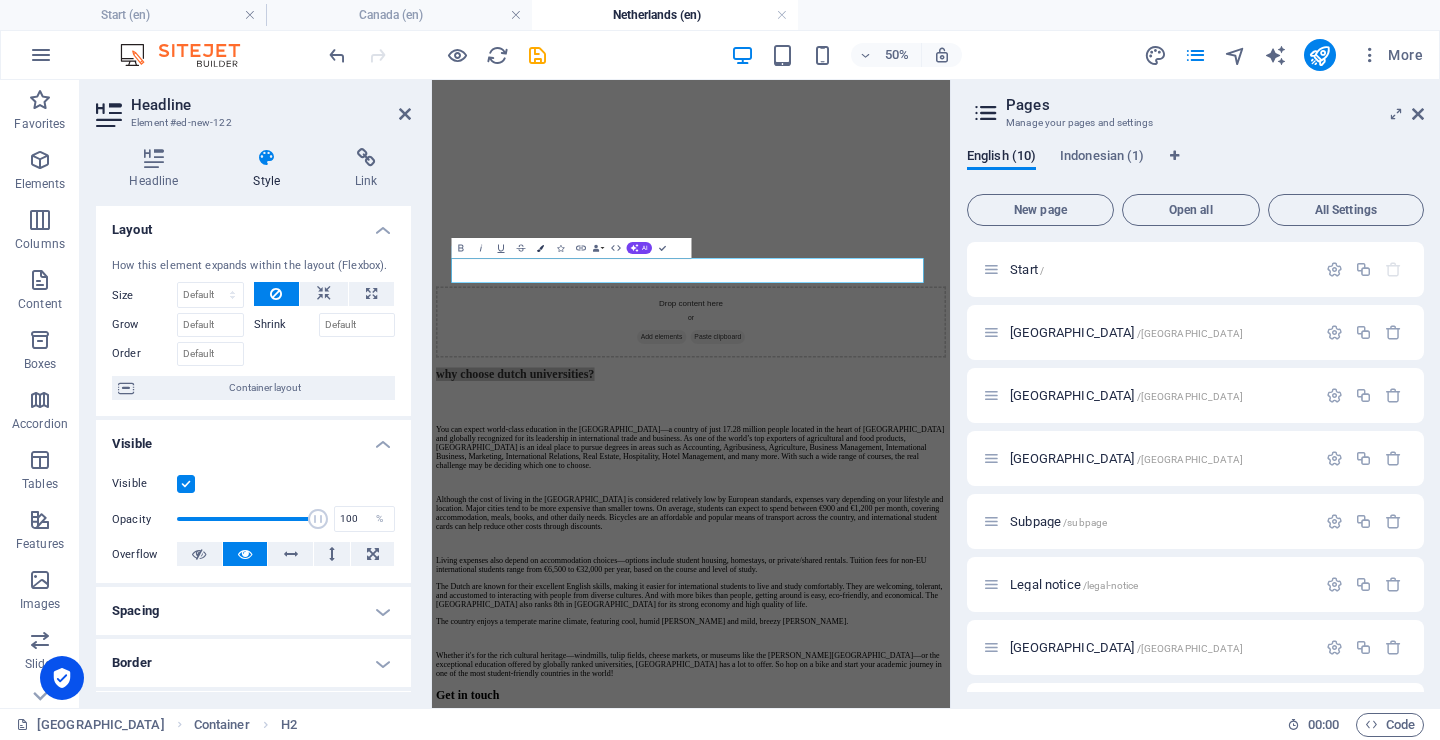 click at bounding box center [540, 248] 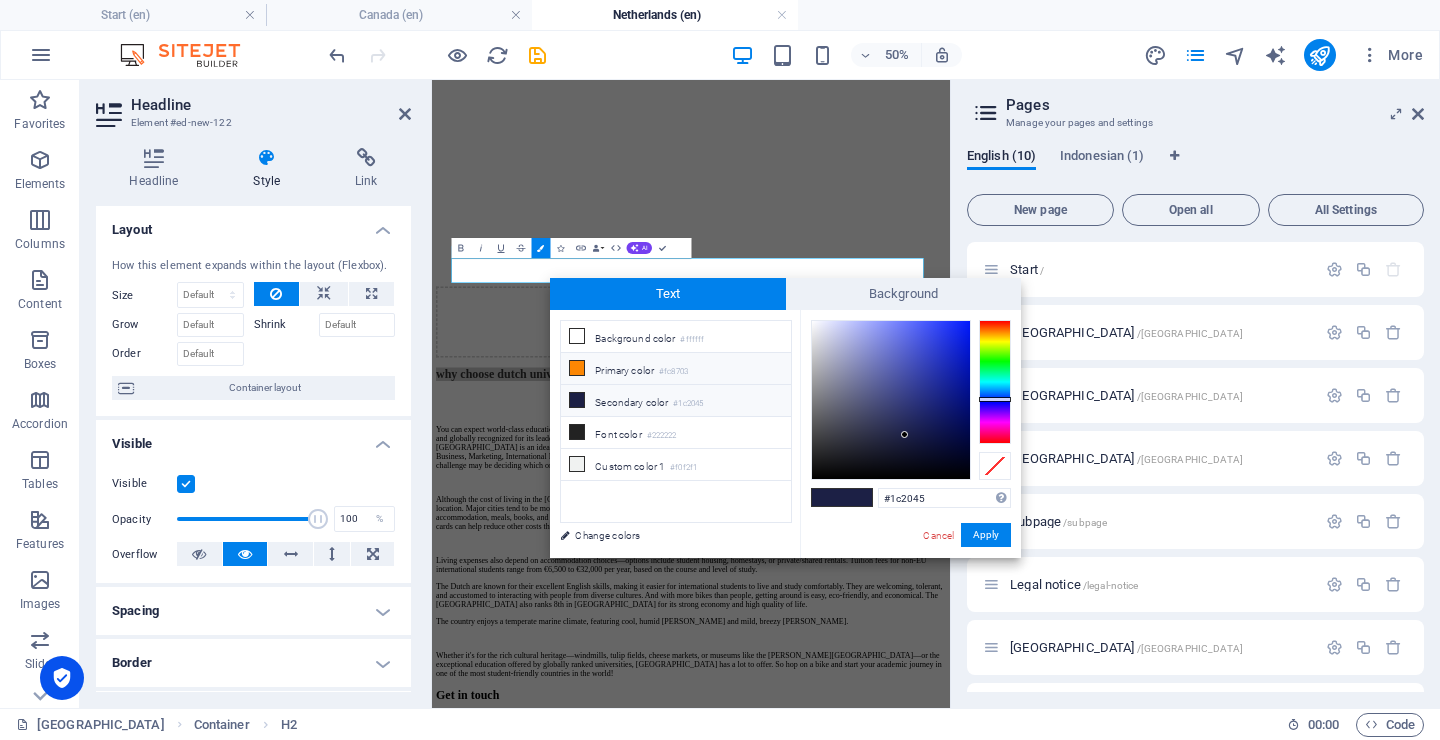 click at bounding box center [577, 368] 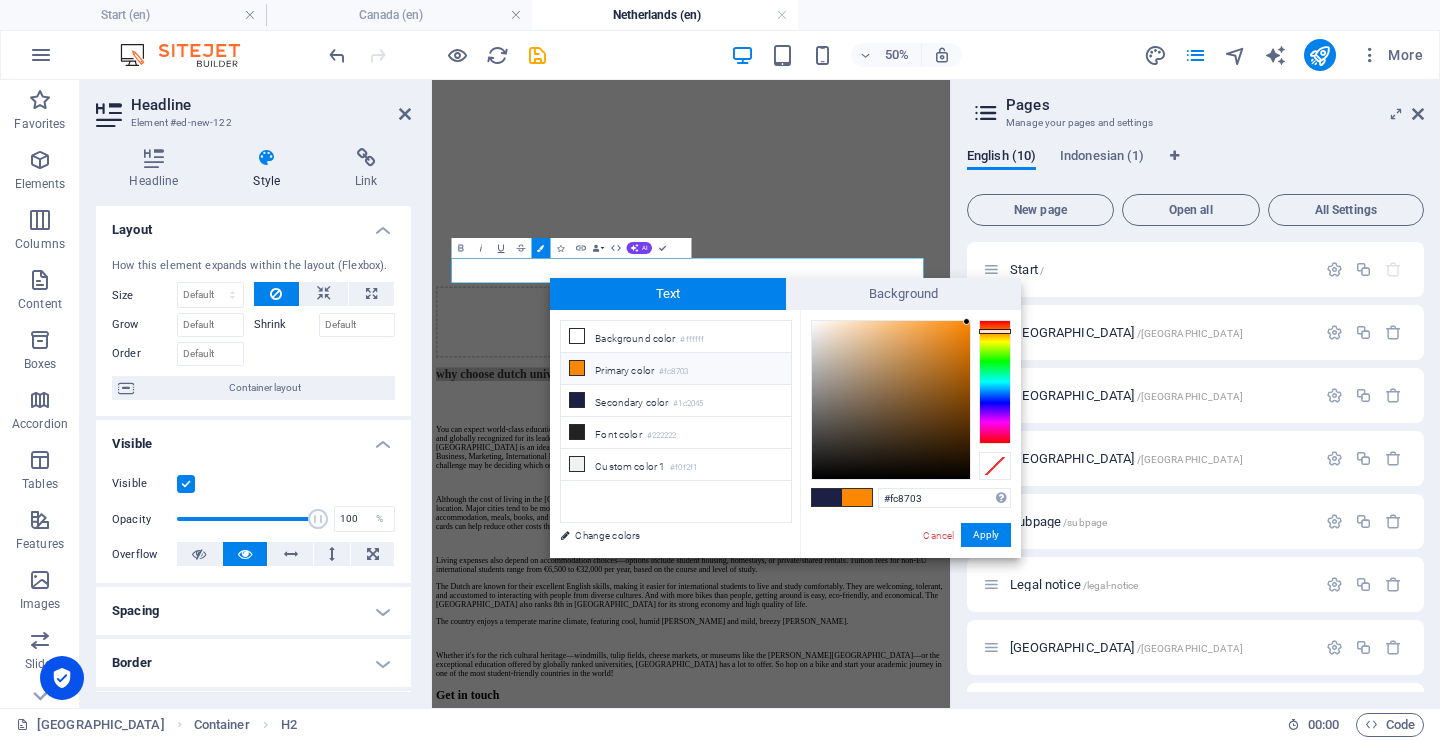 click at bounding box center (857, 497) 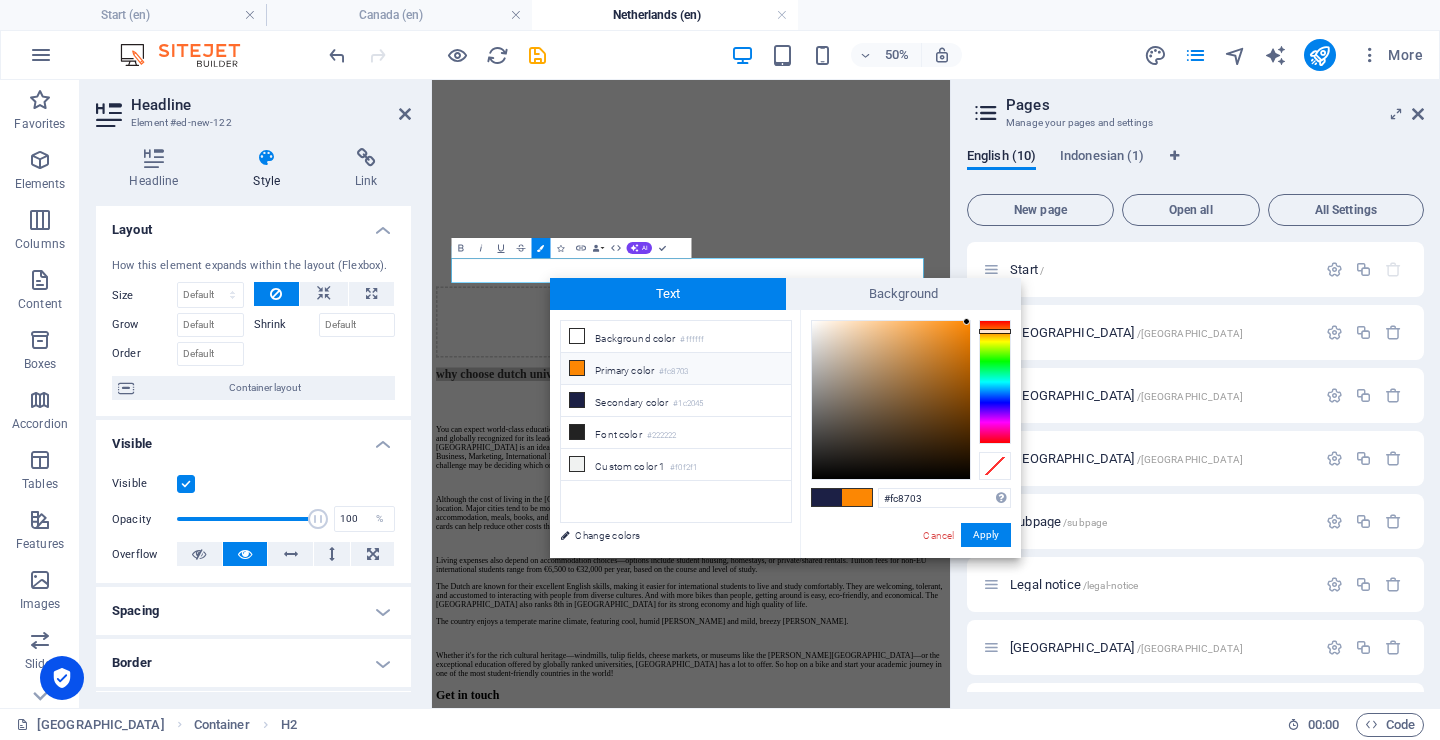 click at bounding box center (577, 368) 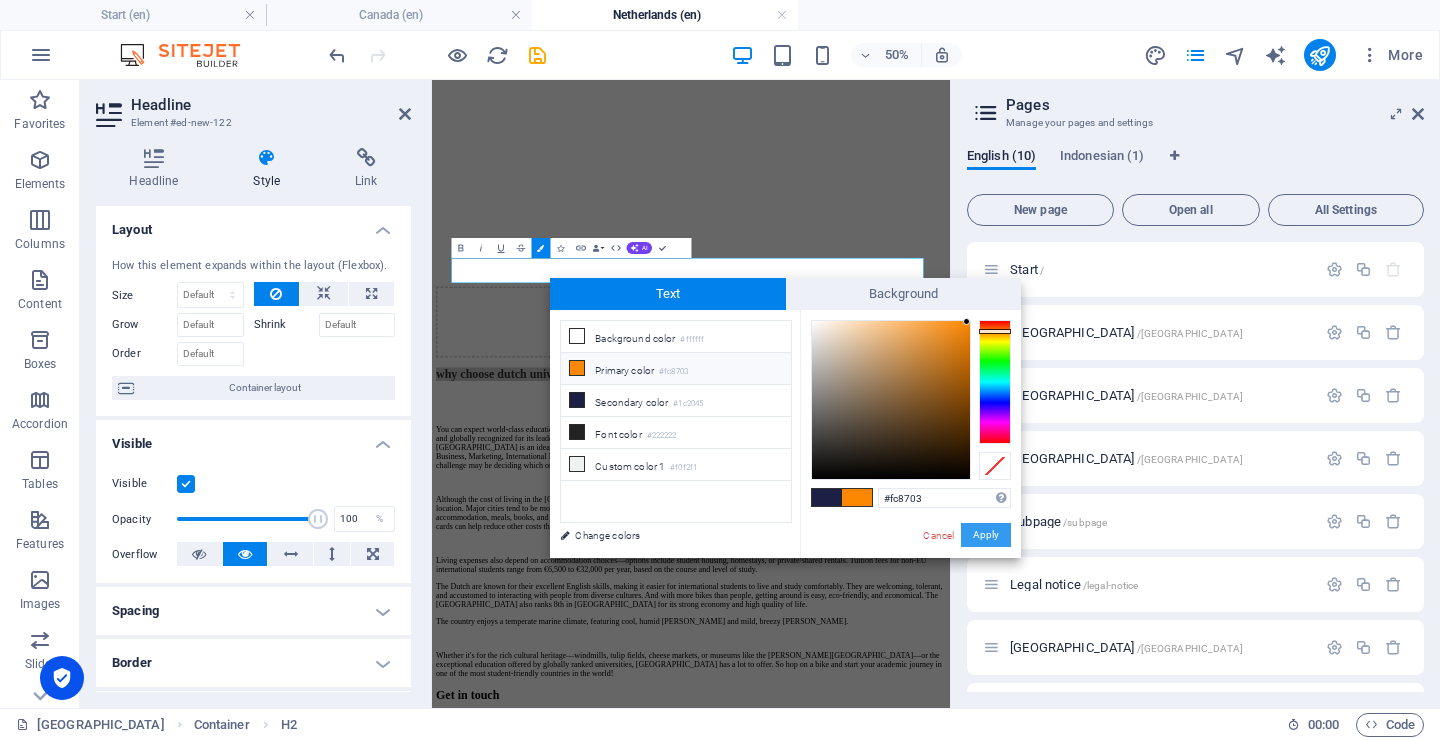 click on "Apply" at bounding box center [986, 535] 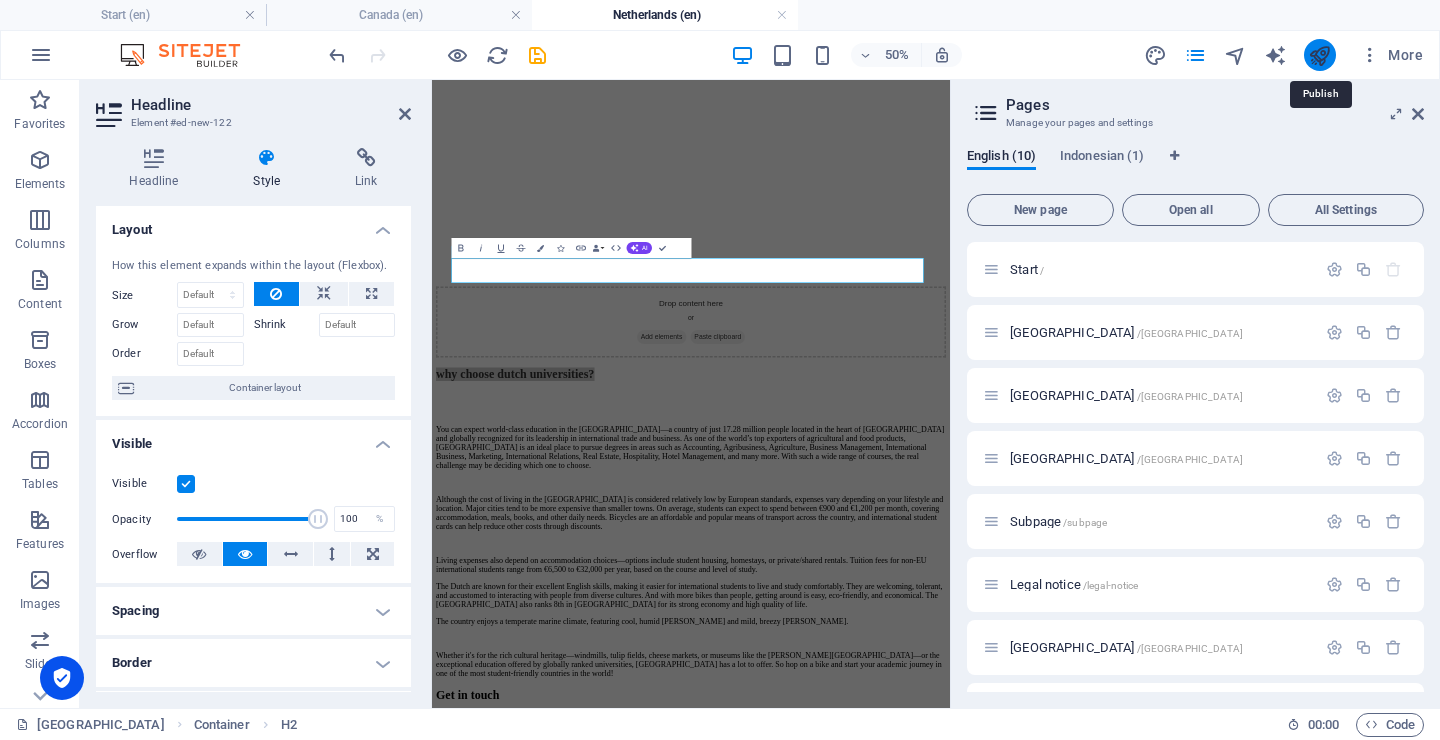 click at bounding box center (1319, 55) 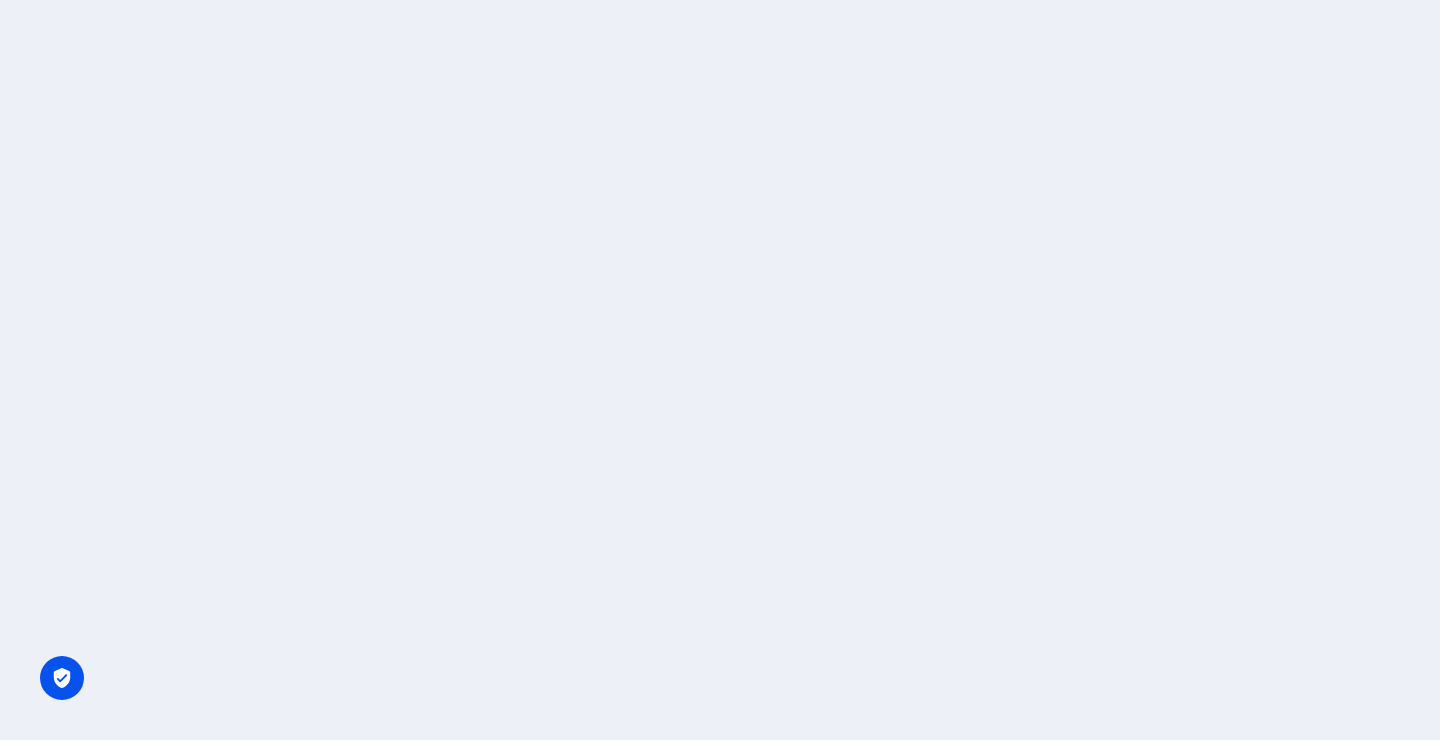 scroll, scrollTop: 0, scrollLeft: 0, axis: both 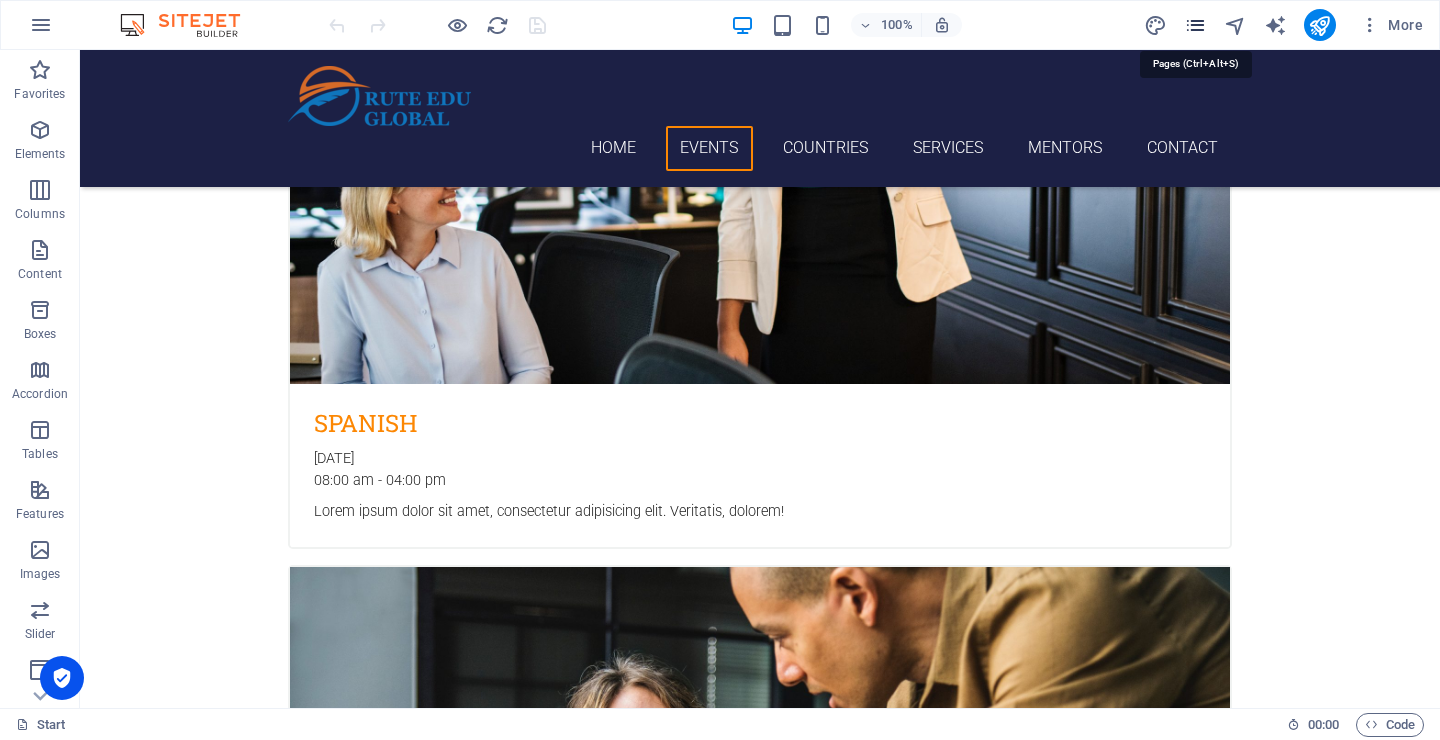 click at bounding box center [1195, 25] 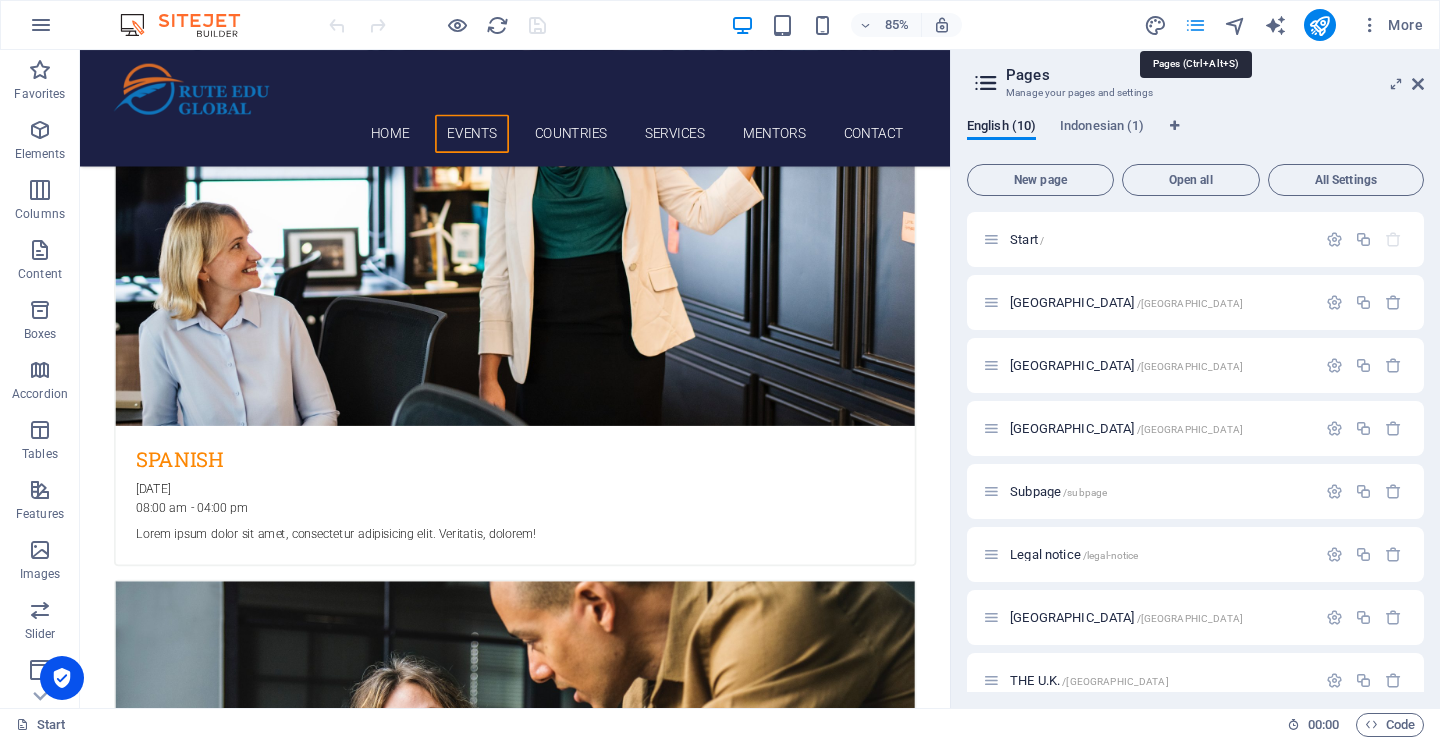 scroll, scrollTop: 1288, scrollLeft: 0, axis: vertical 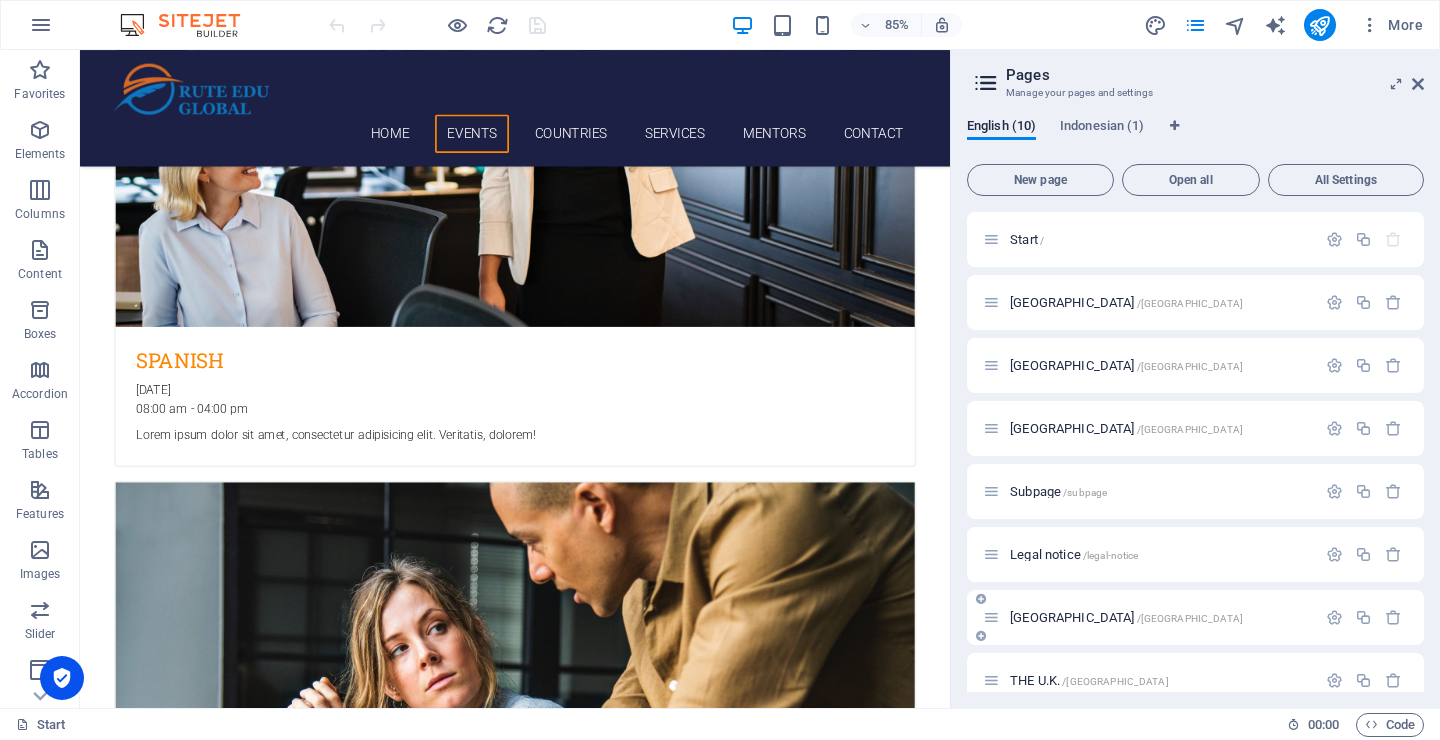 click on "Netherlands /netherlands" at bounding box center (1126, 617) 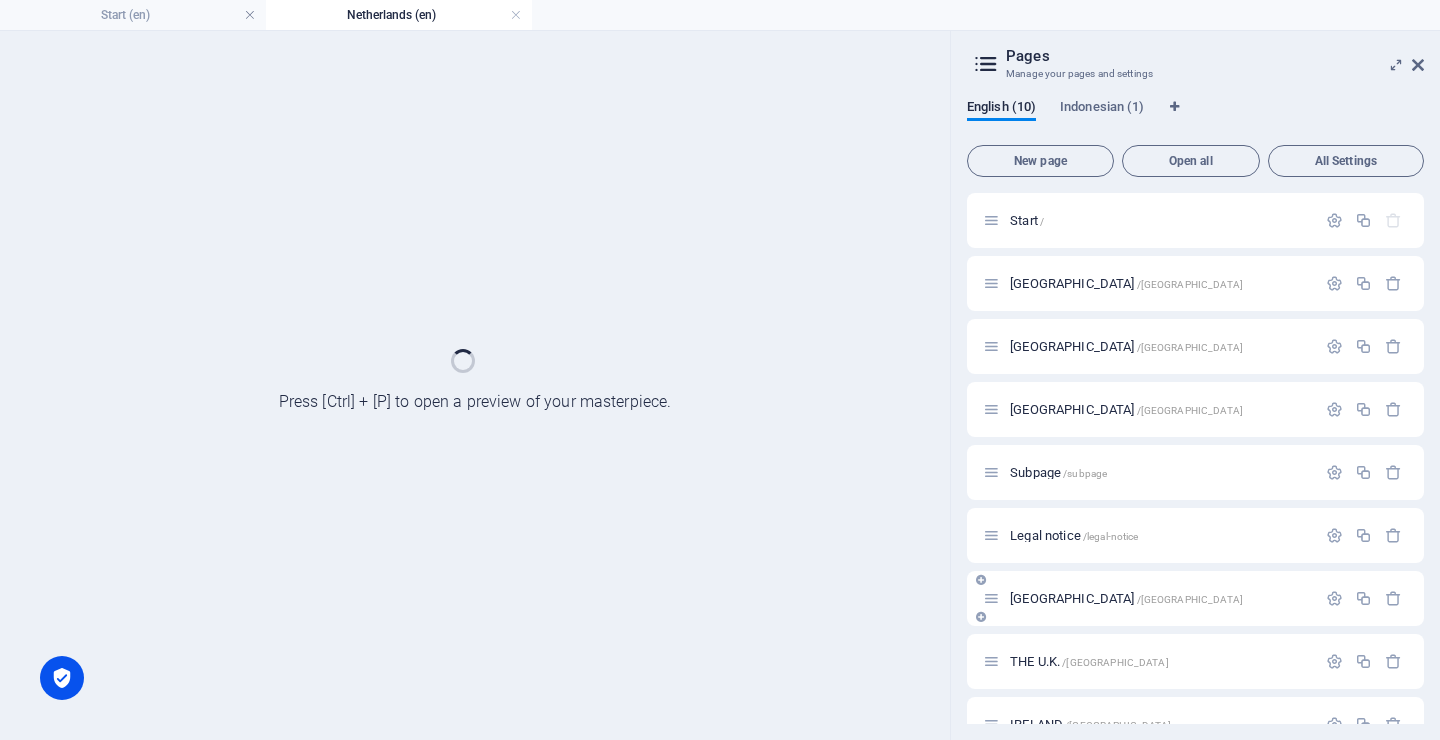 scroll, scrollTop: 0, scrollLeft: 0, axis: both 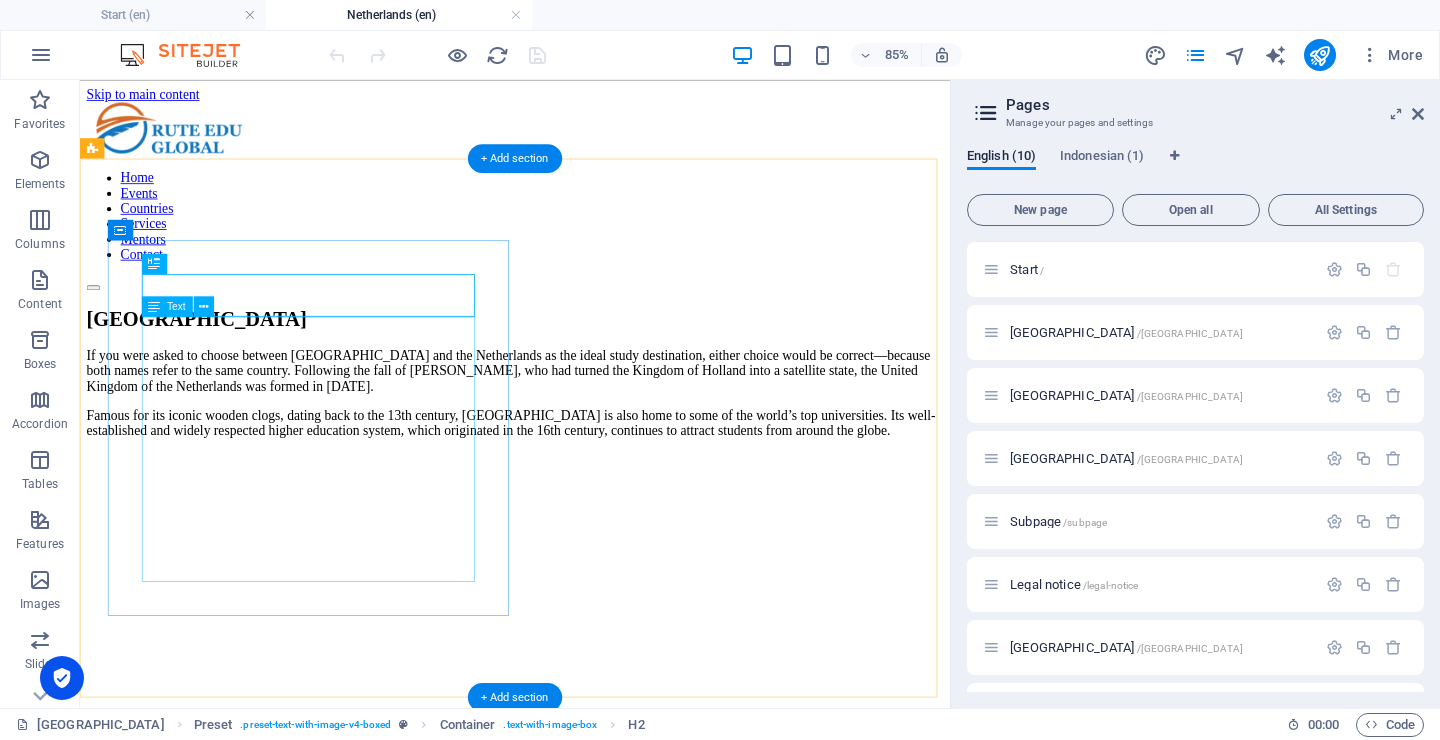 click on "If you were asked to choose between Holland and the Netherlands as the ideal study destination, either choice would be correct—because both names refer to the same country. Following the fall of Napoleon, who had turned the Kingdom of Holland into a satellite state, the United Kingdom of the Netherlands was formed in 1815. Famous for its iconic wooden clogs, dating back to the 13th century, the Netherlands is also home to some of the world’s top universities. Its well-established and widely respected higher education system, which originated in the 16th century, continues to attract students from around the globe." at bounding box center [592, 448] 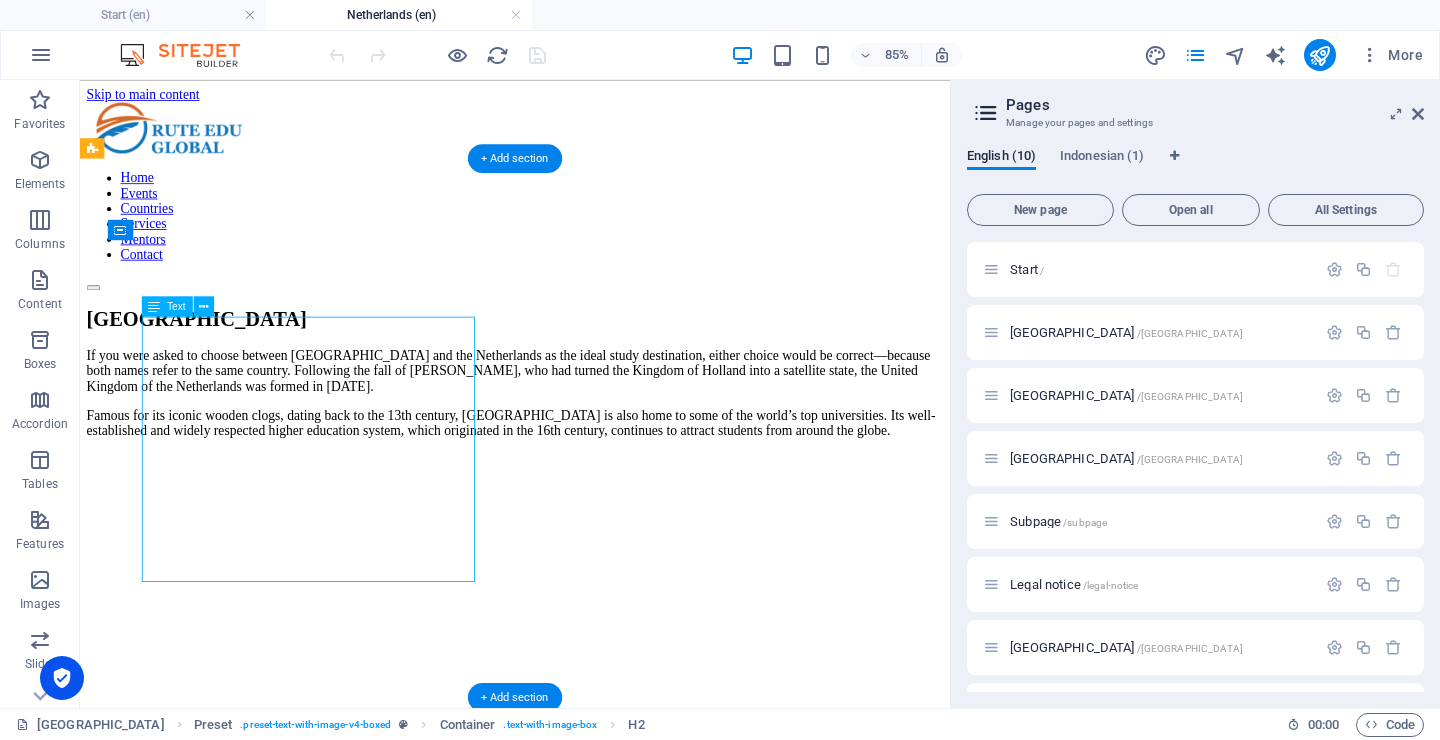 click on "If you were asked to choose between Holland and the Netherlands as the ideal study destination, either choice would be correct—because both names refer to the same country. Following the fall of Napoleon, who had turned the Kingdom of Holland into a satellite state, the United Kingdom of the Netherlands was formed in 1815. Famous for its iconic wooden clogs, dating back to the 13th century, the Netherlands is also home to some of the world’s top universities. Its well-established and widely respected higher education system, which originated in the 16th century, continues to attract students from around the globe." at bounding box center [592, 448] 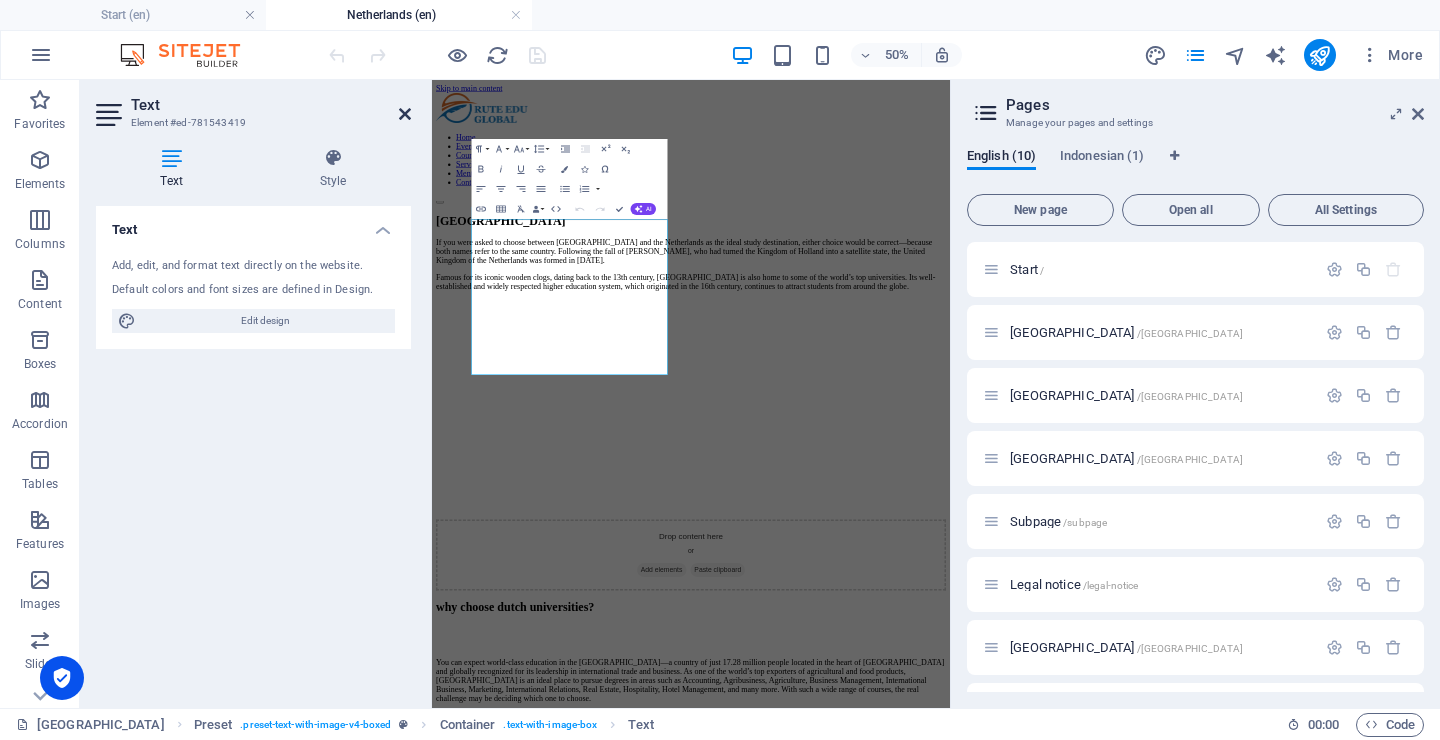 click at bounding box center [405, 114] 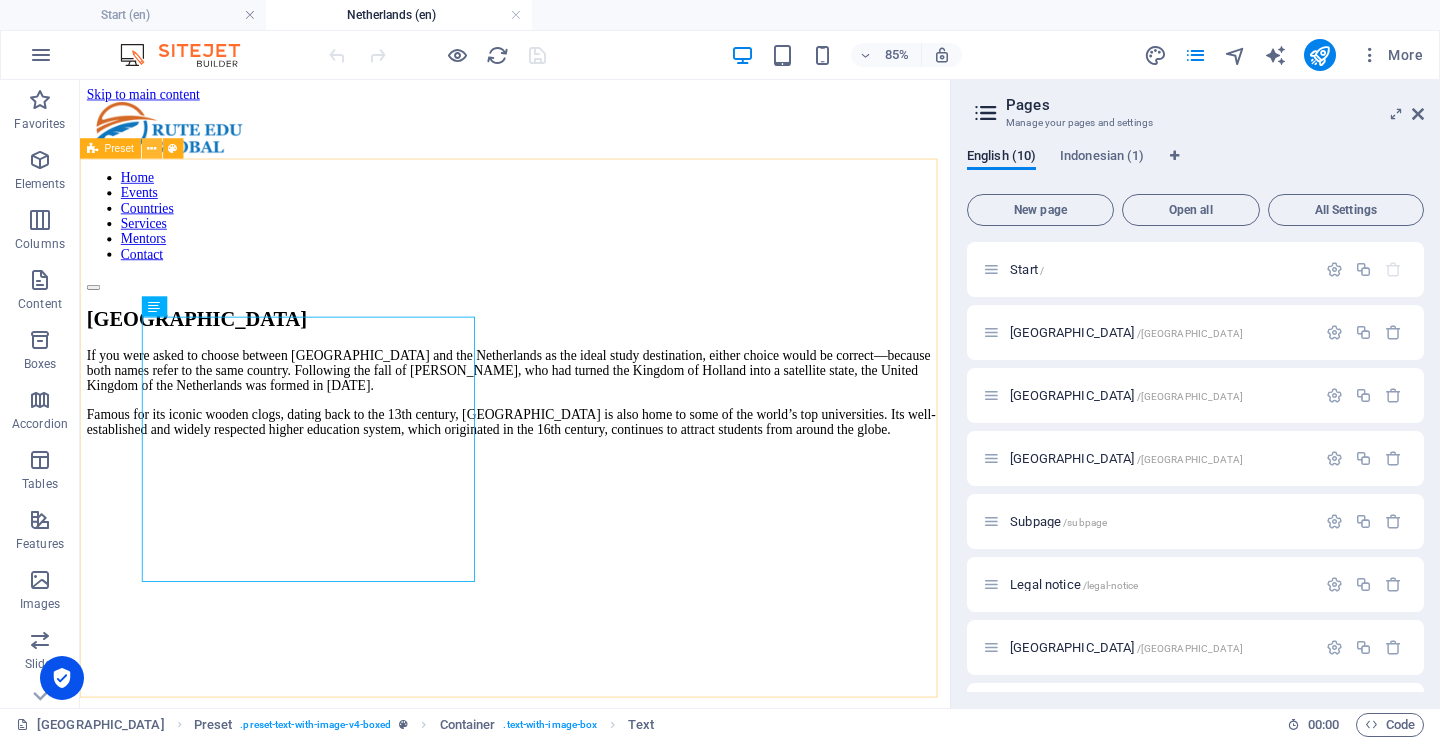 click at bounding box center (151, 148) 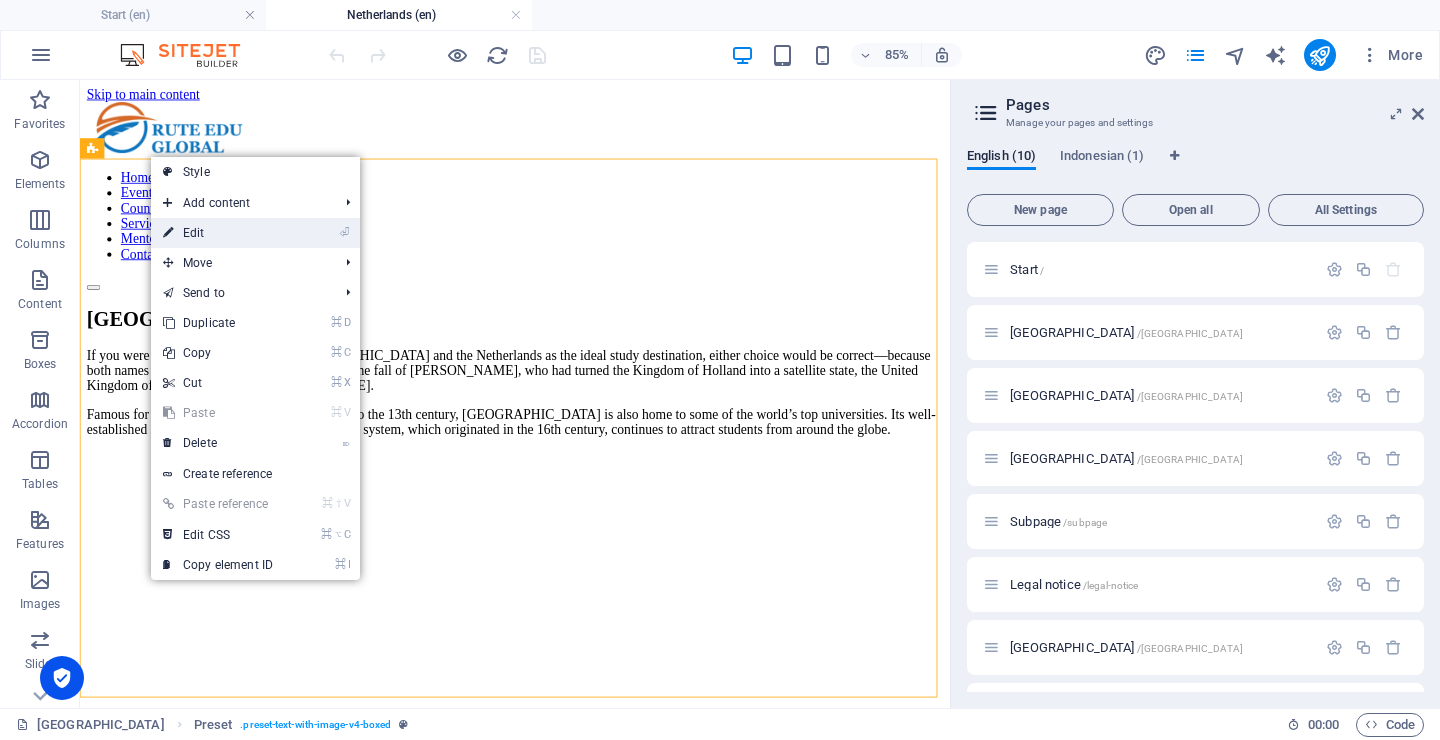 click on "⏎  Edit" at bounding box center (218, 233) 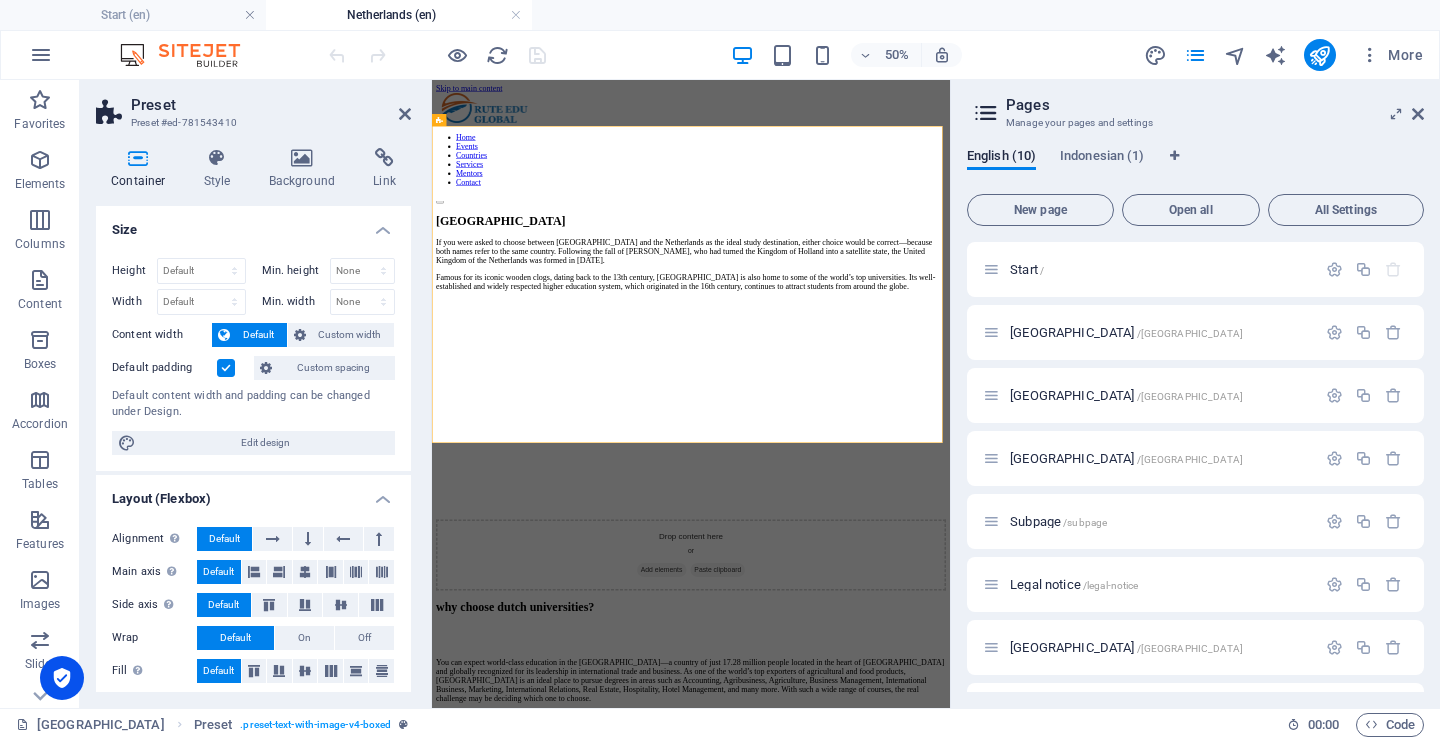 click at bounding box center (226, 368) 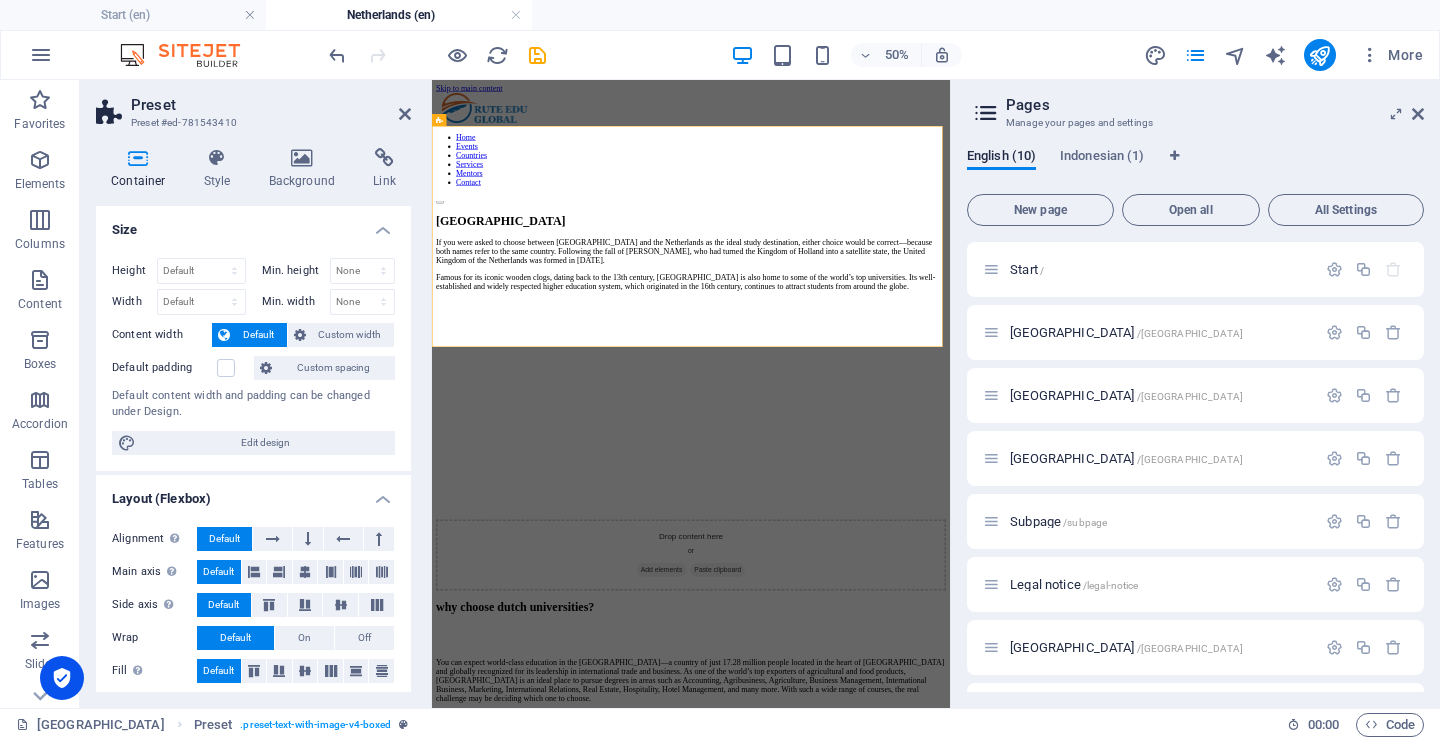 click on "Preset Preset #ed-781543410
Container Style Background Link Size Height Default px rem % vh vw Min. height None px rem % vh vw Width Default px rem % em vh vw Min. width None px rem % vh vw Content width Default Custom width Width Default px rem % em vh vw Min. width None px rem % vh vw Default padding Custom spacing Default content width and padding can be changed under Design. Edit design Layout (Flexbox) Alignment Determines the flex direction. Default Main axis Determine how elements should behave along the main axis inside this container (justify content). Default Side axis Control the vertical direction of the element inside of the container (align items). Default Wrap Default On Off Fill Controls the distances and direction of elements on the y-axis across several lines (align content). Default Accessibility ARIA helps assistive technologies (like screen readers) to understand the role, state, and behavior of web elements Role The ARIA role defines the purpose of an element.  None None" at bounding box center [256, 394] 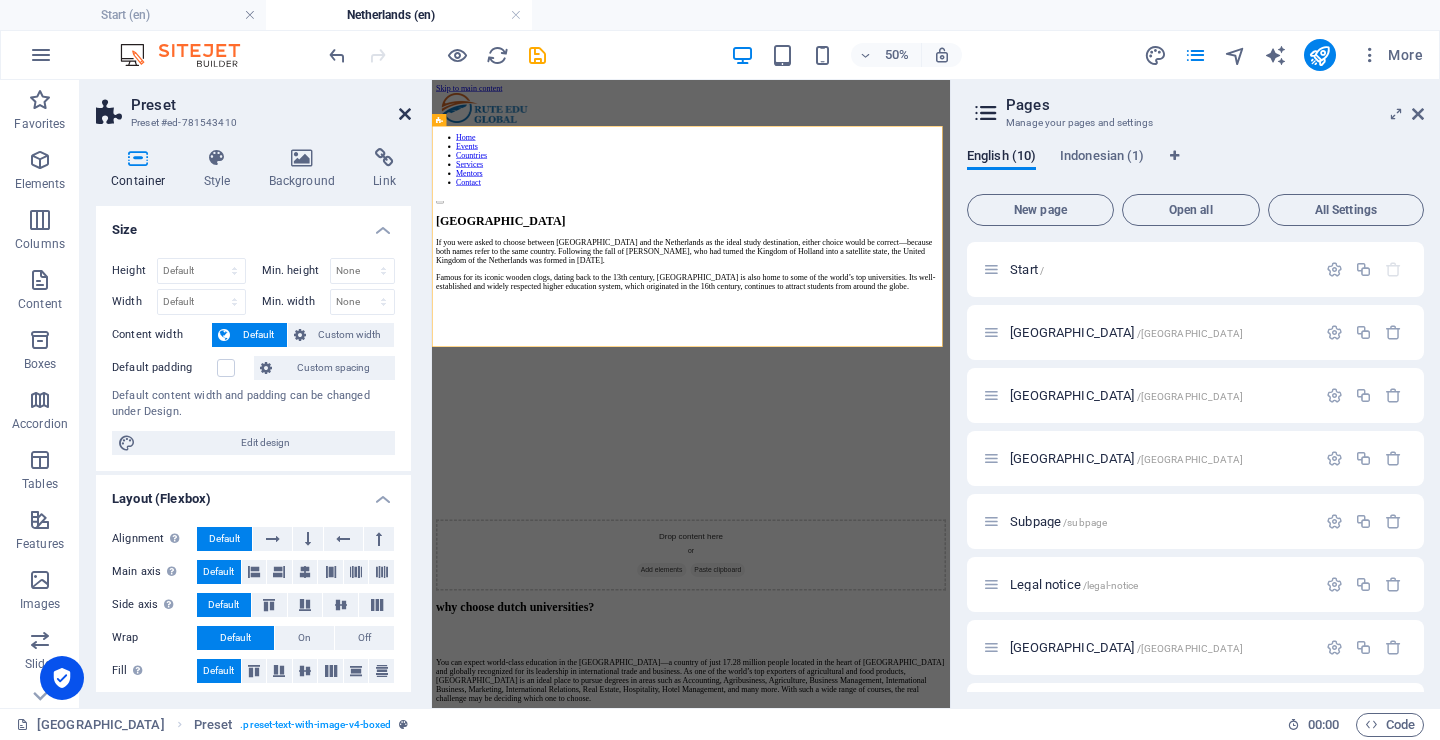 click at bounding box center [405, 114] 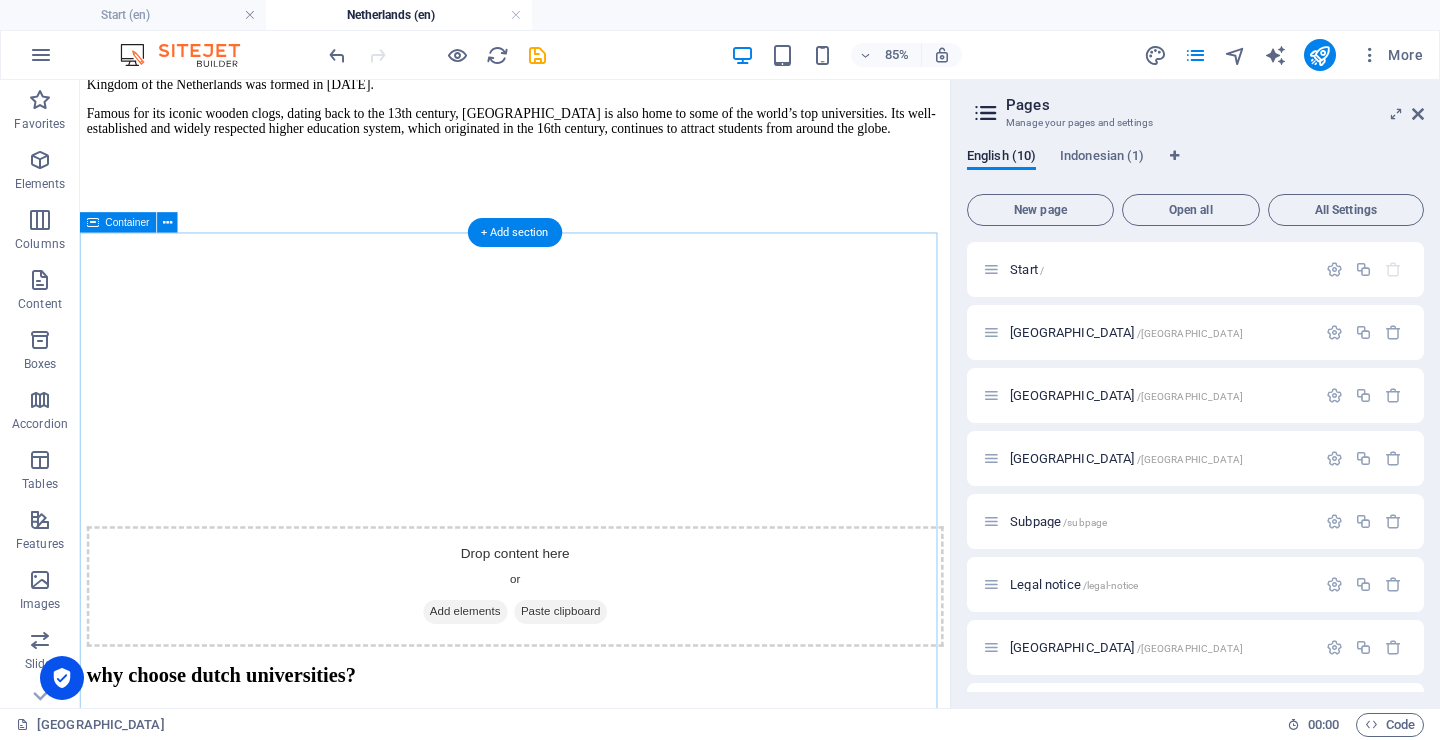 scroll, scrollTop: 357, scrollLeft: 0, axis: vertical 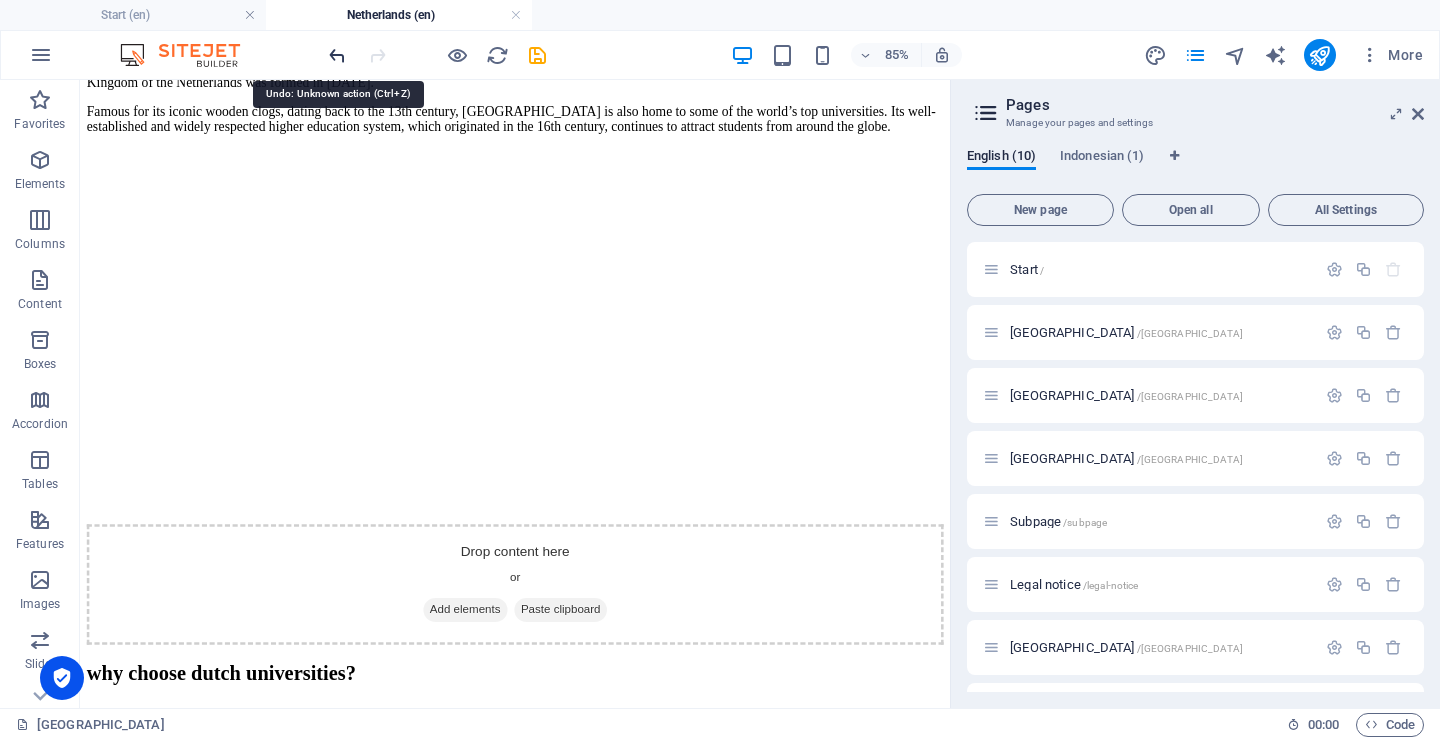 click at bounding box center (337, 55) 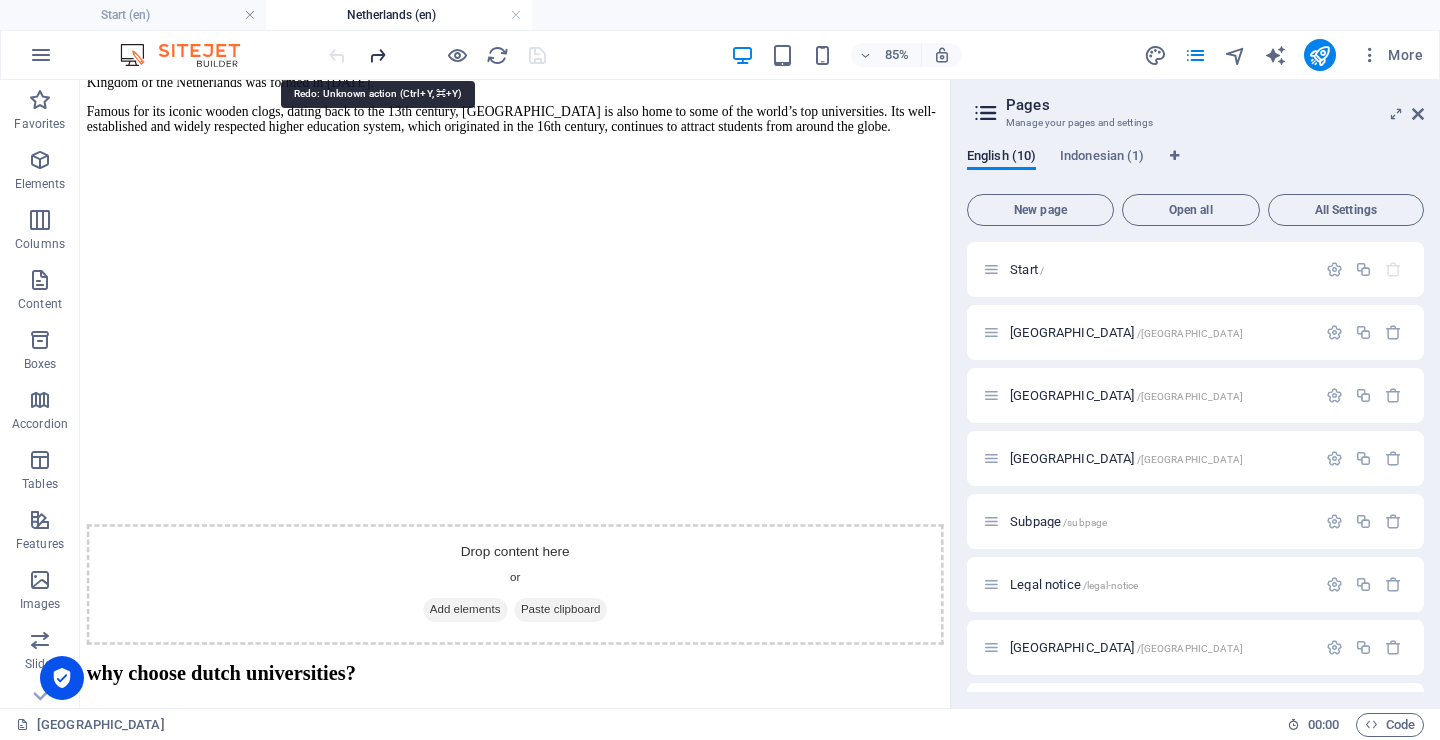 click at bounding box center (377, 55) 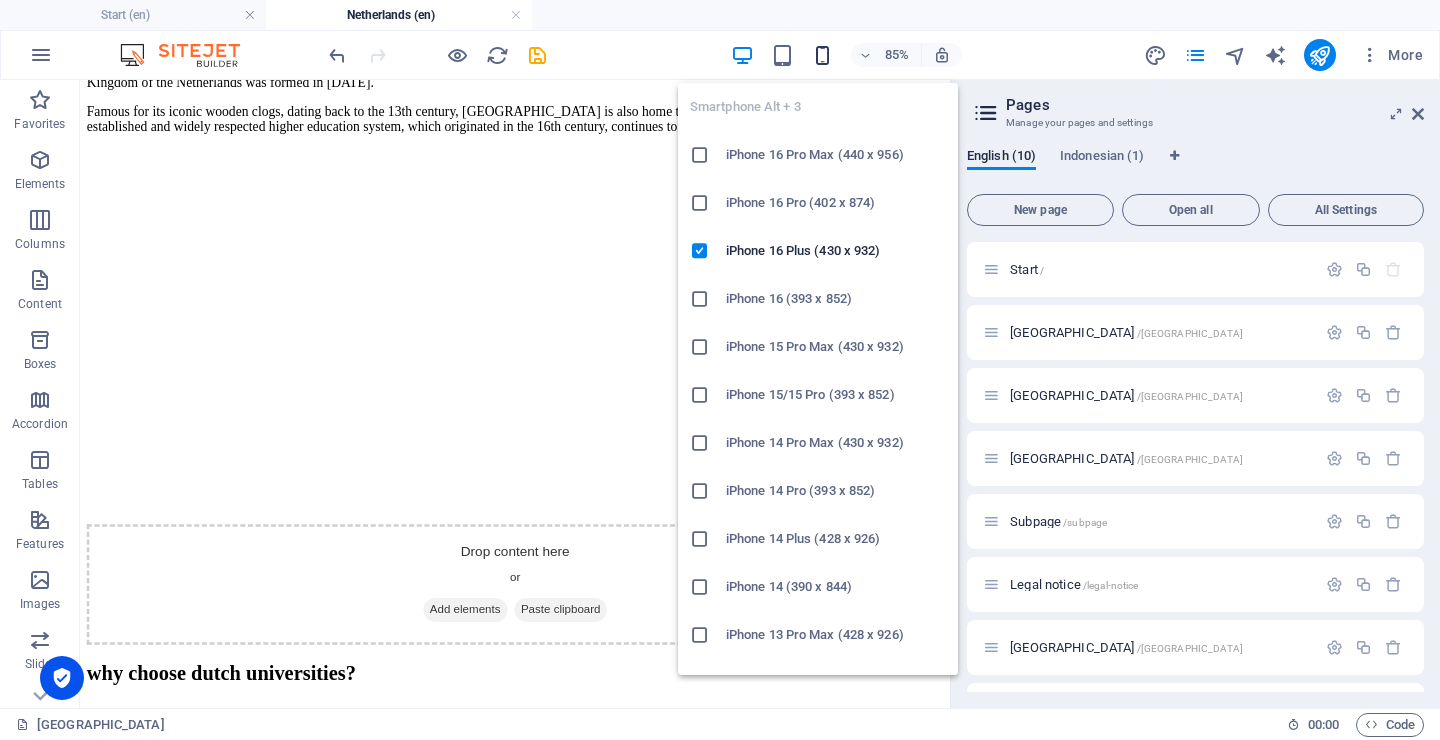 click at bounding box center (822, 55) 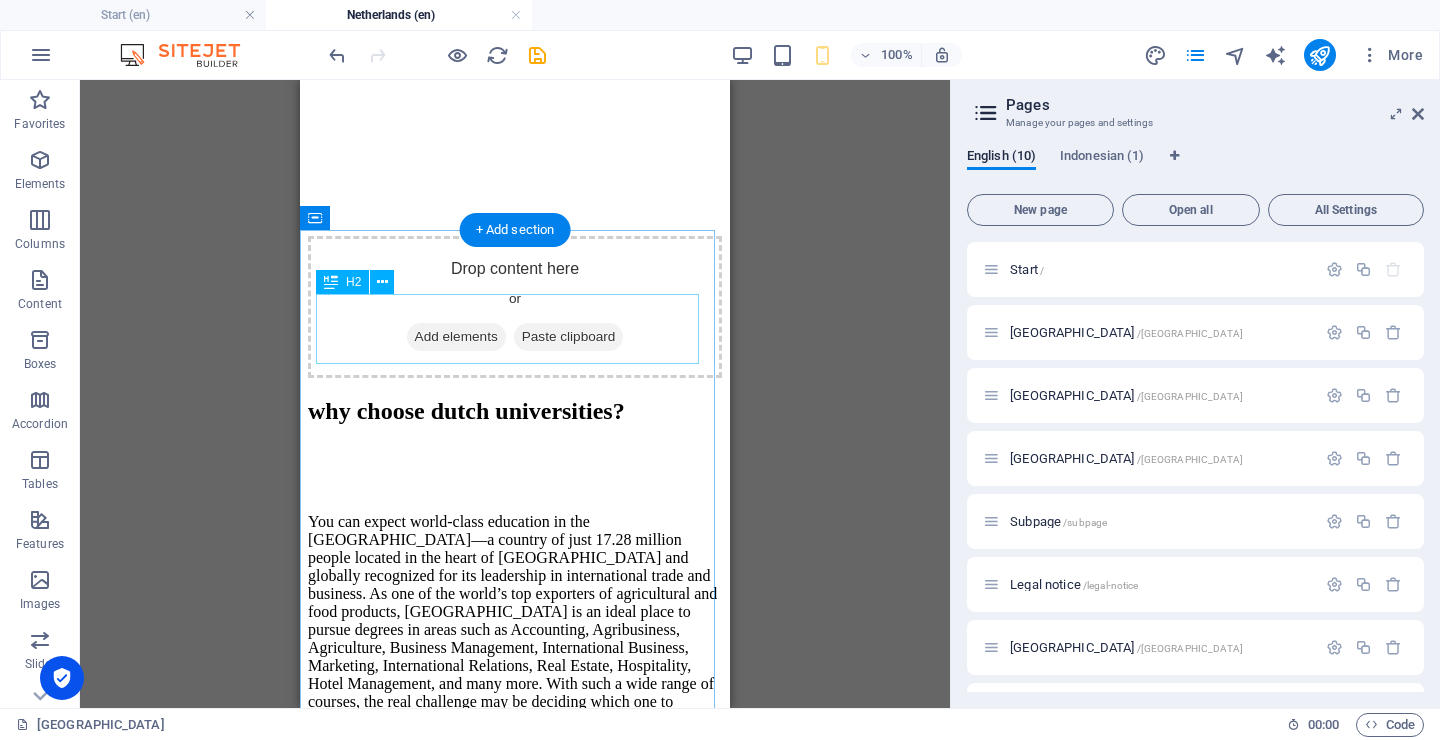 scroll, scrollTop: 525, scrollLeft: 0, axis: vertical 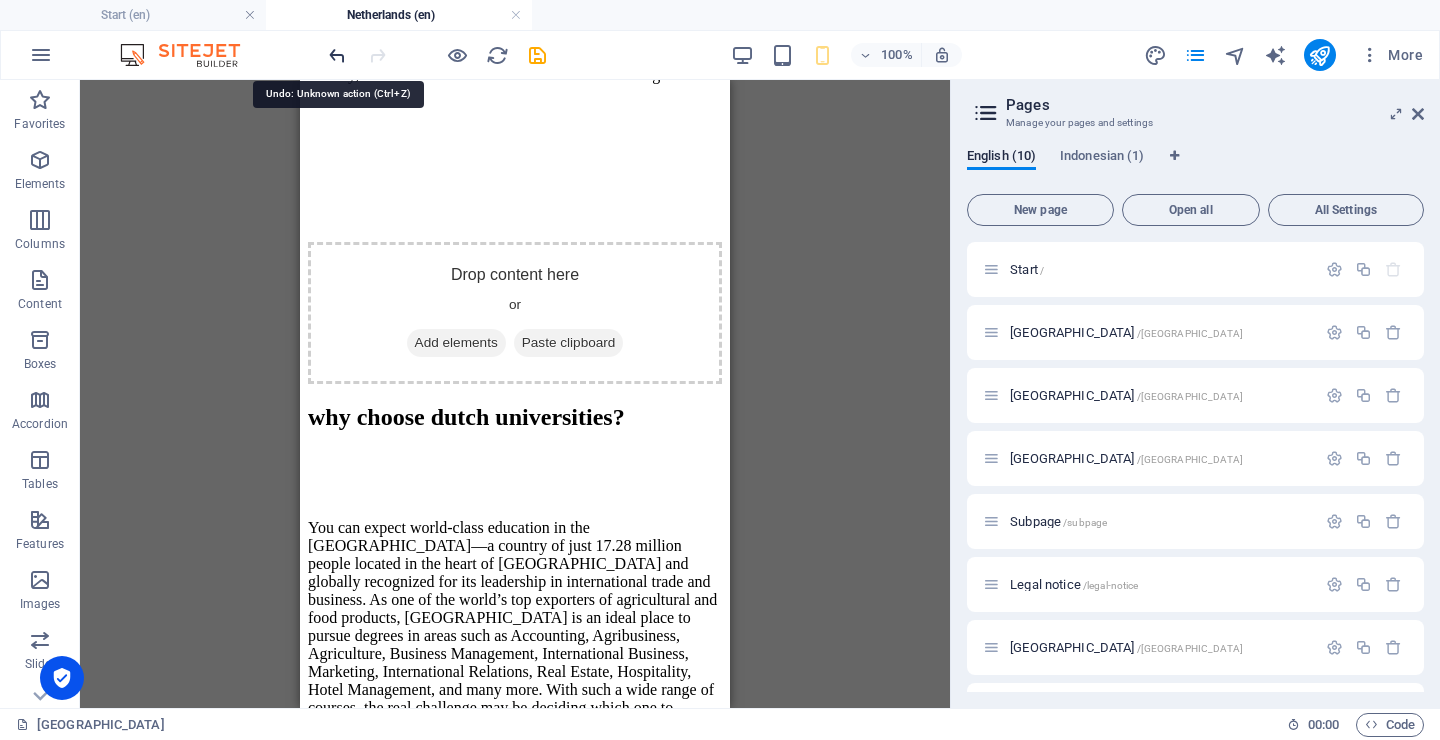 click at bounding box center [337, 55] 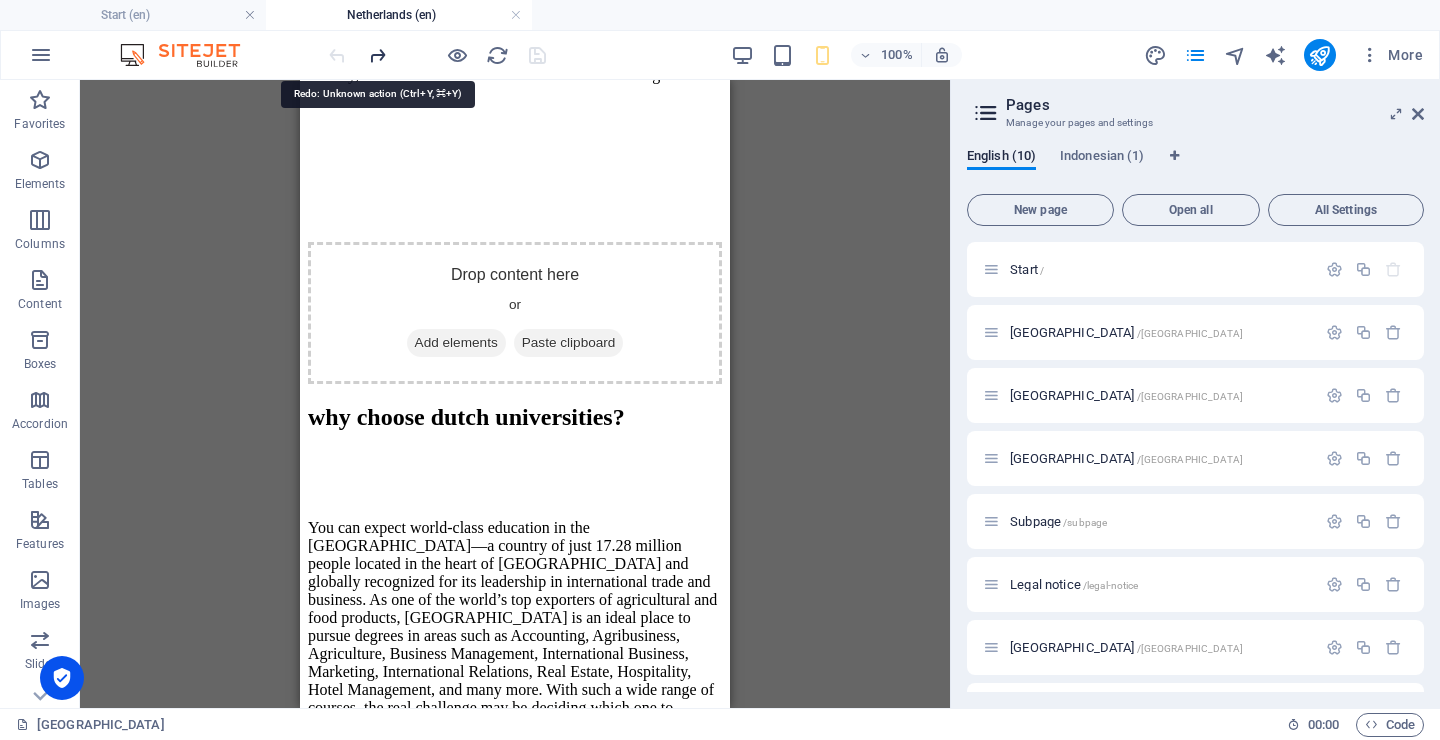 click at bounding box center [377, 55] 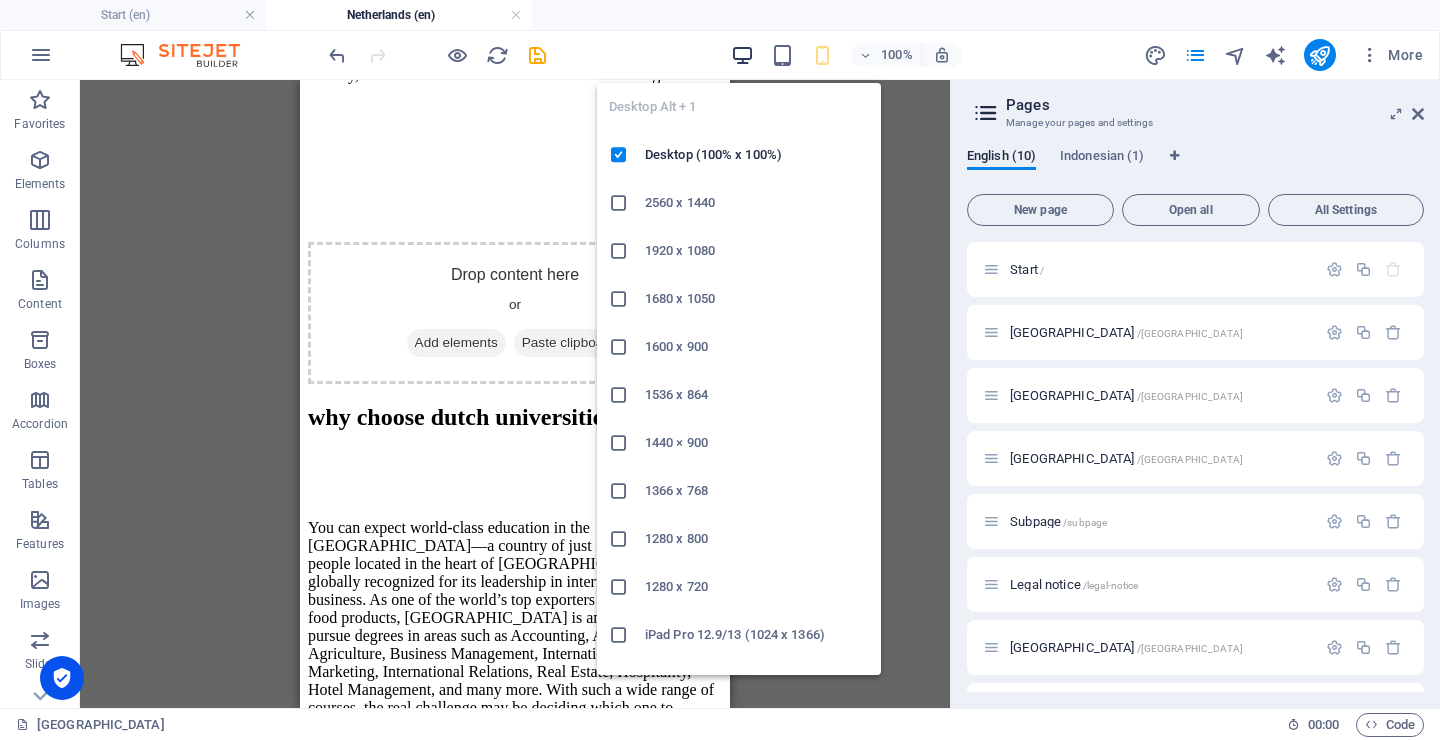 click at bounding box center [742, 55] 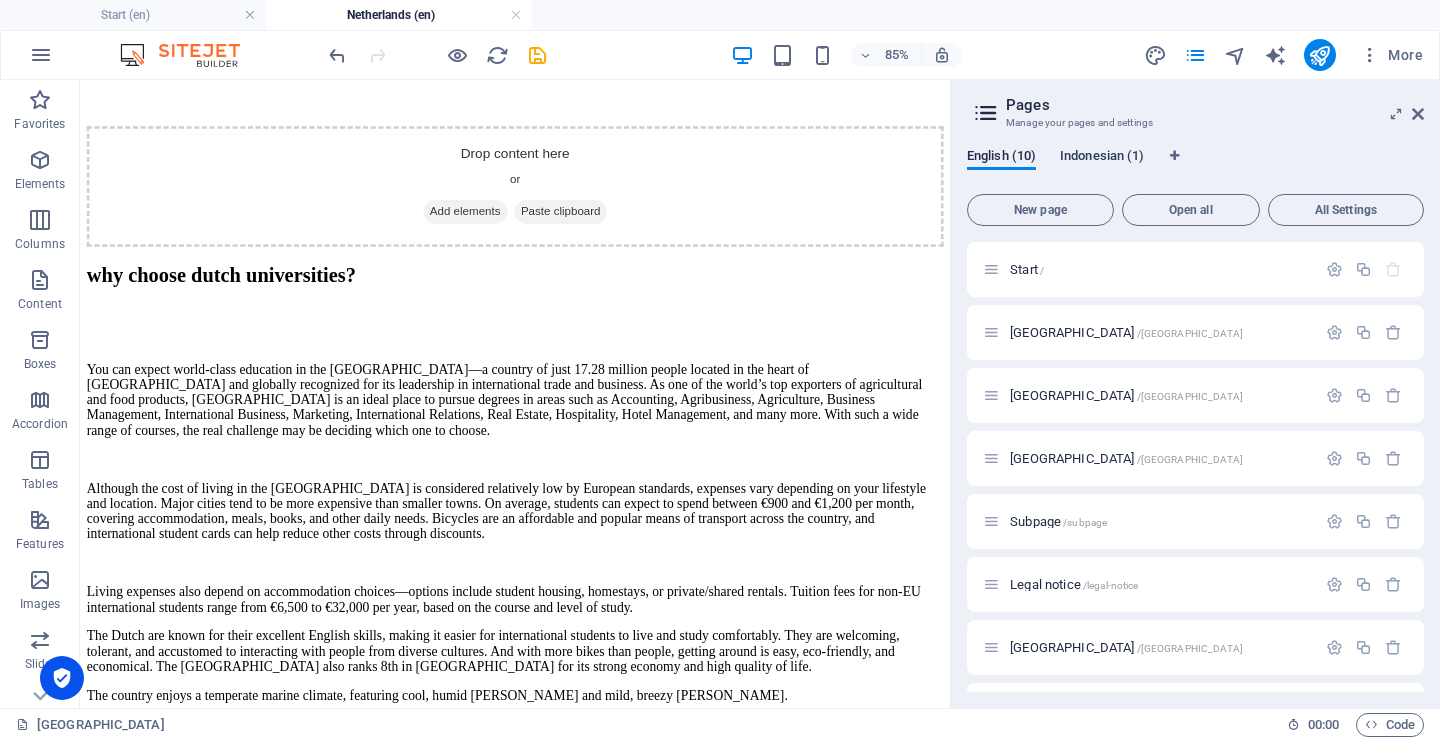 click on "Indonesian (1)" at bounding box center [1102, 158] 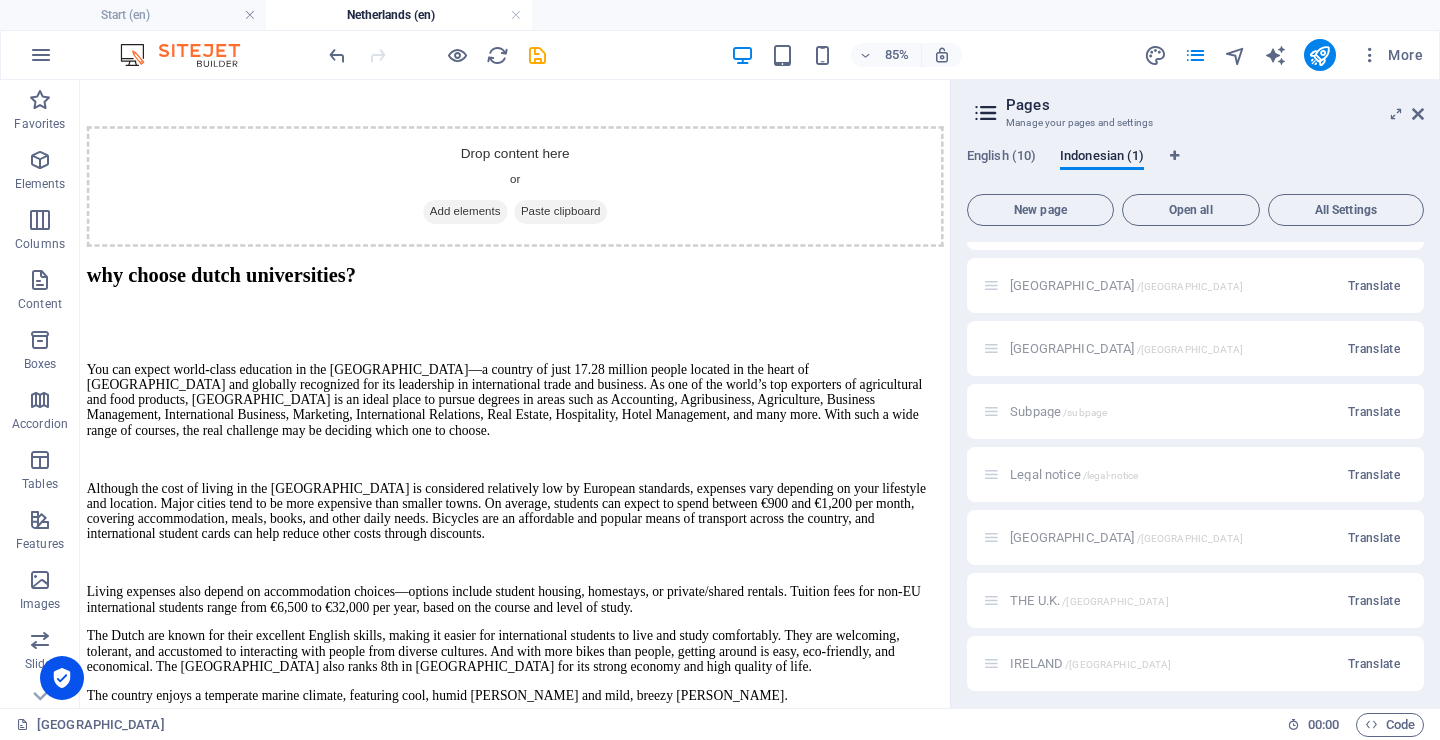 scroll, scrollTop: 180, scrollLeft: 0, axis: vertical 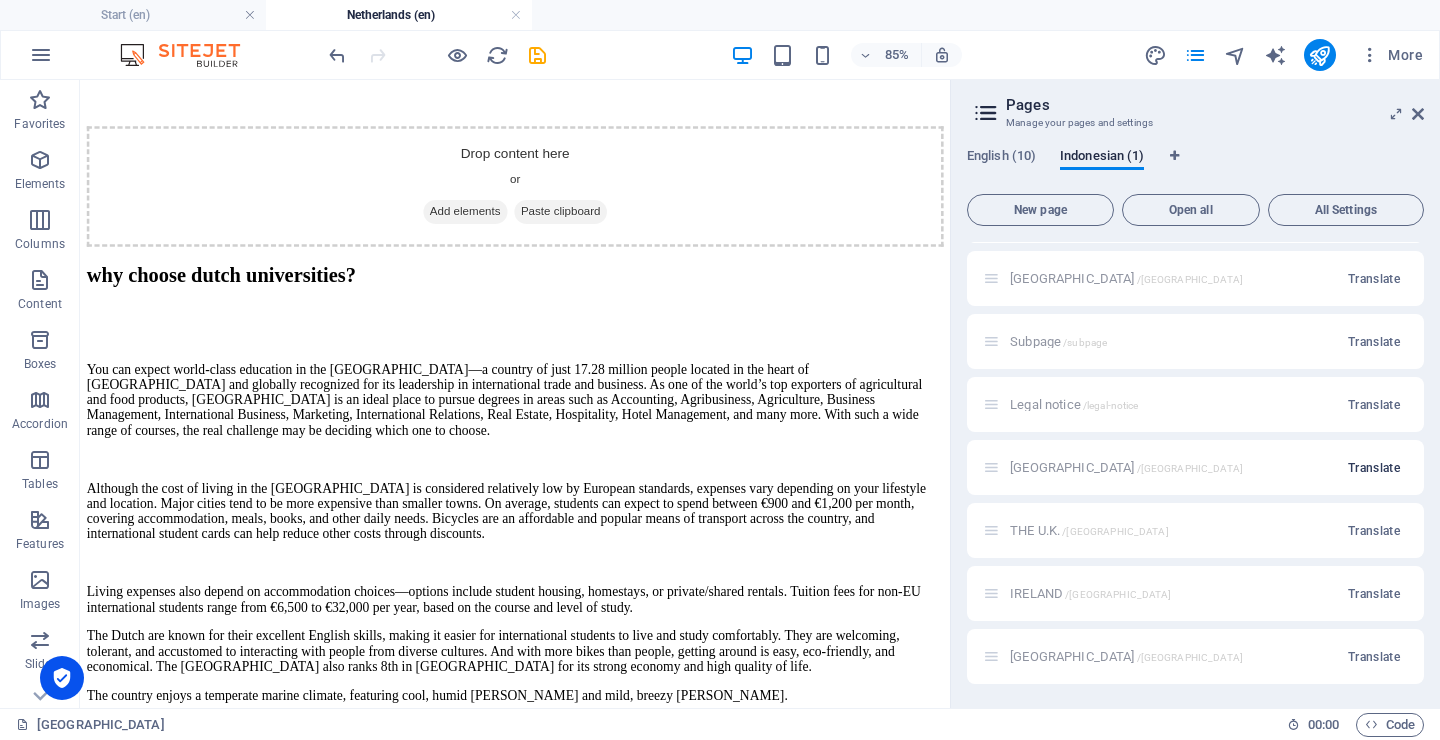 click on "Translate" at bounding box center (1374, 468) 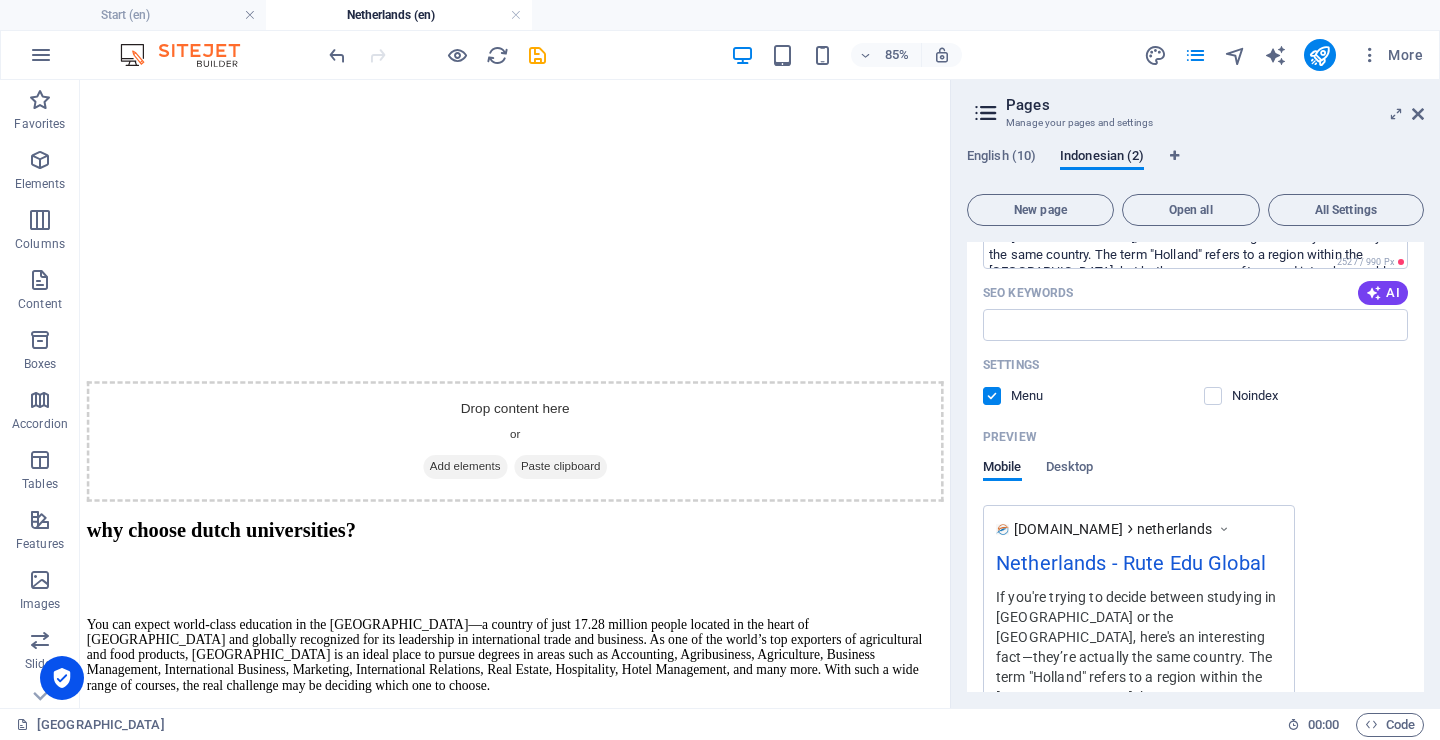scroll, scrollTop: 419, scrollLeft: 0, axis: vertical 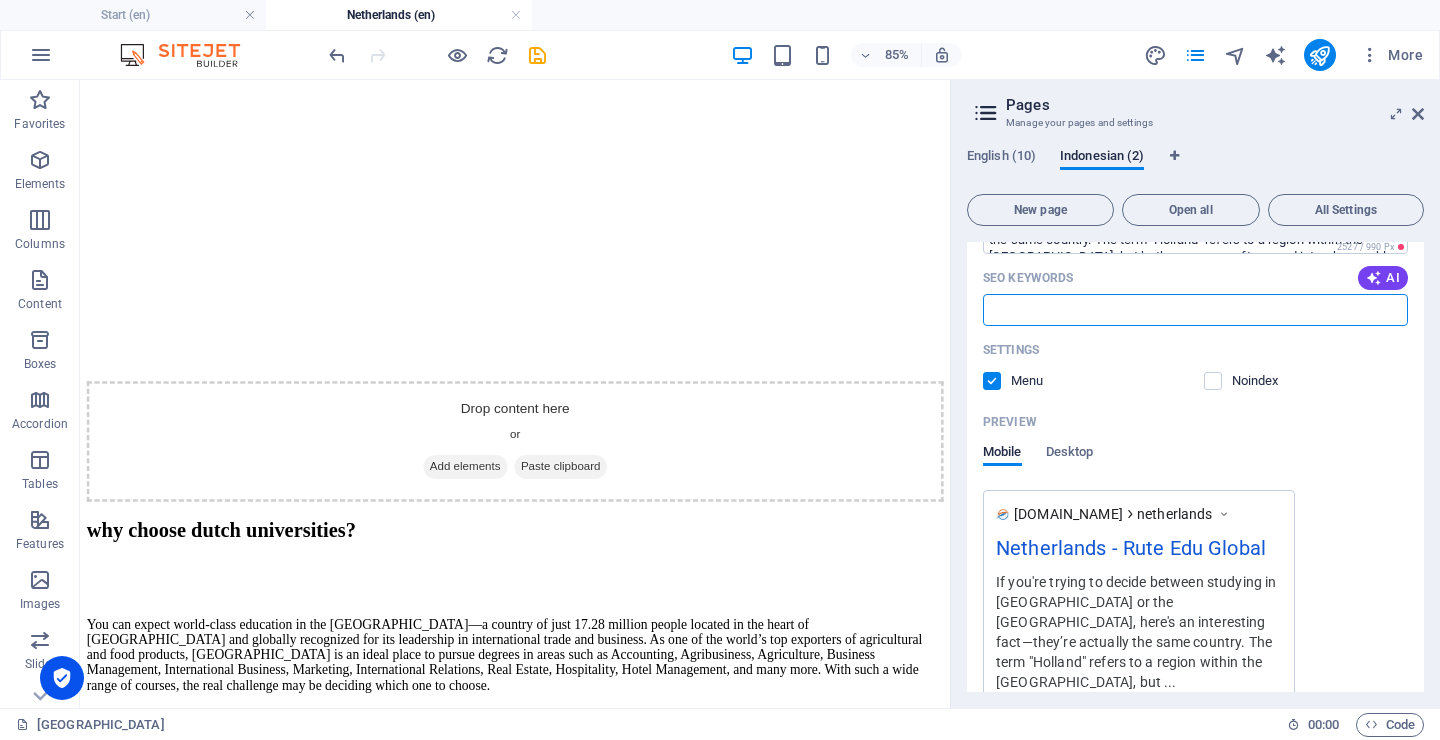 click on "SEO Keywords" at bounding box center [1195, 310] 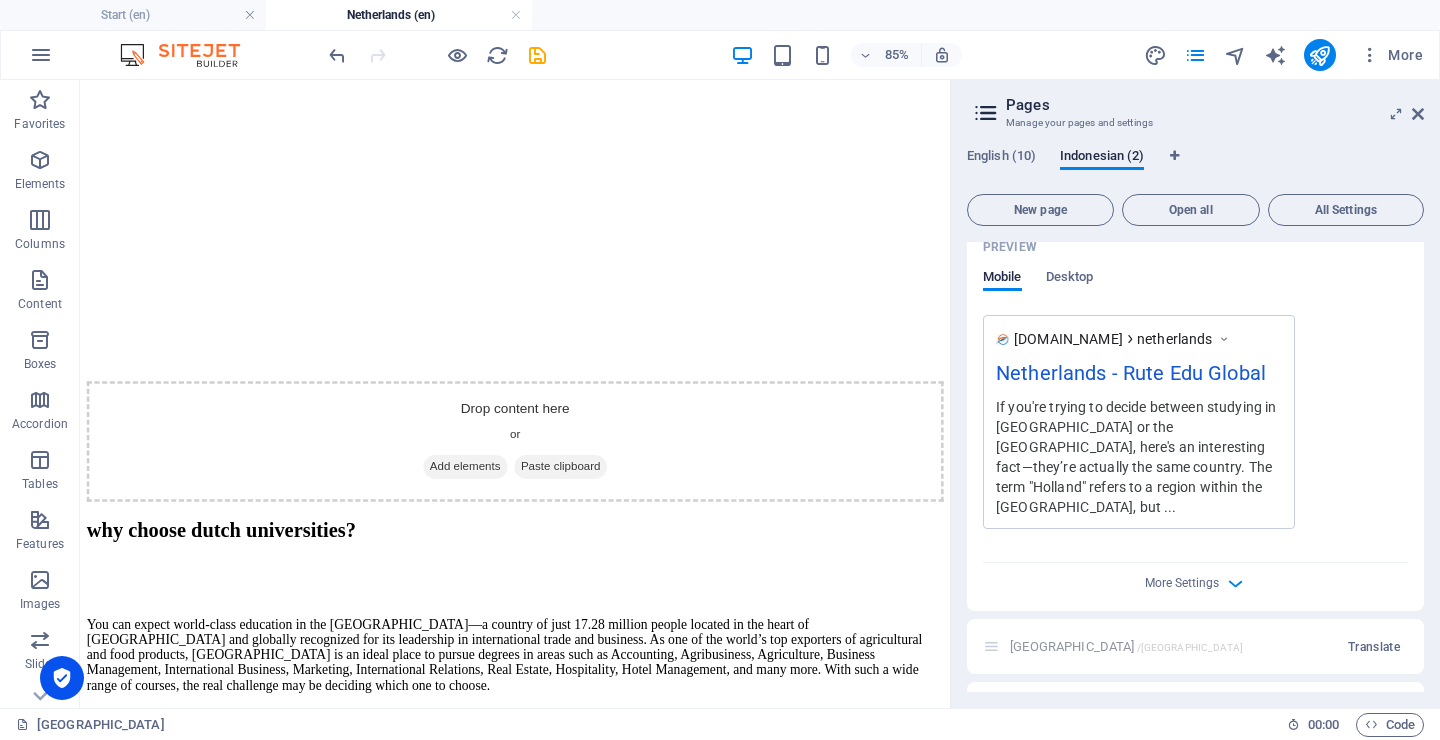 scroll, scrollTop: 593, scrollLeft: 0, axis: vertical 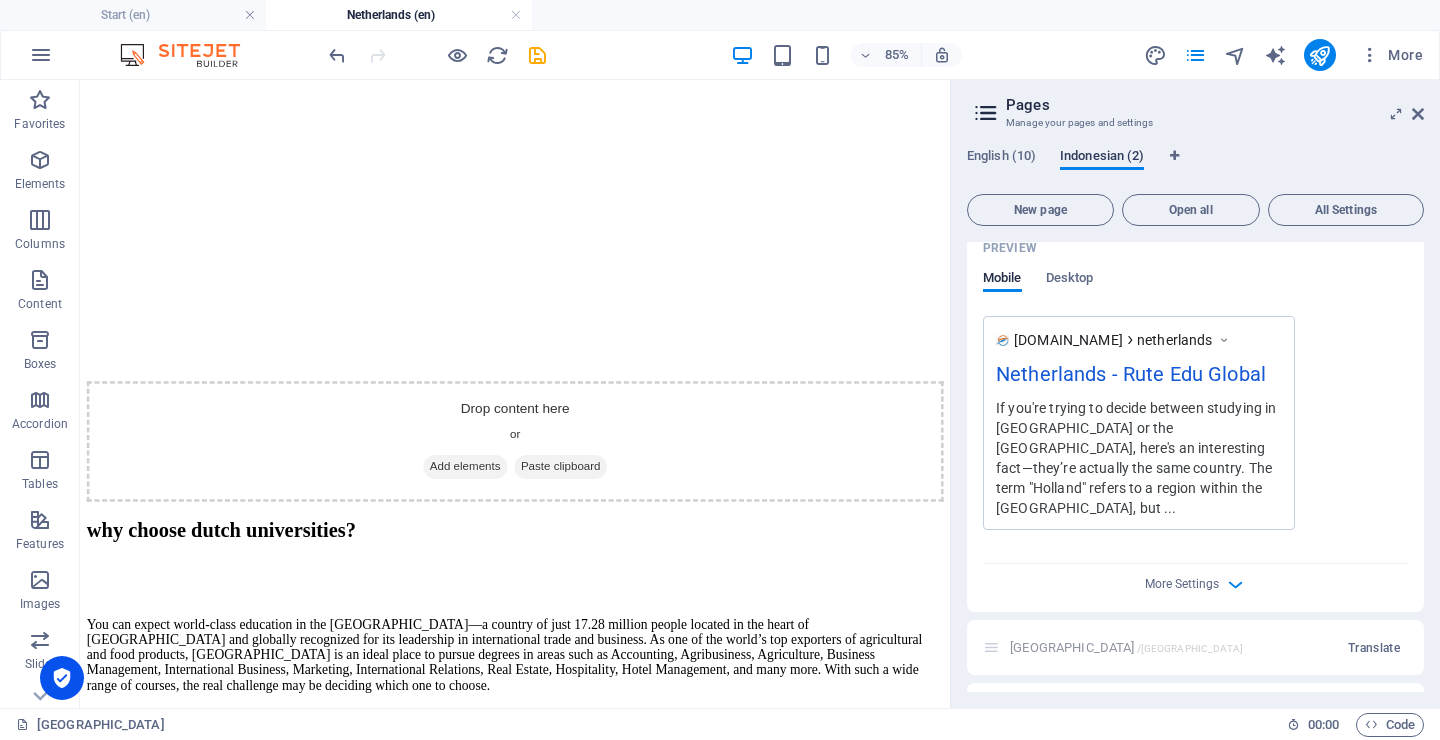 click on "Indonesian (2)" at bounding box center [1102, 158] 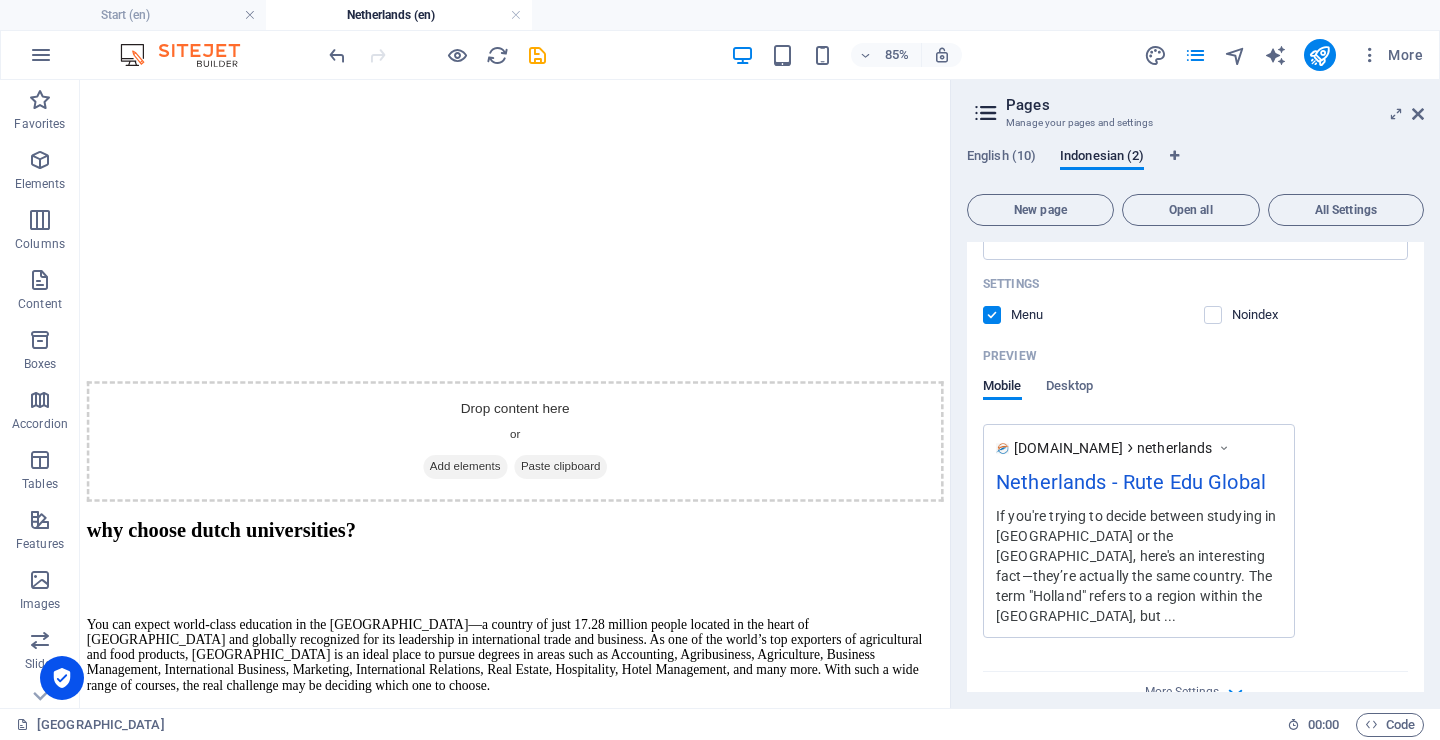 scroll, scrollTop: 481, scrollLeft: 0, axis: vertical 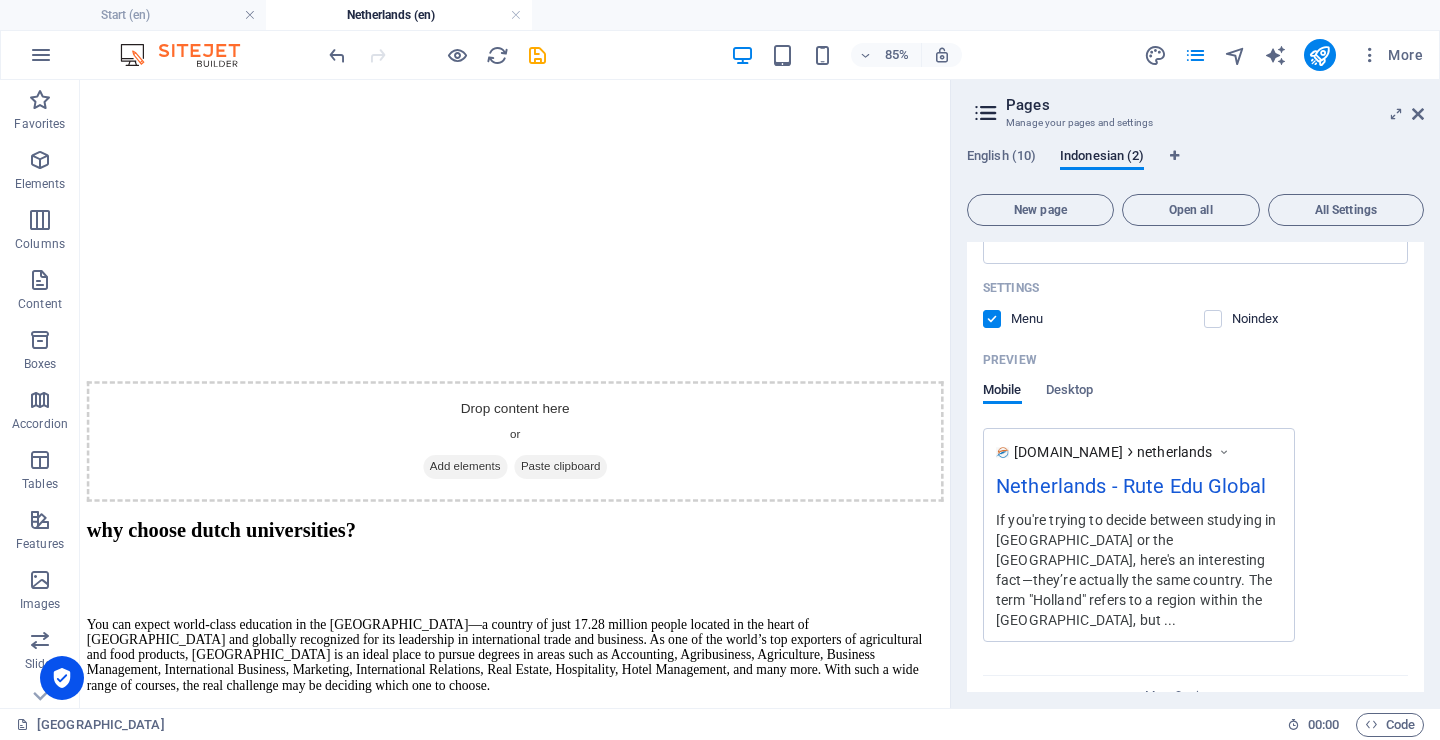 click at bounding box center (992, 319) 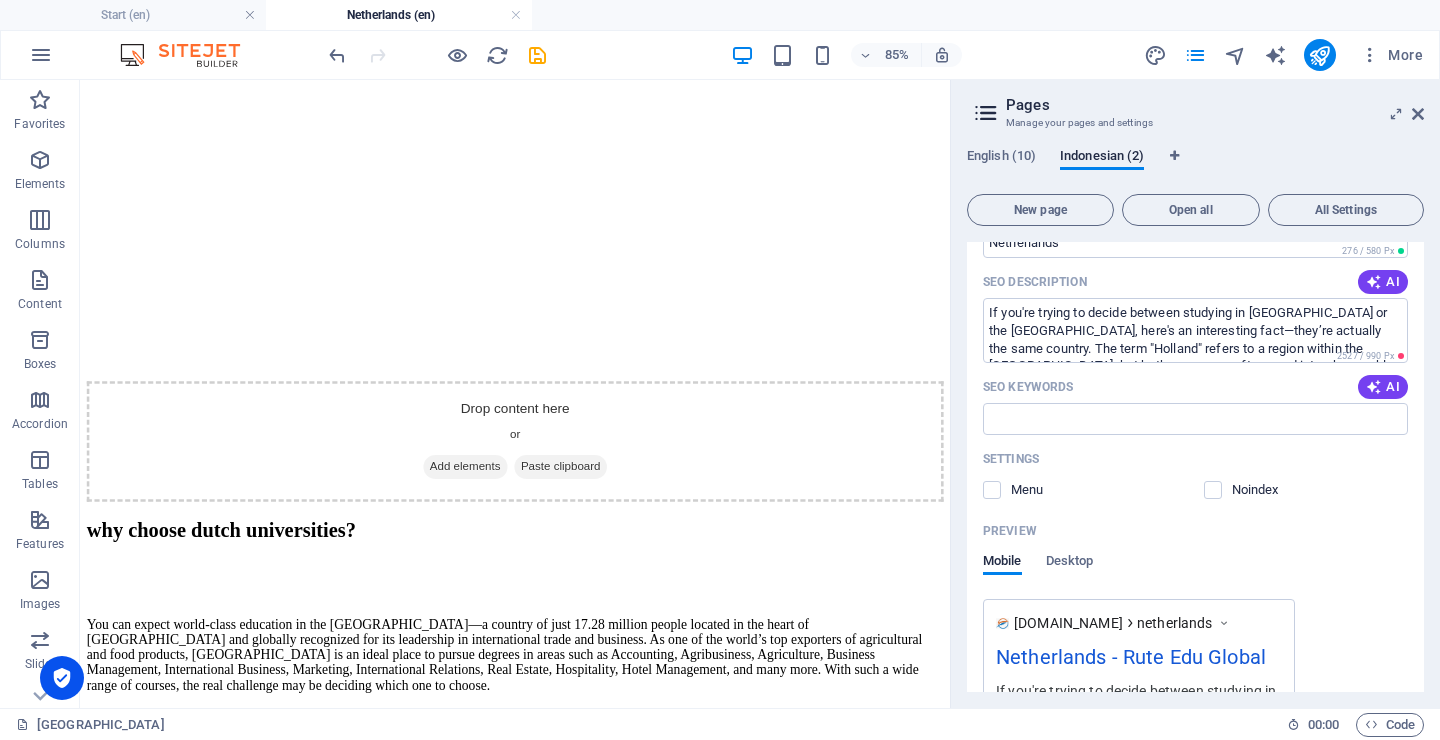 scroll, scrollTop: 301, scrollLeft: 0, axis: vertical 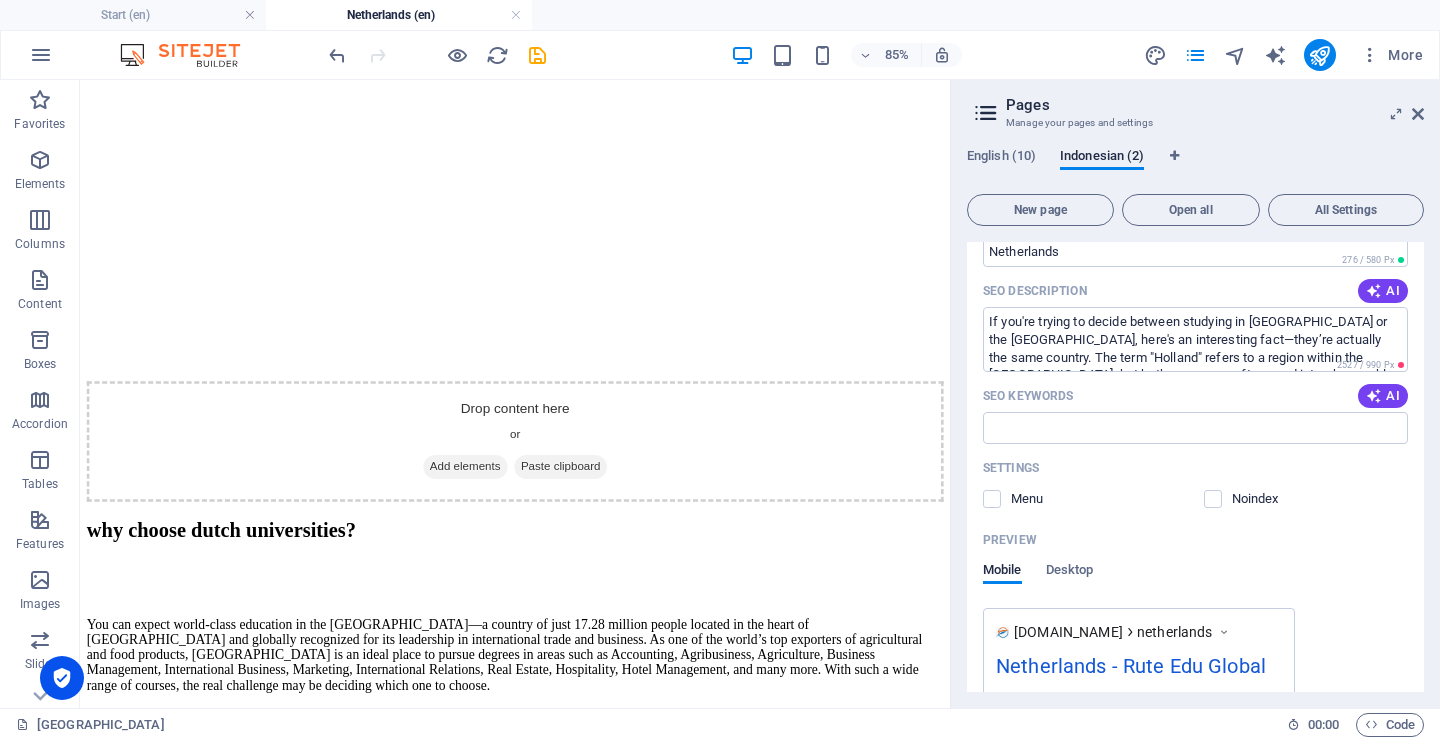 drag, startPoint x: 1396, startPoint y: 367, endPoint x: 1429, endPoint y: 358, distance: 34.20526 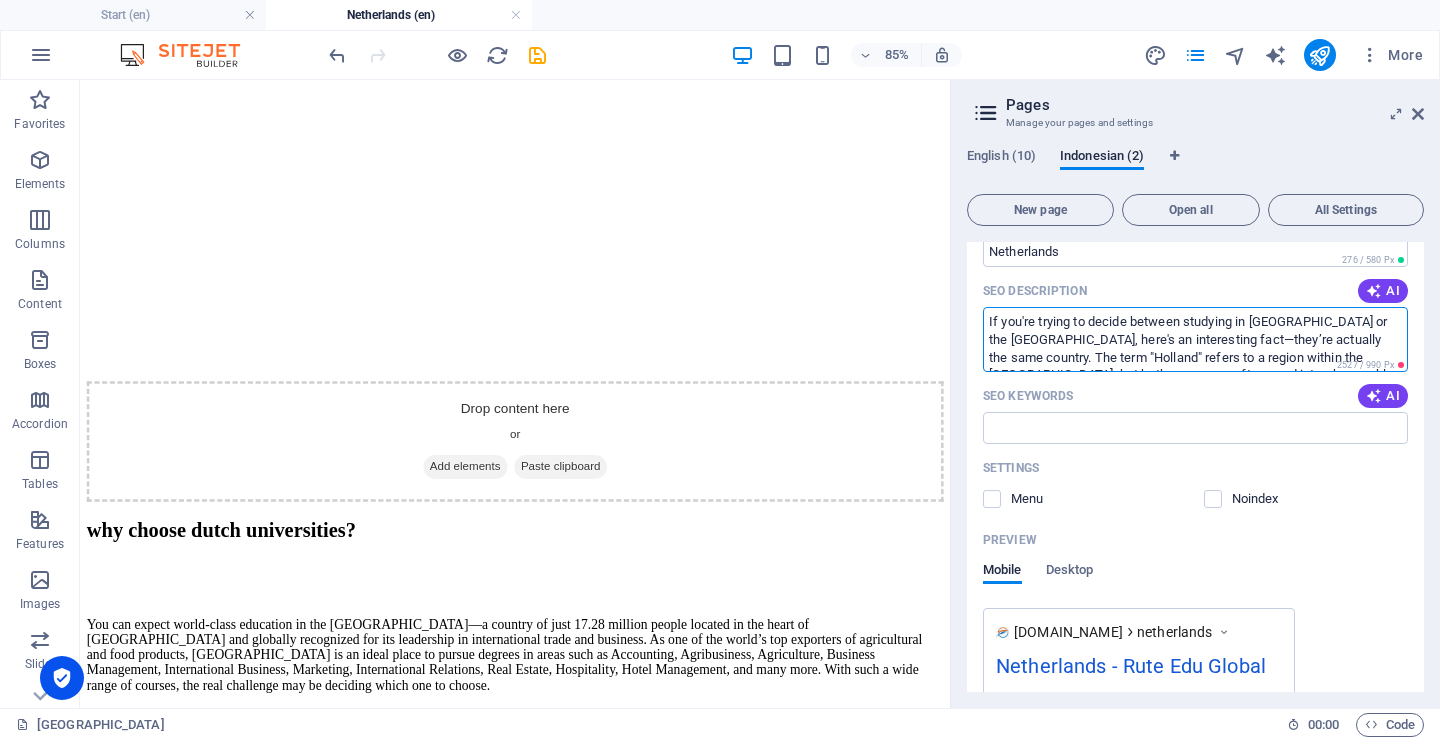 click on "If you're trying to decide between studying in Holland or the Netherlands, here's an interesting fact—they’re actually the same country. The term "Holland" refers to a region within the Netherlands, but both names are often used interchangeably. Following the fall of Napoleon, who had established the Kingdom of Holland as a satellite state, the United Kingdom of the Netherlands was formed in 1815." at bounding box center [1195, 339] 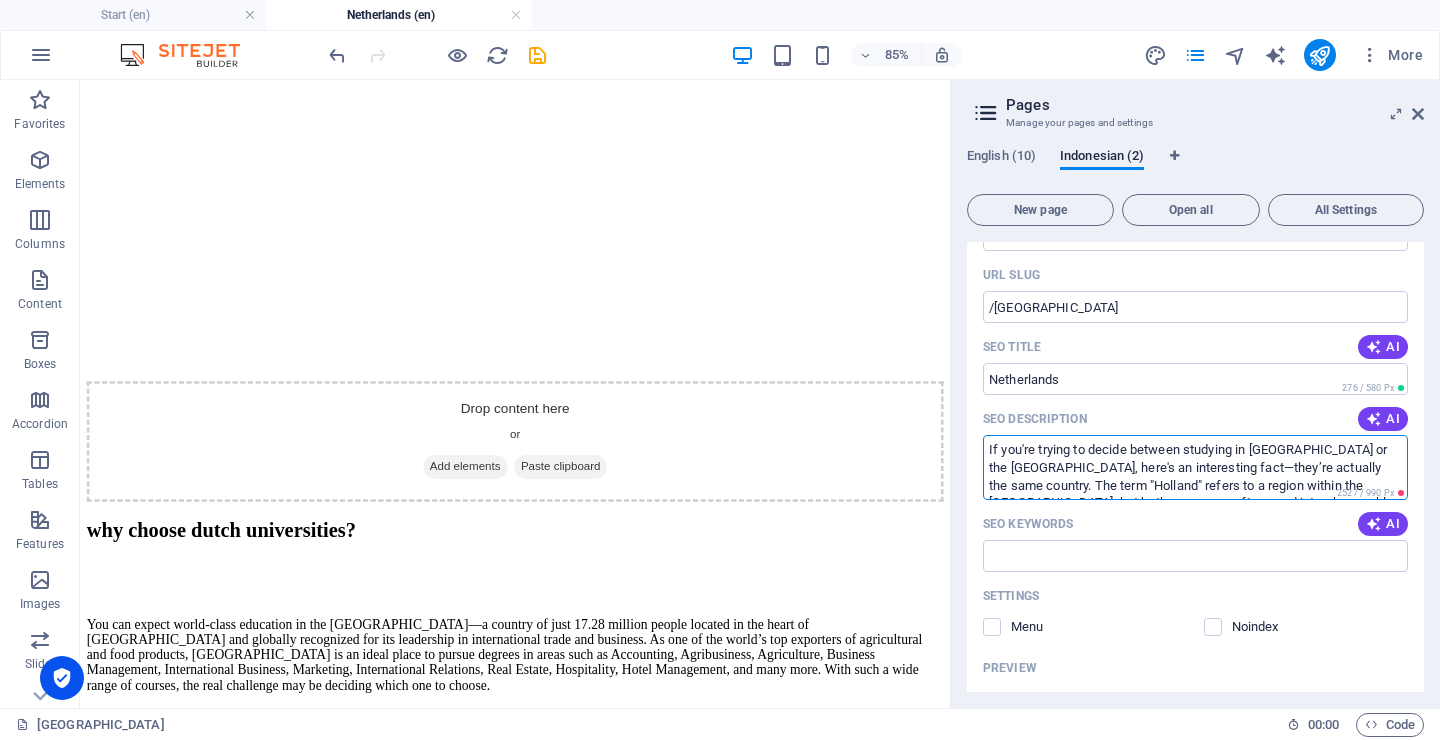scroll, scrollTop: 154, scrollLeft: 0, axis: vertical 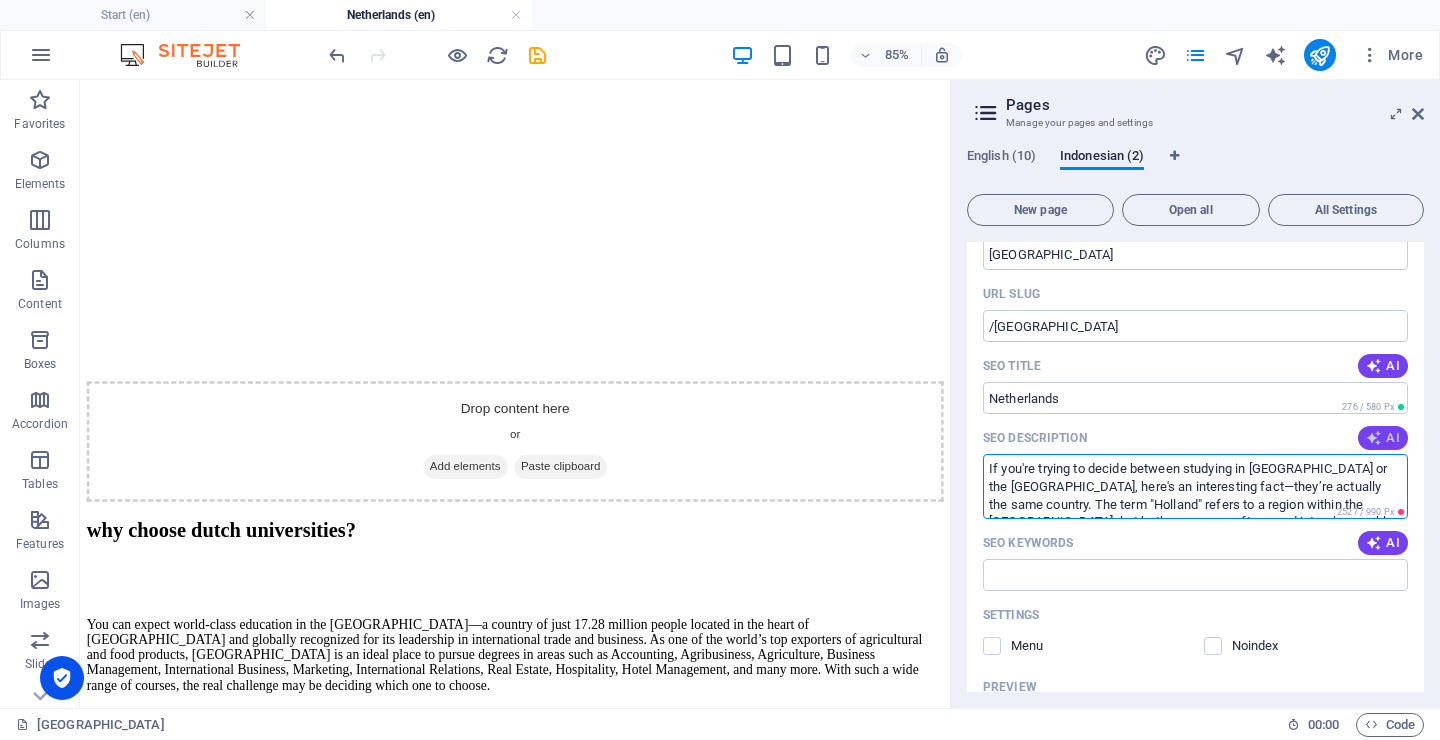 click on "AI" at bounding box center [1383, 438] 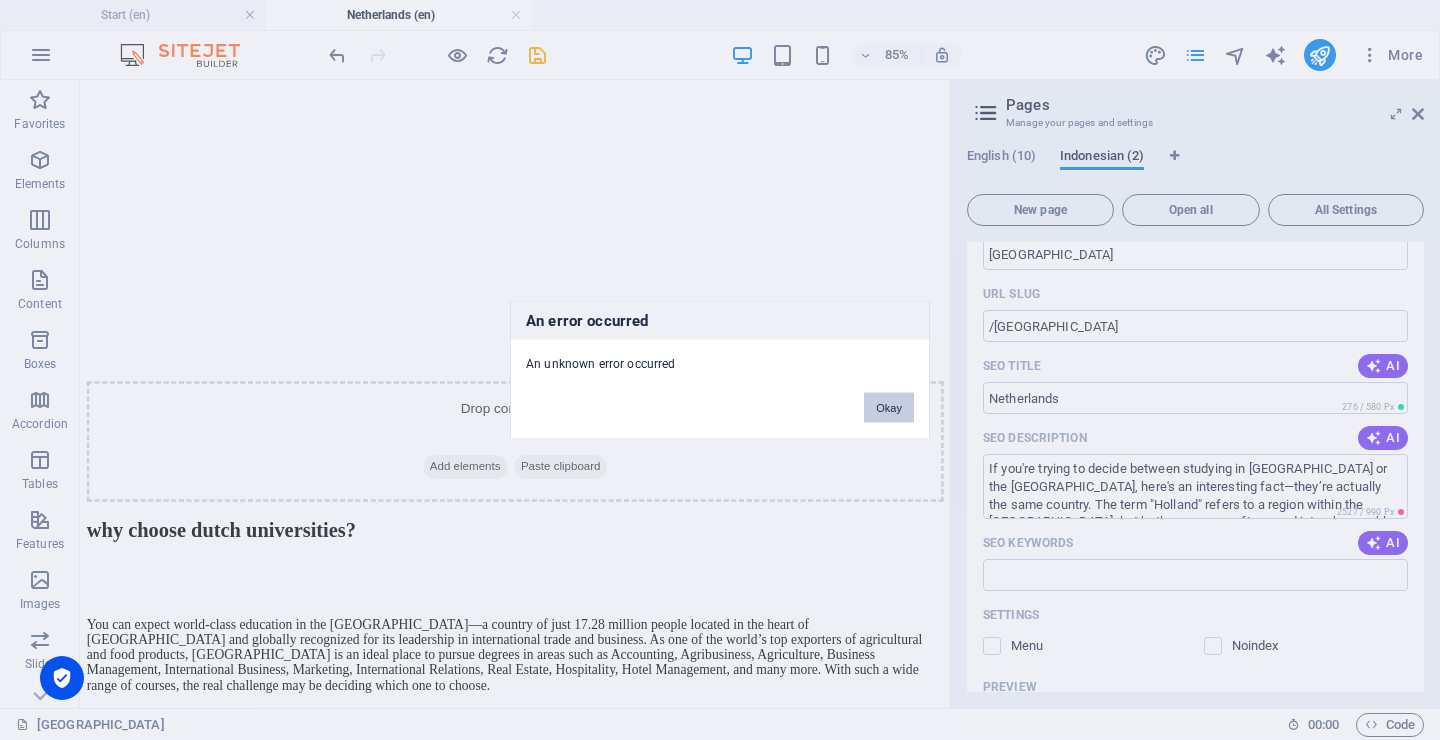 click on "Okay" at bounding box center (889, 408) 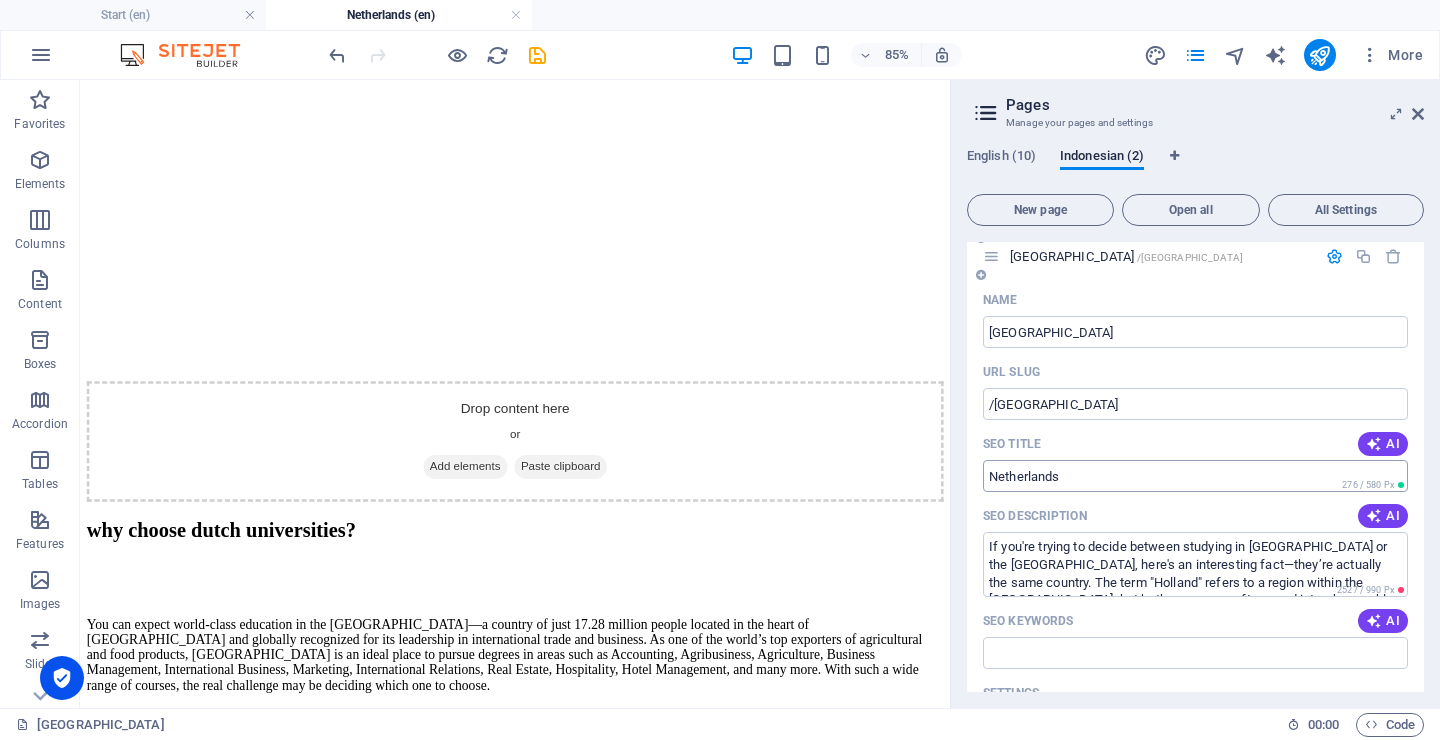 scroll, scrollTop: 0, scrollLeft: 0, axis: both 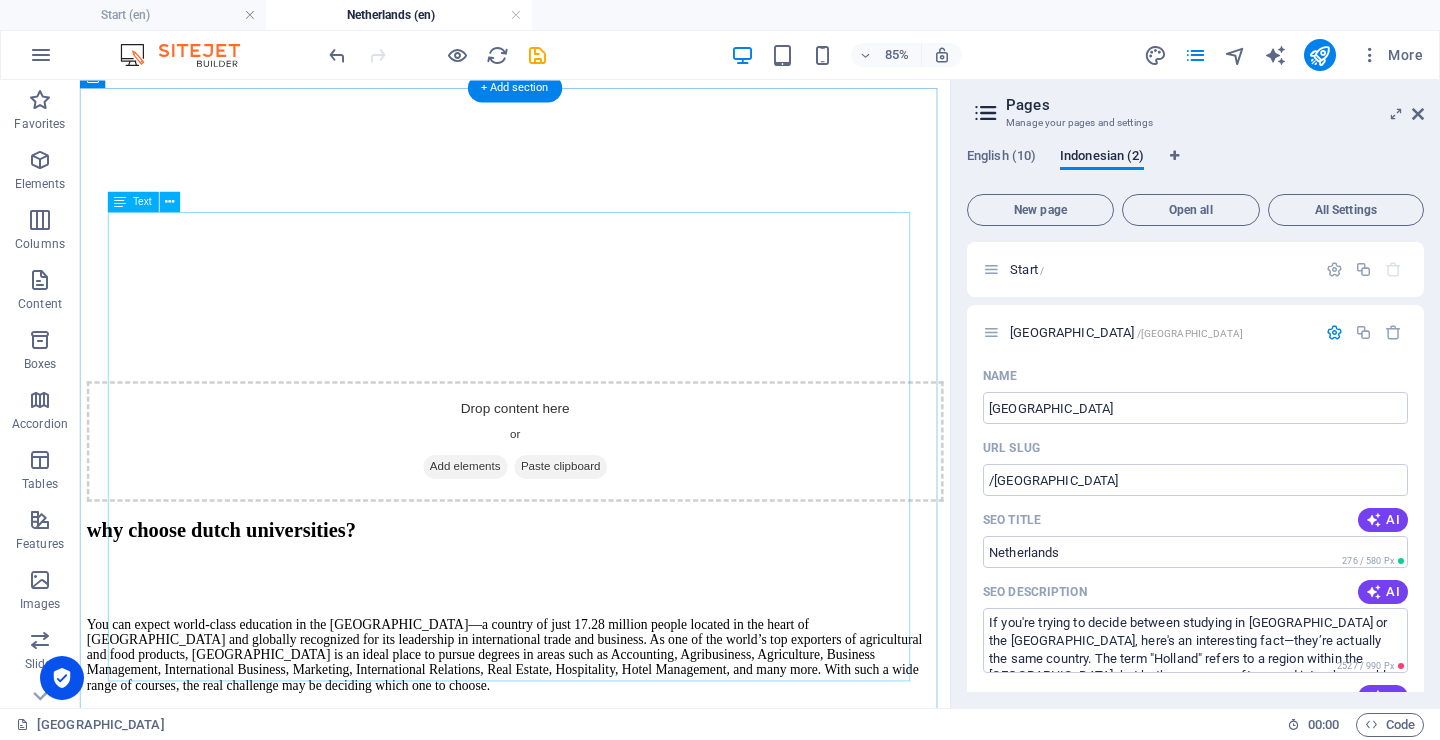 click on "You can expect world-class education in the Netherlands—a country of just 17.28 million people located in the heart of Europe and globally recognized for its leadership in international trade and business. As one of the world’s top exporters of agricultural and food products, the Netherlands is an ideal place to pursue degrees in areas such as Accounting, Agribusiness, Agriculture, Business Management, International Business, Marketing, International Relations, Real Estate, Hospitality, Hotel Management, and many more. With such a wide range of courses, the real challenge may be deciding which one to choose. Living expenses also depend on accommodation choices—options include student housing, homestays, or private/shared rentals. Tuition fees for non-EU international students range from €6,500 to €32,000 per year, based on the course and level of study. The country enjoys a temperate marine climate, featuring cool, humid summers and mild, breezy winters." at bounding box center (592, 930) 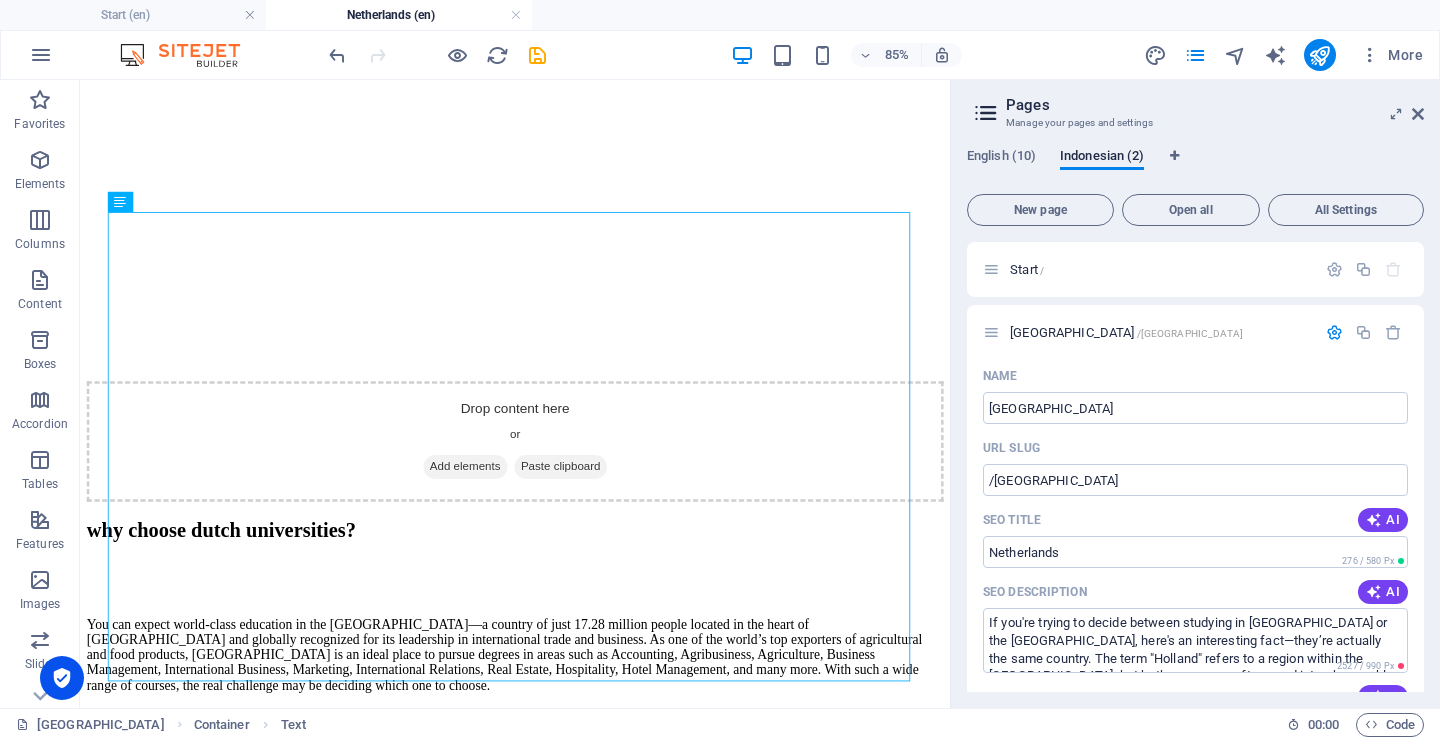 click at bounding box center (1334, 332) 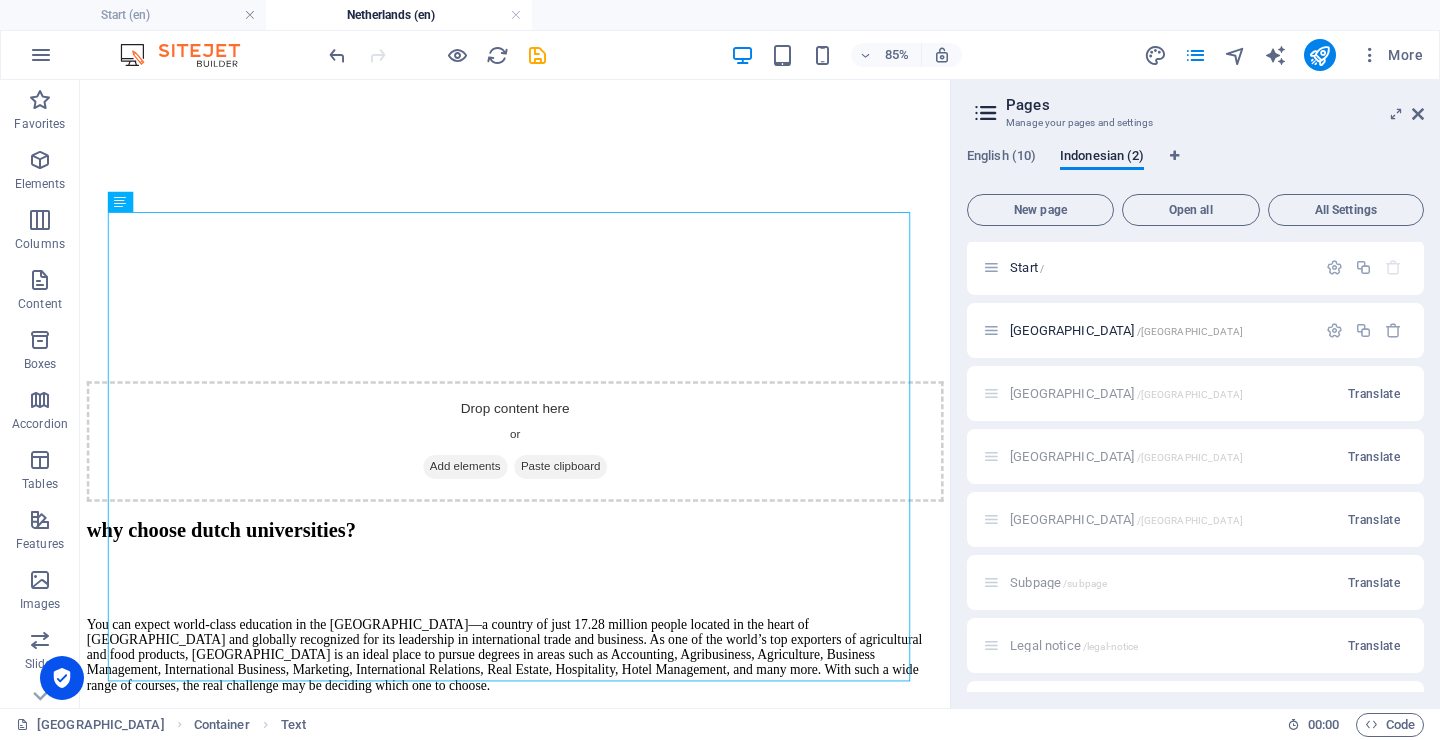 scroll, scrollTop: 0, scrollLeft: 0, axis: both 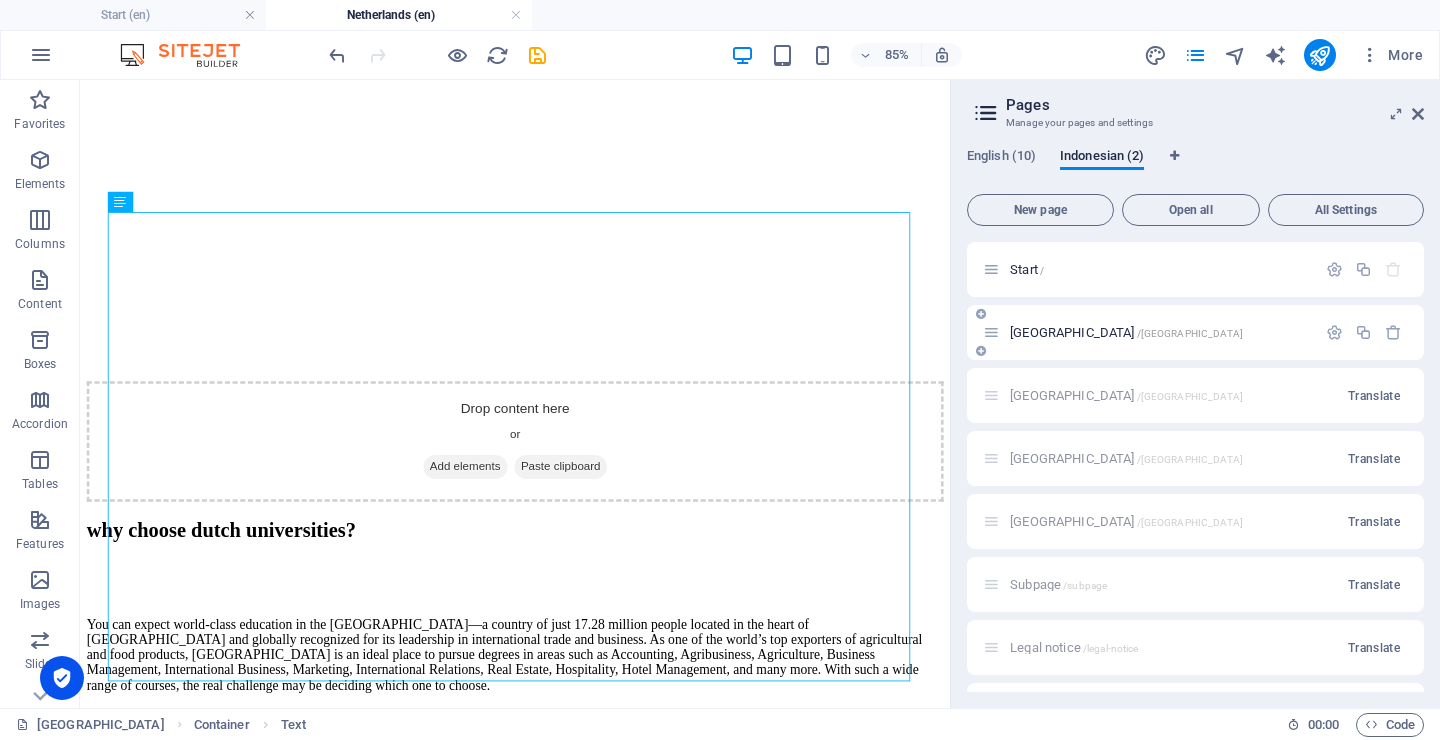 click on "Netherlands /netherlands" at bounding box center (1126, 332) 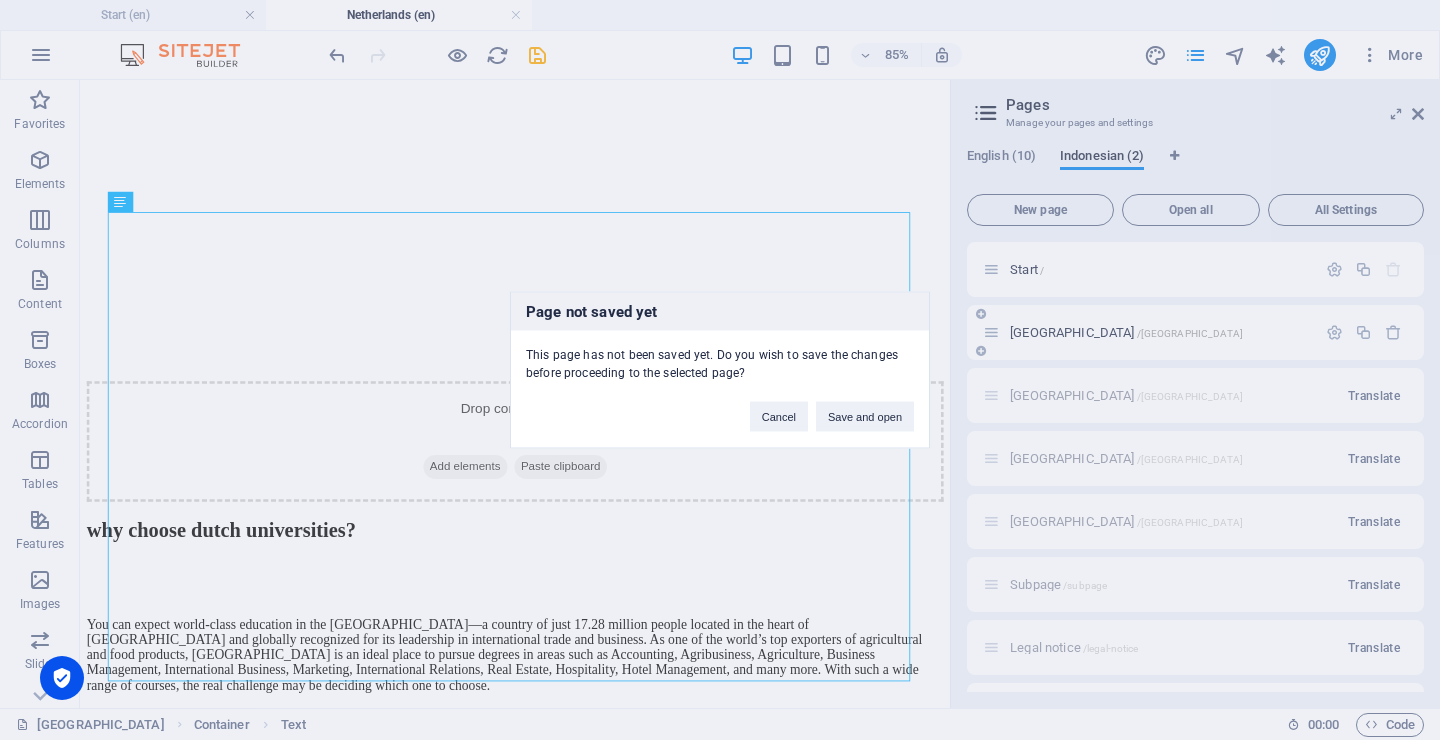 click on "Page not saved yet This page has not been saved yet. Do you wish to save the changes before proceeding to the selected page? Cancel Save and open" at bounding box center [720, 370] 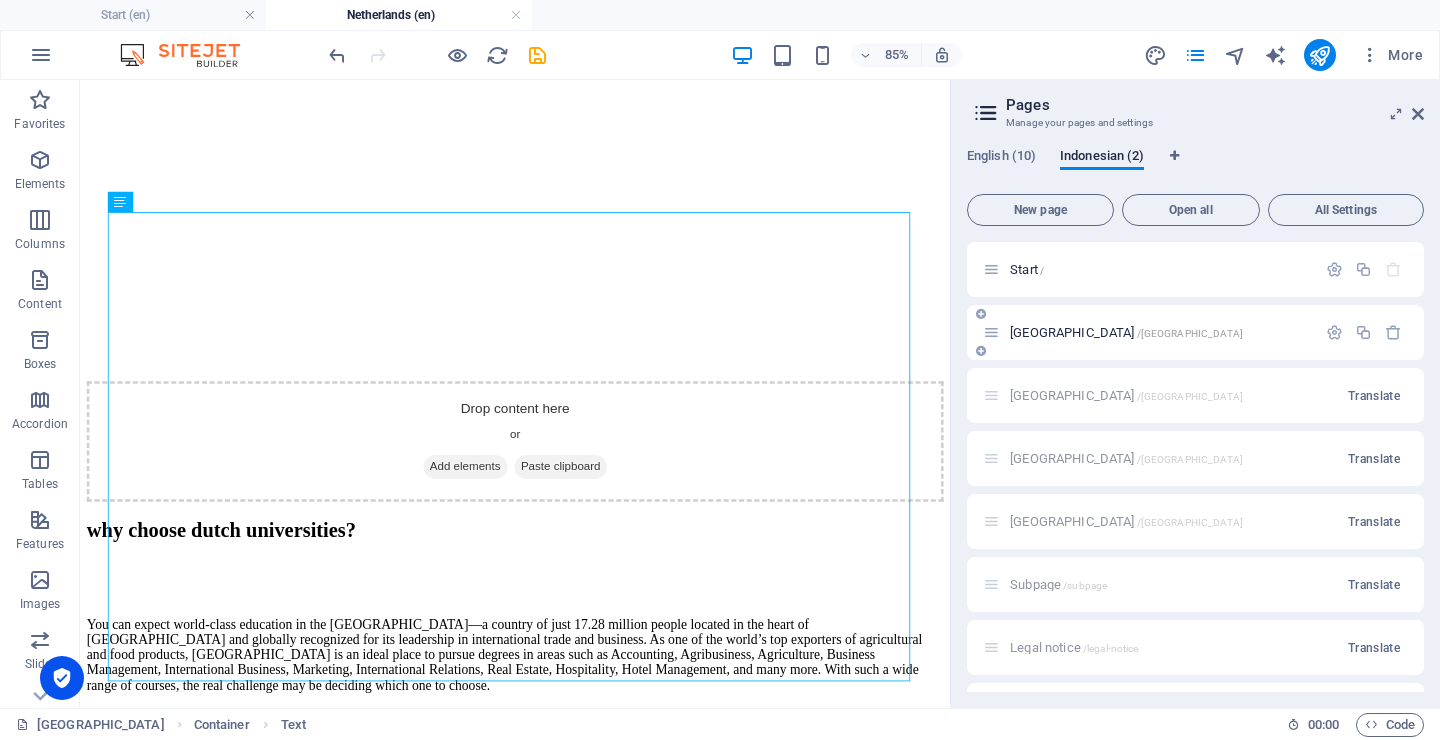 click on "Netherlands /netherlands" at bounding box center (1126, 332) 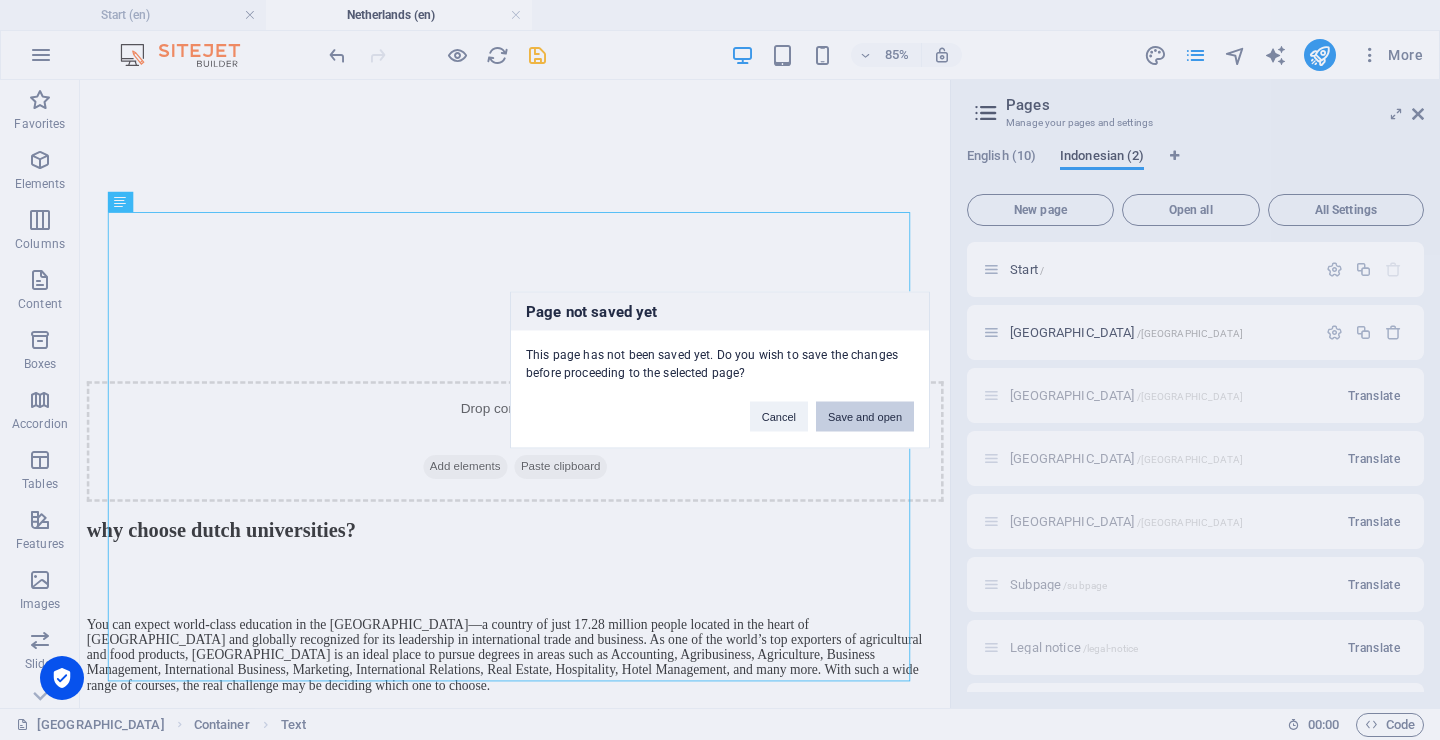click on "Save and open" at bounding box center [865, 417] 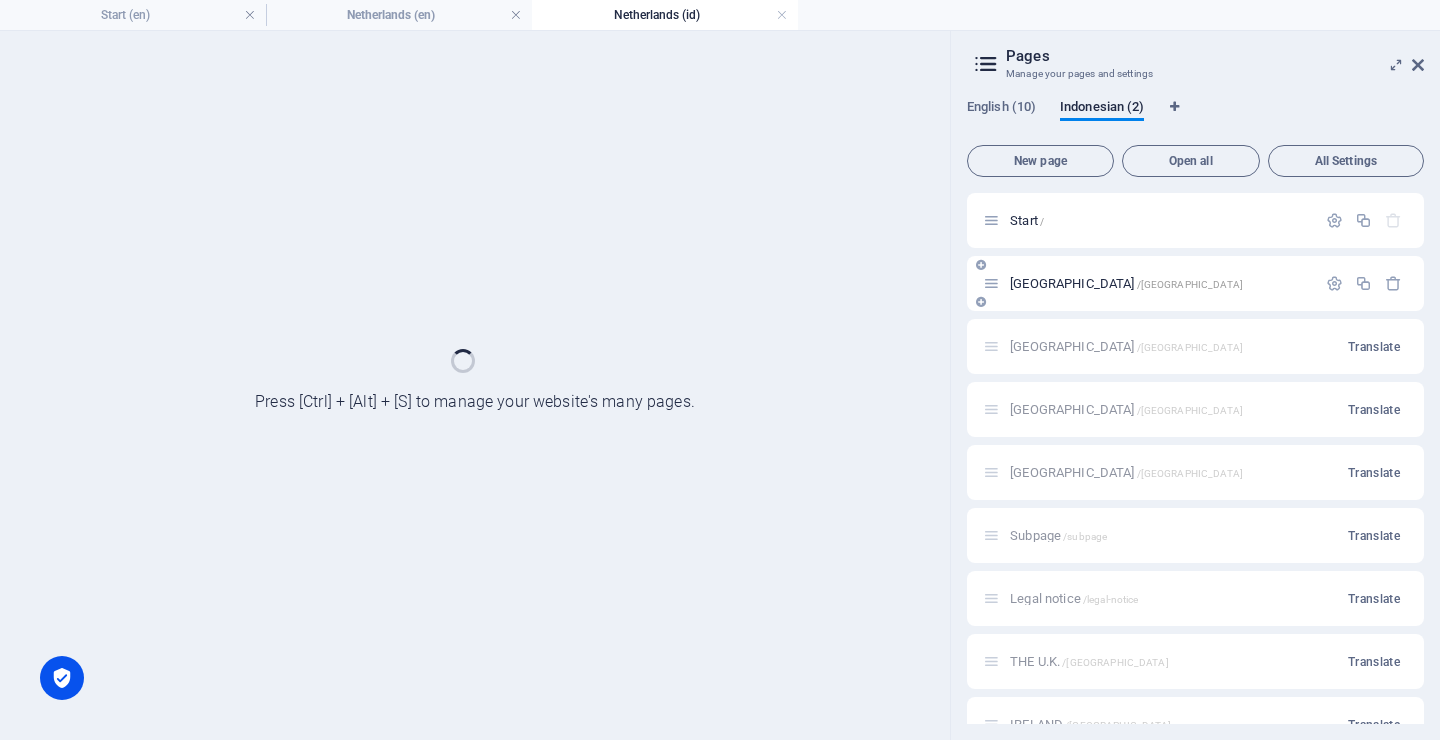 scroll, scrollTop: 0, scrollLeft: 0, axis: both 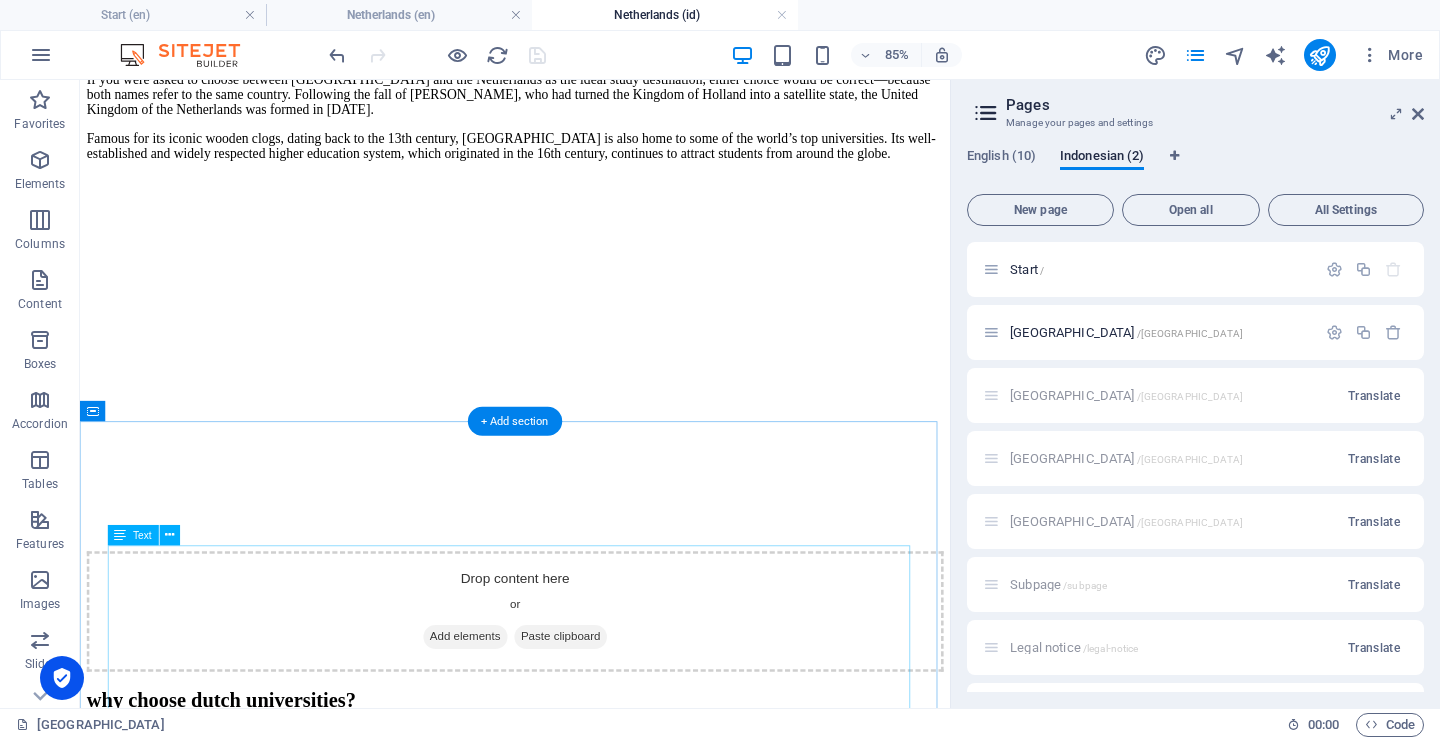click on "You can expect world-class education in the Netherlands—a country of just 17.28 million people located in the heart of Europe and globally recognized for its leadership in international trade and business. As one of the world’s top exporters of agricultural and food products, the Netherlands is an ideal place to pursue degrees in areas such as Accounting, Agribusiness, Agriculture, Business Management, International Business, Marketing, International Relations, Real Estate, Hospitality, Hotel Management, and many more. With such a wide range of courses, the real challenge may be deciding which one to choose. Living expenses also depend on accommodation choices—options include student housing, homestays, or private/shared rentals. Tuition fees for non-EU international students range from €6,500 to €32,000 per year, based on the course and level of study. The country enjoys a temperate marine climate, featuring cool, humid summers and mild, breezy winters." at bounding box center (592, 1130) 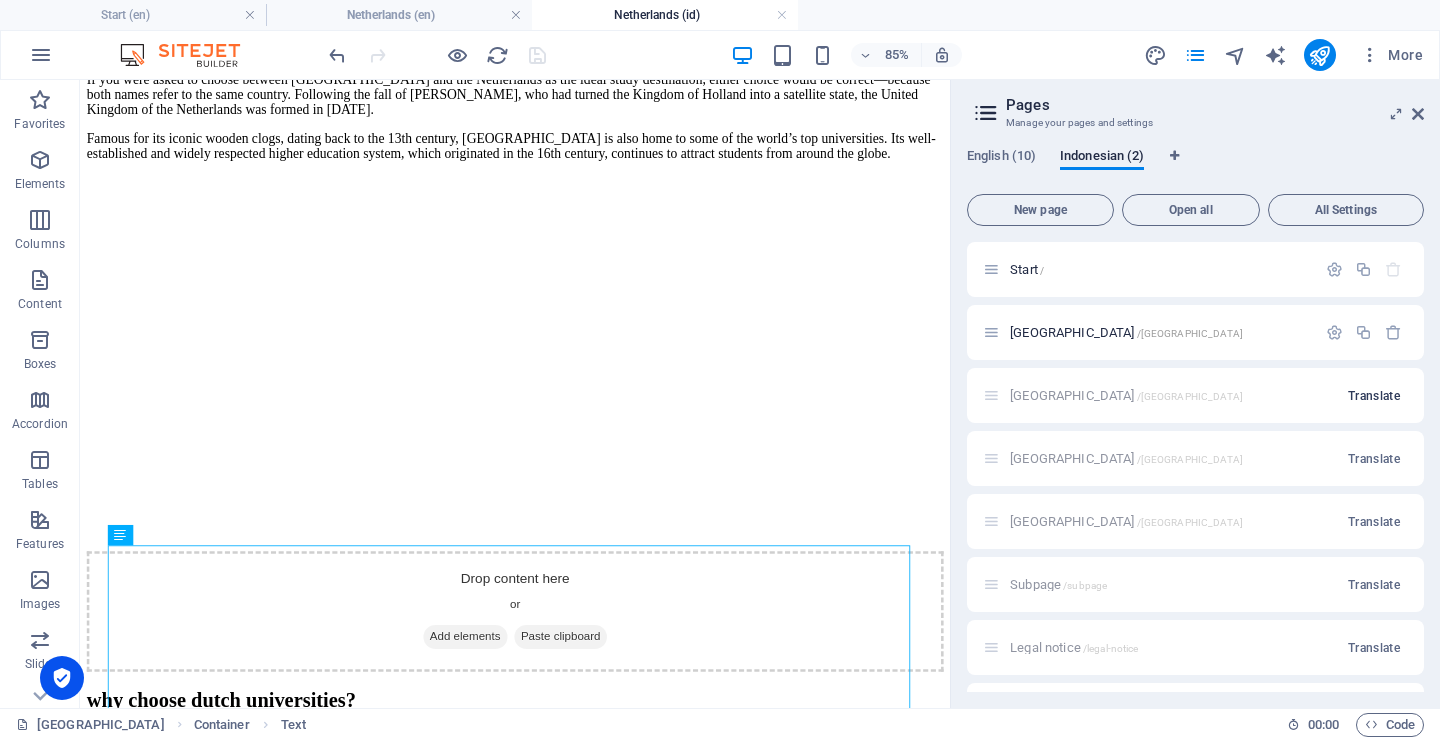 click on "Translate" at bounding box center [1374, 396] 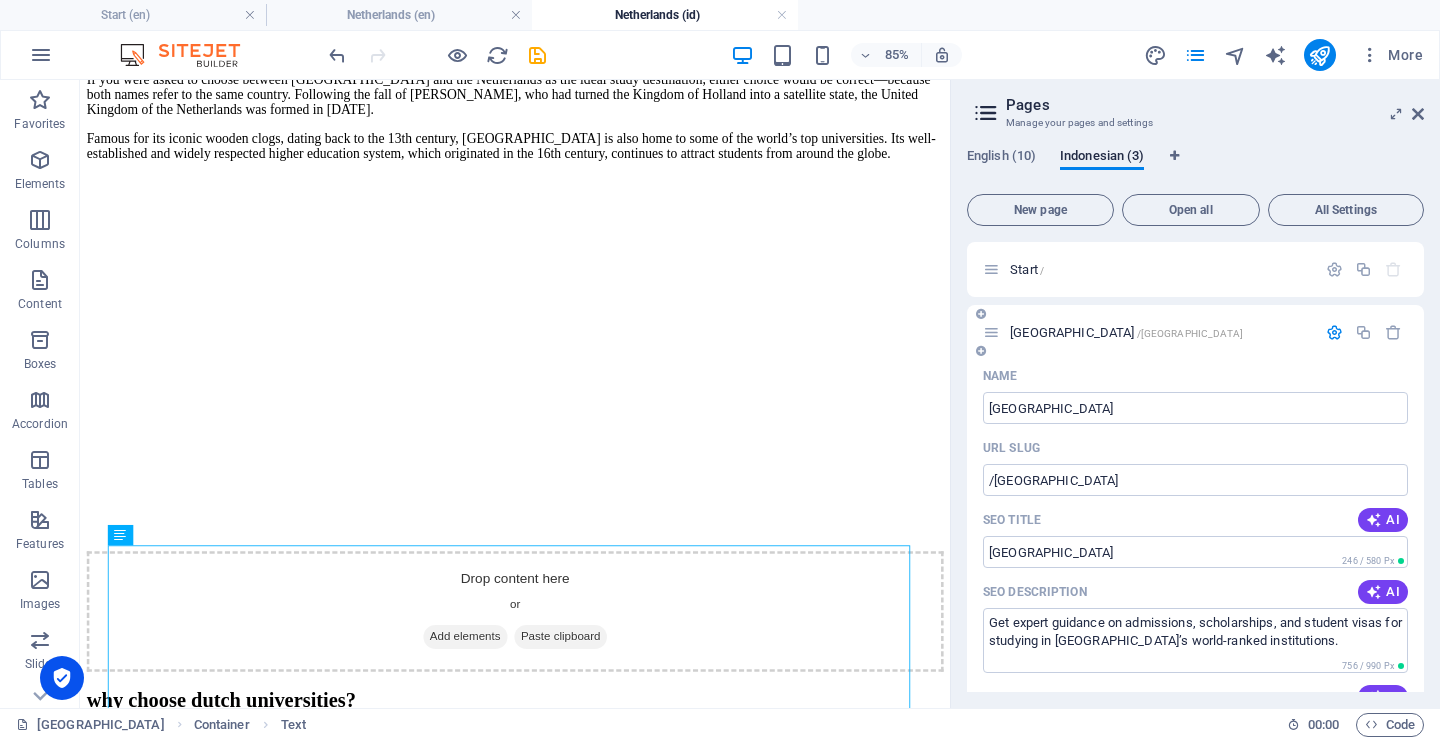 click at bounding box center [1334, 332] 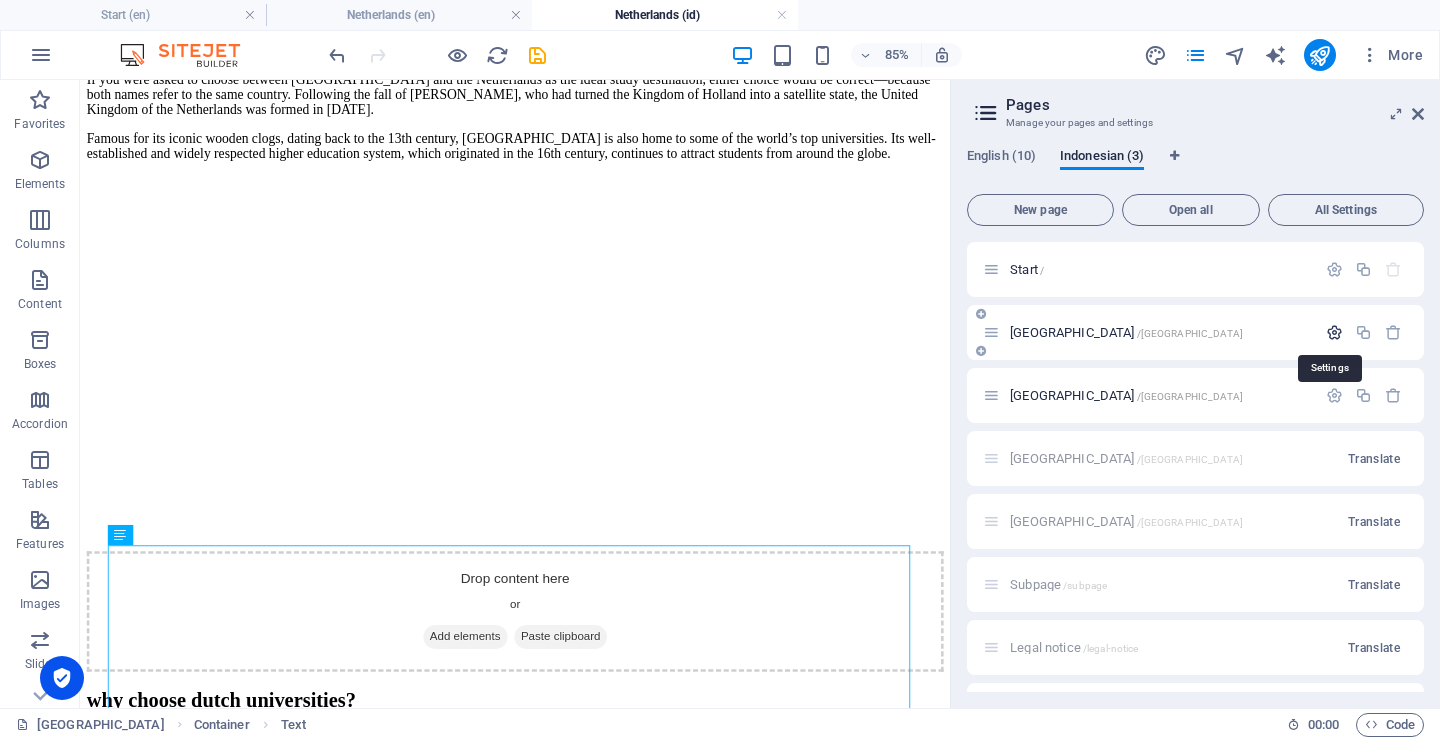 click at bounding box center [1334, 332] 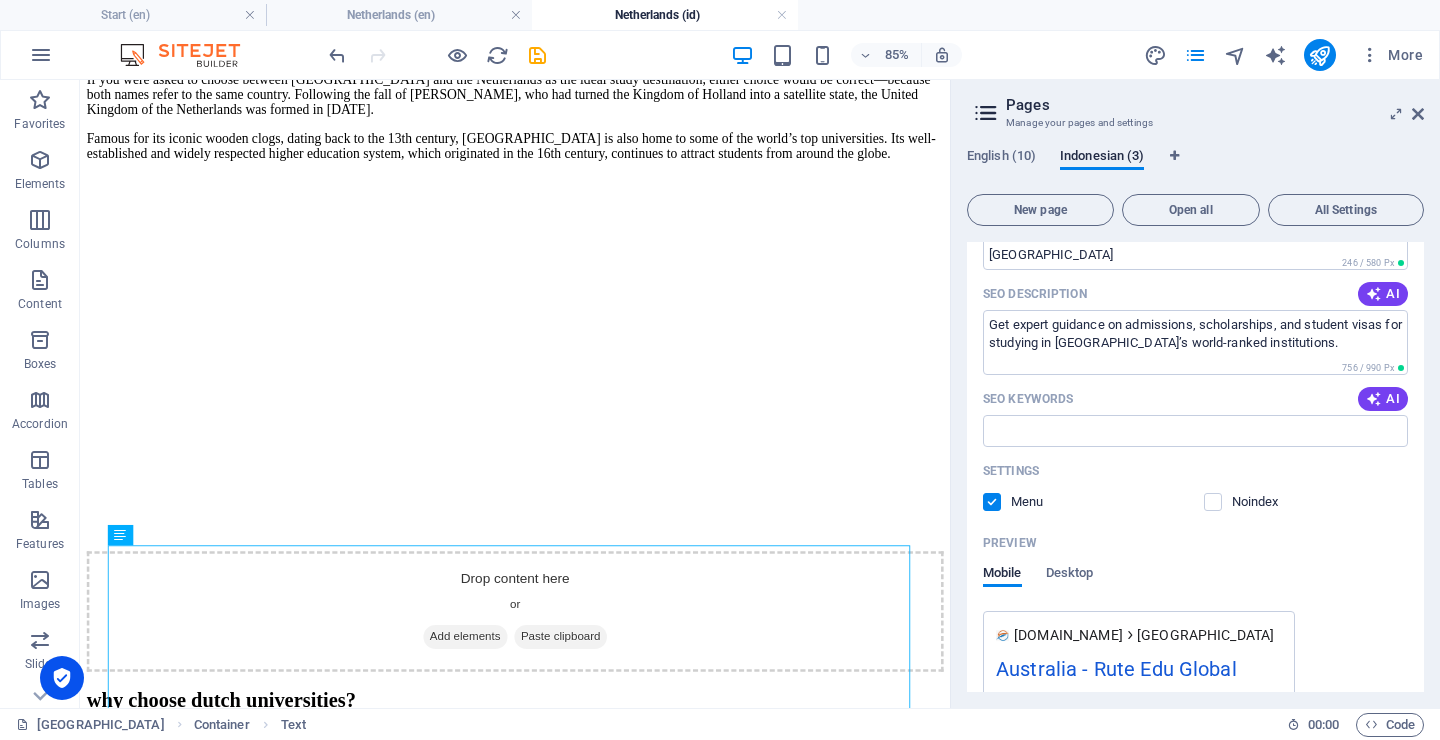 scroll, scrollTop: 389, scrollLeft: 0, axis: vertical 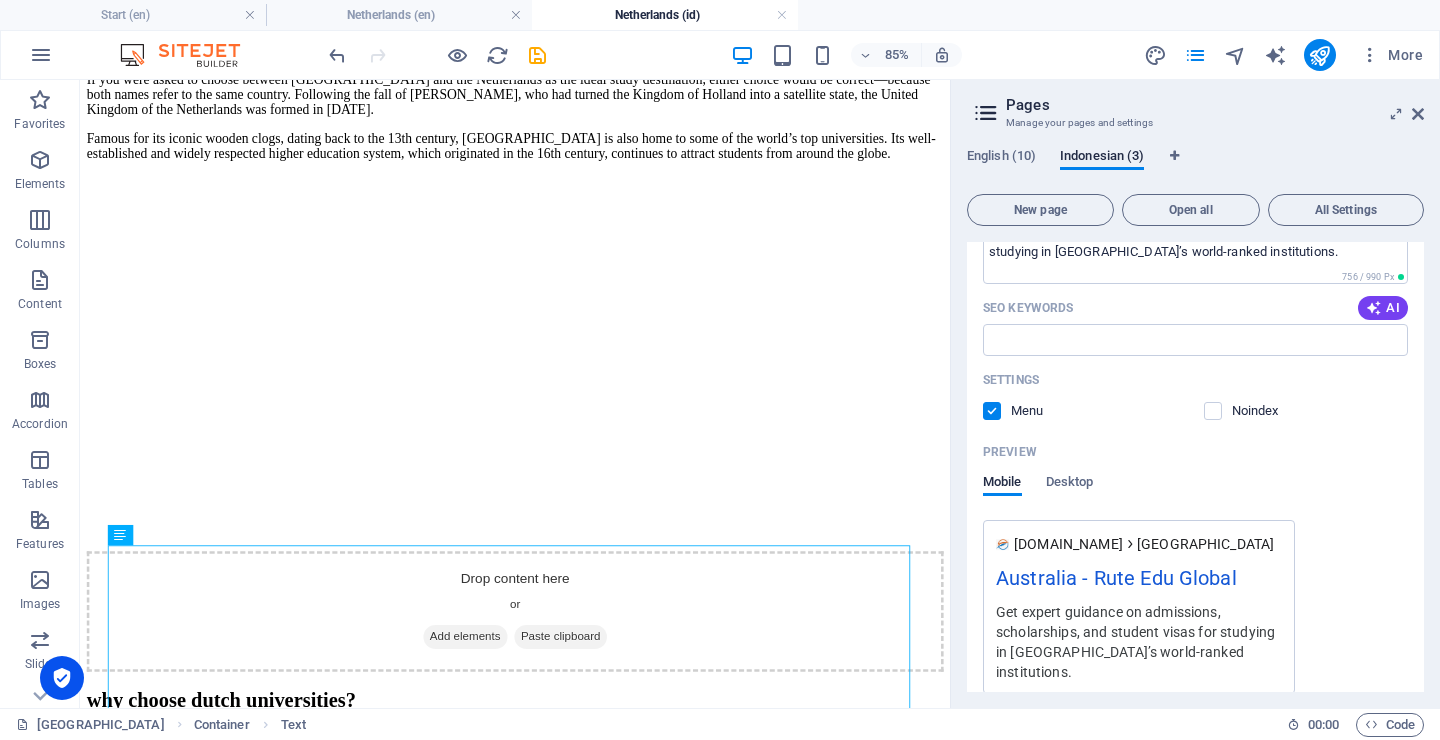 click at bounding box center (992, 411) 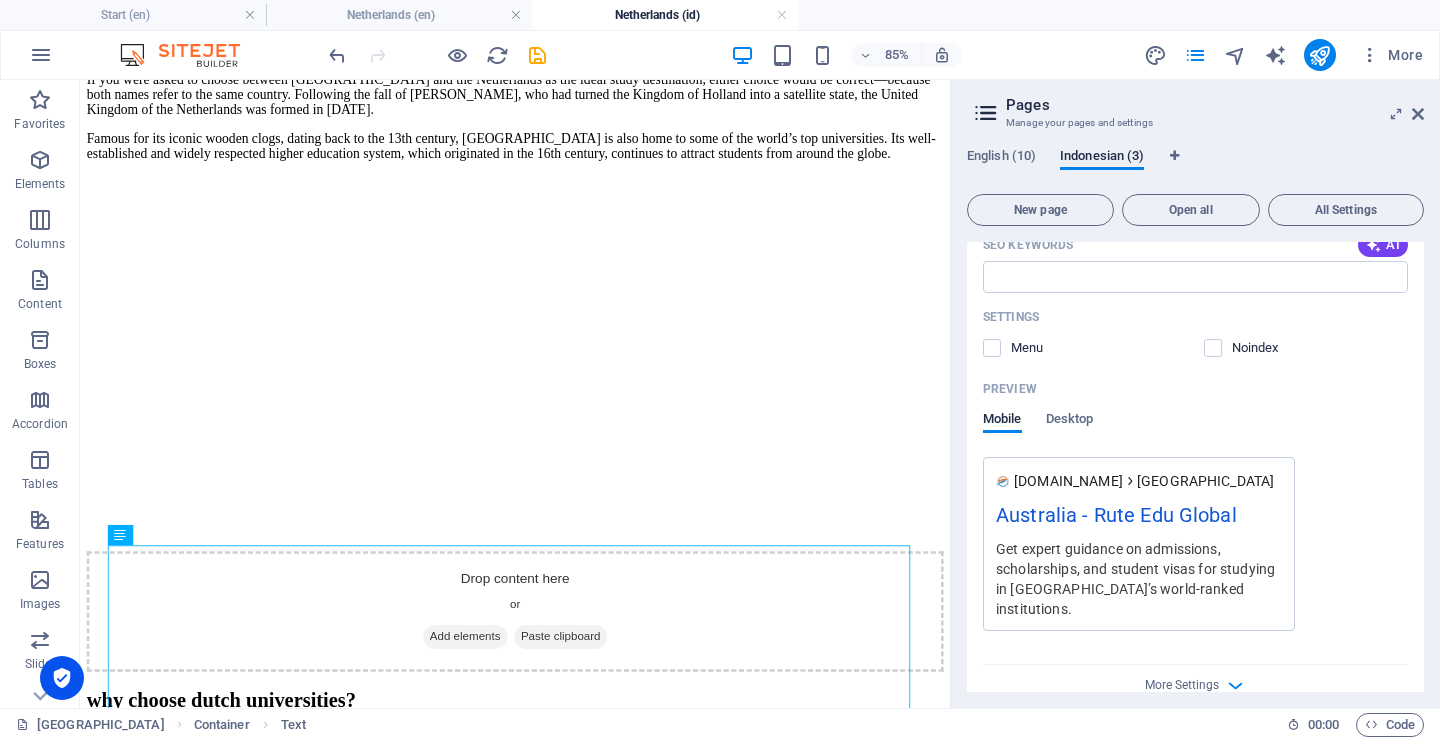 scroll, scrollTop: 453, scrollLeft: 0, axis: vertical 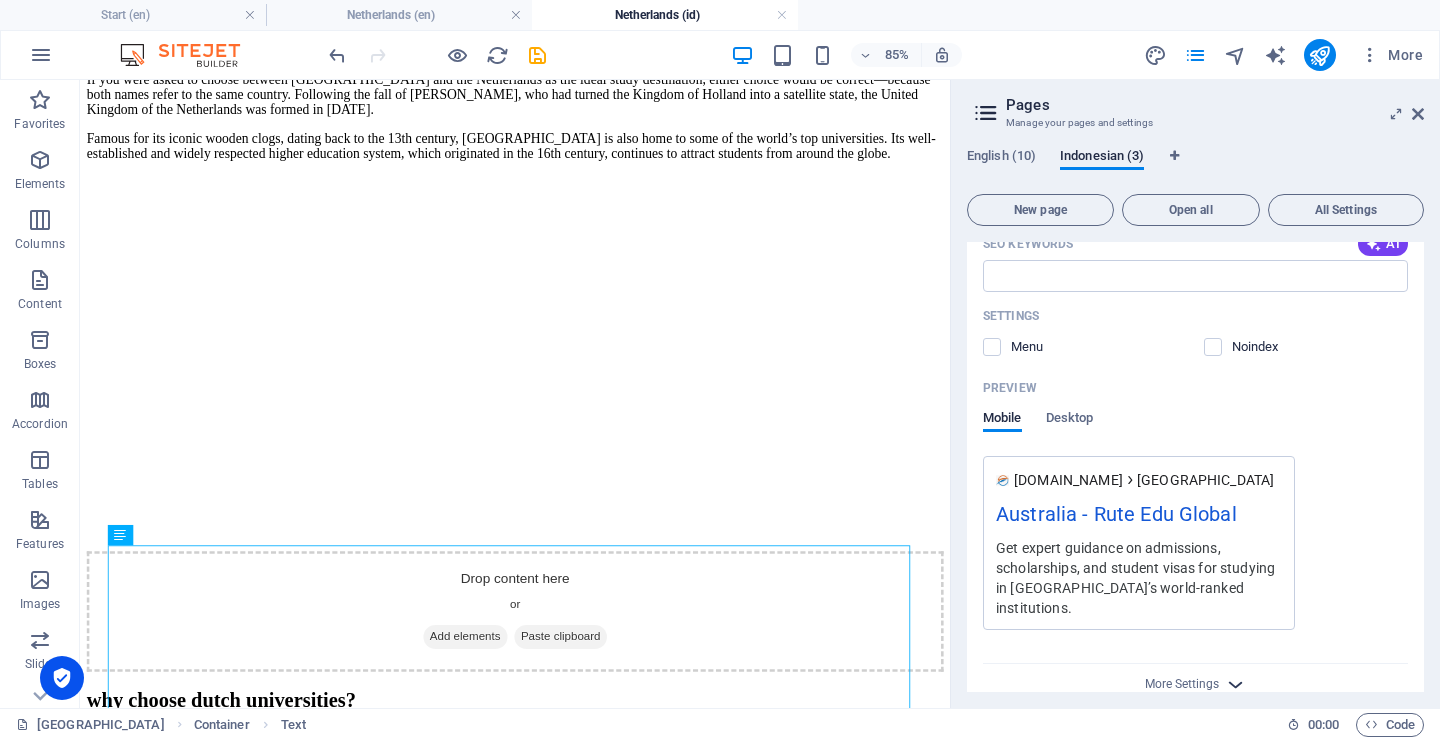 click at bounding box center [1235, 684] 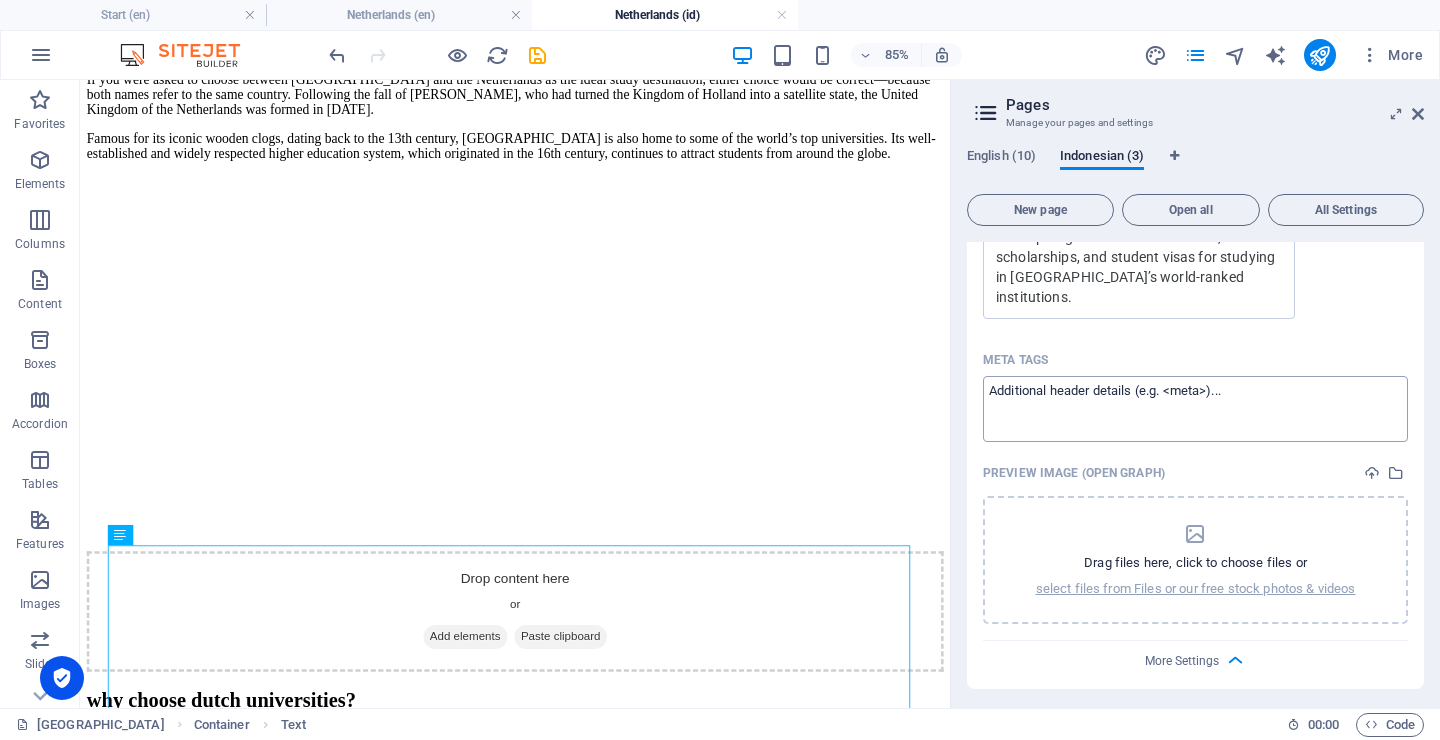 scroll, scrollTop: 0, scrollLeft: 0, axis: both 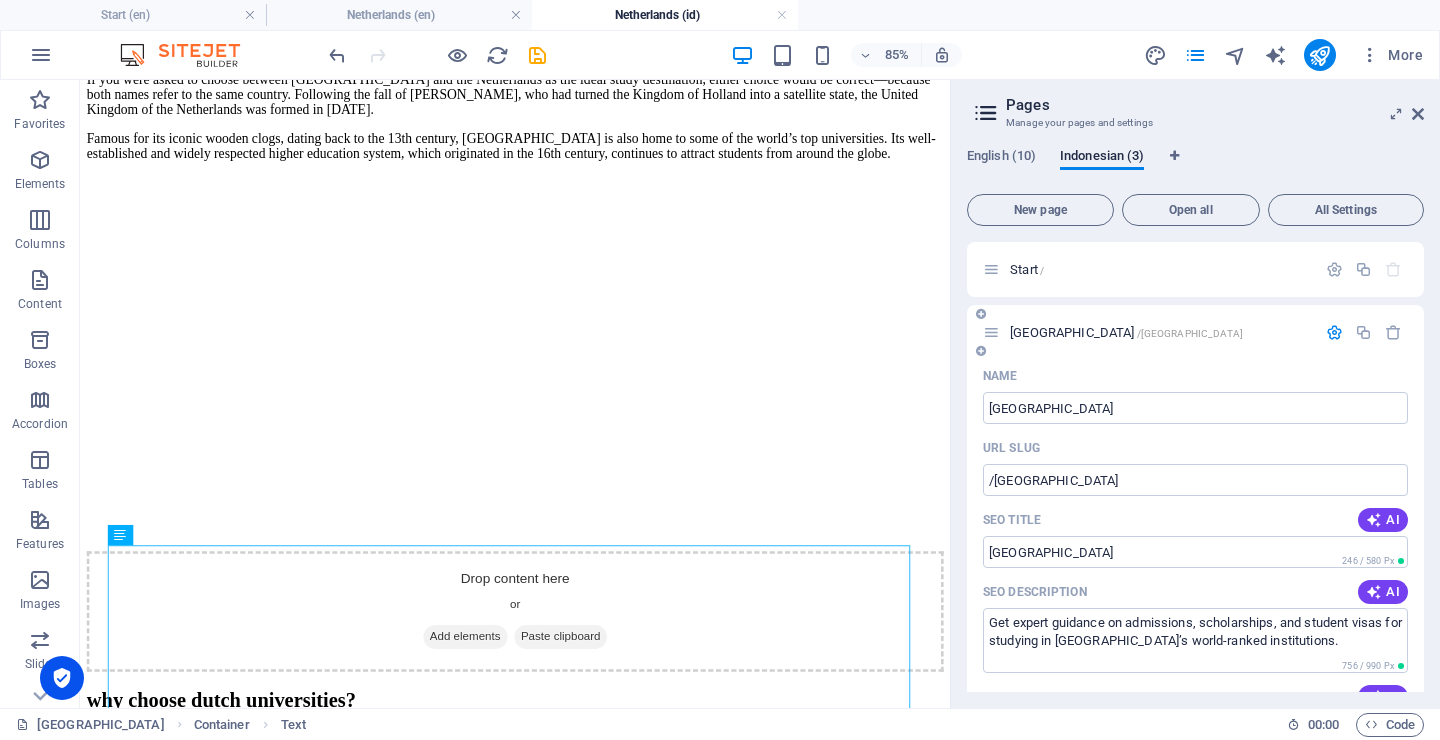 click on "Australia /australia" at bounding box center [1160, 332] 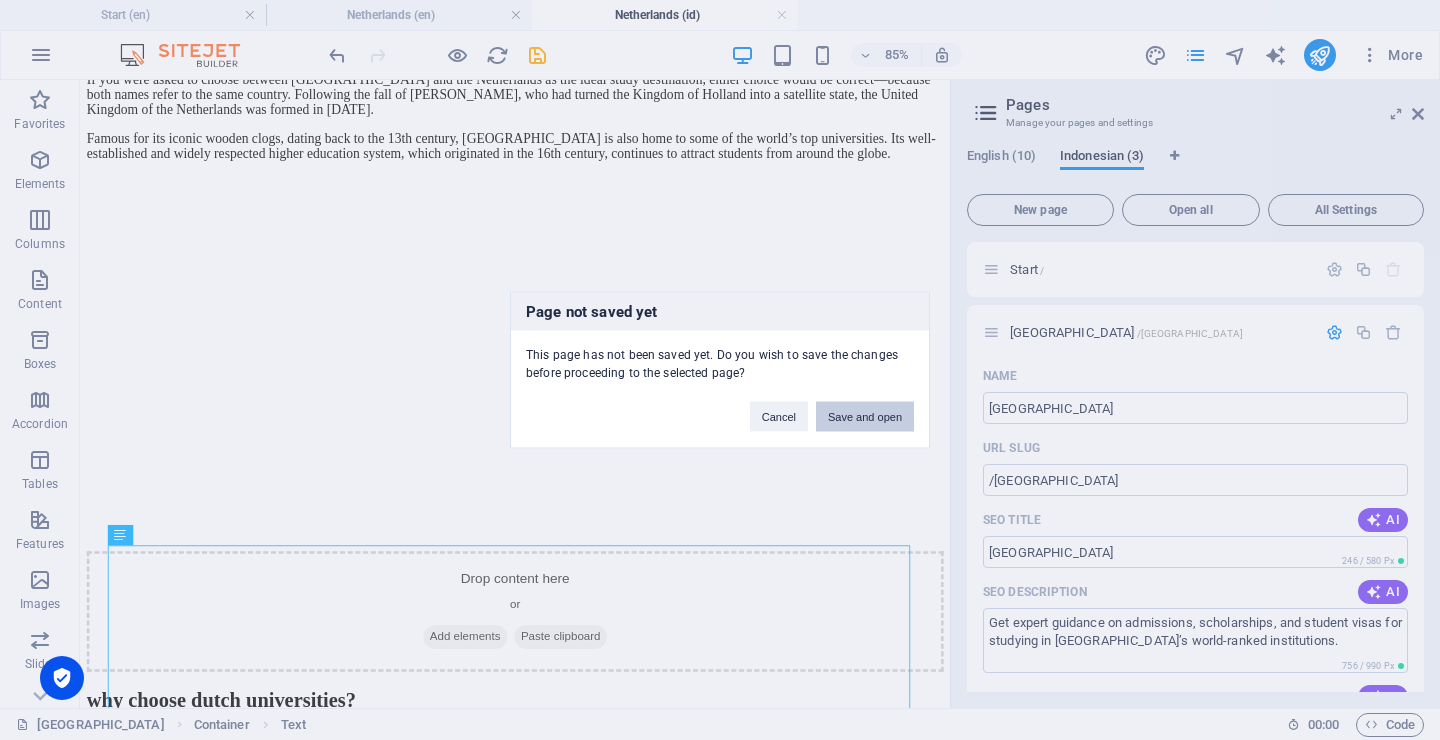 click on "Save and open" at bounding box center (865, 417) 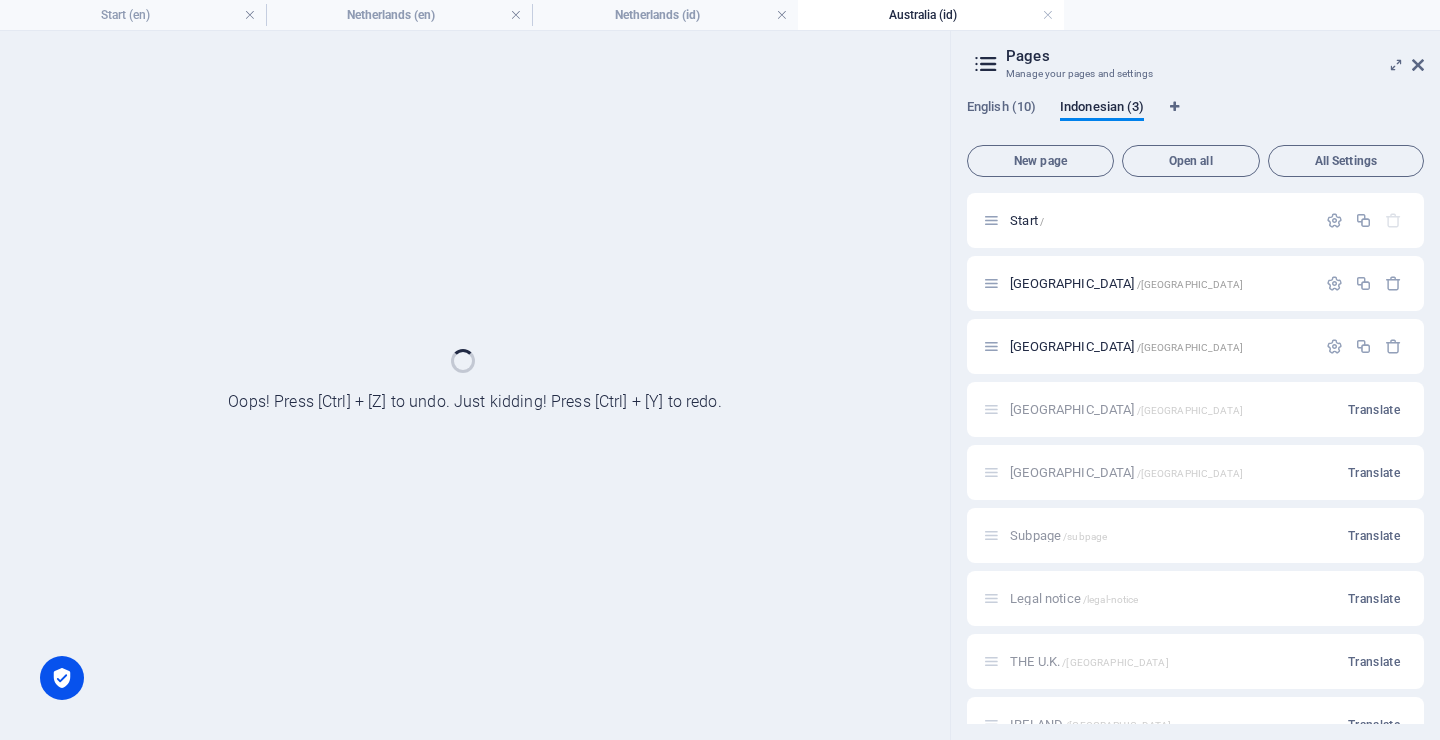 scroll, scrollTop: 0, scrollLeft: 0, axis: both 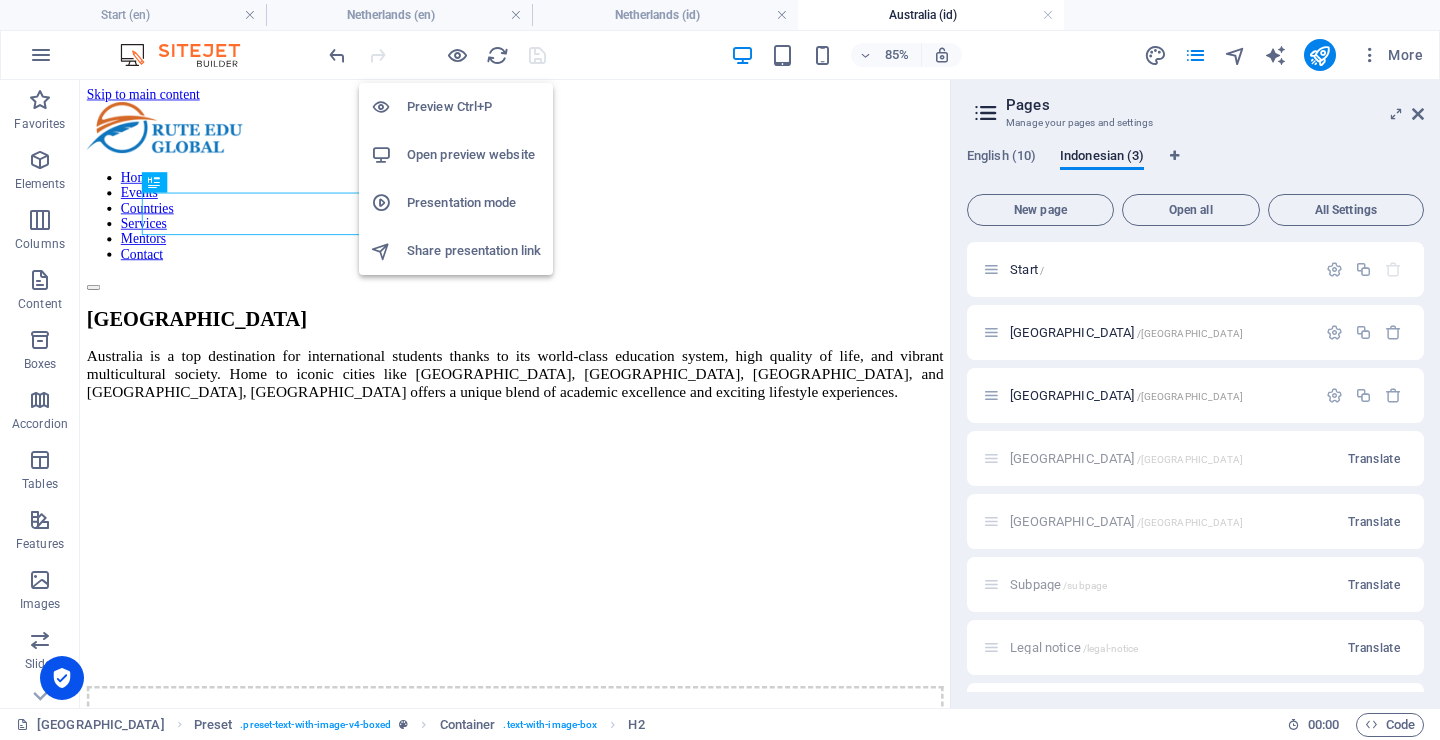 click on "Preview Ctrl+P" at bounding box center [474, 107] 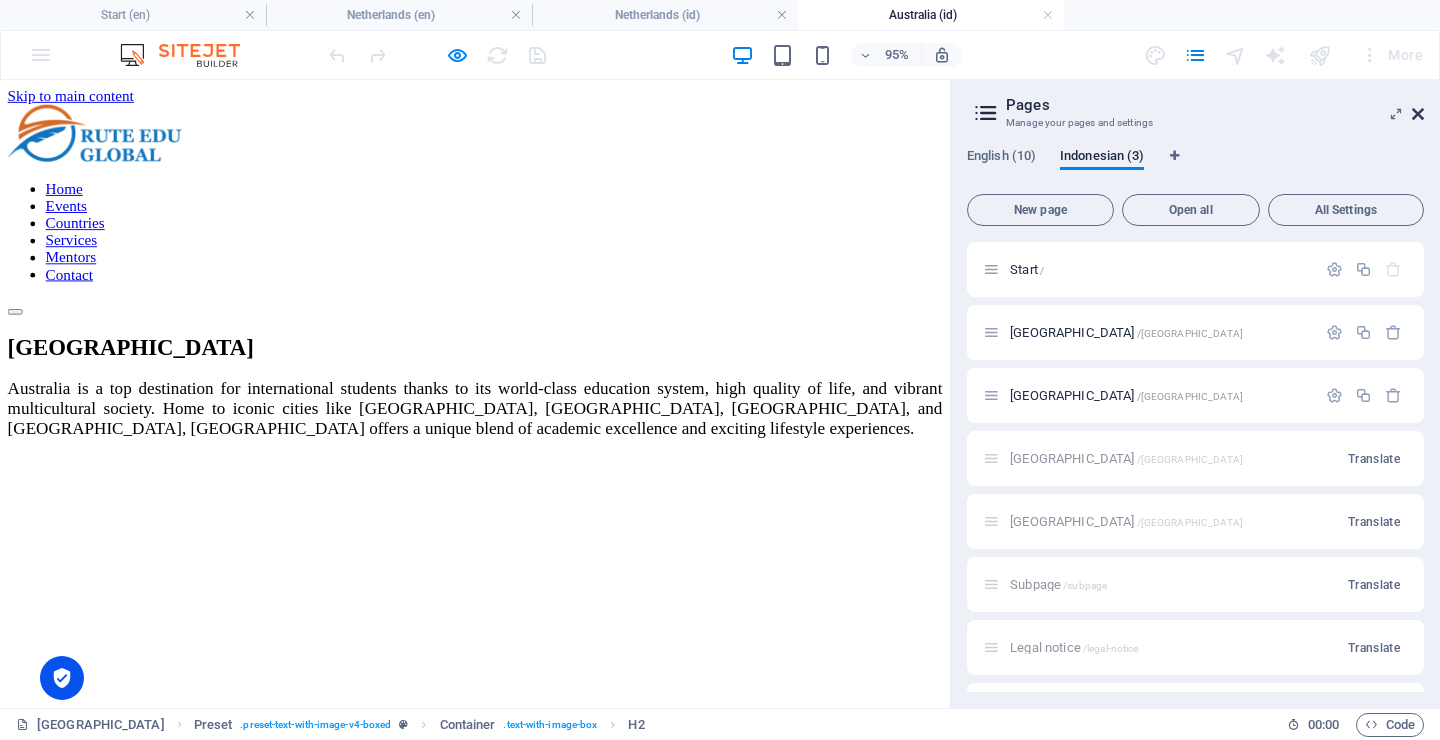 click at bounding box center (1418, 114) 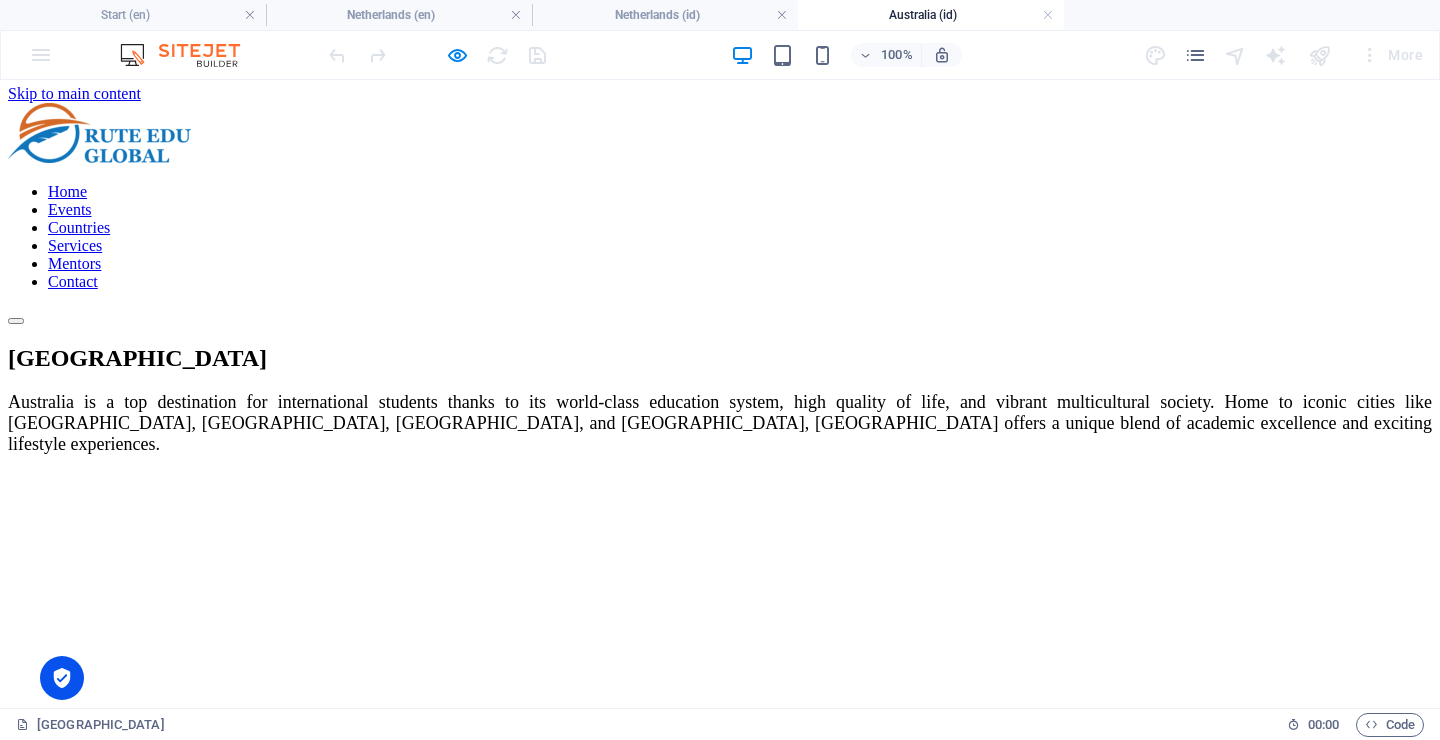 scroll, scrollTop: 0, scrollLeft: 0, axis: both 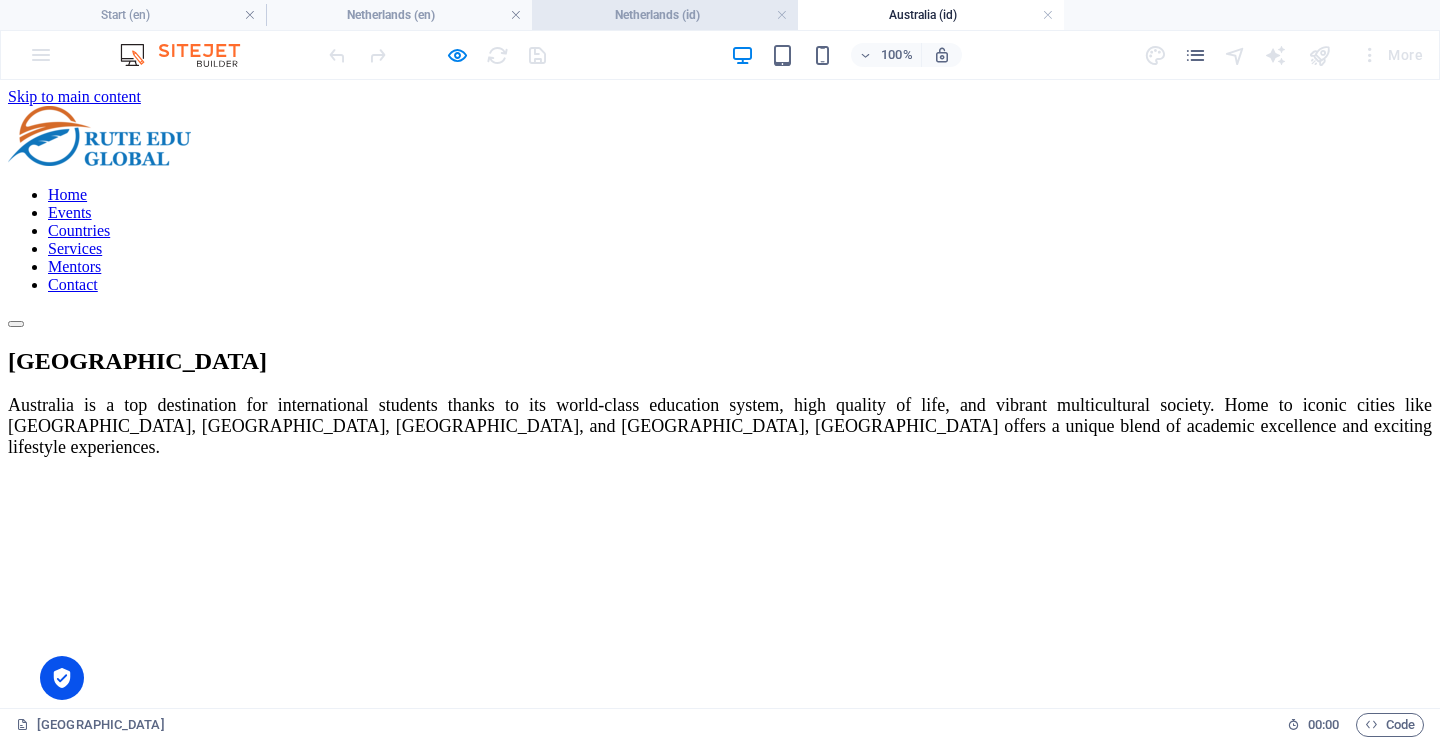 click on "Netherlands (id)" at bounding box center (665, 15) 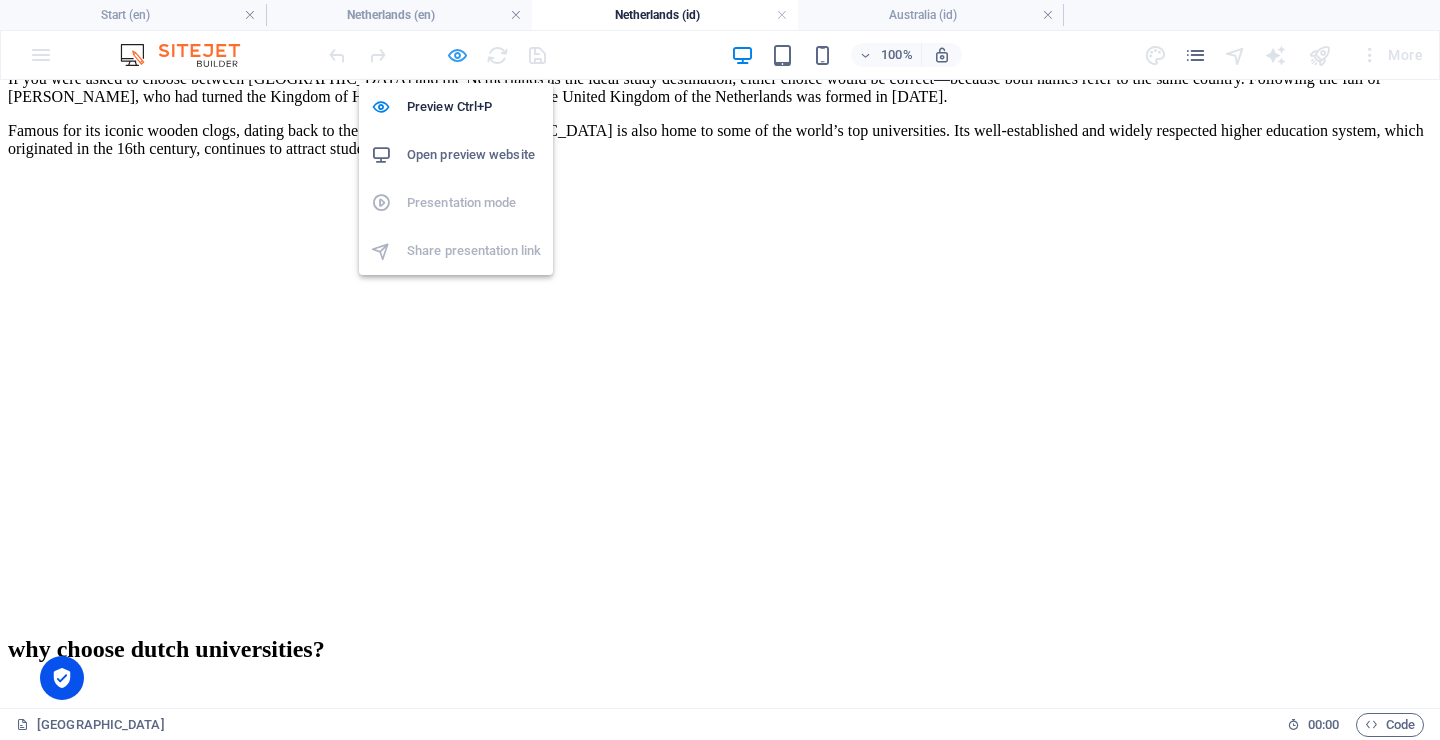 click at bounding box center [457, 55] 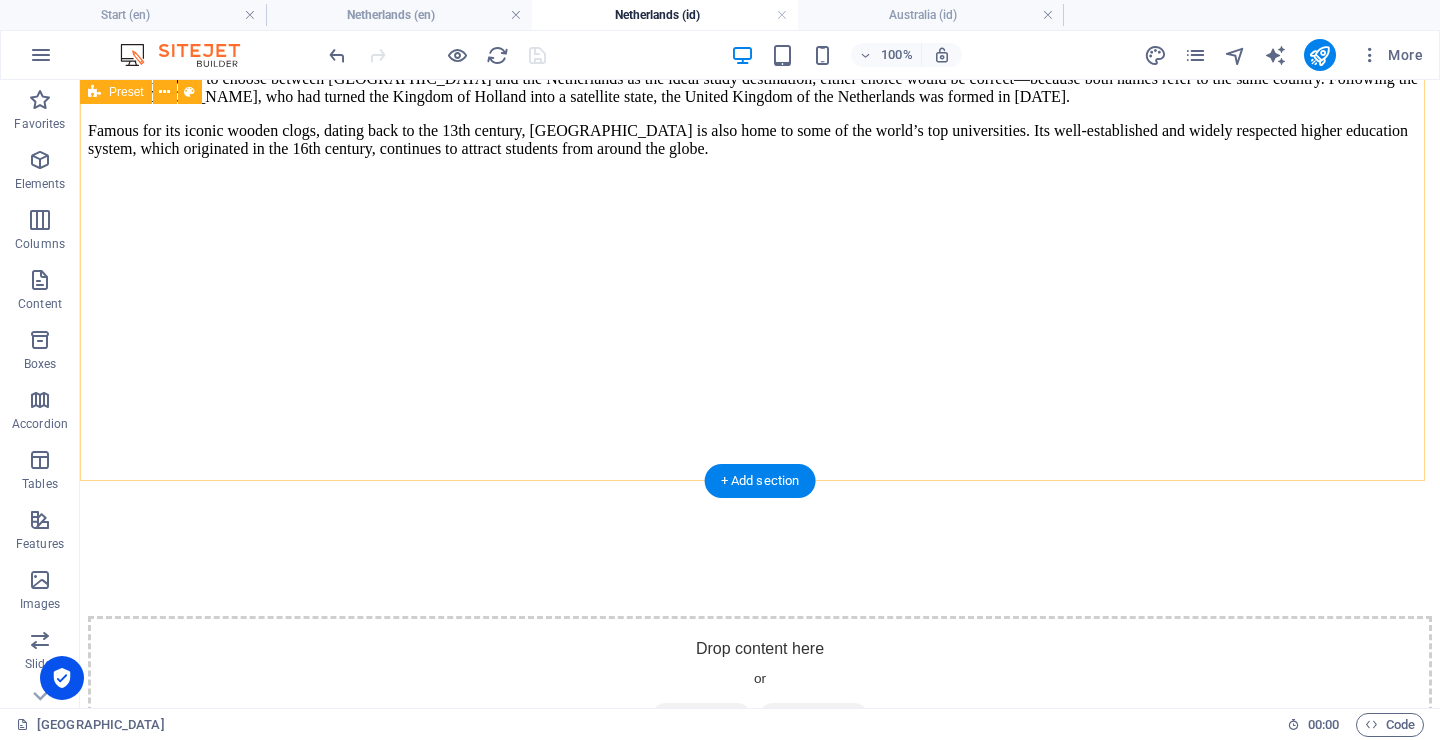 click on "NETHERLANDS If you were asked to choose between Holland and the Netherlands as the ideal study destination, either choice would be correct—because both names refer to the same country. Following the fall of Napoleon, who had turned the Kingdom of Holland into a satellite state, the United Kingdom of the Netherlands was formed in 1815. Famous for its iconic wooden clogs, dating back to the 13th century, the Netherlands is also home to some of the world’s top universities. Its well-established and widely respected higher education system, which originated in the 16th century, continues to attract students from around the globe.
Drop content here or  Add elements  Paste clipboard" at bounding box center [760, 390] 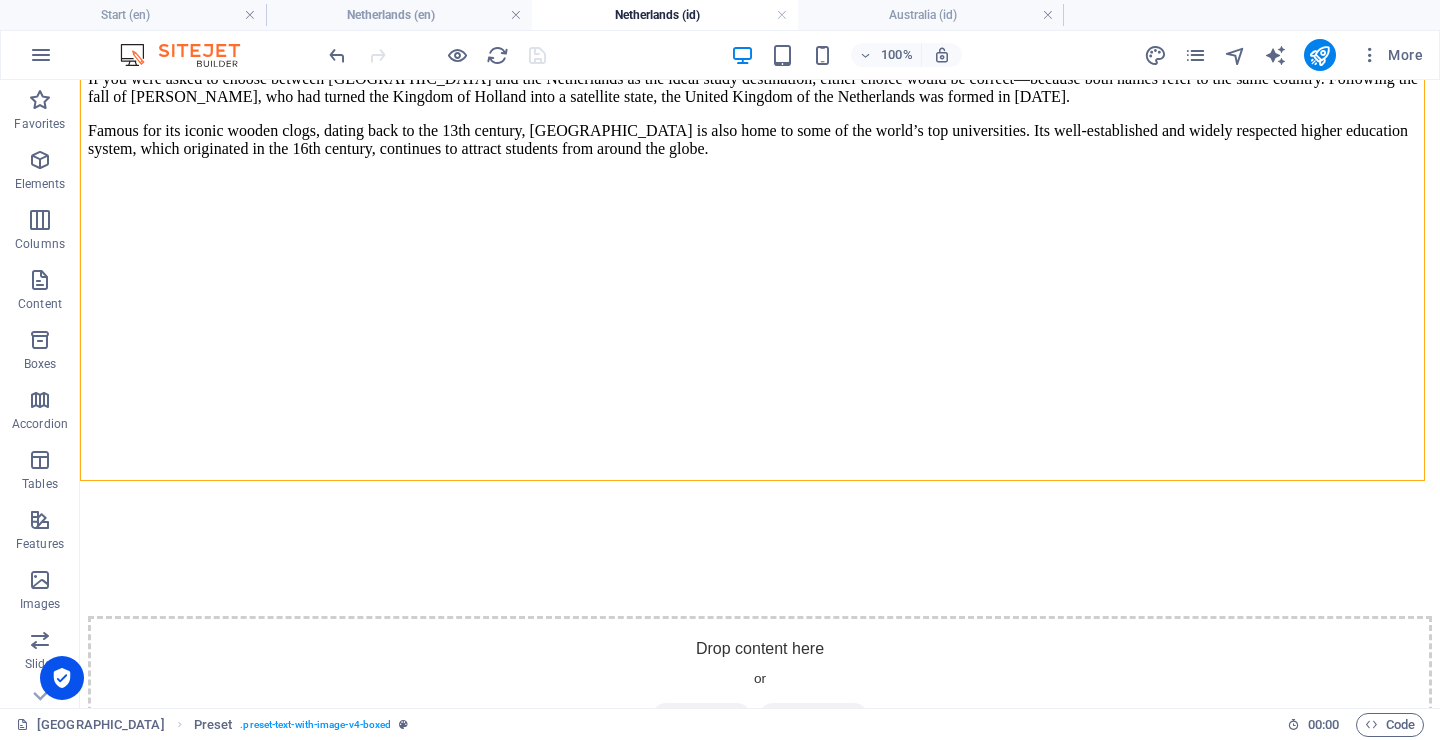 click on "100% More" at bounding box center [720, 55] 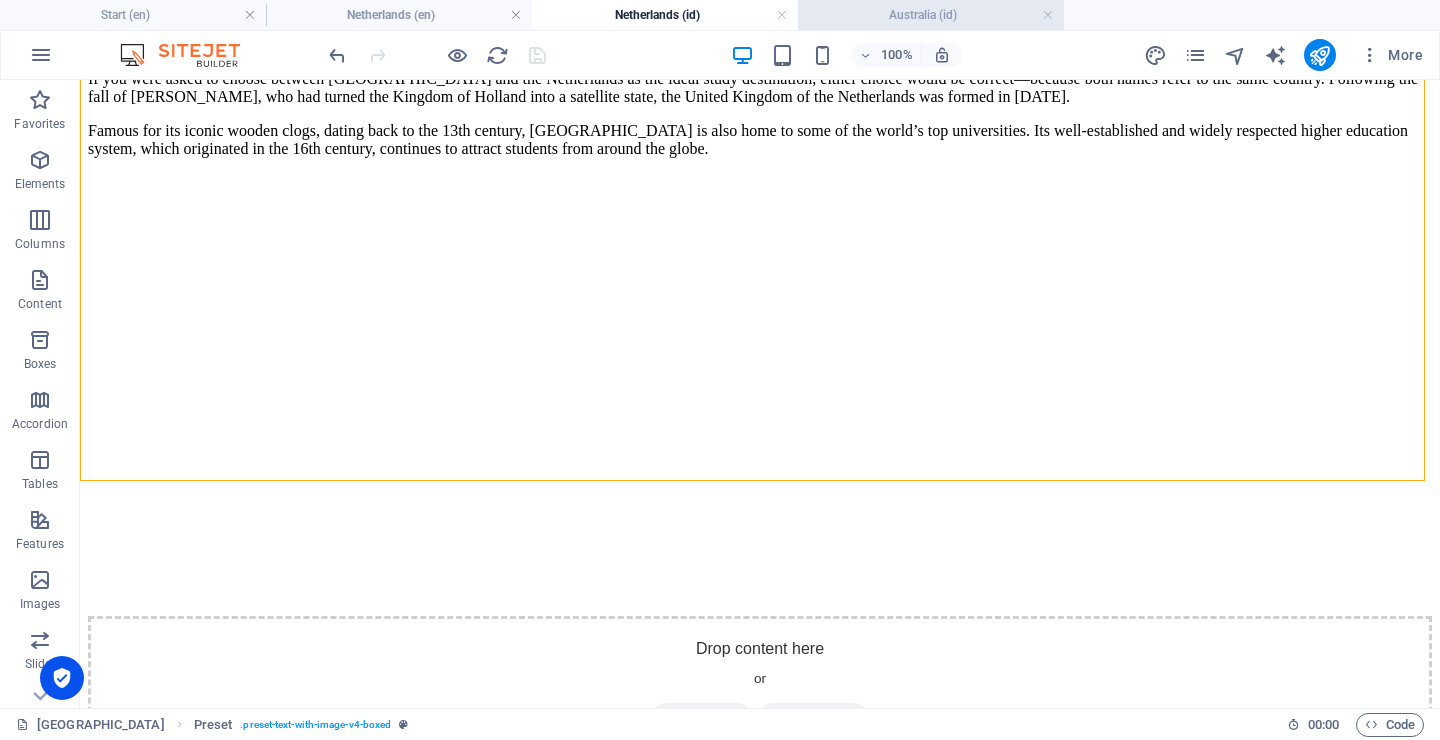click on "Australia (id)" at bounding box center (931, 15) 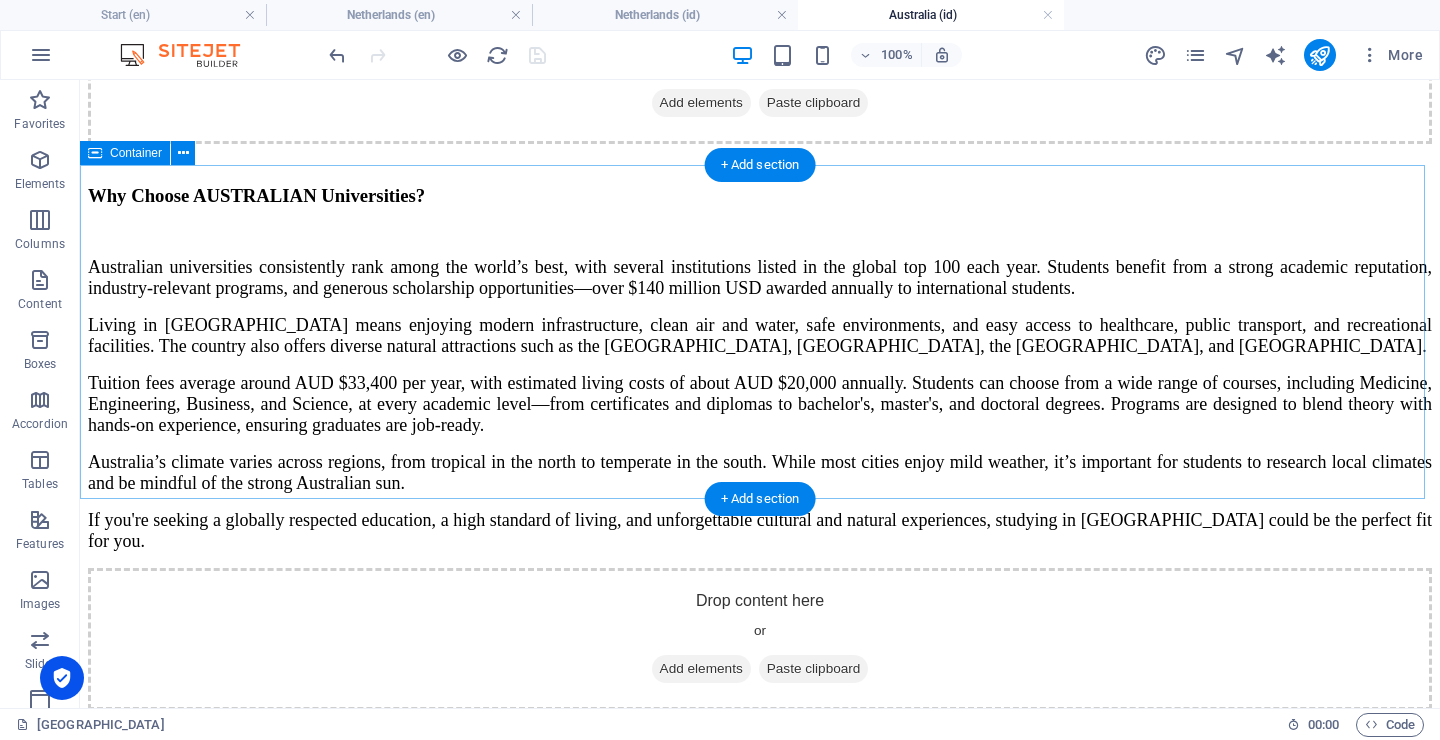 scroll, scrollTop: 718, scrollLeft: 0, axis: vertical 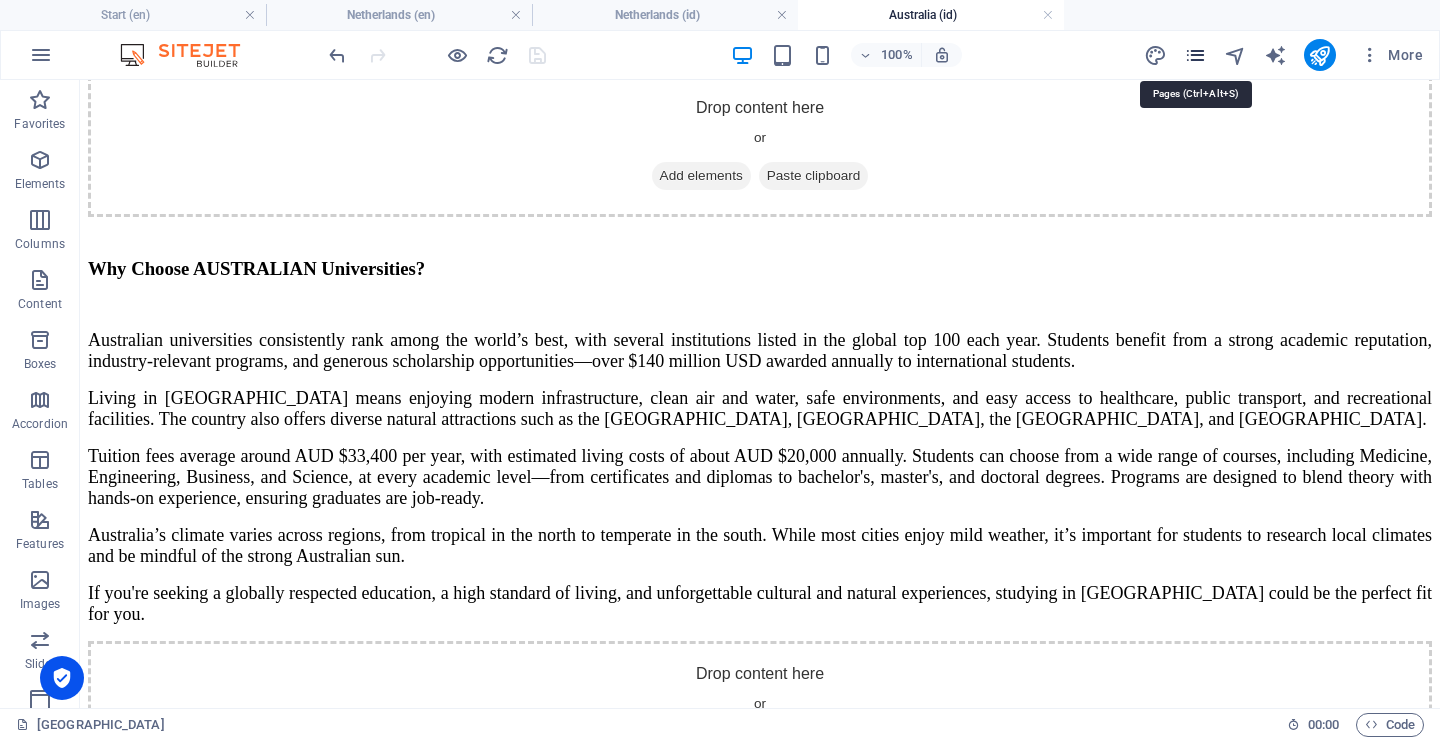 click at bounding box center (1195, 55) 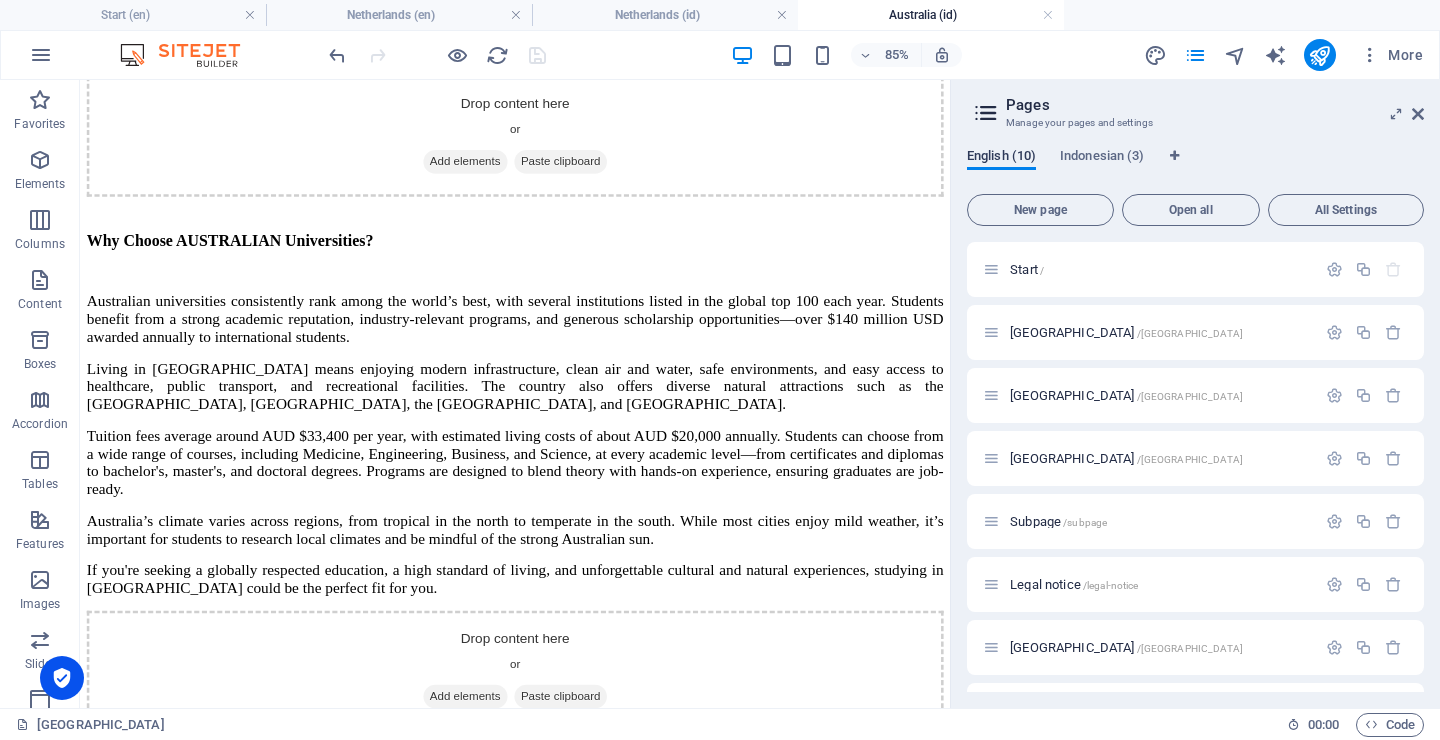 click on "English (10)" at bounding box center (1001, 158) 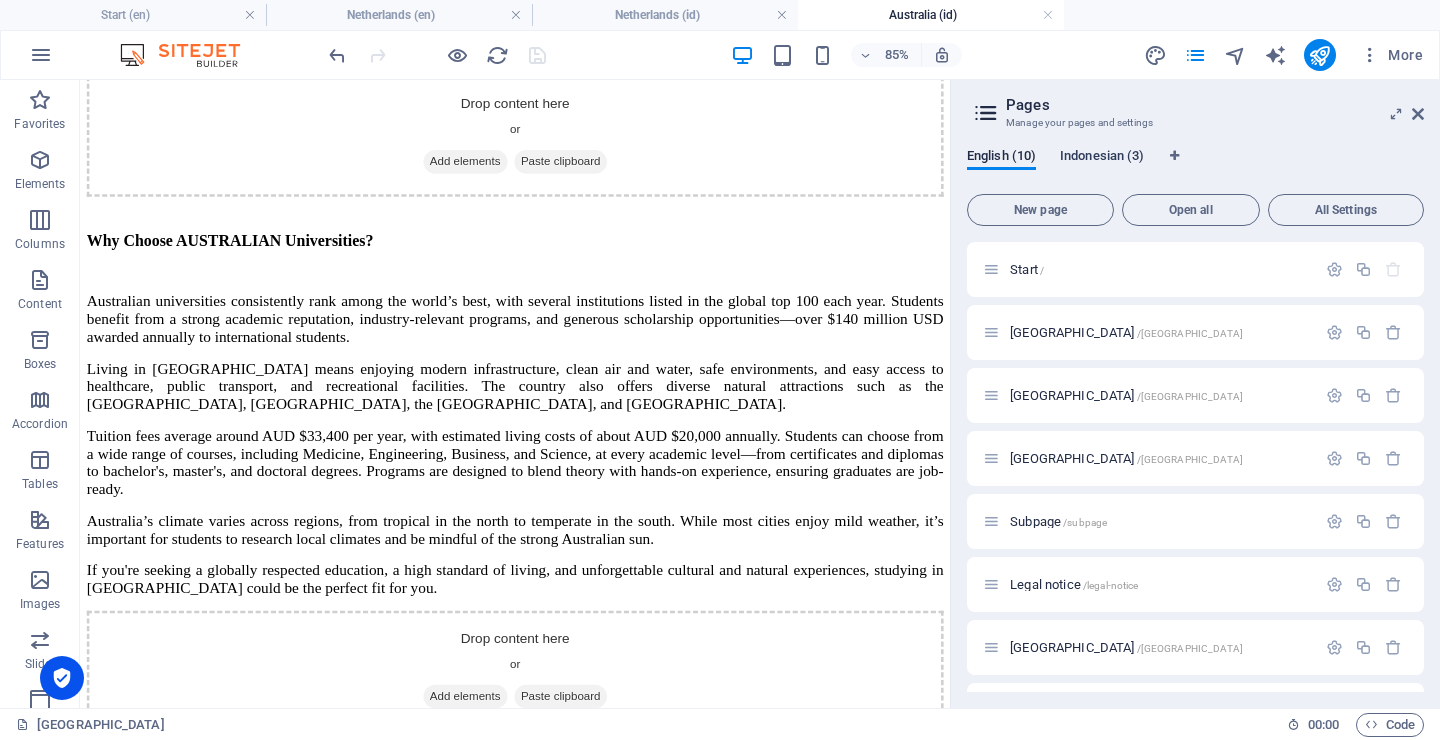 click on "Indonesian (3)" at bounding box center (1102, 158) 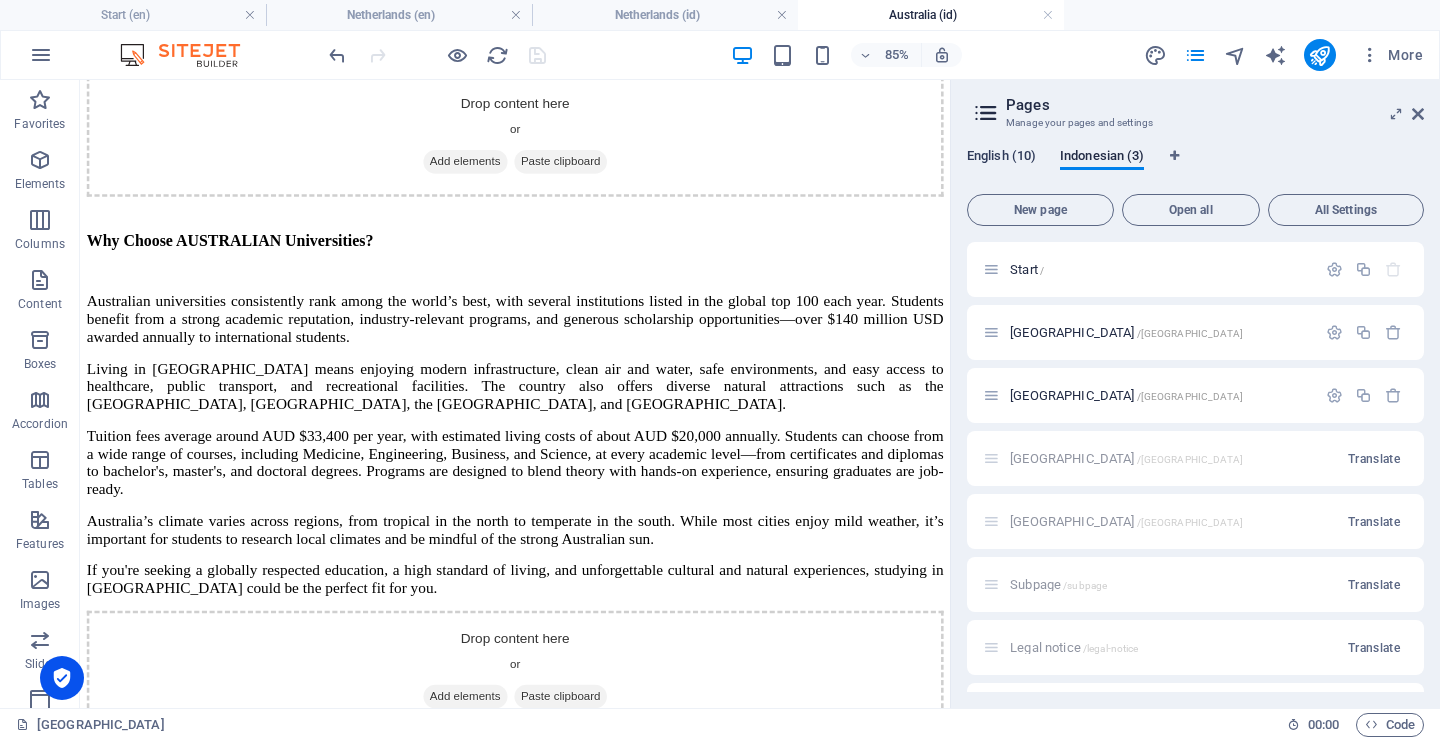 click on "English (10)" at bounding box center (1001, 158) 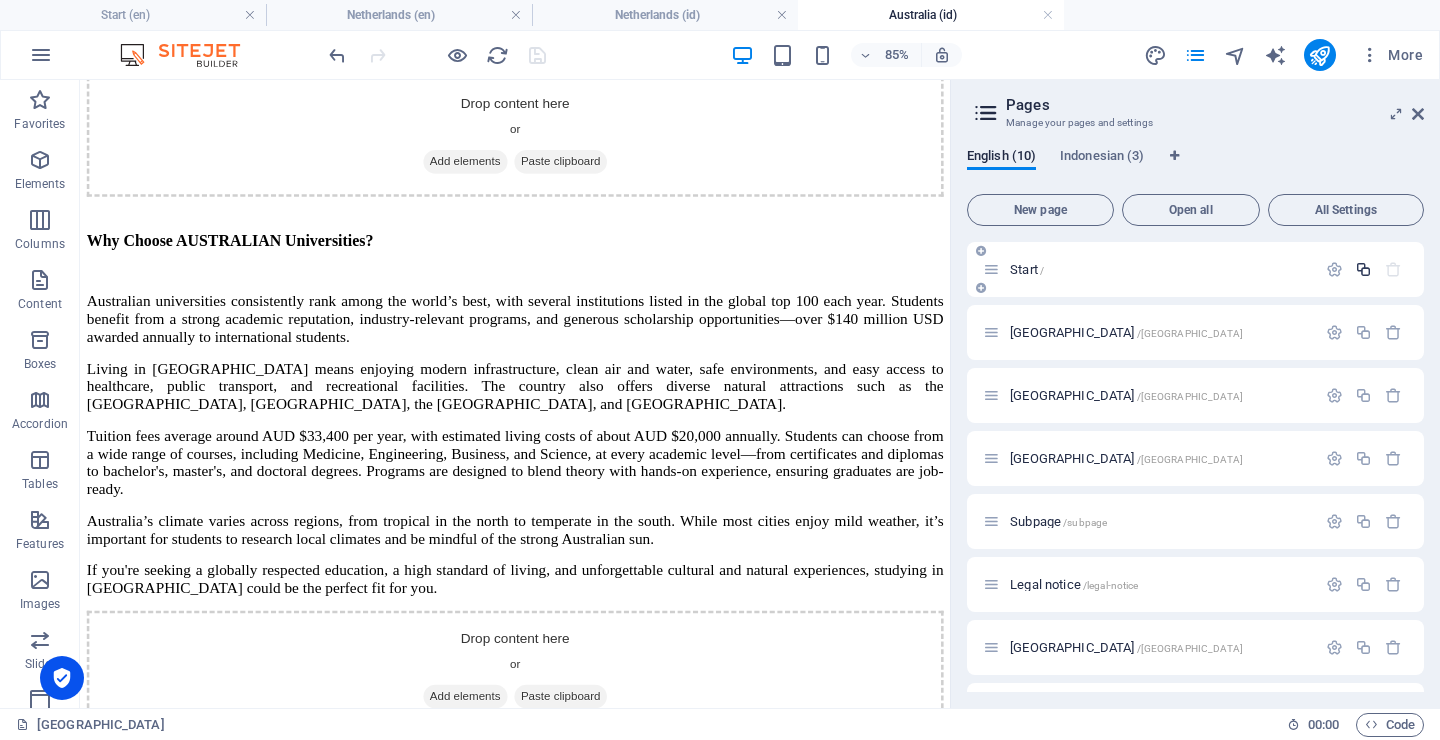 click at bounding box center [1363, 269] 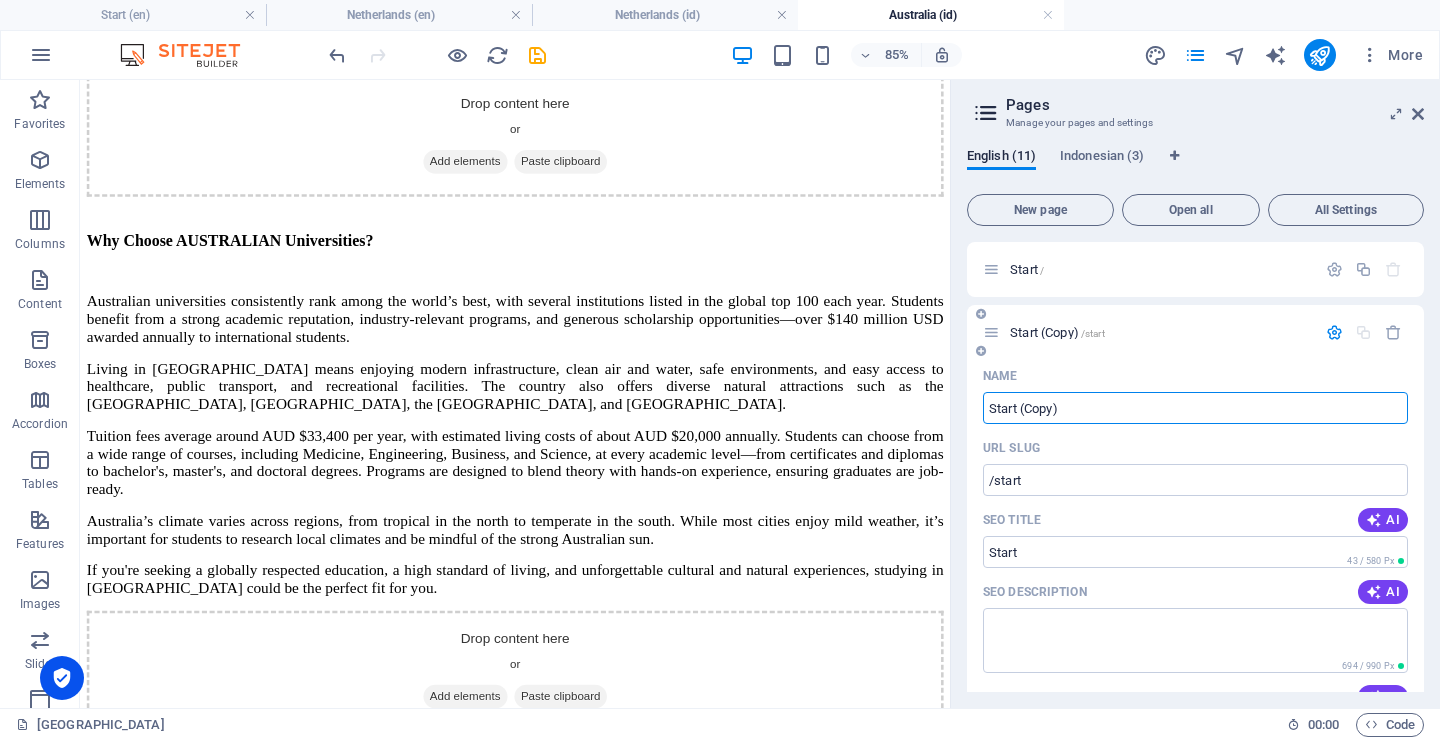 click on "Name" at bounding box center [1195, 376] 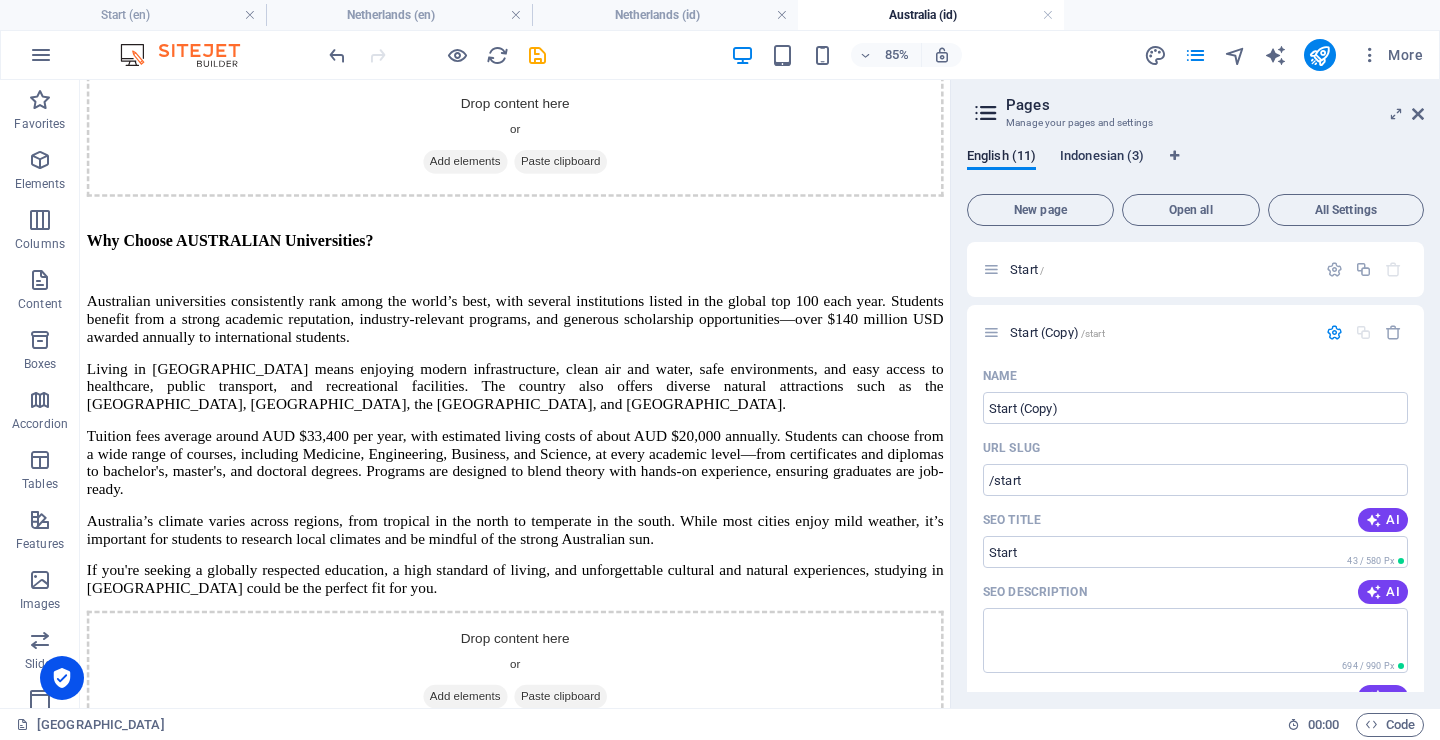 click on "Indonesian (3)" at bounding box center (1102, 158) 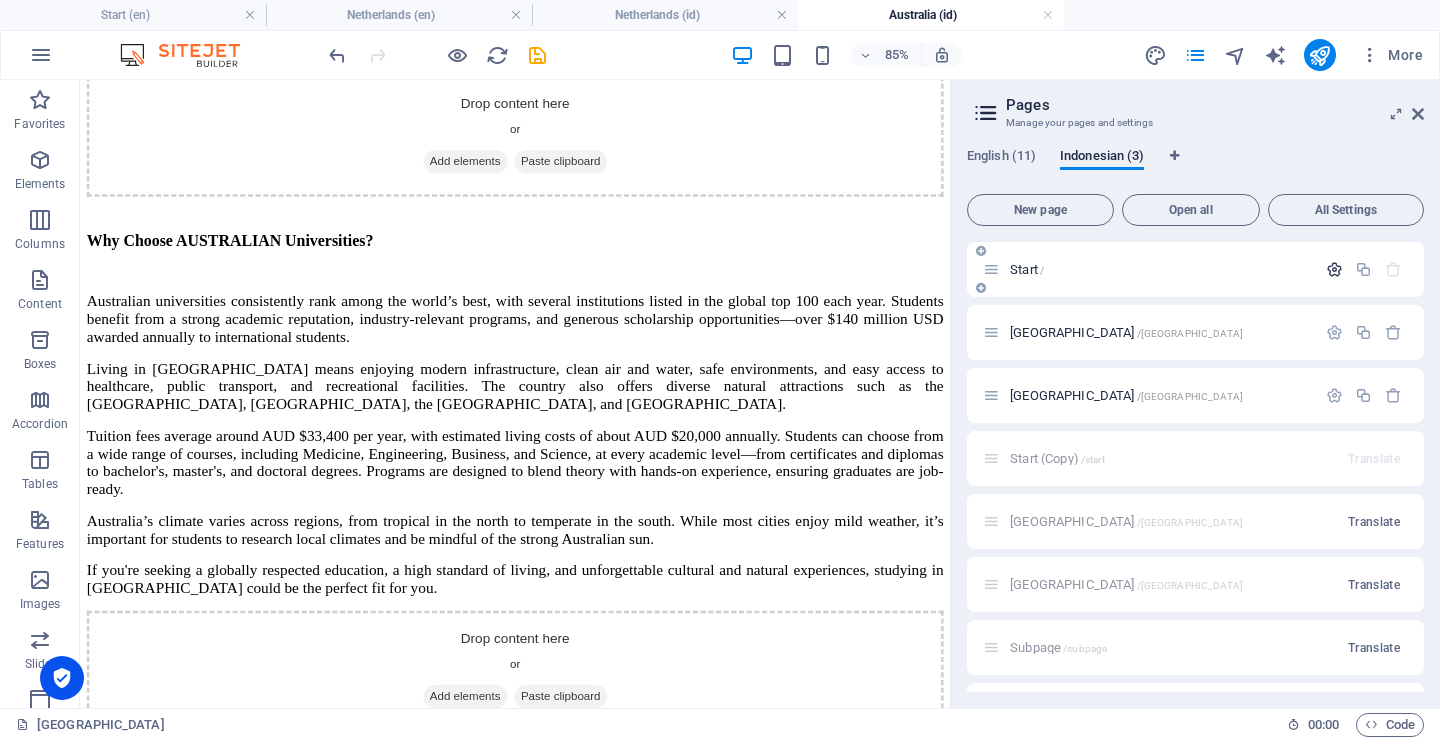 click at bounding box center [1334, 269] 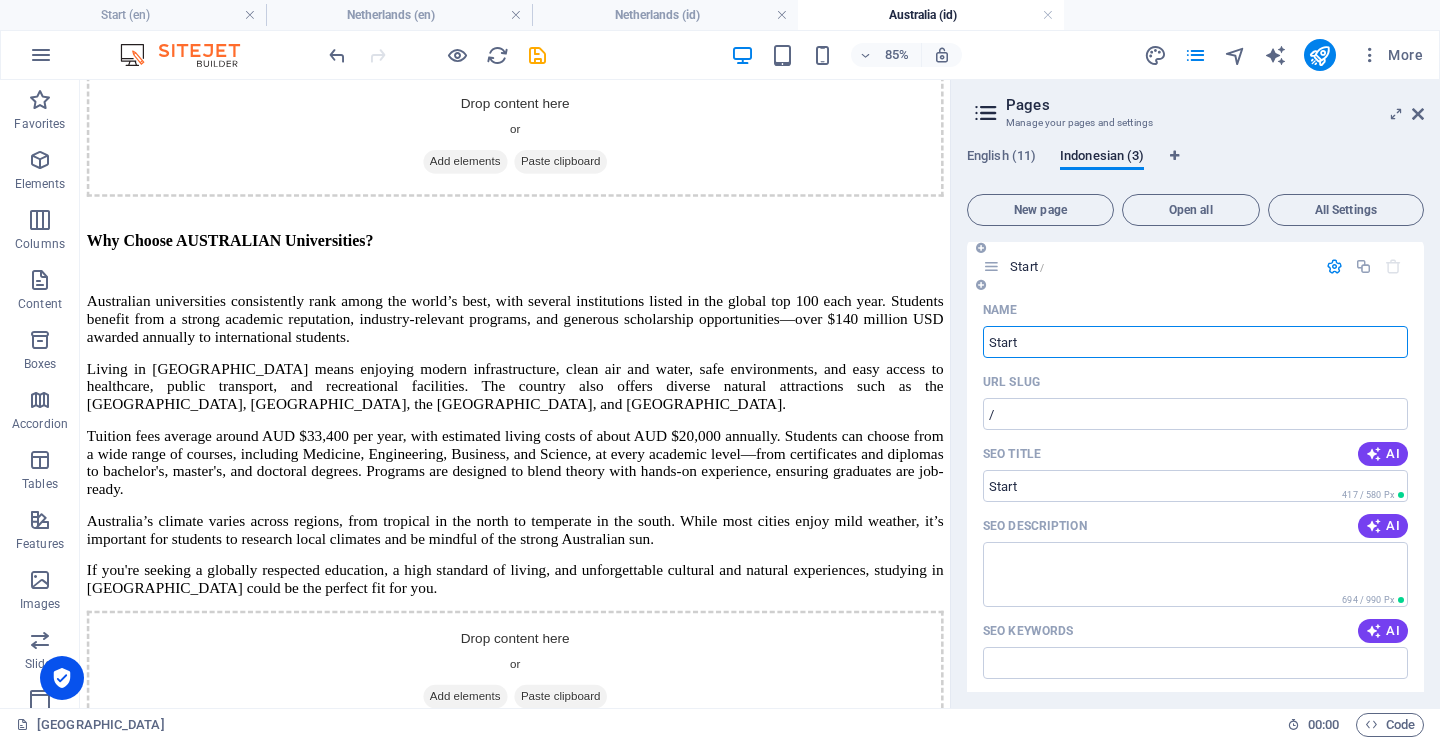 scroll, scrollTop: 0, scrollLeft: 0, axis: both 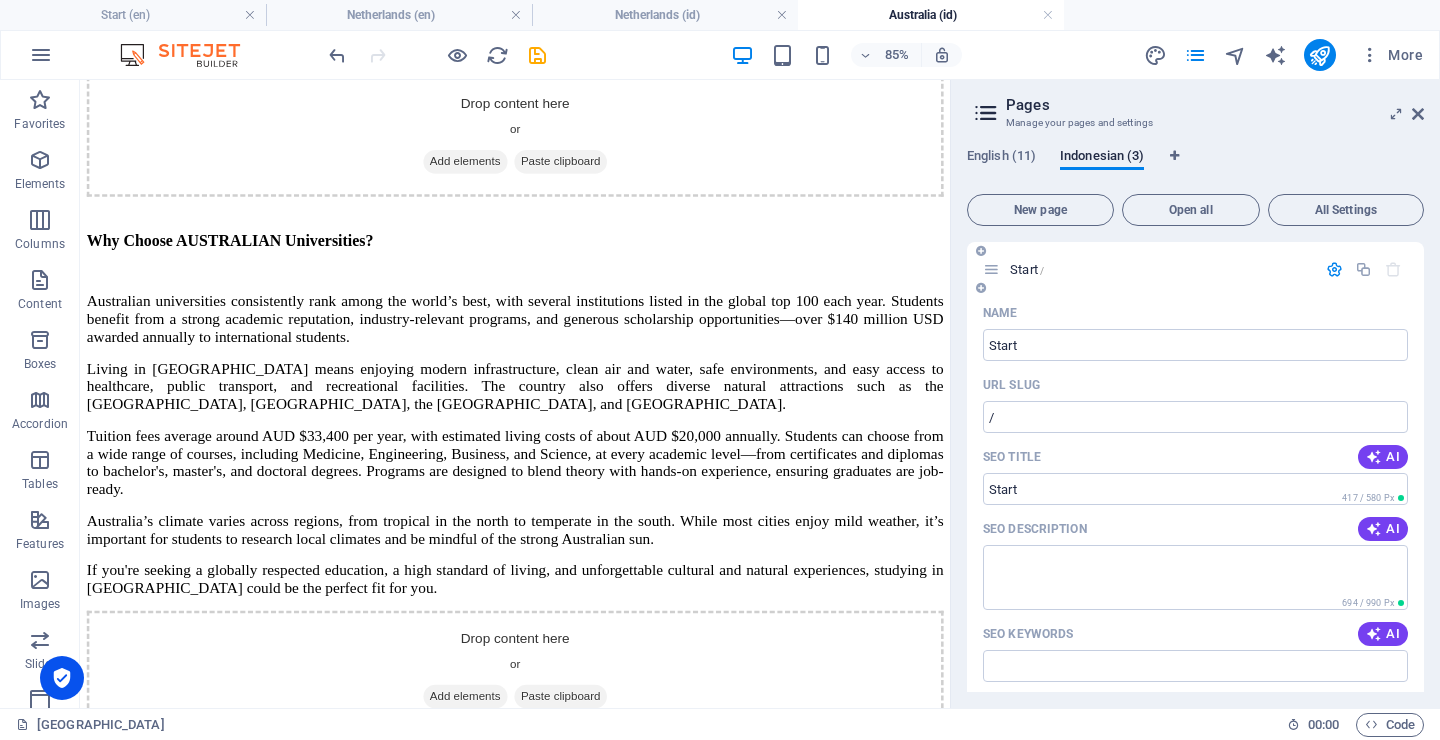 click at bounding box center [1334, 269] 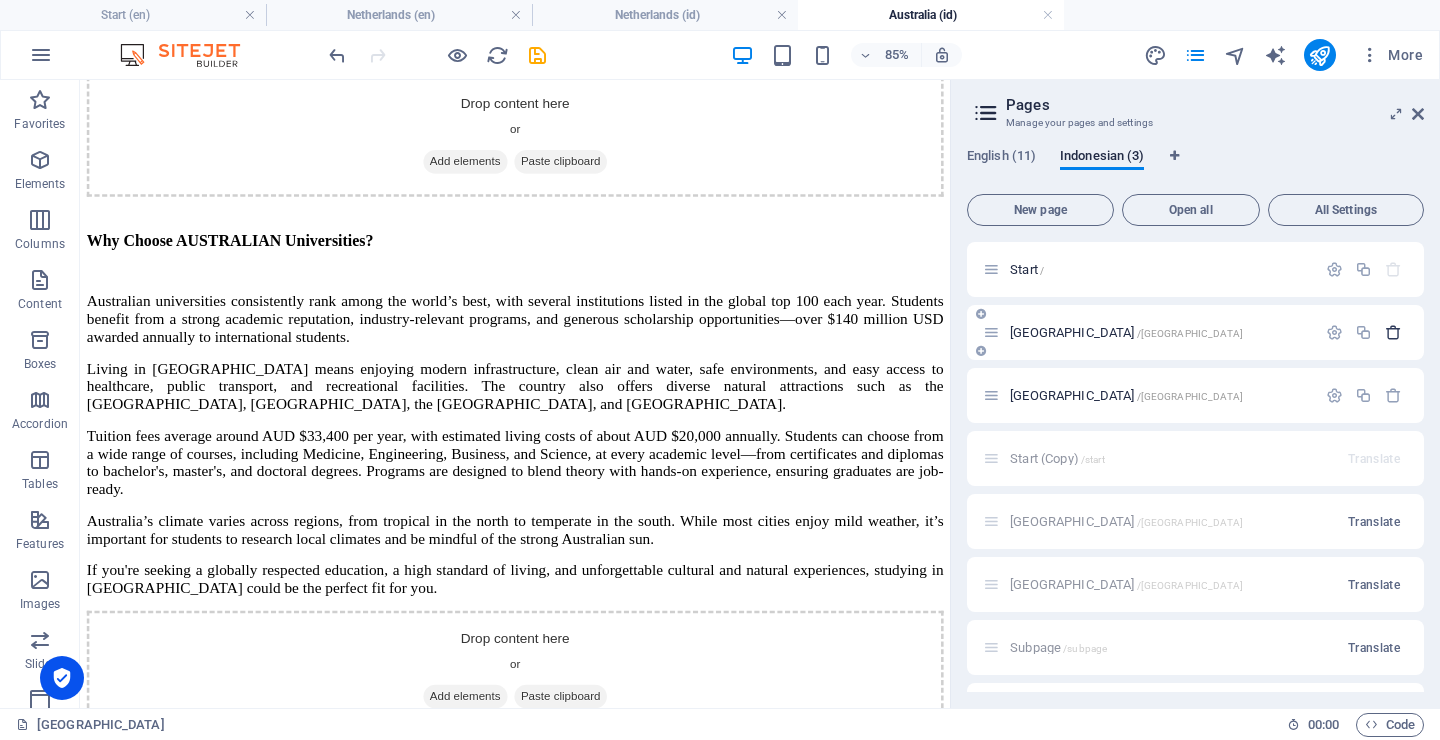 click at bounding box center [1393, 332] 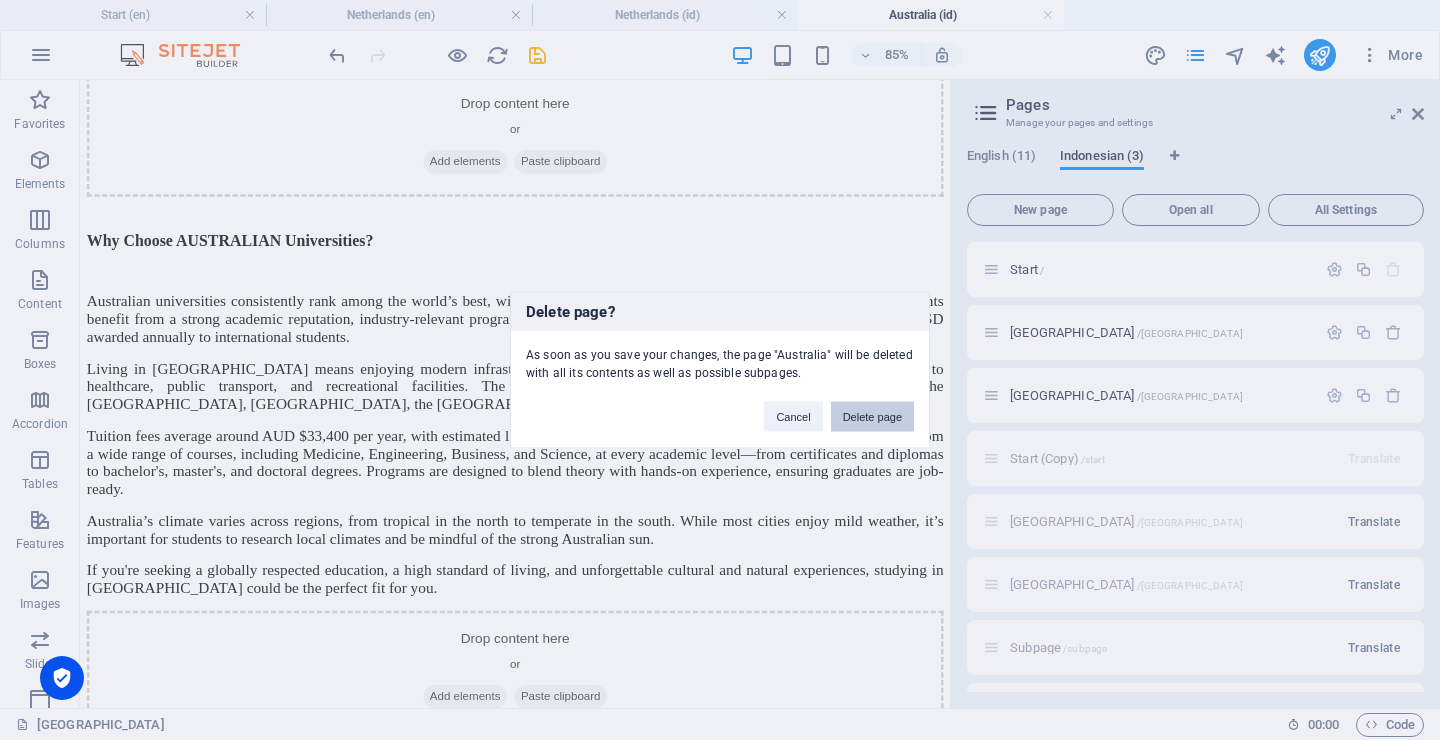 click on "Delete page" at bounding box center [872, 417] 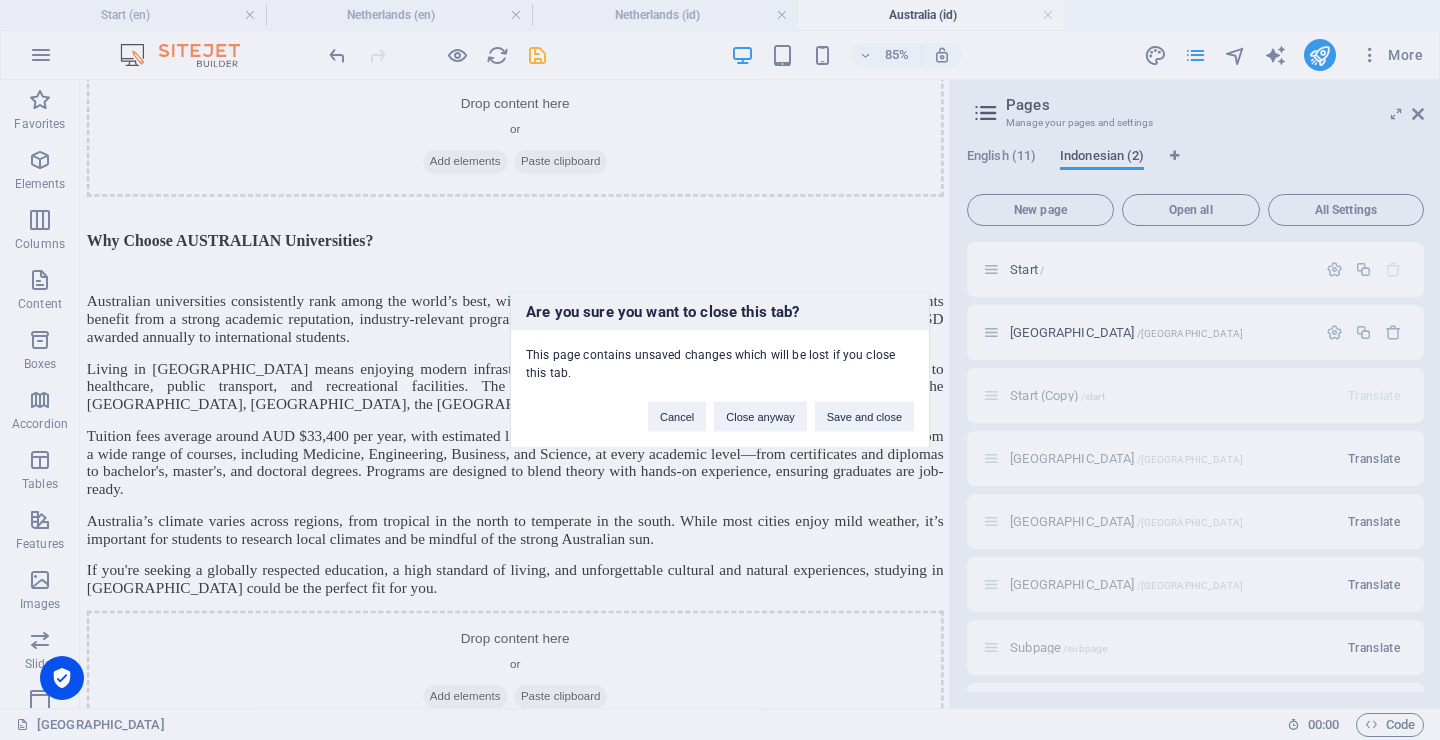 click on "Save and close" at bounding box center (864, 417) 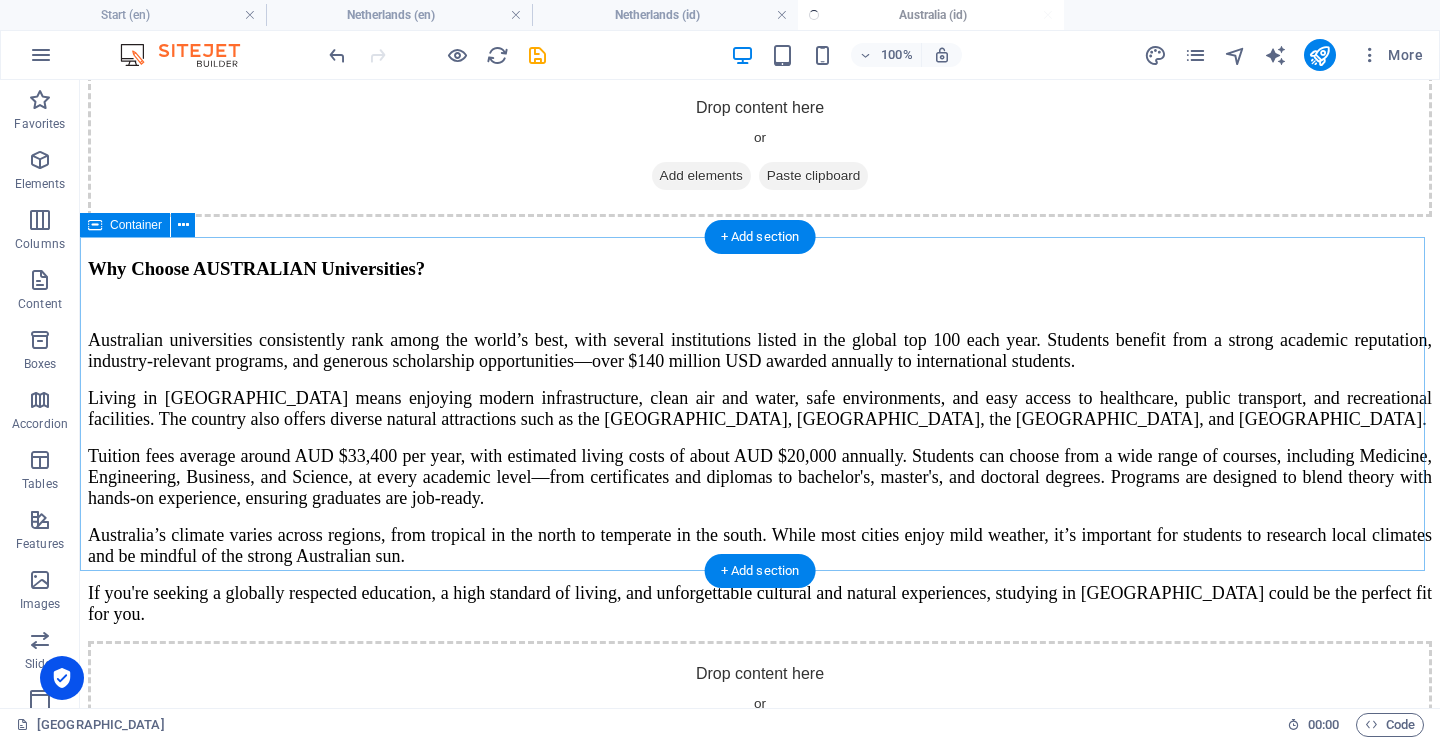 scroll, scrollTop: 325, scrollLeft: 0, axis: vertical 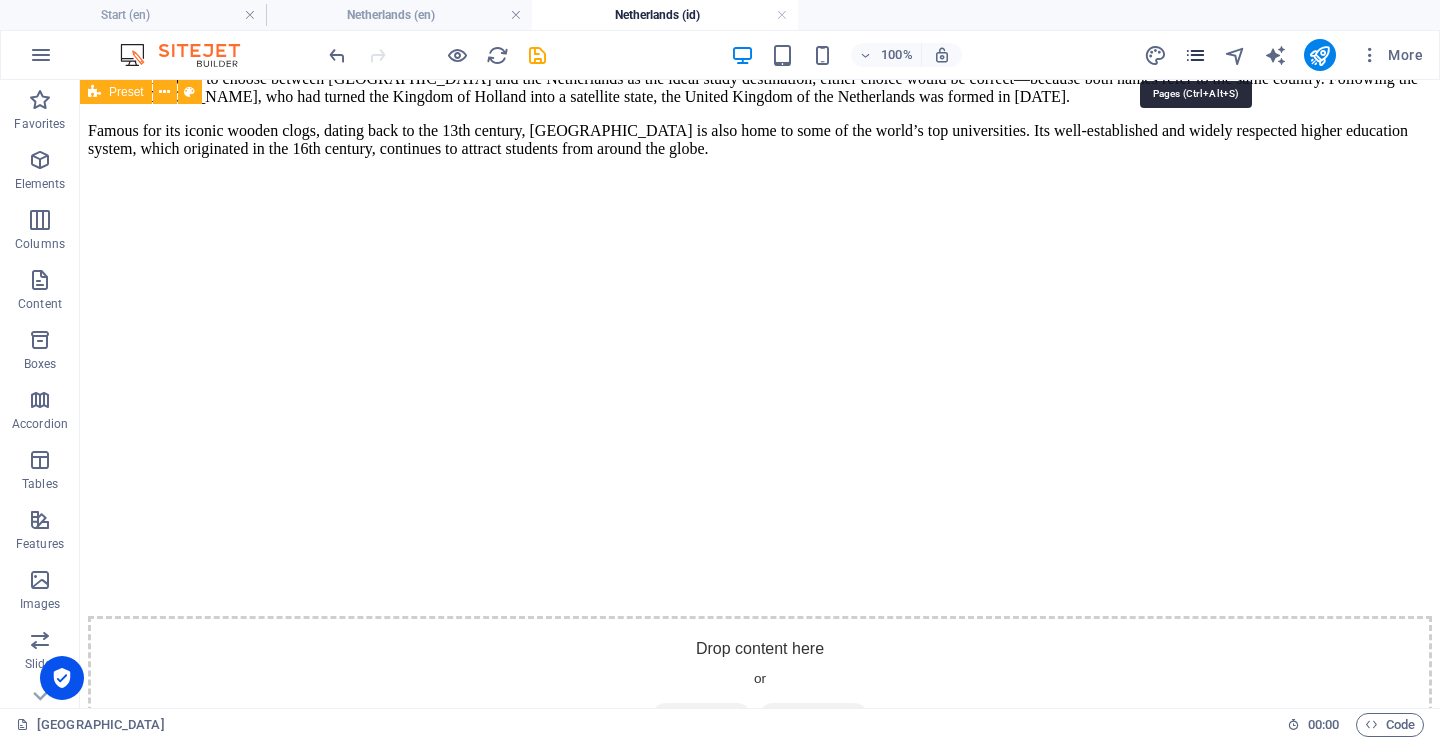 click at bounding box center [1195, 55] 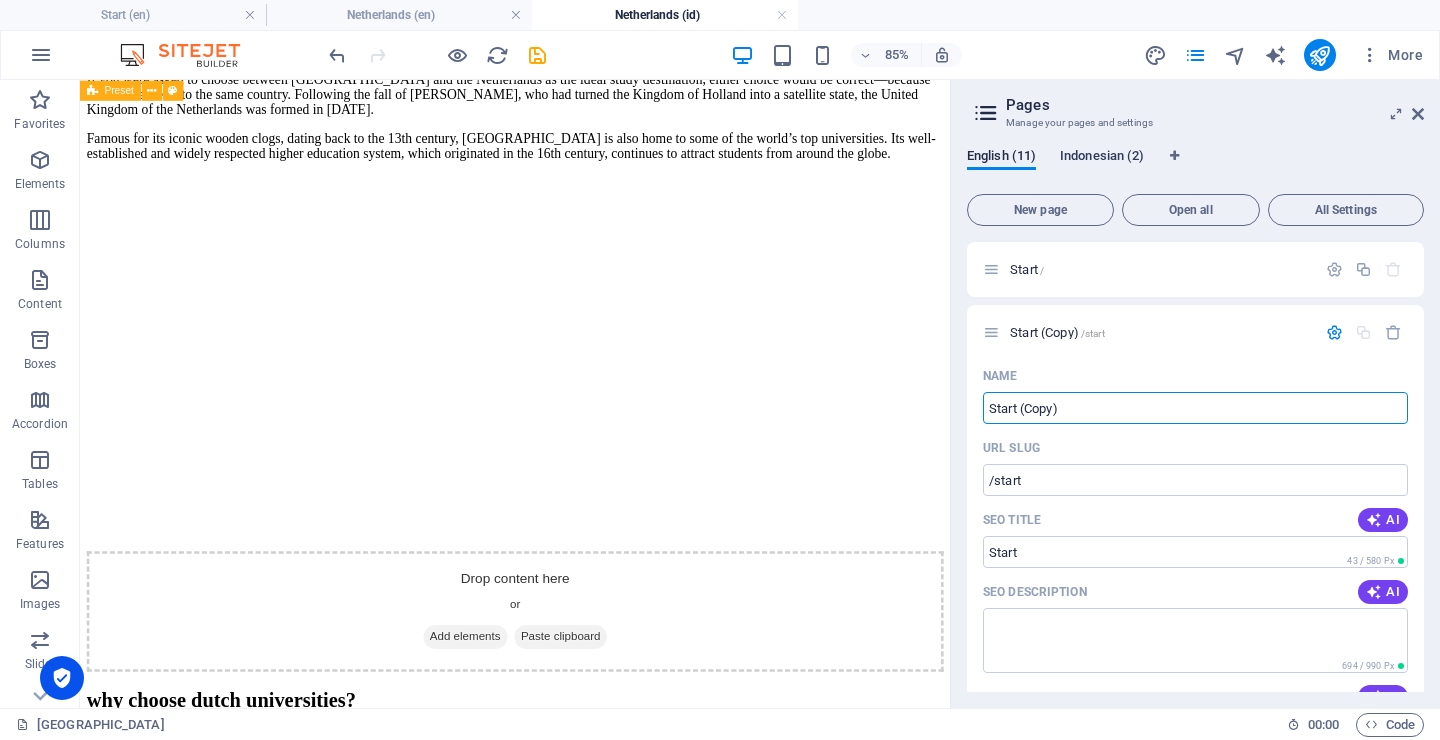 click on "Indonesian (2)" at bounding box center (1102, 158) 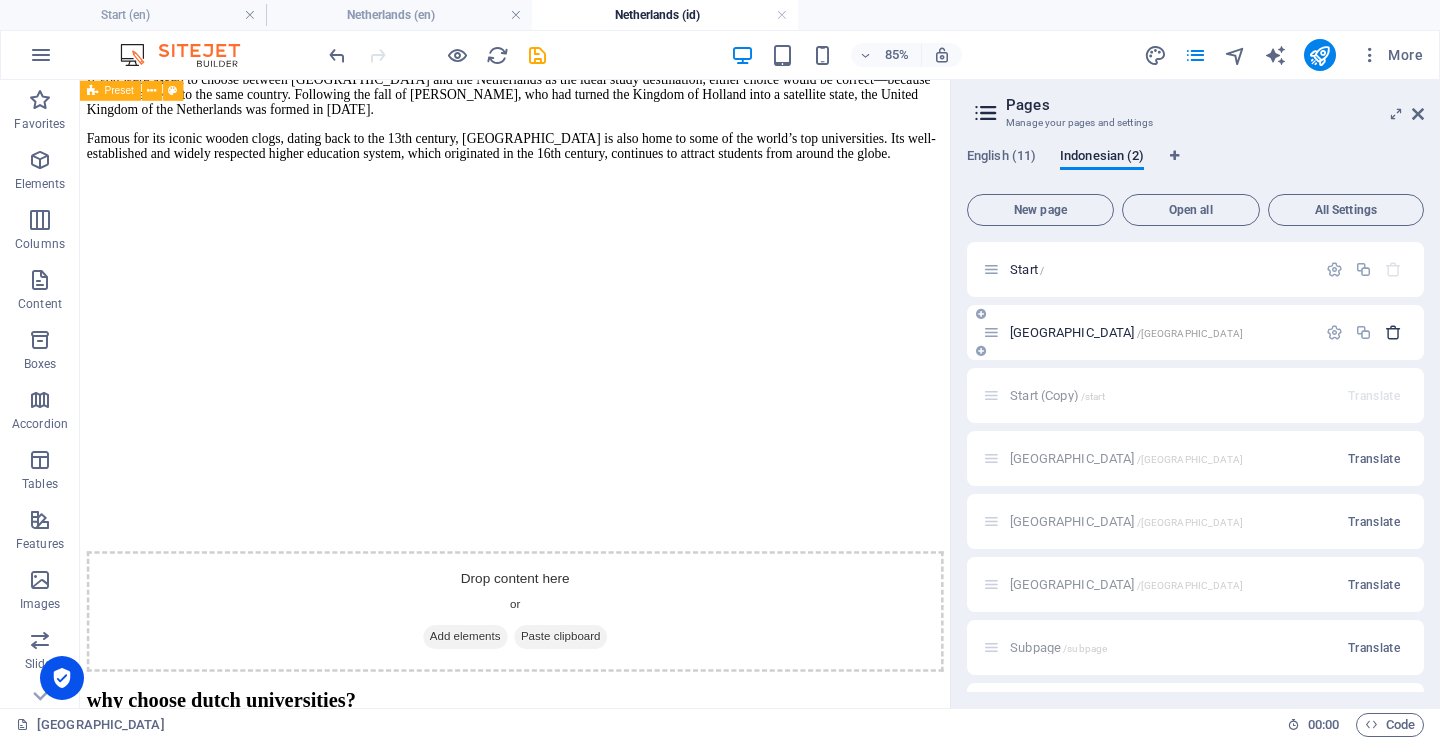 click at bounding box center (1393, 332) 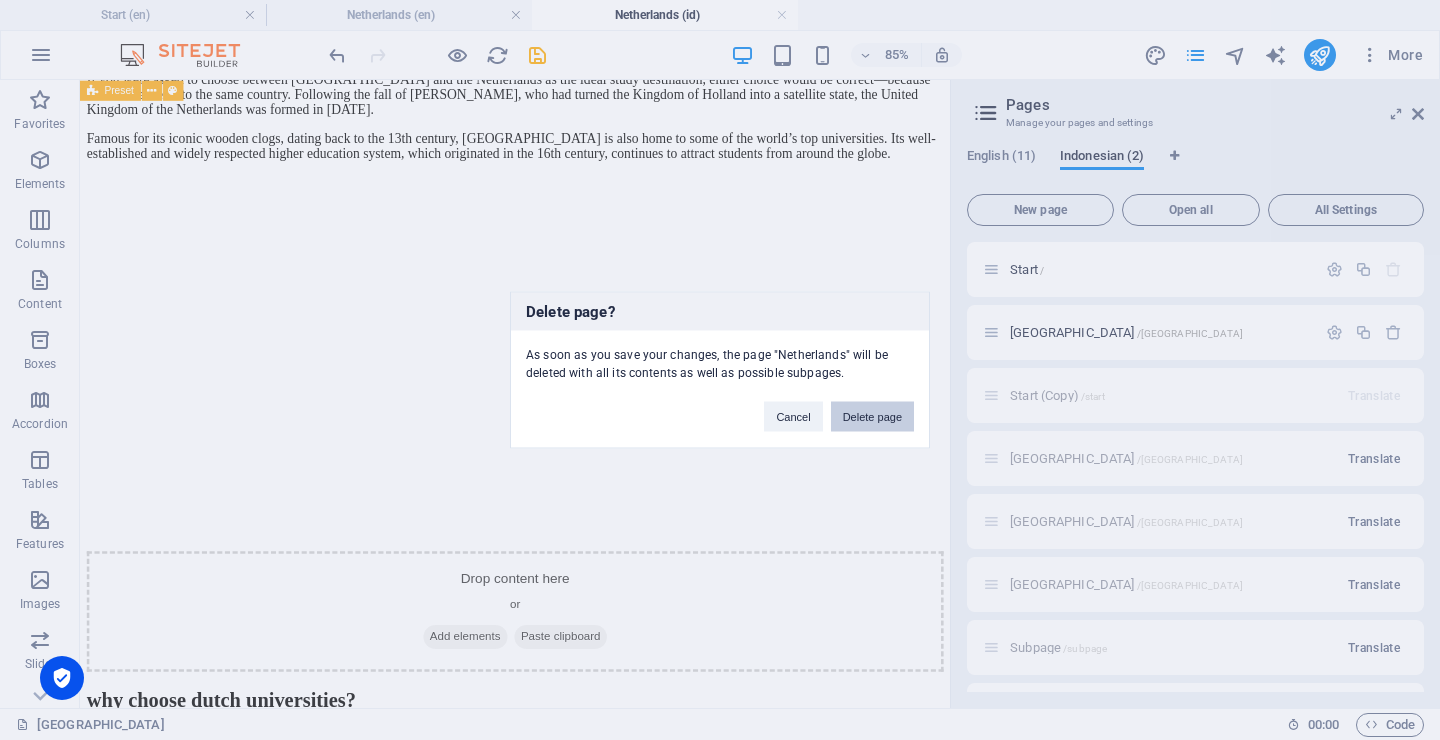 click on "Delete page" at bounding box center (872, 417) 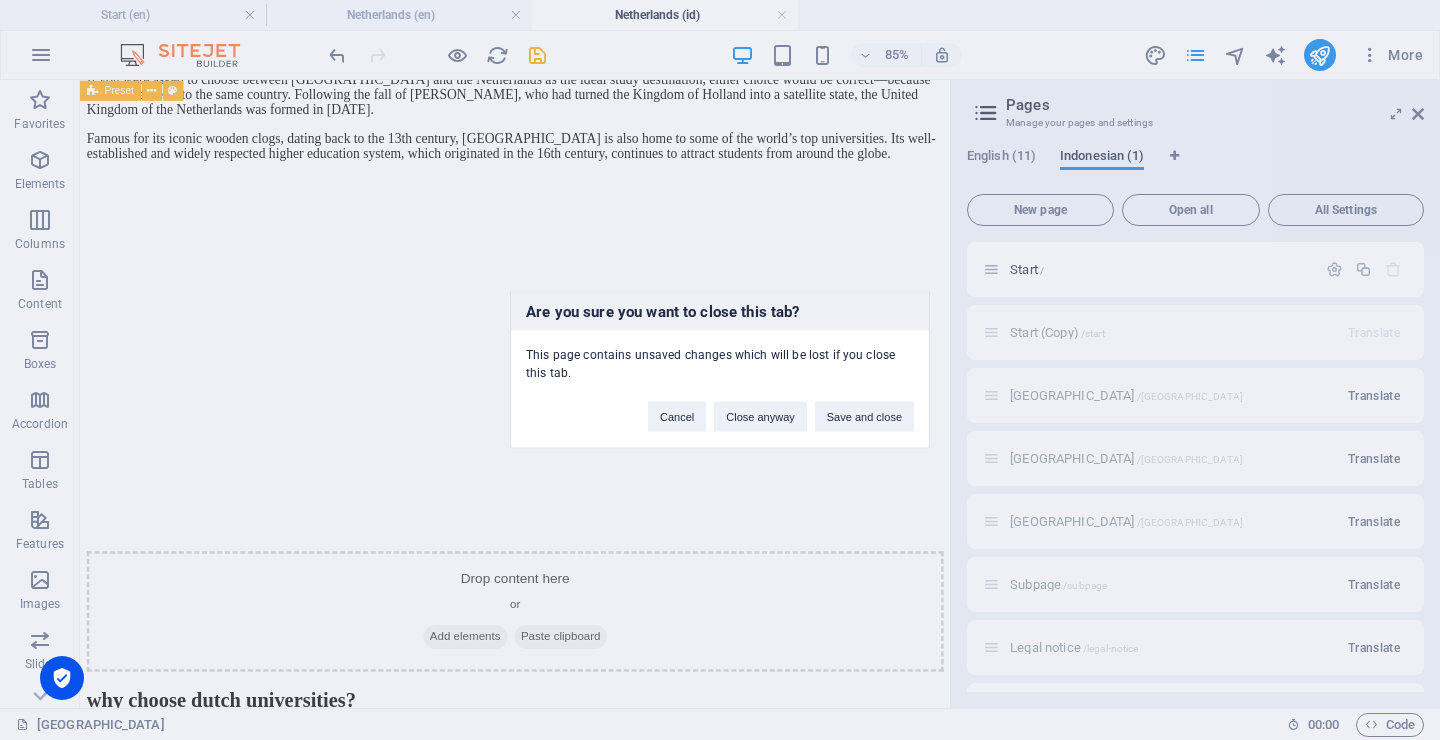 click on "Are you sure you want to close this tab? This page contains unsaved changes which will be lost if you close this tab. Cancel Close anyway Save and close" at bounding box center (720, 370) 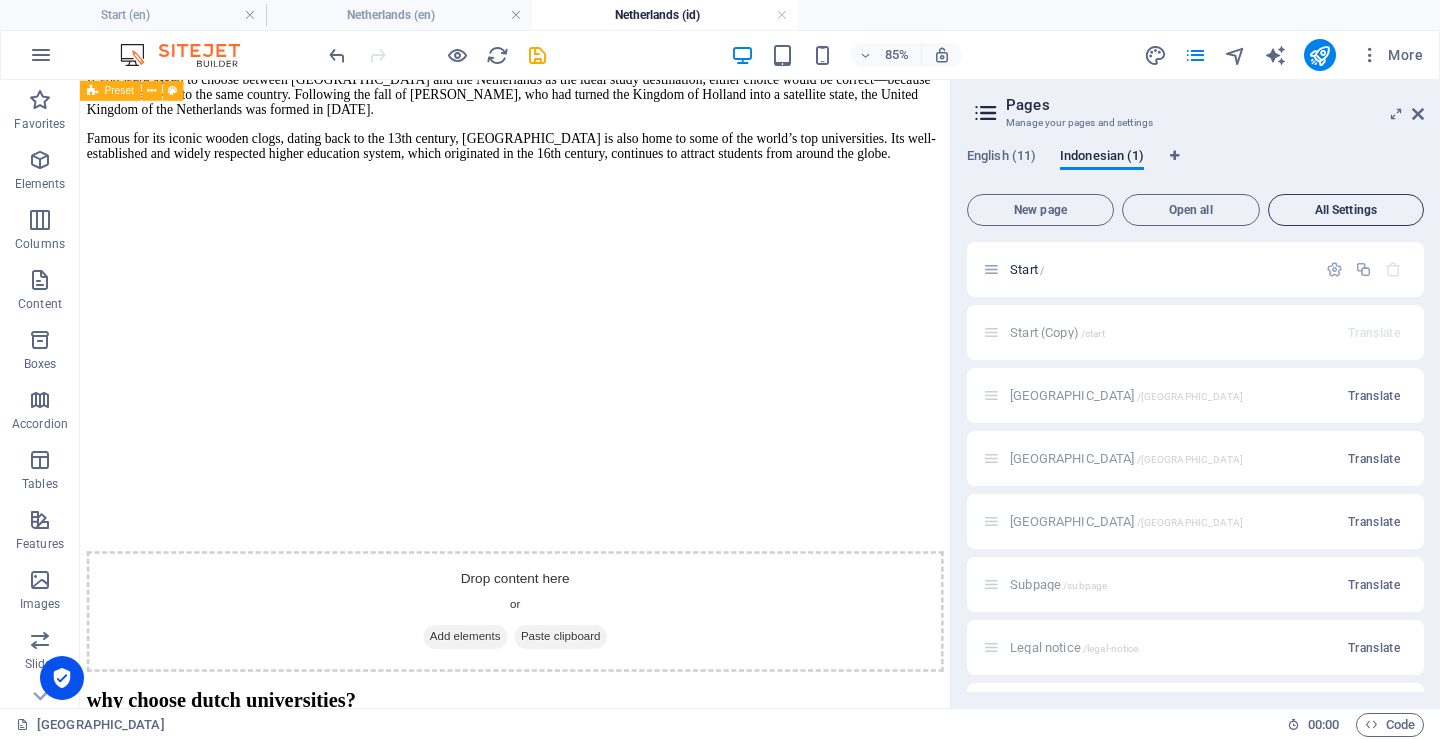 click on "All Settings" at bounding box center [1346, 210] 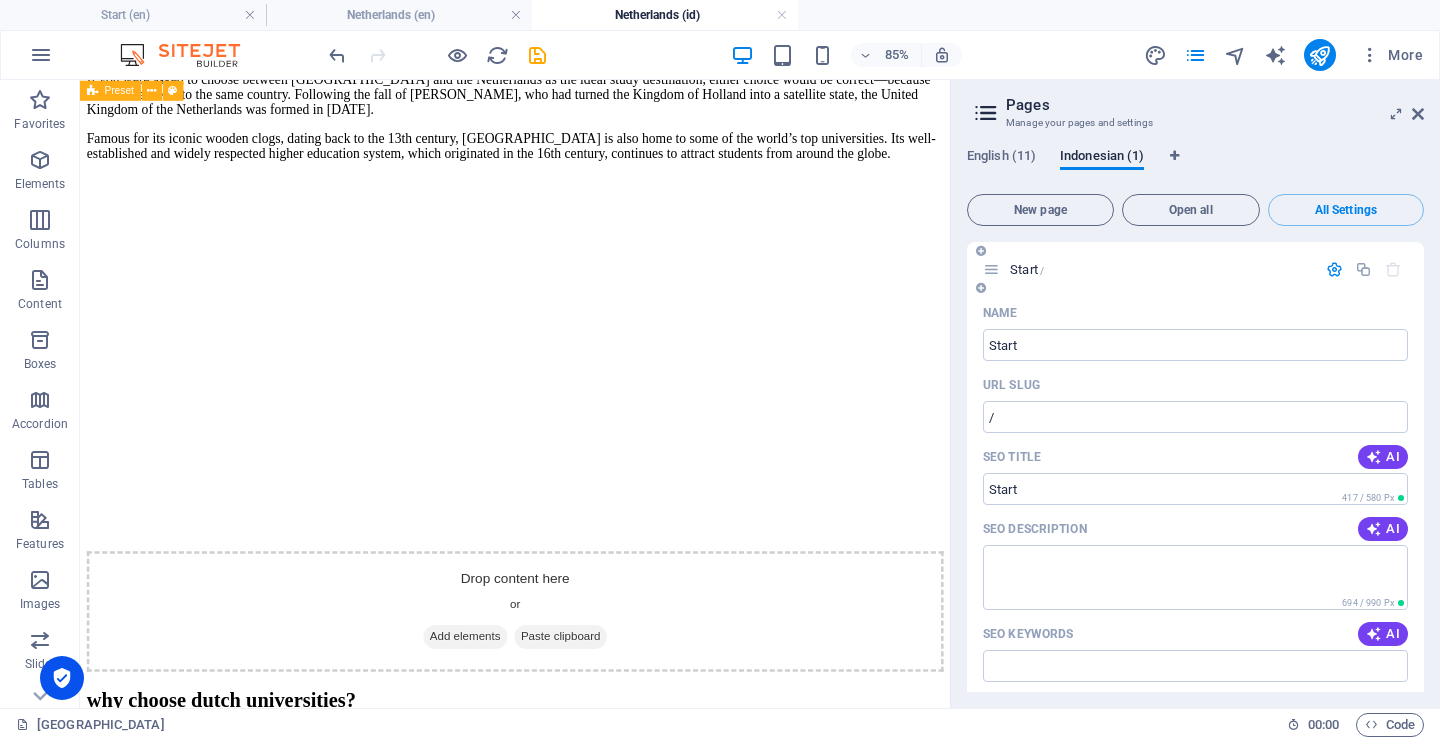 click at bounding box center (1393, 269) 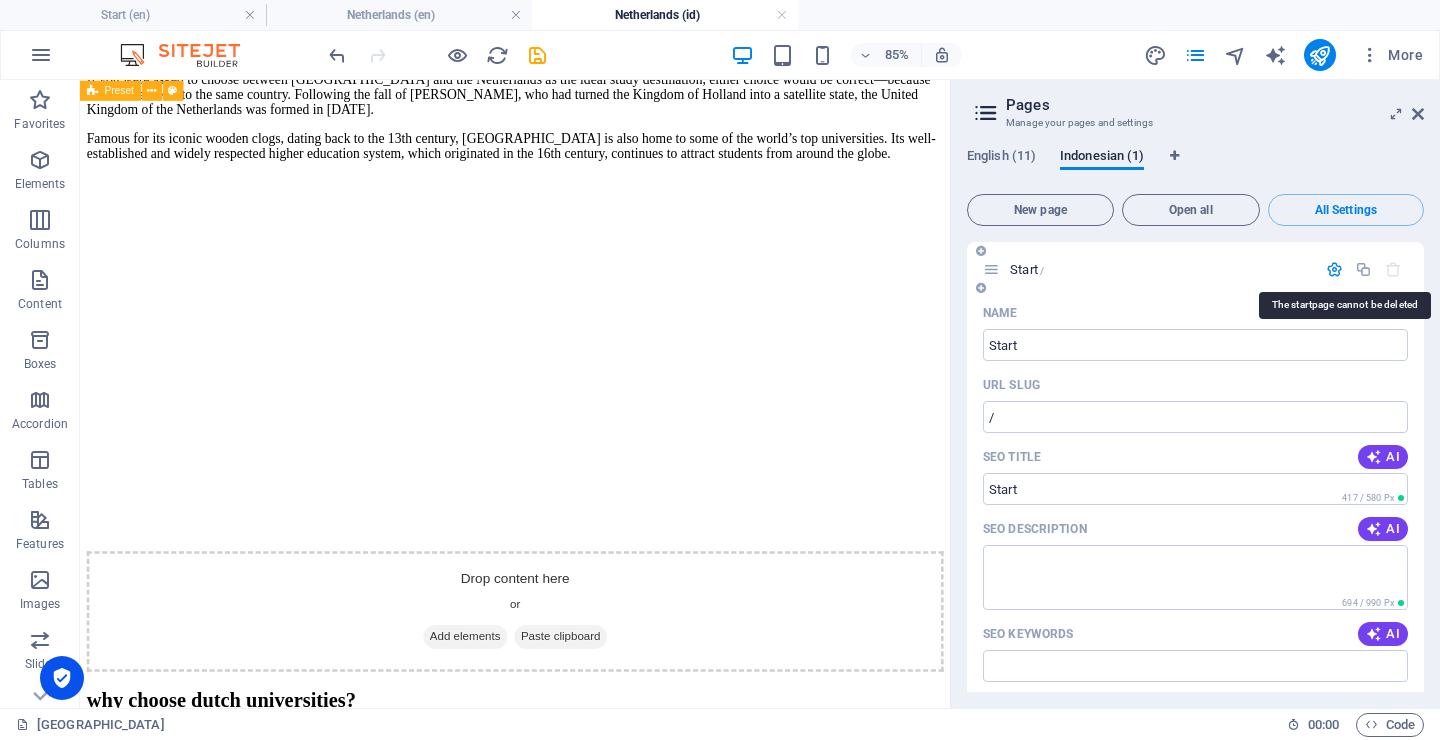 click at bounding box center (1393, 269) 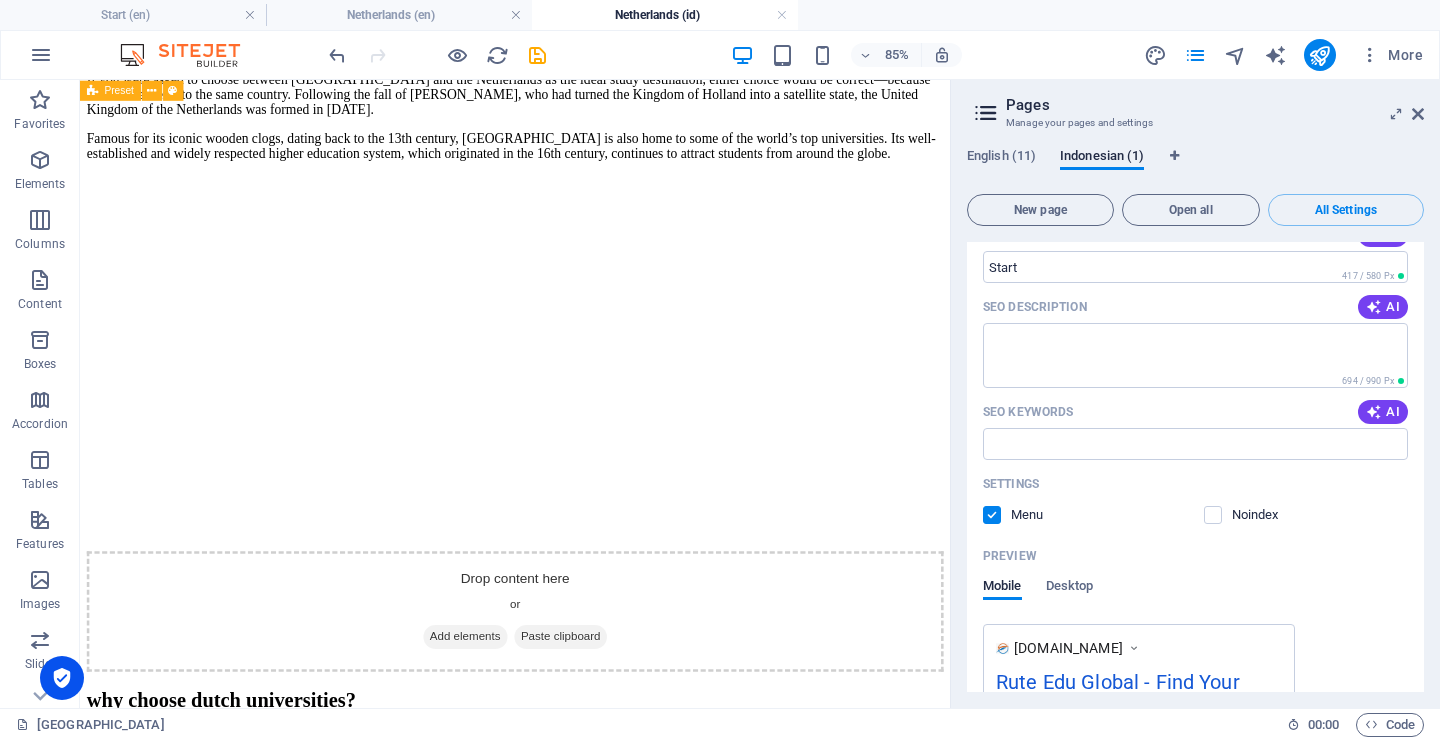 scroll, scrollTop: 0, scrollLeft: 0, axis: both 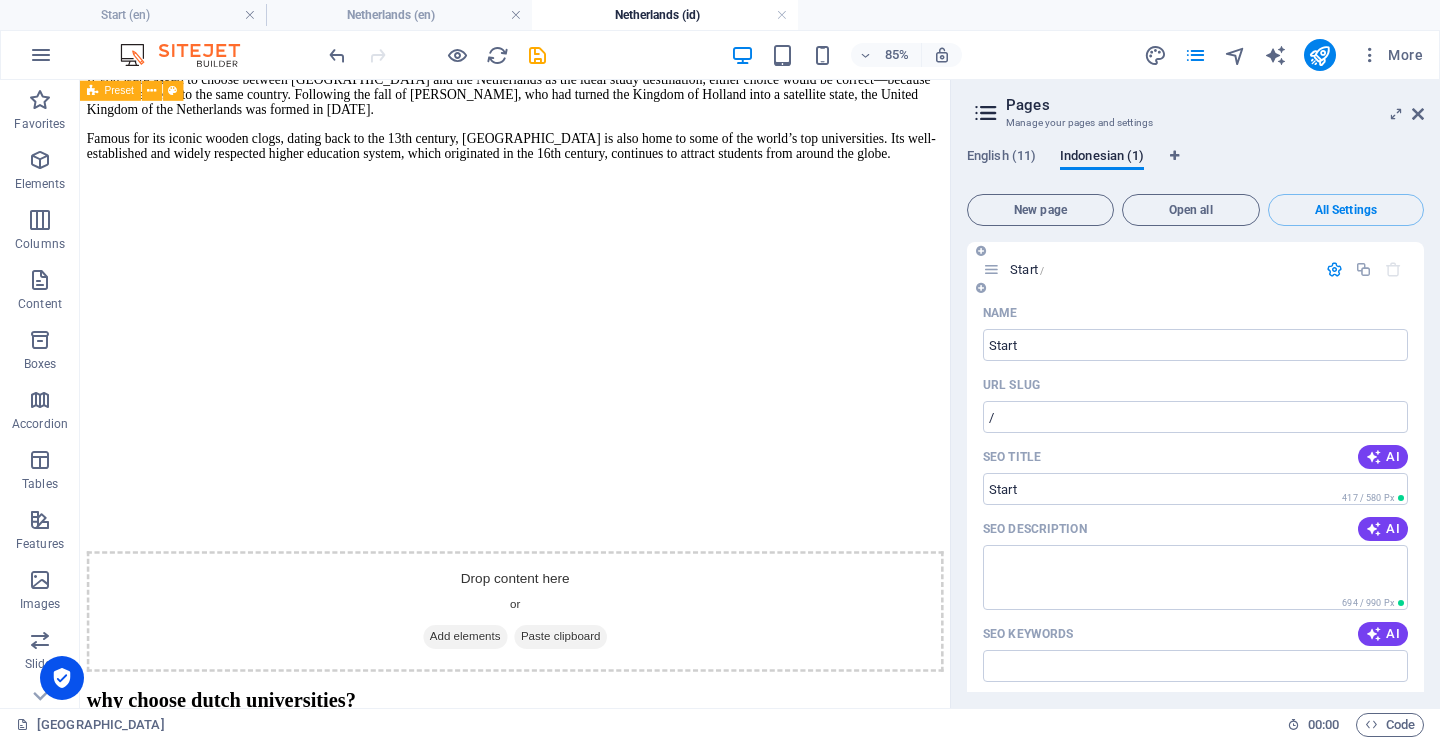 click at bounding box center [1334, 269] 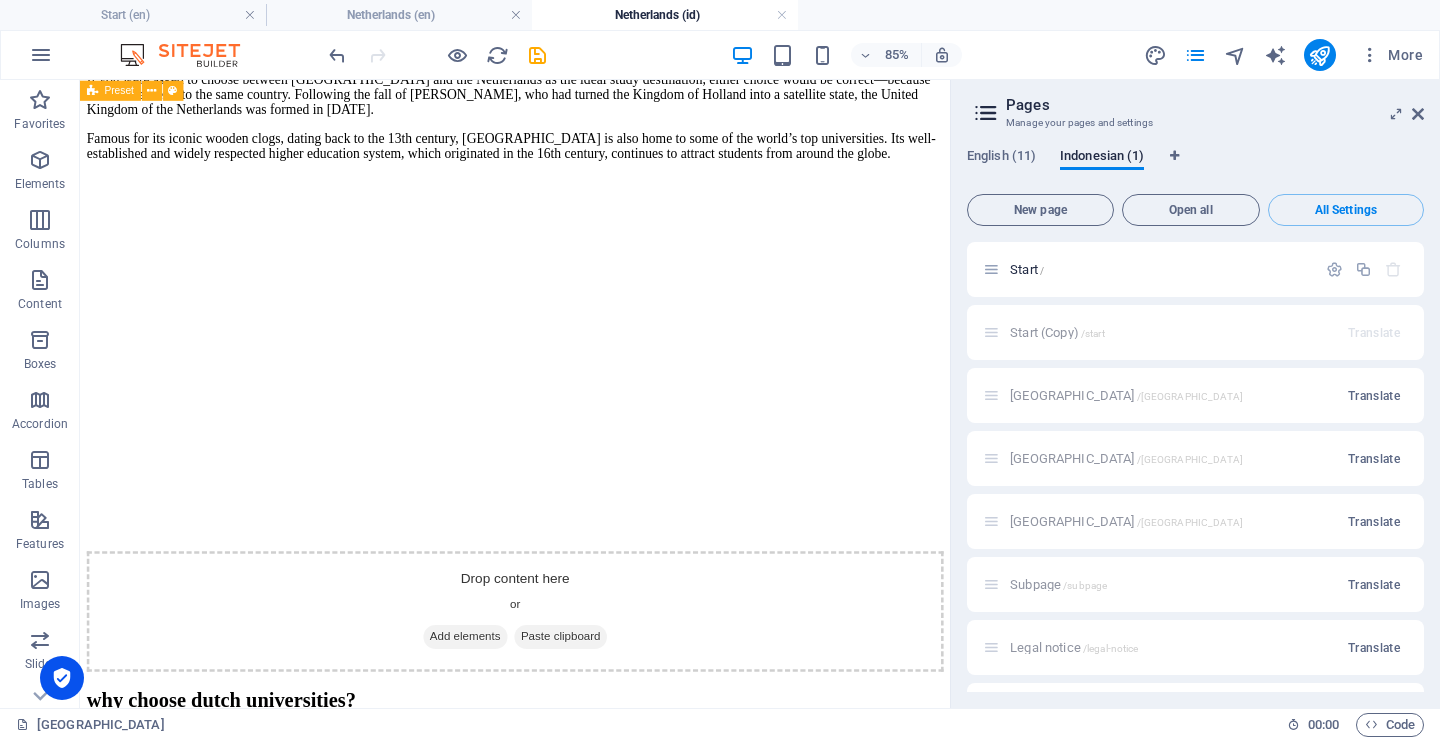 click on "Start (Copy) /start Translate" at bounding box center (1195, 332) 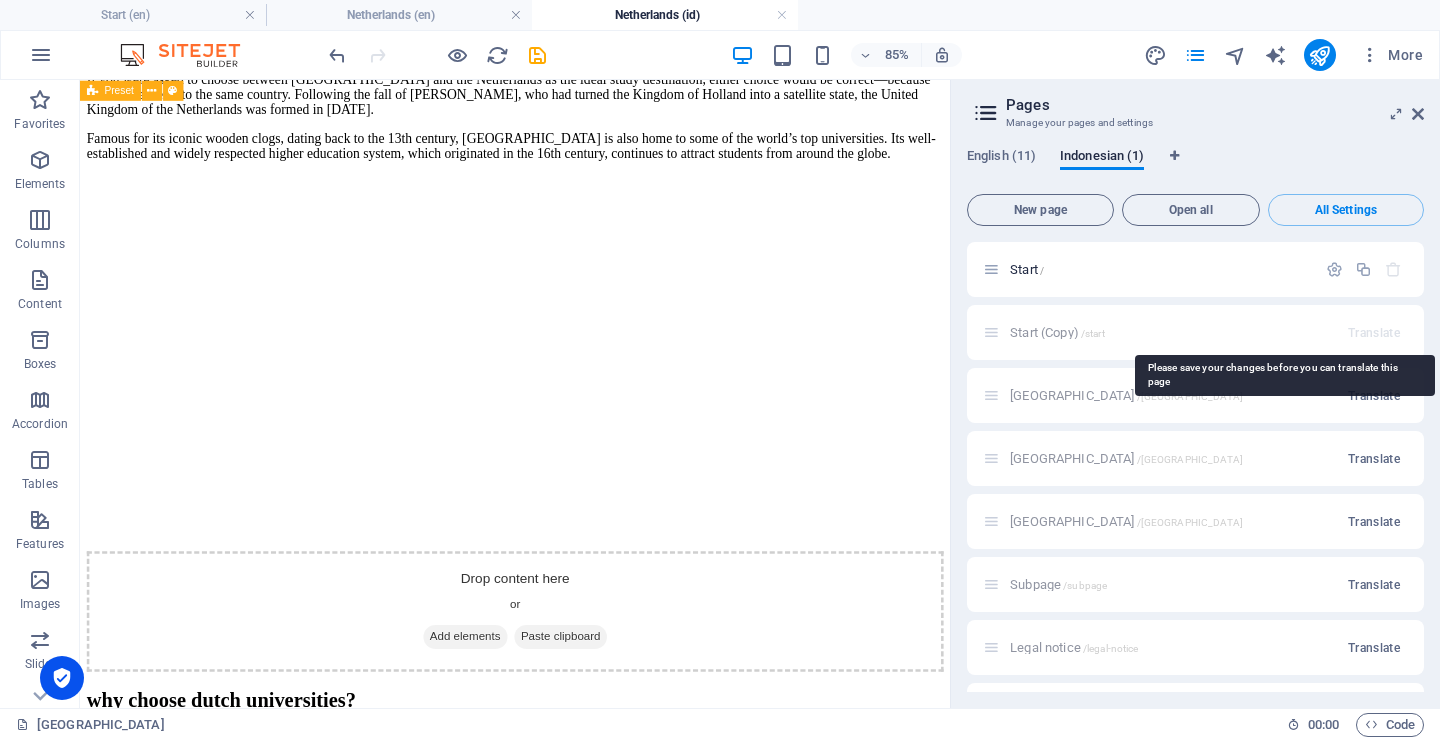 click on "Translate" at bounding box center (1374, 333) 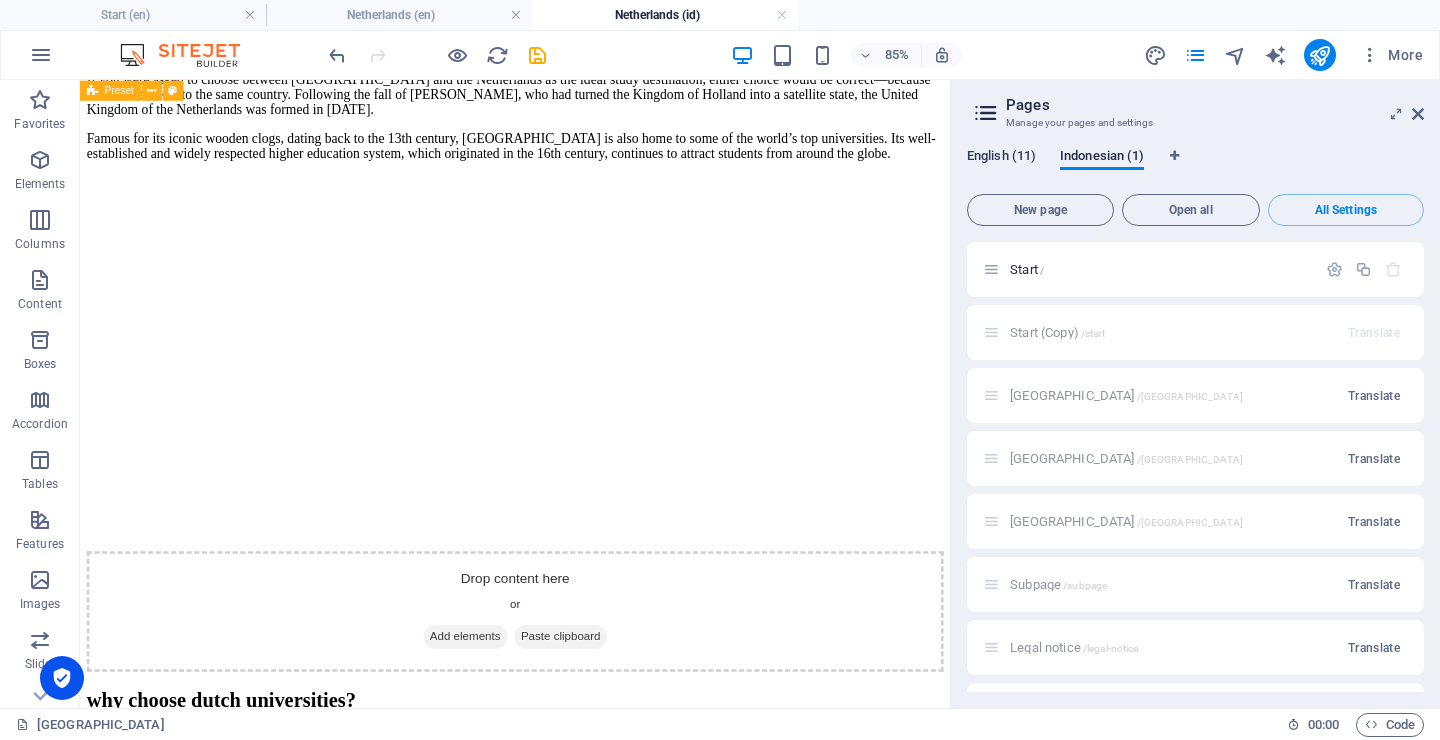 click on "English (11)" at bounding box center [1001, 158] 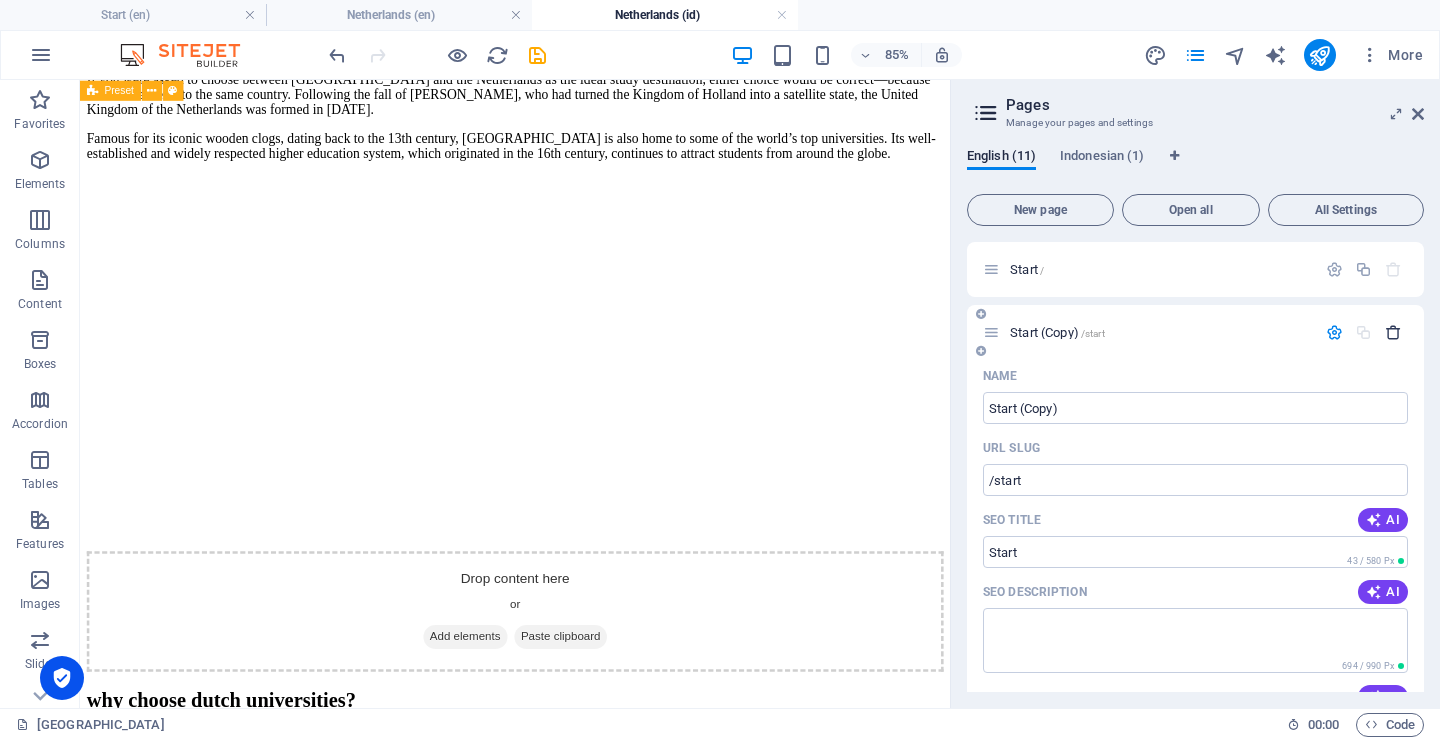 click at bounding box center [1393, 332] 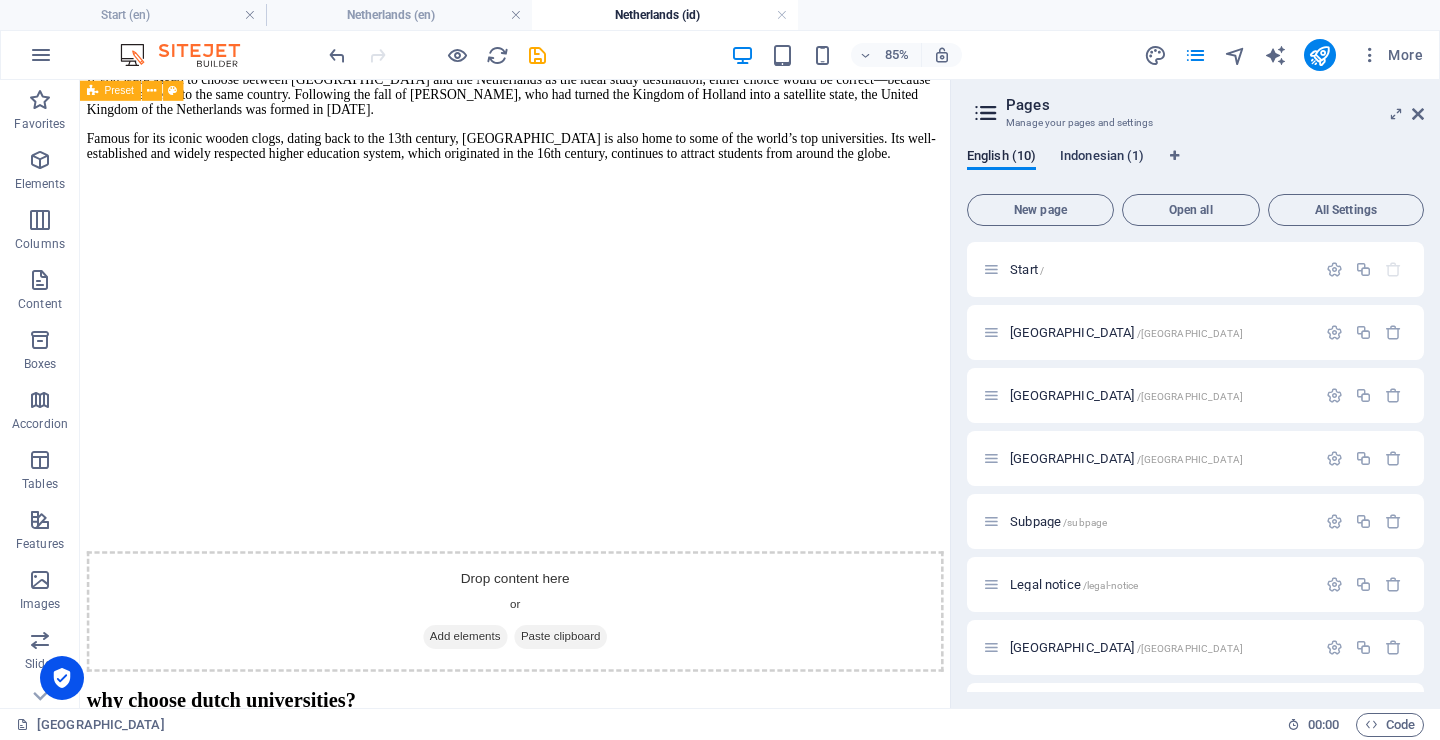 click on "Indonesian (1)" at bounding box center [1102, 158] 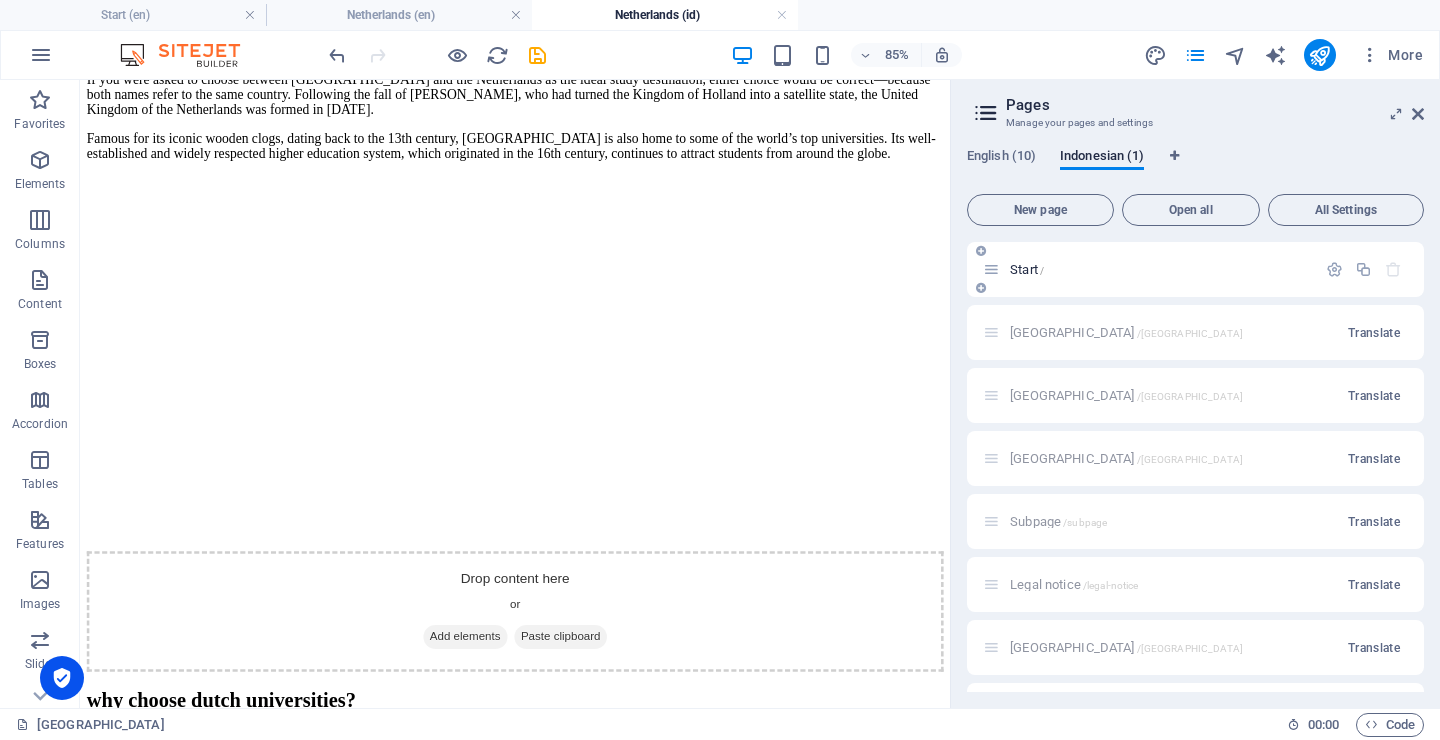 click on "Start /" at bounding box center [1027, 269] 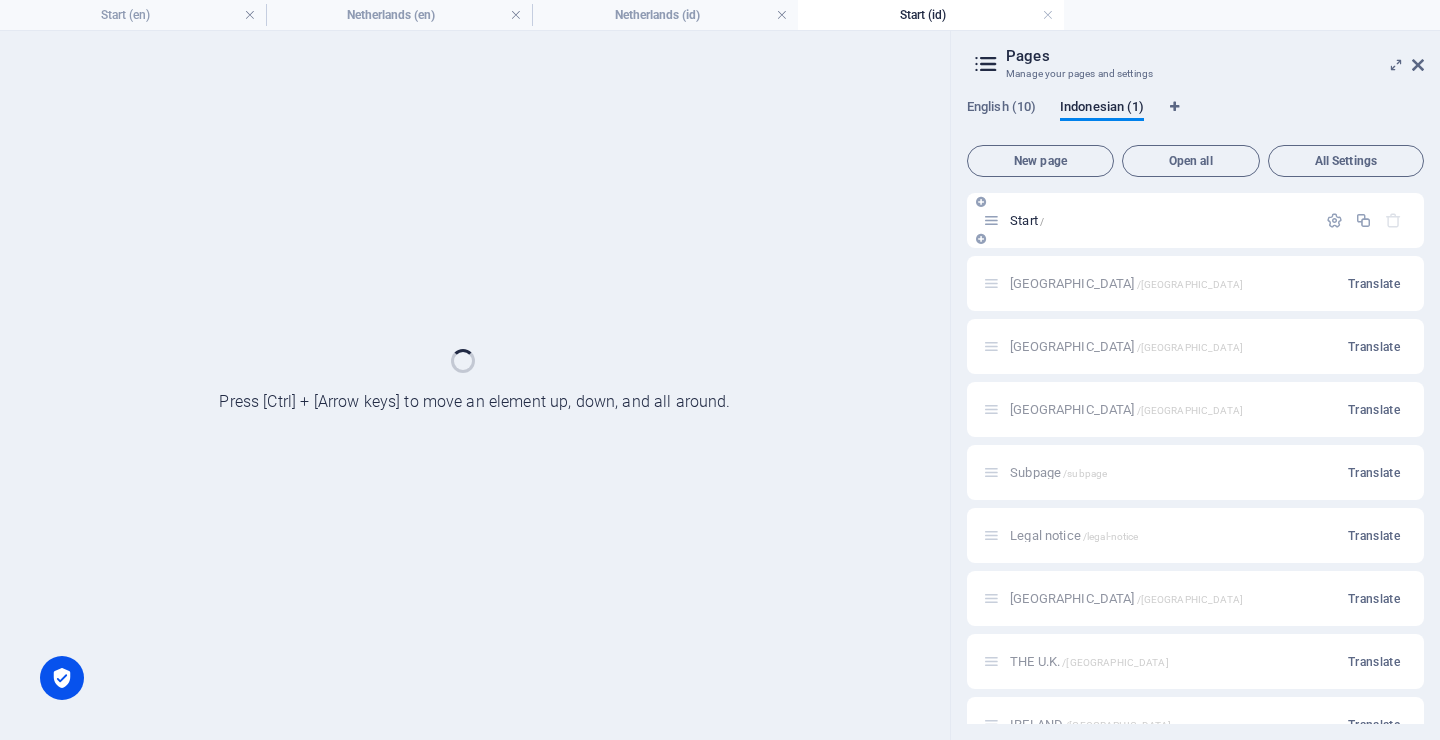 scroll, scrollTop: 0, scrollLeft: 0, axis: both 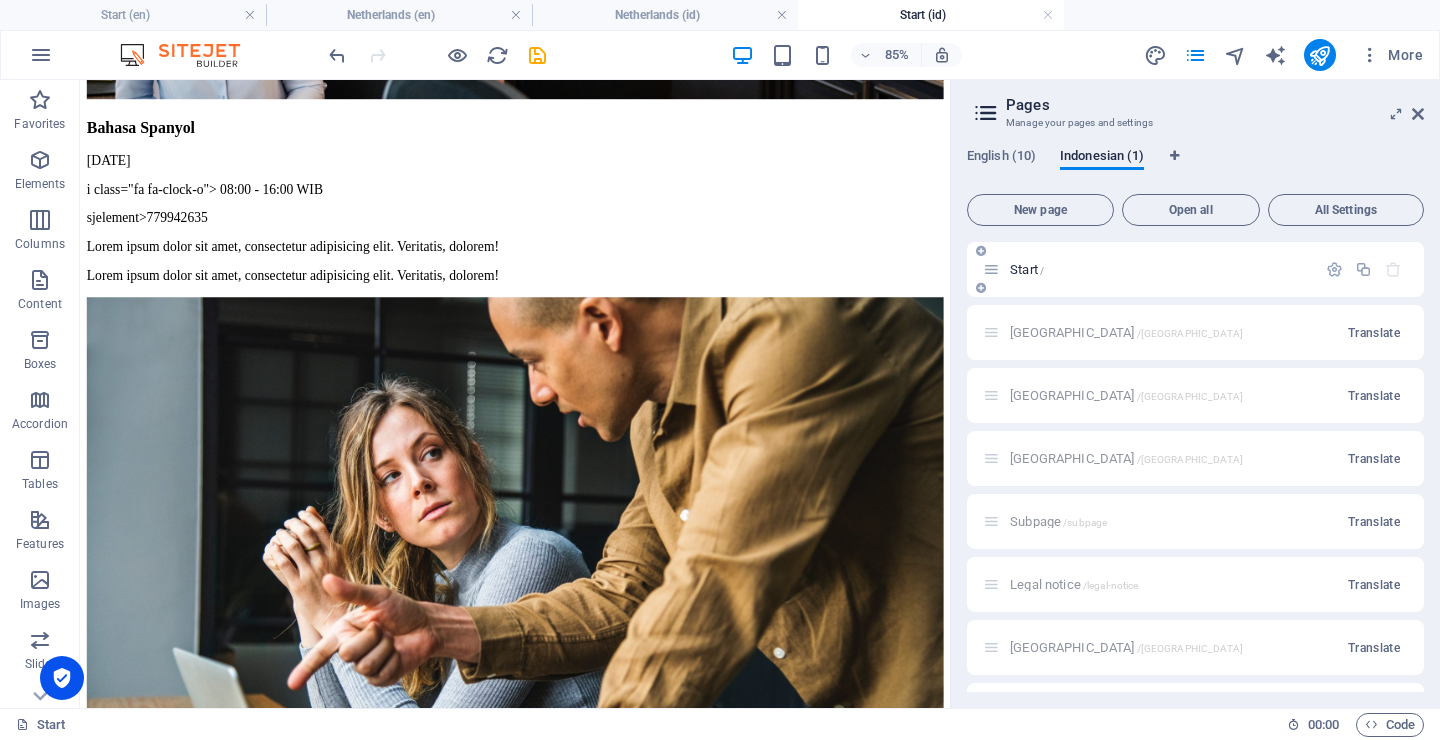click at bounding box center (1393, 269) 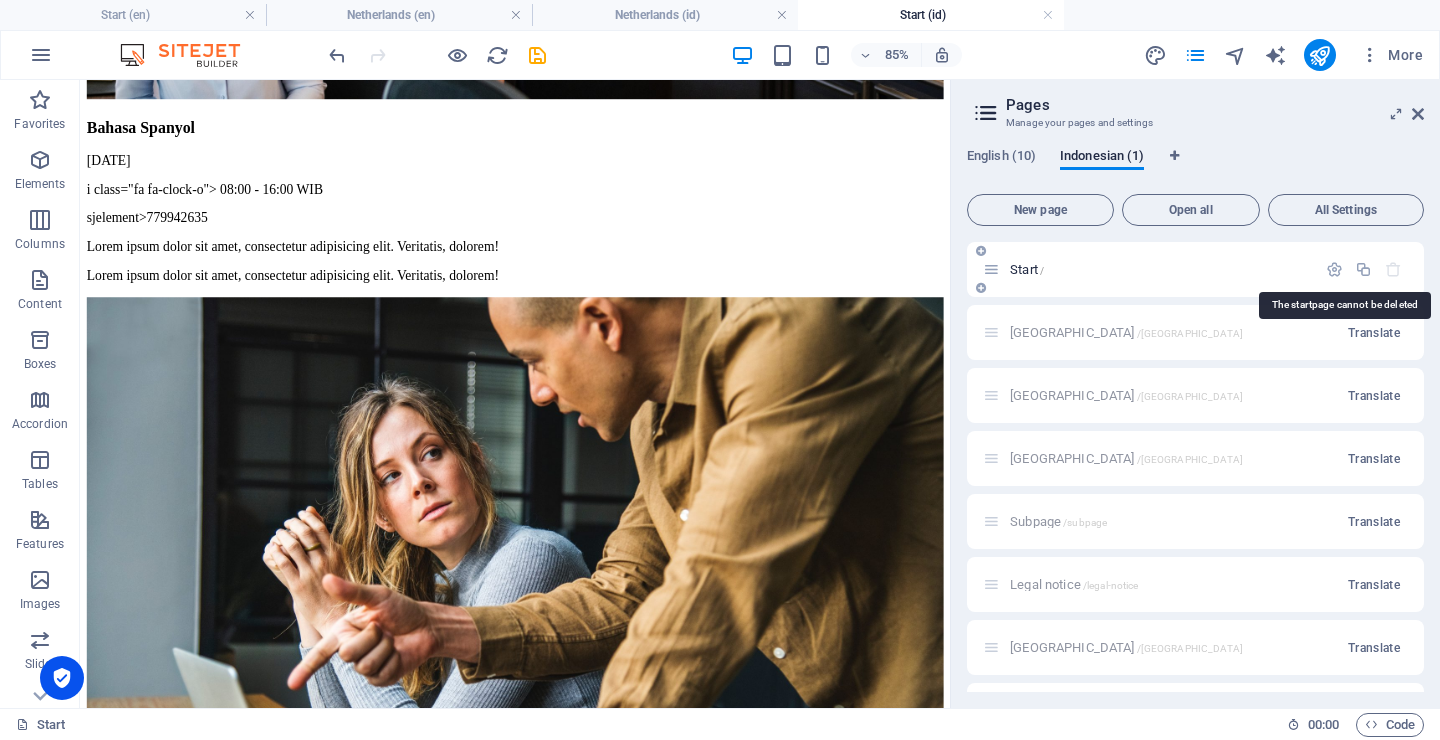click at bounding box center (1393, 269) 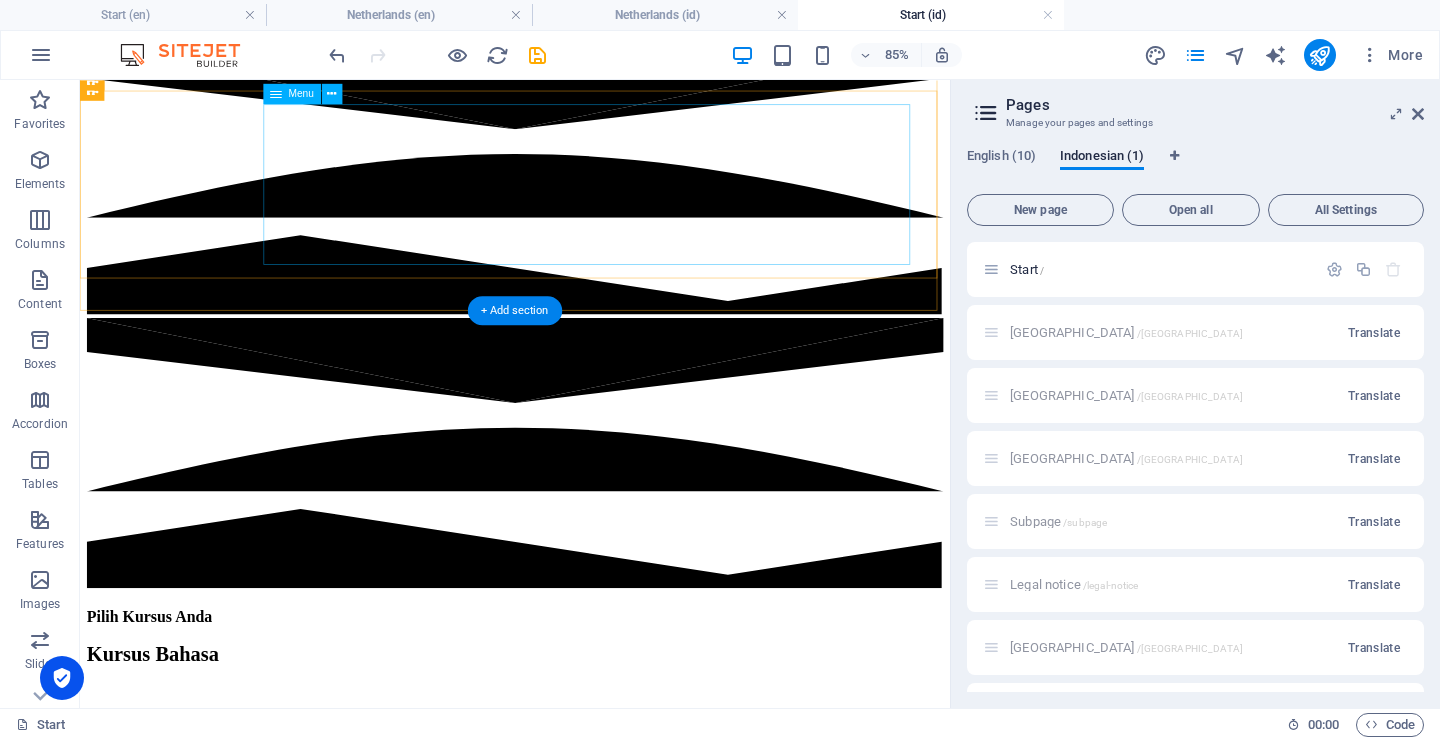 scroll, scrollTop: 0, scrollLeft: 0, axis: both 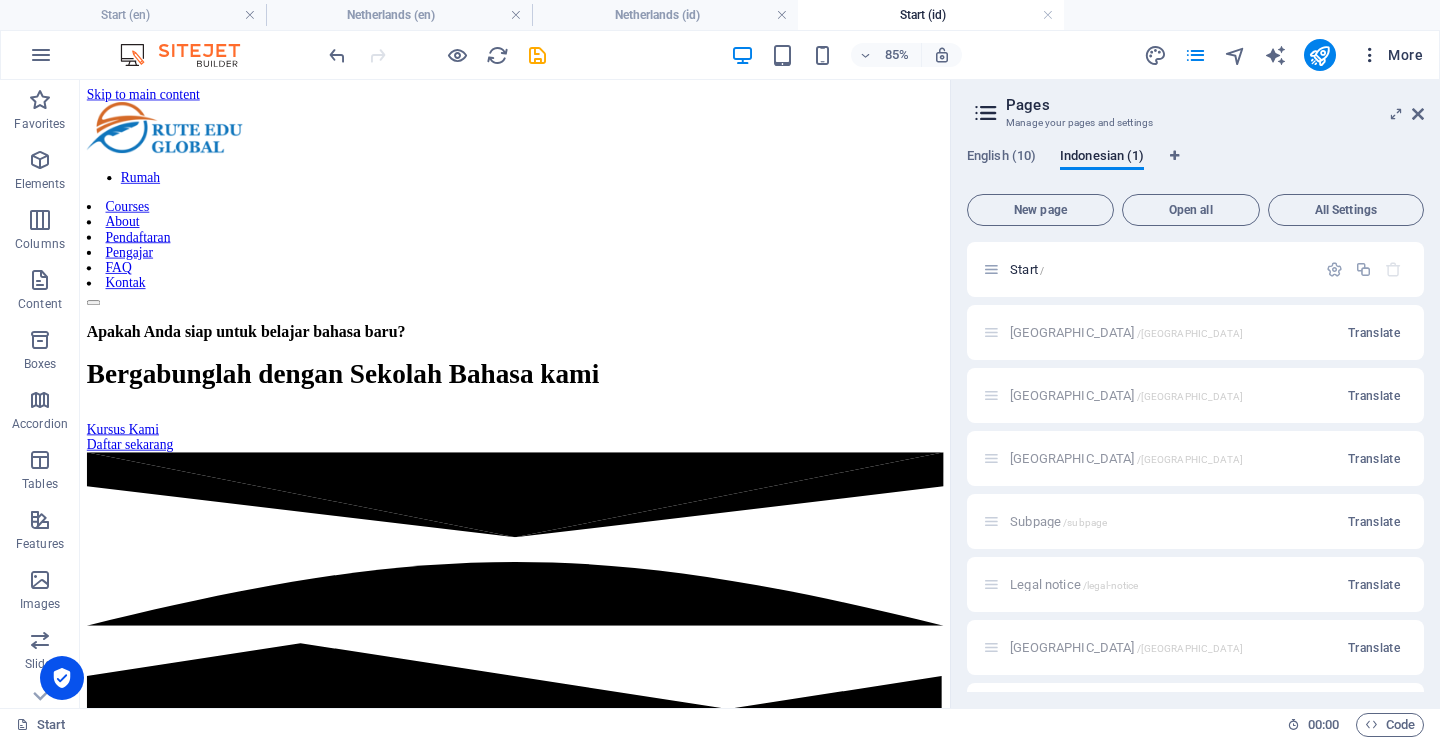 click at bounding box center [1370, 55] 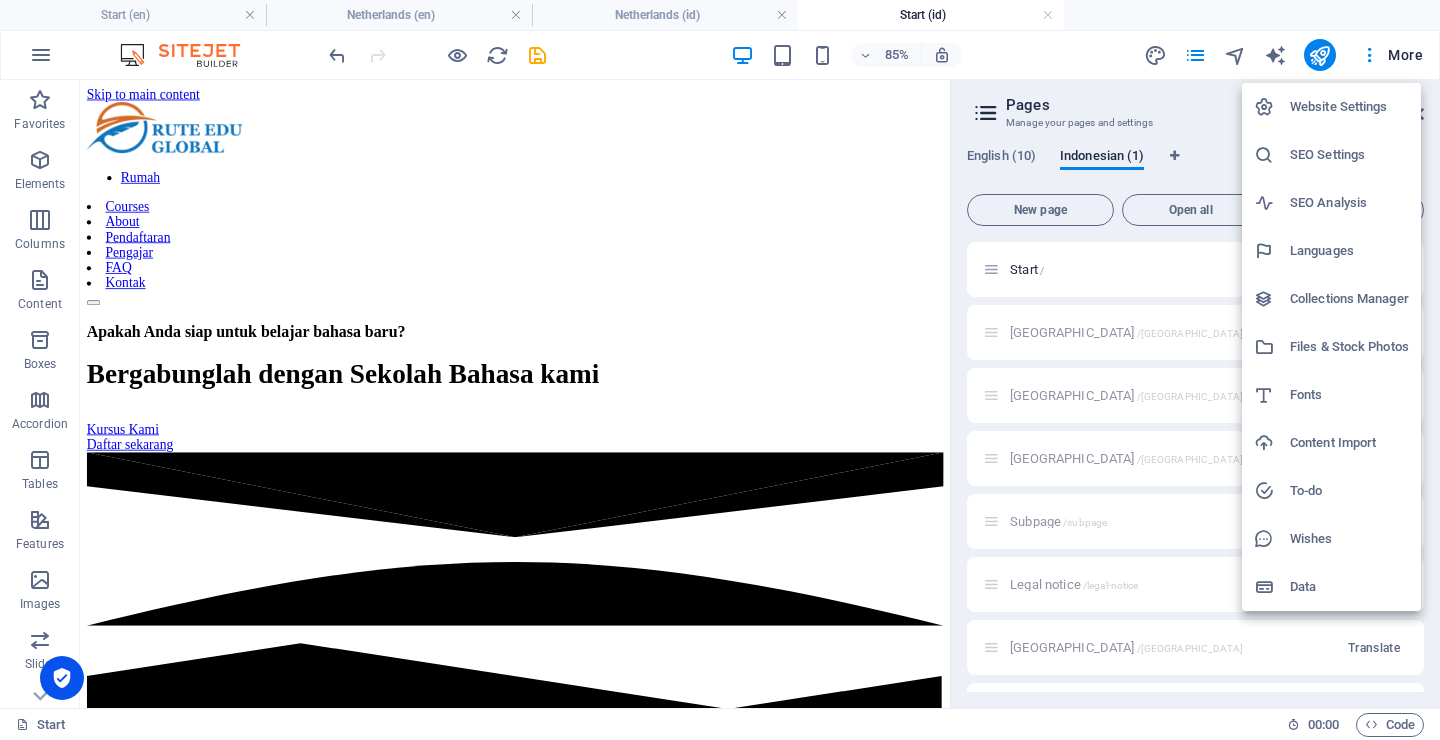 click on "Website Settings" at bounding box center [1349, 107] 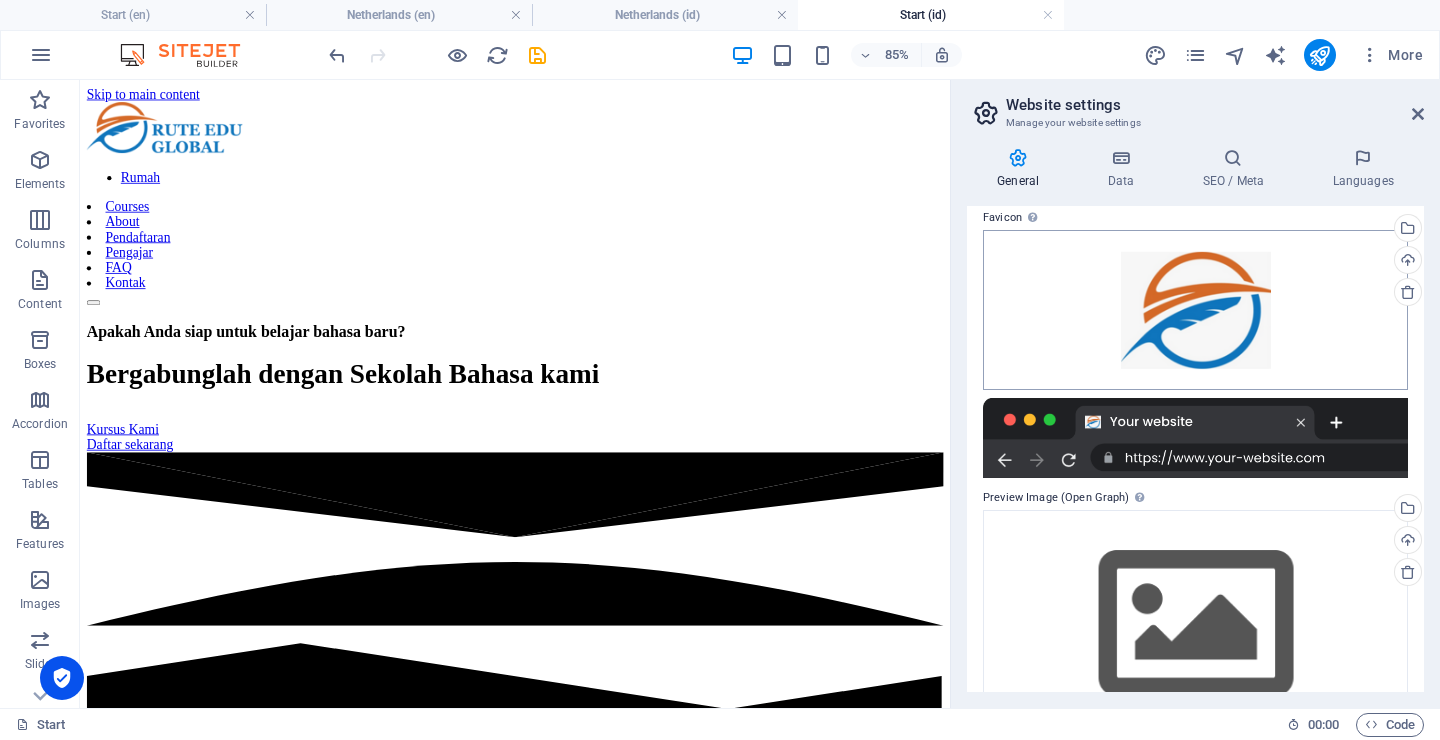 scroll, scrollTop: 247, scrollLeft: 0, axis: vertical 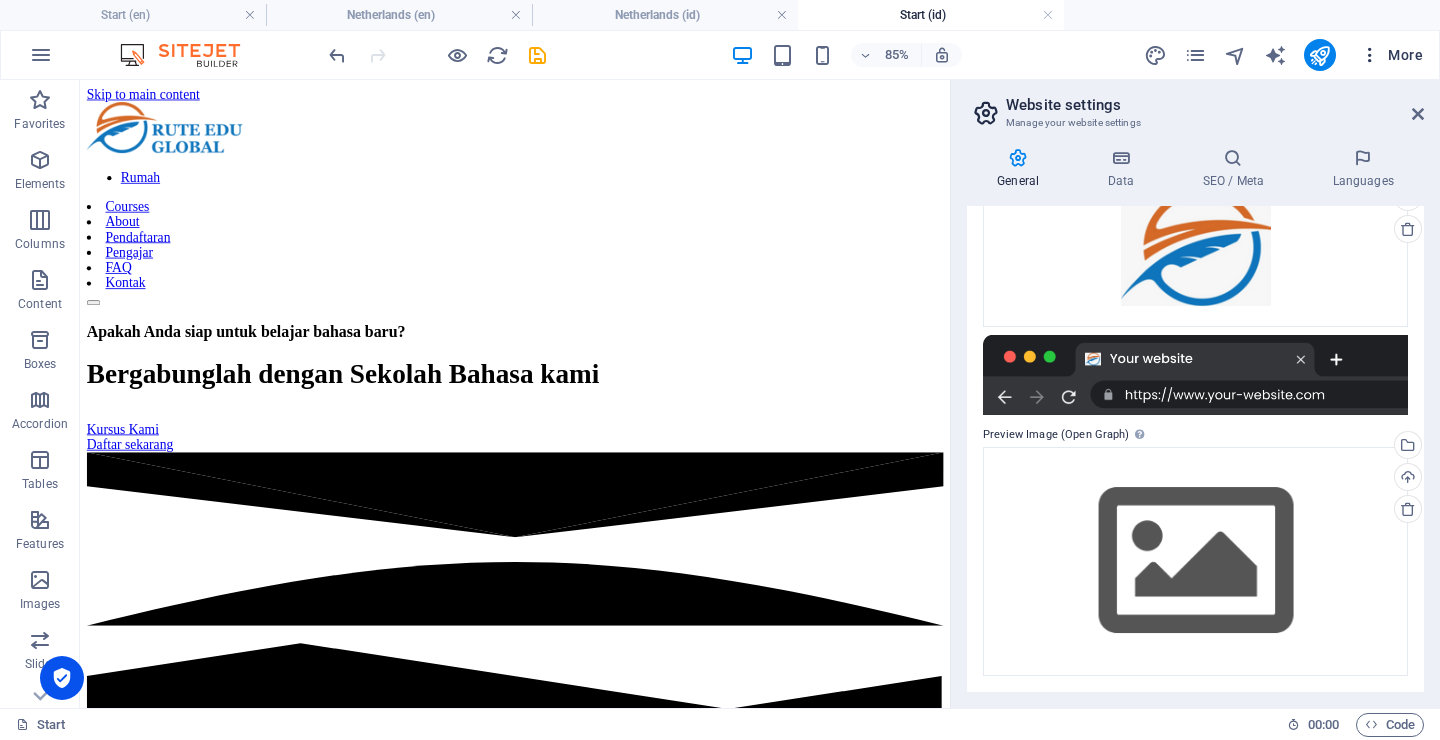 click at bounding box center (1370, 55) 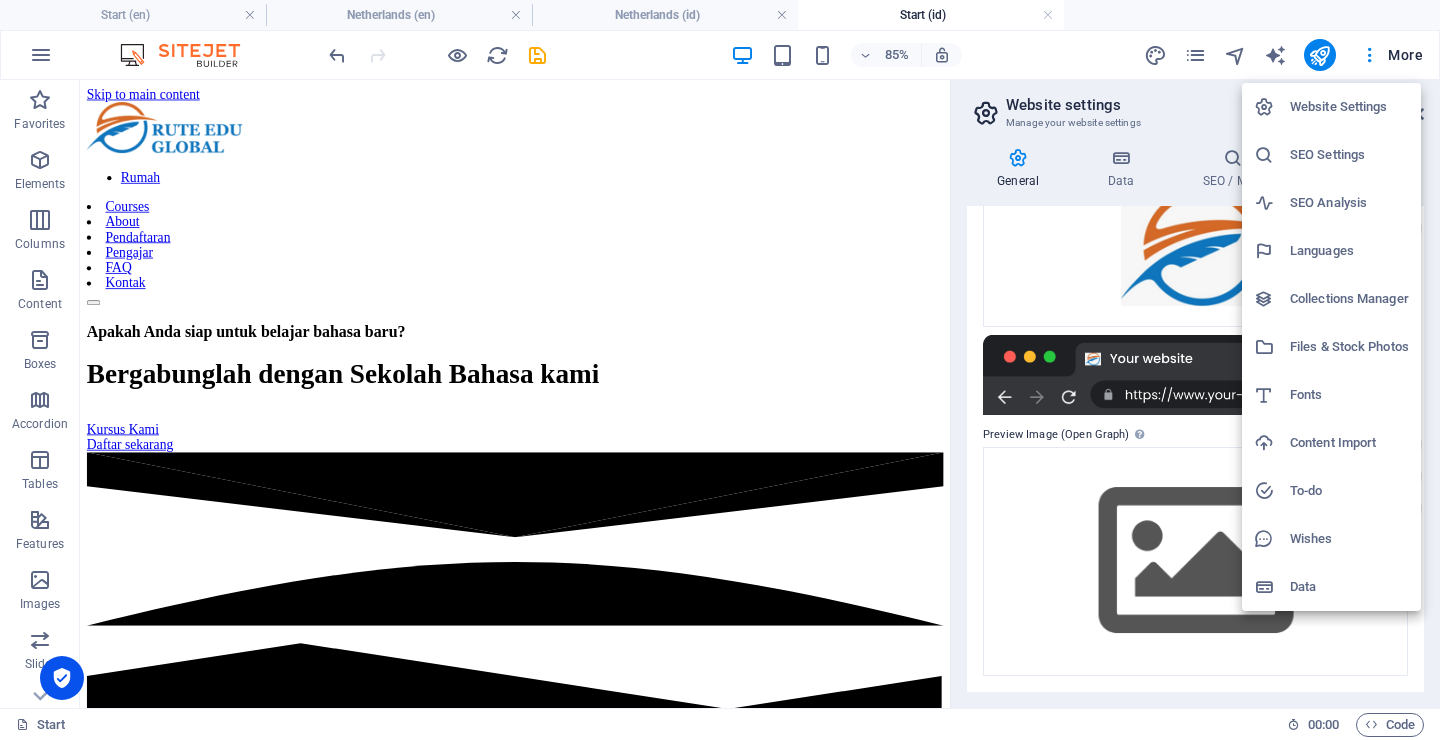 click at bounding box center (720, 370) 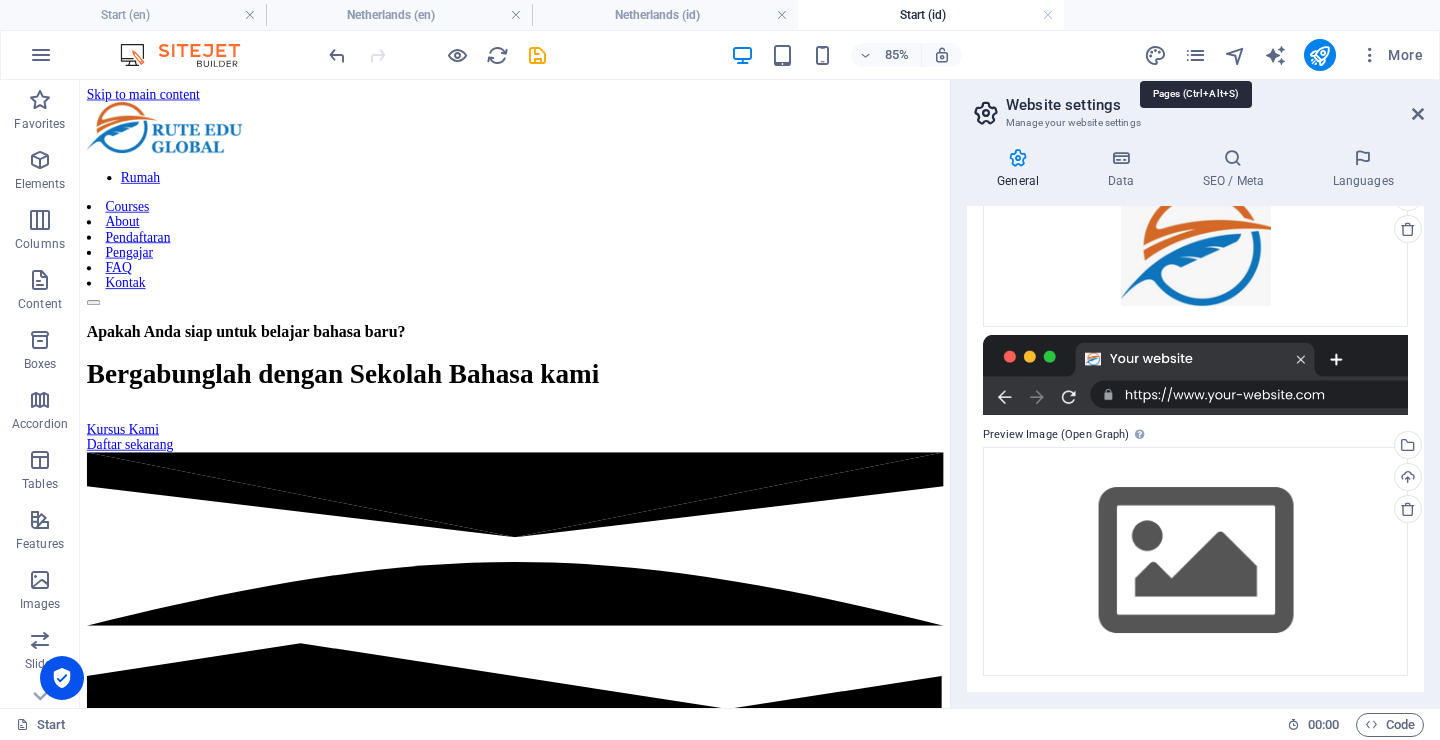 click at bounding box center (1195, 55) 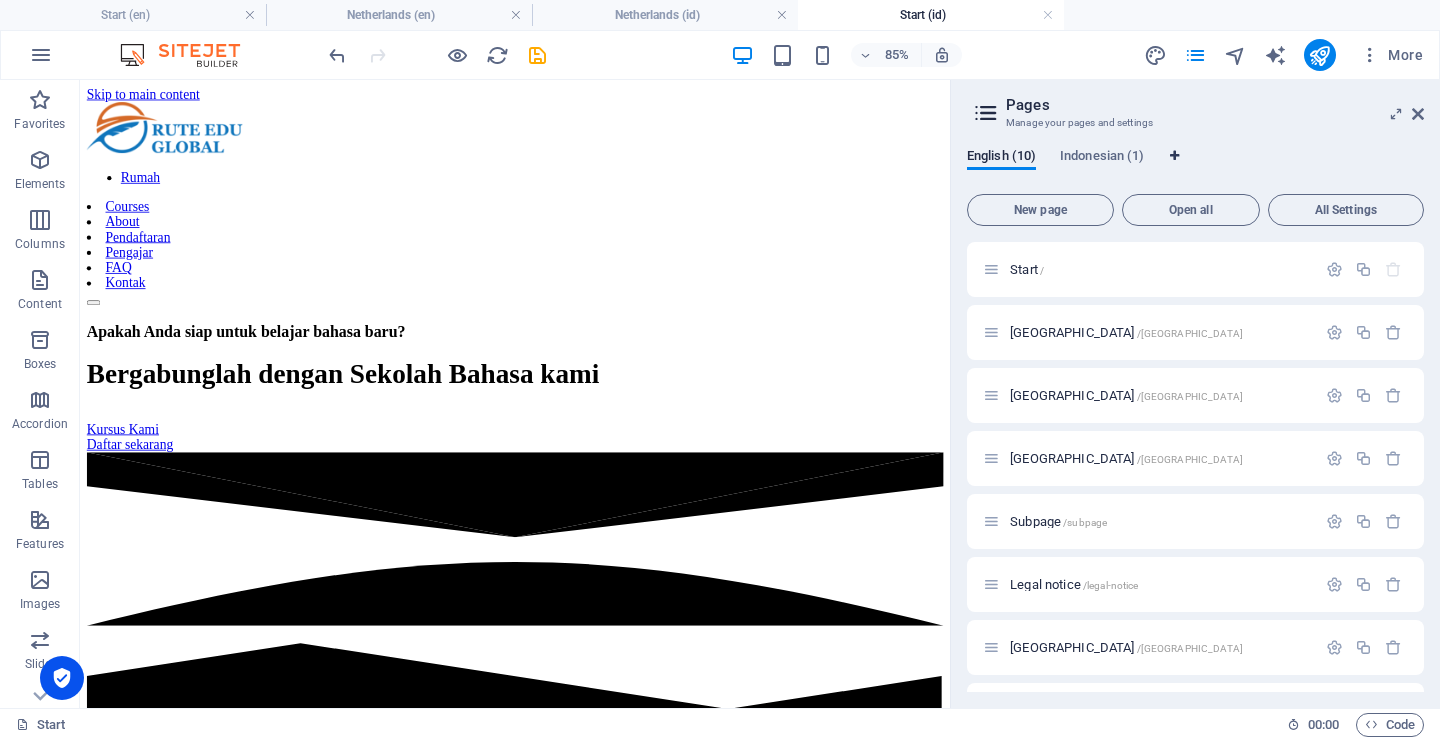 click at bounding box center [1174, 156] 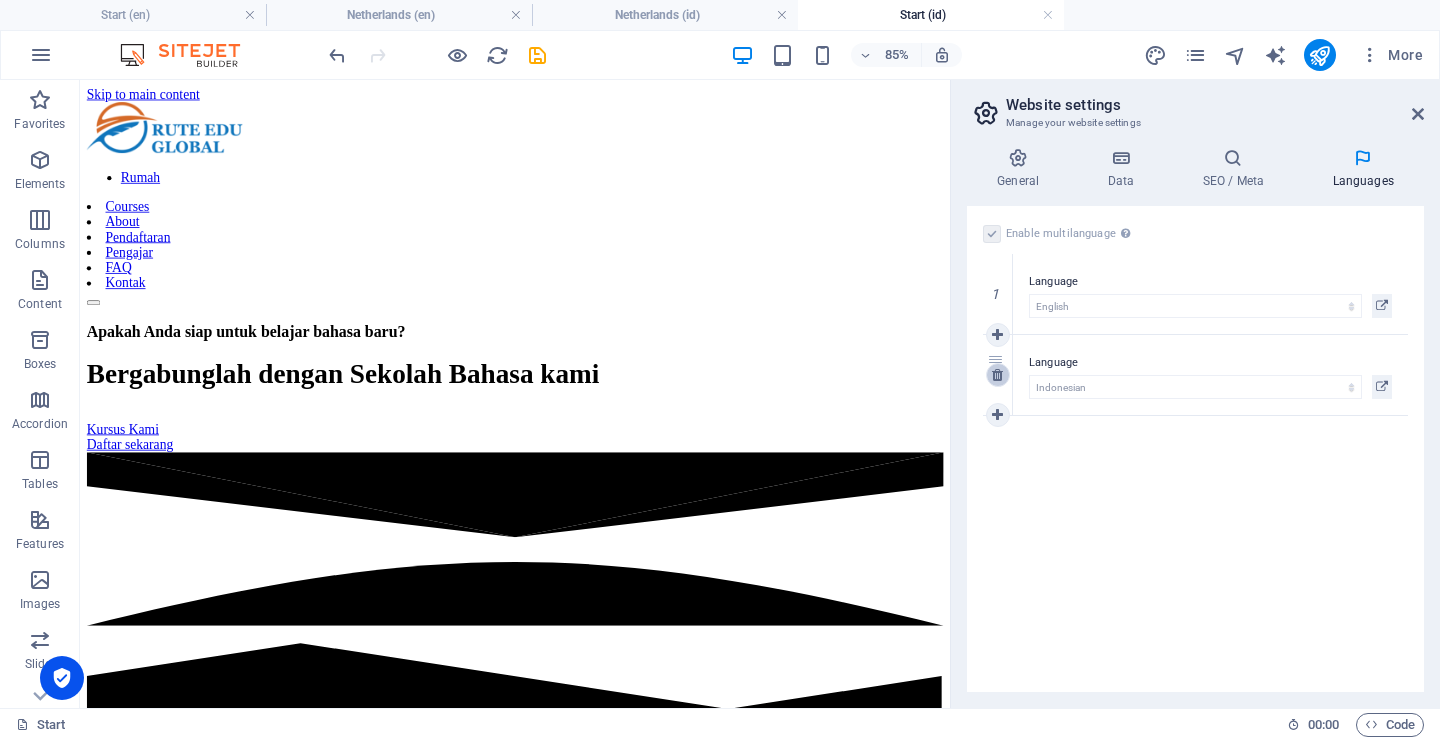 click at bounding box center [997, 375] 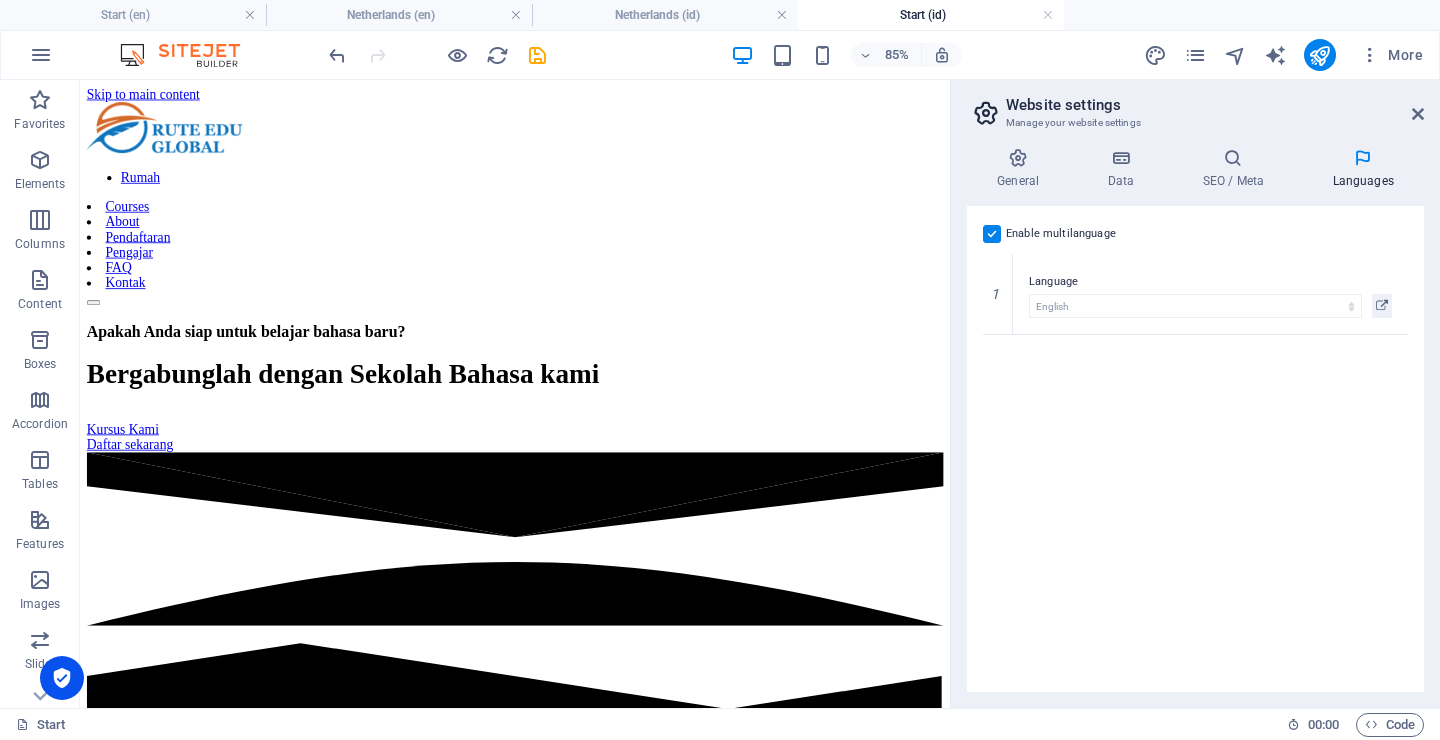 click on "Website settings Manage your website settings" at bounding box center (1197, 106) 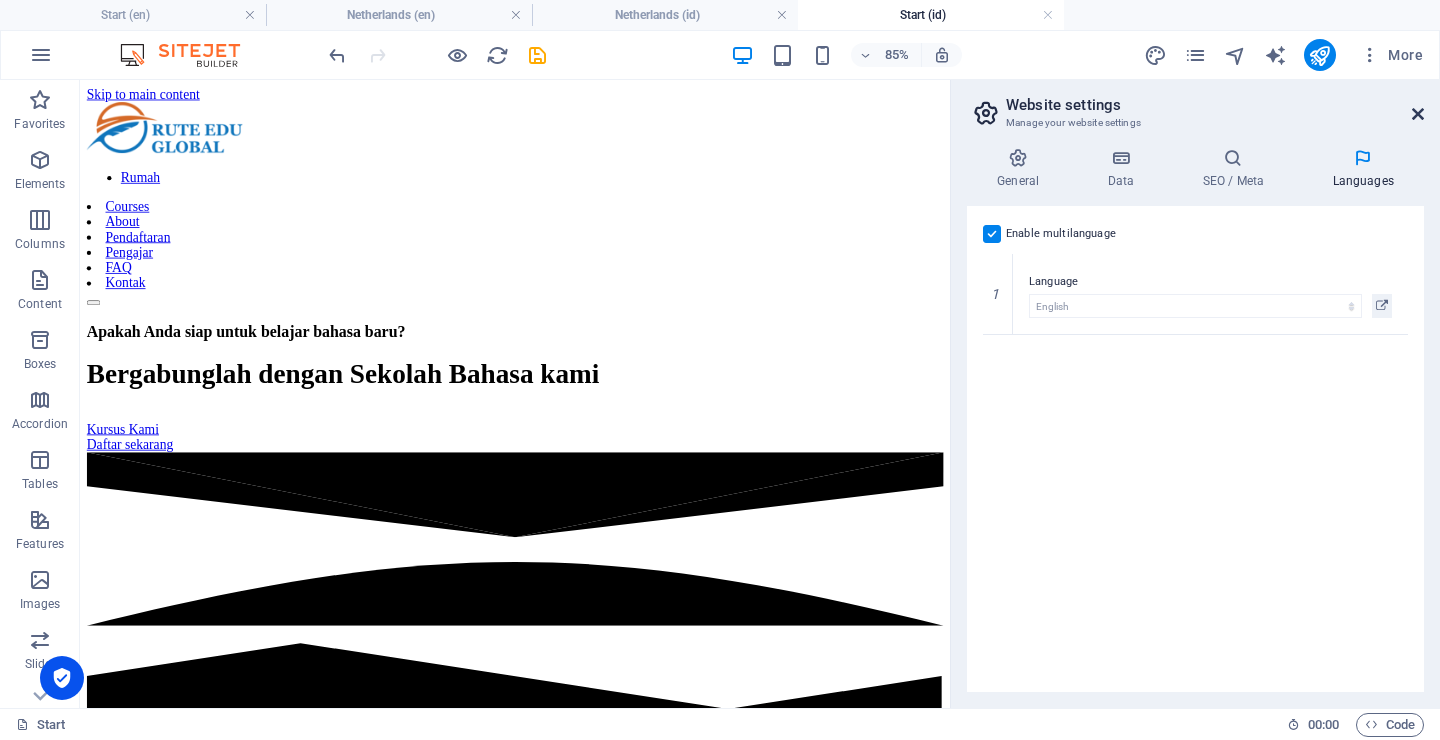 click at bounding box center [1418, 114] 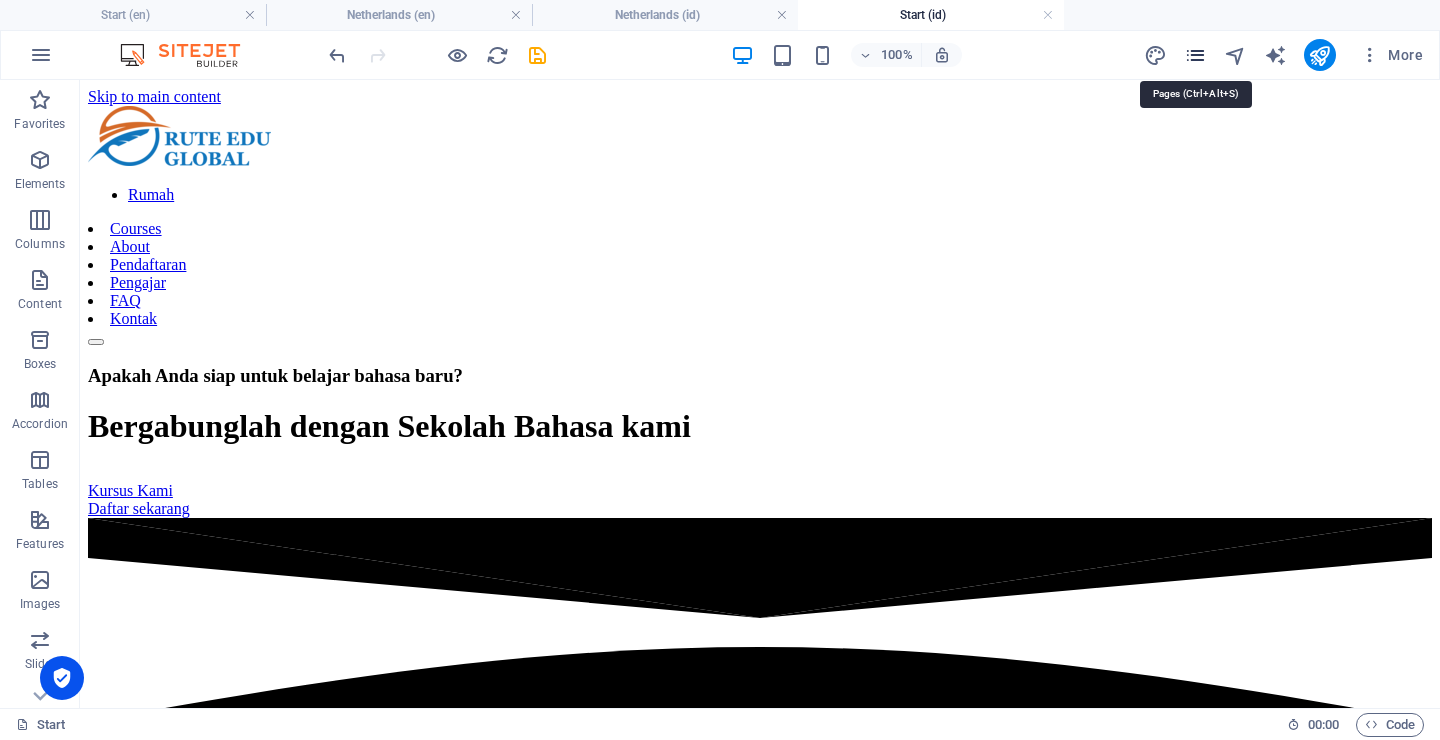 click at bounding box center [1195, 55] 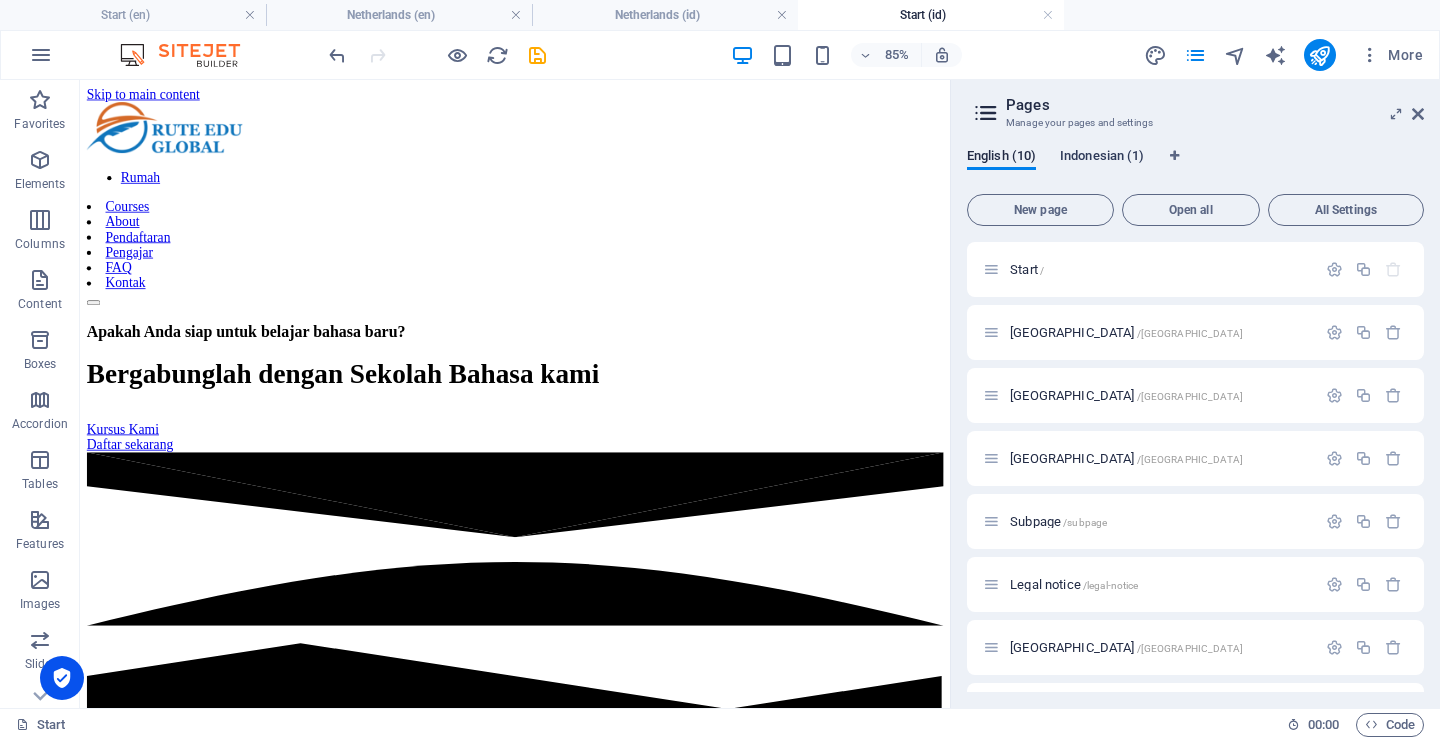 click on "Indonesian (1)" at bounding box center (1102, 158) 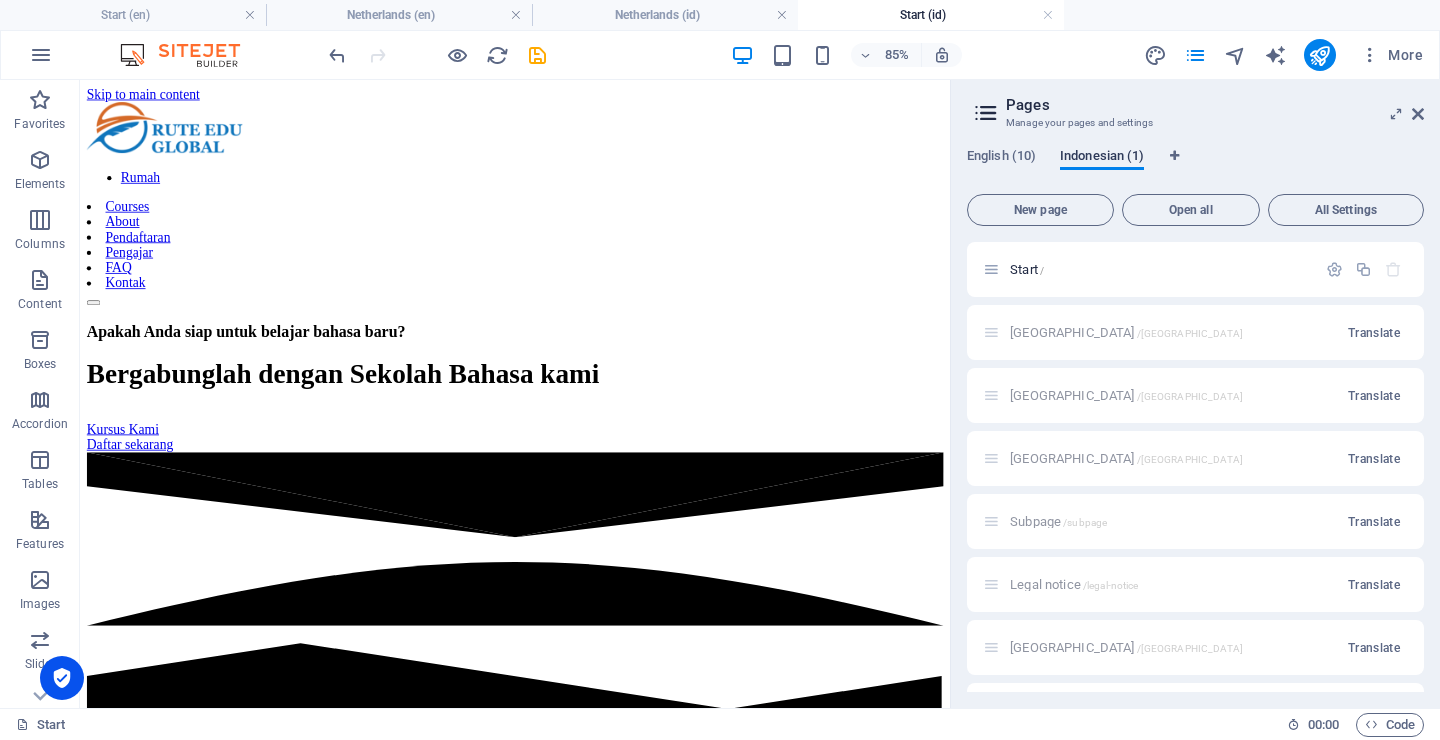 click on "Indonesian (1)" at bounding box center (1102, 158) 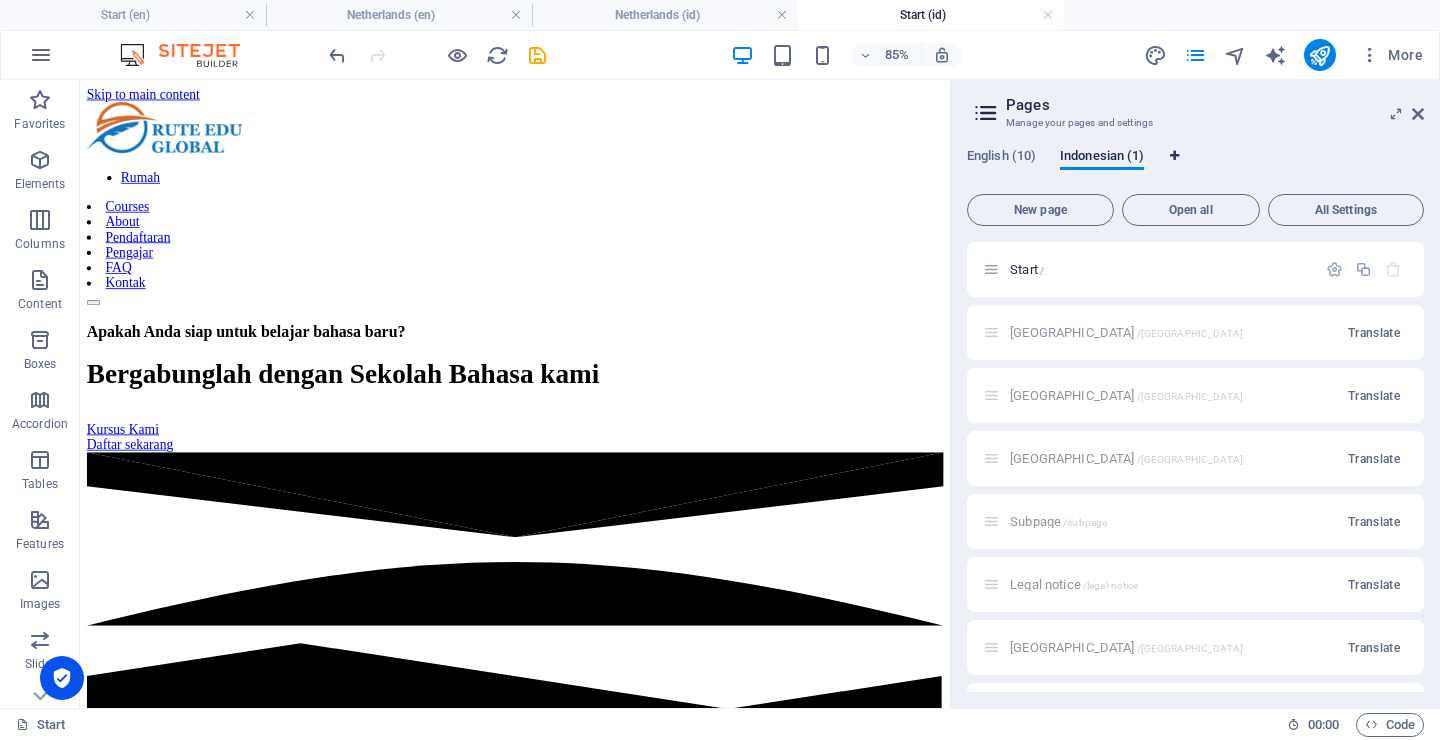 click at bounding box center (1174, 156) 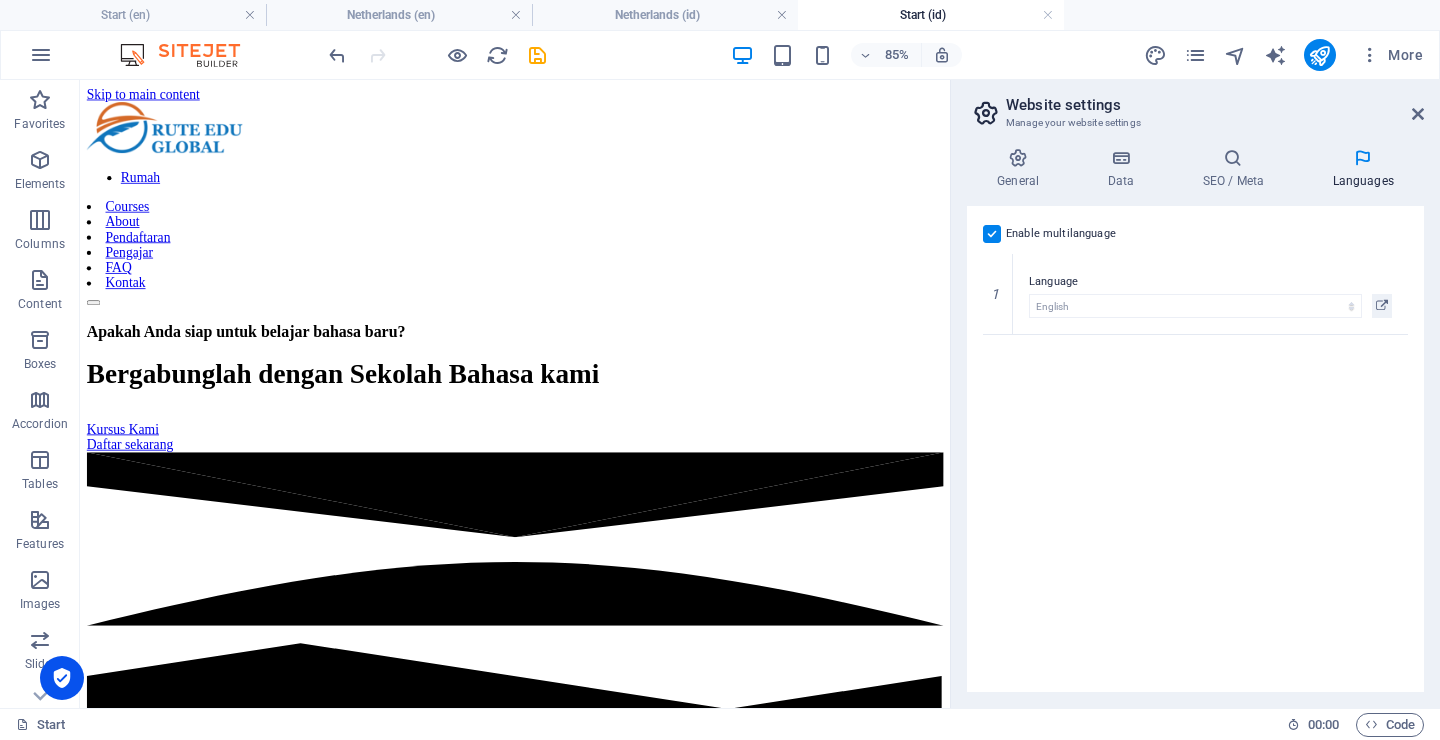 click on "Enable multilanguage To disable multilanguage delete all languages until only one language remains. Website language Abkhazian Afar Afrikaans Akan Albanian Amharic Arabic Aragonese Armenian Assamese Avaric Avestan Aymara Azerbaijani Bambara Bashkir Basque Belarusian Bengali Bihari languages Bislama Bokmål Bosnian Breton Bulgarian Burmese Catalan Central Khmer Chamorro Chechen Chinese Church Slavic Chuvash Cornish Corsican Cree Croatian Czech Danish Dutch Dzongkha English Esperanto Estonian Ewe Faroese Farsi (Persian) Fijian Finnish French Fulah Gaelic Galician Ganda Georgian German Greek Greenlandic Guaraní Gujarati Haitian Creole Hausa Hebrew Herero Hindi Hiri Motu Hungarian Icelandic Ido Igbo Indonesian Interlingua Interlingue Inuktitut Inupiaq Irish Italian Japanese Javanese Kannada Kanuri Kashmiri Kazakh Kikuyu Kinyarwanda Komi Kongo Korean Kurdish Kwanyama Kyrgyz Lao Latin Latvian Limburgish Lingala Lithuanian Luba-Katanga Luxembourgish Macedonian Malagasy Malay Malayalam Maldivian Maltese Manx Maori 1" at bounding box center [1195, 449] 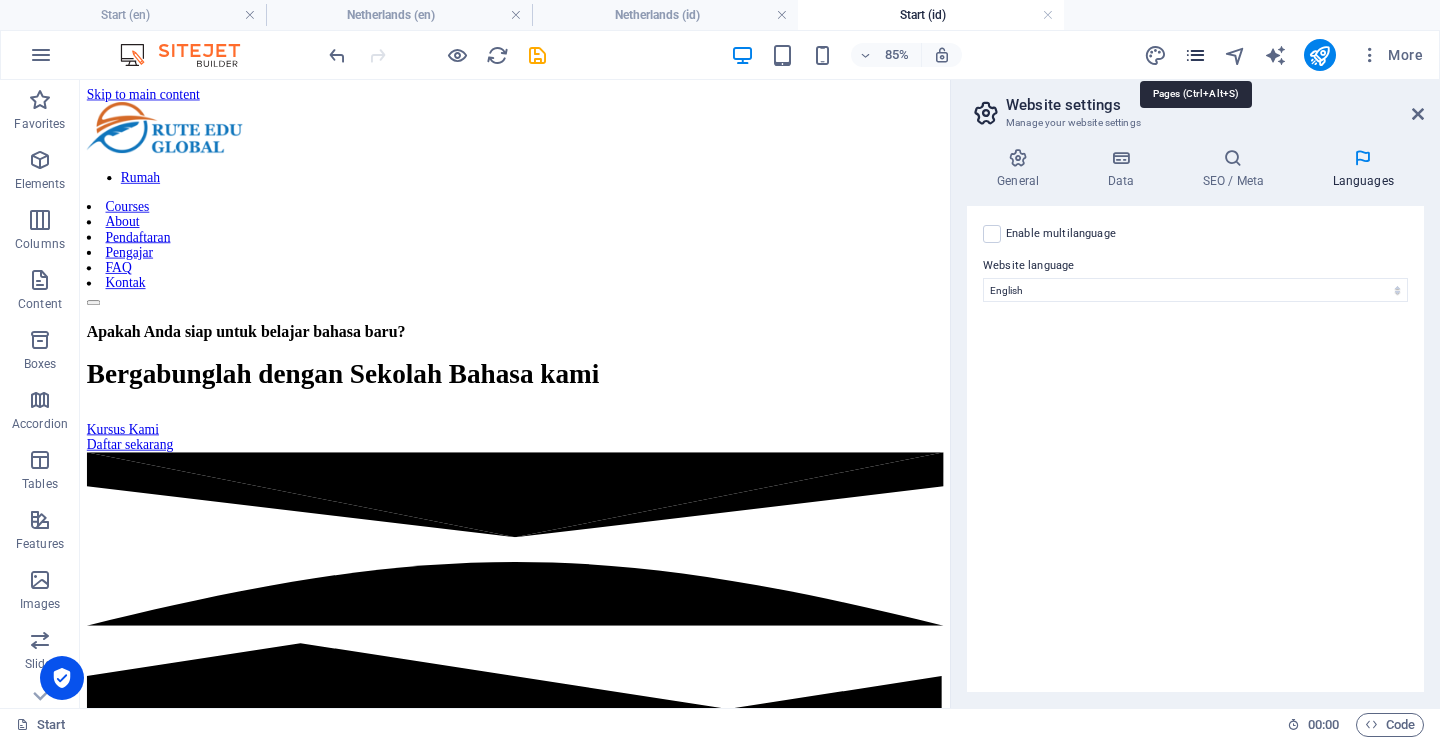click at bounding box center (1195, 55) 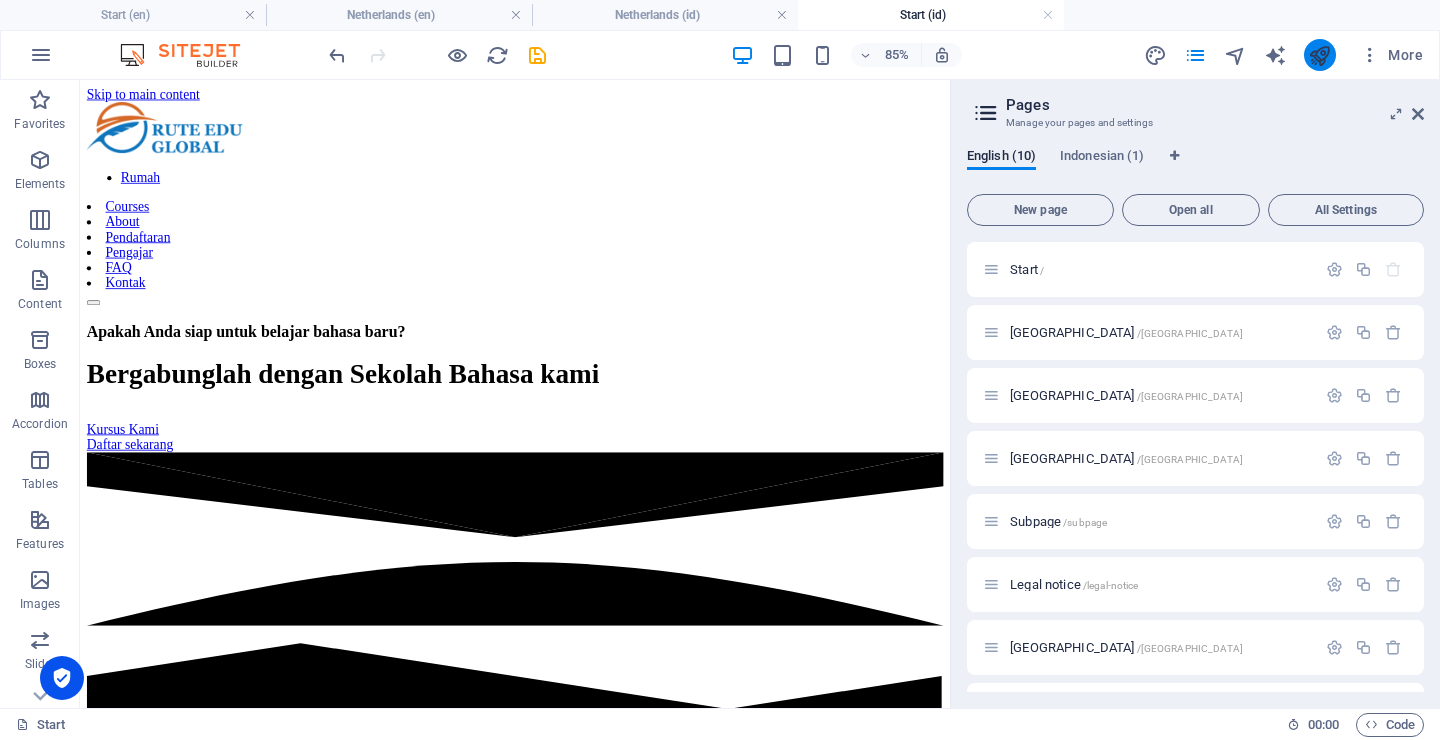 click at bounding box center (1319, 55) 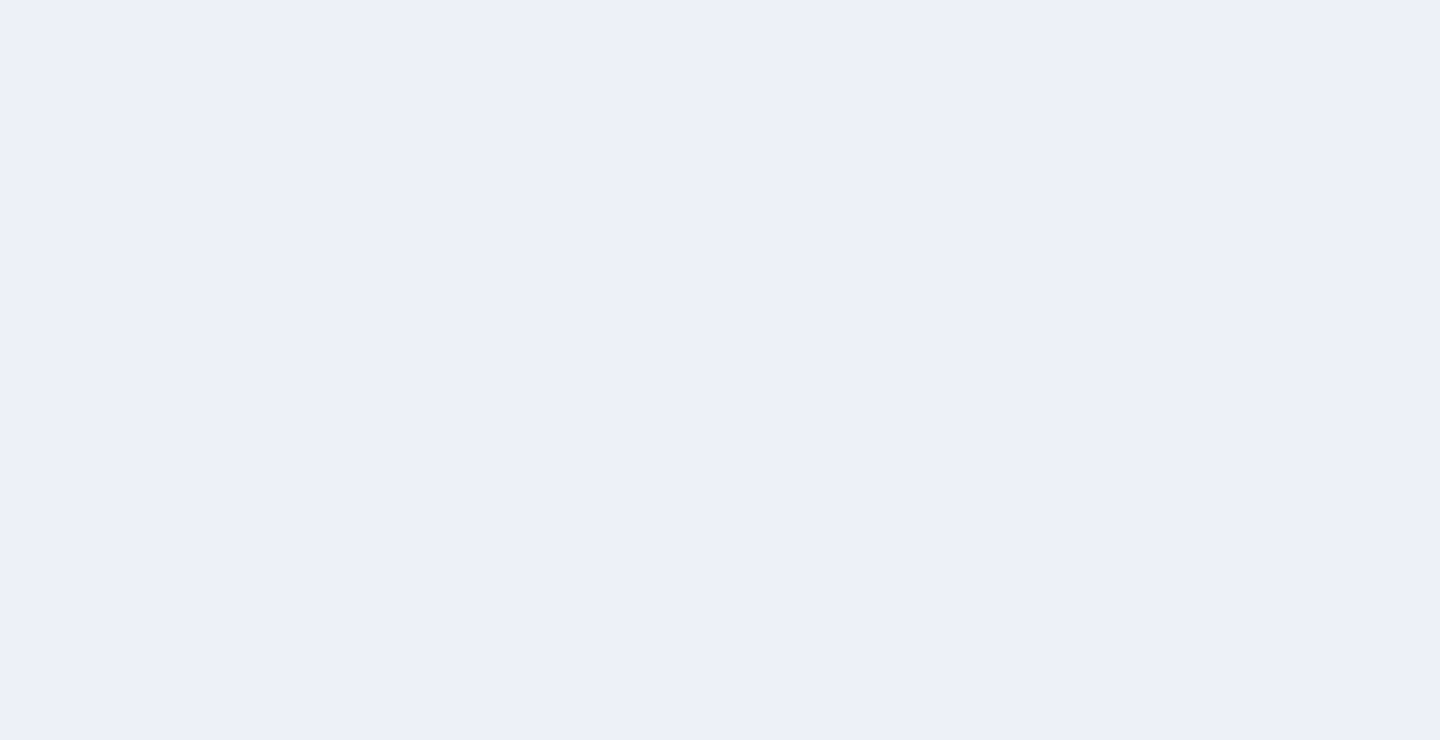 scroll, scrollTop: 0, scrollLeft: 0, axis: both 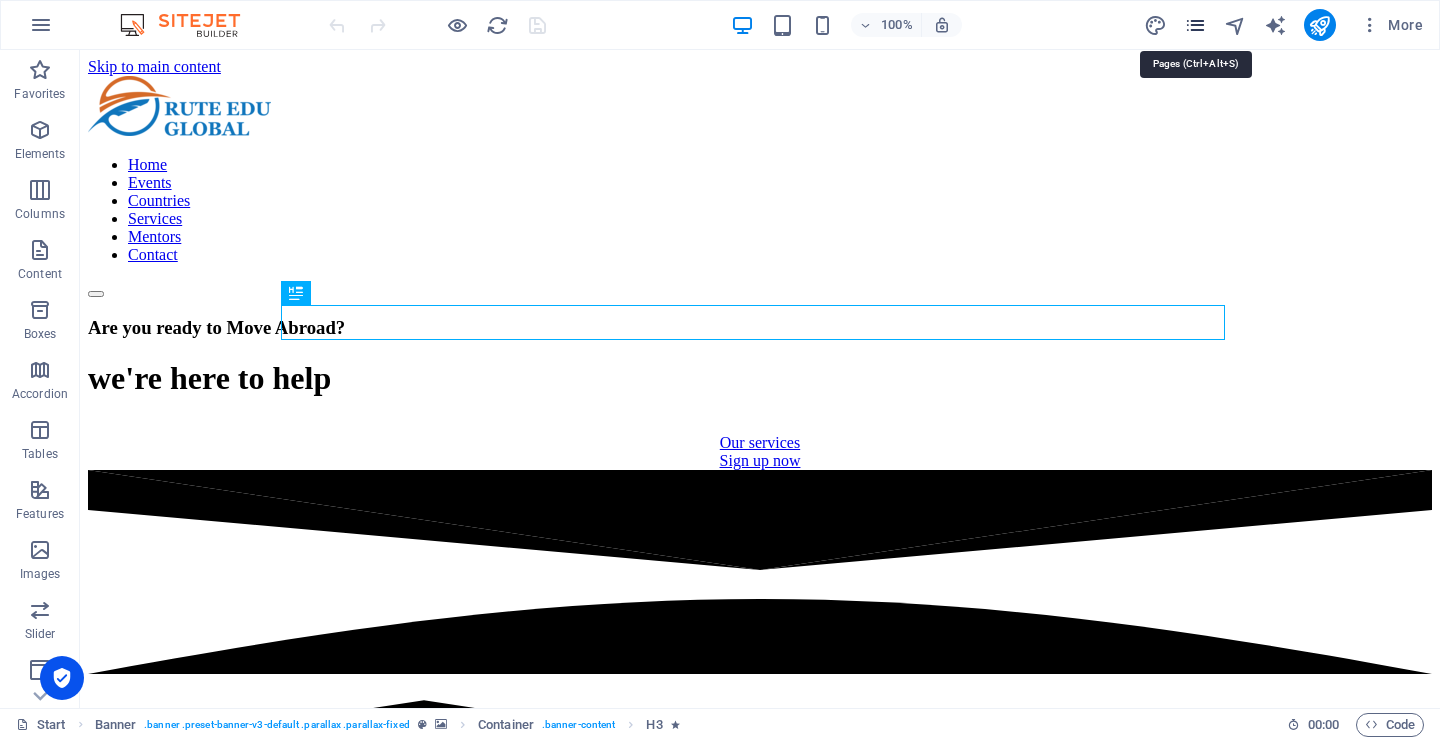 click at bounding box center [1195, 25] 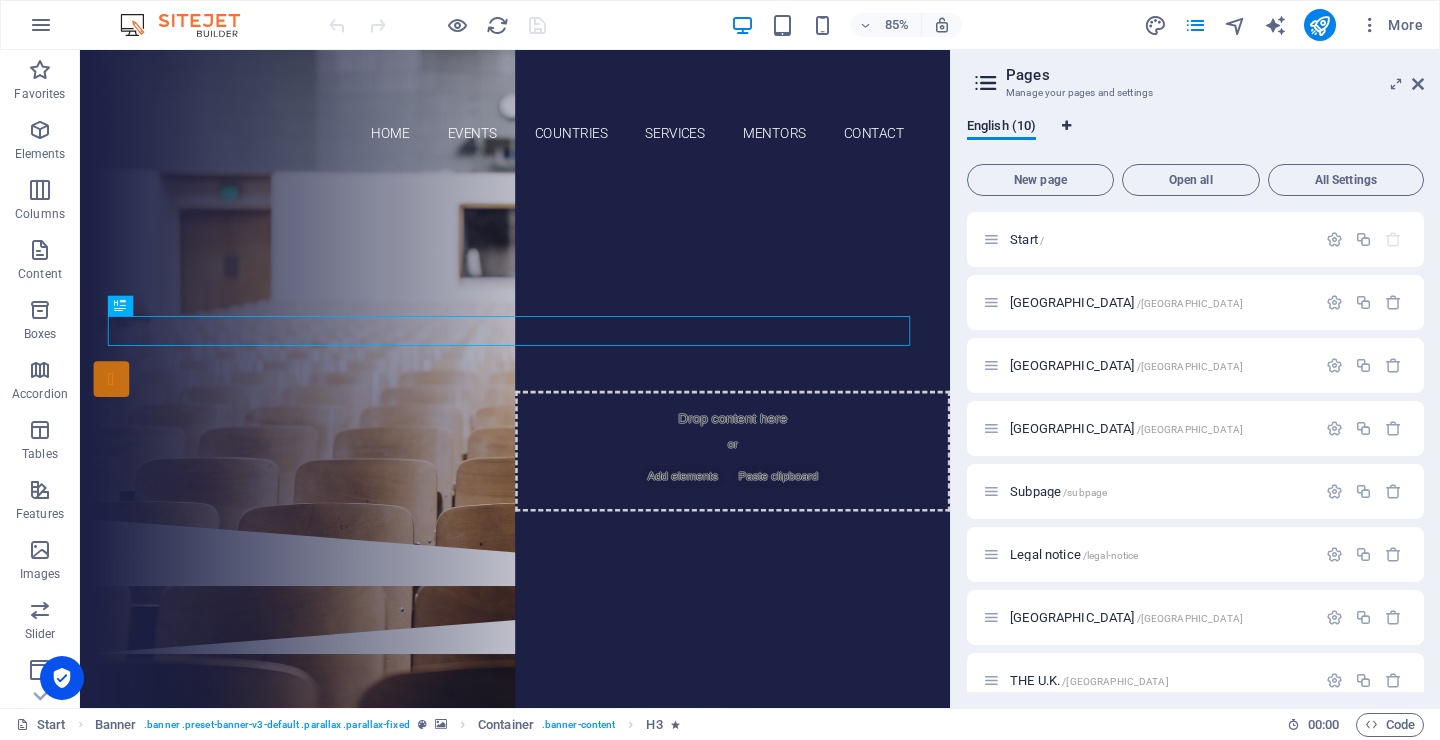 click at bounding box center [1066, 128] 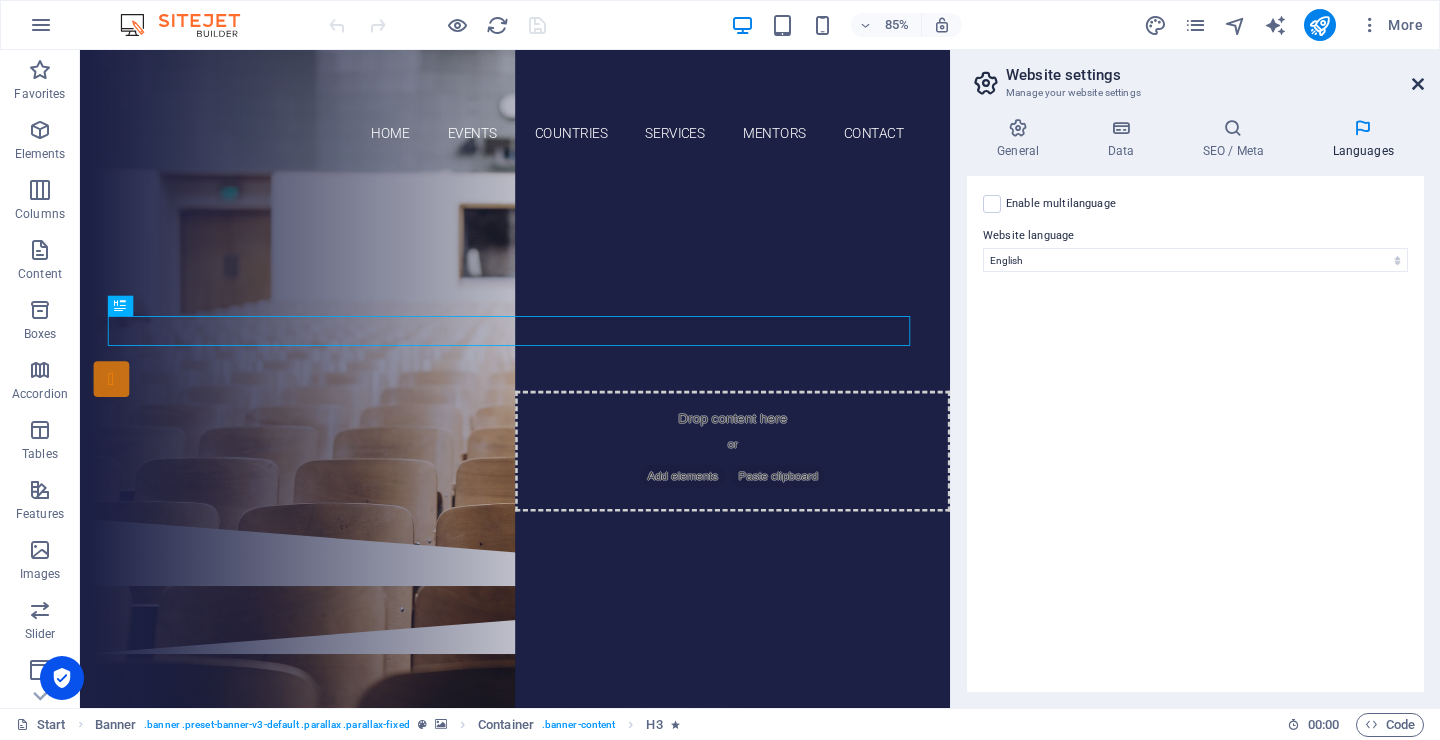 click at bounding box center [1418, 84] 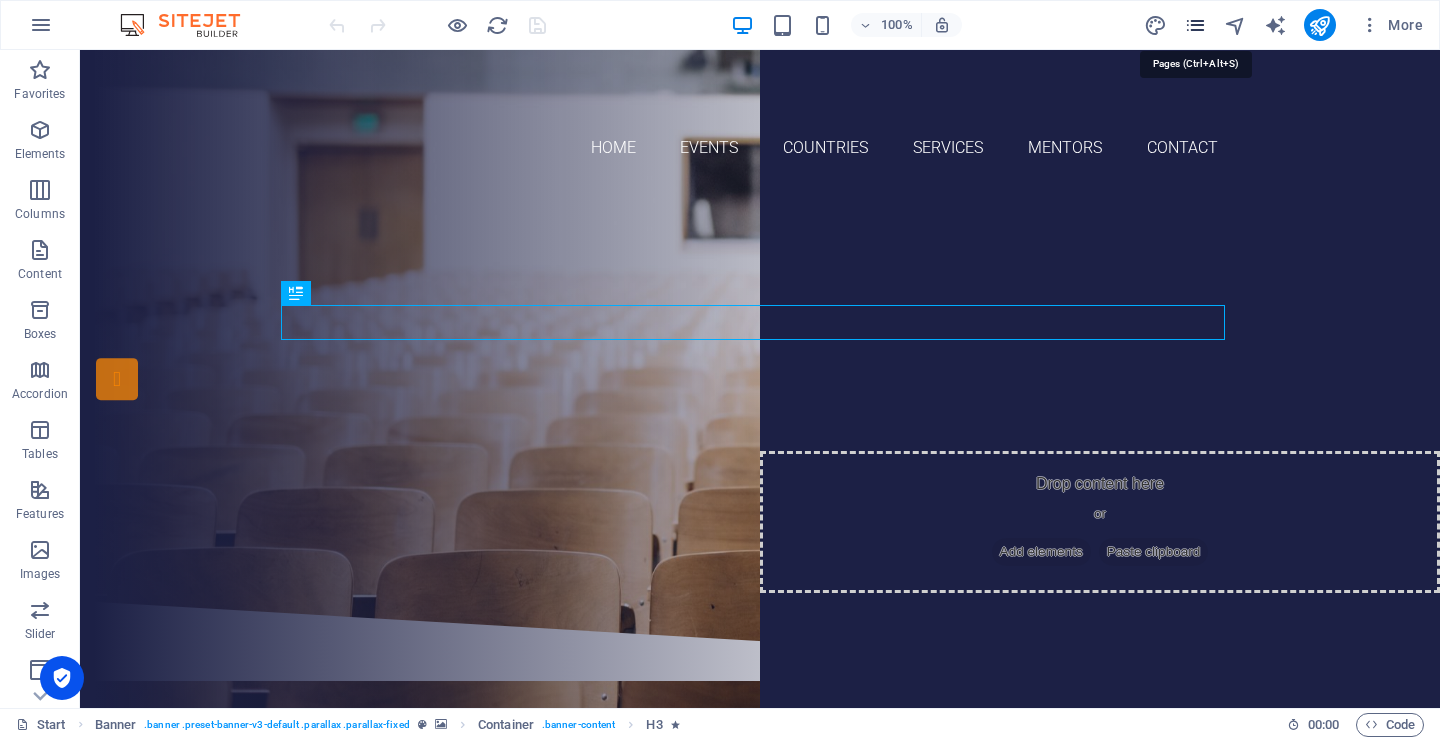 click at bounding box center [1195, 25] 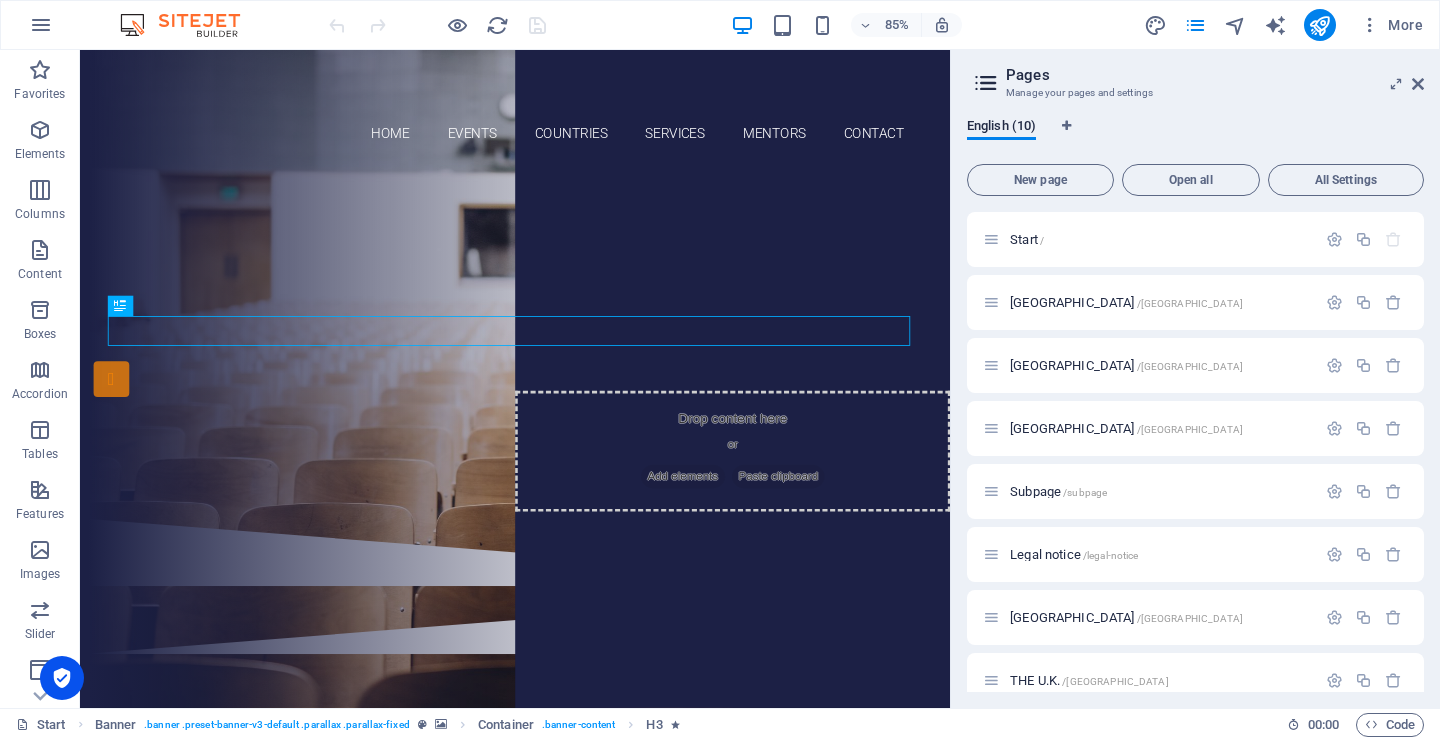 click on "English (10)" at bounding box center [1195, 137] 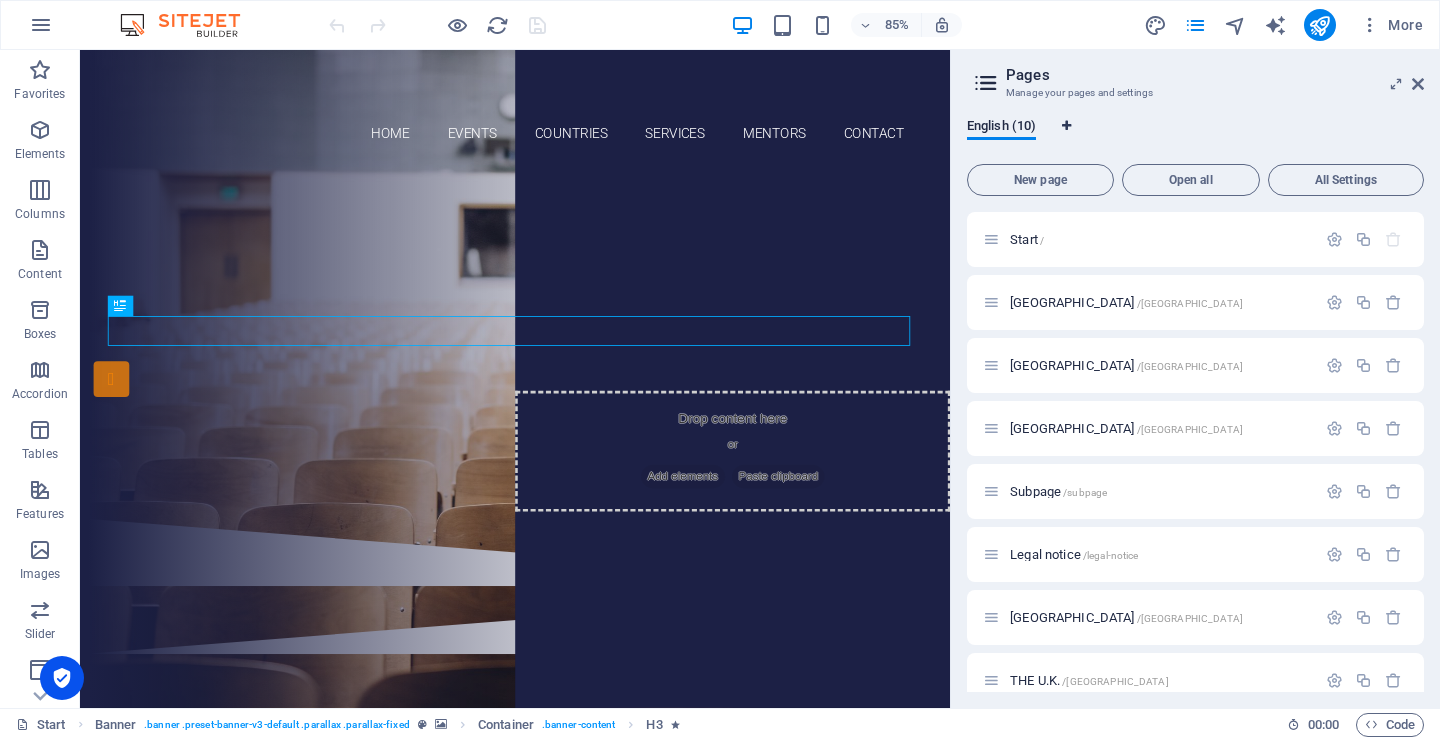 click at bounding box center (1066, 126) 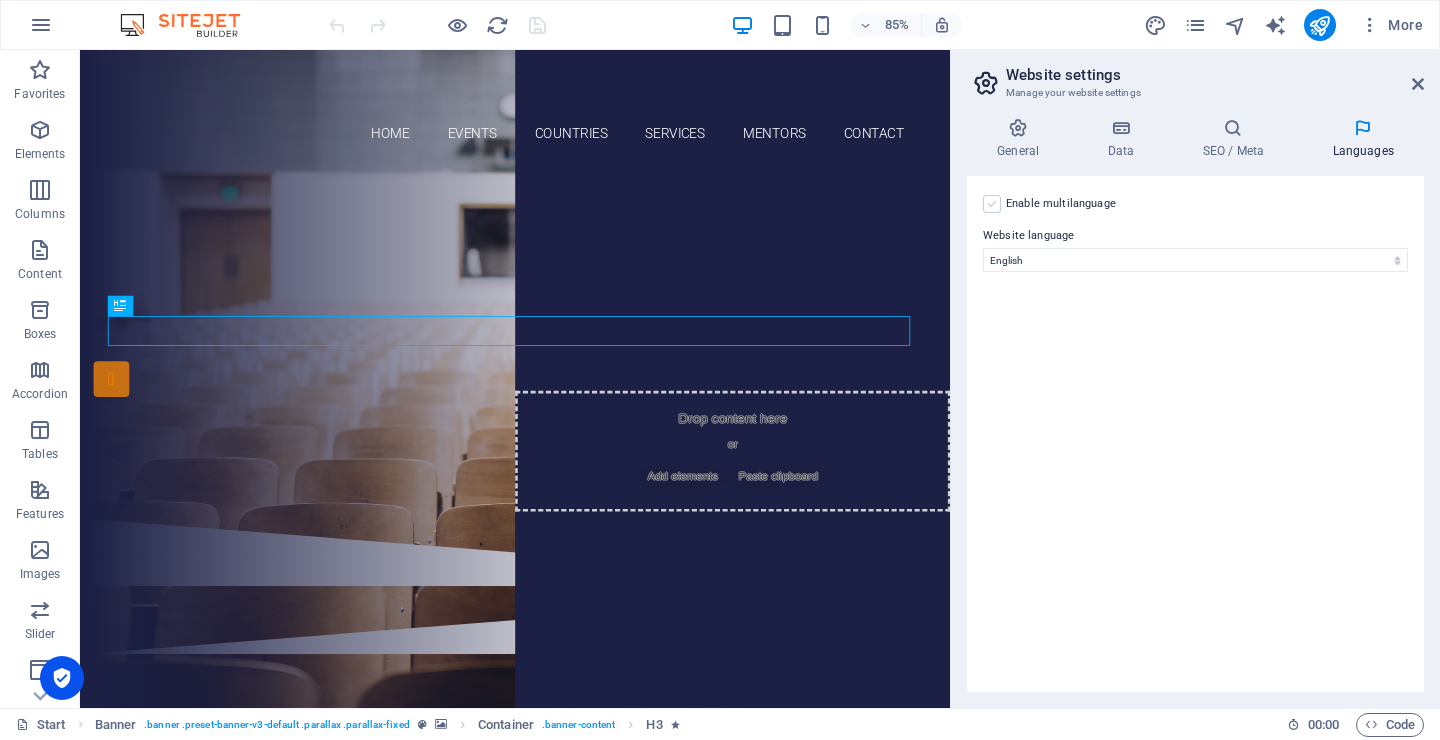 click at bounding box center [992, 204] 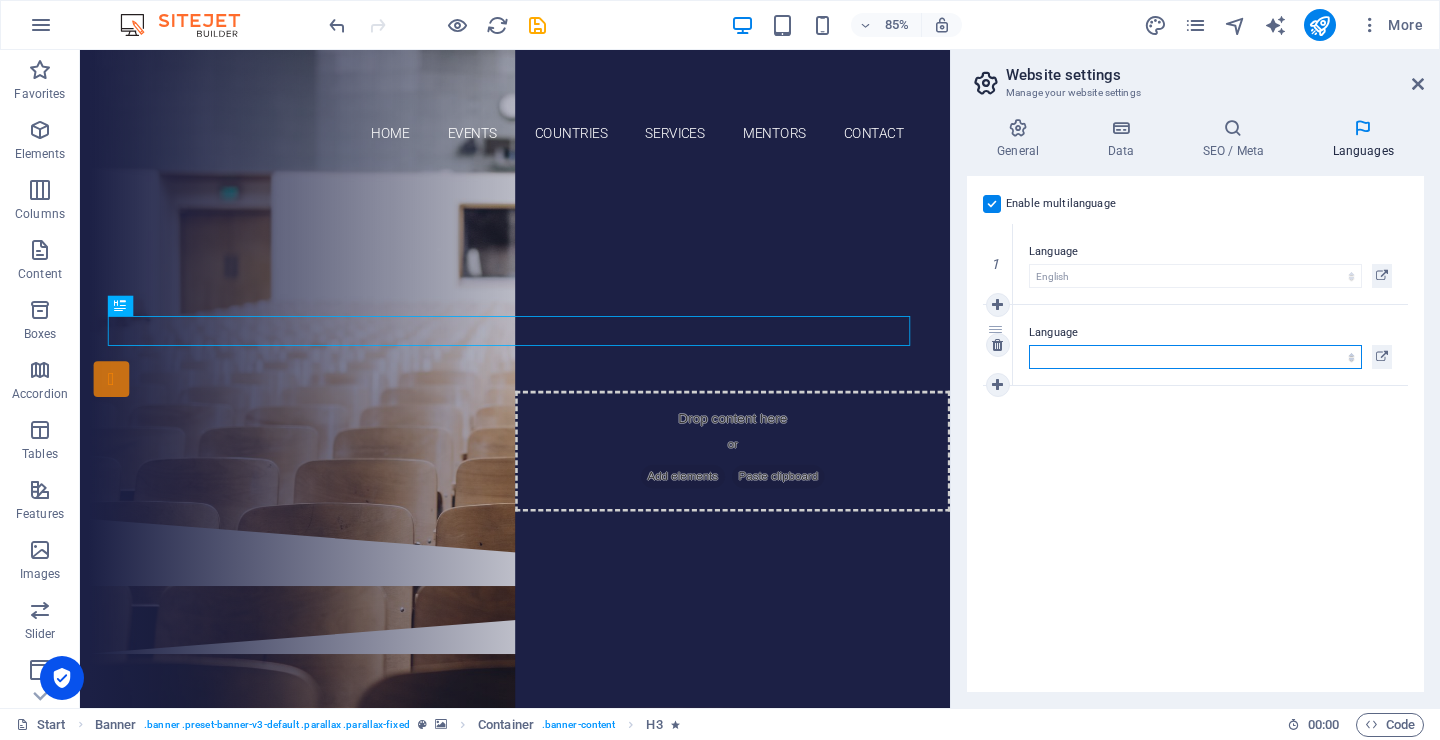 click on "Abkhazian Afar Afrikaans Akan Albanian Amharic Arabic Aragonese Armenian Assamese Avaric Avestan Aymara Azerbaijani Bambara Bashkir Basque Belarusian Bengali Bihari languages Bislama Bokmål Bosnian Breton Bulgarian Burmese Catalan Central Khmer Chamorro Chechen Chinese Church Slavic Chuvash Cornish Corsican Cree Croatian Czech Danish Dutch Dzongkha English Esperanto Estonian Ewe Faroese Farsi (Persian) Fijian Finnish French Fulah Gaelic Galician Ganda Georgian German Greek Greenlandic Guaraní Gujarati Haitian Creole Hausa Hebrew Herero Hindi Hiri Motu Hungarian Icelandic Ido Igbo Indonesian Interlingua Interlingue Inuktitut Inupiaq Irish Italian Japanese Javanese Kannada Kanuri Kashmiri Kazakh Kikuyu Kinyarwanda Komi Kongo Korean Kurdish Kwanyama Kyrgyz Lao Latin Latvian Limburgish Lingala Lithuanian Luba-Katanga Luxembourgish Macedonian Malagasy Malay Malayalam Maldivian Maltese Manx Maori Marathi Marshallese Mongolian [GEOGRAPHIC_DATA] Navajo [GEOGRAPHIC_DATA] Nepali North Ndebele Northern Sami Norwegian Norwegian Nynorsk Nuosu" at bounding box center [1195, 357] 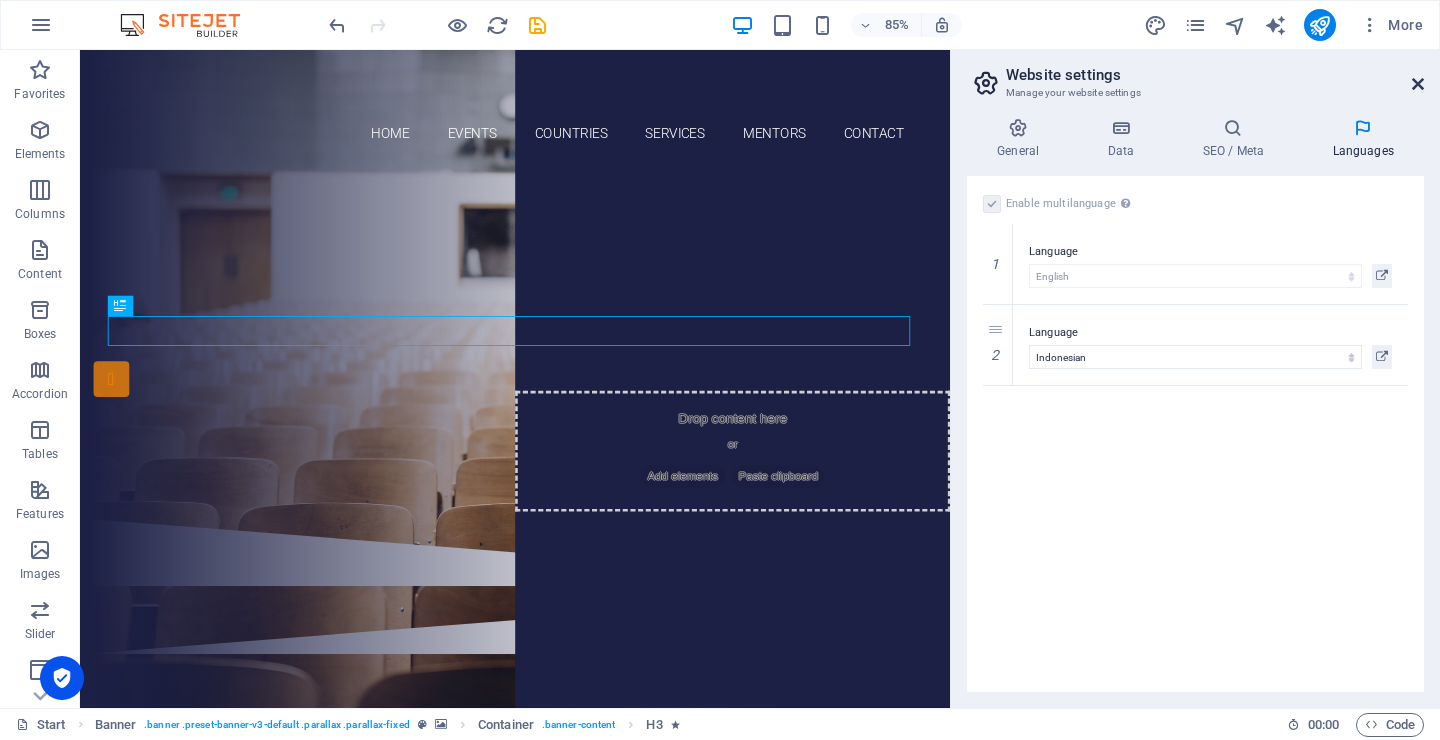 click at bounding box center (1418, 84) 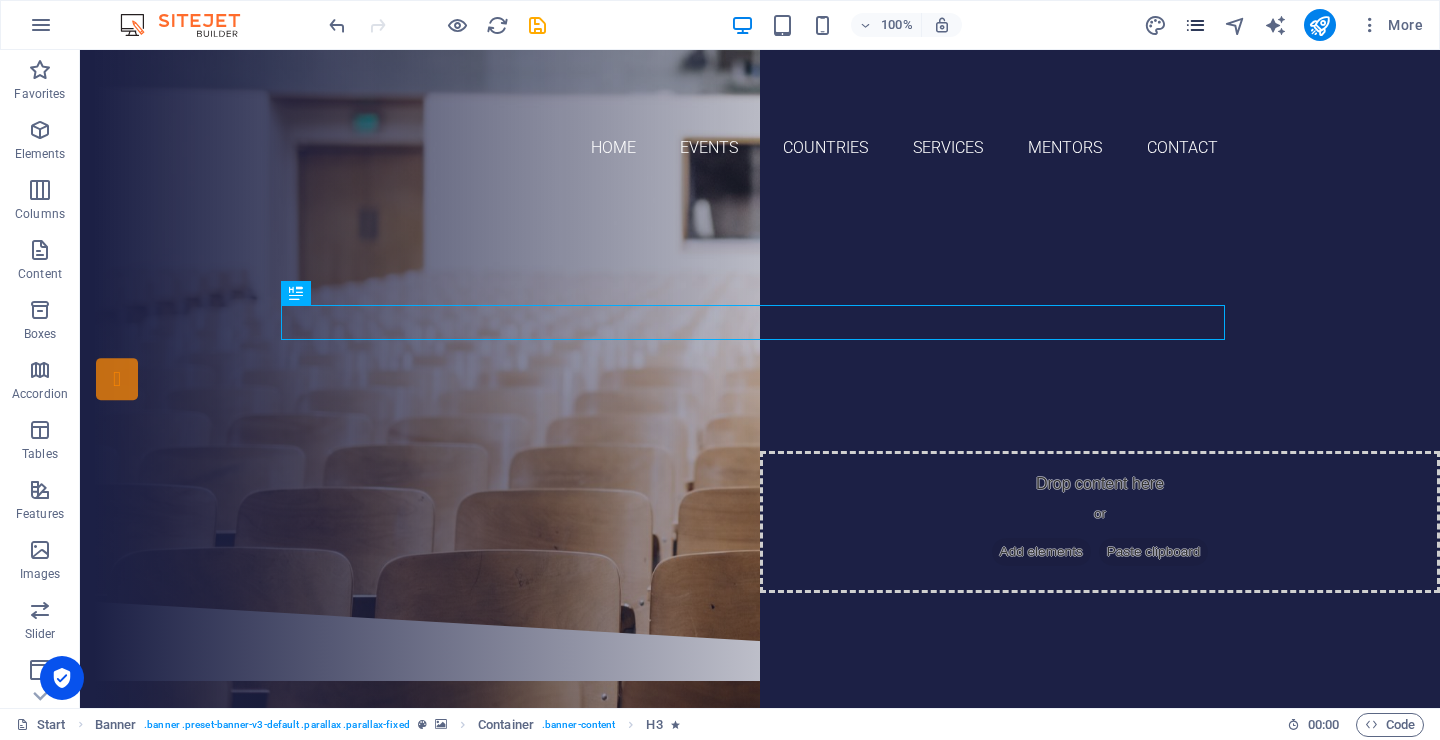 click at bounding box center (1195, 25) 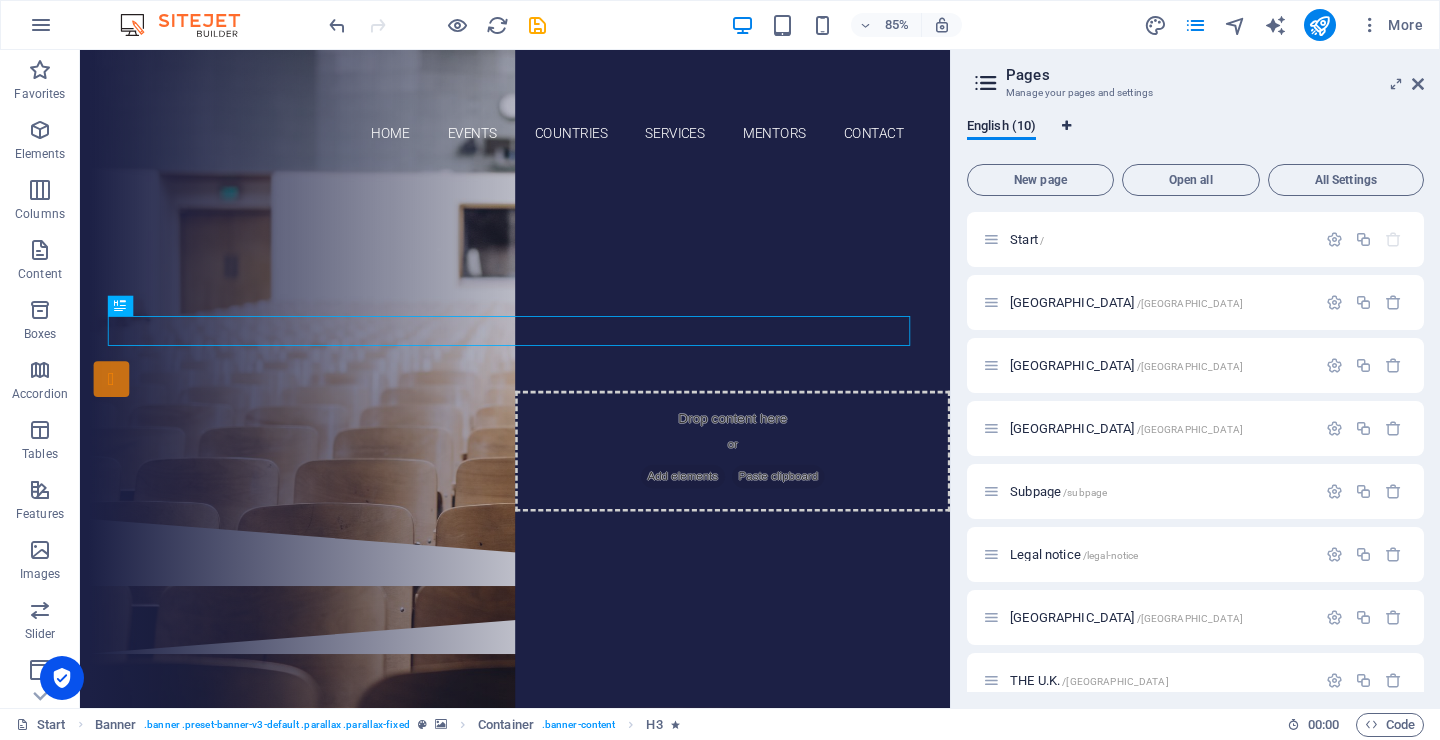 click at bounding box center [1066, 126] 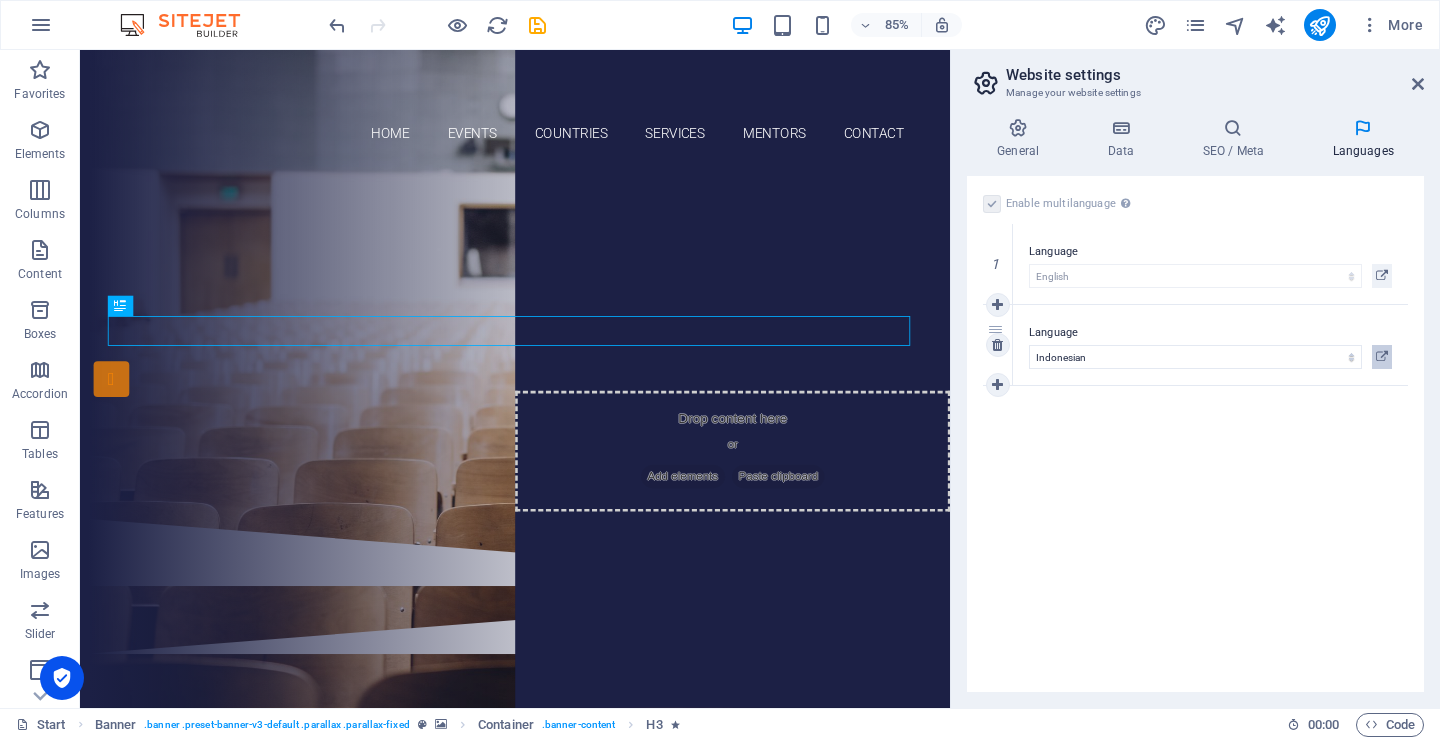 click at bounding box center (1382, 357) 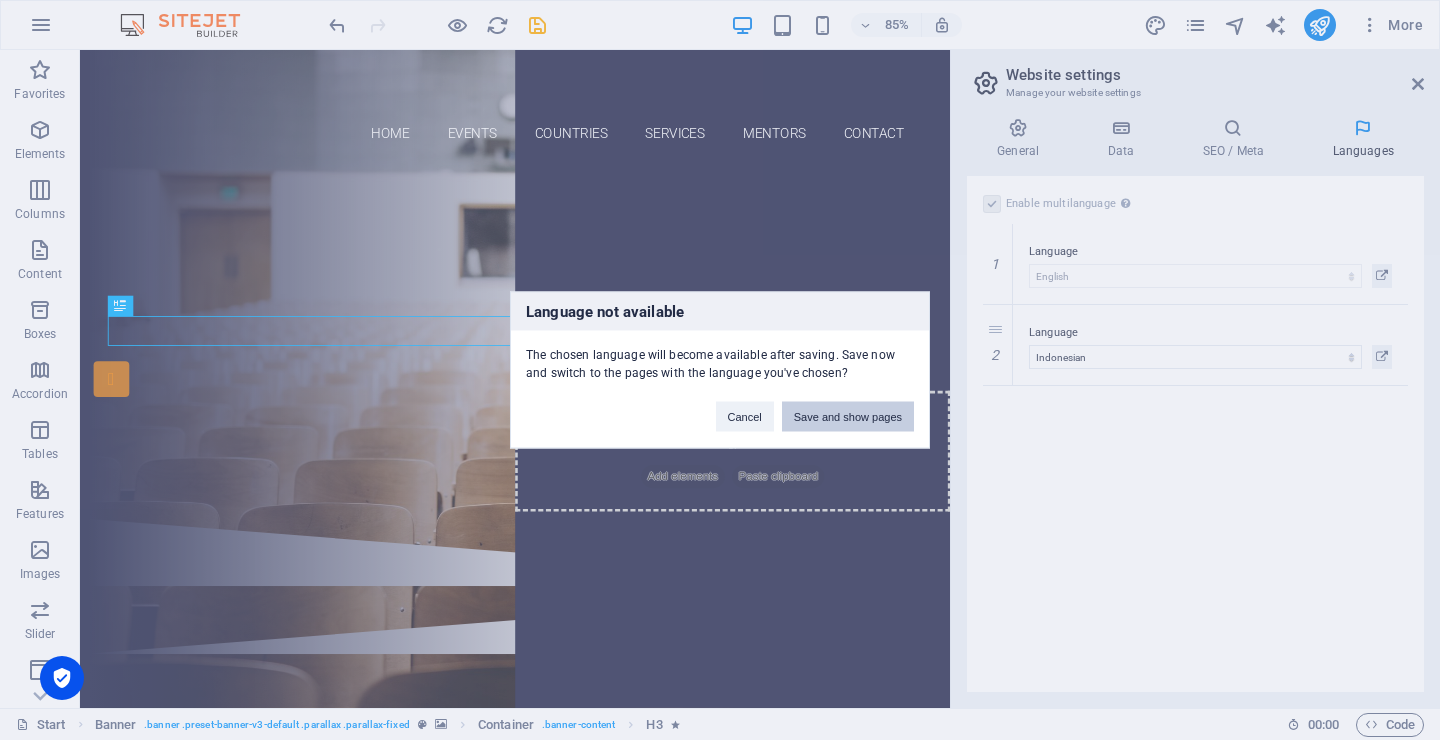click on "Save and show pages" at bounding box center (848, 417) 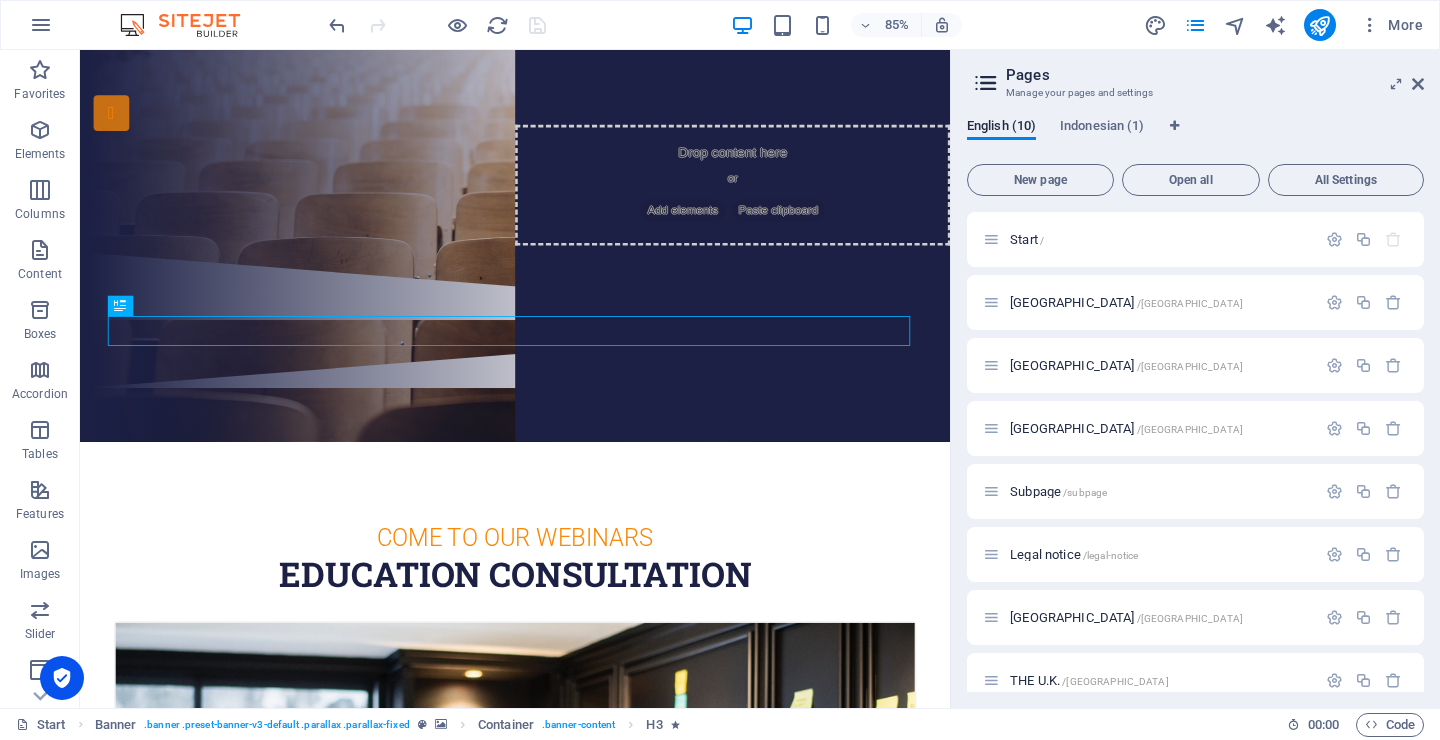 scroll, scrollTop: 0, scrollLeft: 0, axis: both 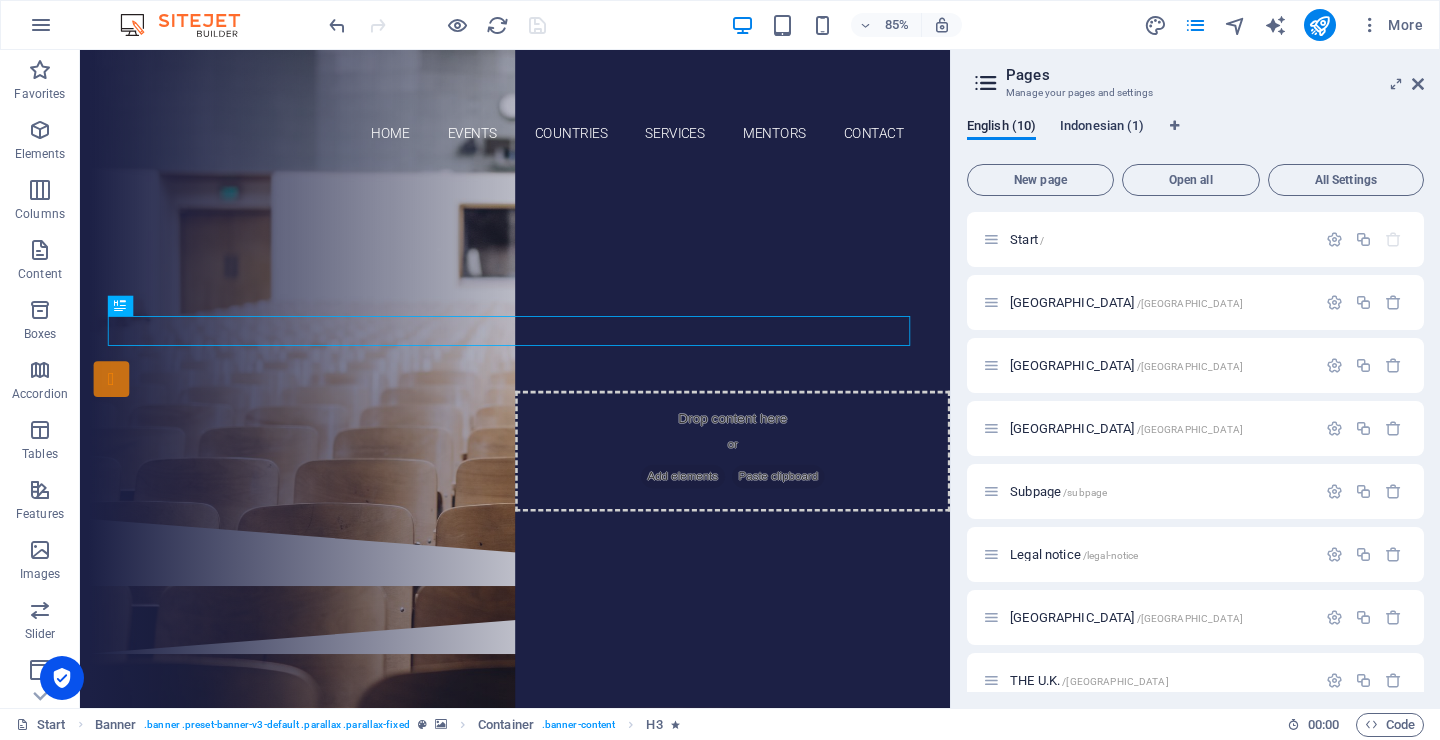 click on "Indonesian (1)" at bounding box center (1102, 128) 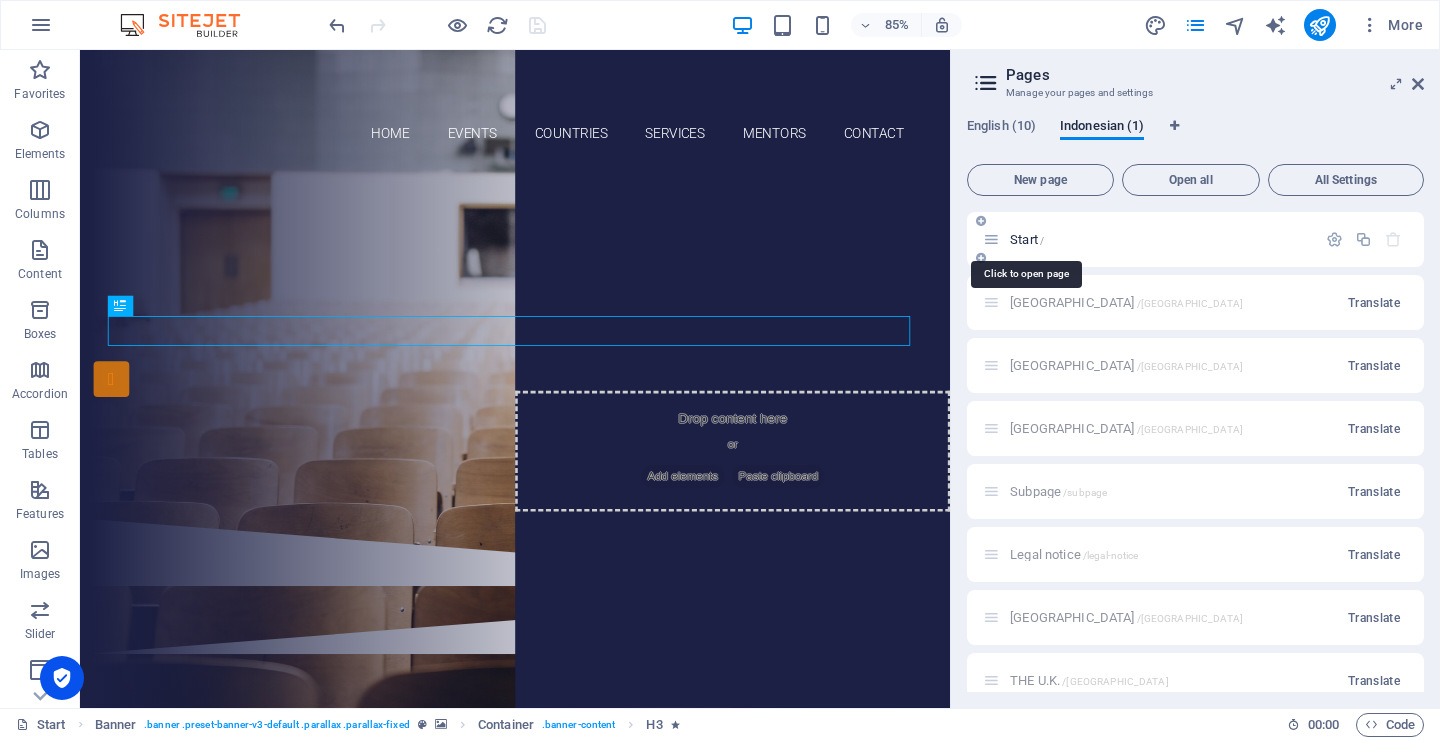 click on "Start /" at bounding box center [1027, 239] 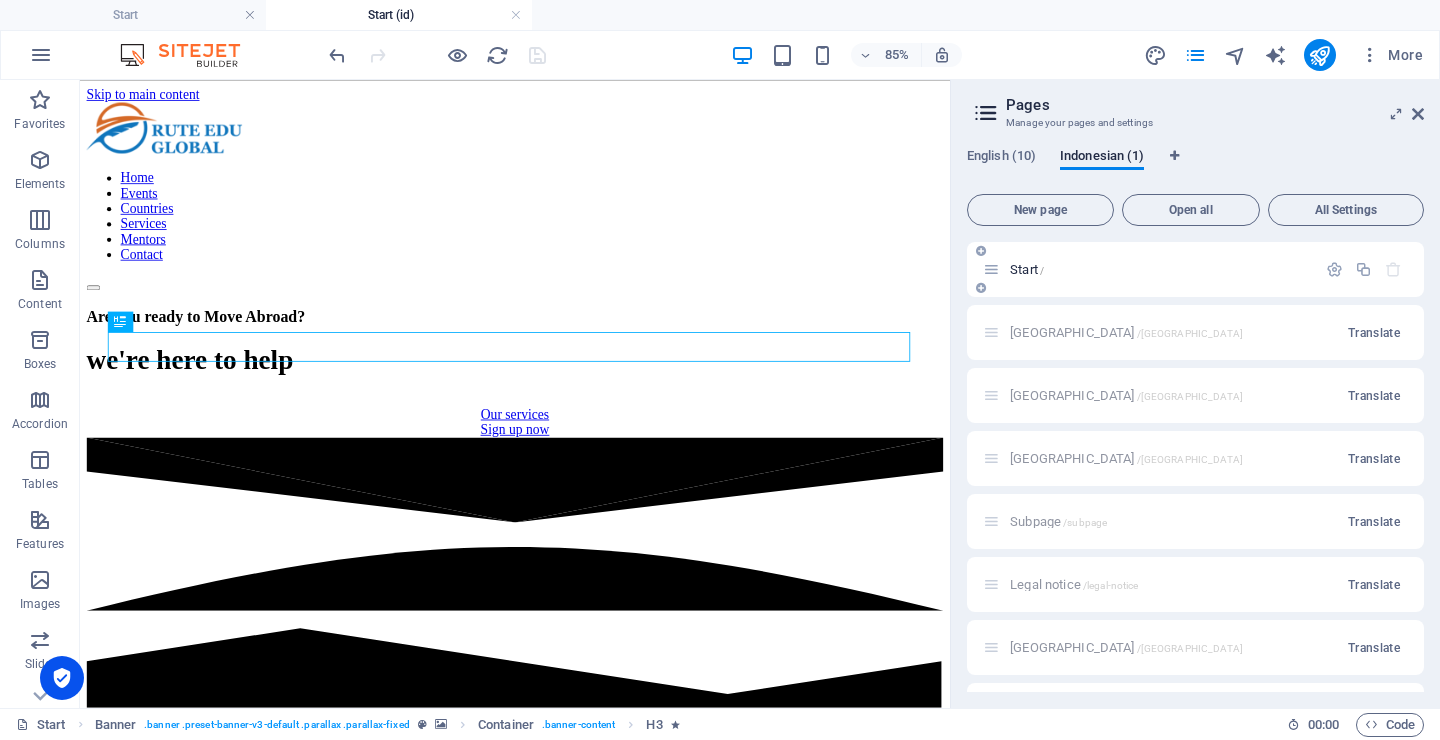 scroll, scrollTop: 0, scrollLeft: 0, axis: both 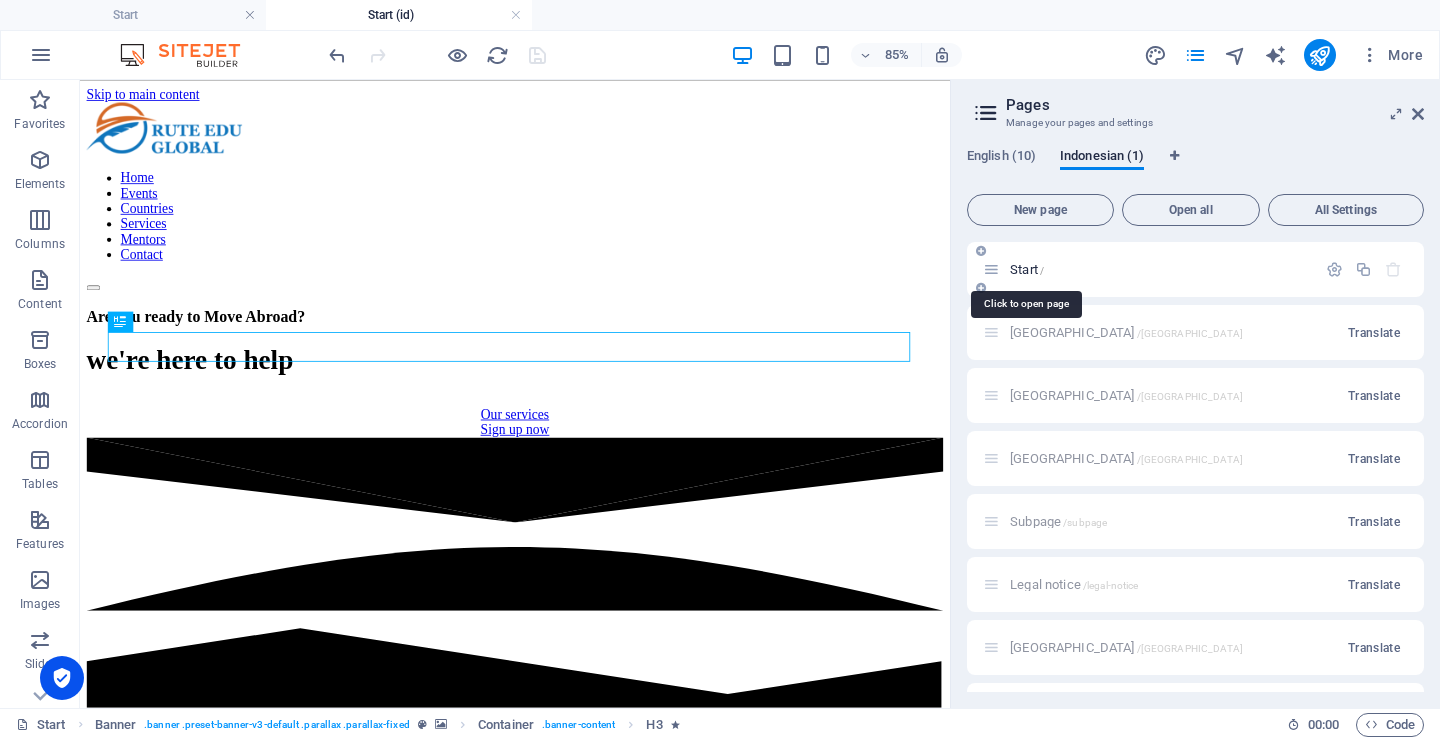 click on "Start /" at bounding box center (1027, 269) 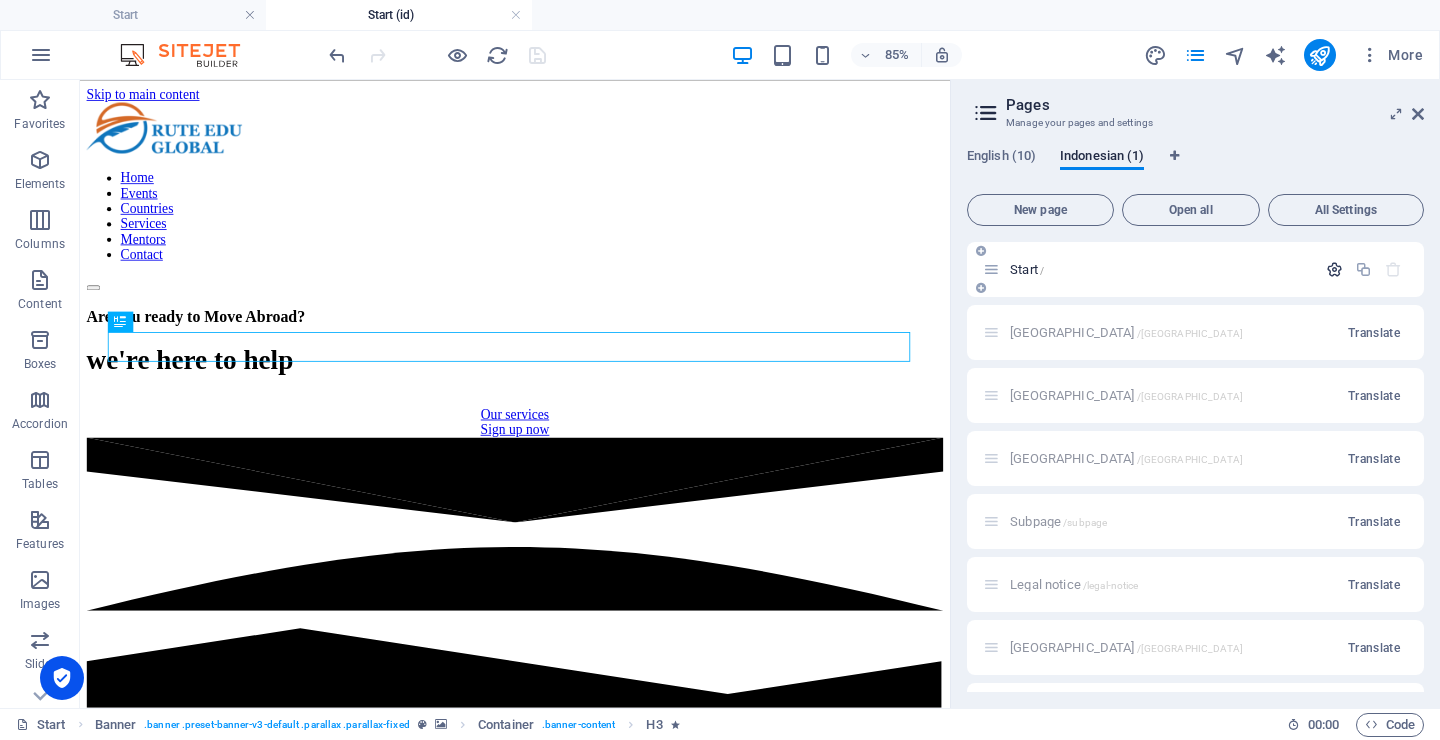 click at bounding box center (1334, 269) 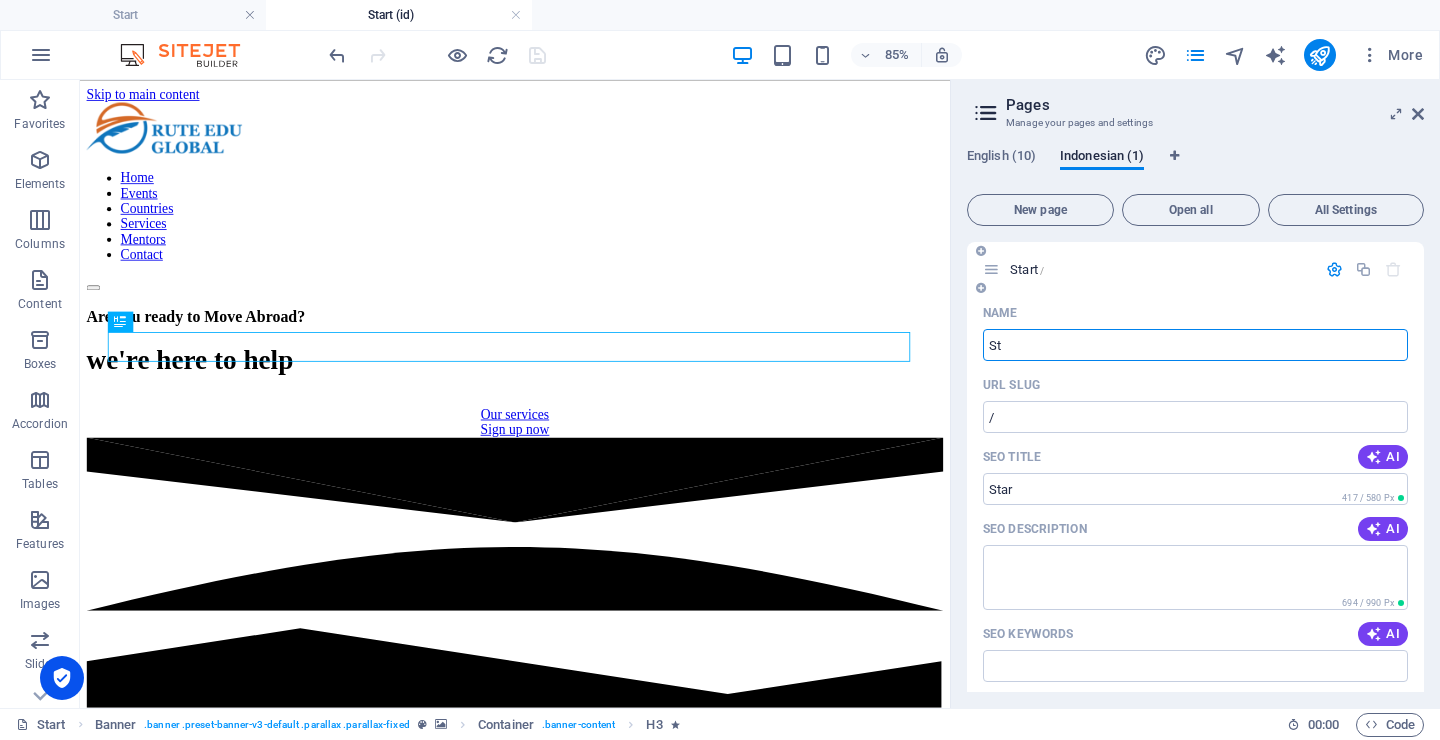 type on "S" 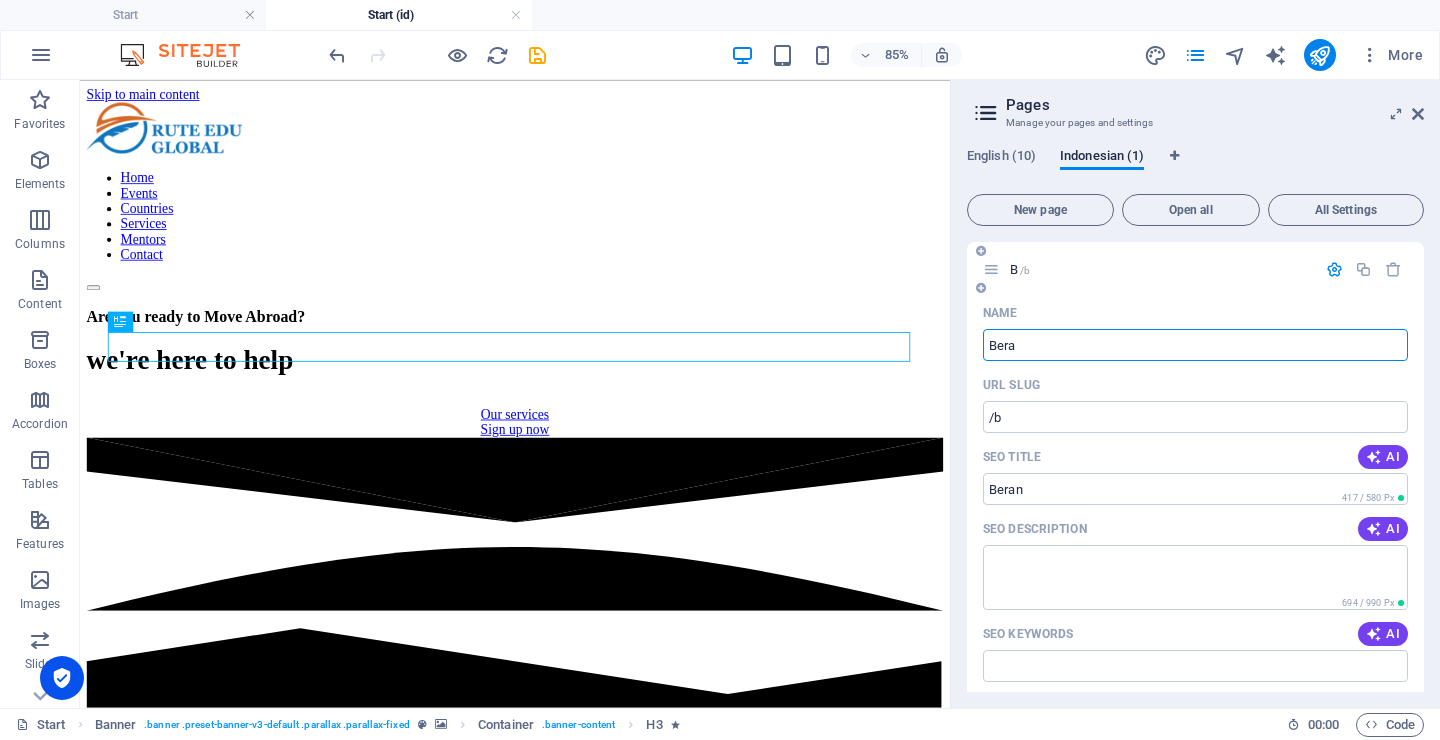 type on "Beran" 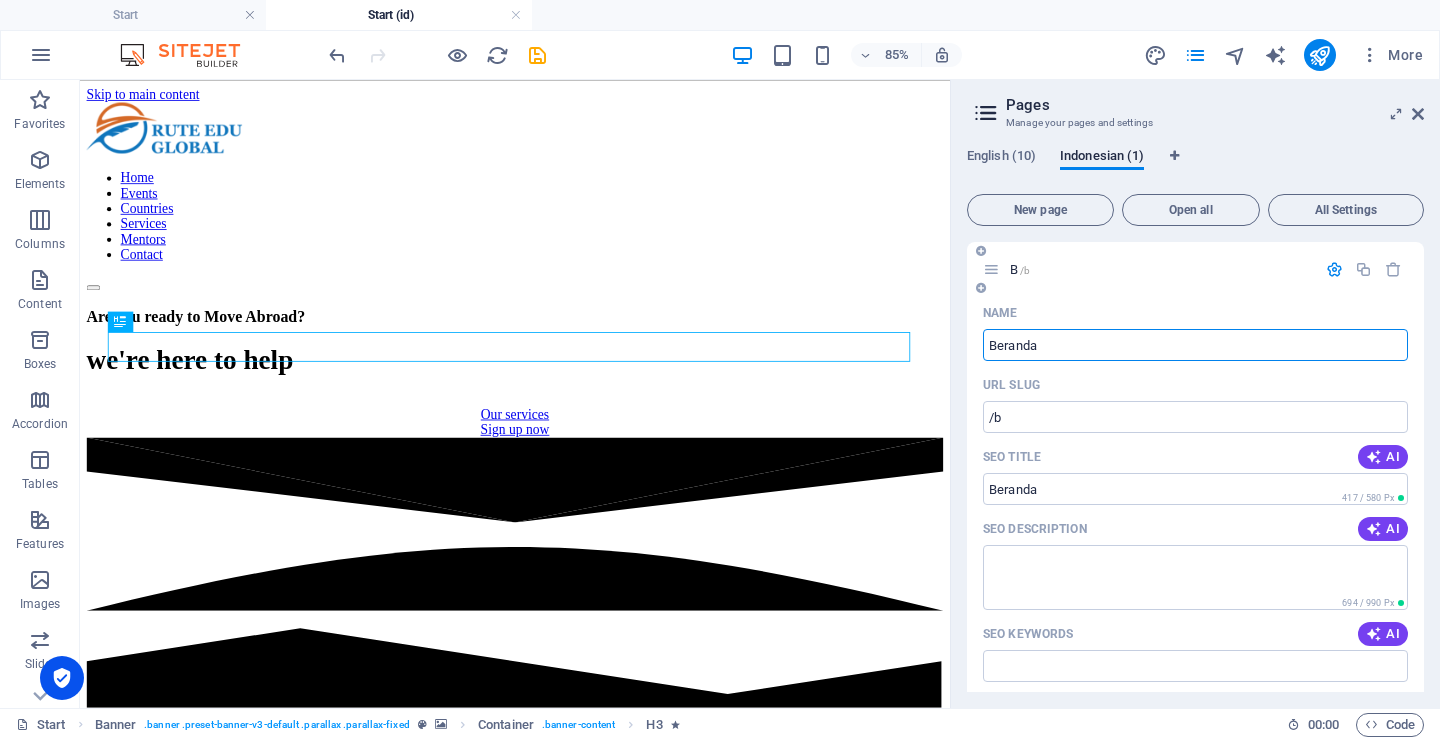 type on "Beranda" 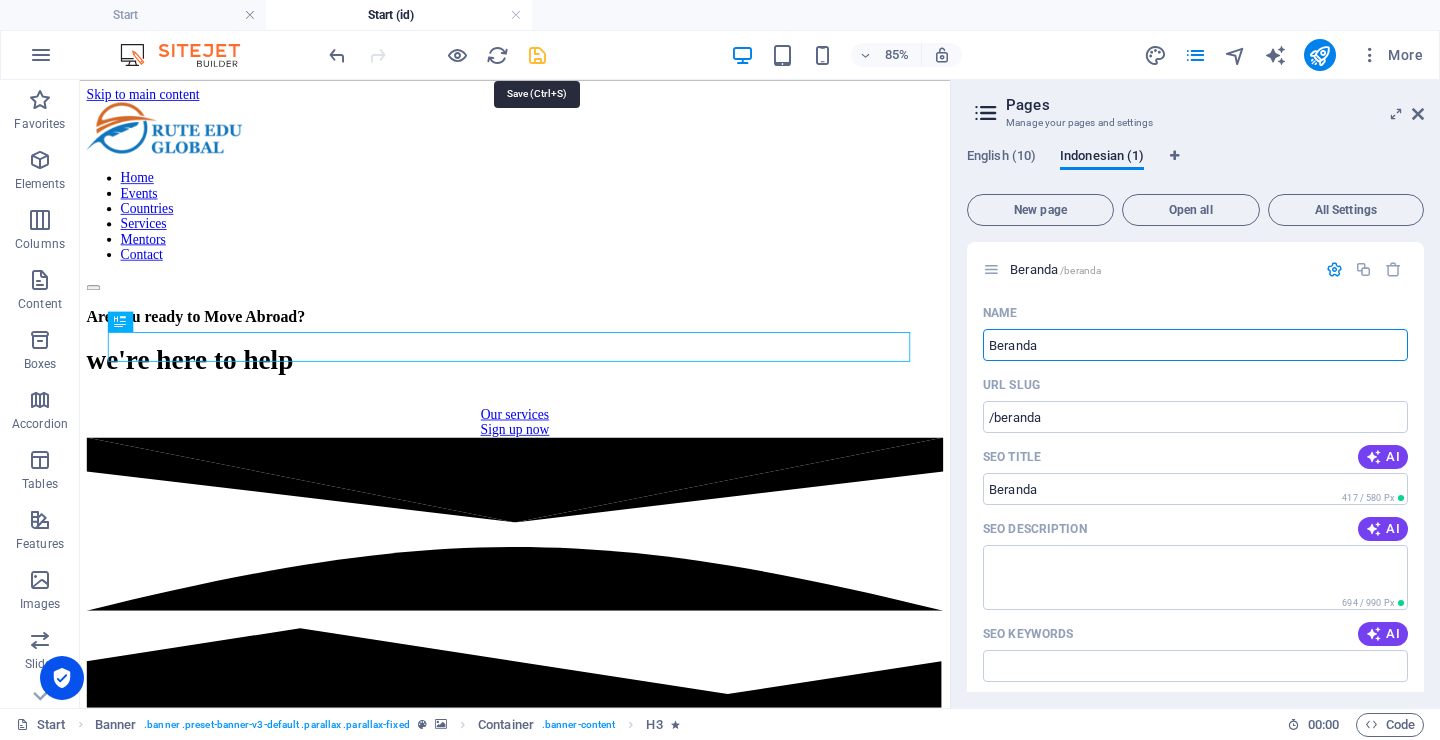 type on "Beranda" 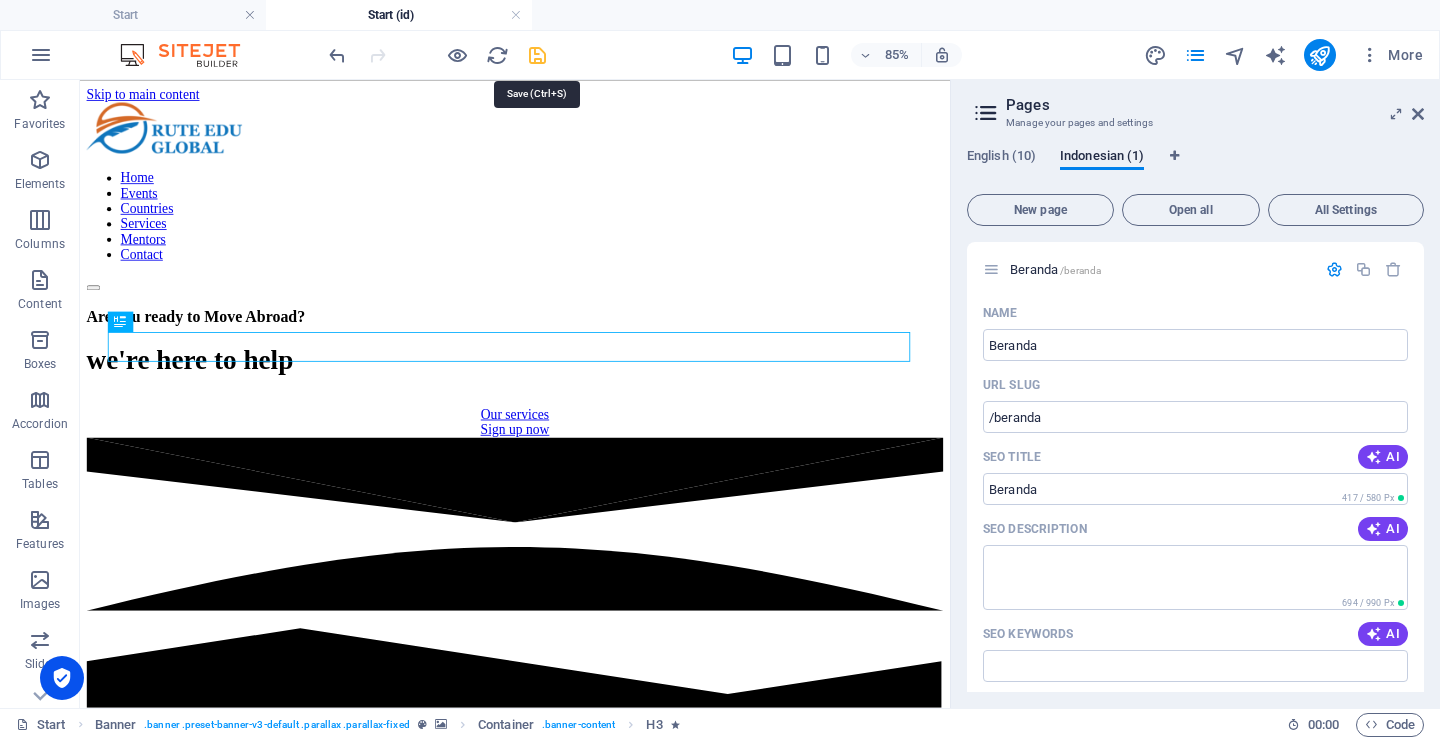 click at bounding box center [537, 55] 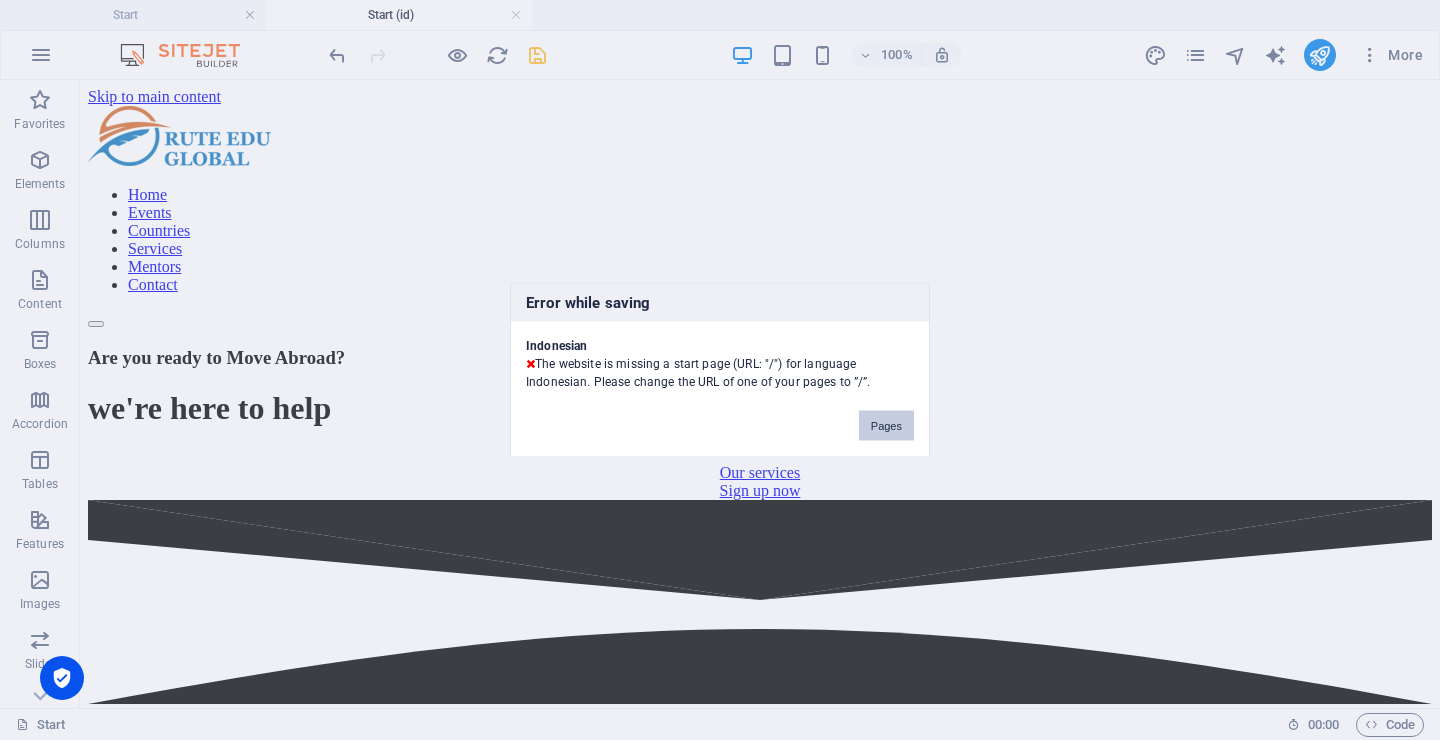 click on "Pages" at bounding box center (886, 426) 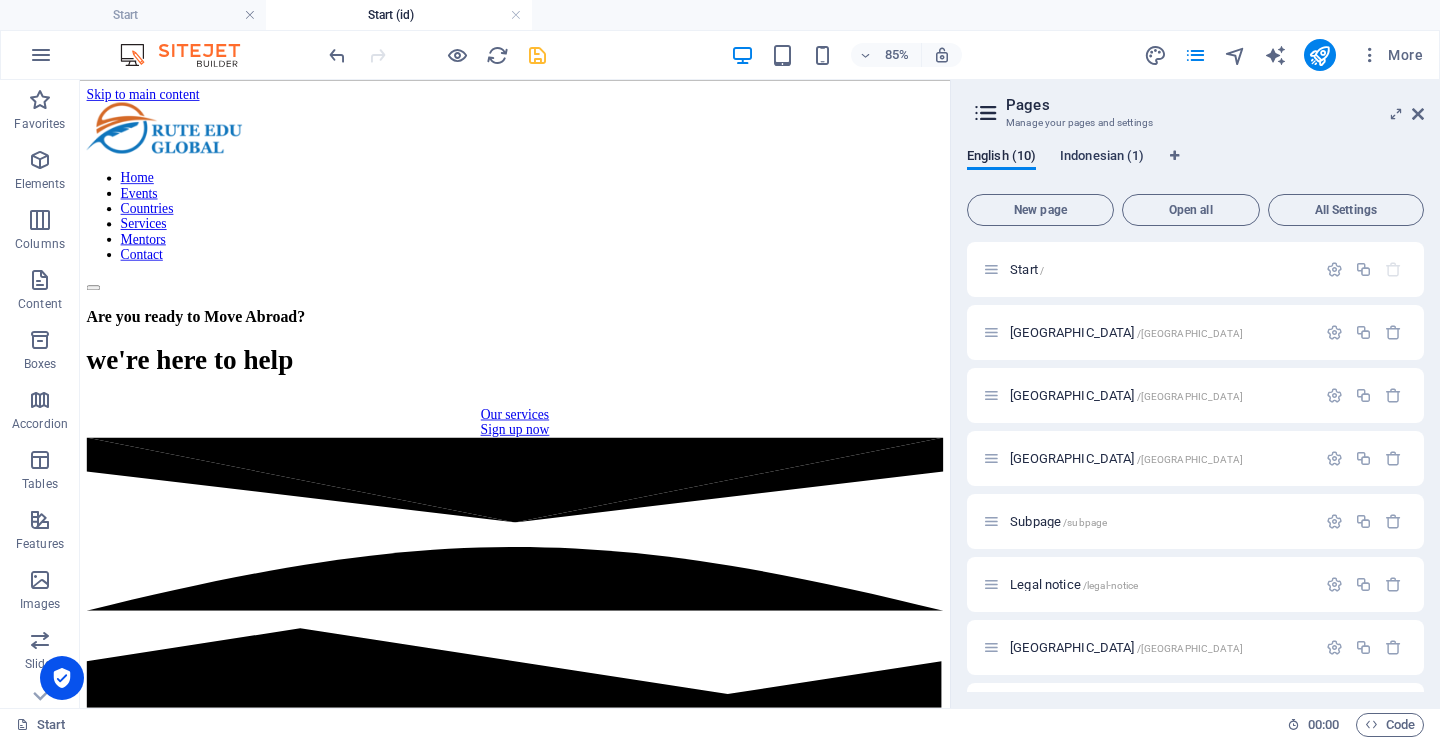 click on "Indonesian (1)" at bounding box center [1102, 158] 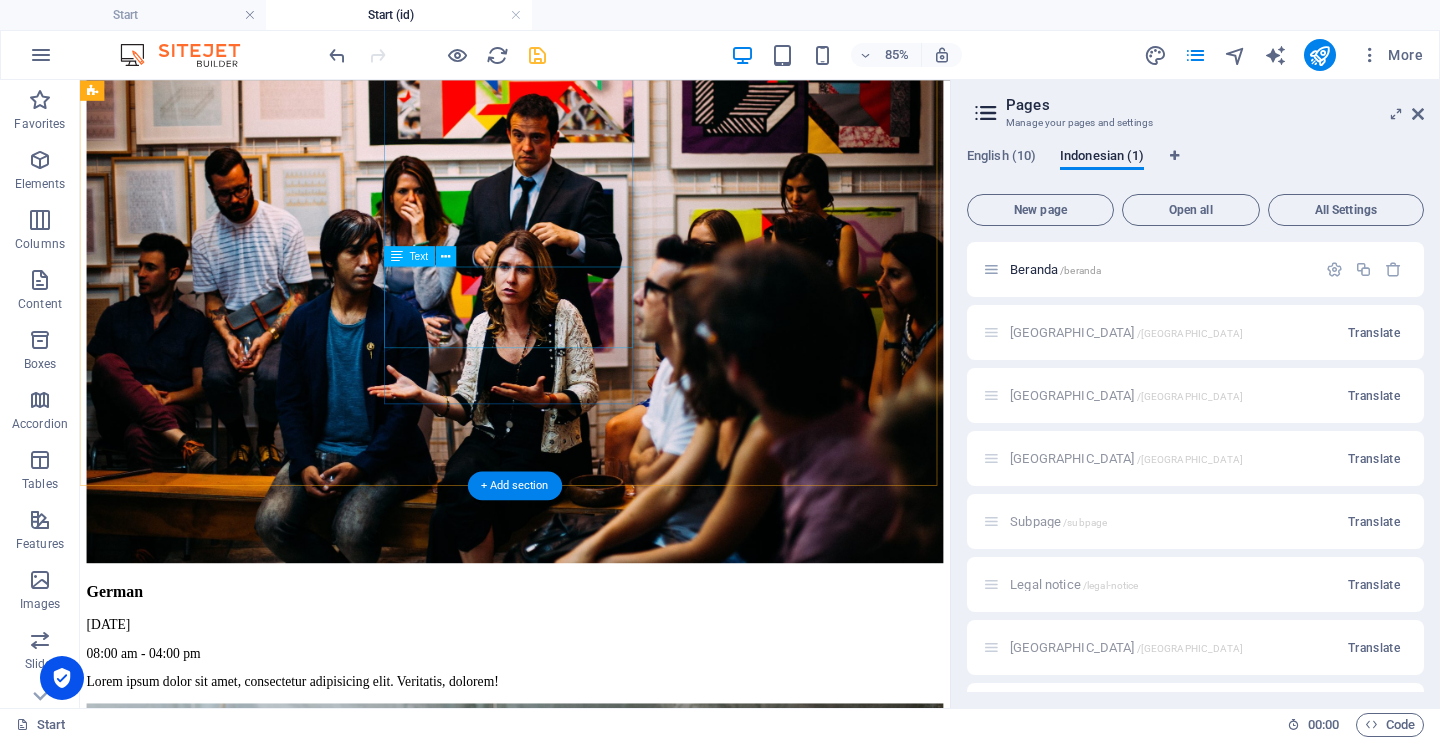 scroll, scrollTop: 2983, scrollLeft: 0, axis: vertical 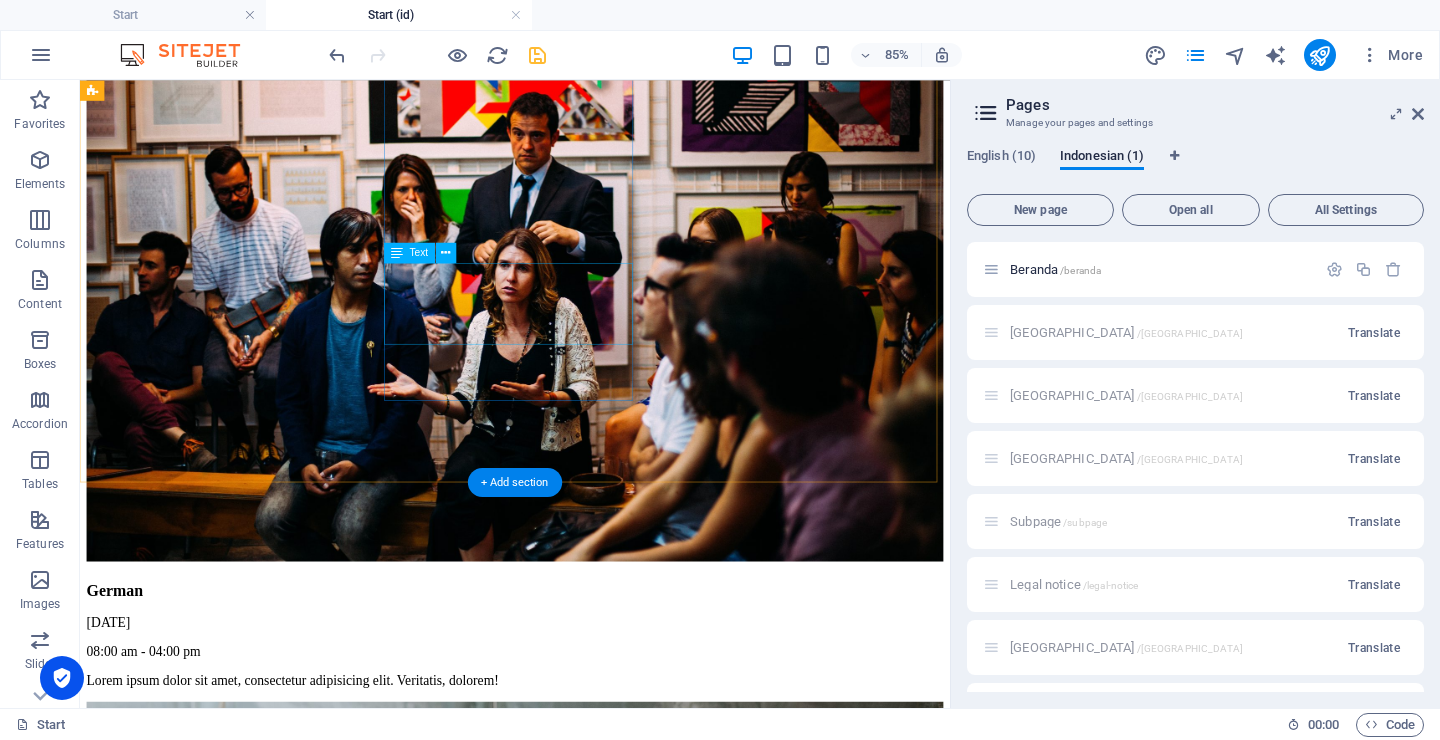 click on "Available scholarships: Holland Scholarship, Orange Tulip Fund, Erasmus Mundus, and university-specific grants." at bounding box center [592, 7935] 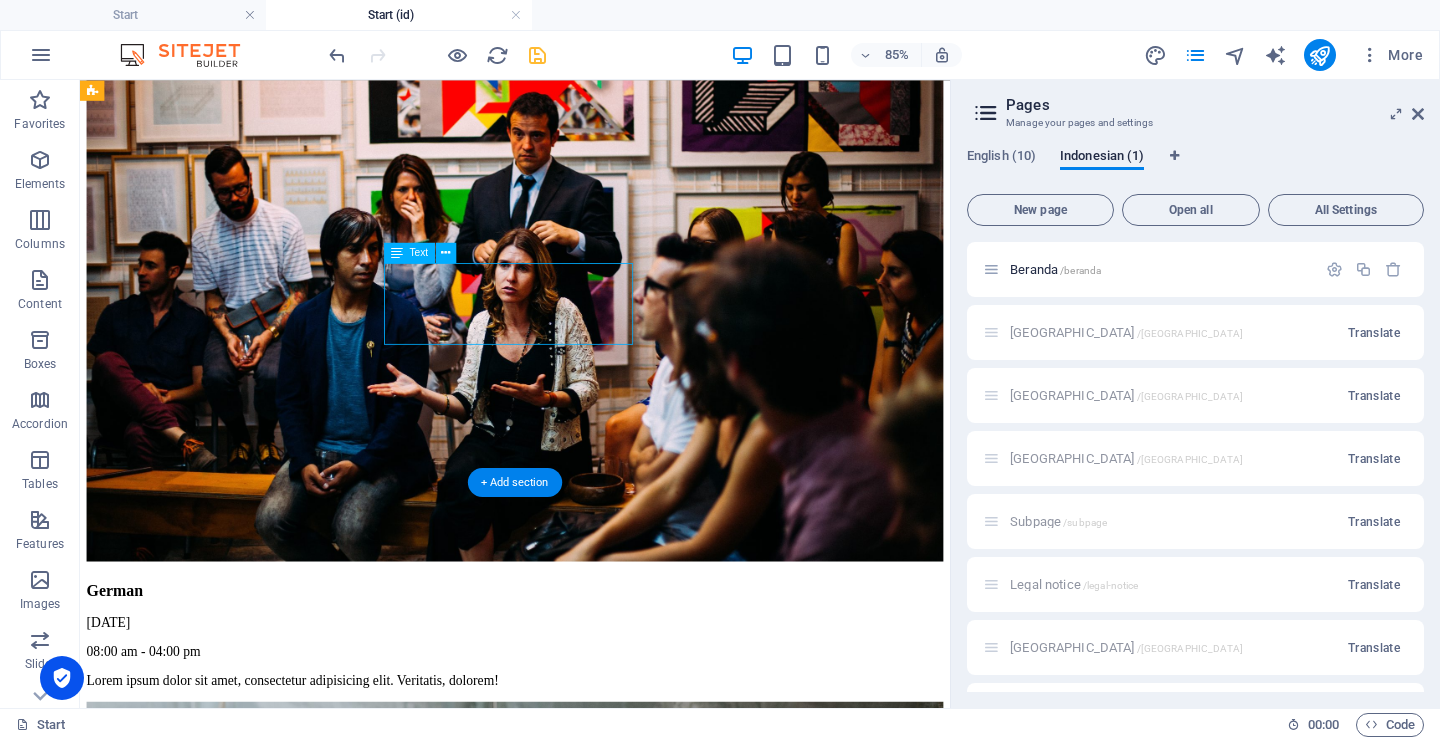 click on "Available scholarships: Holland Scholarship, Orange Tulip Fund, Erasmus Mundus, and university-specific grants." at bounding box center (592, 7935) 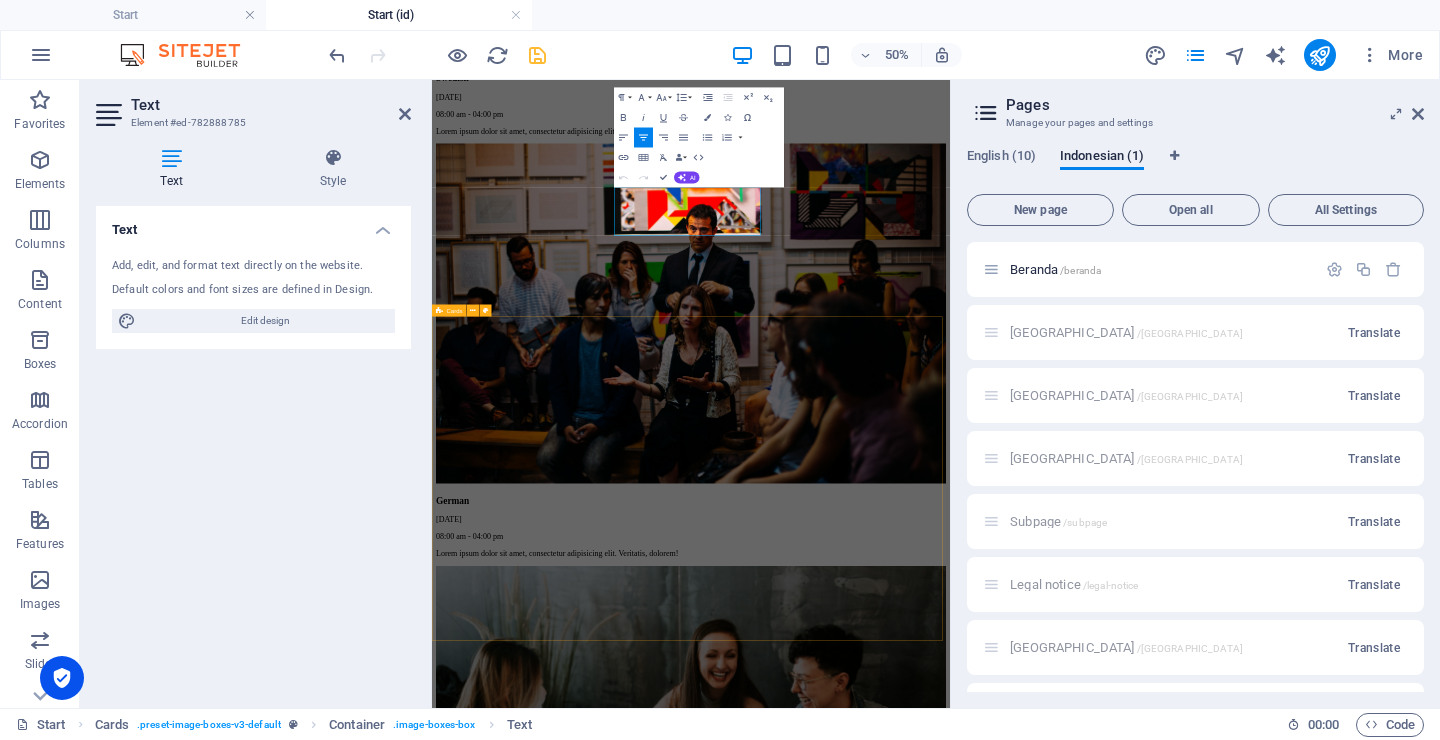 scroll, scrollTop: 3500, scrollLeft: 0, axis: vertical 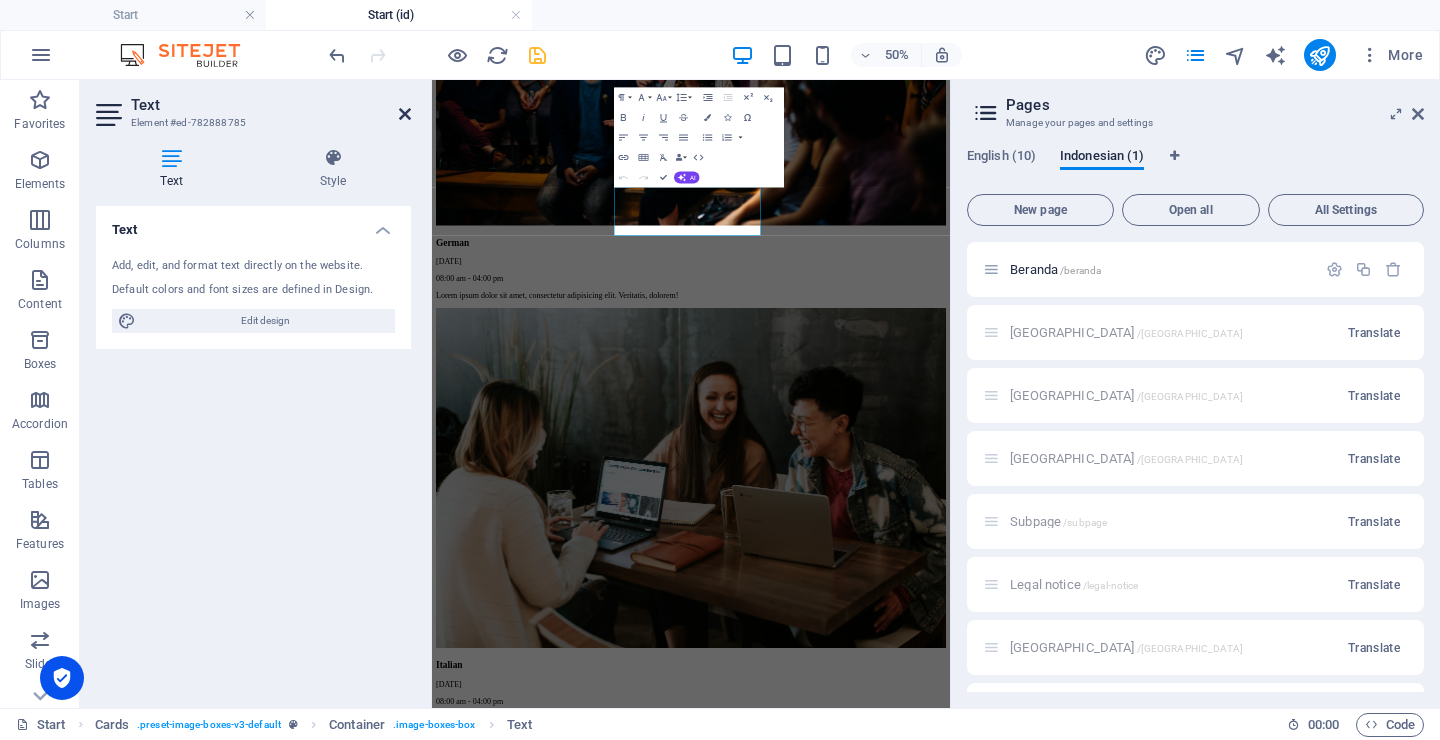 click at bounding box center (405, 114) 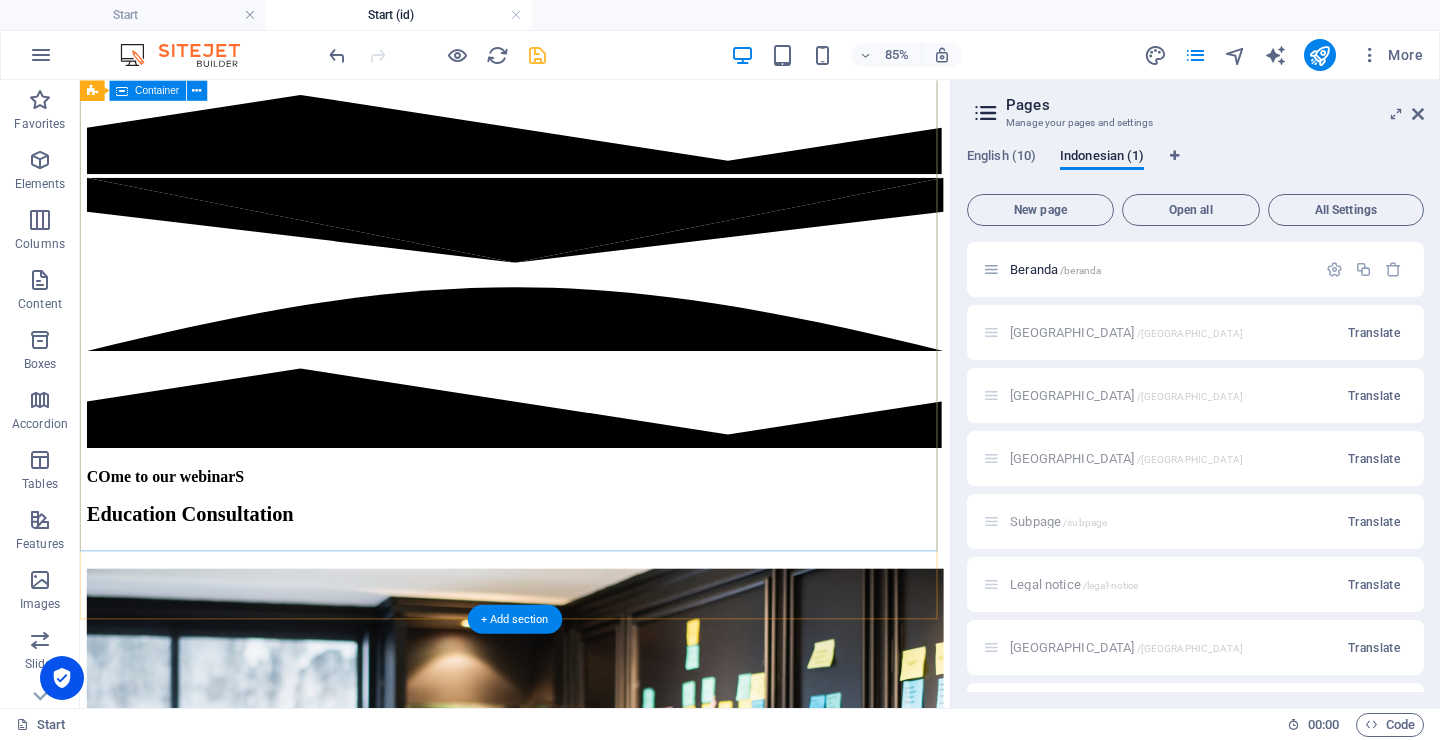 scroll, scrollTop: 0, scrollLeft: 0, axis: both 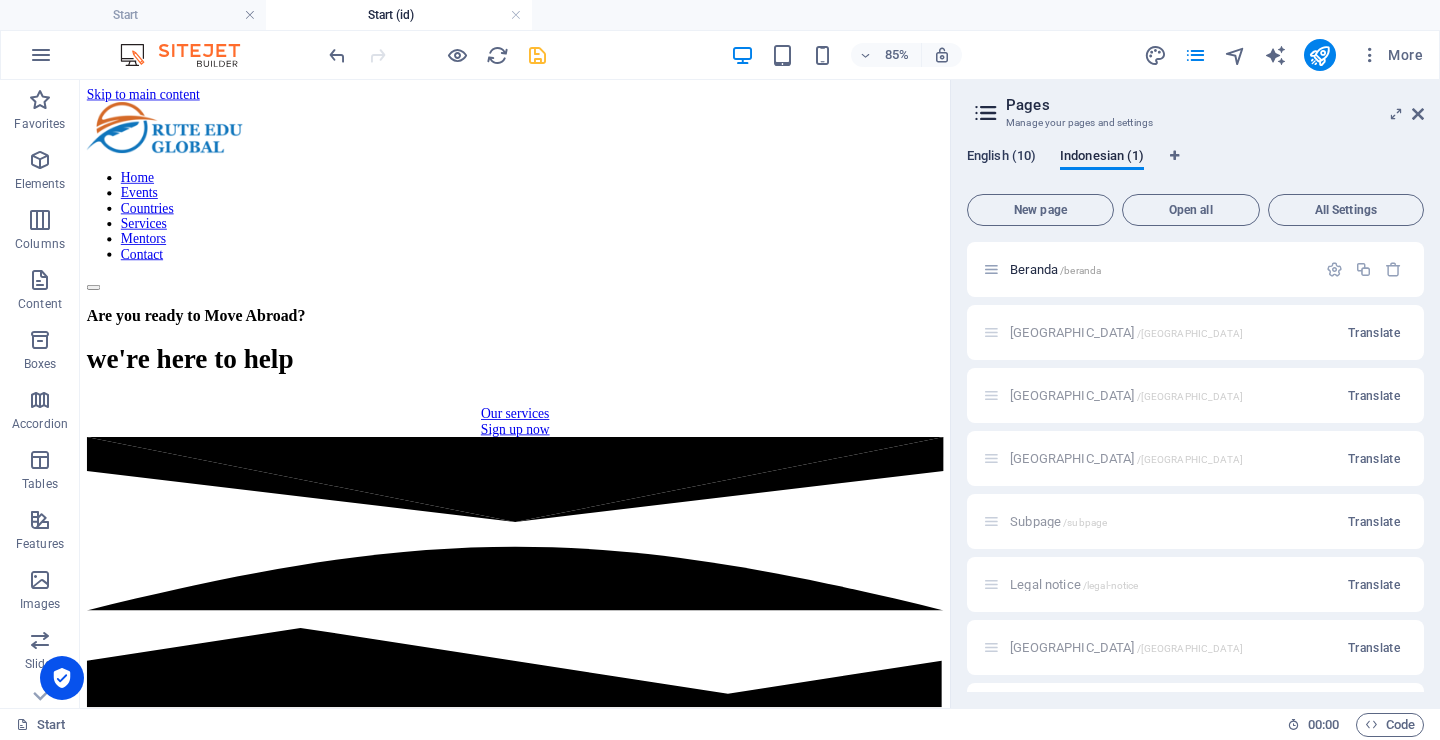 click on "English (10)" at bounding box center [1001, 158] 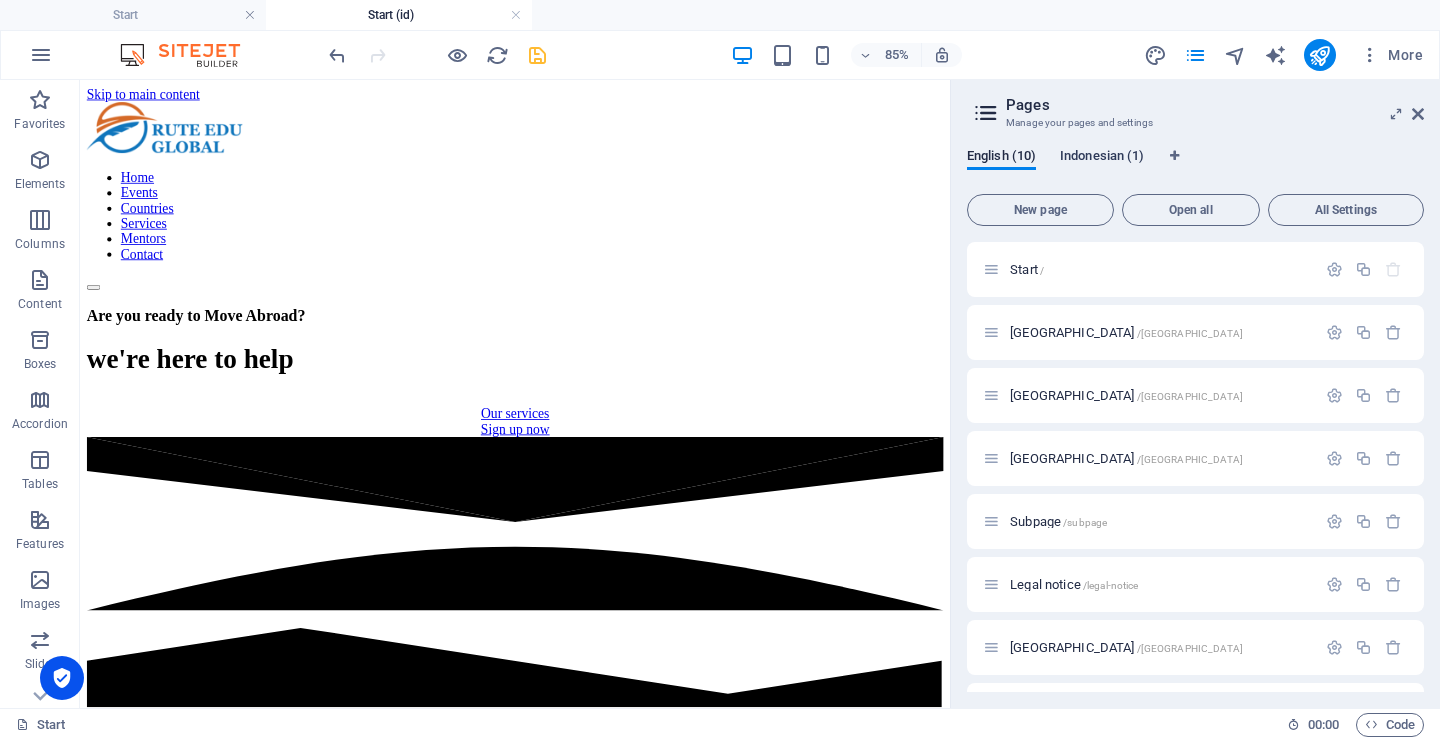 click on "Indonesian (1)" at bounding box center (1102, 158) 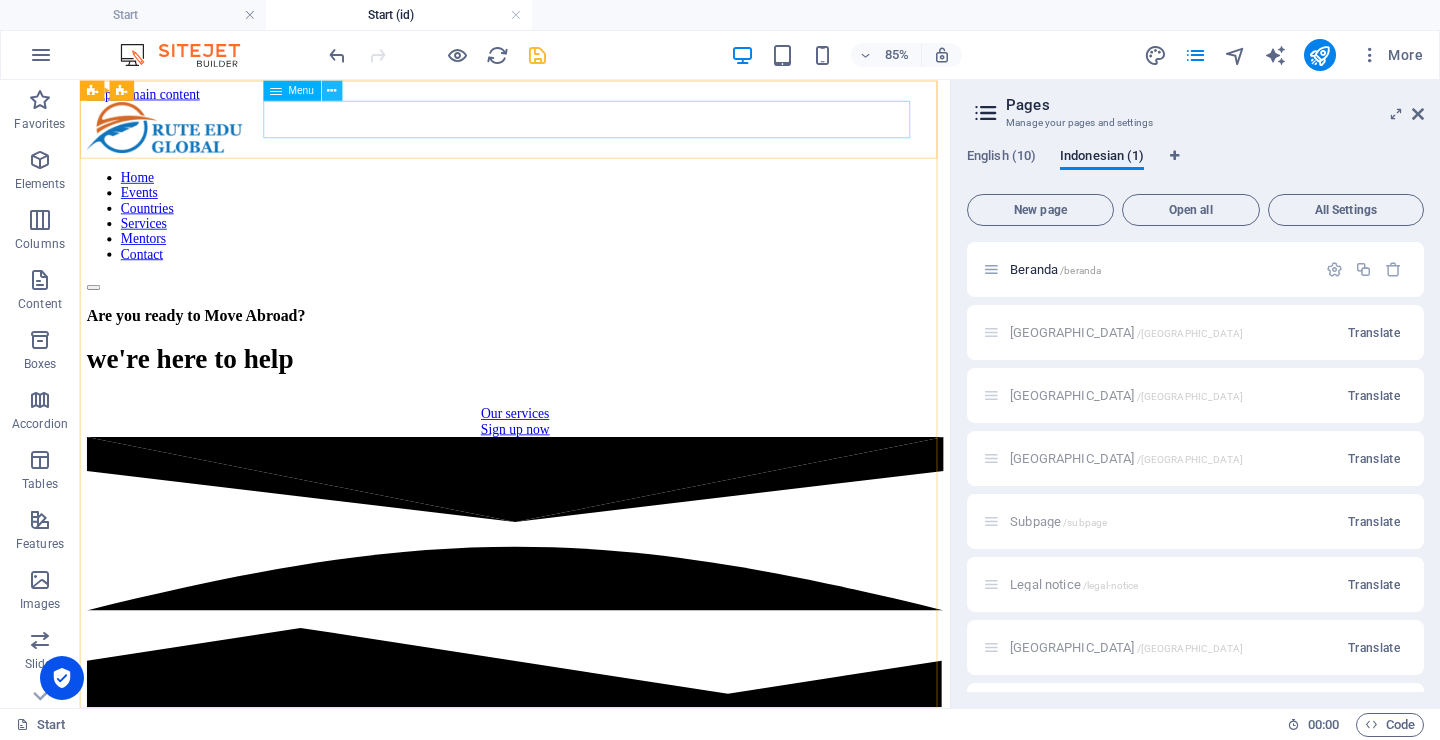 click at bounding box center (332, 90) 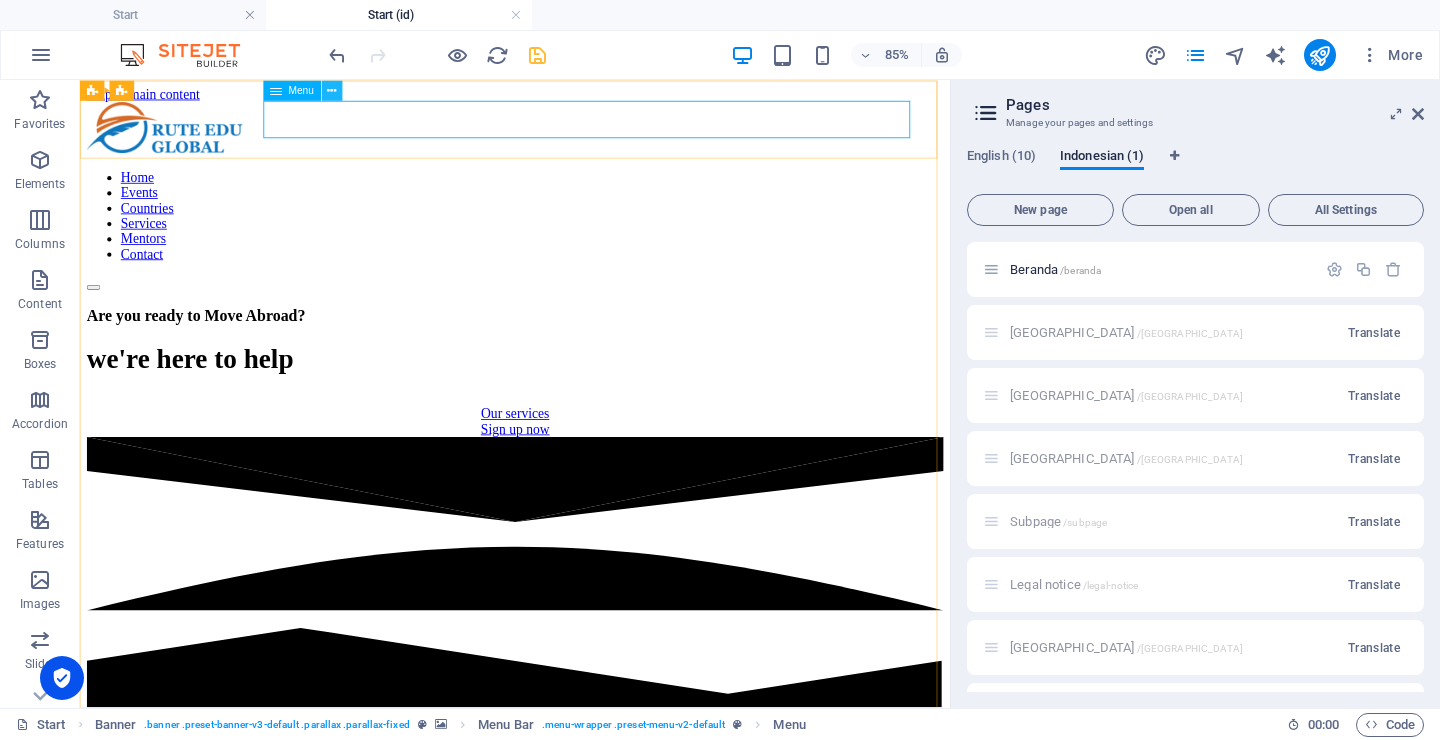 click at bounding box center (332, 90) 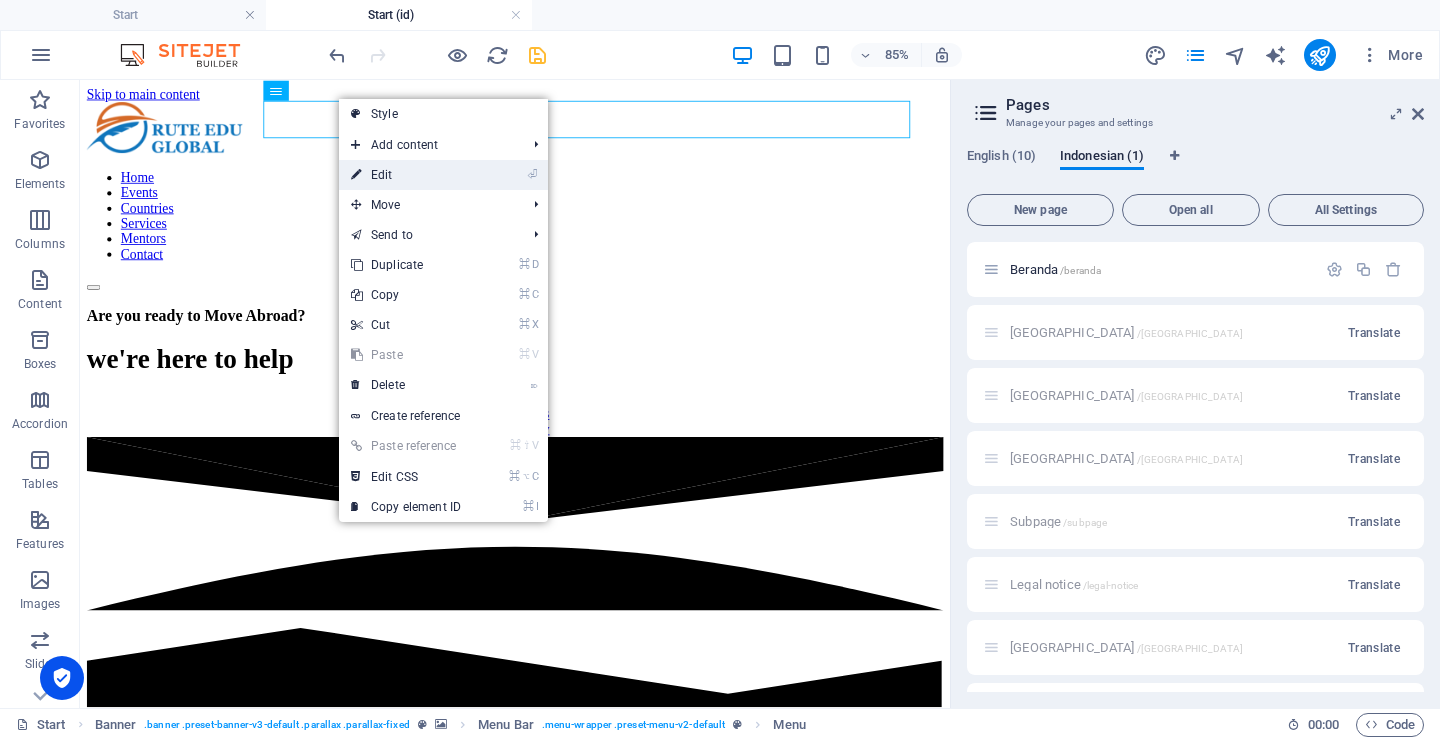 click on "⏎  Edit" at bounding box center (406, 175) 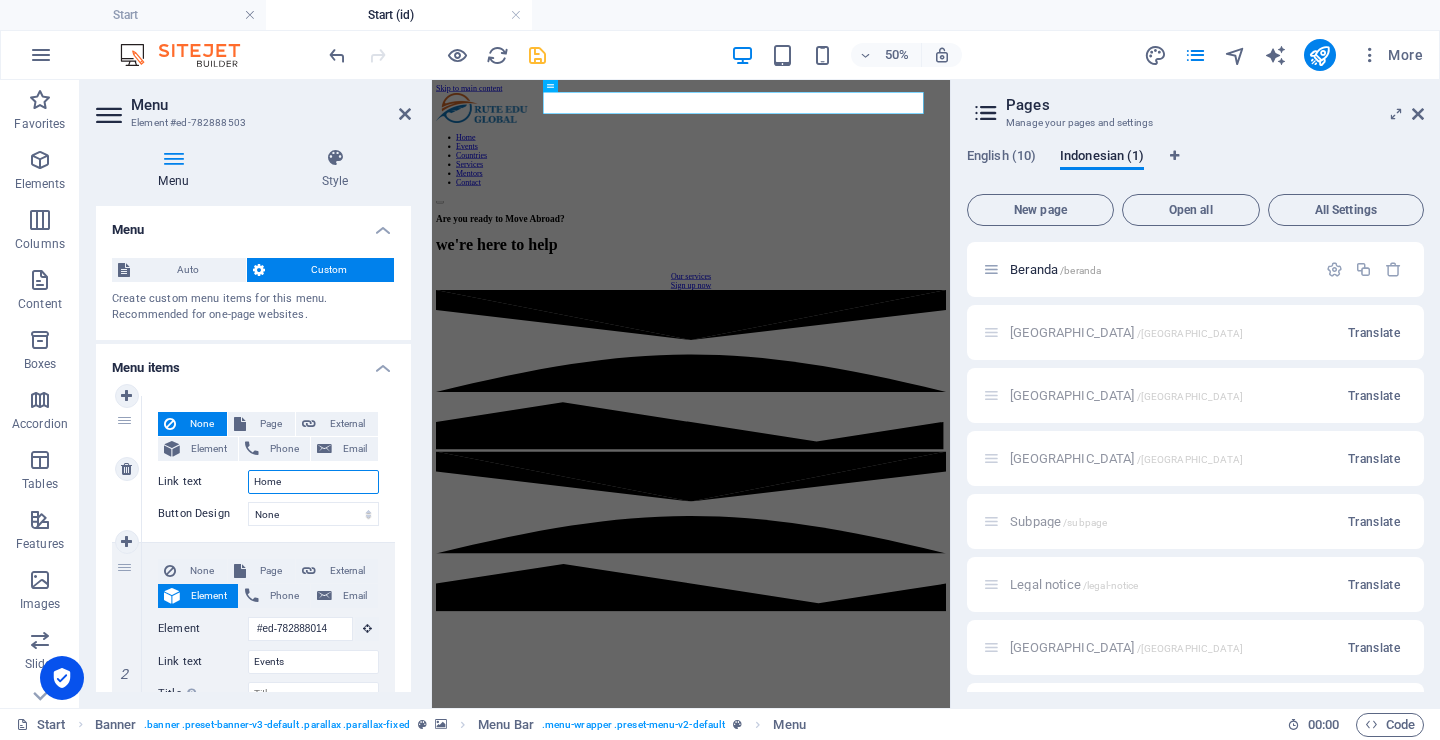 drag, startPoint x: 286, startPoint y: 480, endPoint x: 237, endPoint y: 492, distance: 50.447994 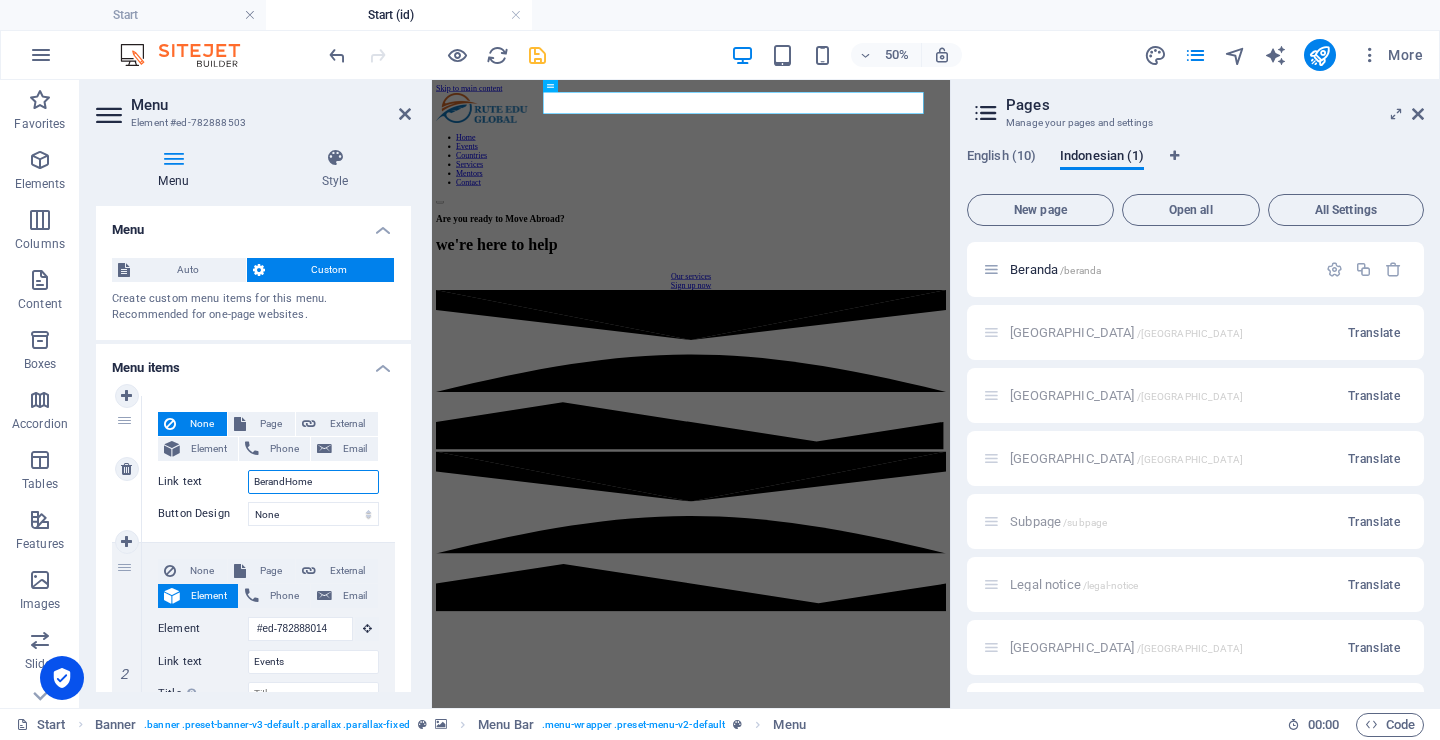 type on "BerandaHome" 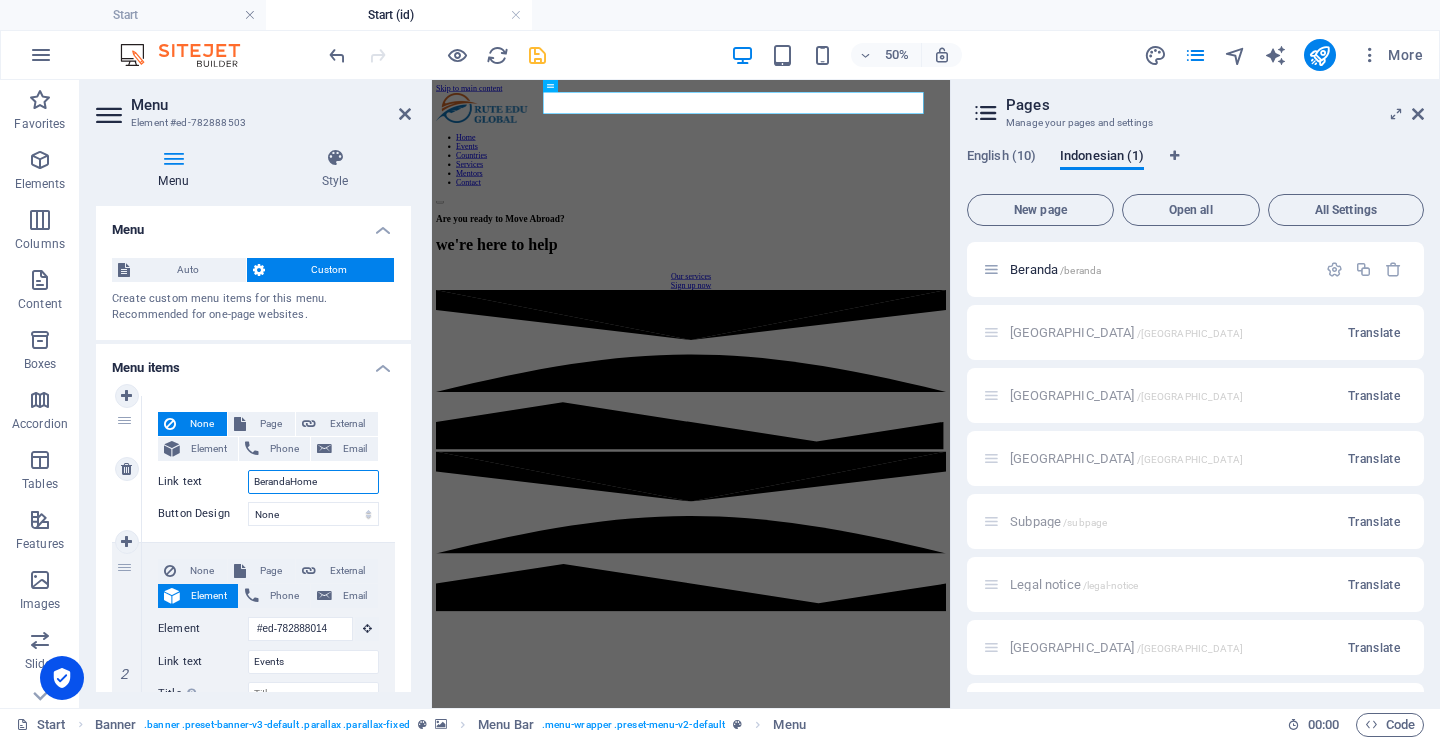 select 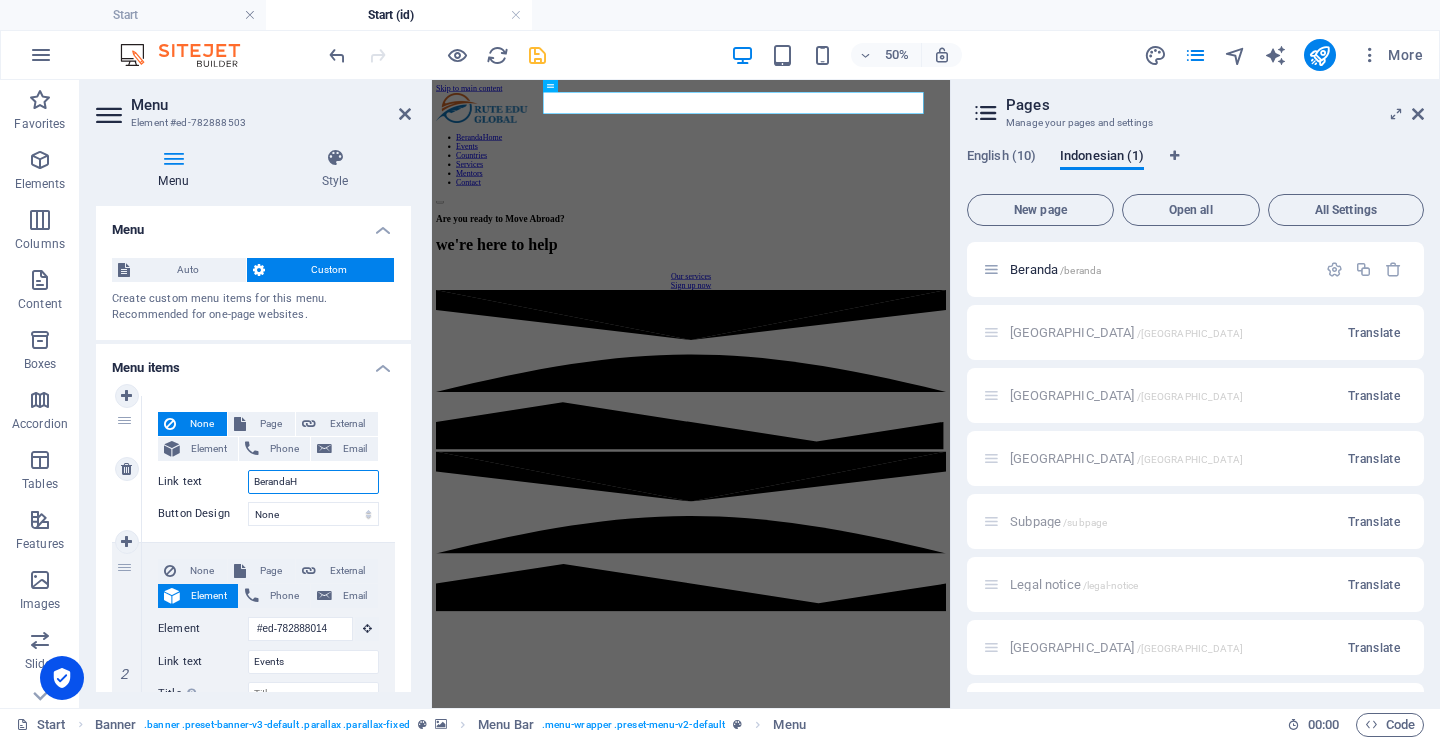 type on "Beranda" 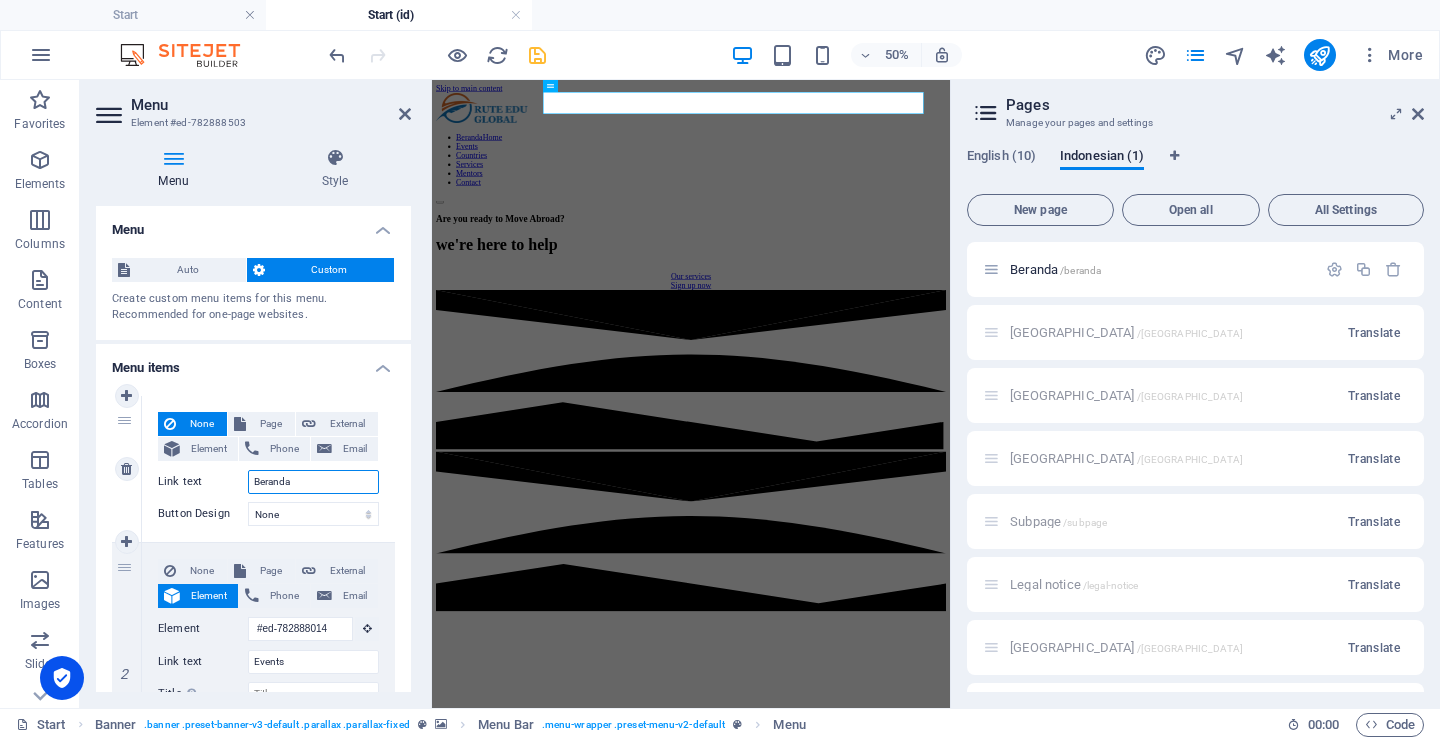 select 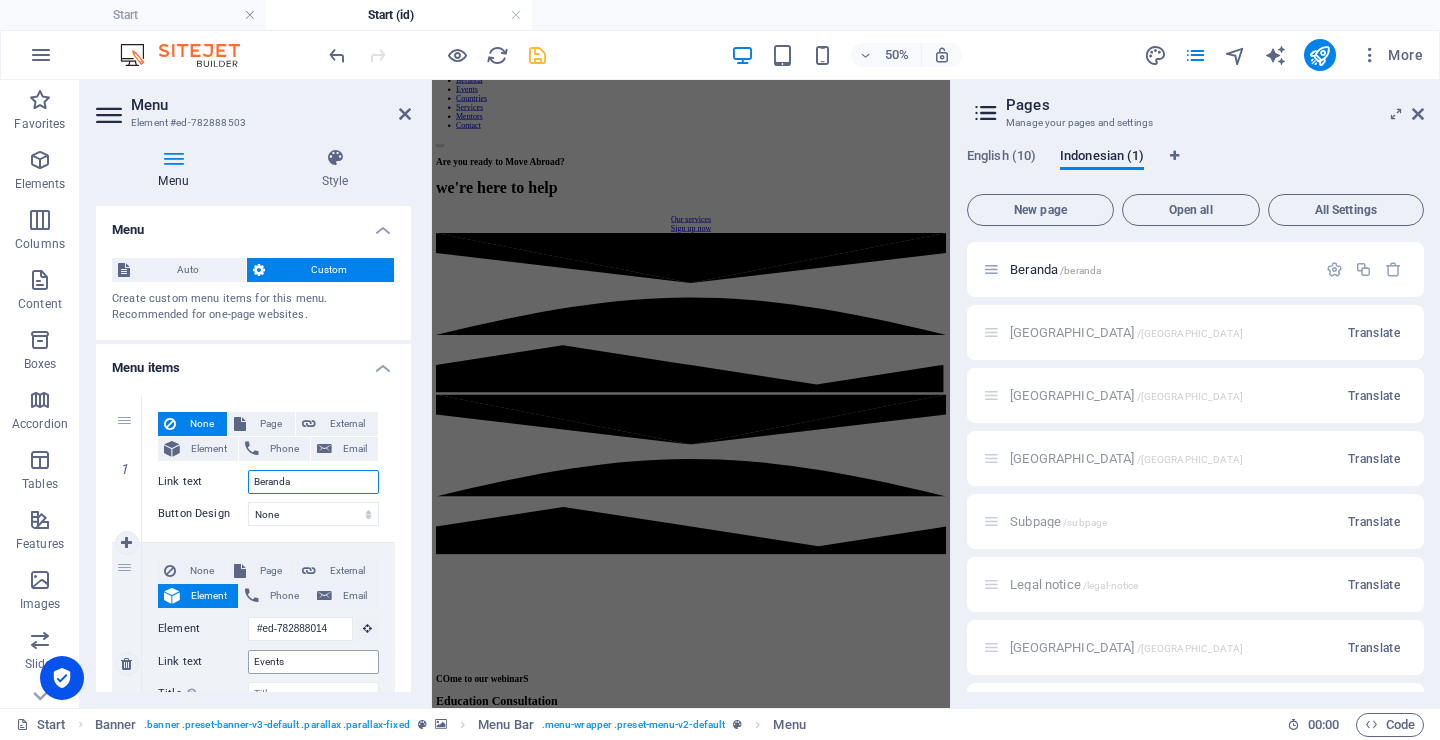 scroll, scrollTop: 0, scrollLeft: 0, axis: both 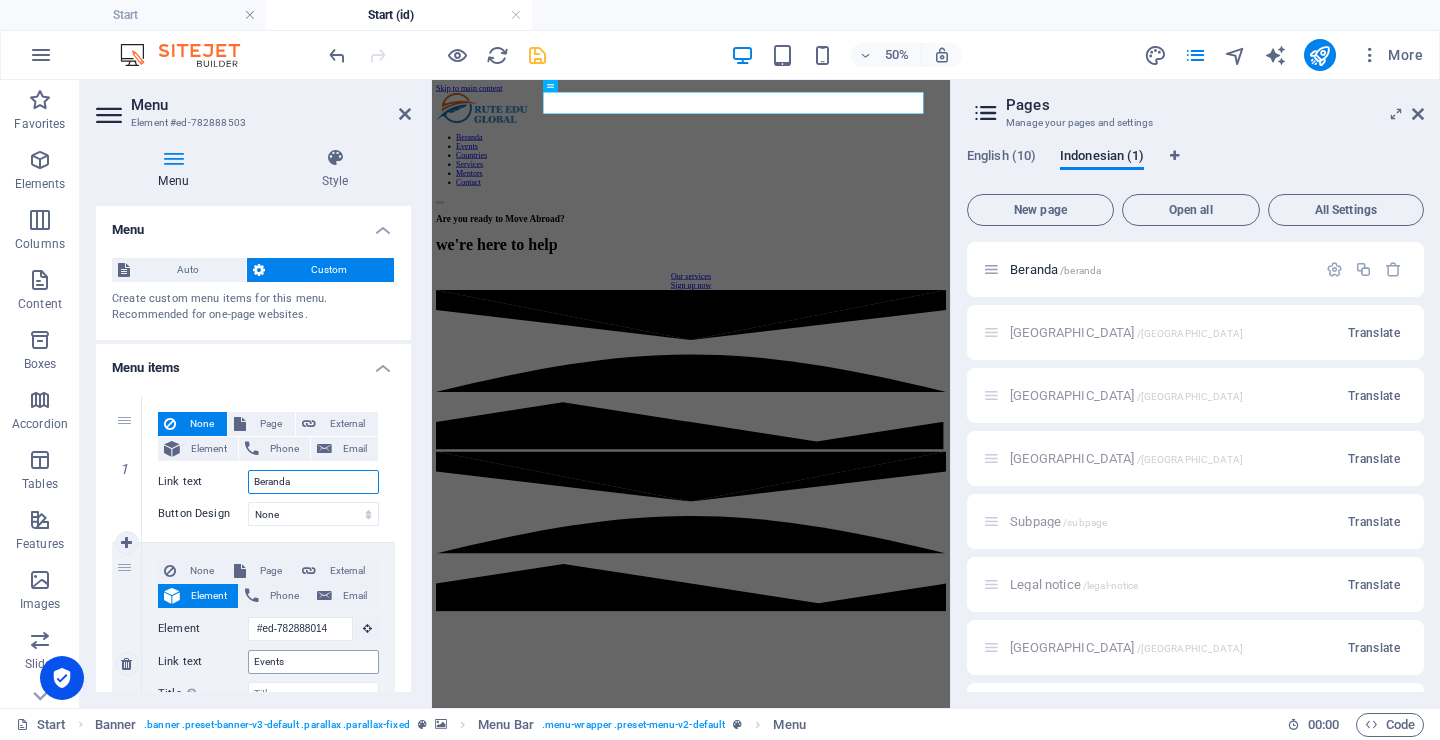 type on "Beranda" 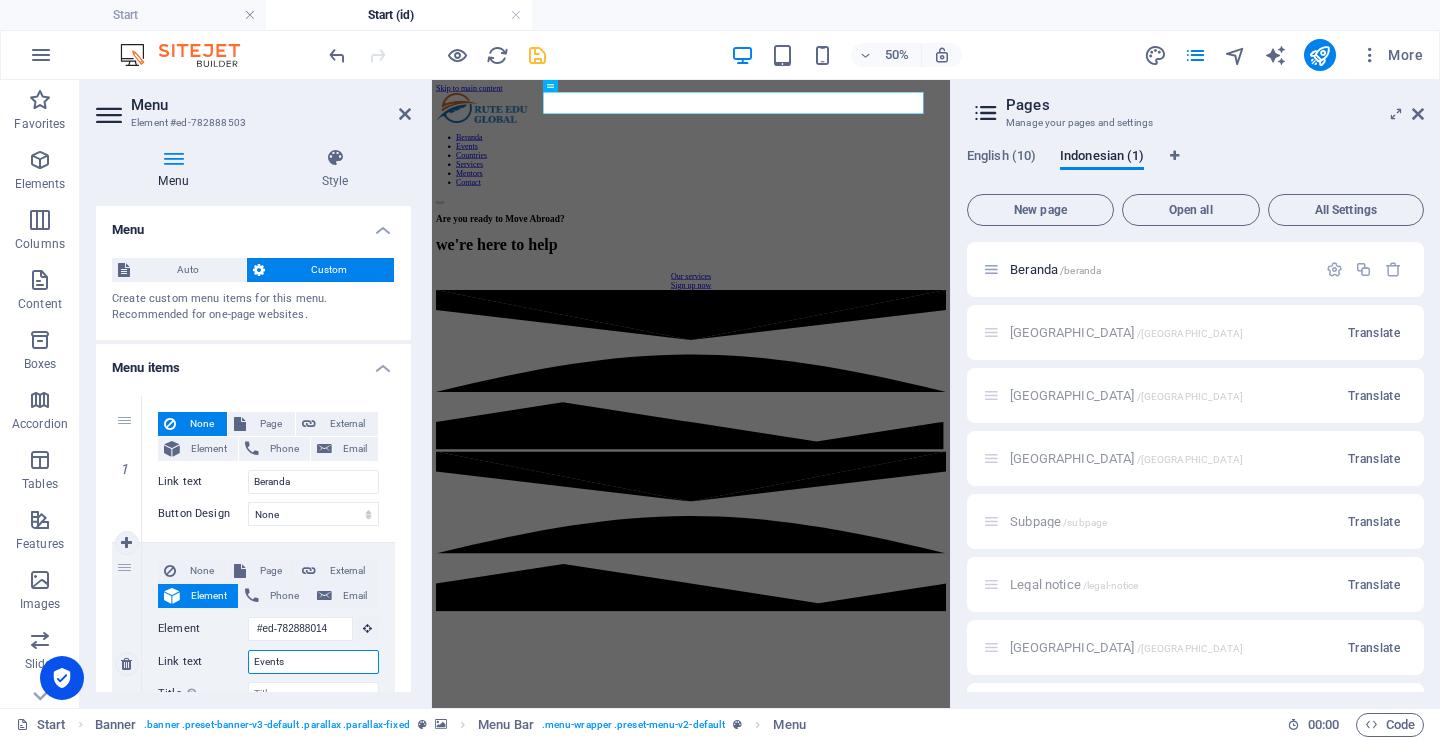 drag, startPoint x: 318, startPoint y: 653, endPoint x: 174, endPoint y: 661, distance: 144.22205 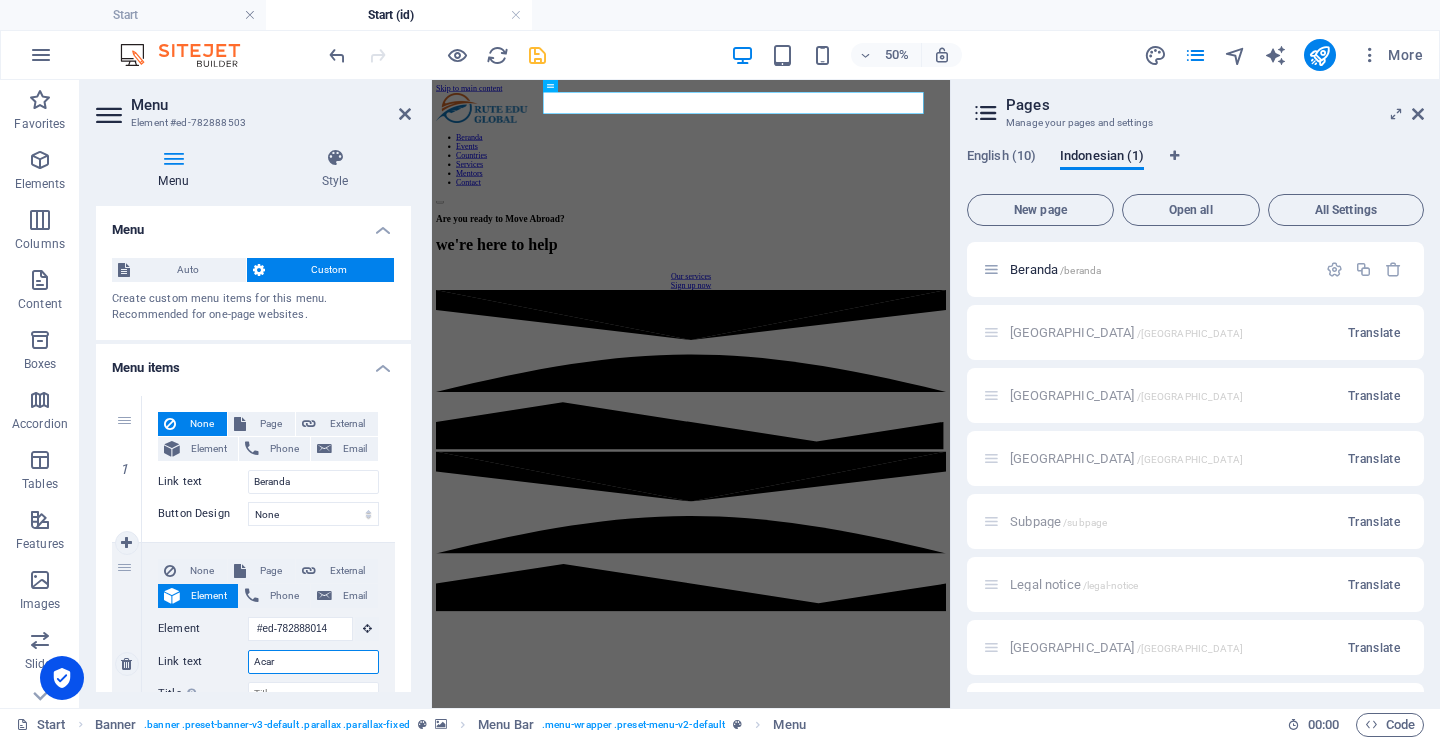 type on "Acara" 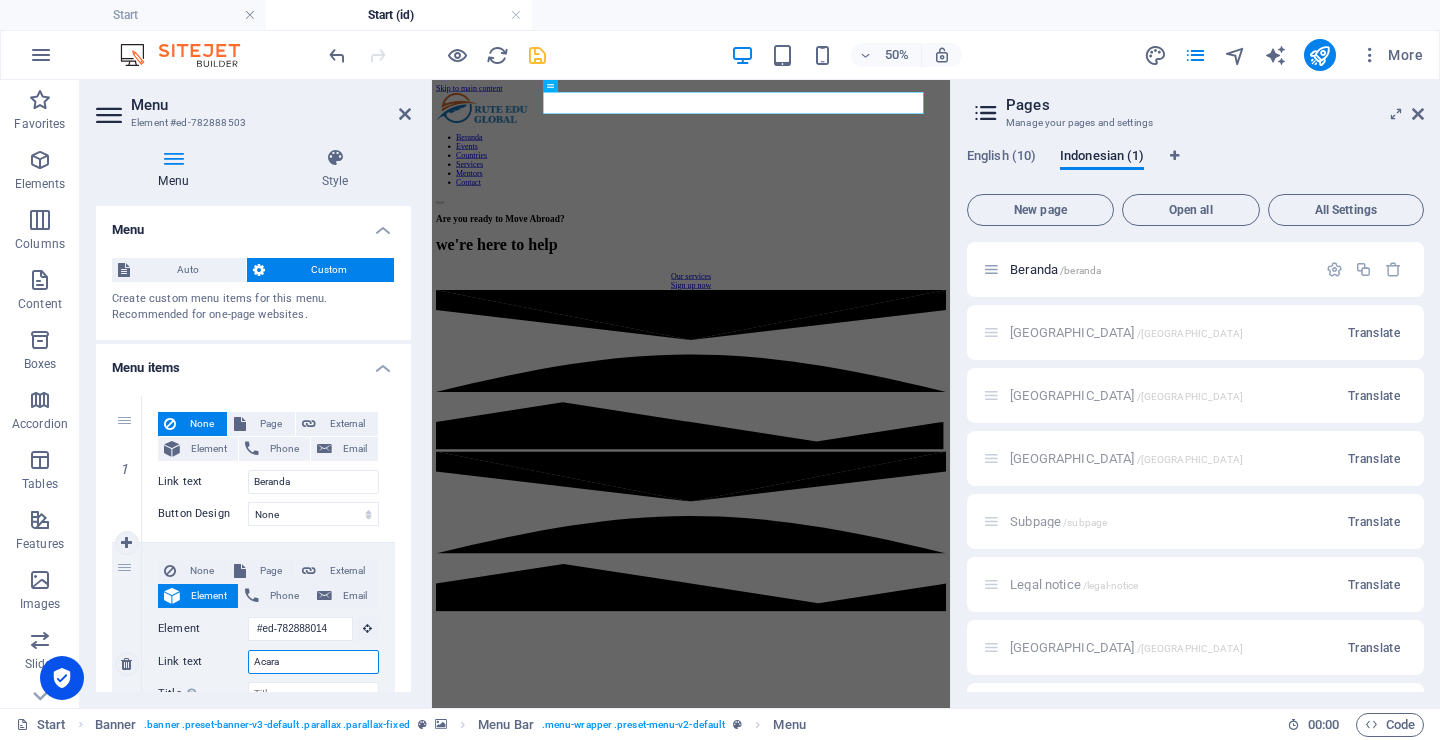 select 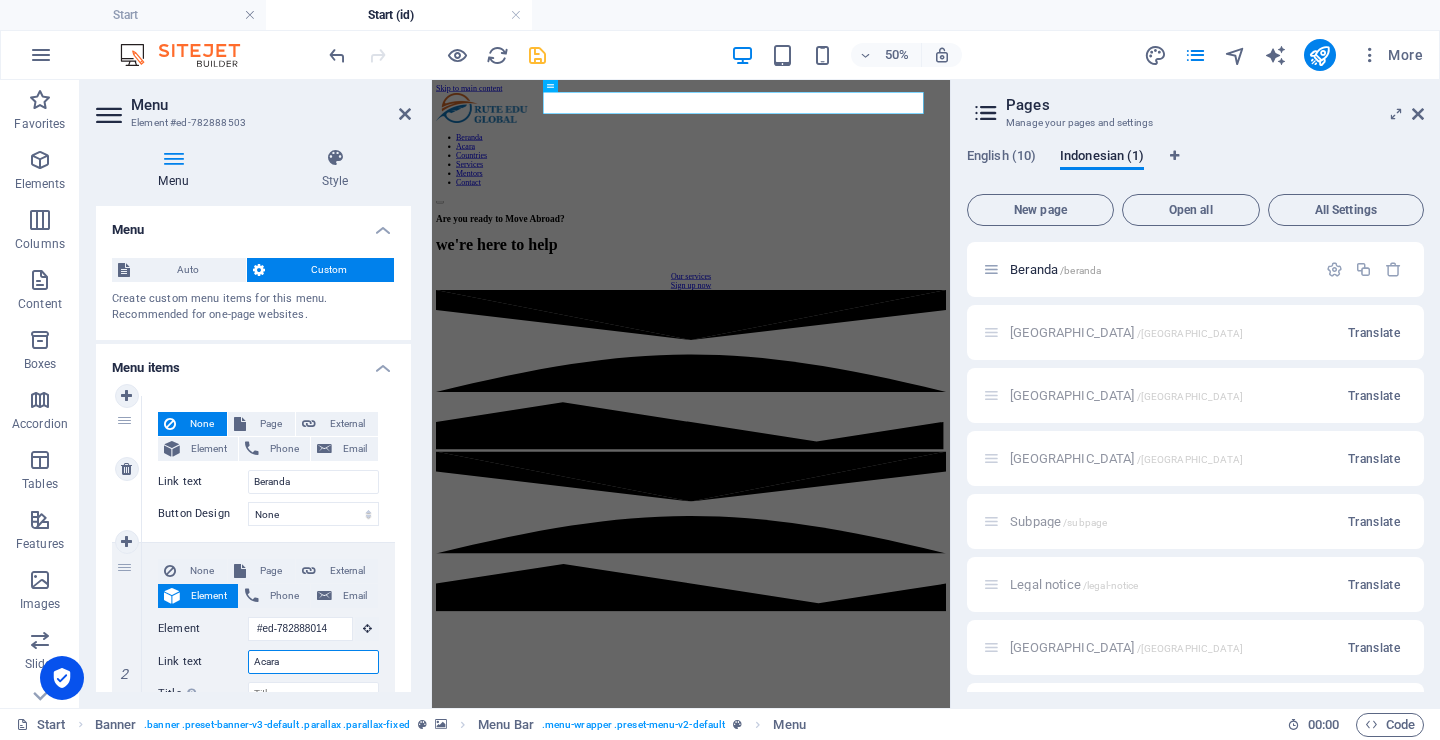 scroll, scrollTop: 4, scrollLeft: 0, axis: vertical 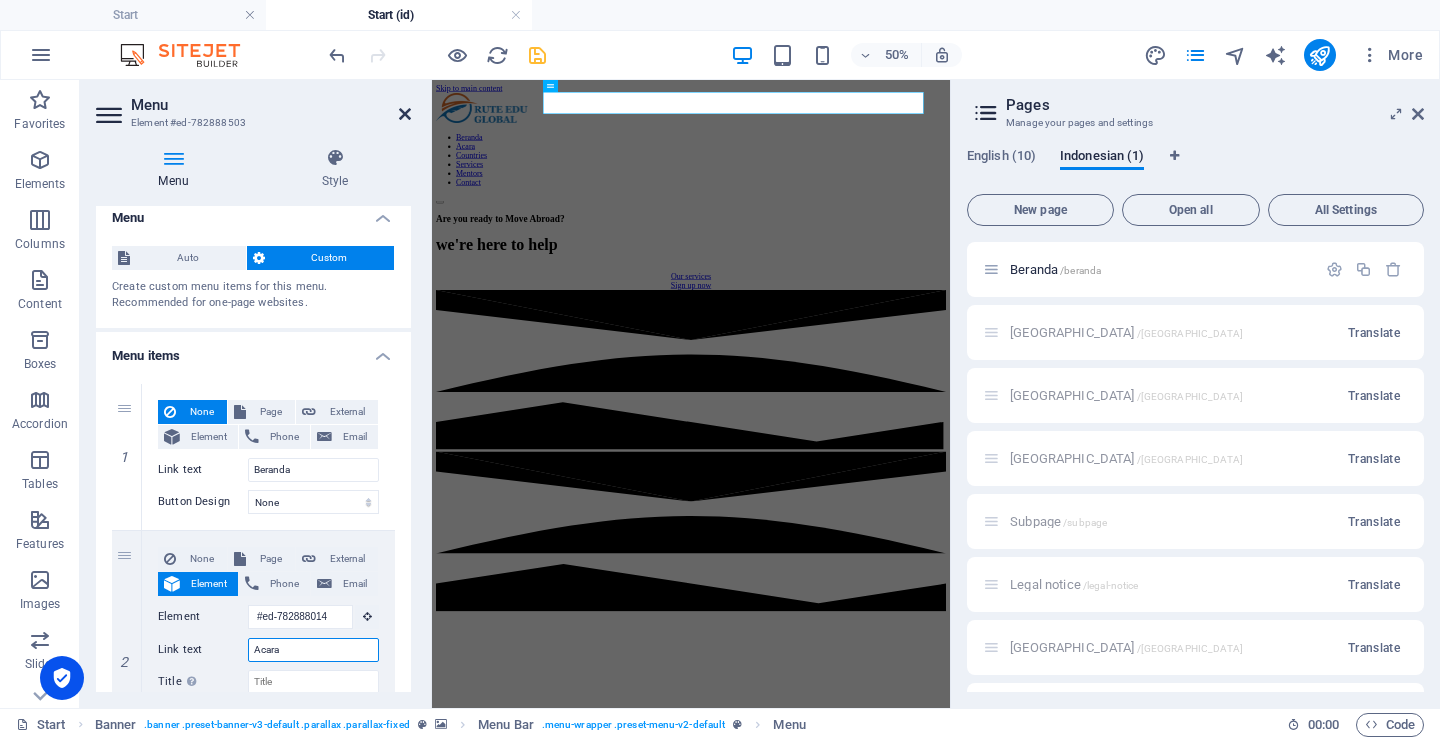 type on "Acara" 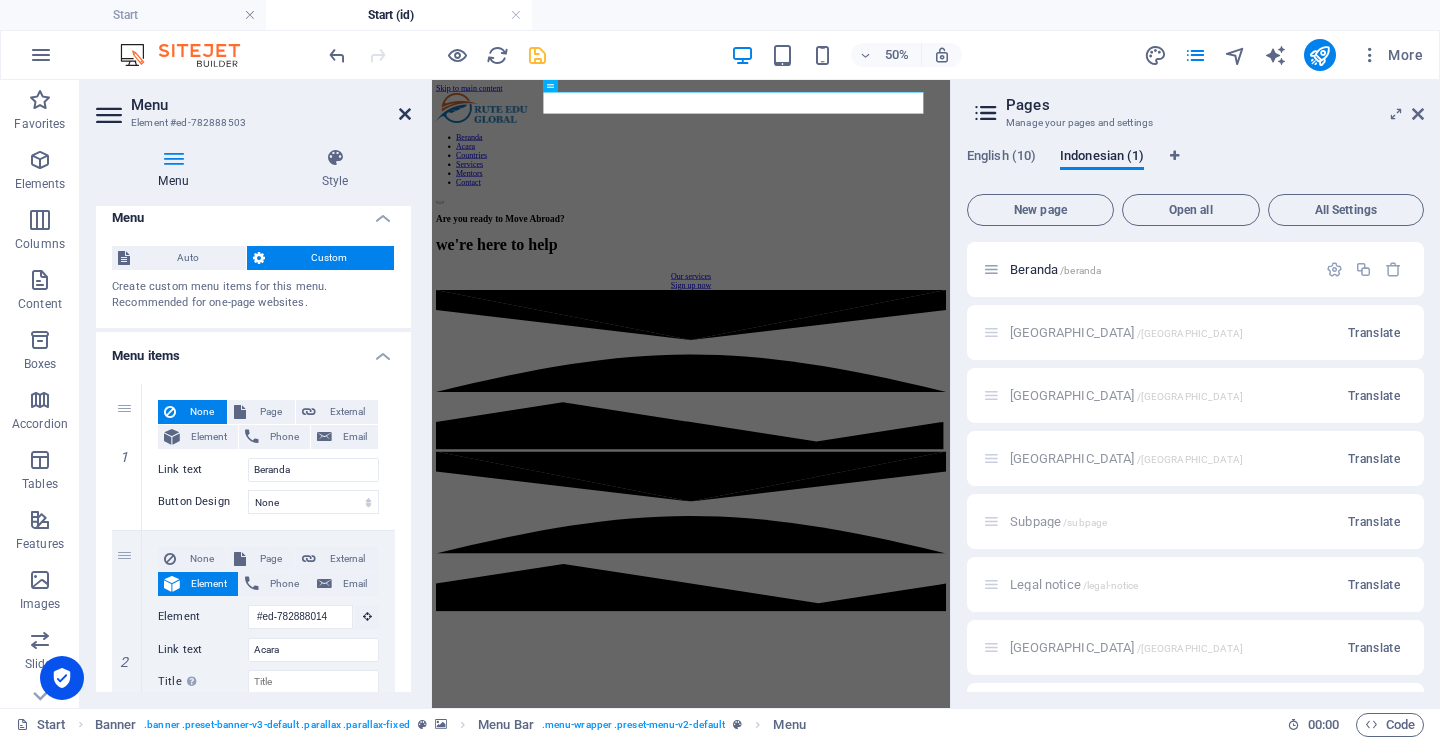 click at bounding box center [405, 114] 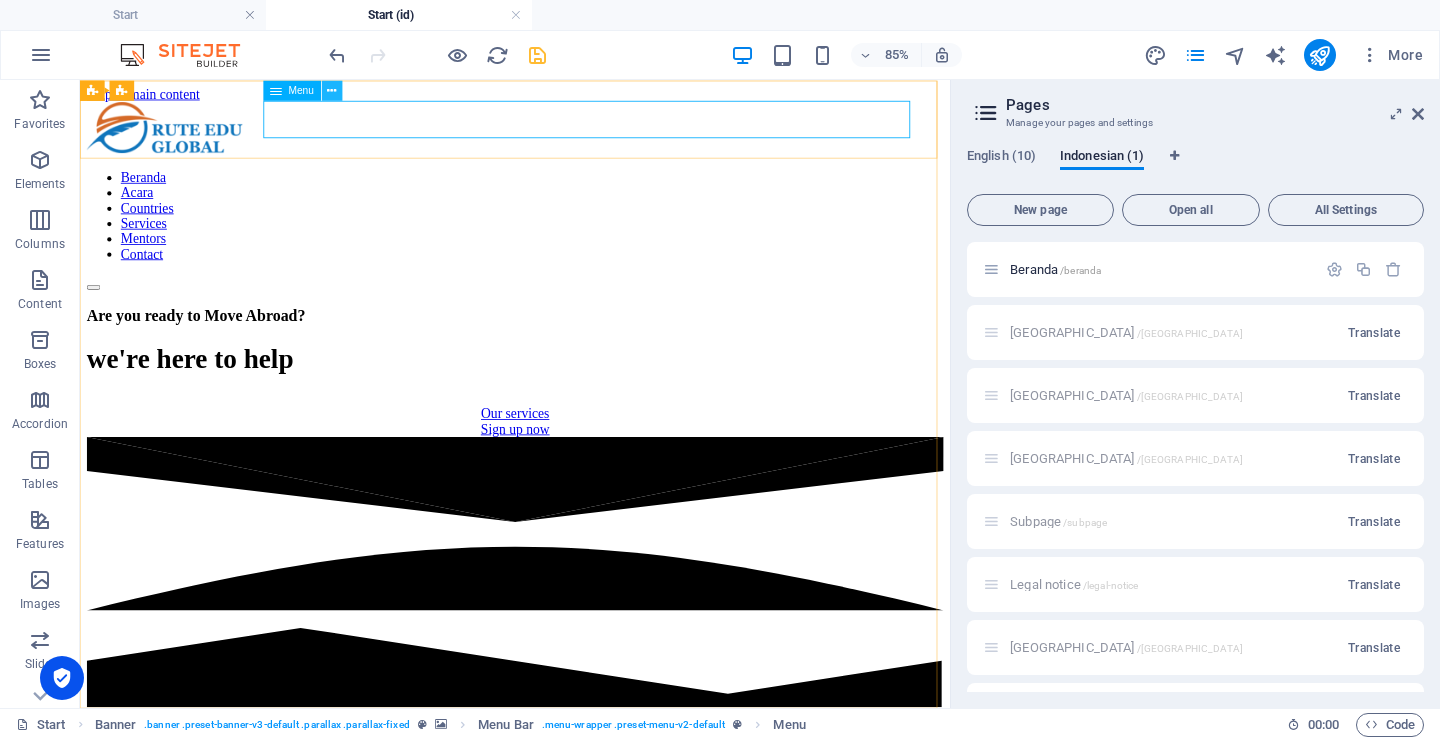 click at bounding box center (331, 90) 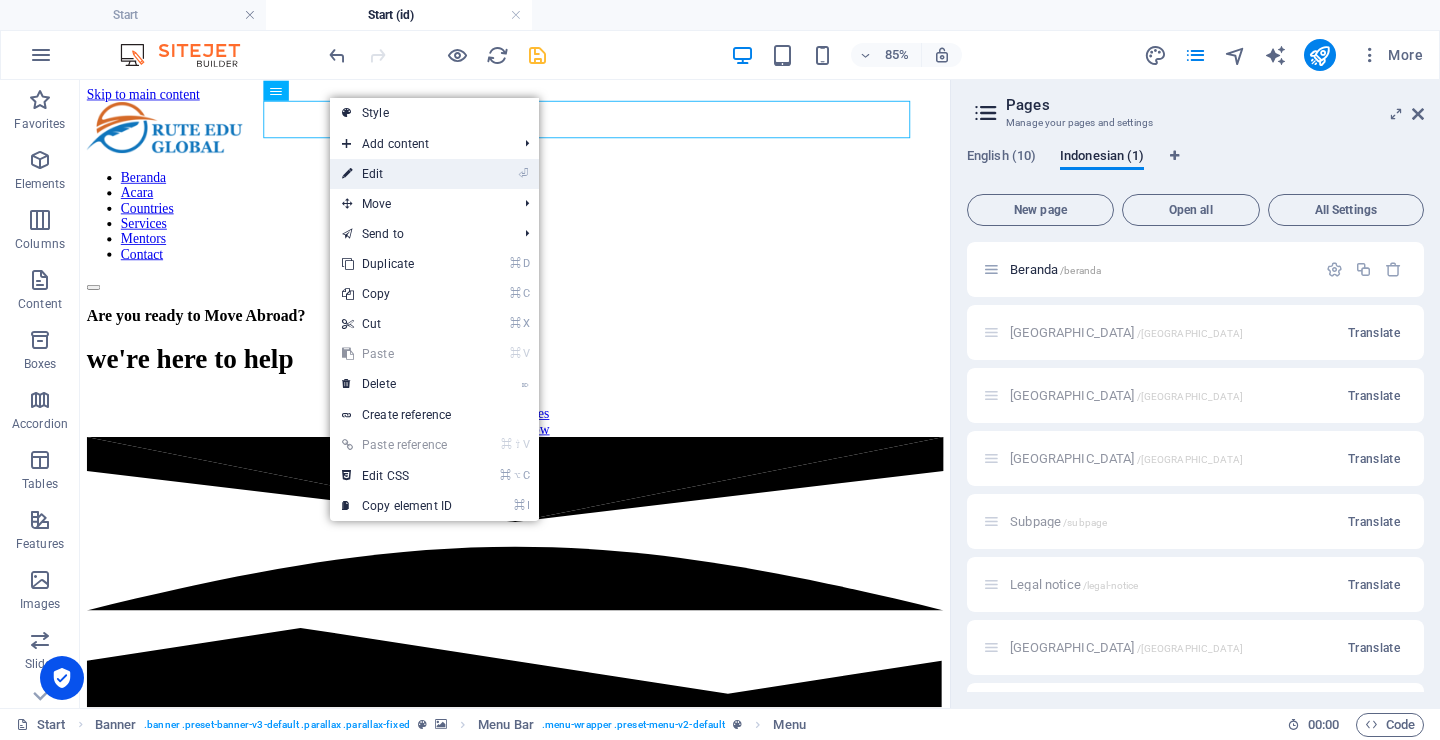 click on "⏎  Edit" at bounding box center [397, 174] 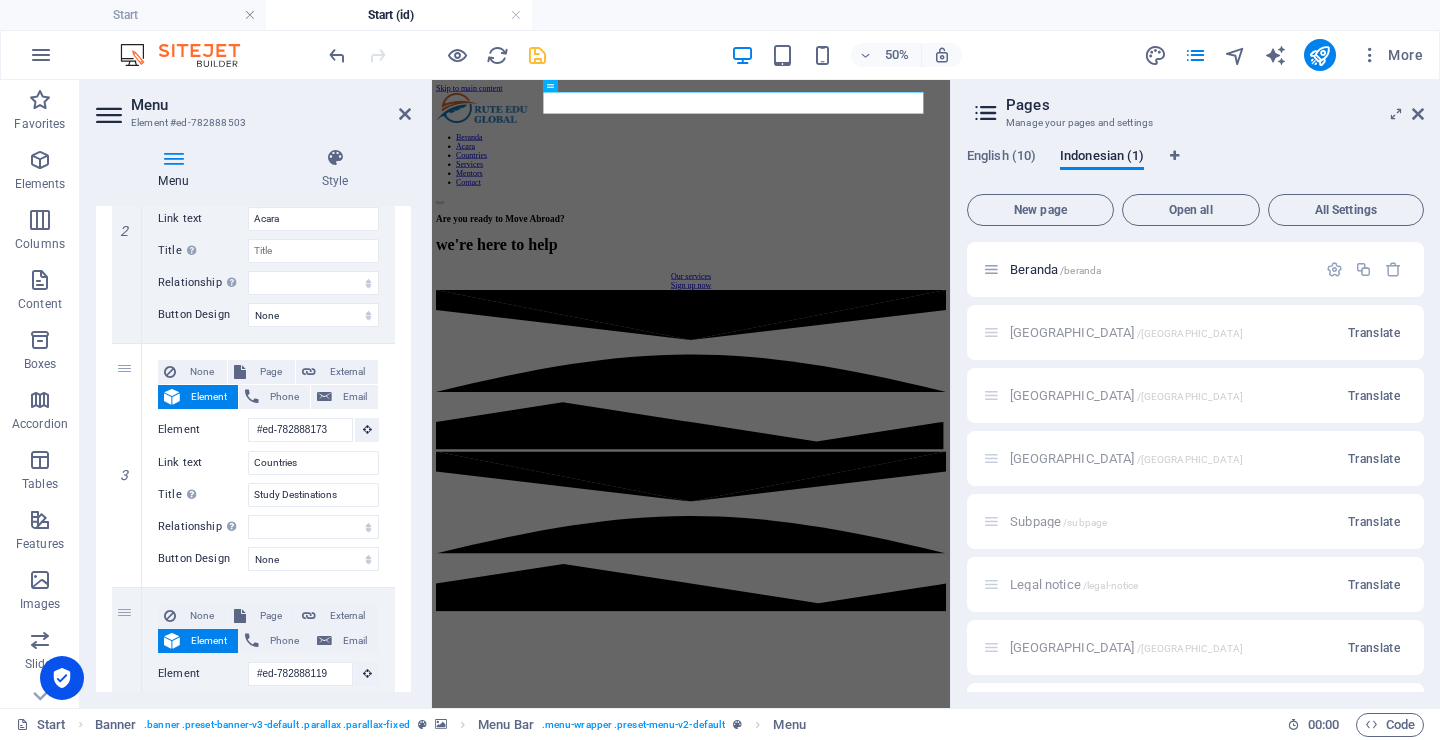 scroll, scrollTop: 495, scrollLeft: 0, axis: vertical 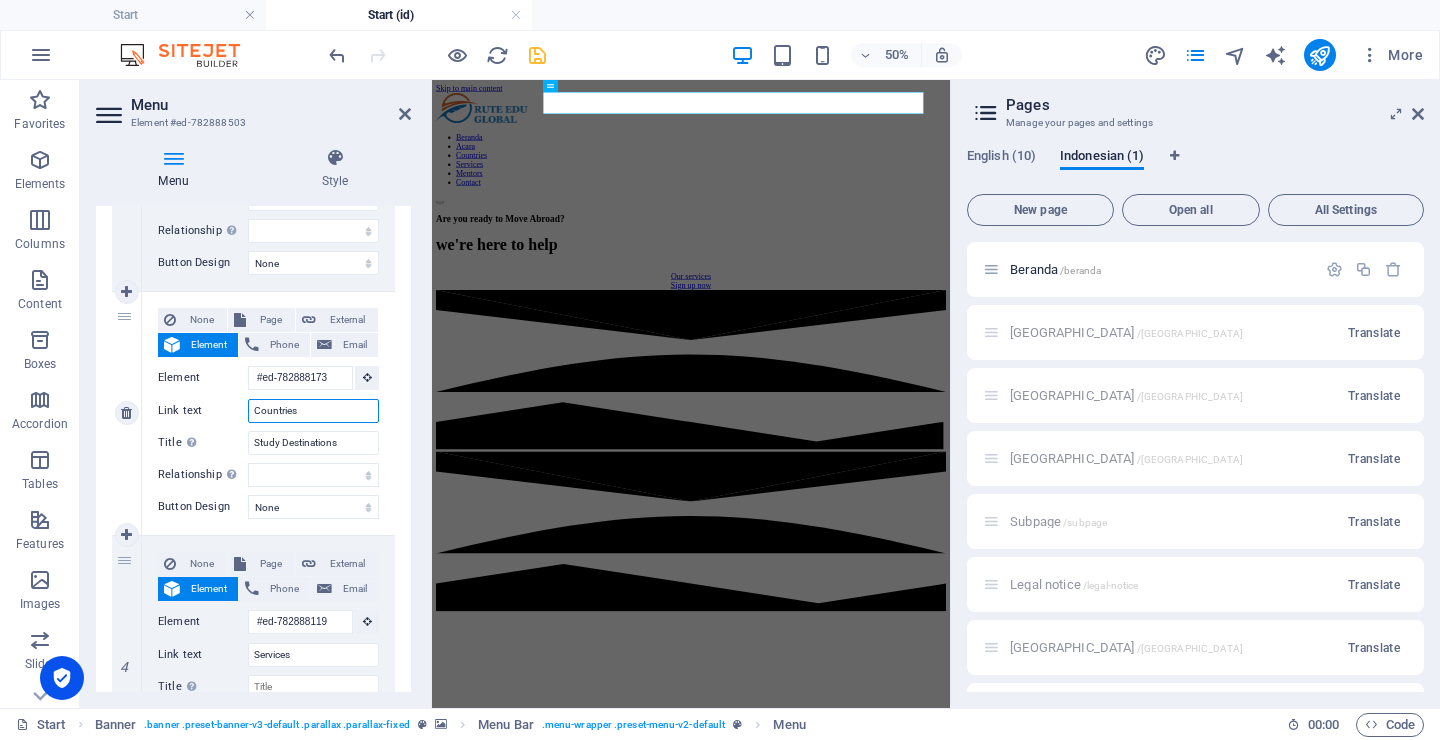 drag, startPoint x: 297, startPoint y: 409, endPoint x: 240, endPoint y: 410, distance: 57.00877 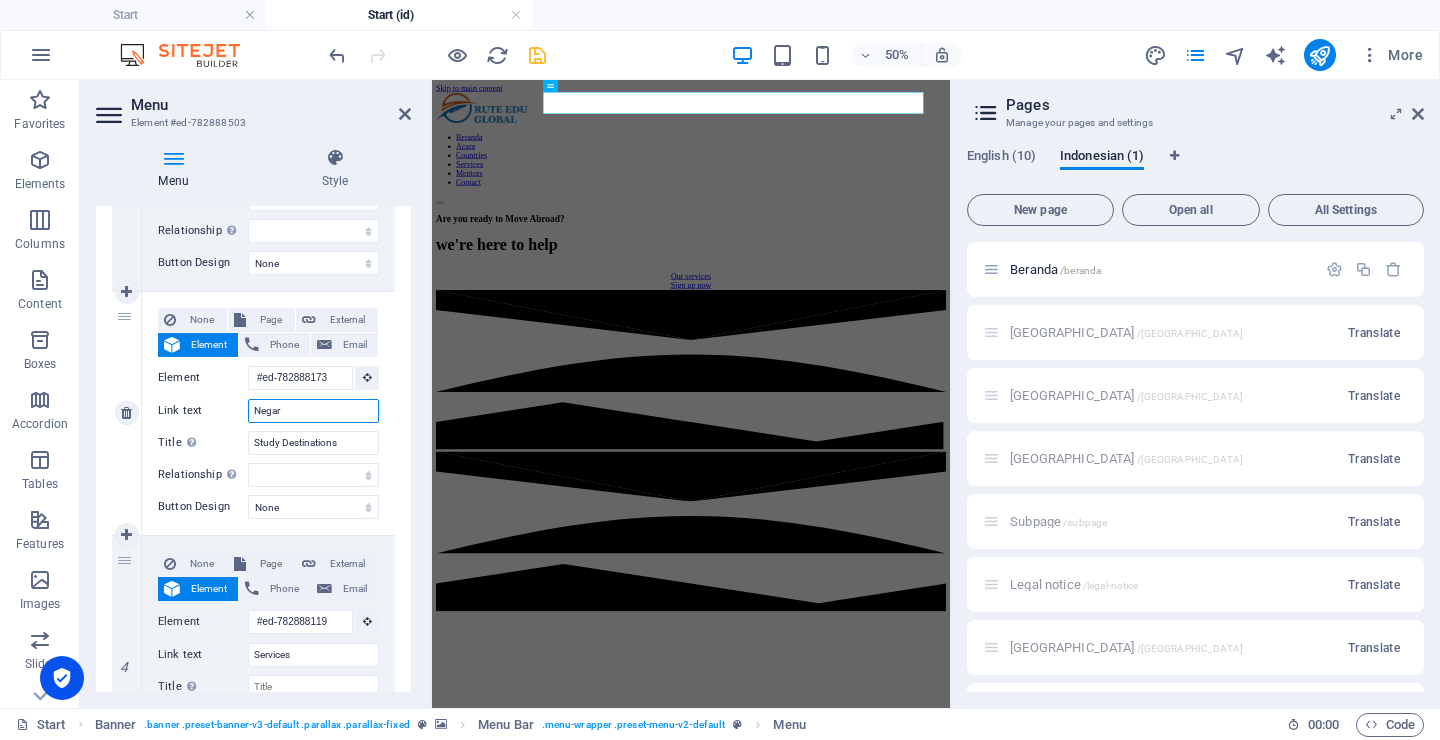 type on "Negara" 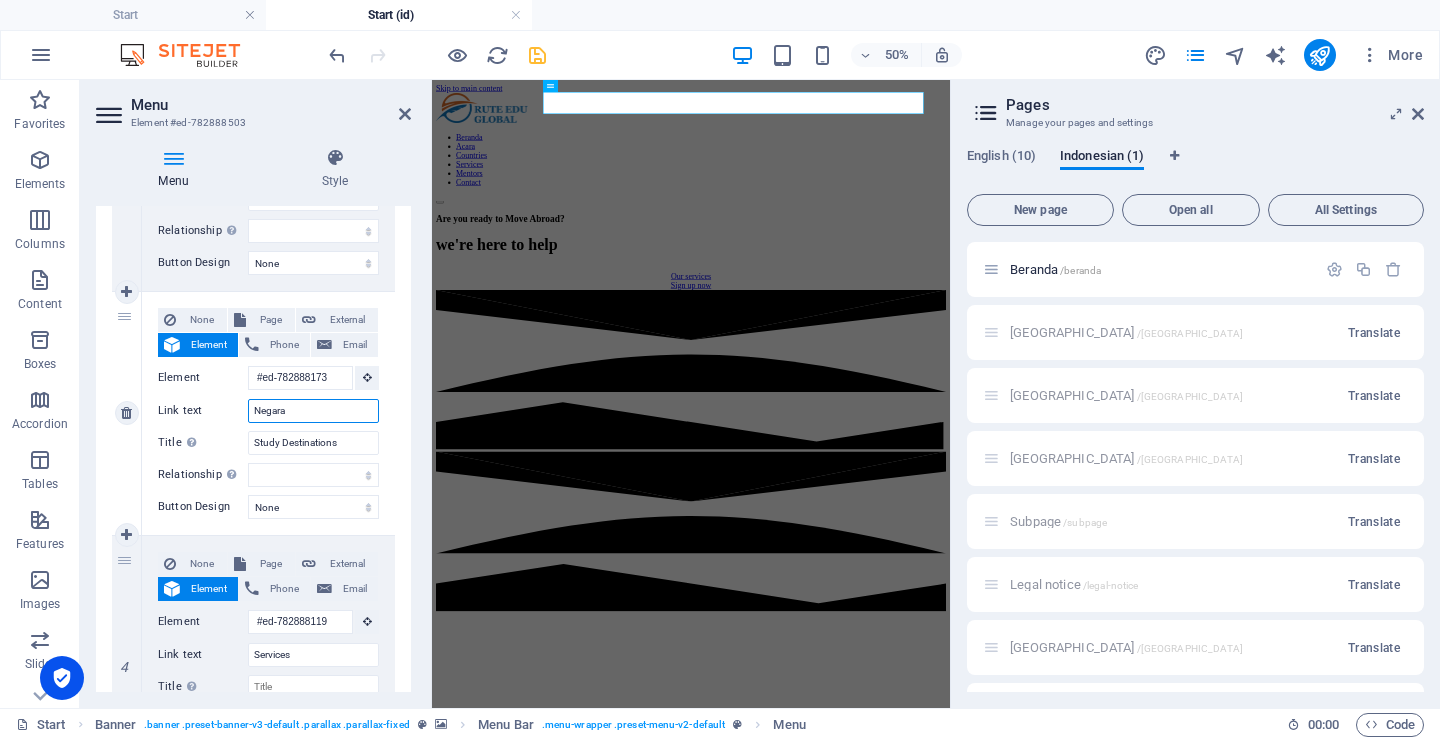 select 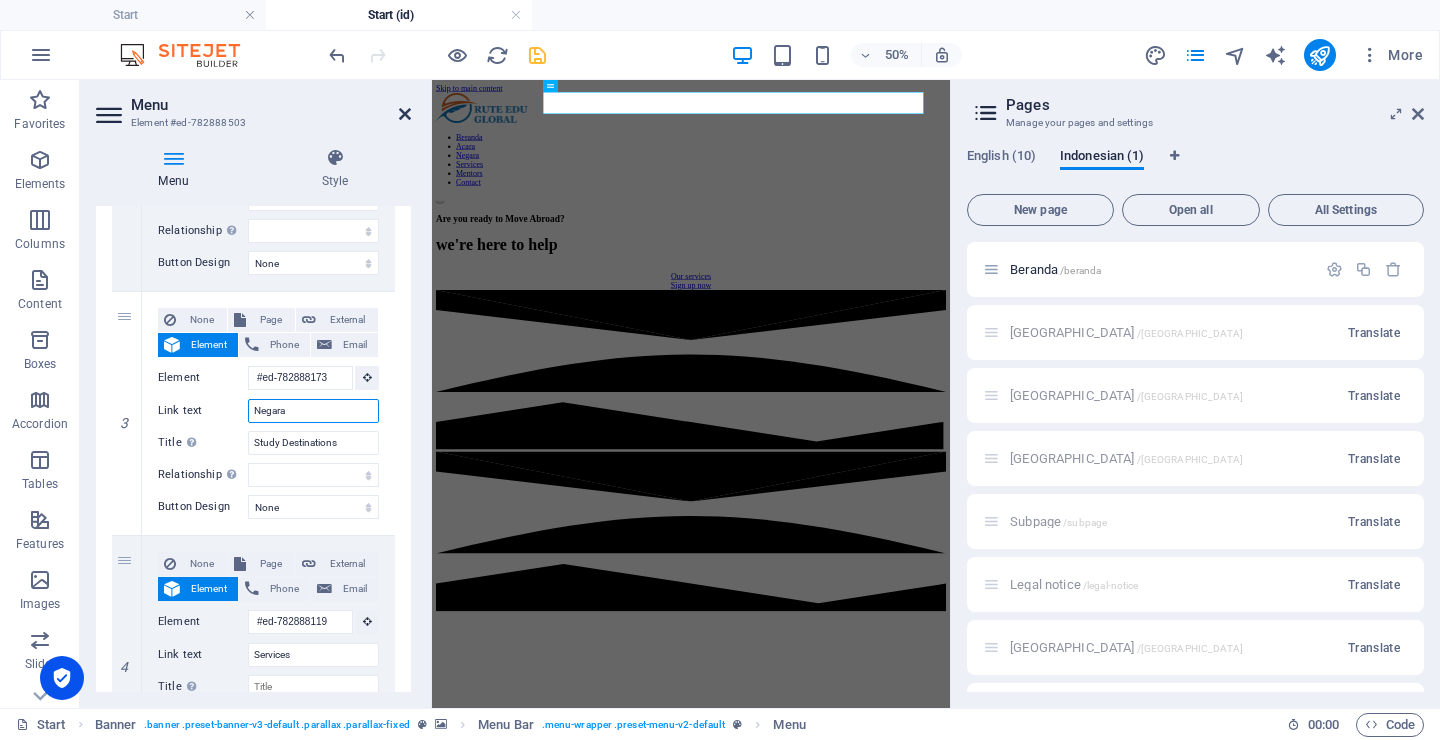type on "Negara" 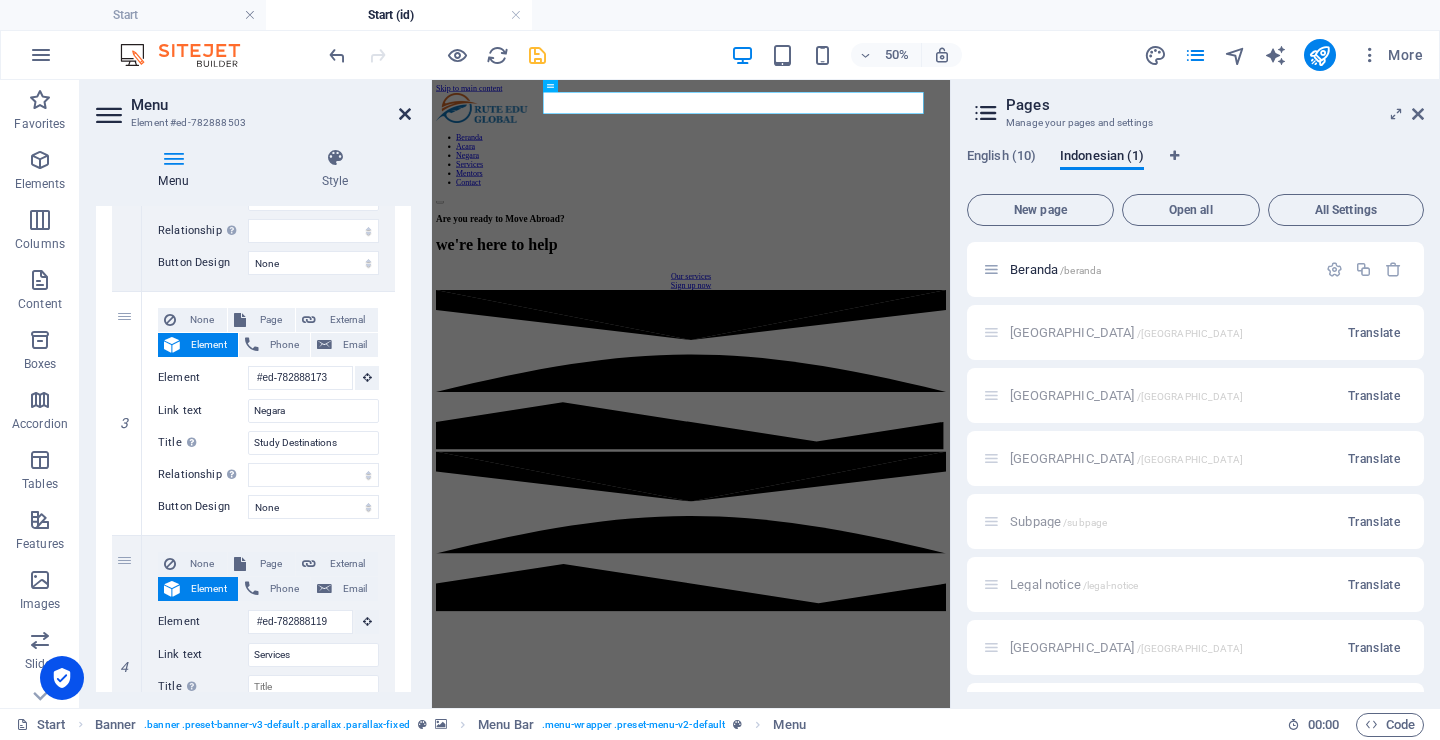 click at bounding box center [405, 114] 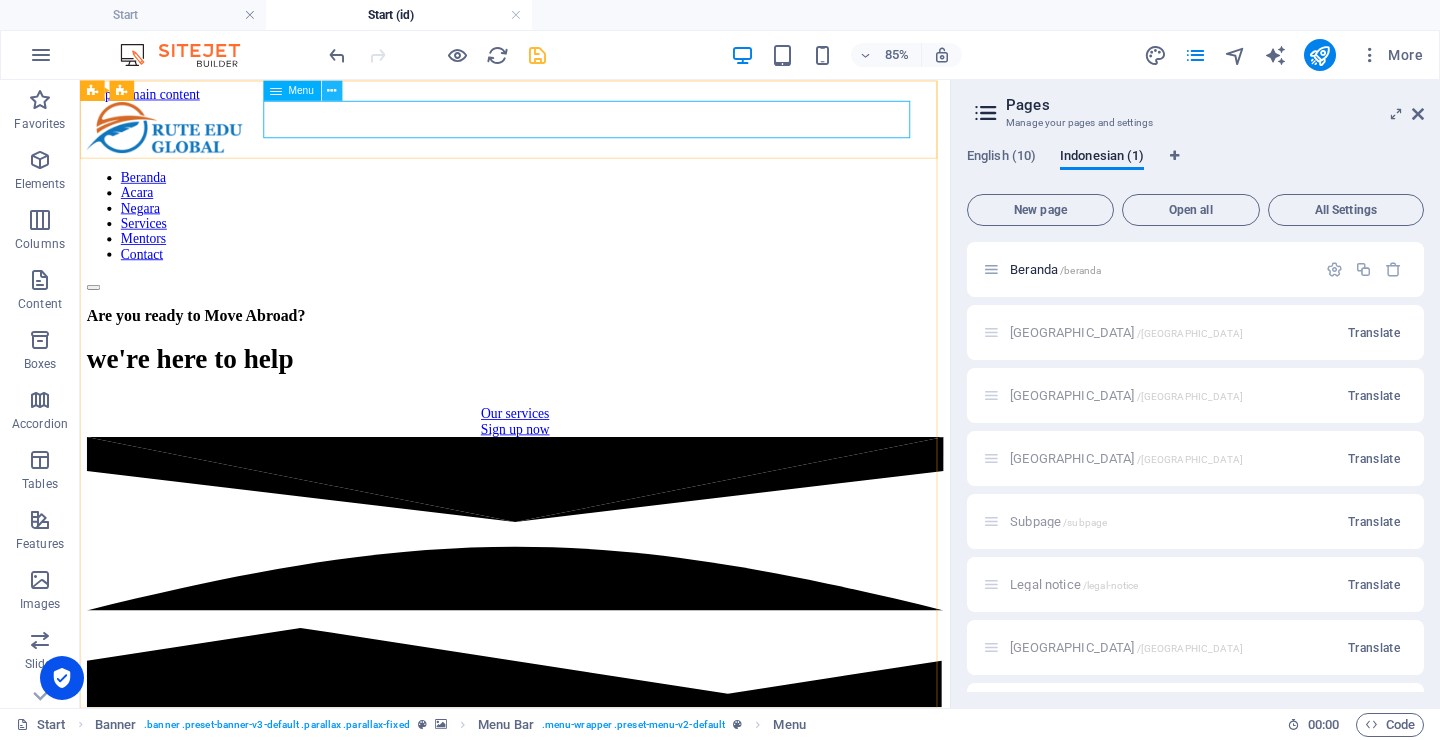 click at bounding box center [331, 90] 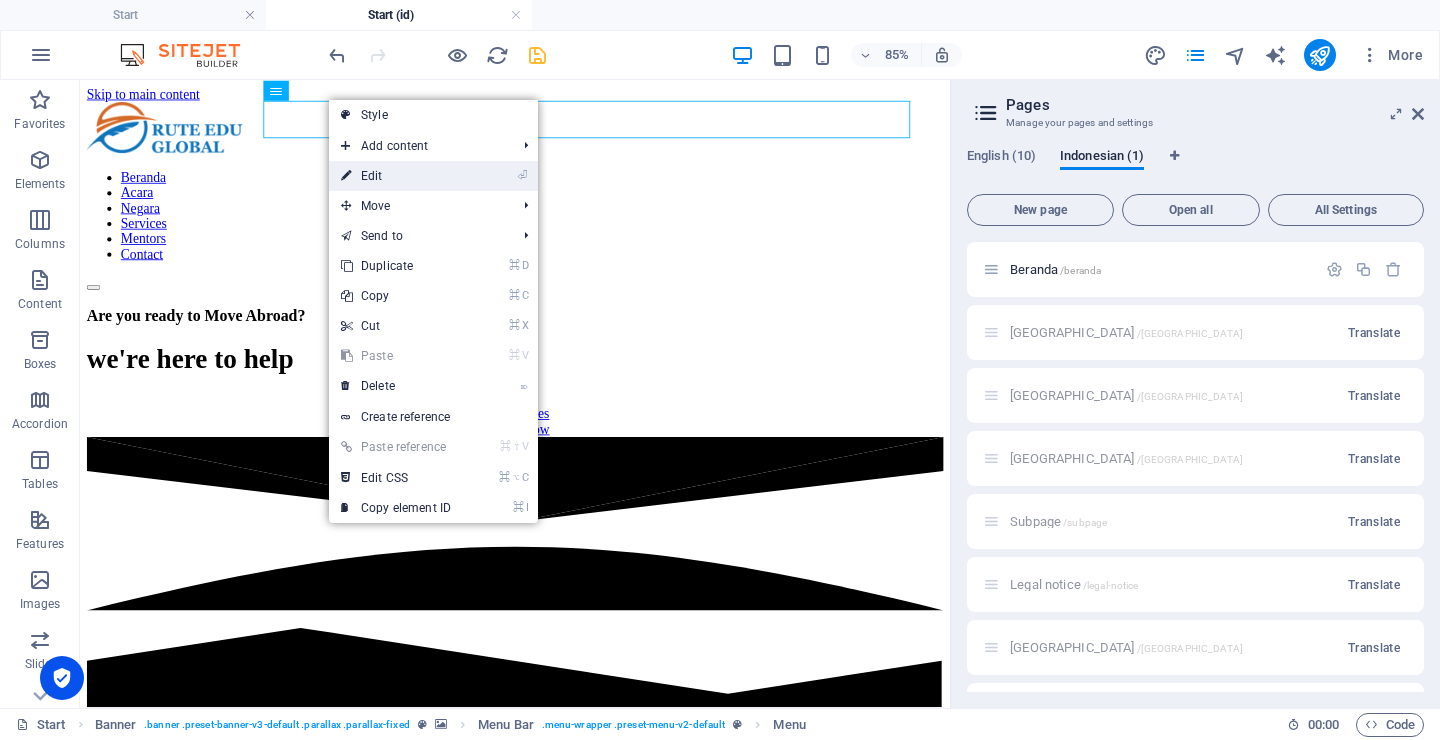 click on "⏎  Edit" at bounding box center (396, 176) 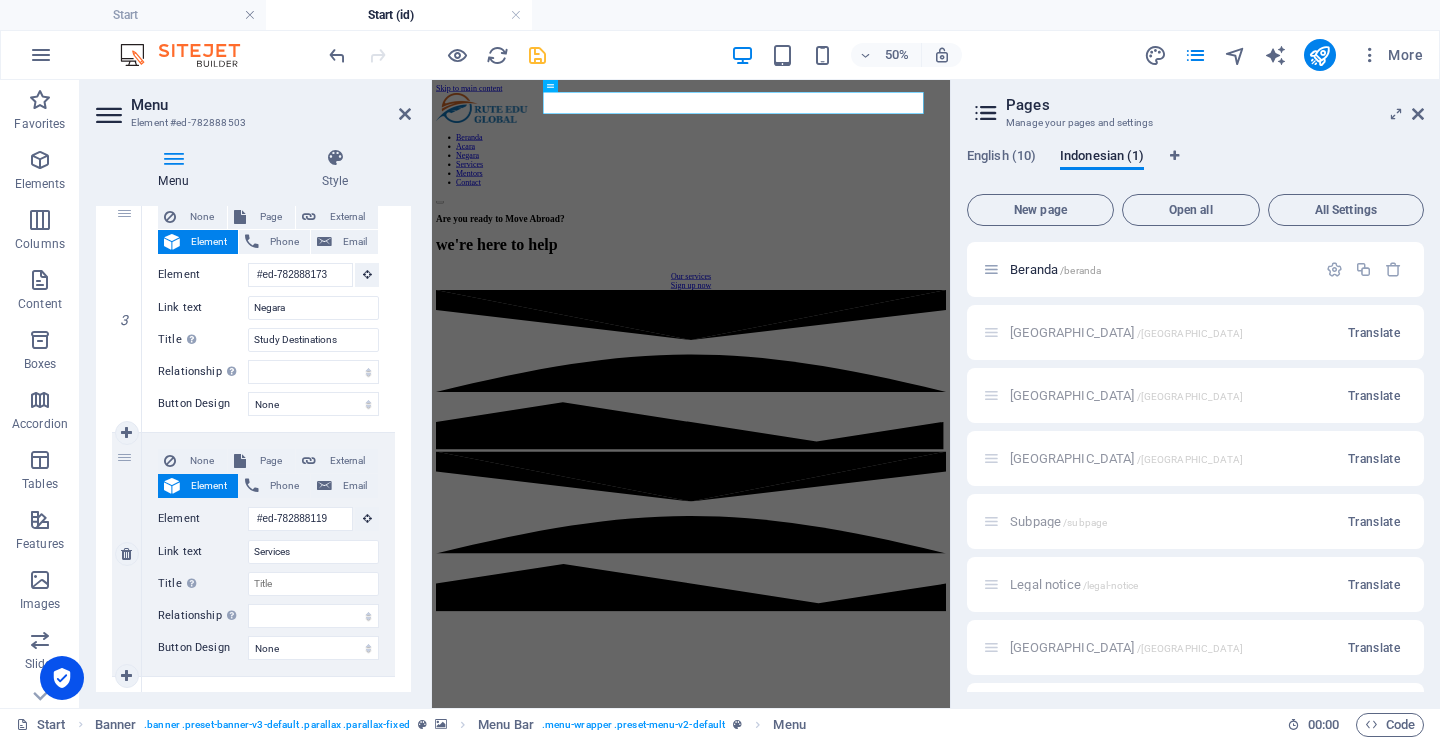 scroll, scrollTop: 633, scrollLeft: 0, axis: vertical 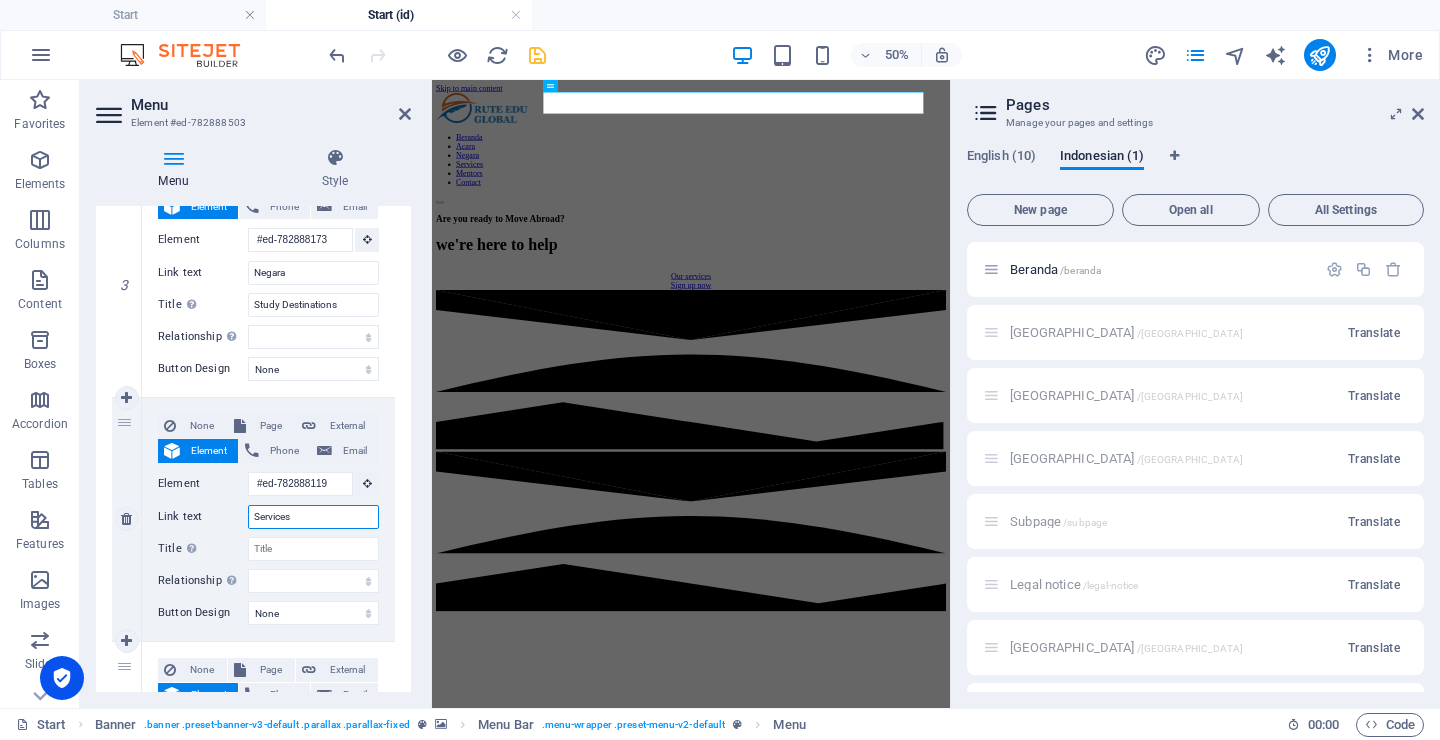 drag, startPoint x: 310, startPoint y: 511, endPoint x: 241, endPoint y: 520, distance: 69.58448 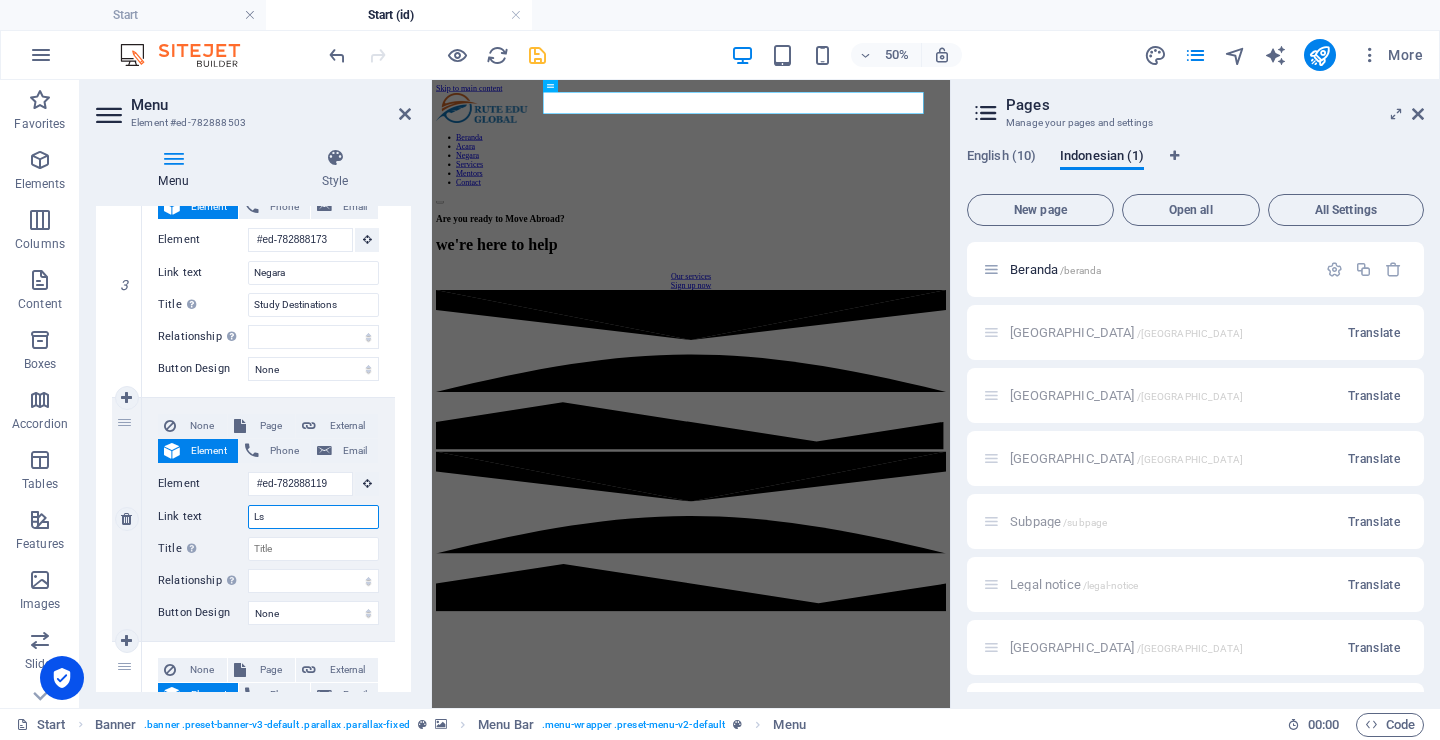 type on "Lsy" 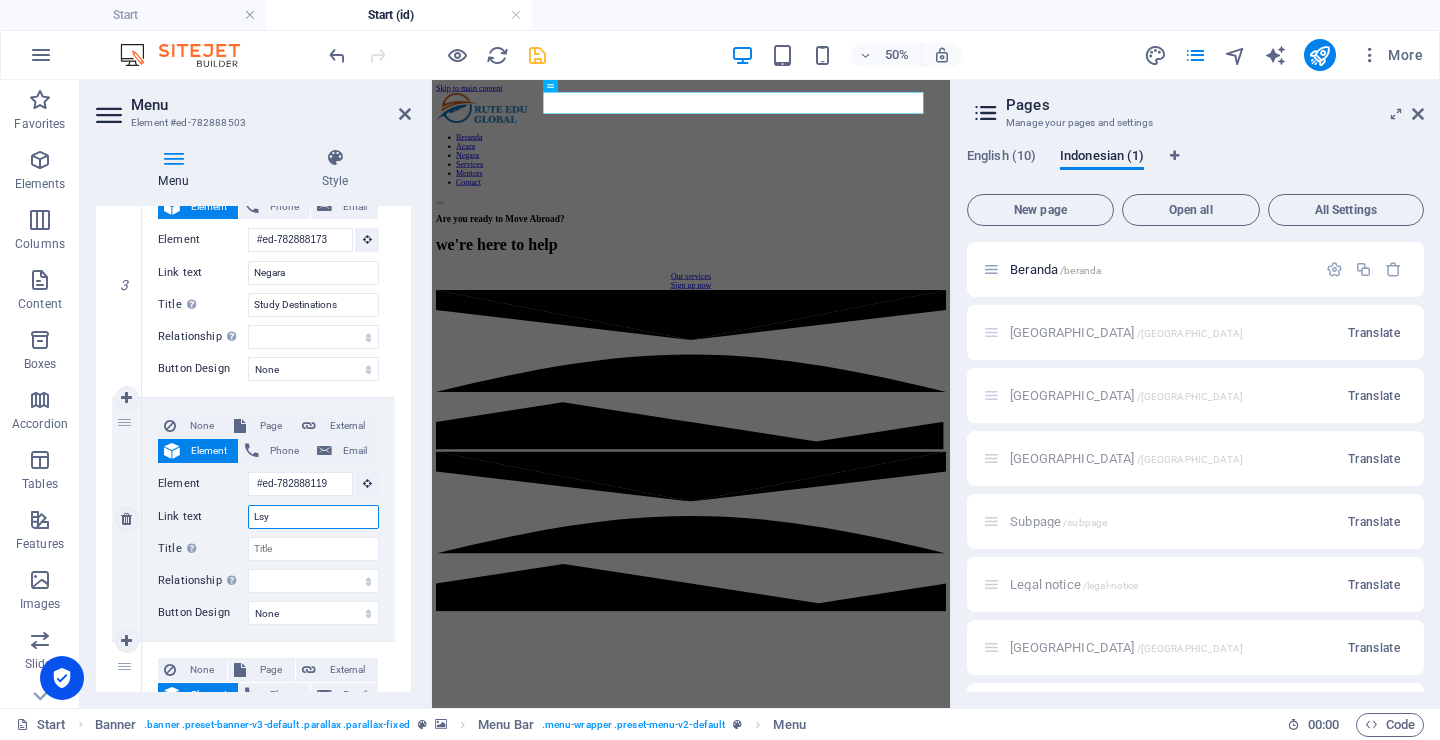 select 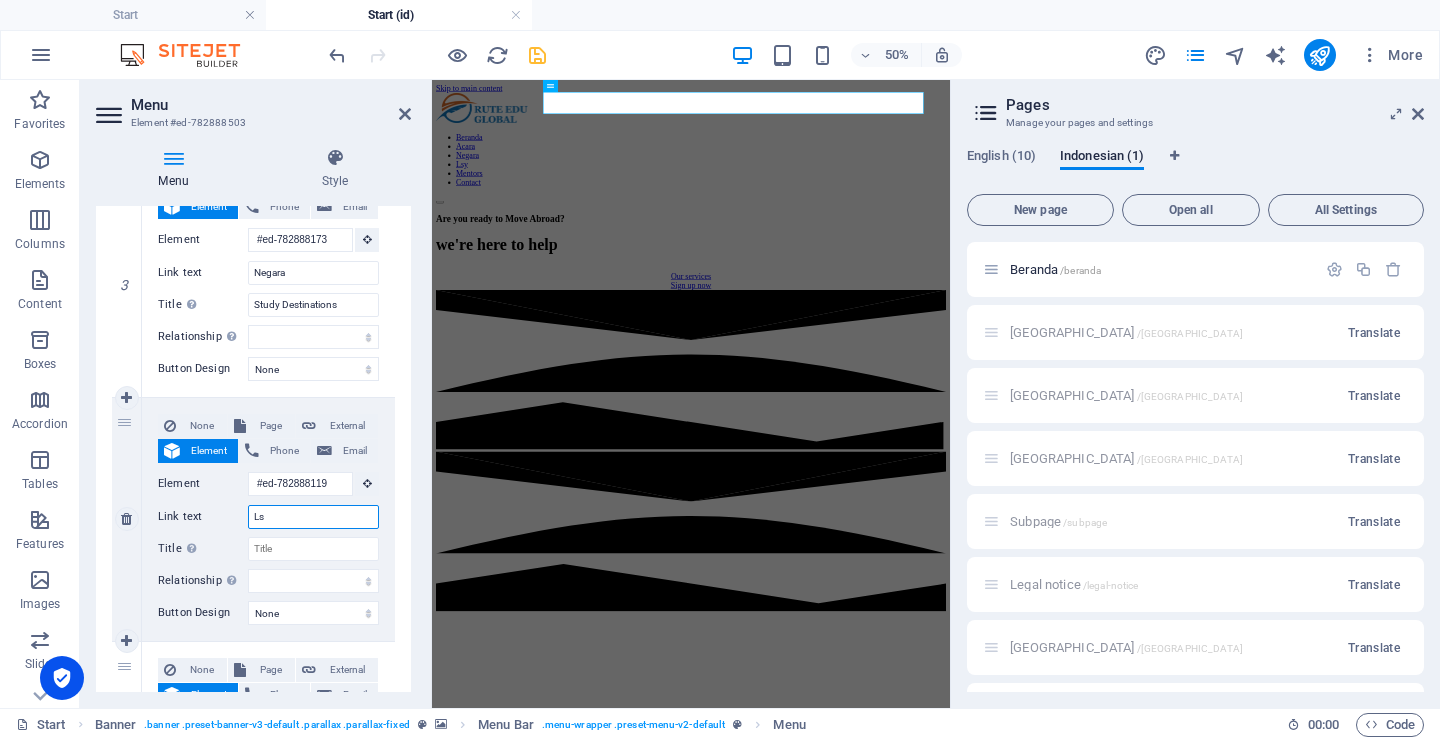 type on "L" 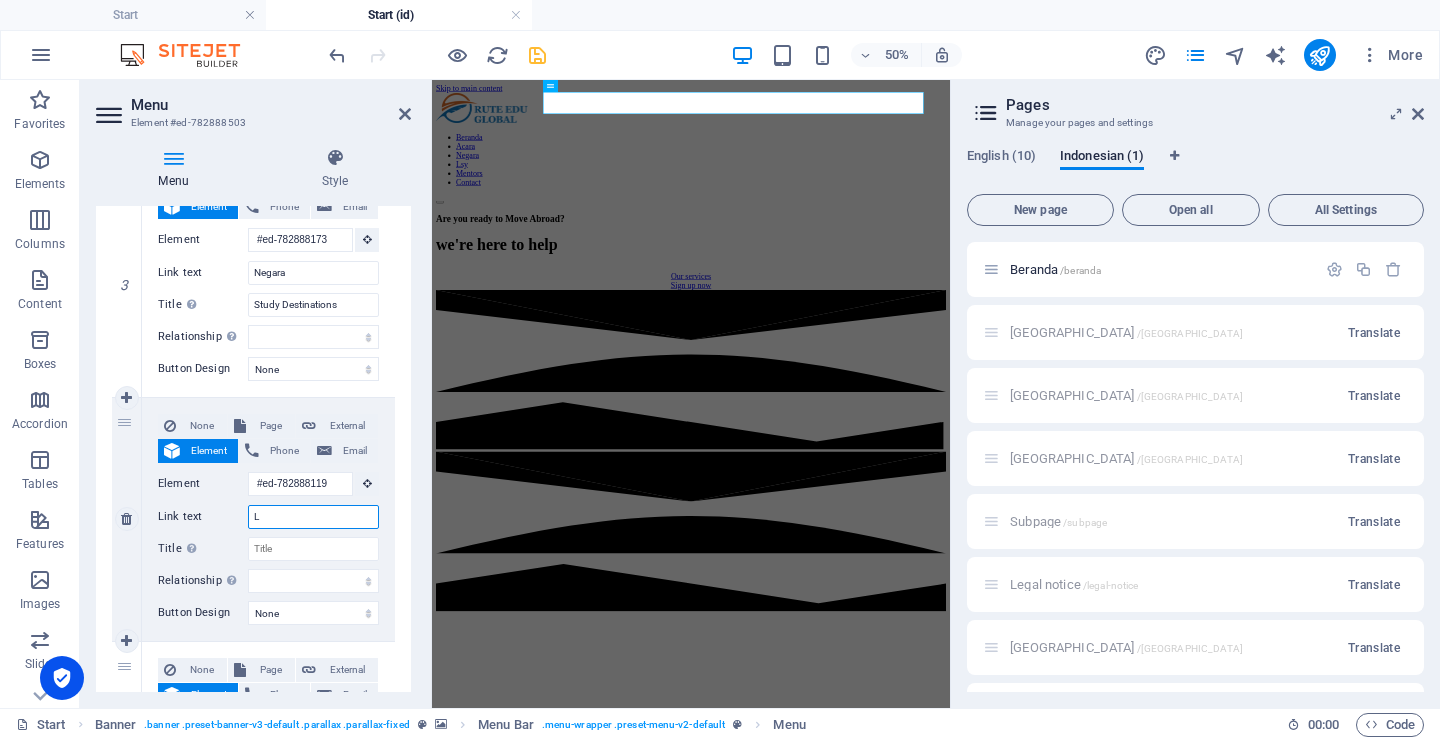 select 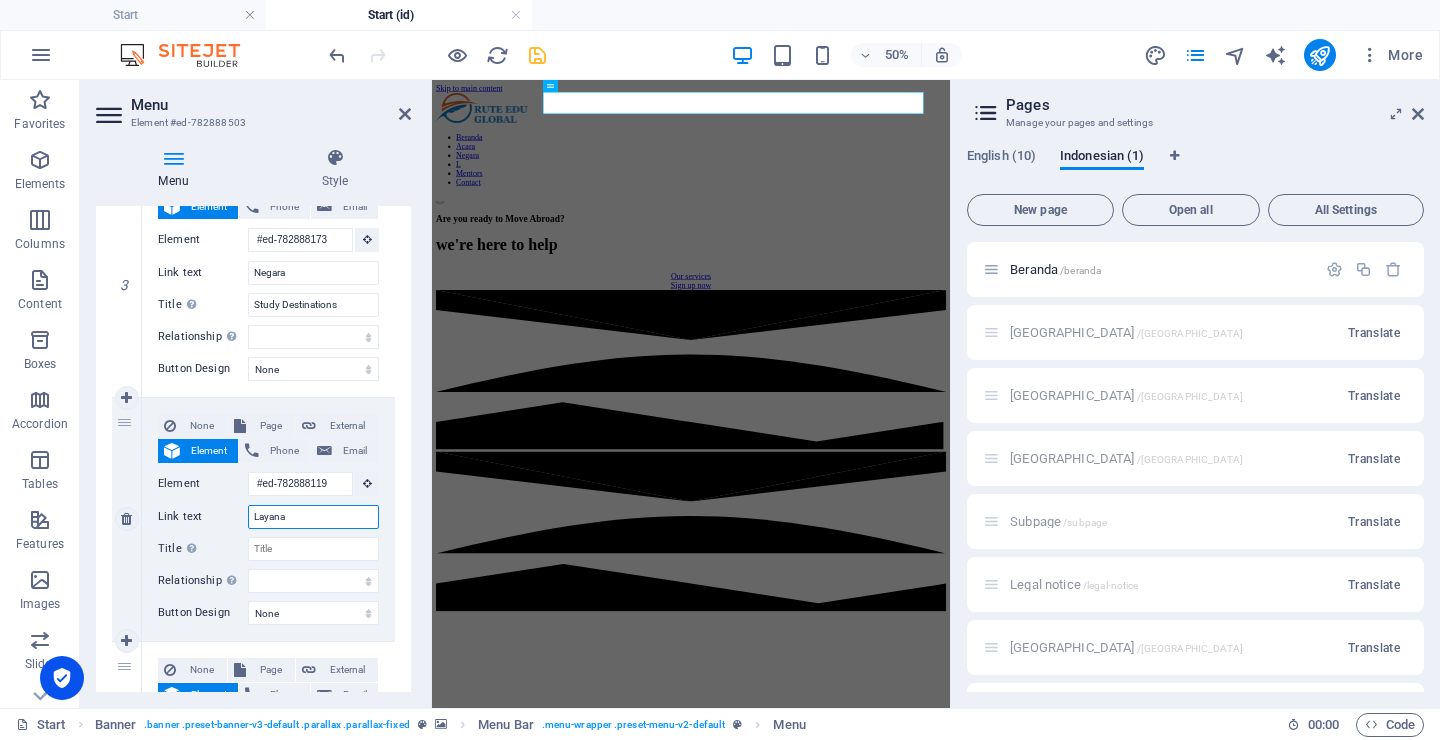 type on "Layanan" 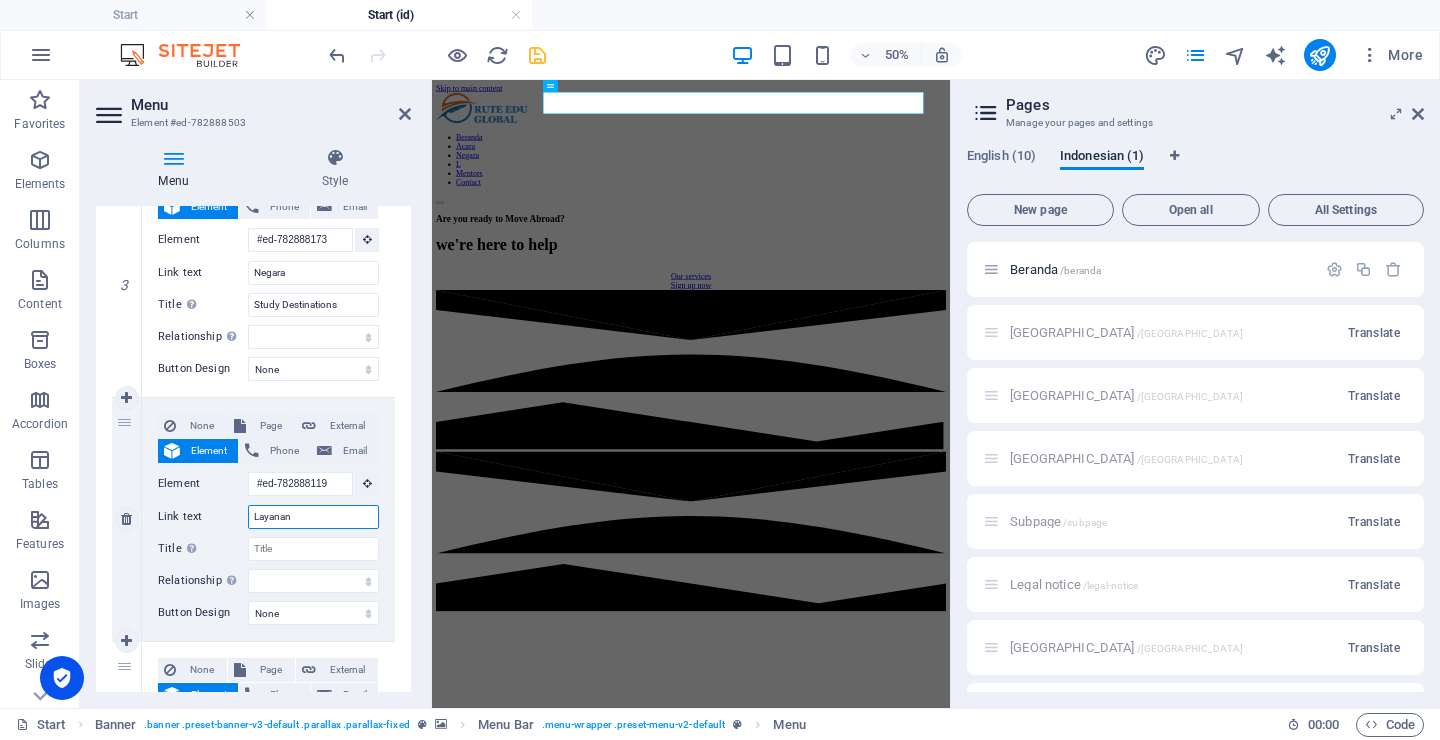 select 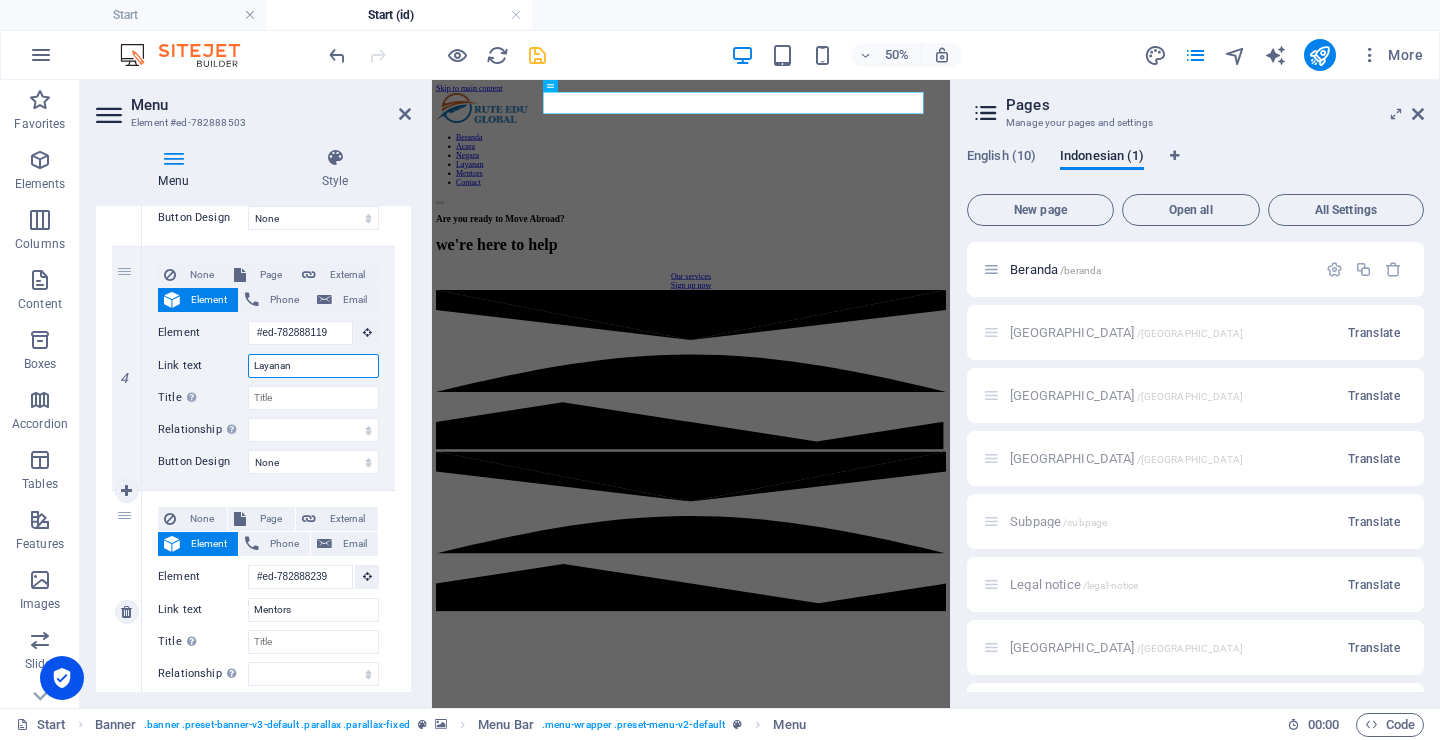 scroll, scrollTop: 788, scrollLeft: 0, axis: vertical 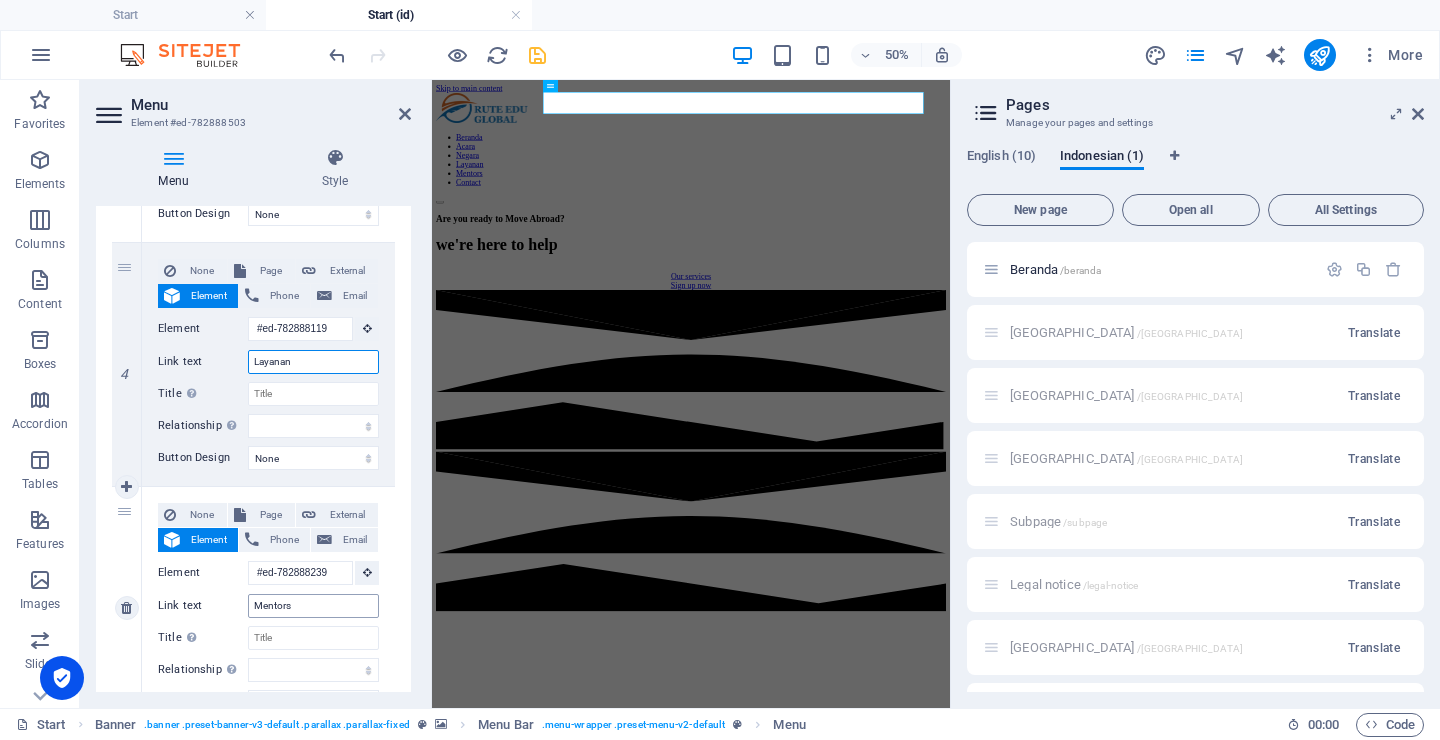 type on "Layanan" 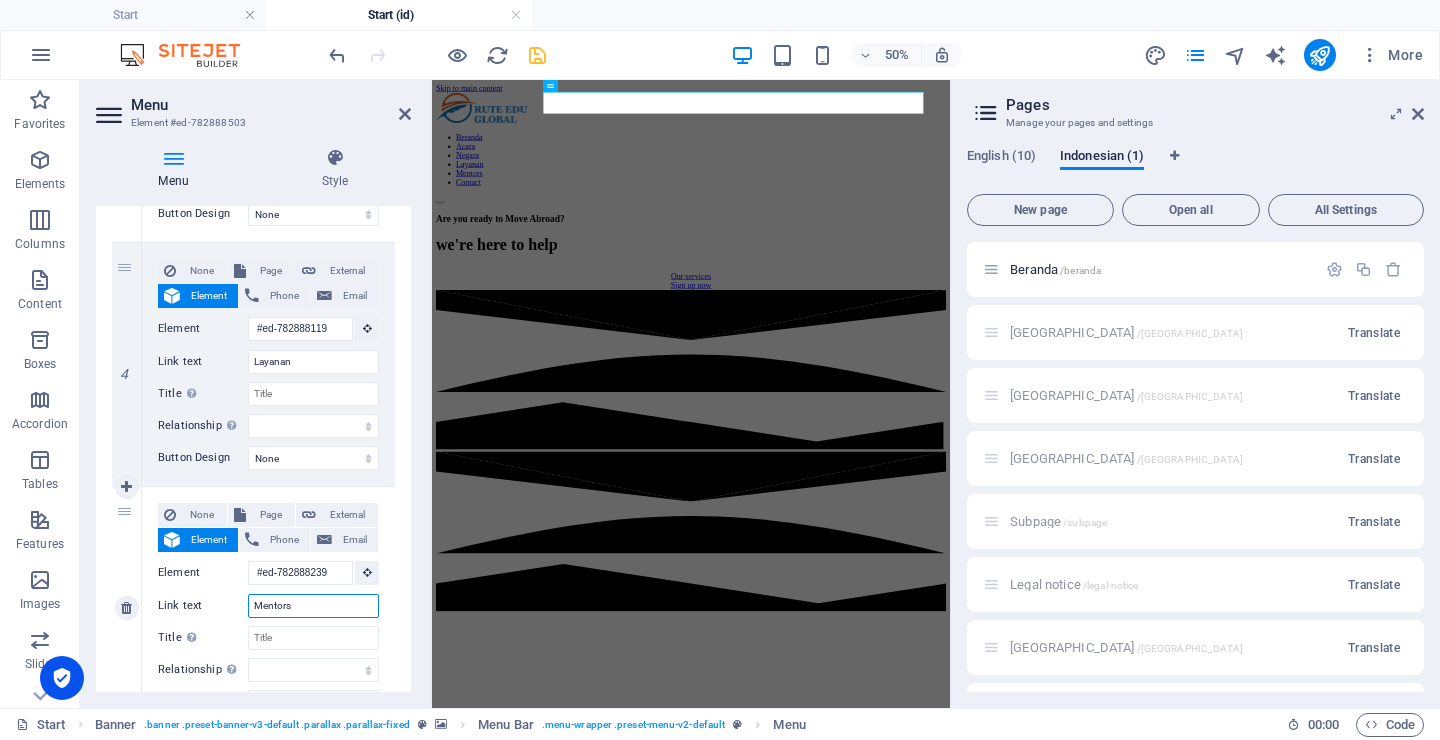 click on "Mentors" at bounding box center [313, 606] 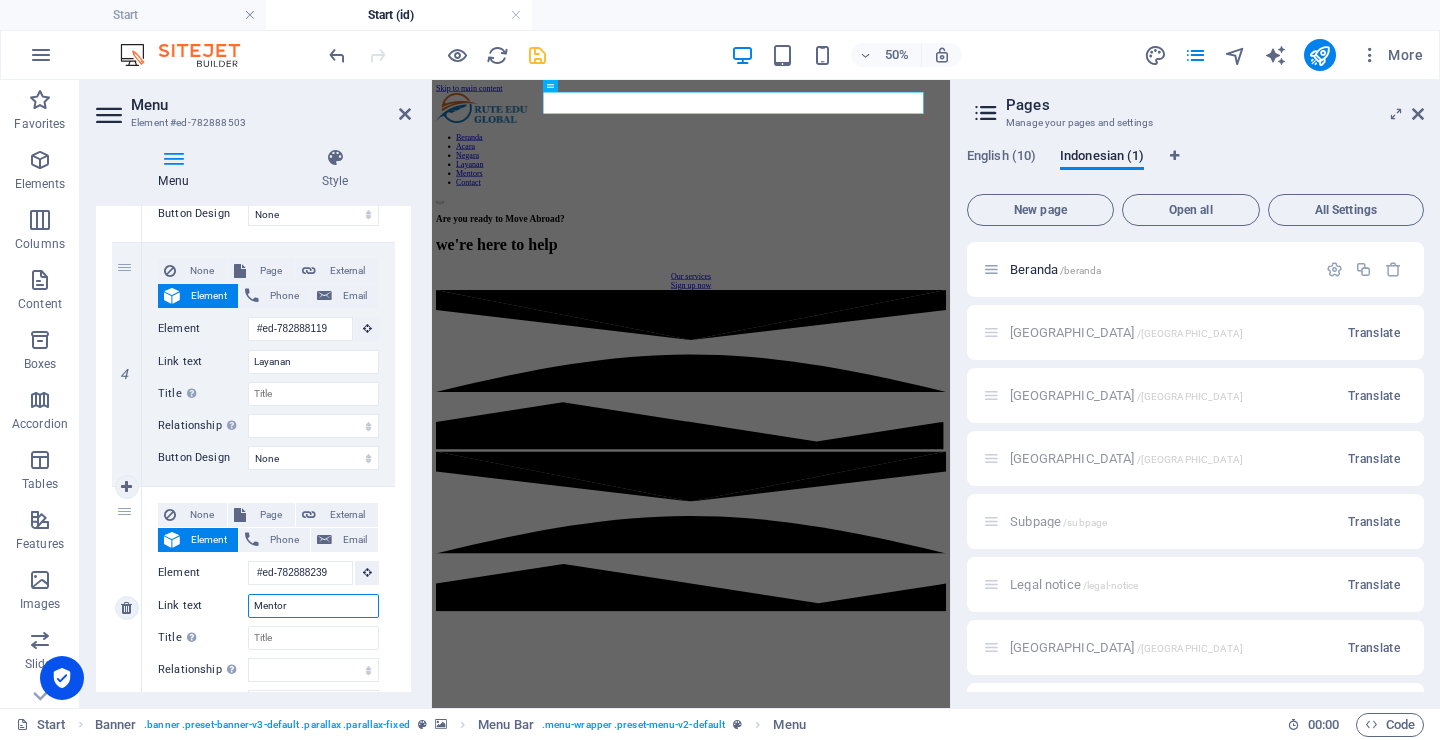 select 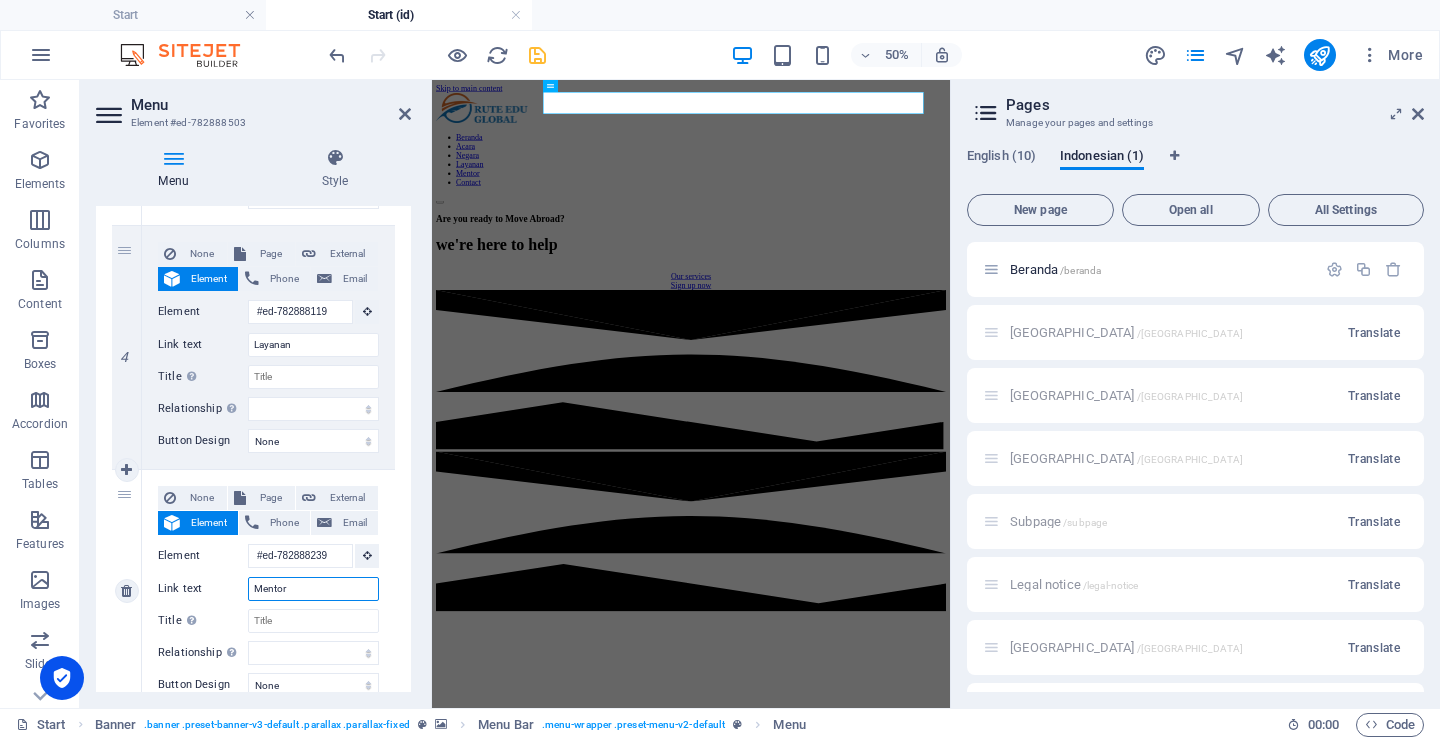 scroll, scrollTop: 809, scrollLeft: 0, axis: vertical 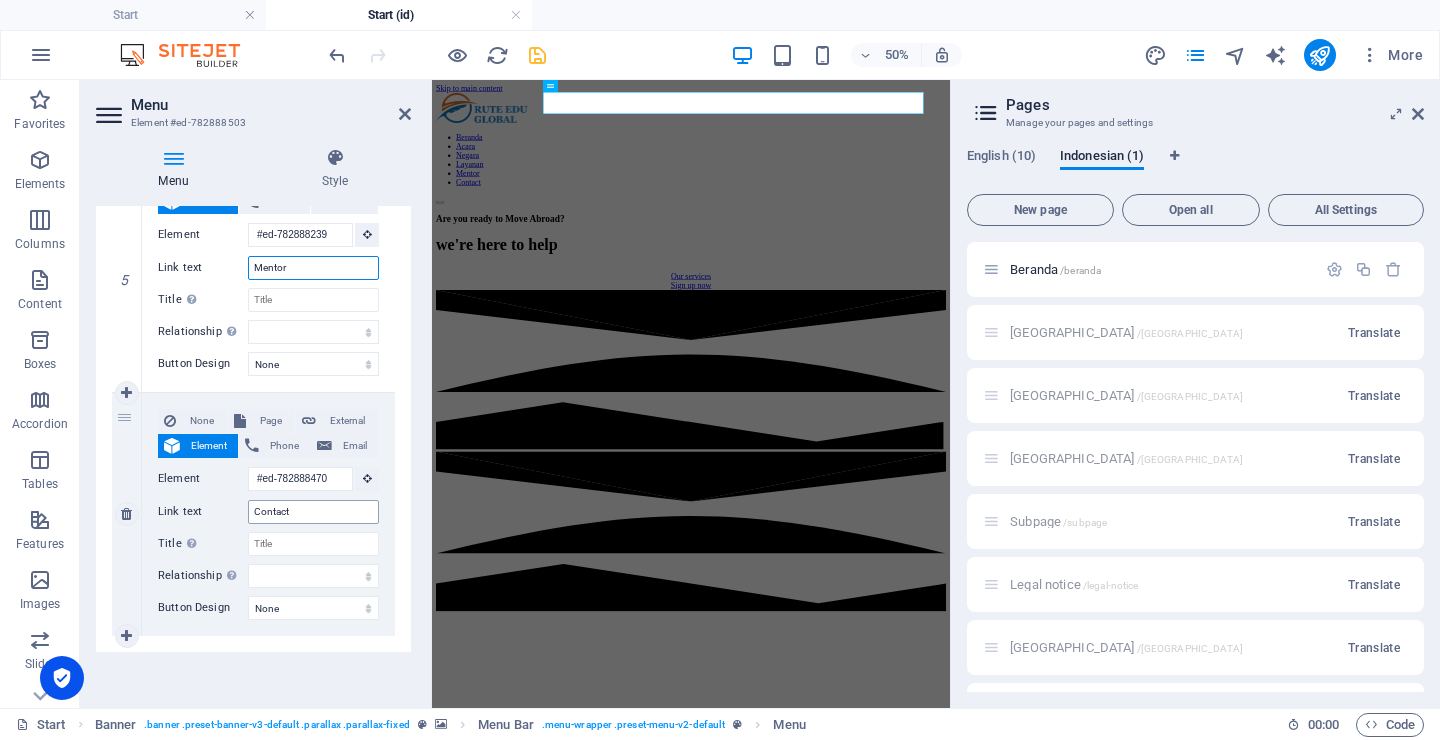 type on "Mentor" 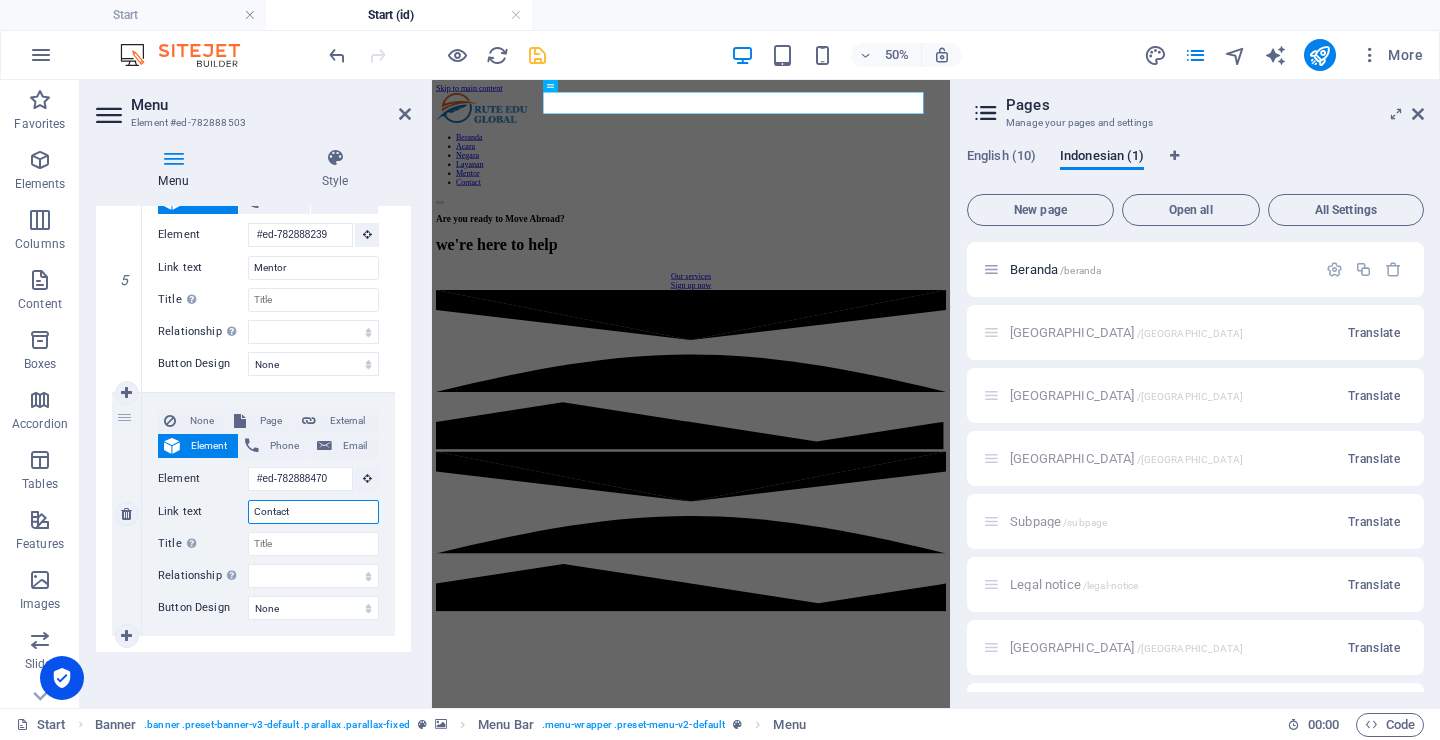 drag, startPoint x: 306, startPoint y: 510, endPoint x: 222, endPoint y: 498, distance: 84.85281 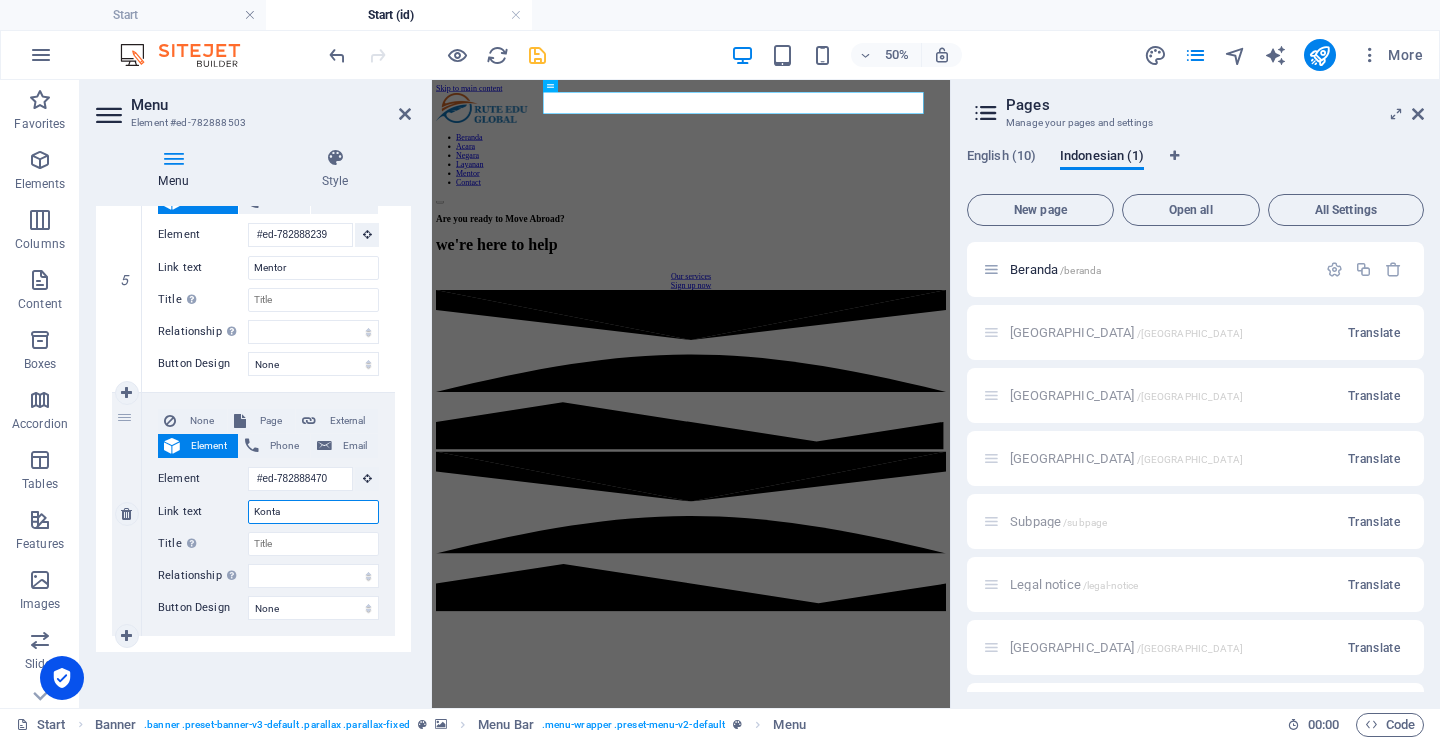type on "Kontak" 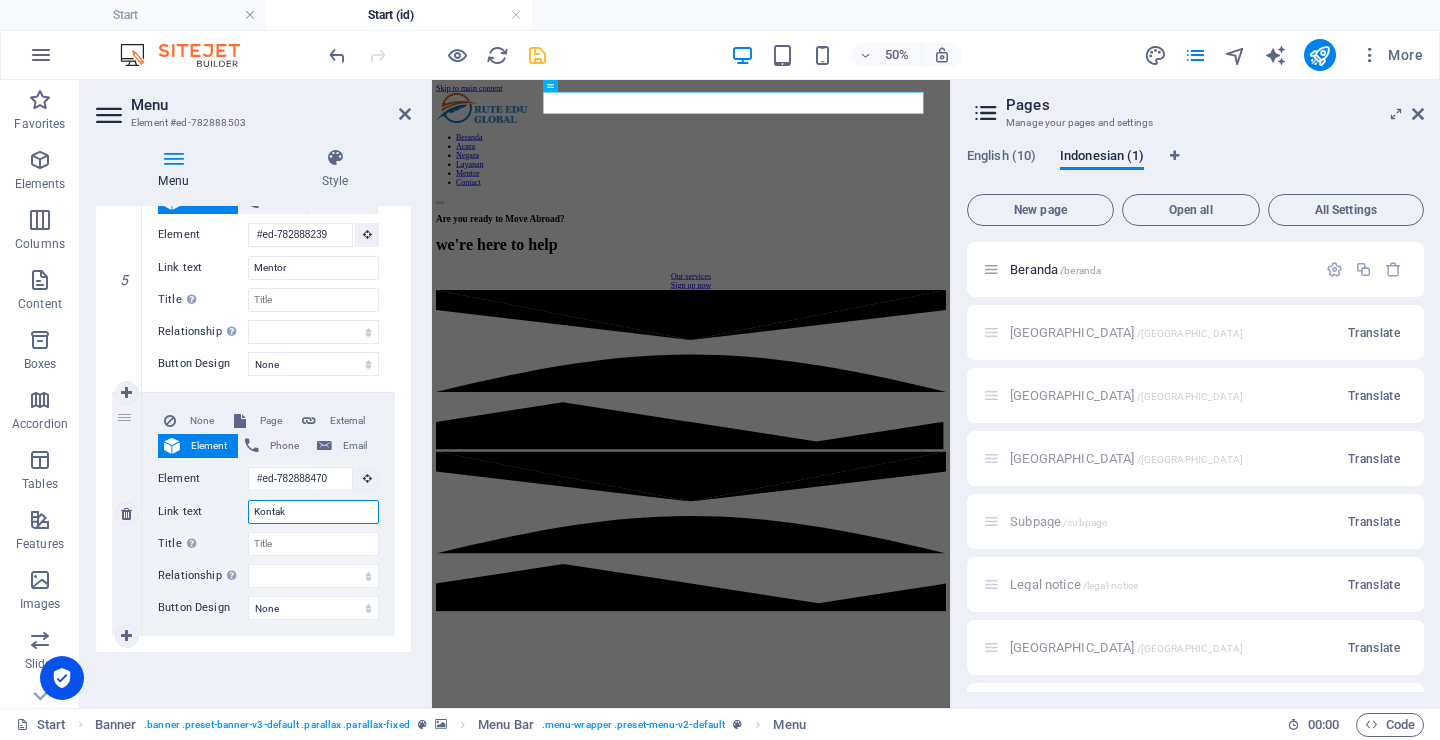 select 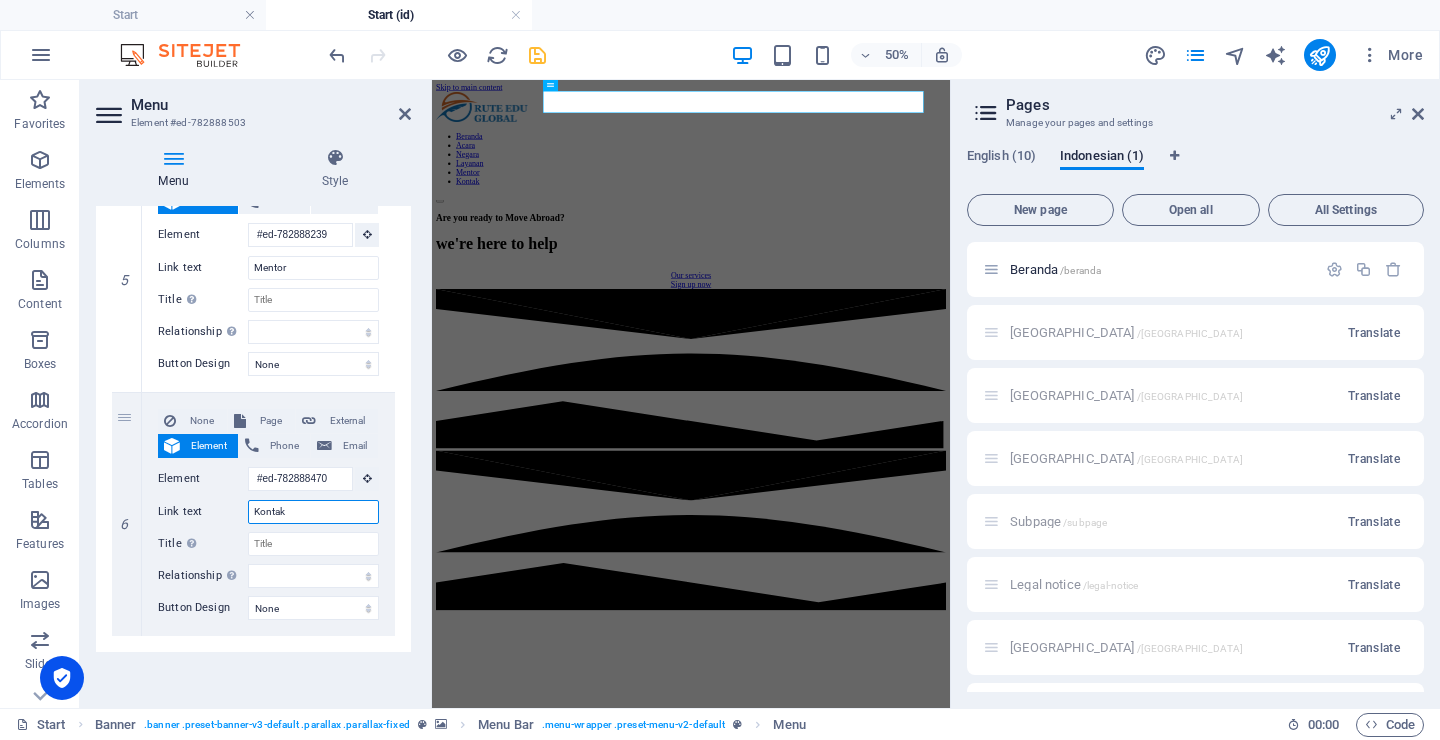 scroll, scrollTop: 0, scrollLeft: 0, axis: both 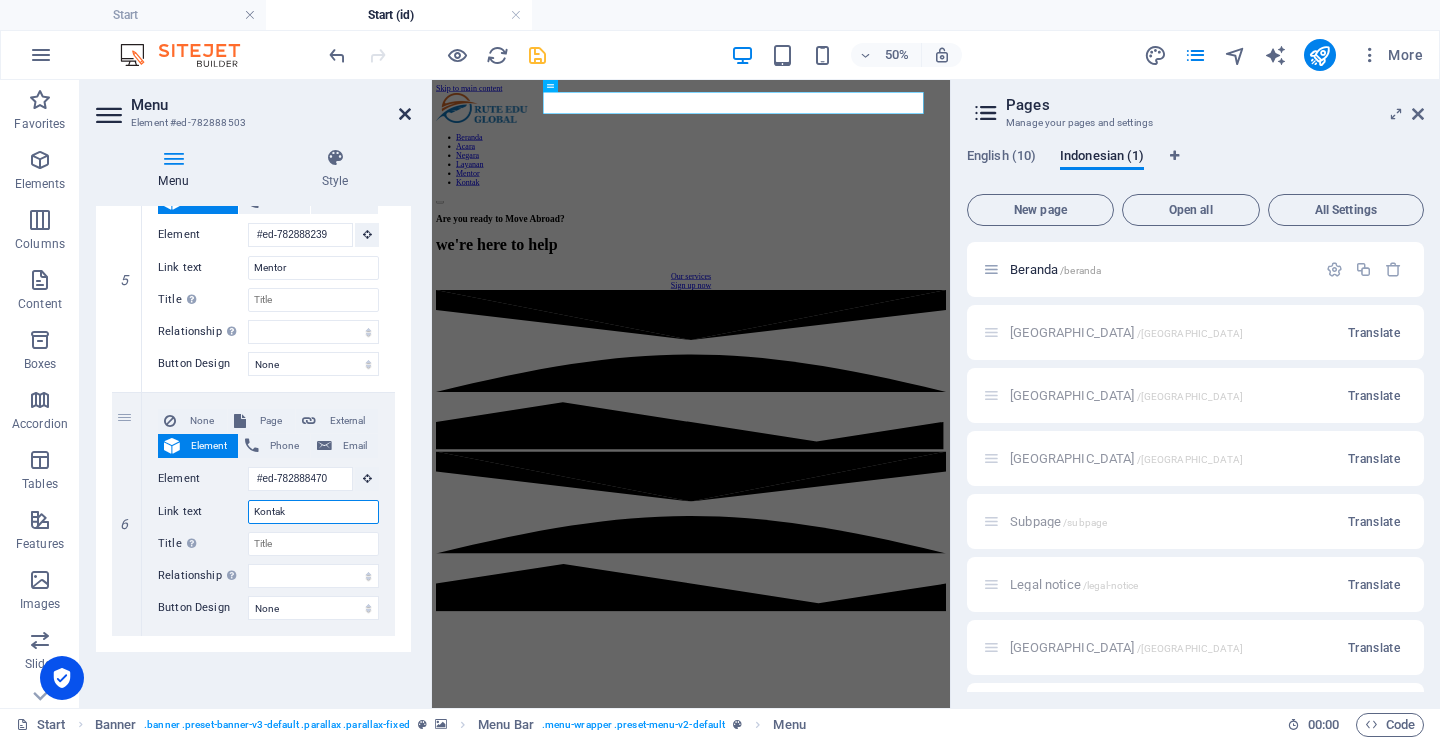 type on "Kontak" 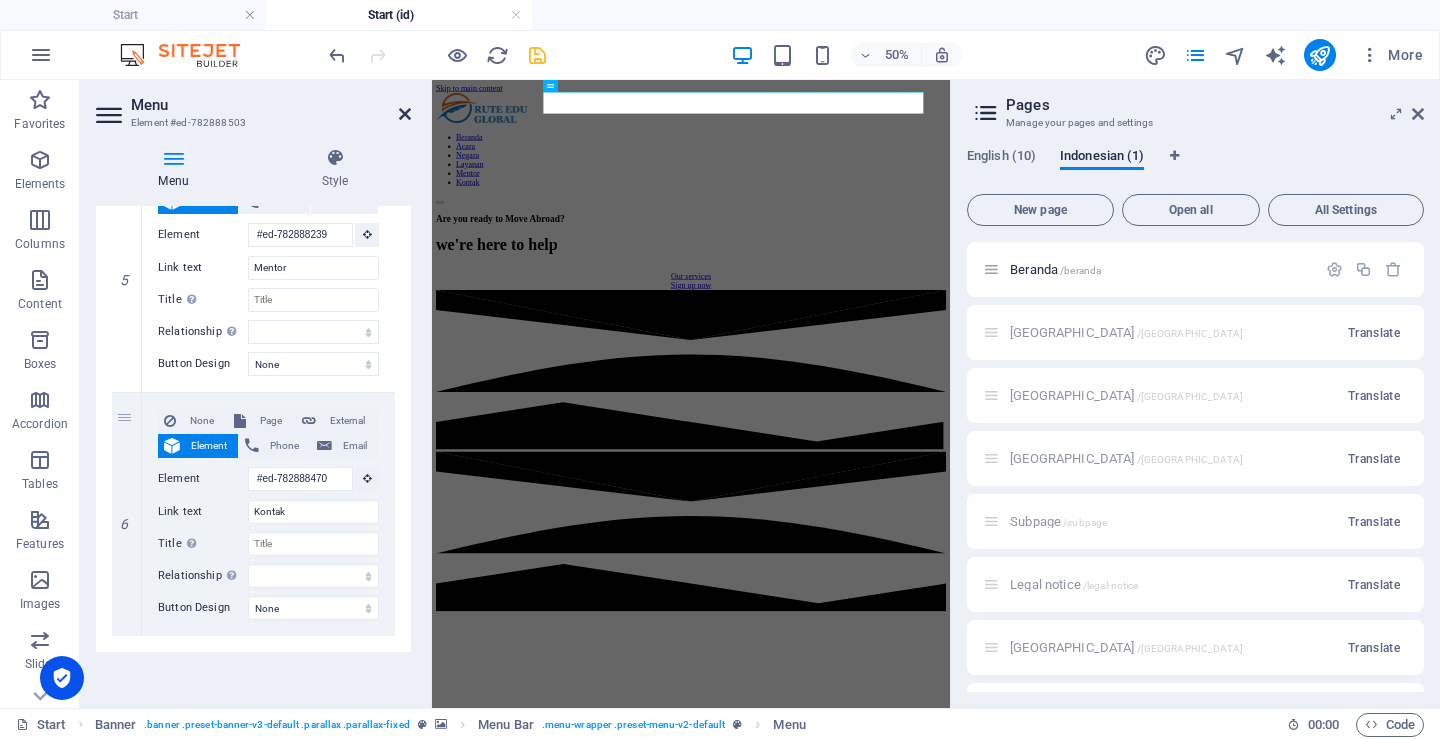 click at bounding box center (405, 114) 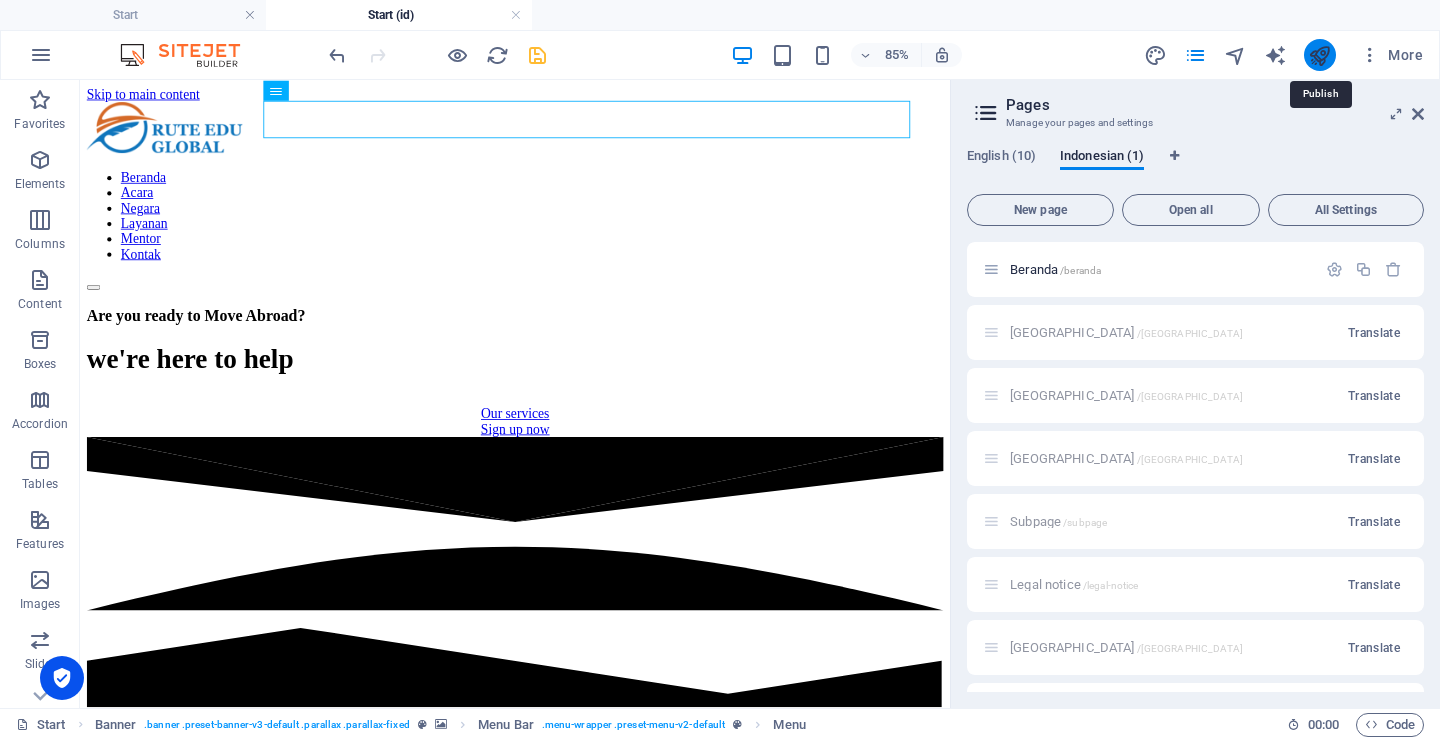 drag, startPoint x: 1319, startPoint y: 62, endPoint x: 856, endPoint y: 43, distance: 463.38968 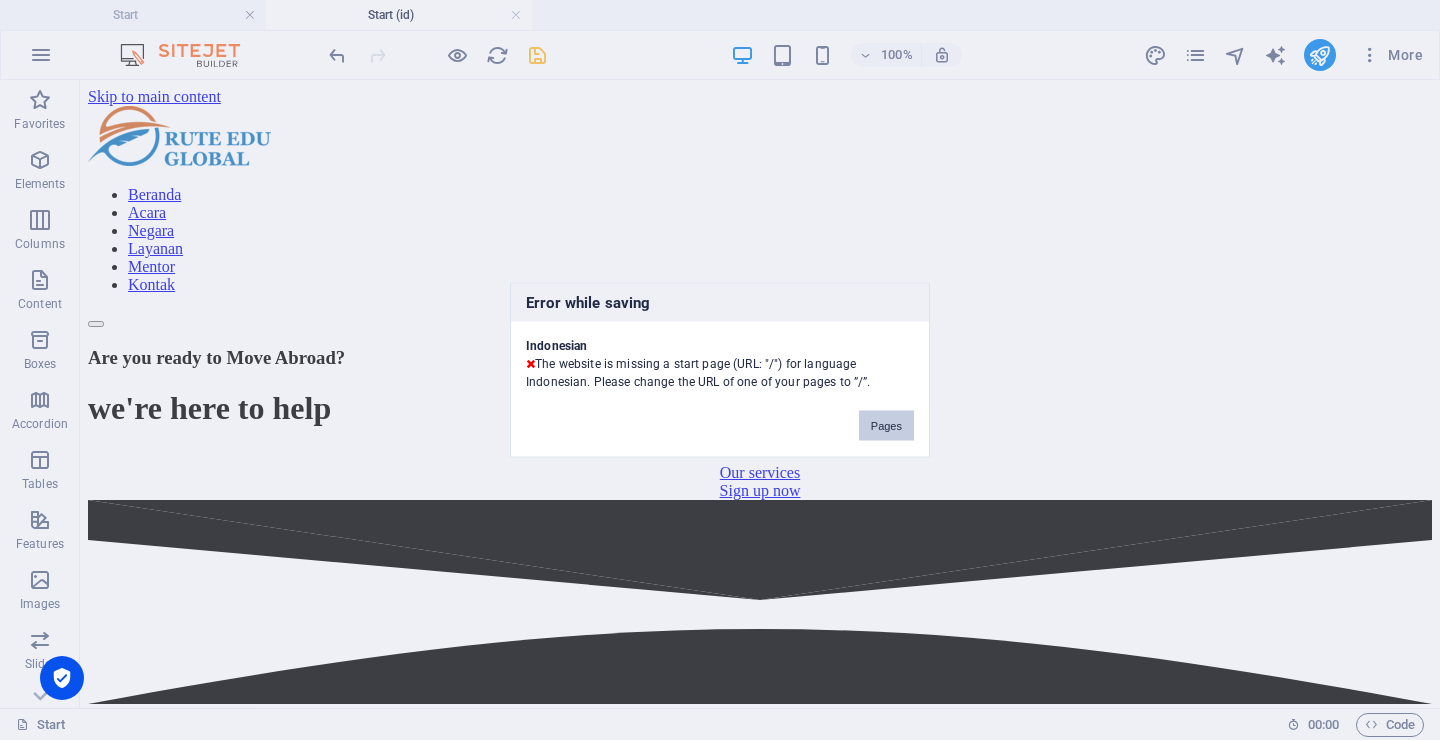 click on "Pages" at bounding box center [886, 426] 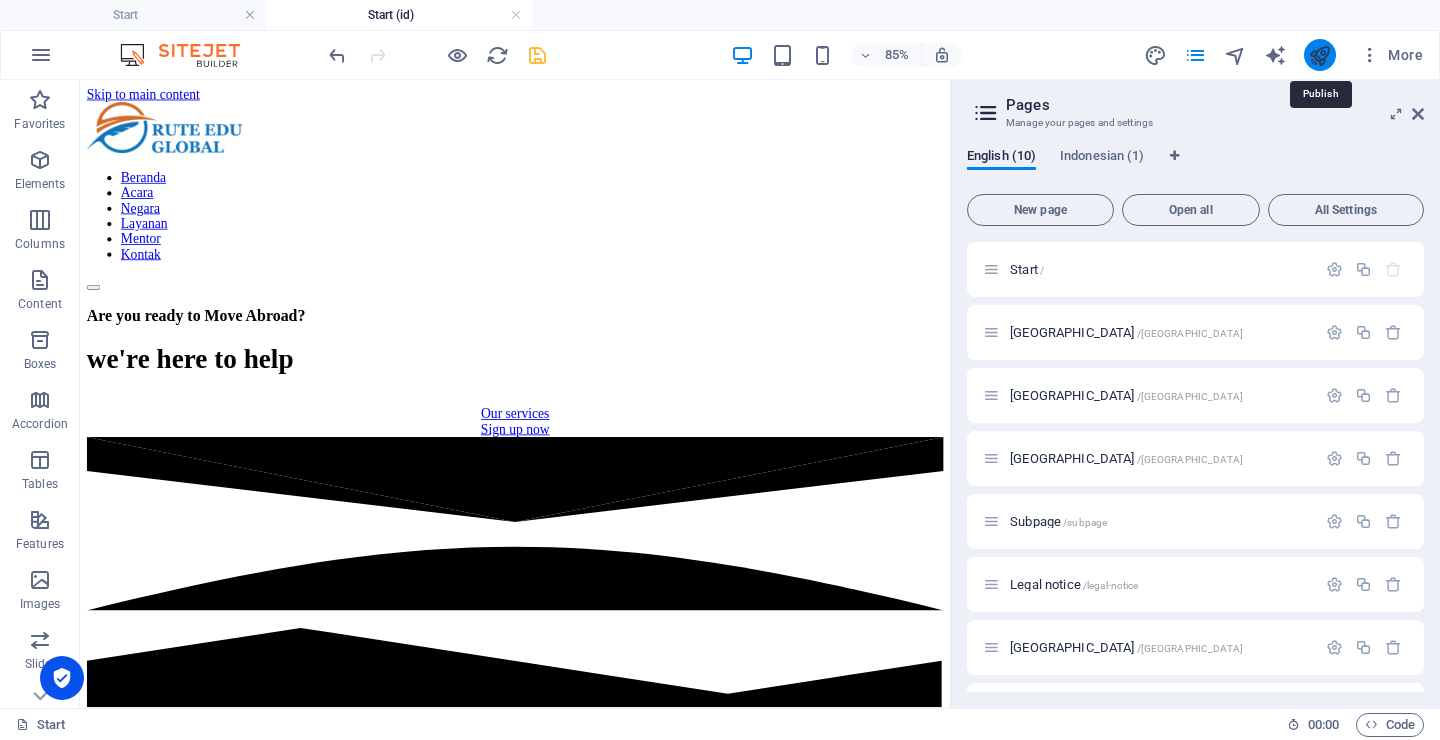 click at bounding box center [1319, 55] 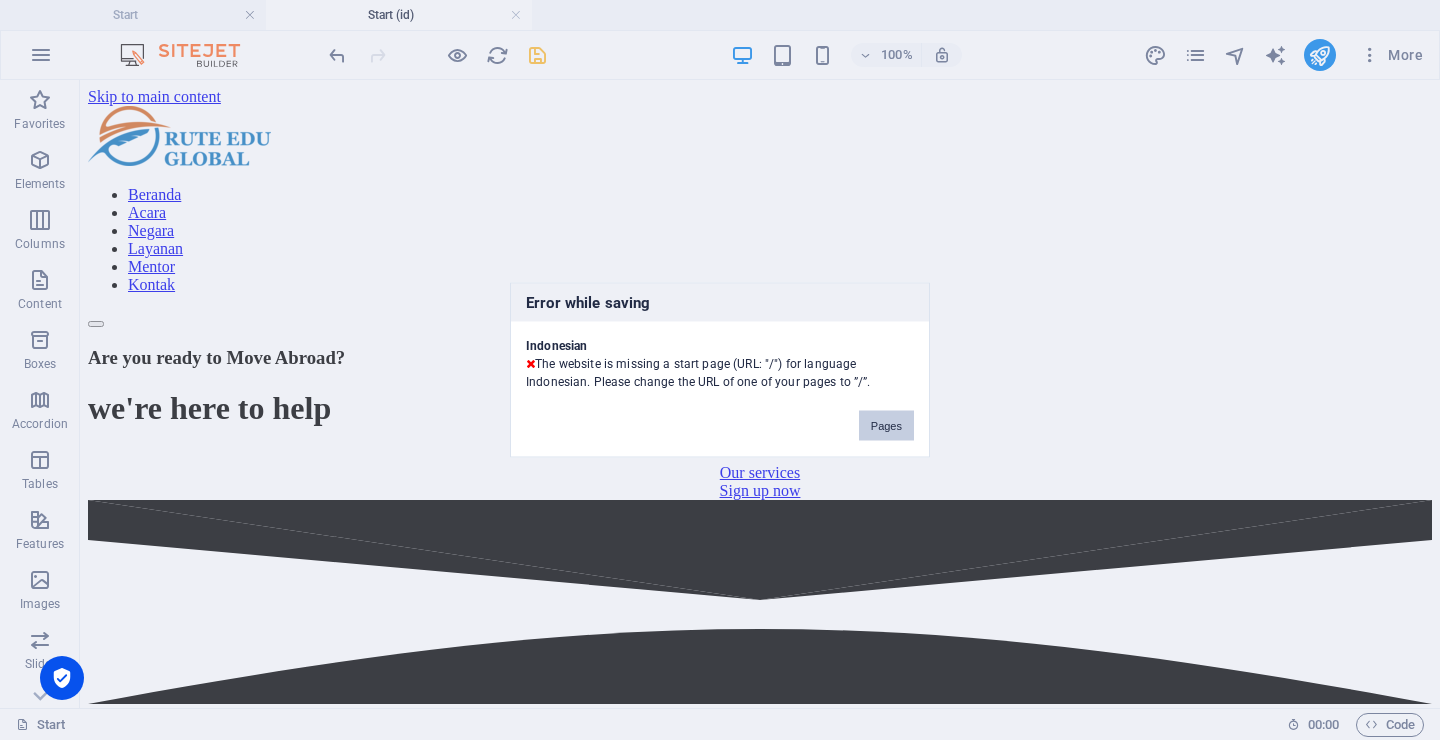 click on "Pages" at bounding box center [886, 426] 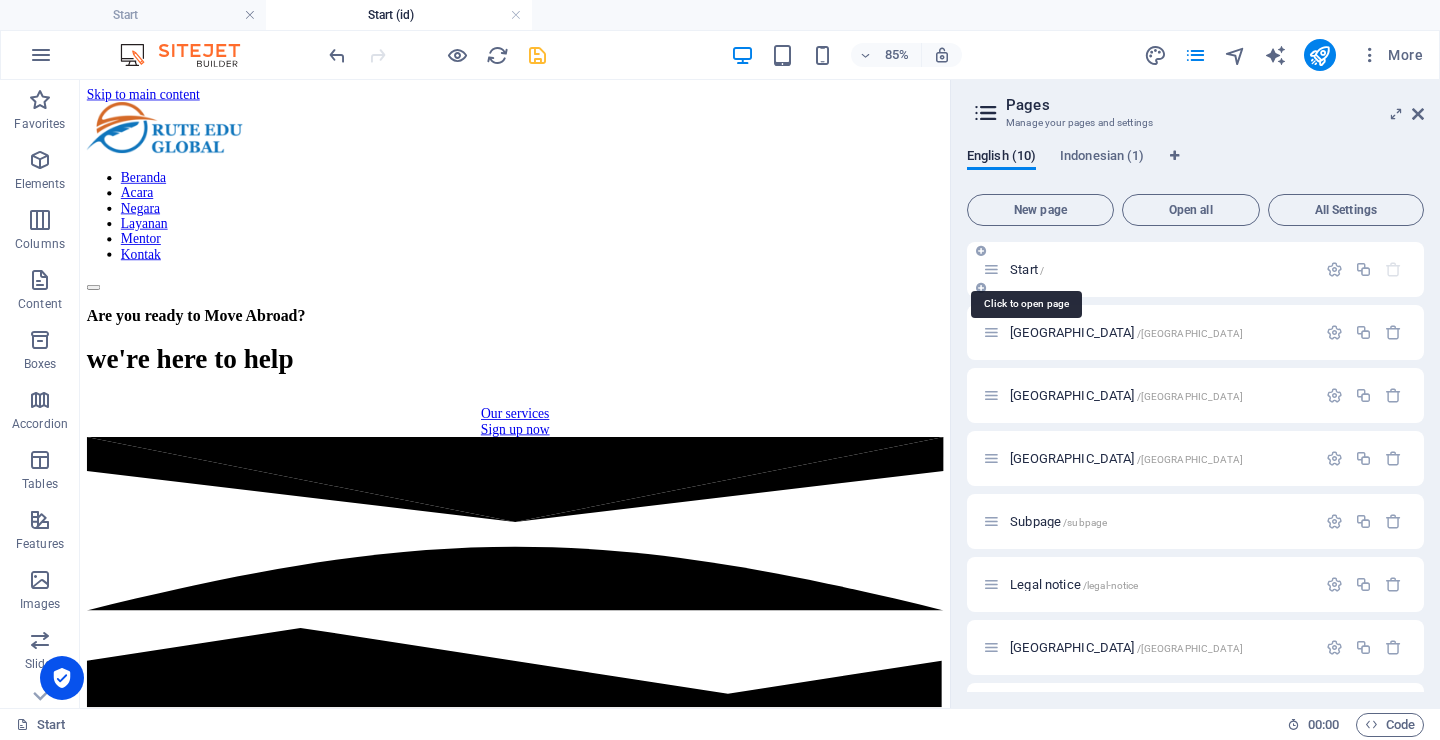 click on "Start /" at bounding box center (1027, 269) 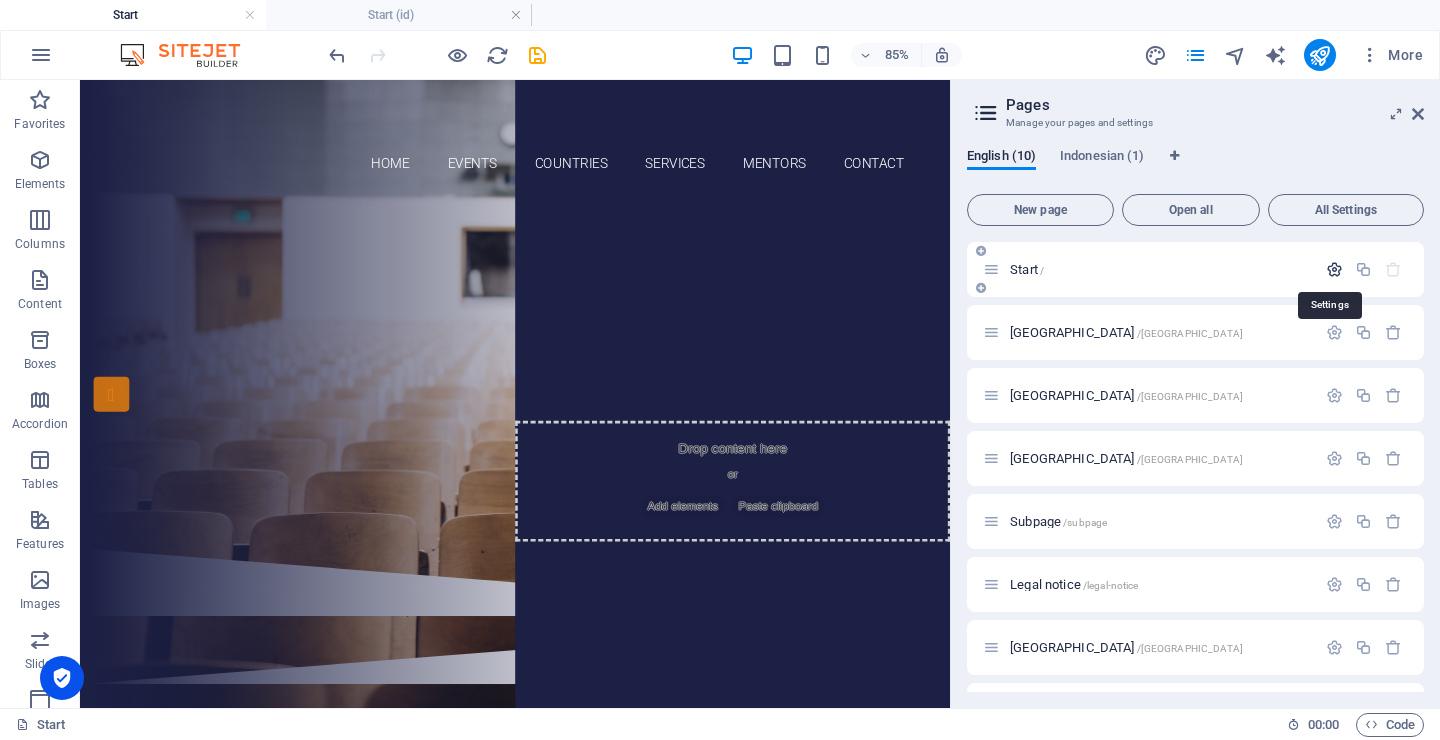click at bounding box center [1334, 269] 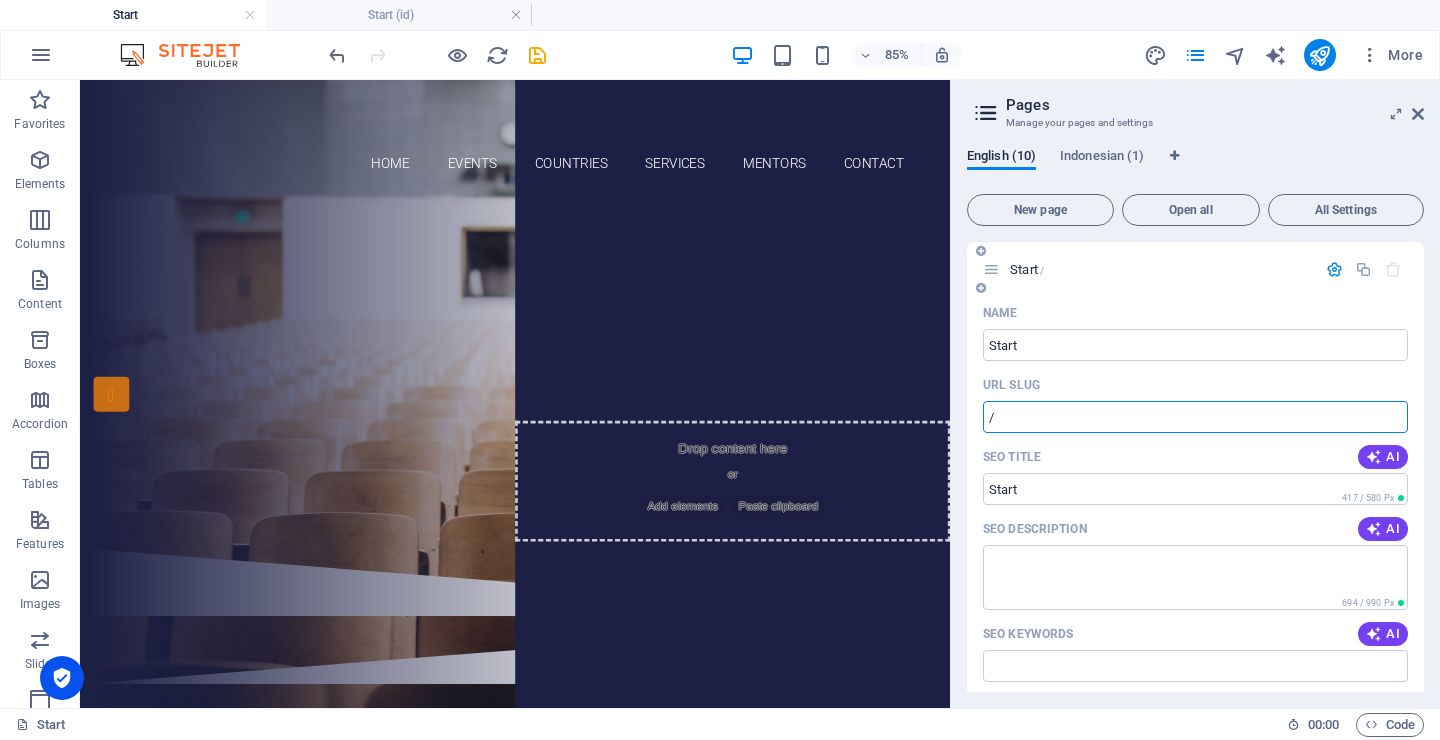 click on "/" at bounding box center (1195, 417) 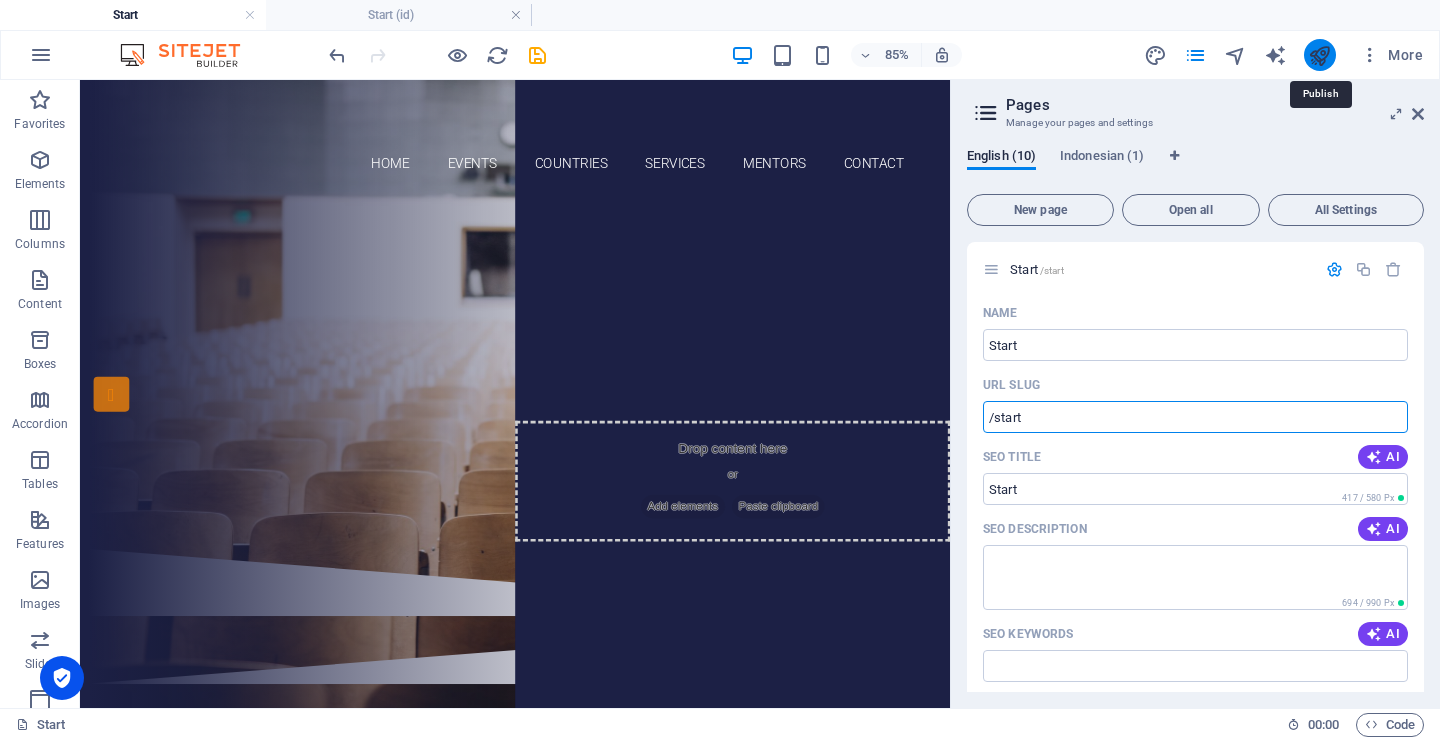 type on "/start" 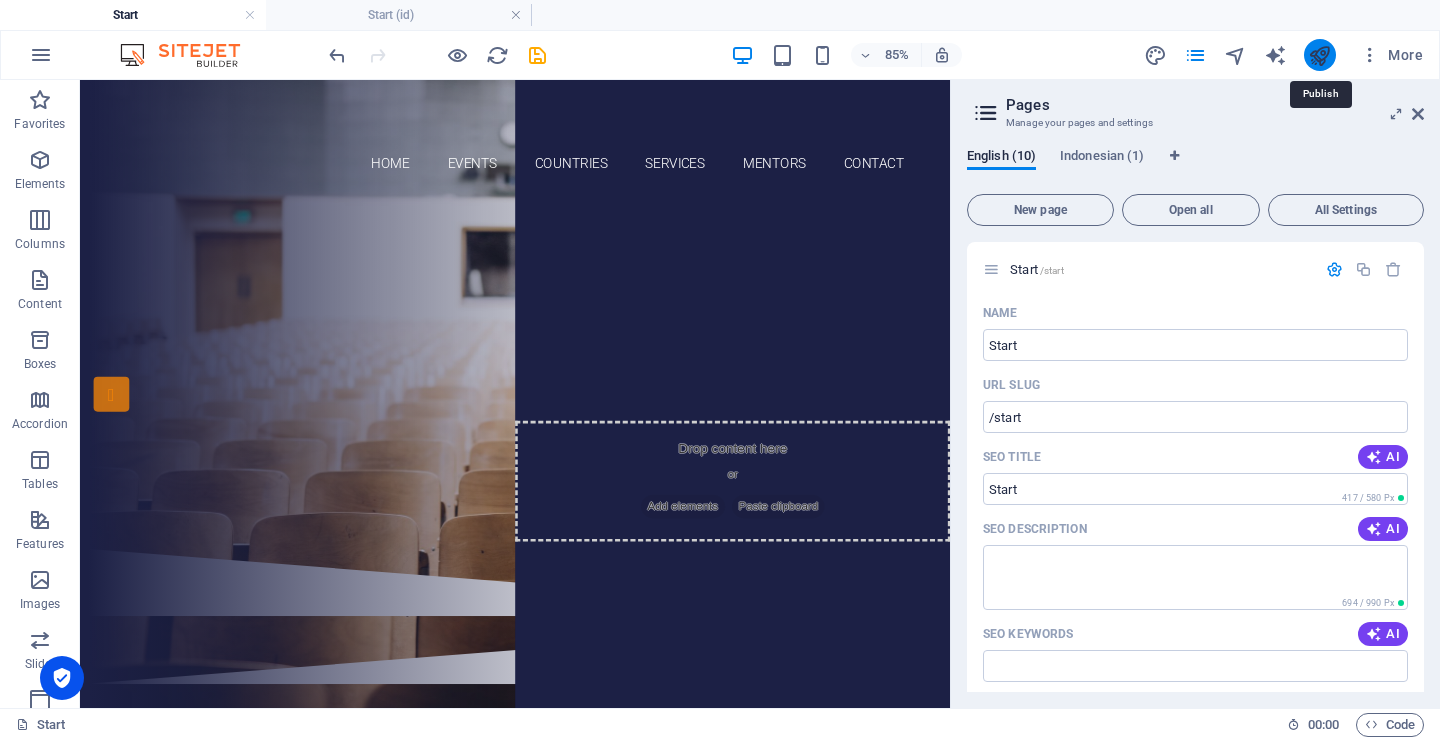 click at bounding box center [1319, 55] 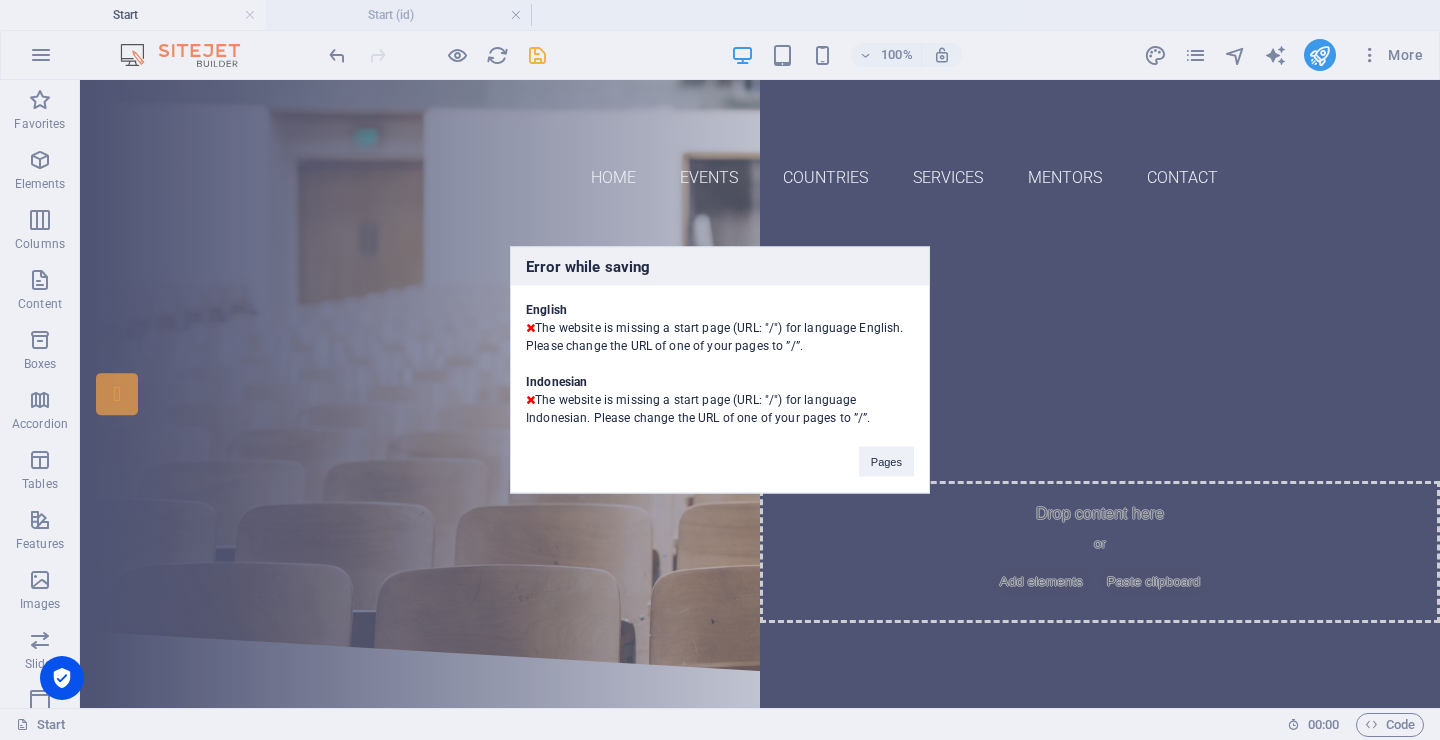 click on "Error while saving English  The website is missing a start page (URL: "/") for language English. Please change the URL of one of your pages to ”/”. Indonesian  The website is missing a start page (URL: "/") for language Indonesian. Please change the URL of one of your pages to ”/”. Pages" at bounding box center (720, 370) 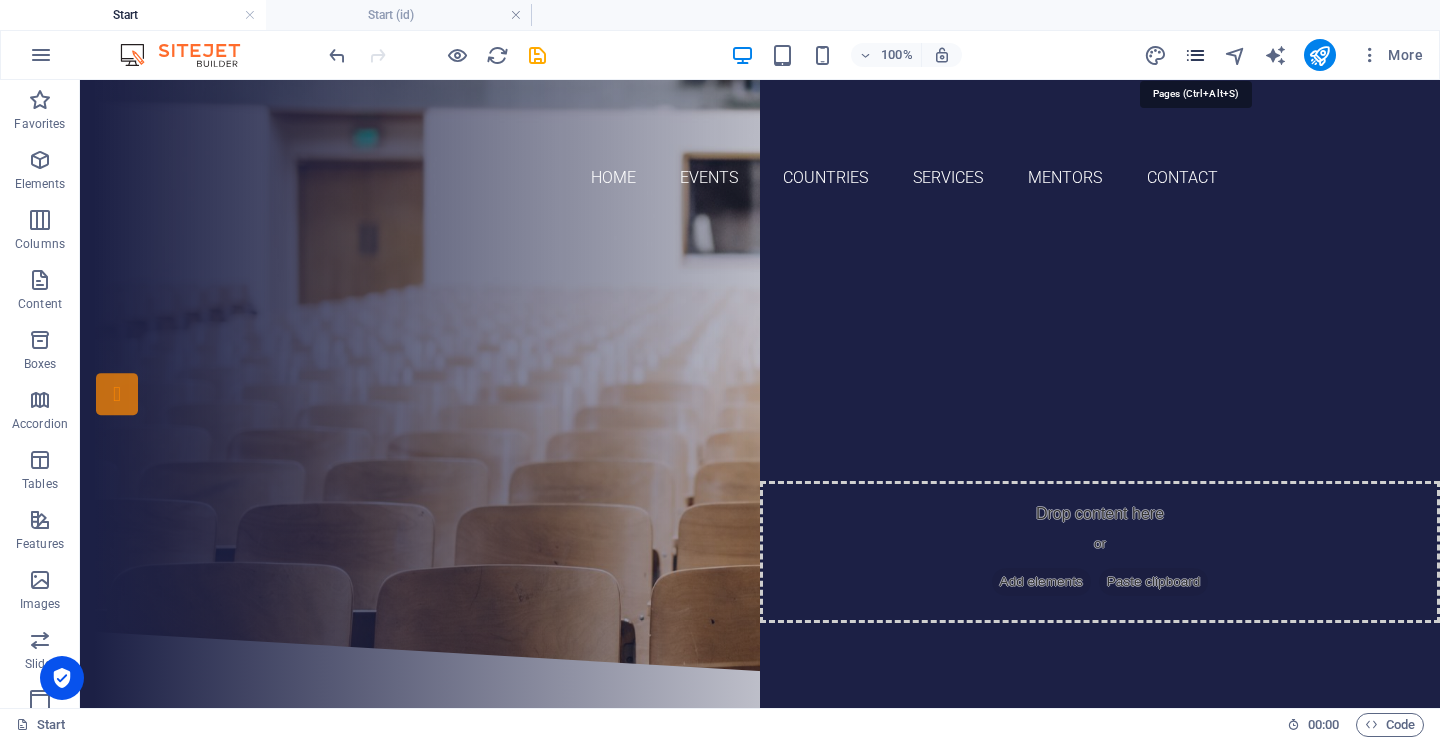 click at bounding box center (1195, 55) 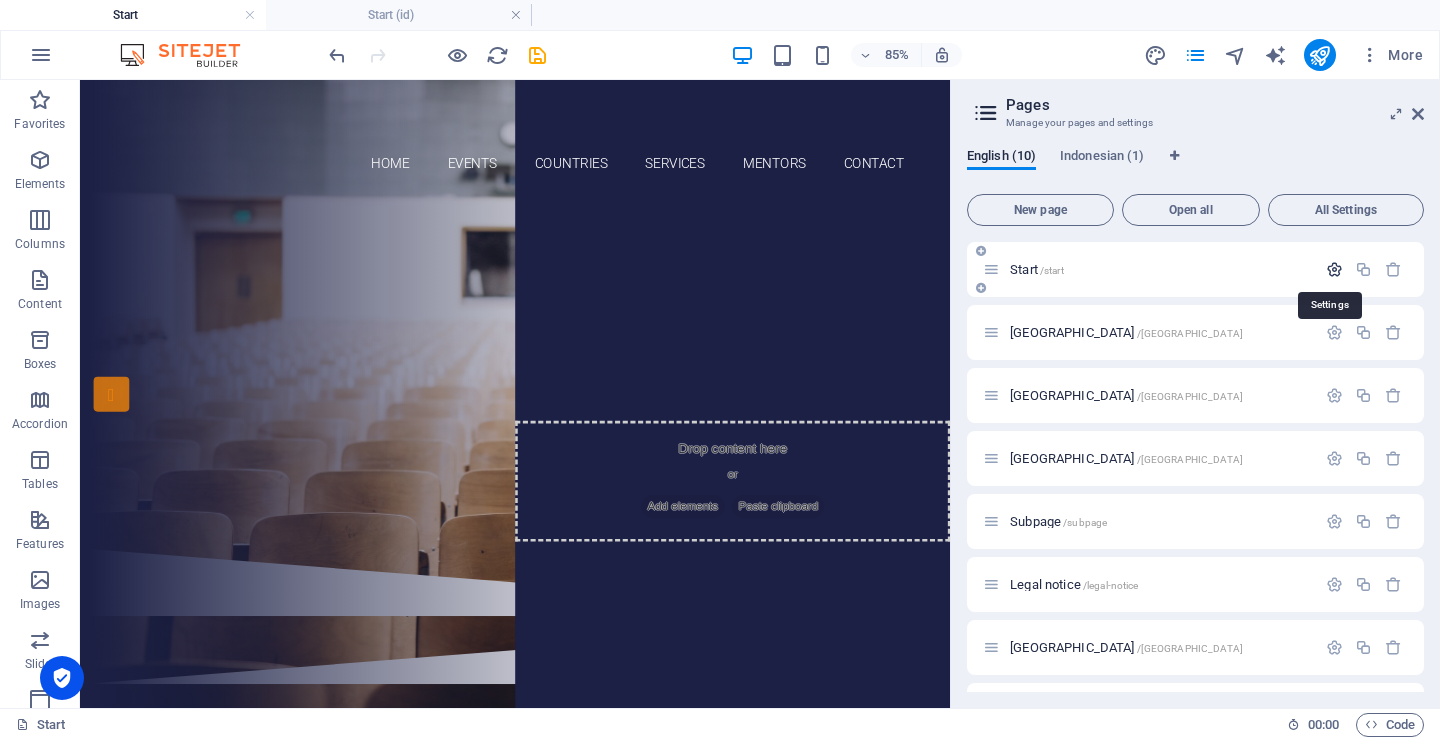 click at bounding box center [1334, 269] 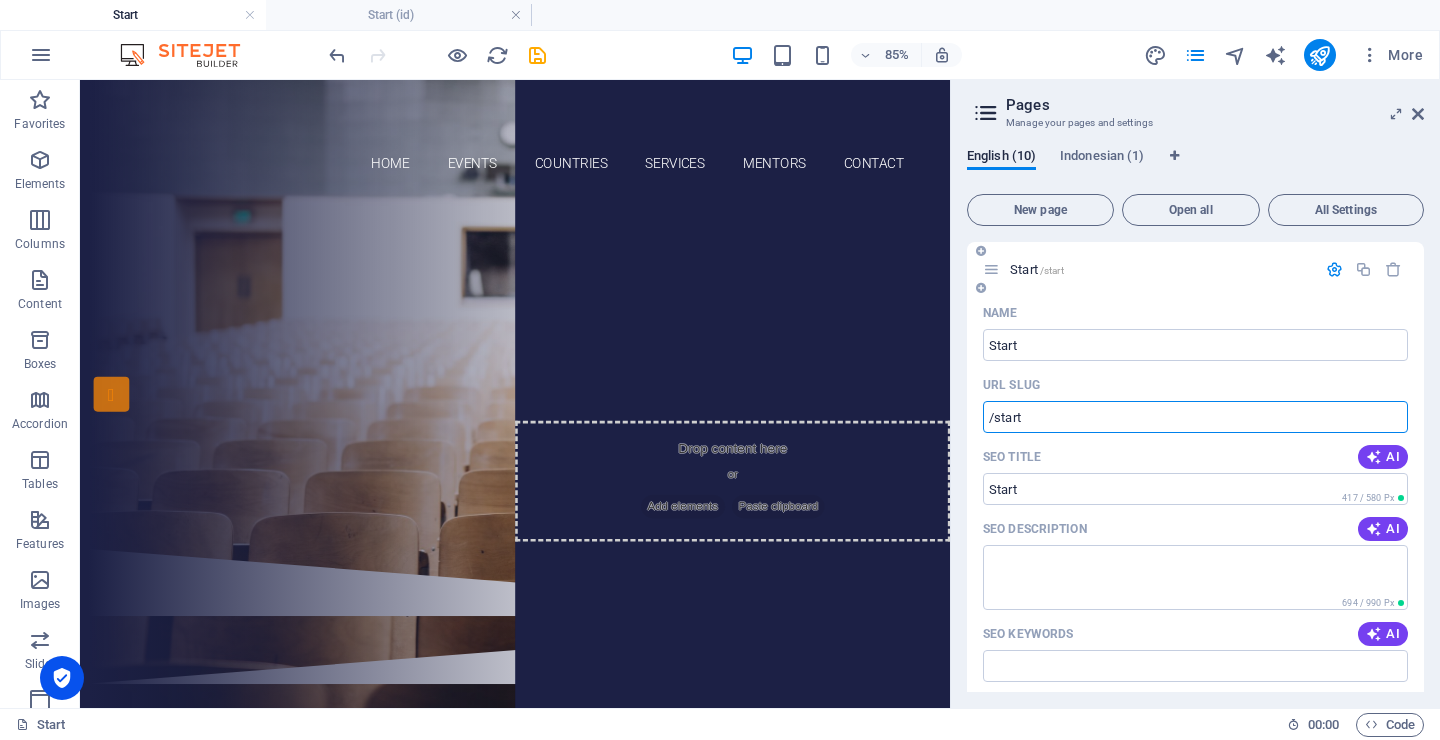 drag, startPoint x: 1039, startPoint y: 427, endPoint x: 981, endPoint y: 419, distance: 58.549126 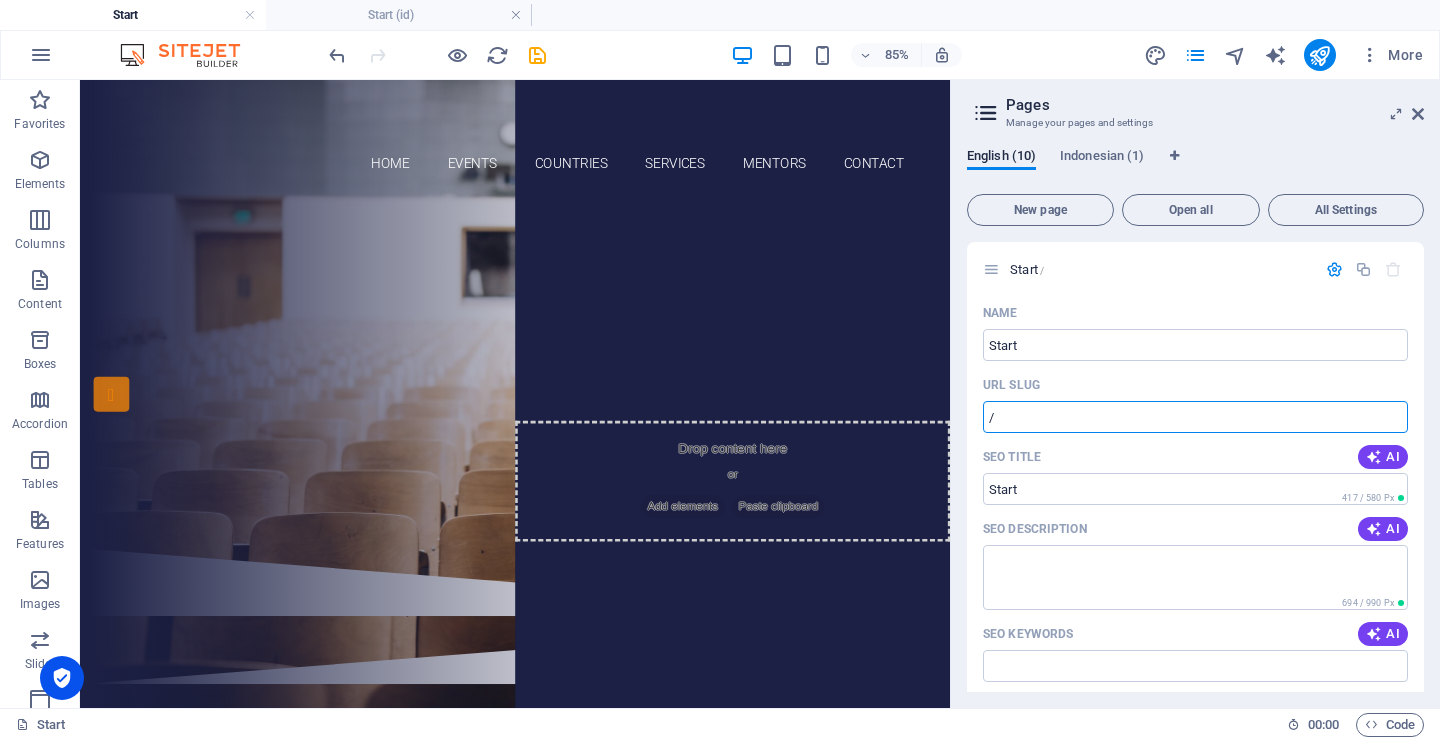 type on "/" 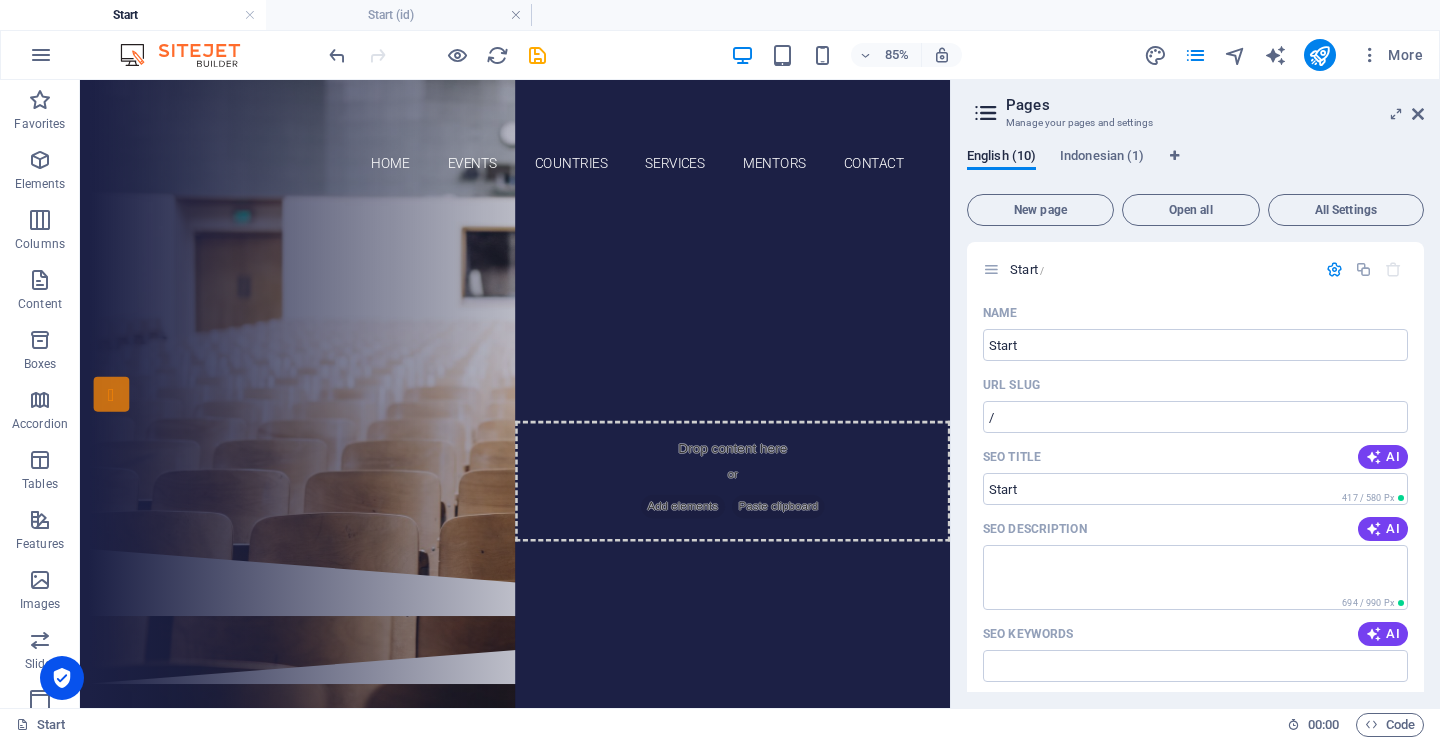 click on "English (10) Indonesian (1)" at bounding box center [1195, 167] 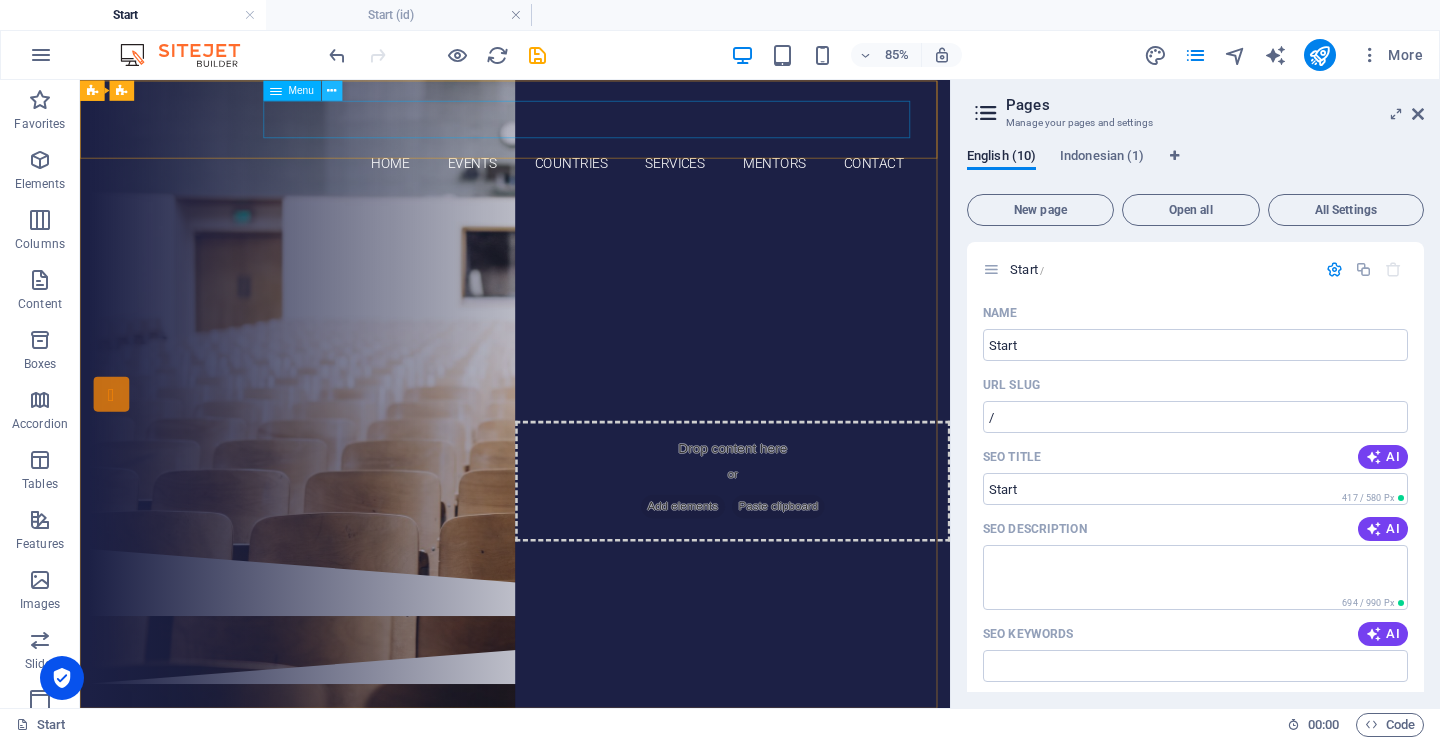 click at bounding box center (331, 90) 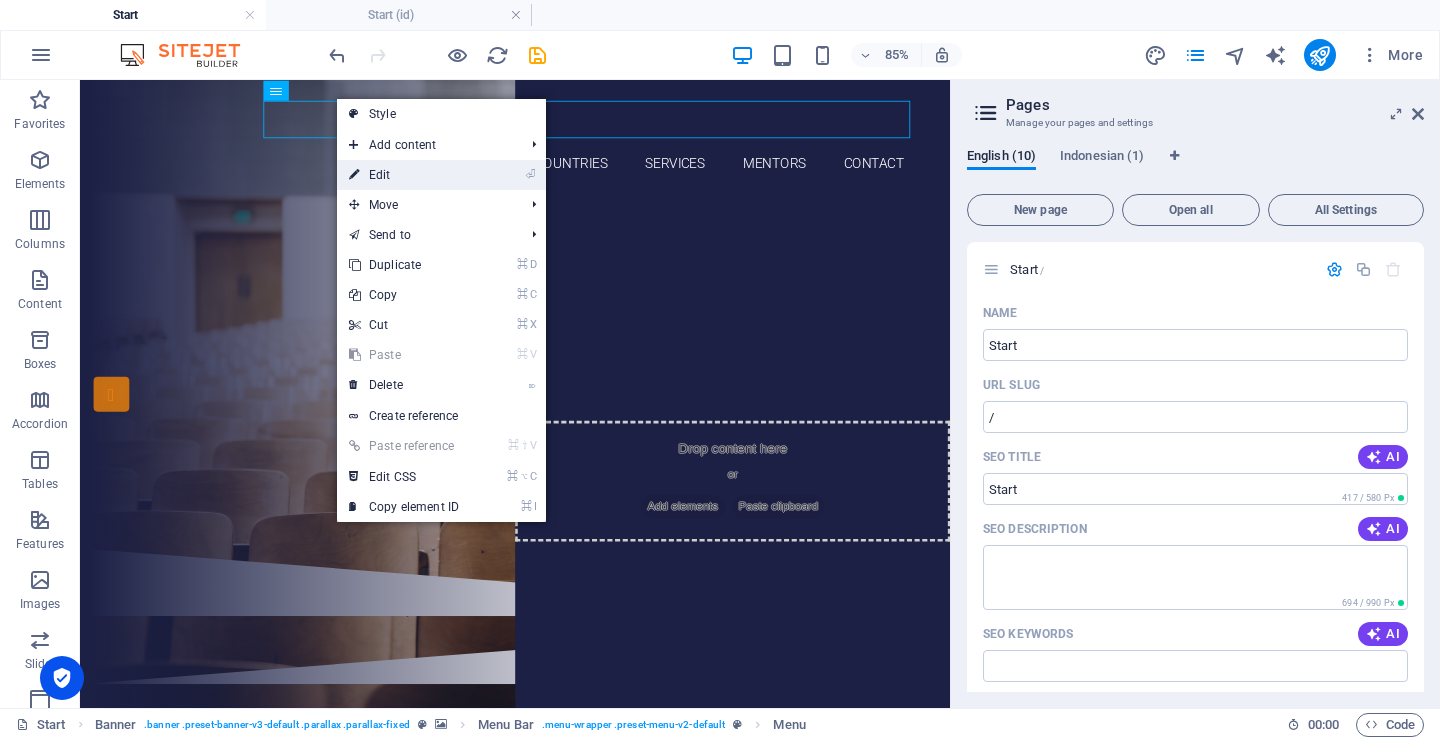 click on "⏎  Edit" at bounding box center (404, 175) 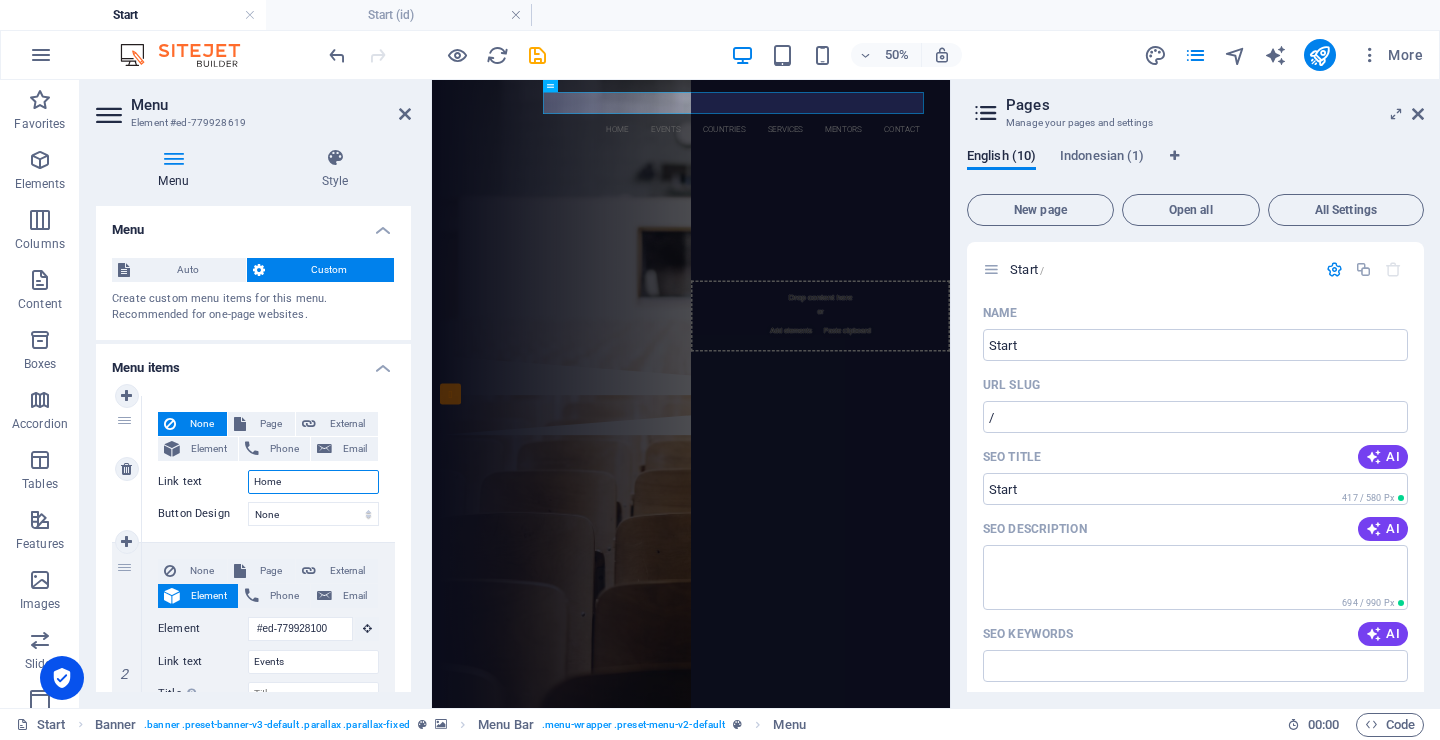 drag, startPoint x: 284, startPoint y: 488, endPoint x: 250, endPoint y: 477, distance: 35.735138 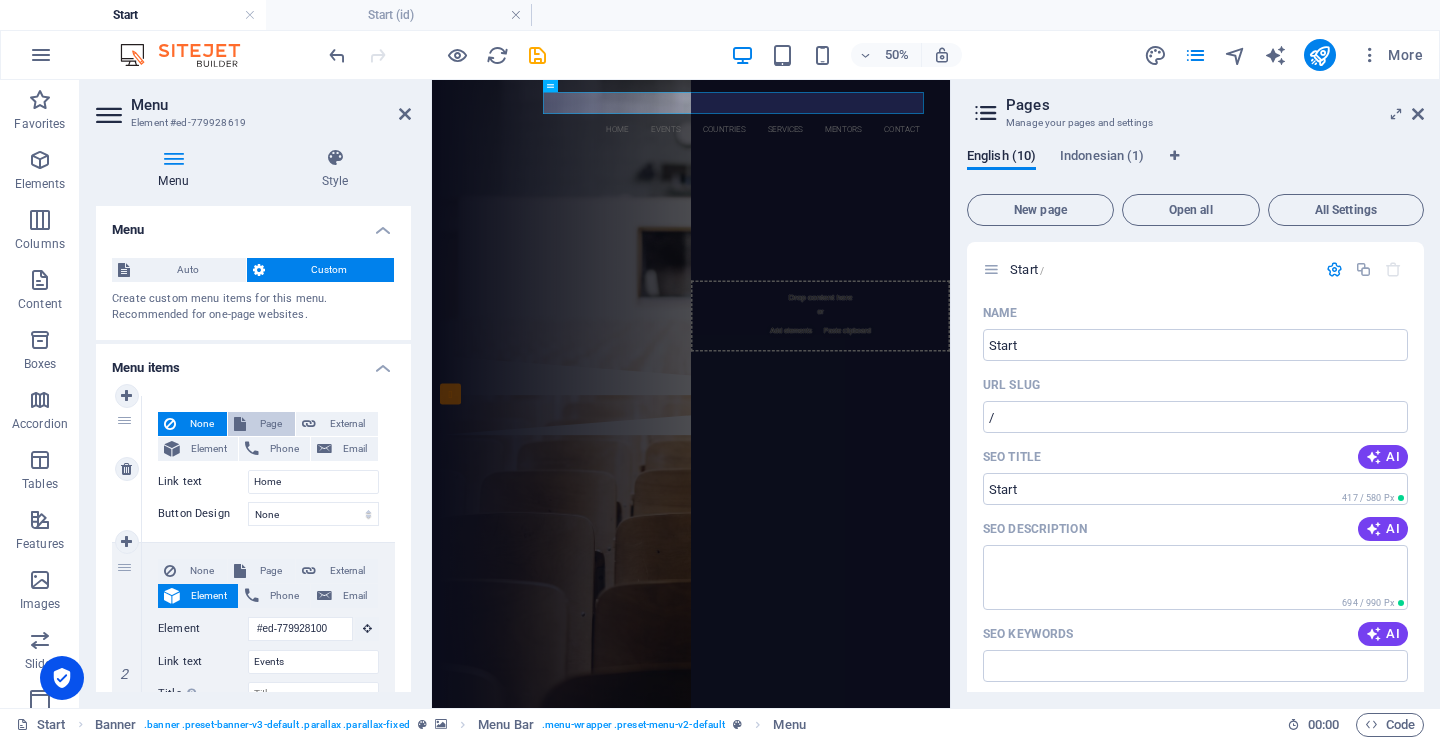 click on "Page" at bounding box center [270, 424] 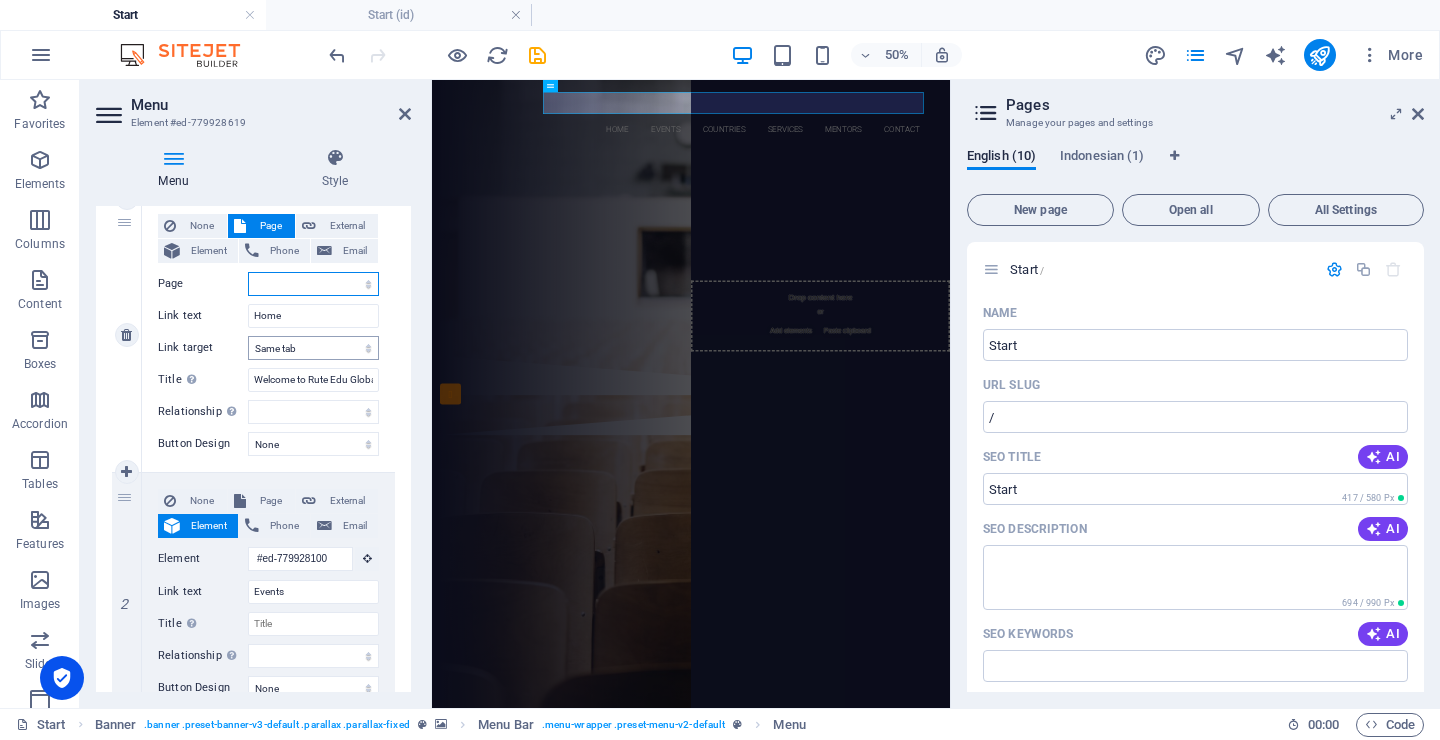 scroll, scrollTop: 203, scrollLeft: 0, axis: vertical 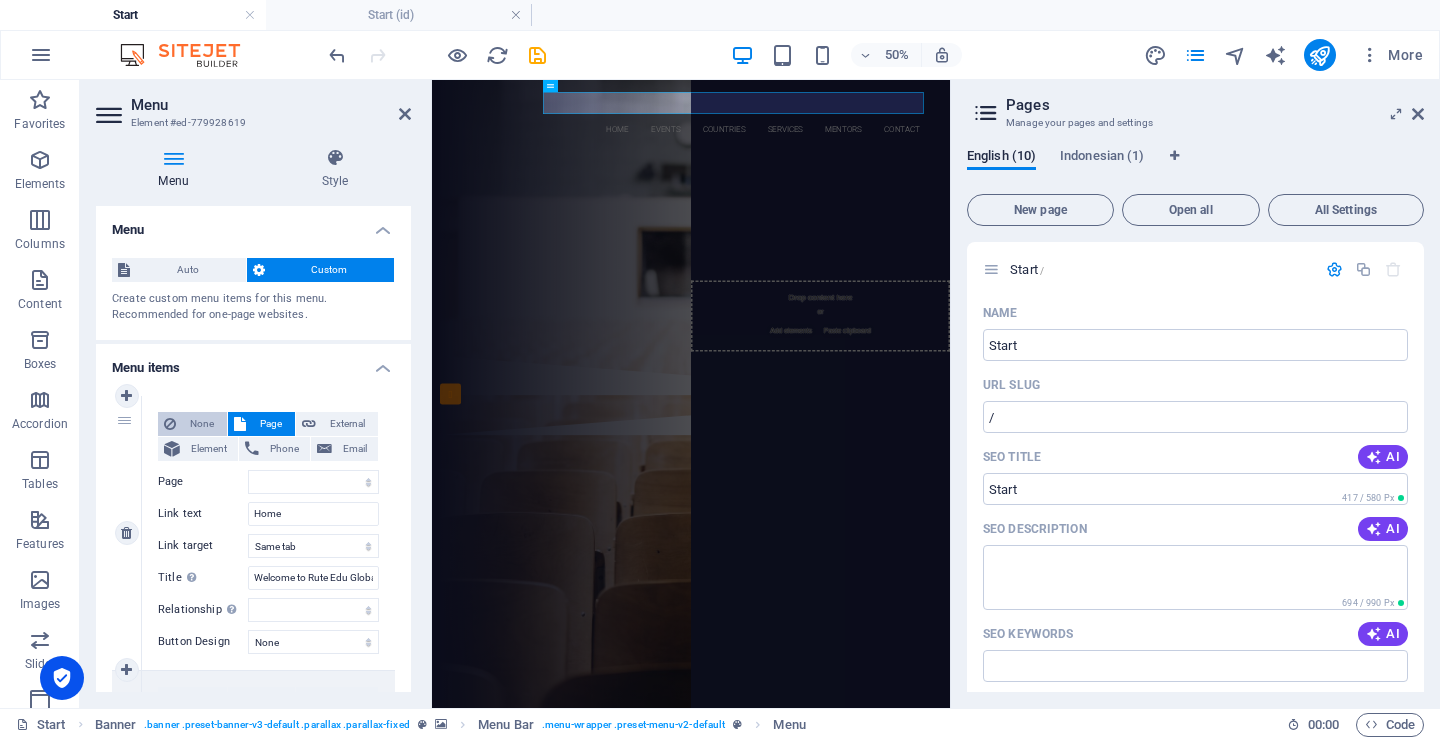 click on "None" at bounding box center [201, 424] 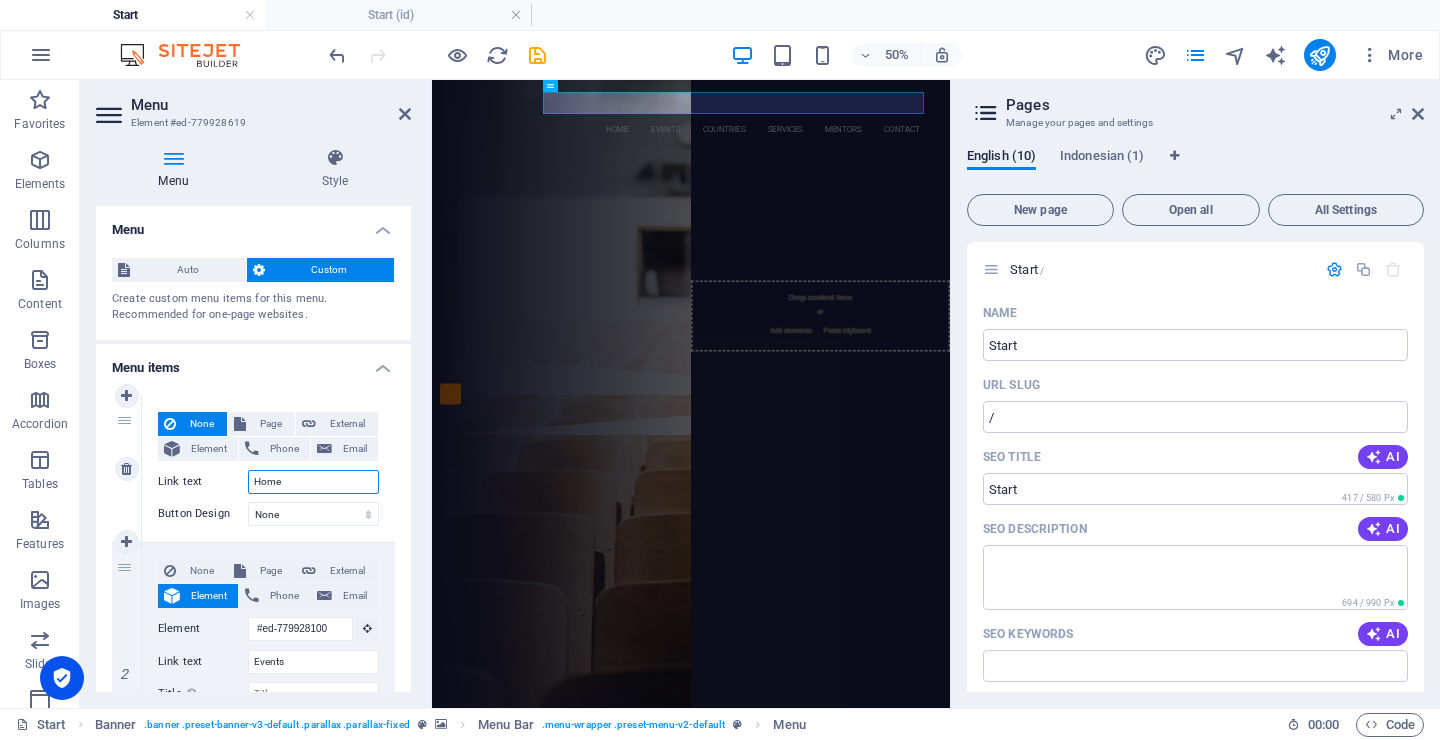 drag, startPoint x: 299, startPoint y: 489, endPoint x: 246, endPoint y: 483, distance: 53.338543 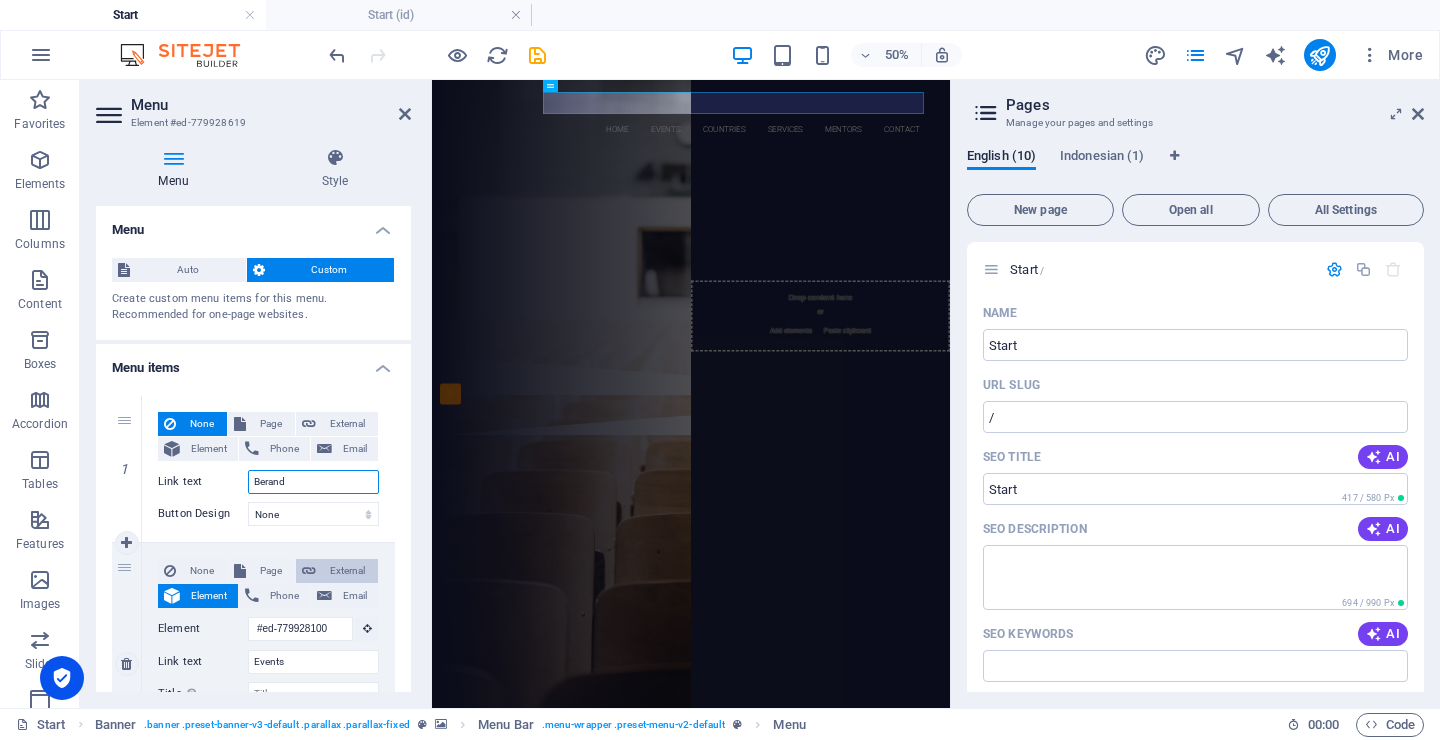 type on "Beranda" 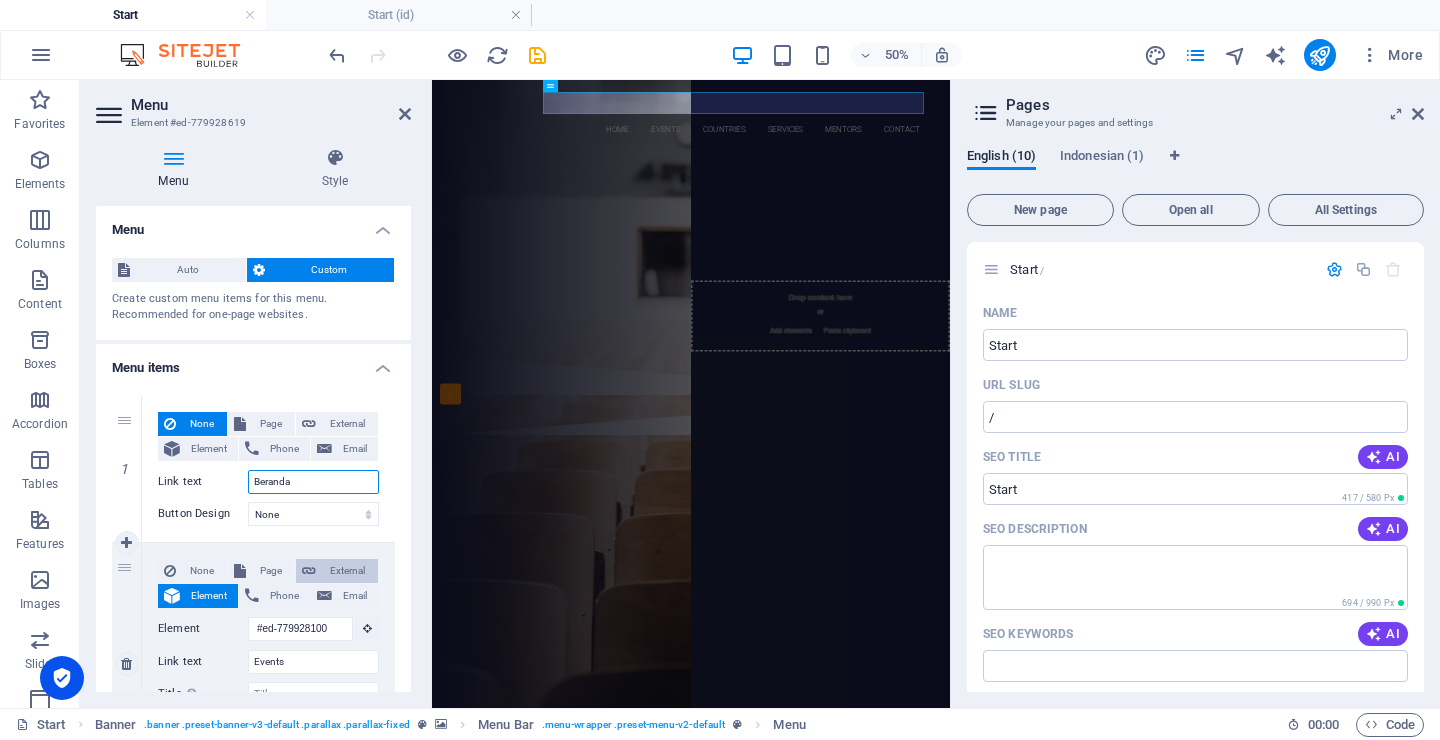 select 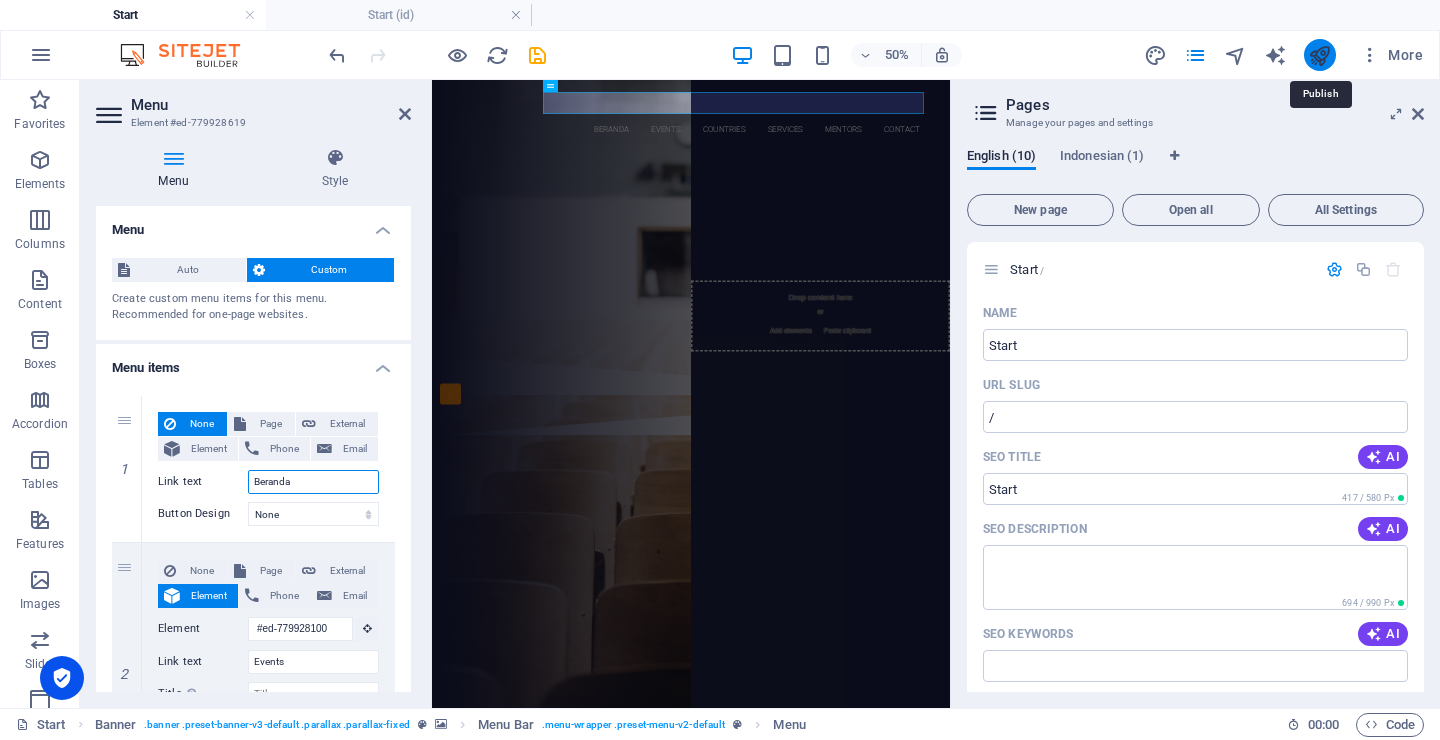type on "Beranda" 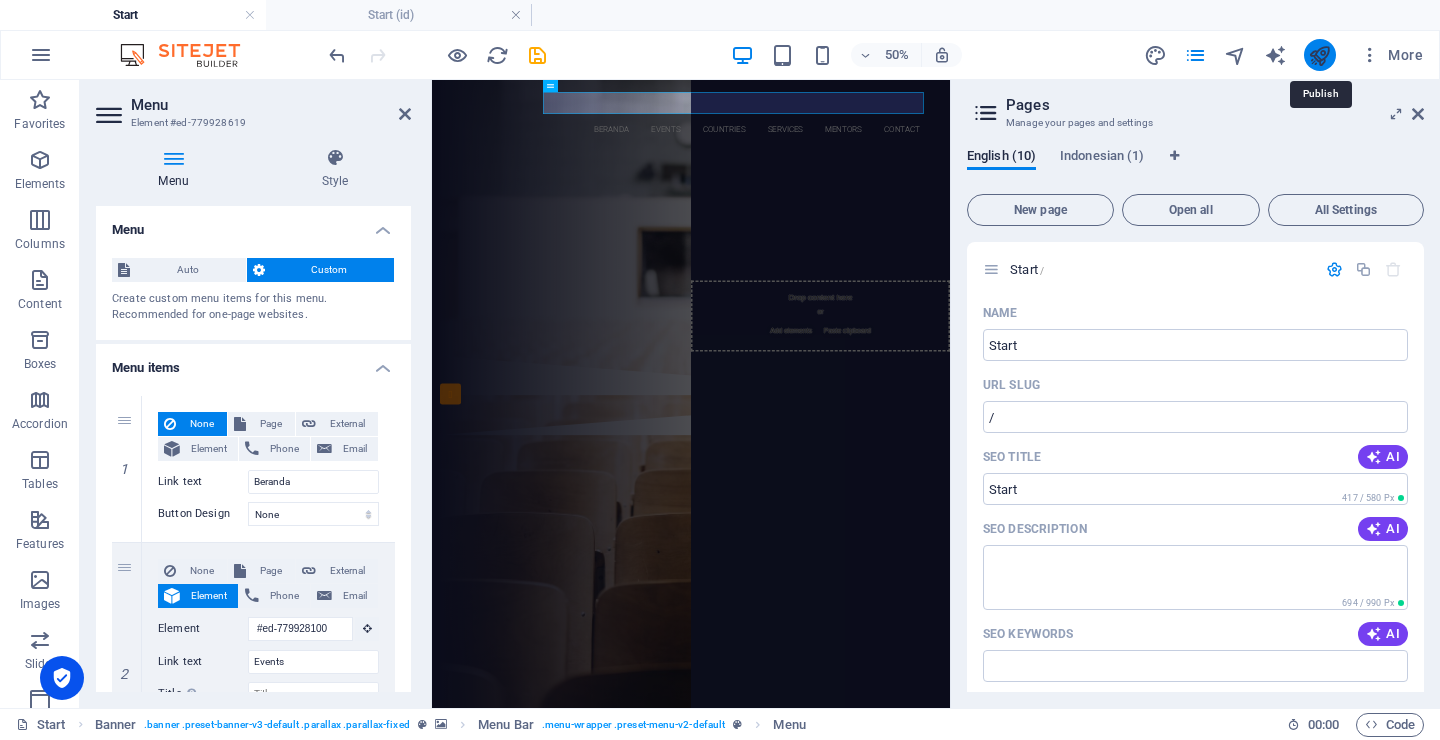 click at bounding box center (1319, 55) 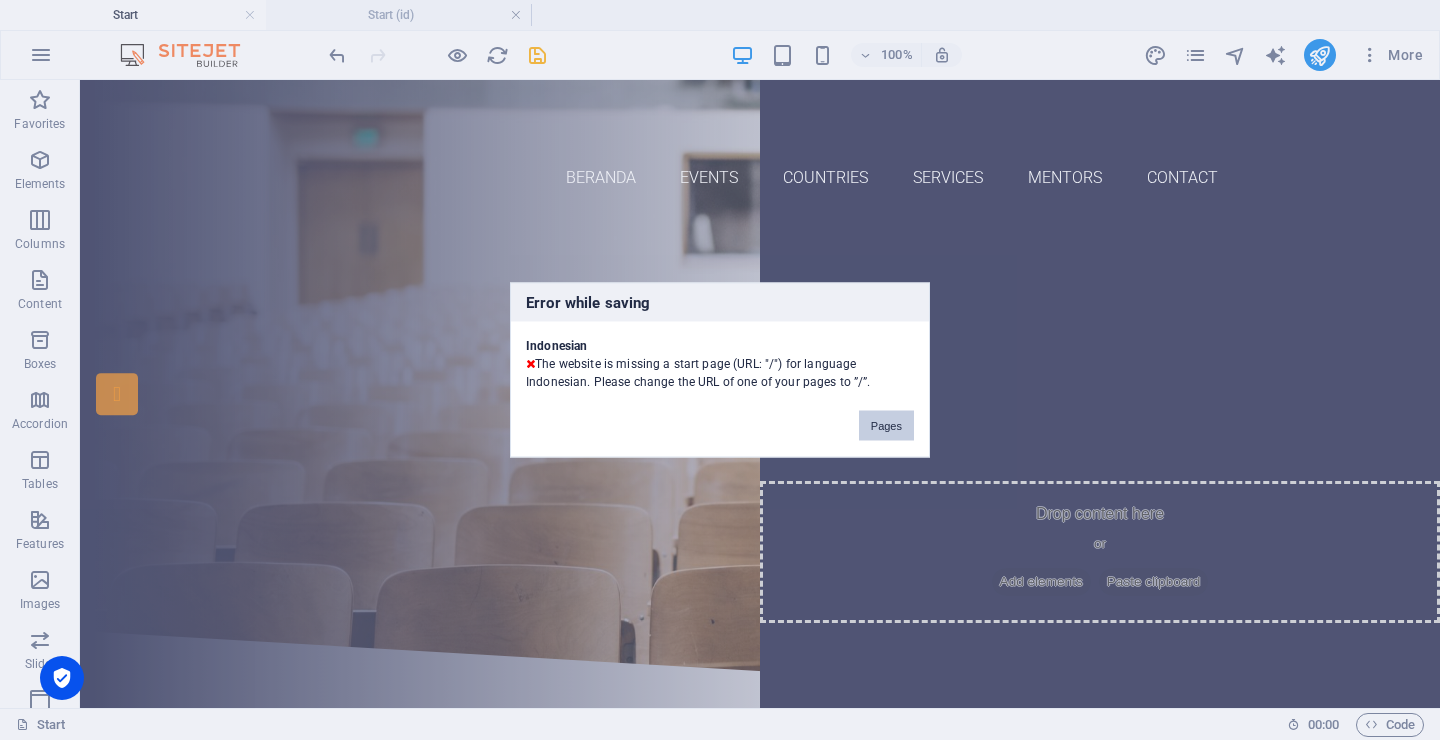 click on "Pages" at bounding box center (886, 426) 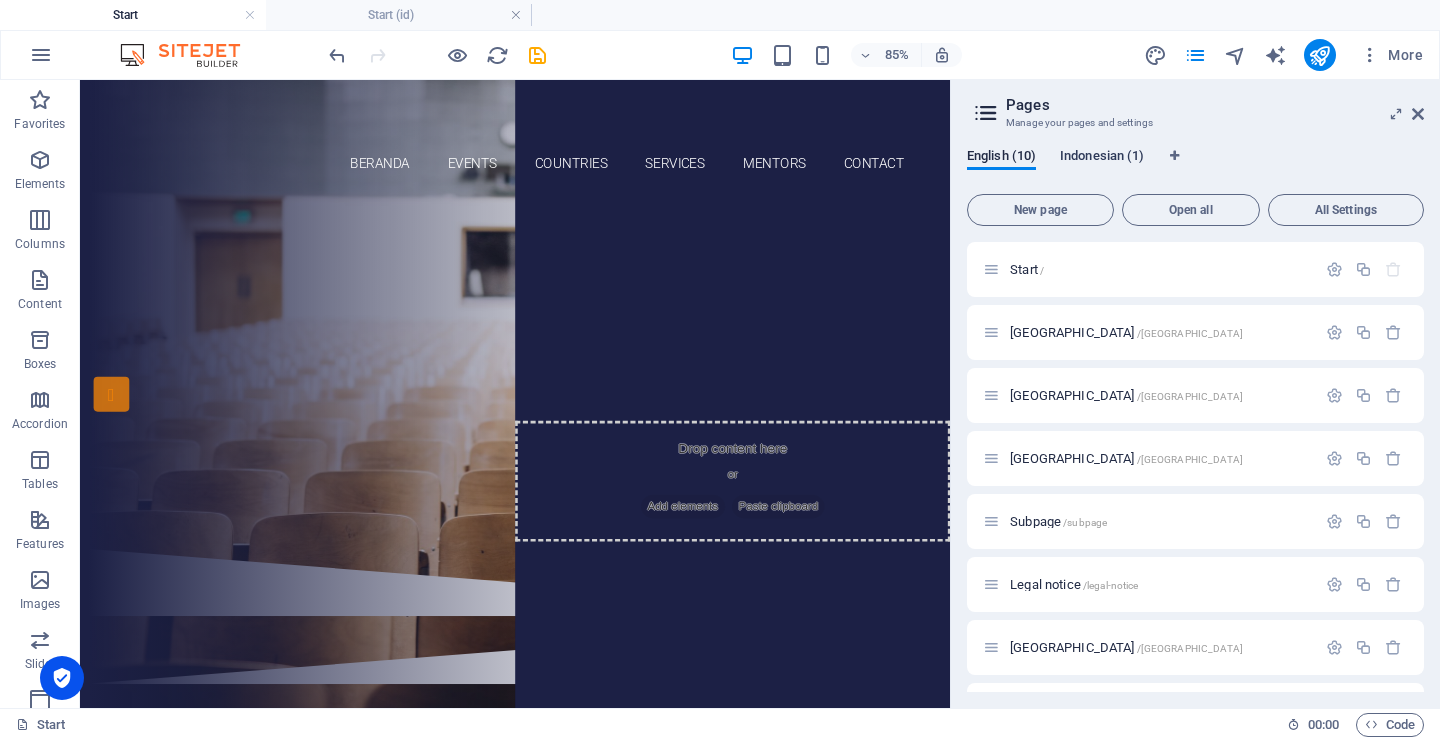 click on "Indonesian (1)" at bounding box center (1102, 158) 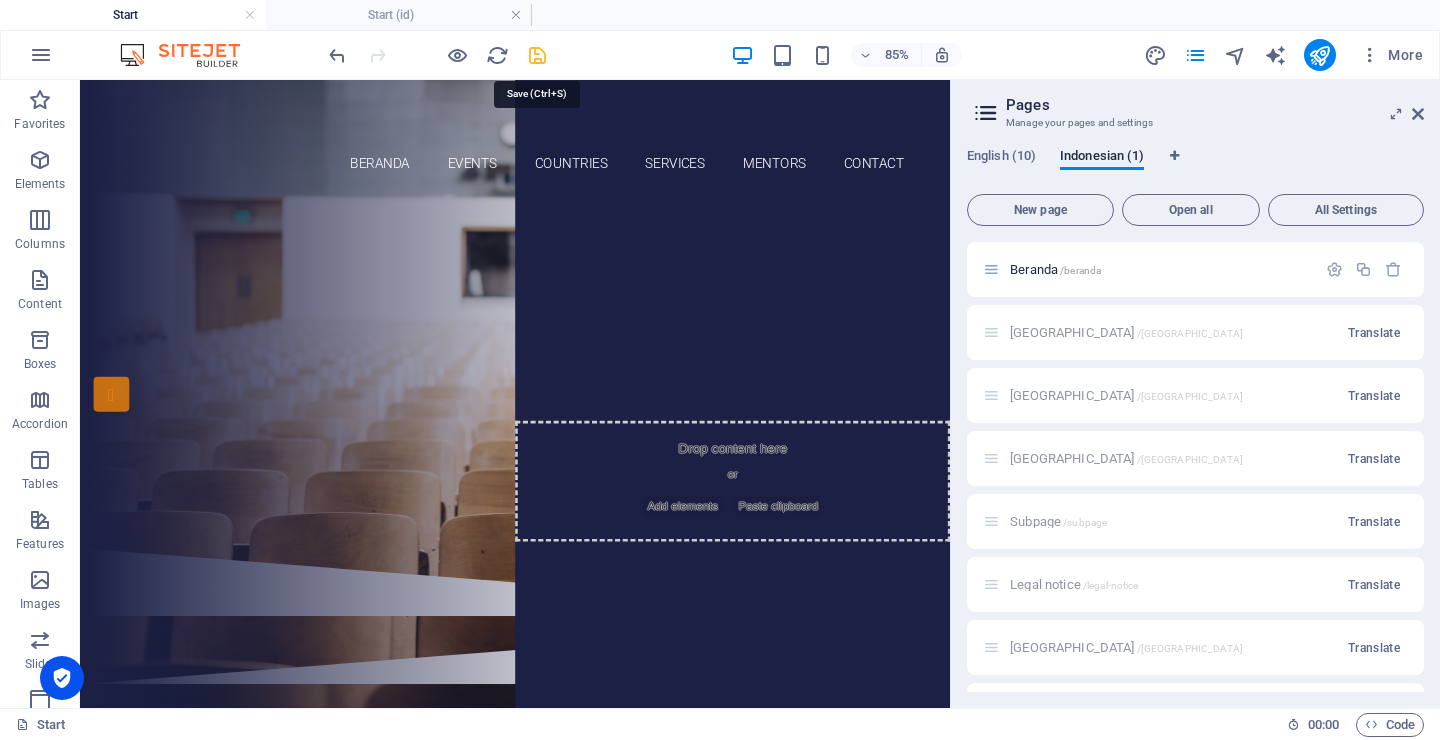 click at bounding box center [537, 55] 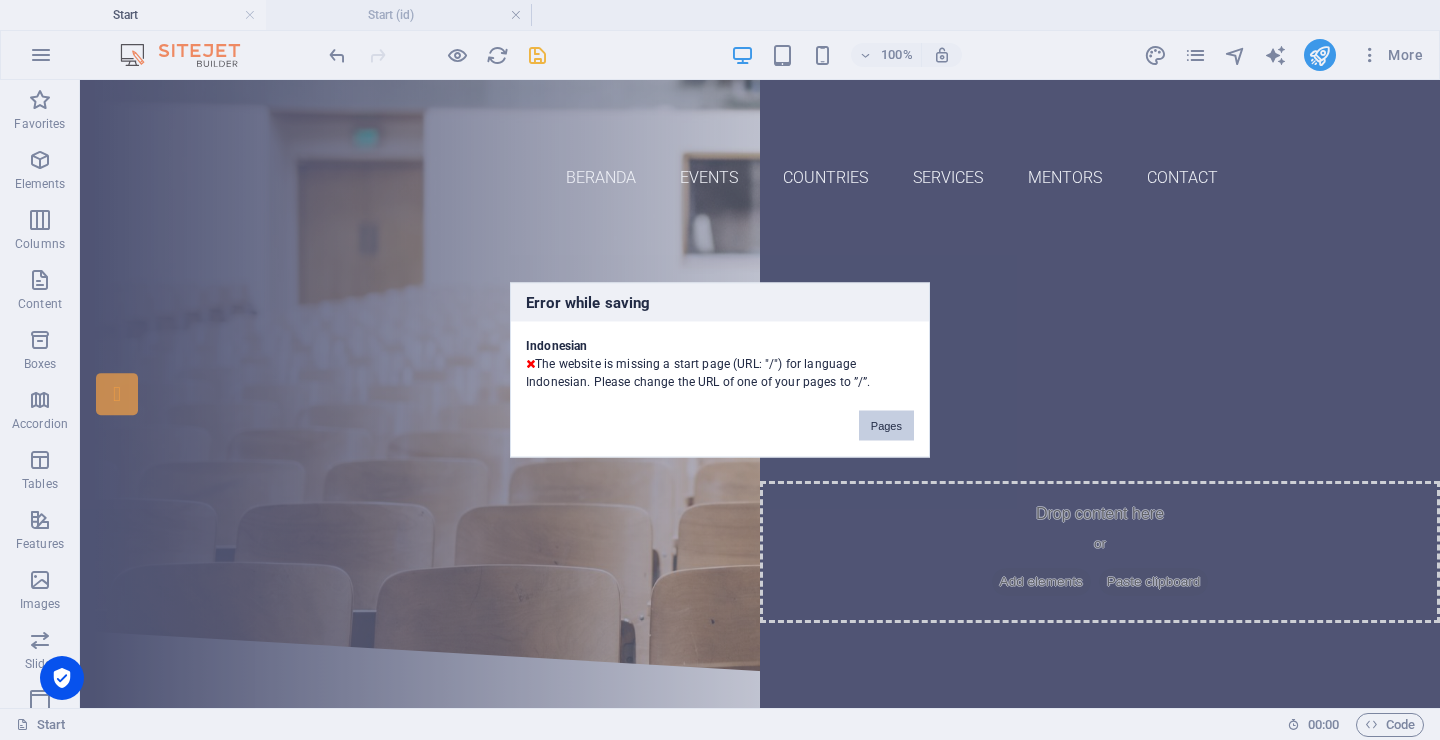 drag, startPoint x: 880, startPoint y: 432, endPoint x: 941, endPoint y: 413, distance: 63.89053 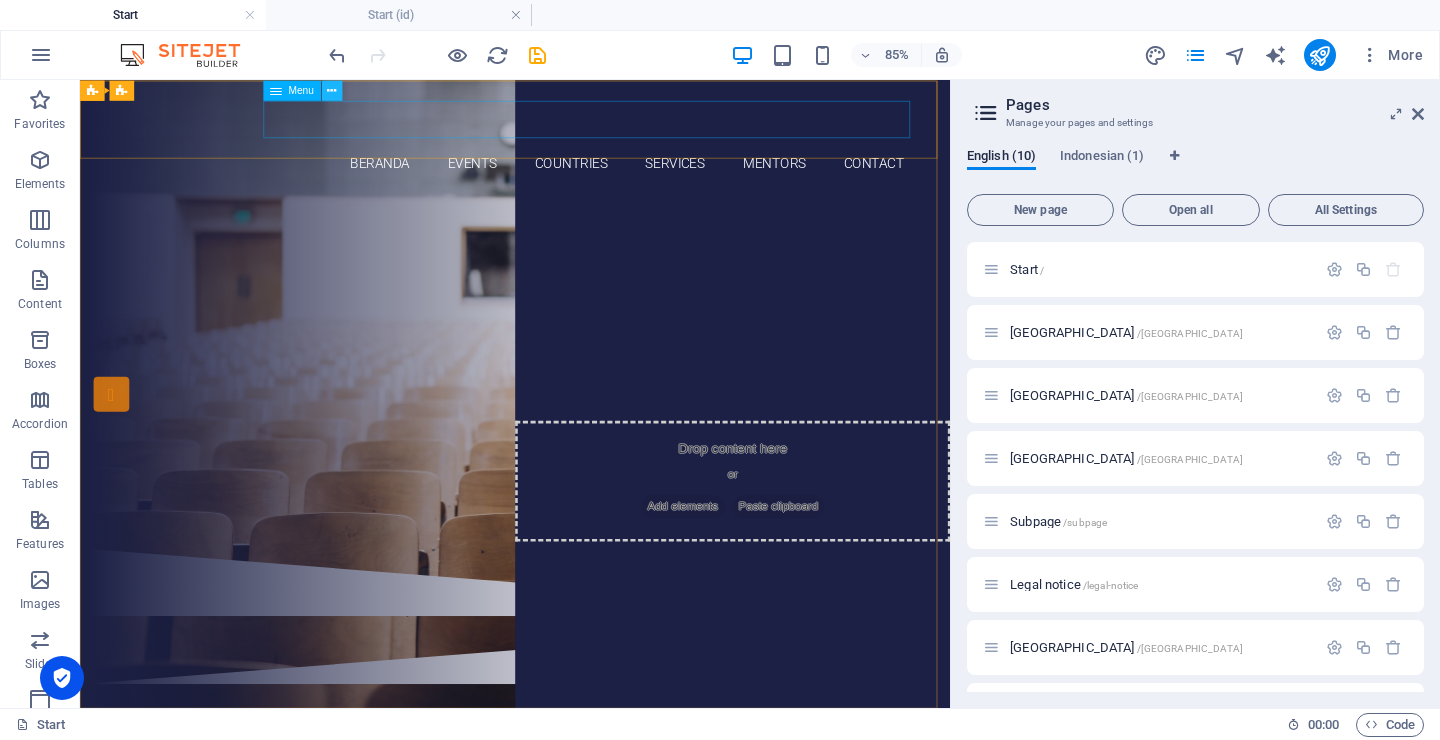 click at bounding box center [331, 90] 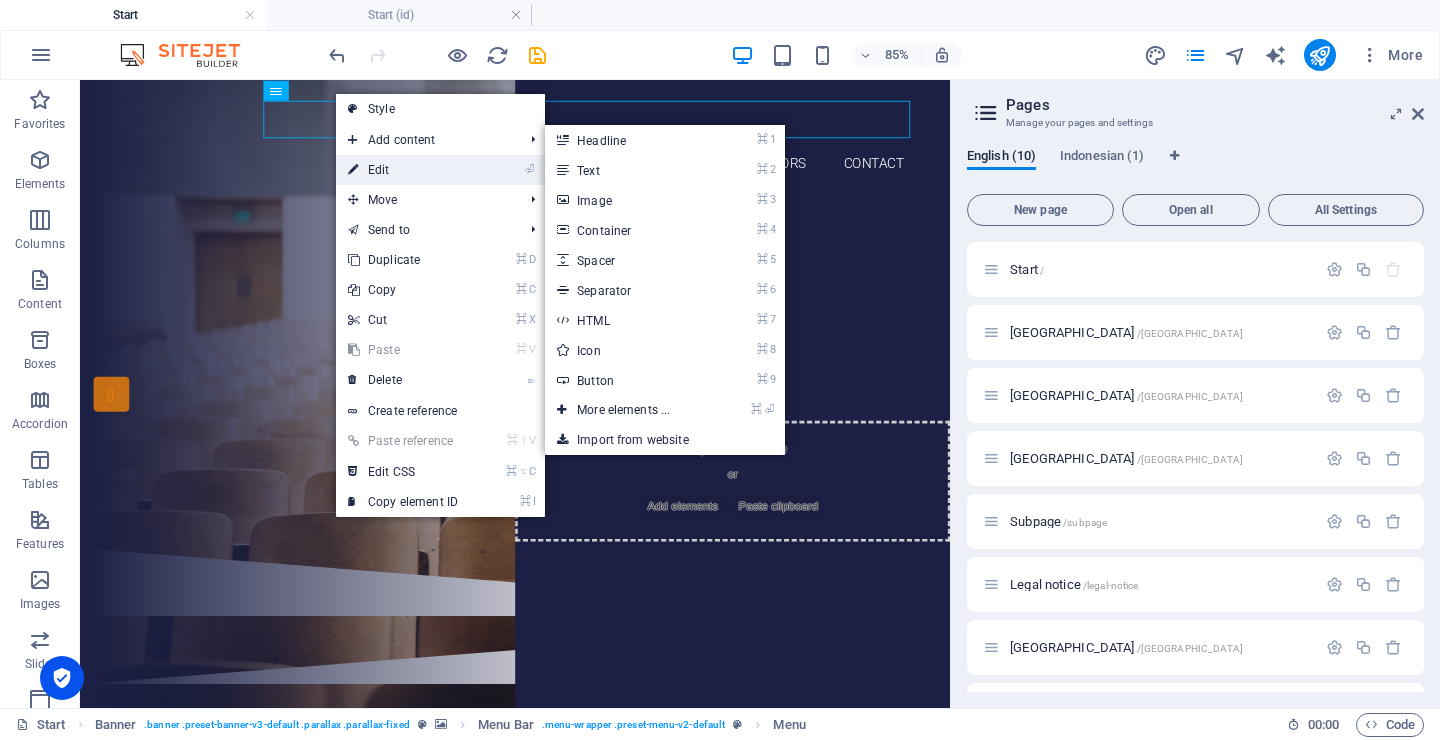 click on "⏎  Edit" at bounding box center [403, 170] 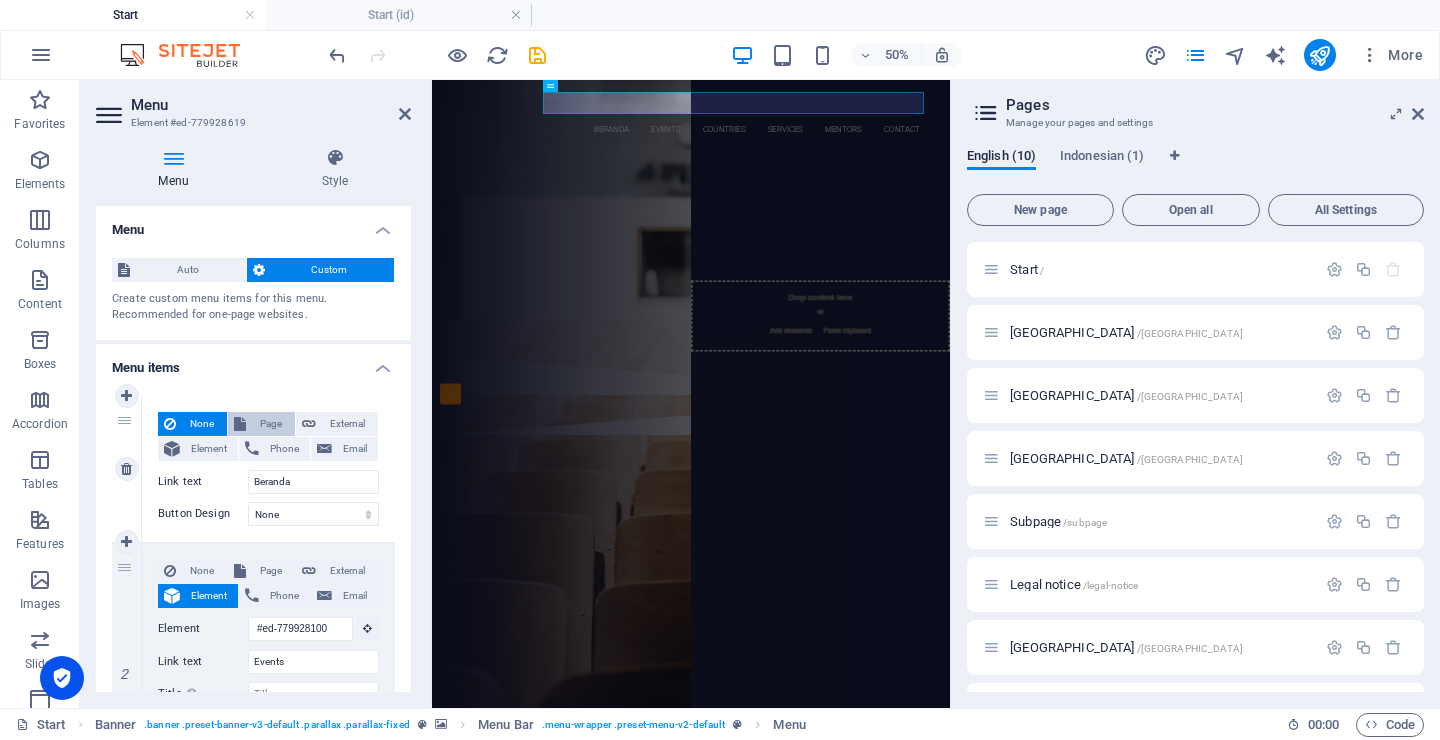 click on "Page" at bounding box center [270, 424] 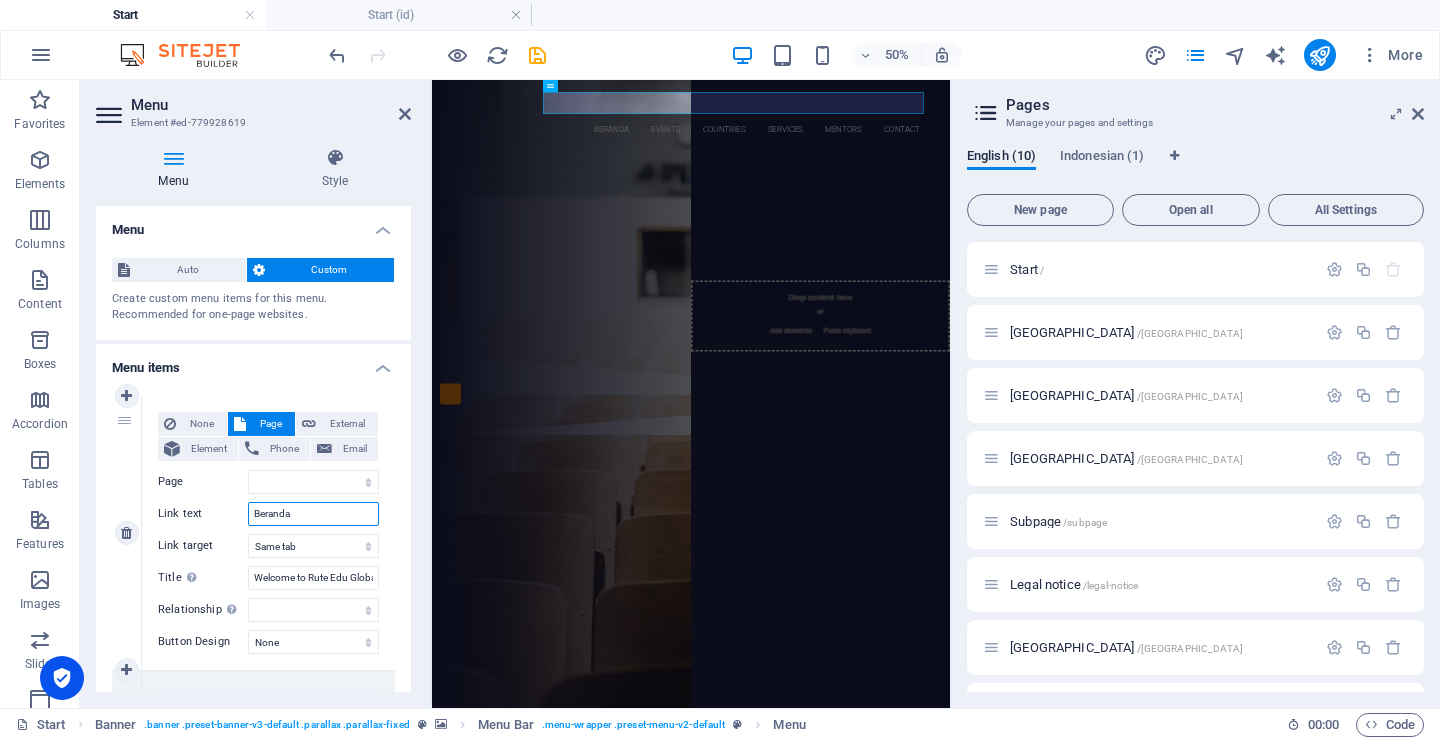 click on "Beranda" at bounding box center [313, 514] 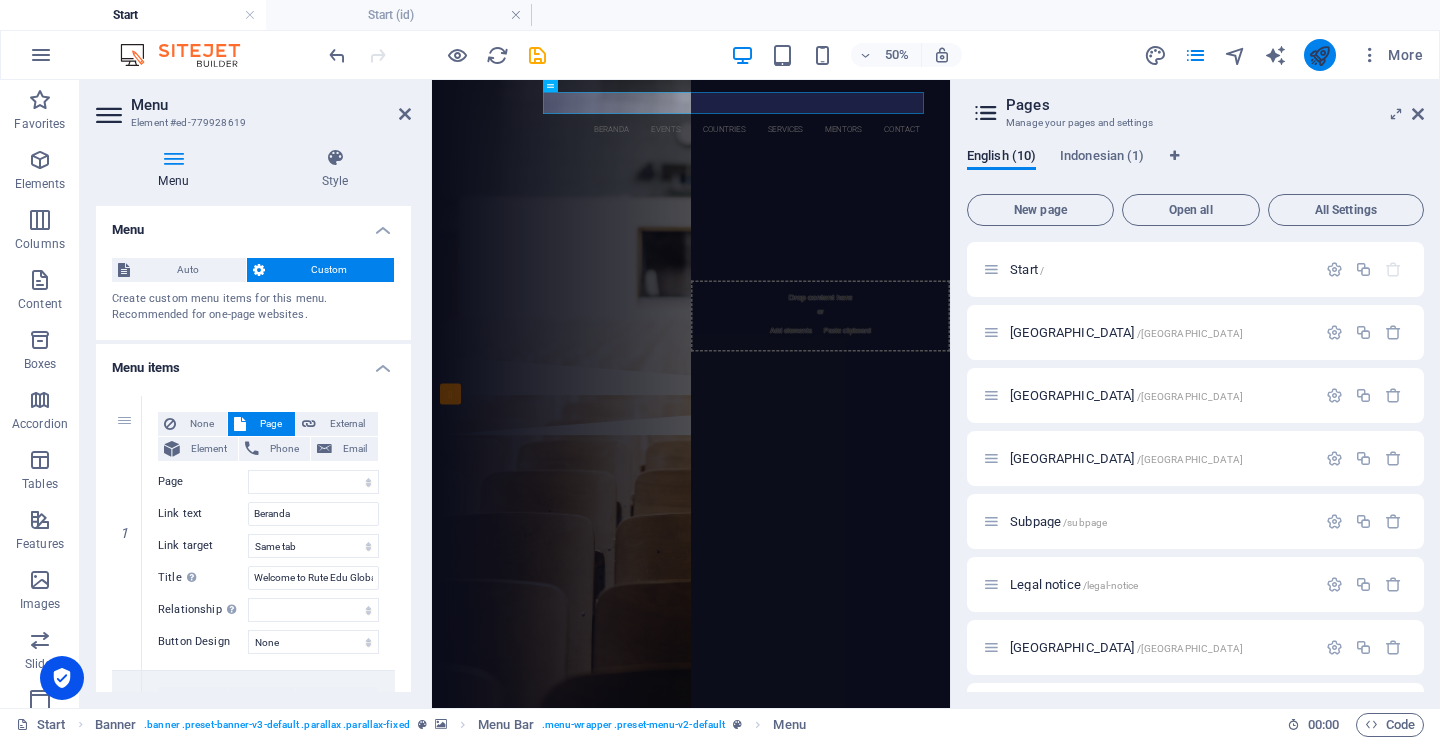 drag, startPoint x: 1317, startPoint y: 69, endPoint x: 1200, endPoint y: 2, distance: 134.82582 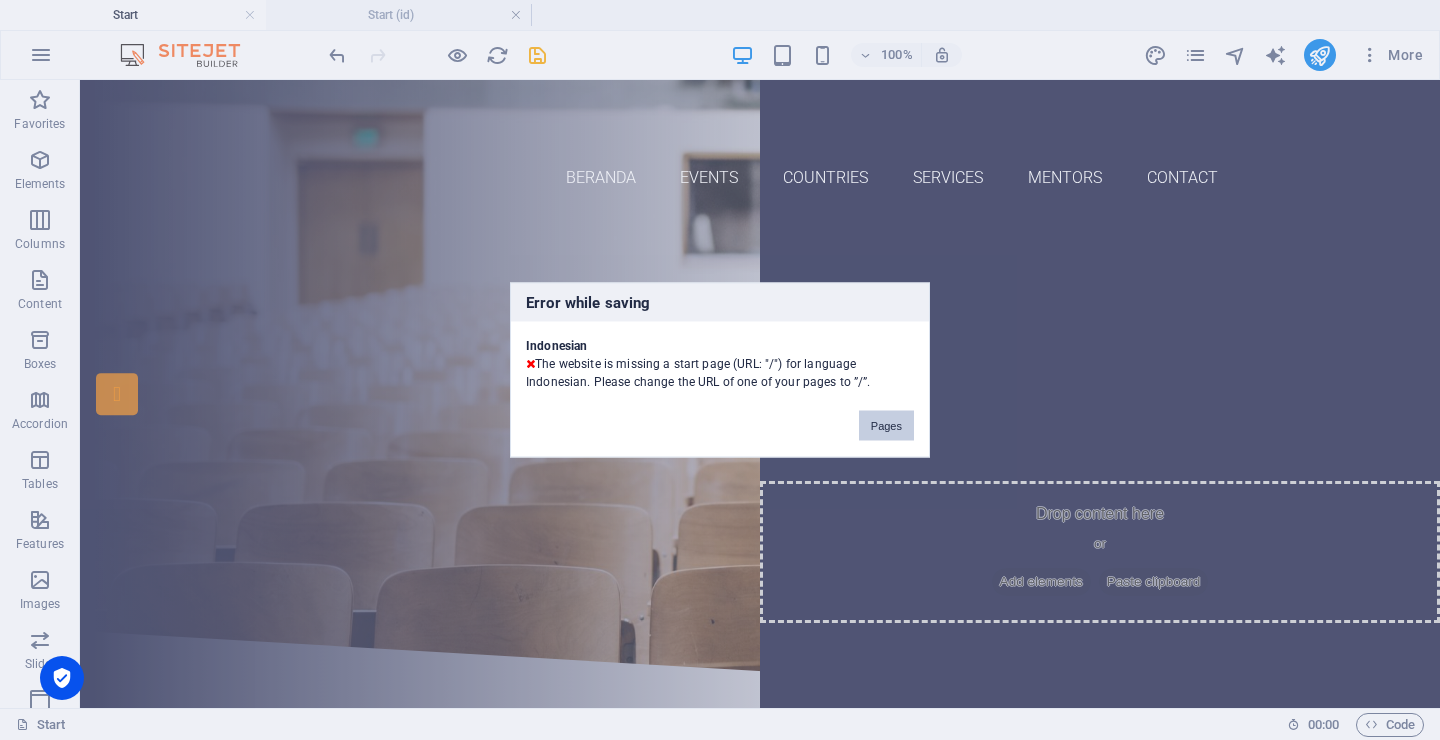 click on "Pages" at bounding box center (886, 426) 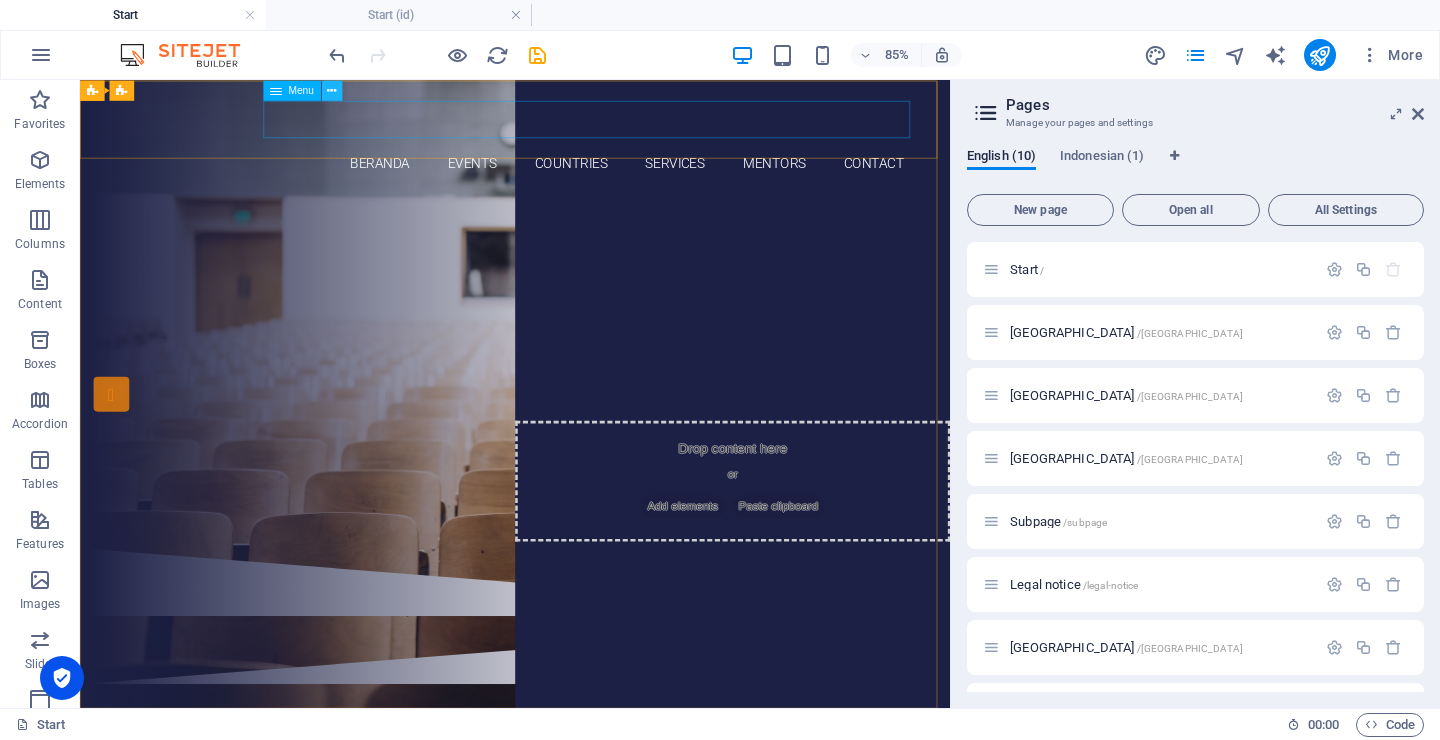click at bounding box center (332, 90) 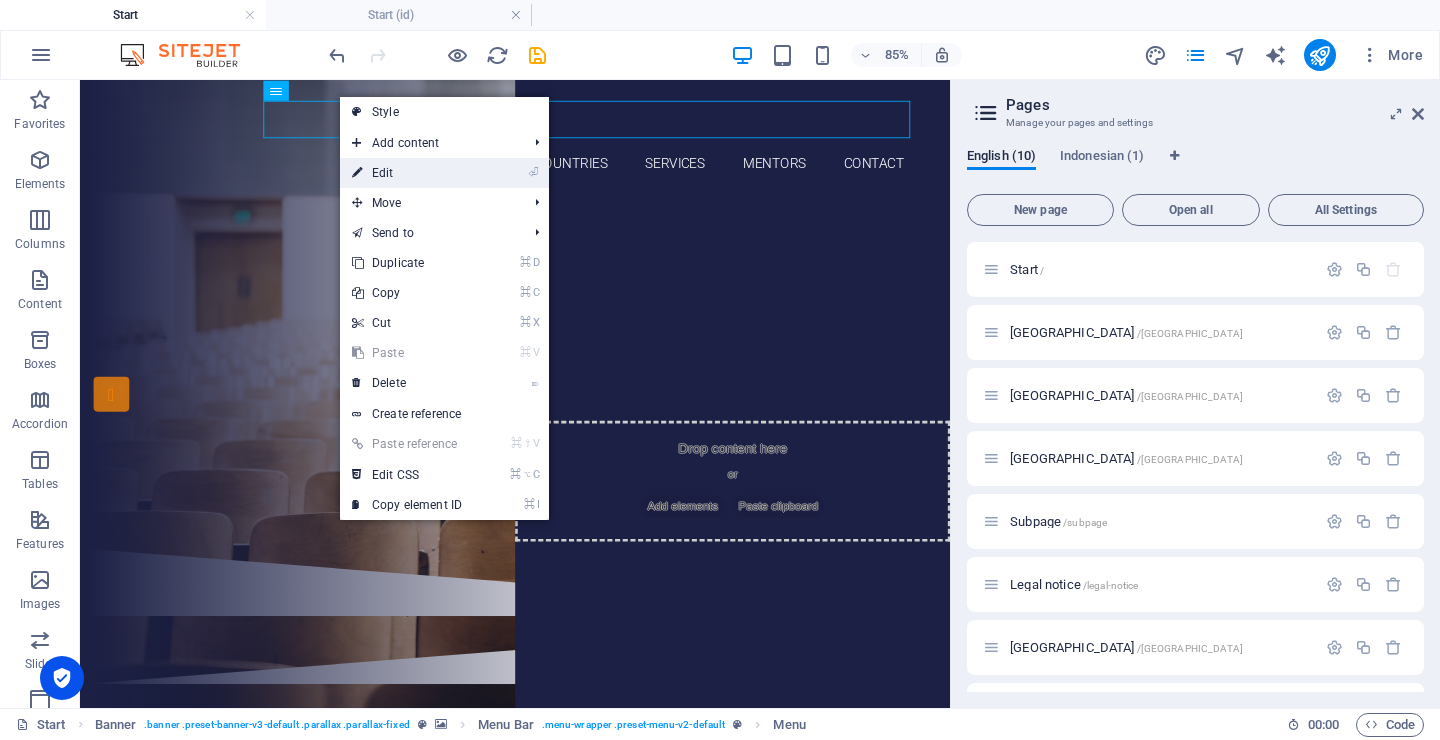 click on "⏎  Edit" at bounding box center [407, 173] 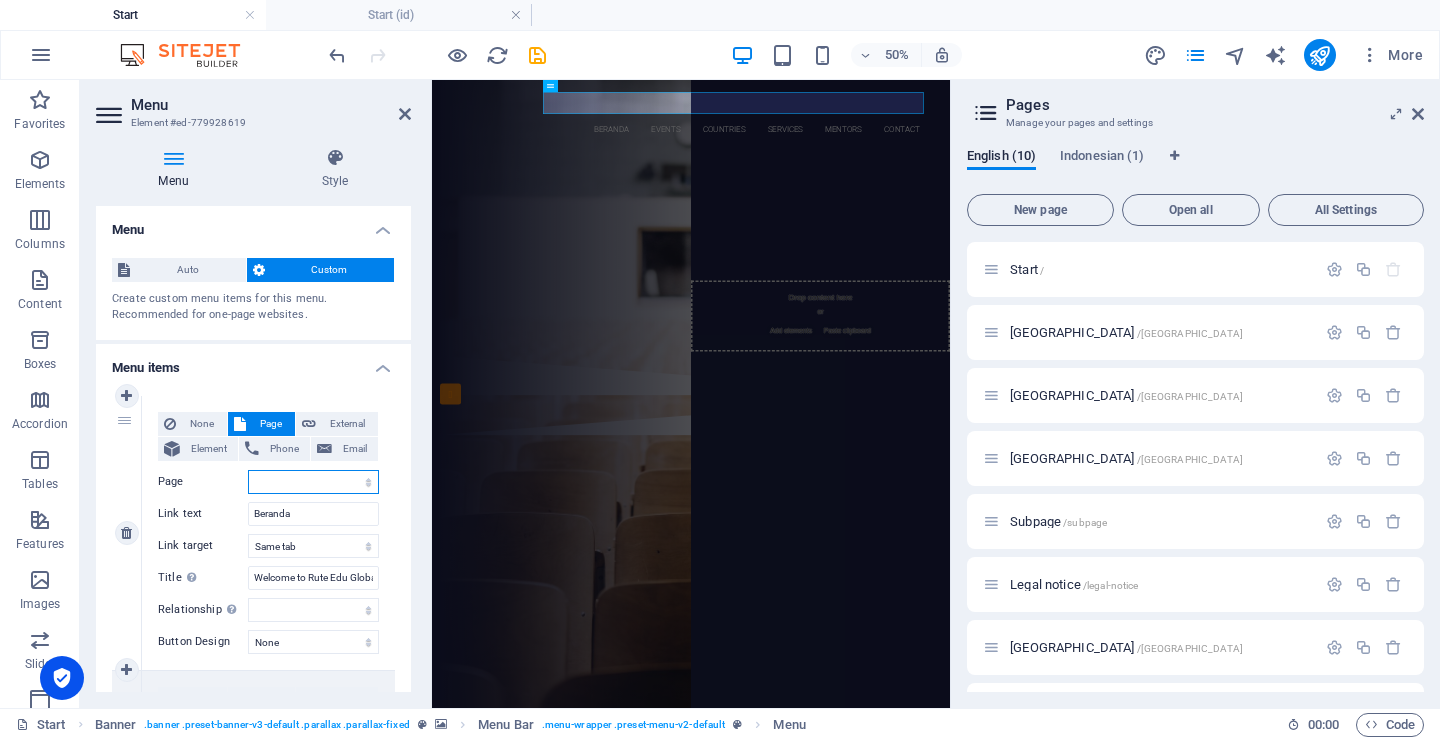 click on "Start Australia United States Canada Subpage Legal notice Netherlands THE U.K. IRELAND France Beranda" at bounding box center (313, 482) 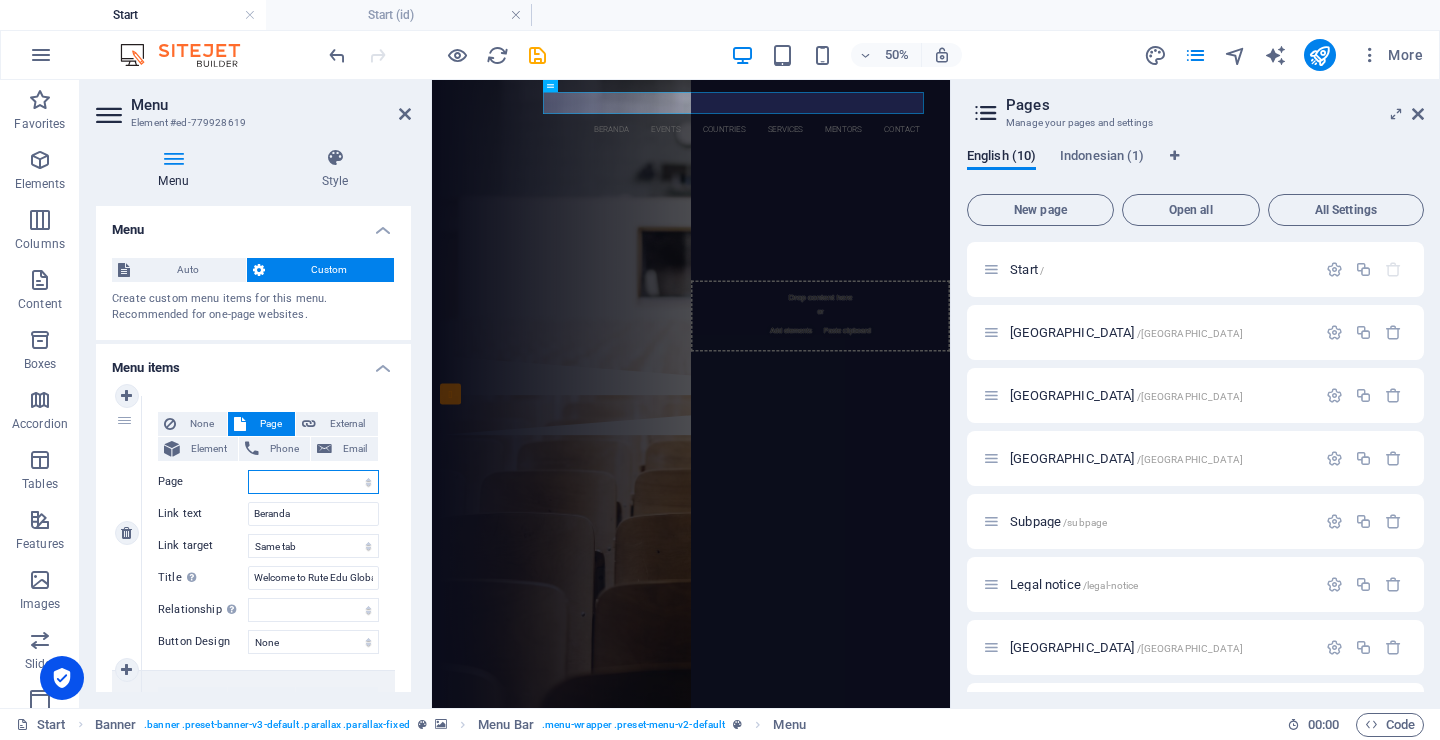 select on "10" 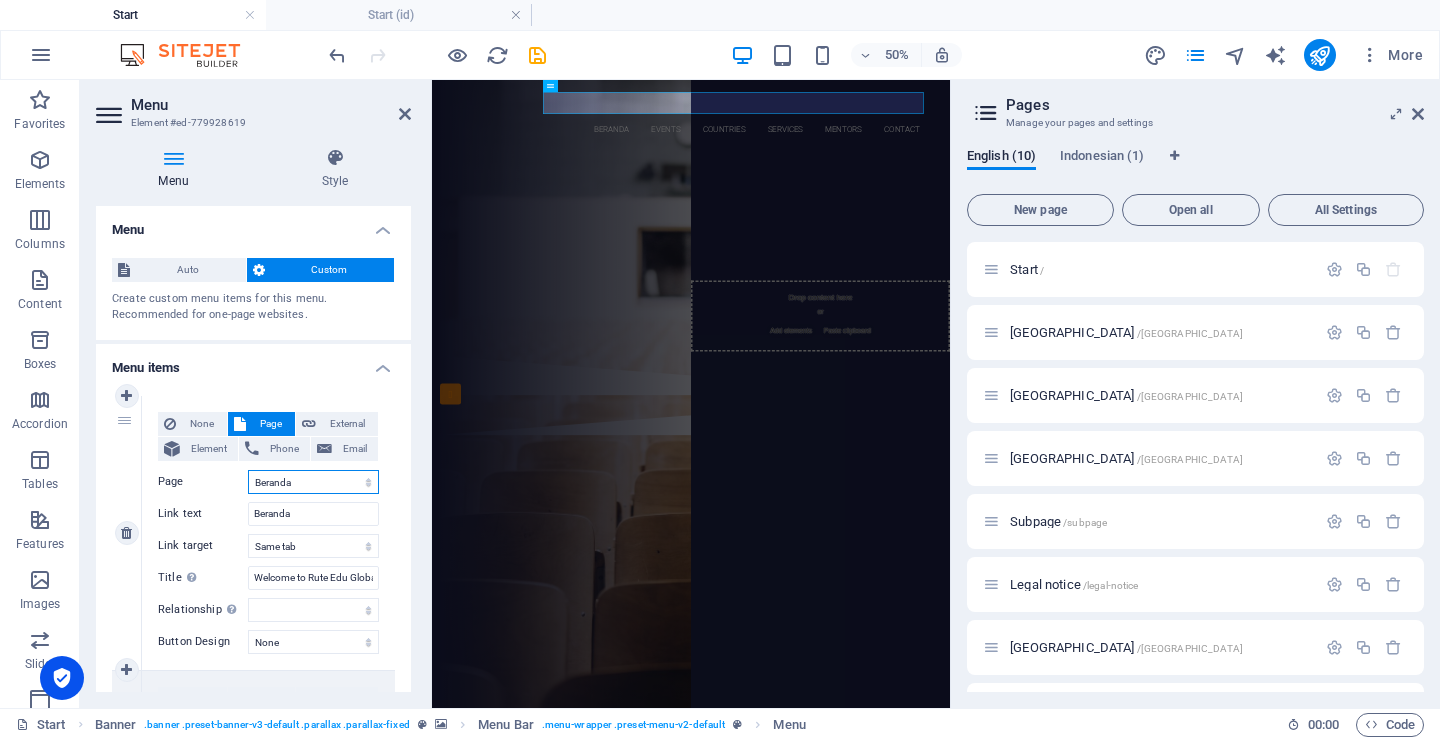 select 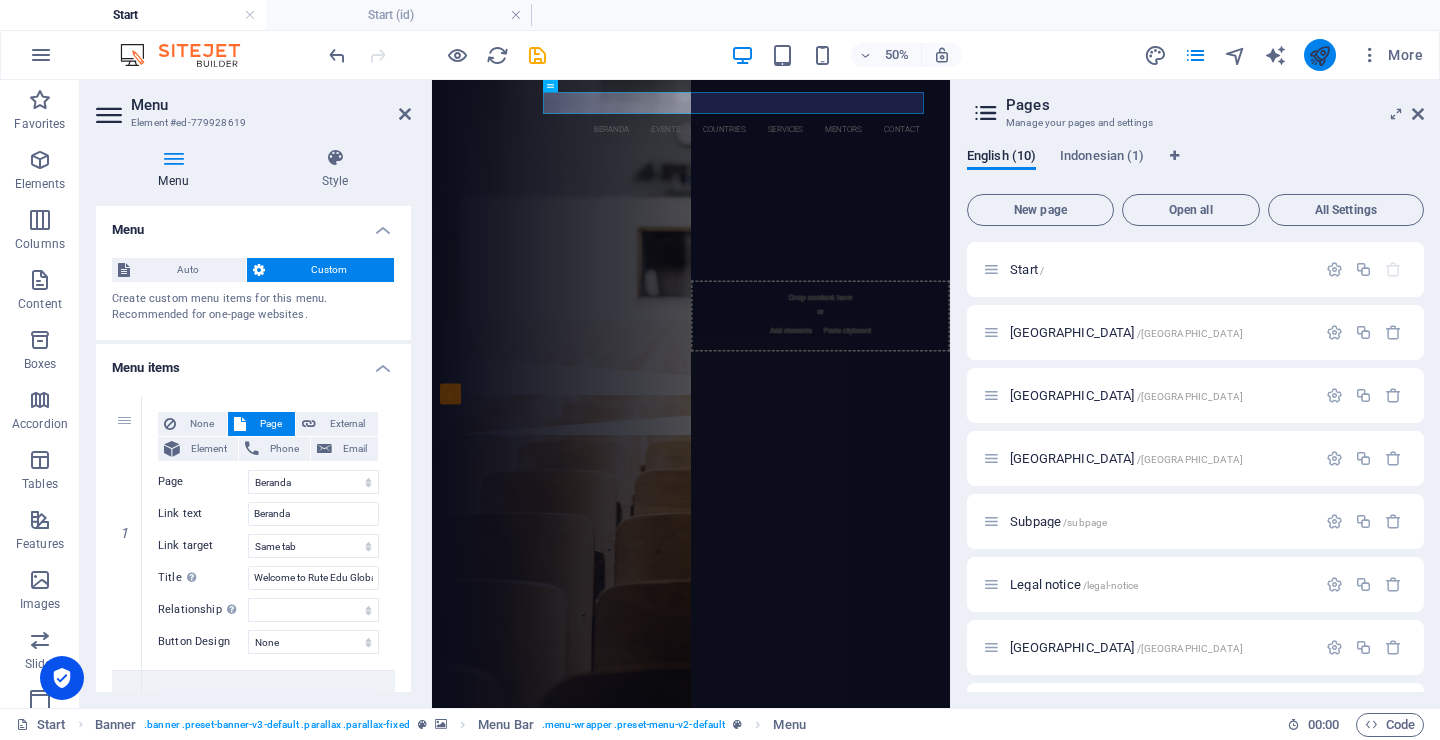 click at bounding box center [1320, 55] 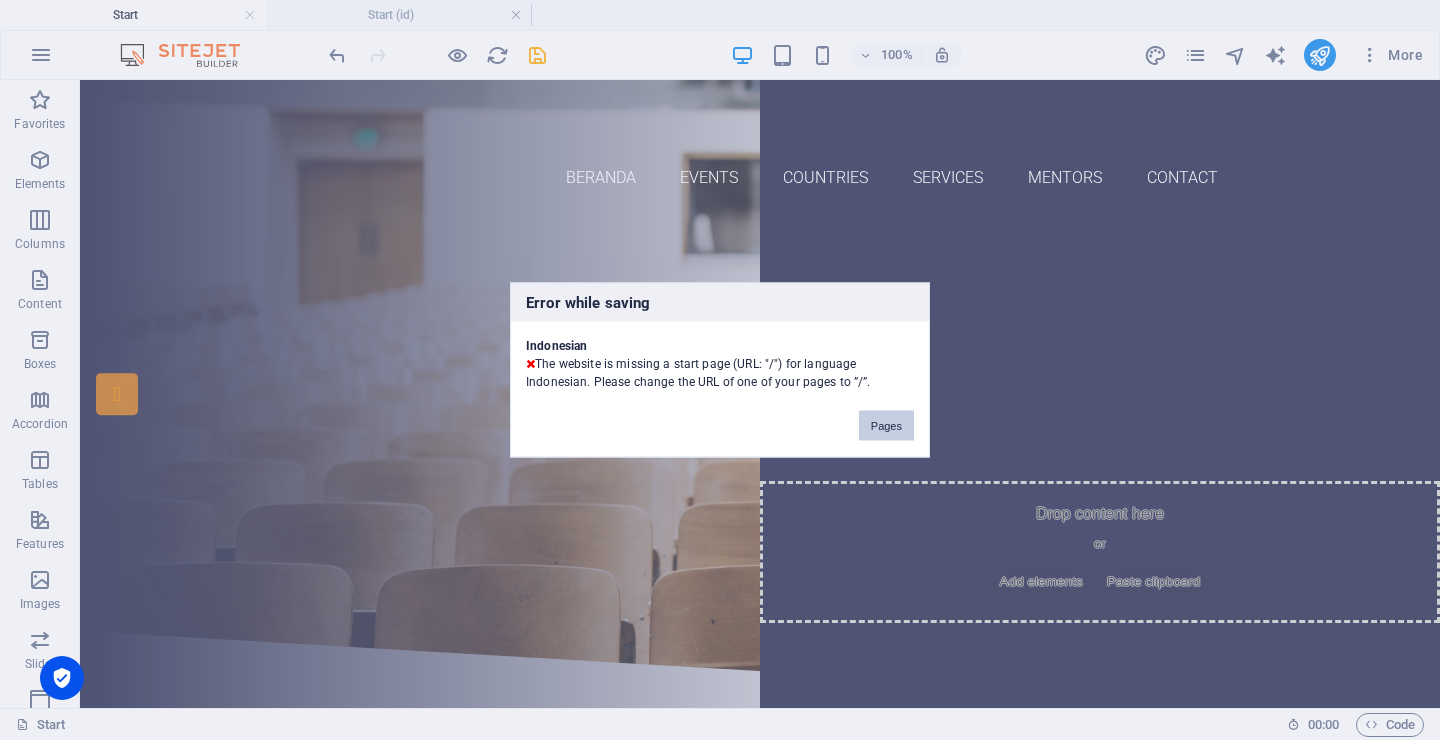 drag, startPoint x: 880, startPoint y: 419, endPoint x: 937, endPoint y: 392, distance: 63.07139 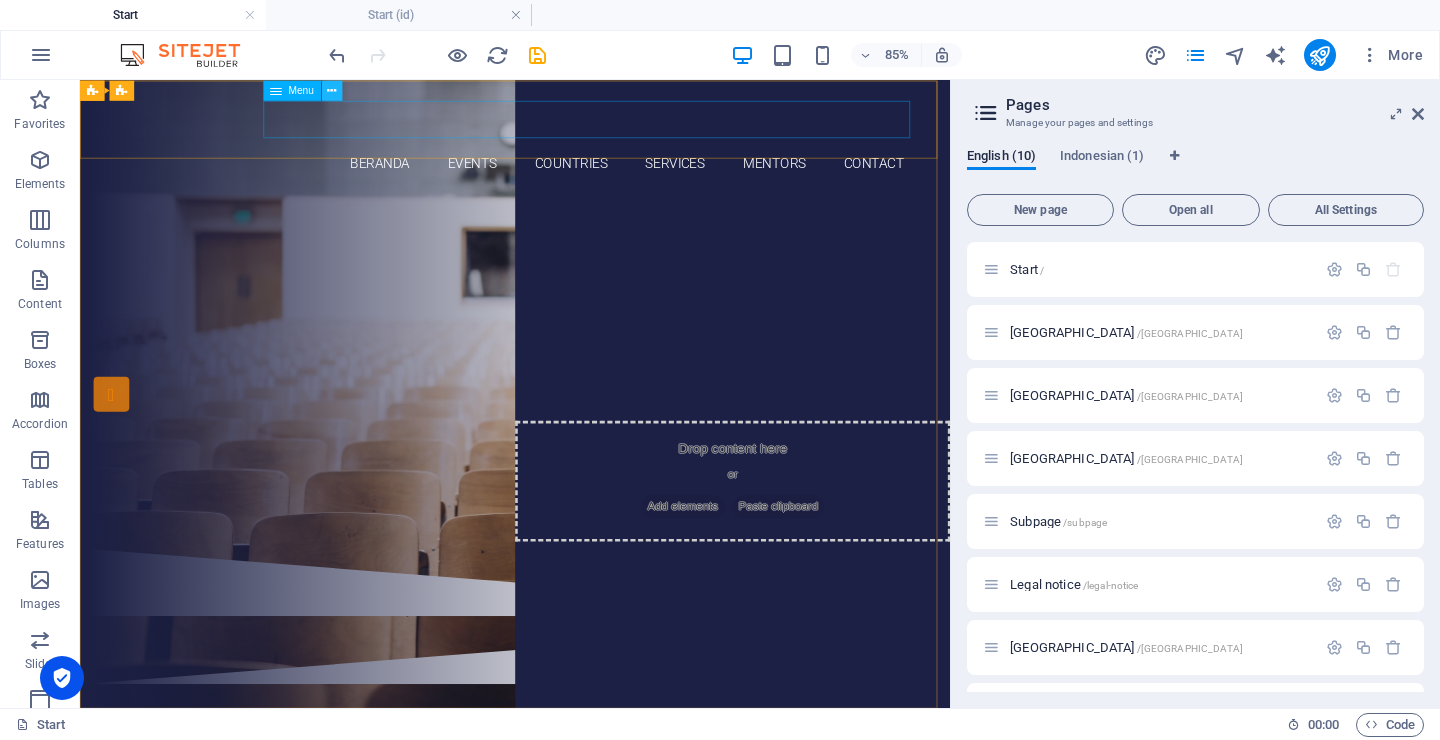 click at bounding box center (332, 90) 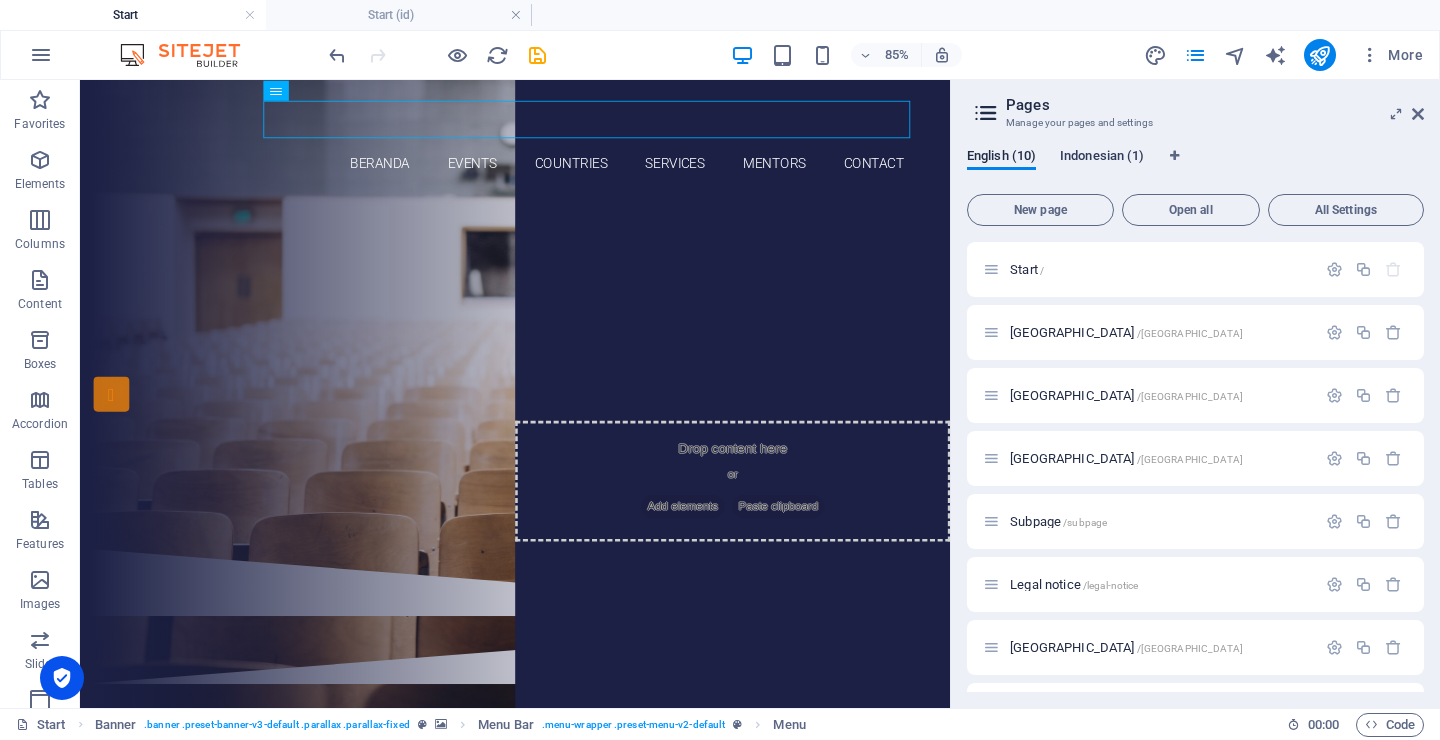 click on "Indonesian (1)" at bounding box center (1102, 158) 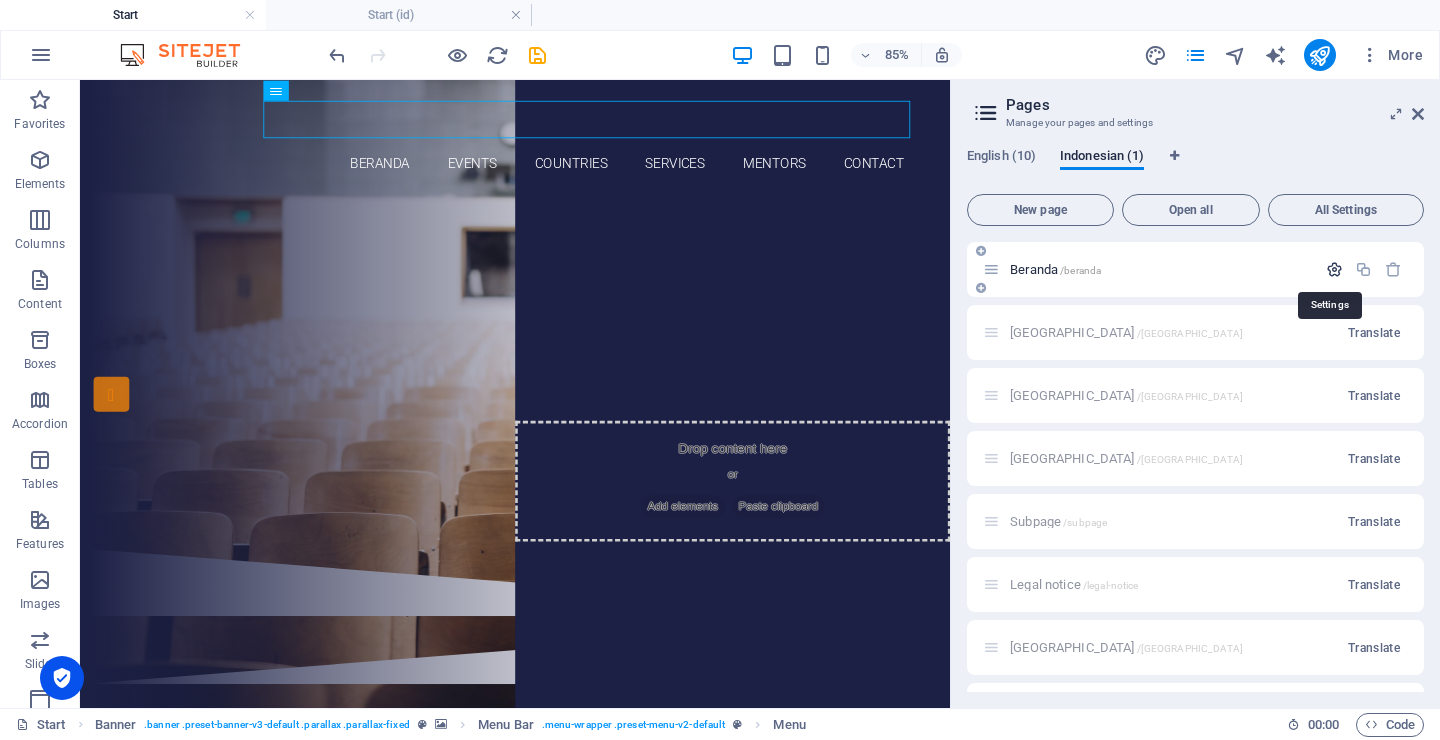 click at bounding box center (1334, 269) 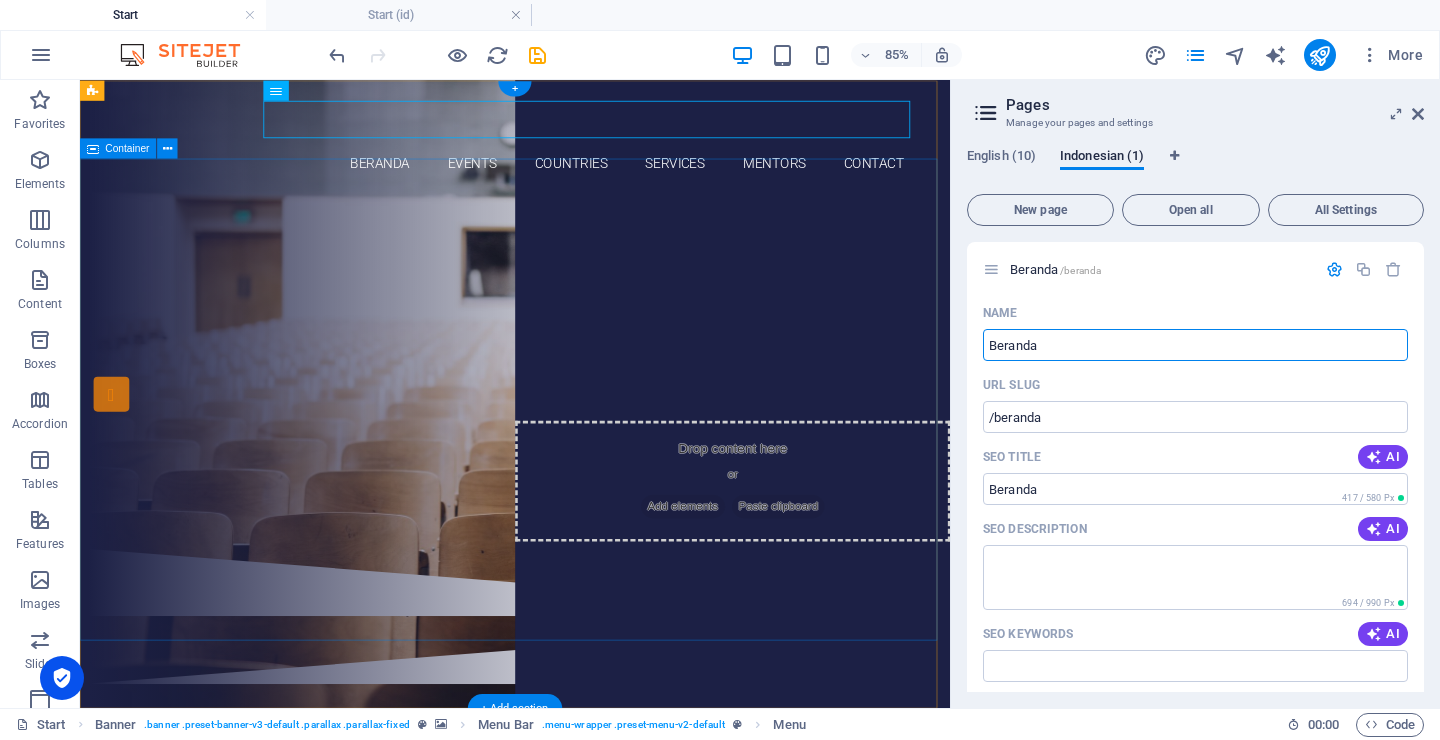 drag, startPoint x: 1162, startPoint y: 426, endPoint x: 1056, endPoint y: 412, distance: 106.92053 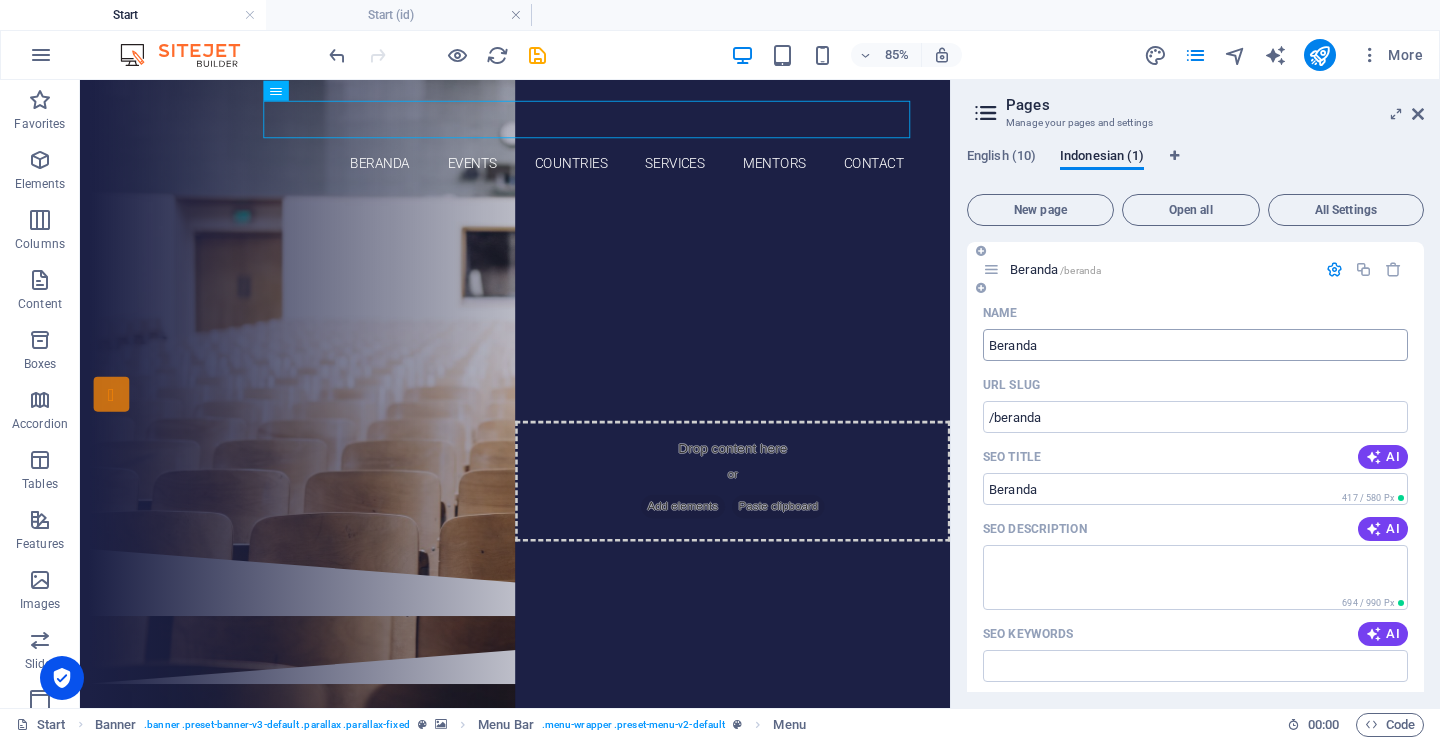 click on "Beranda" at bounding box center (1195, 345) 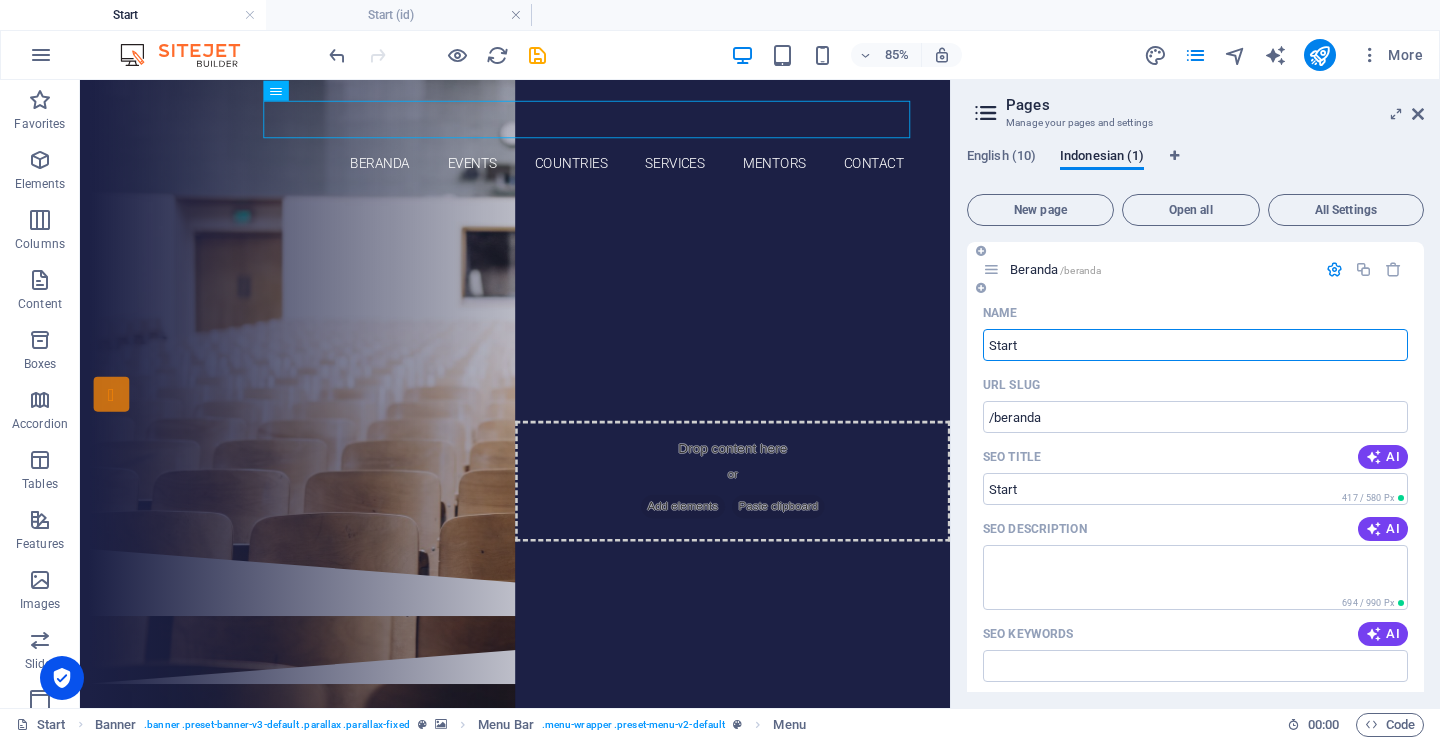 type on "Start" 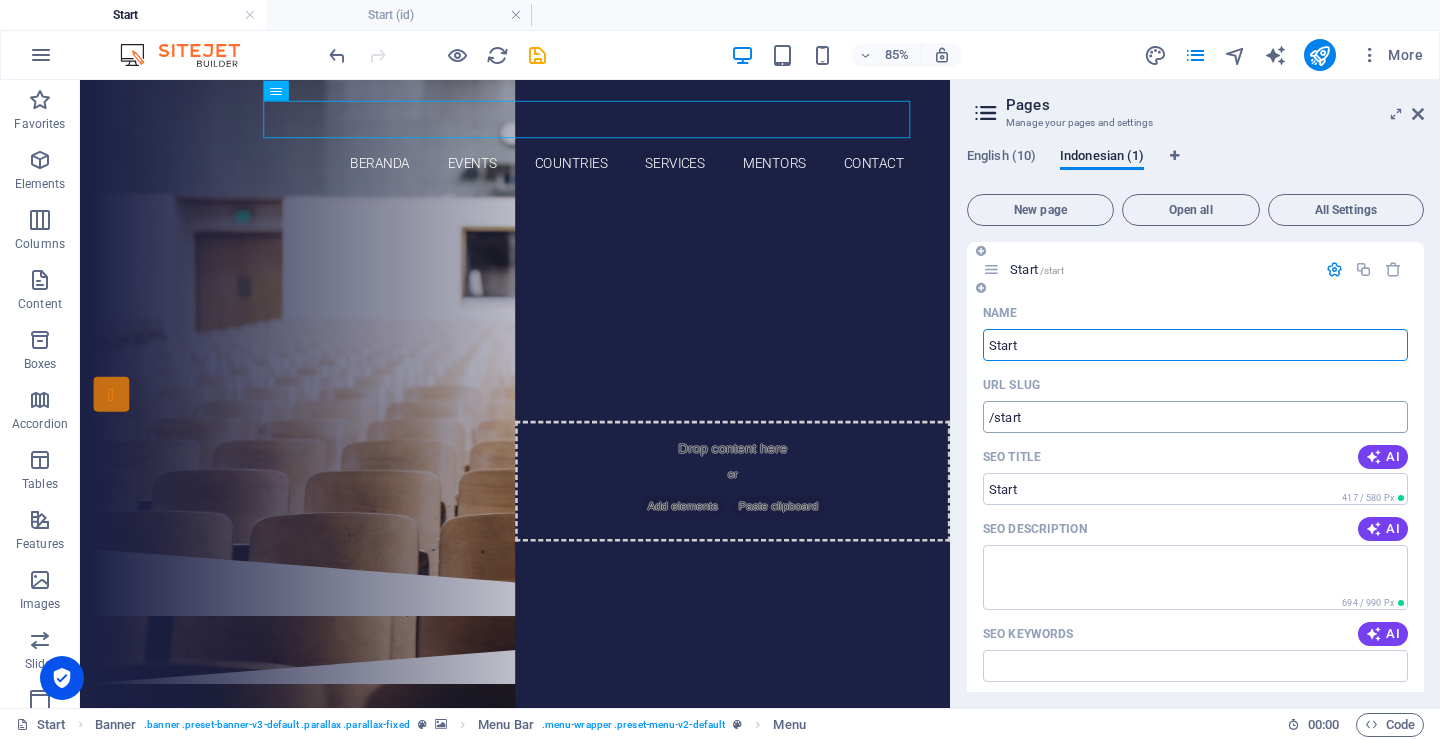 type on "Start" 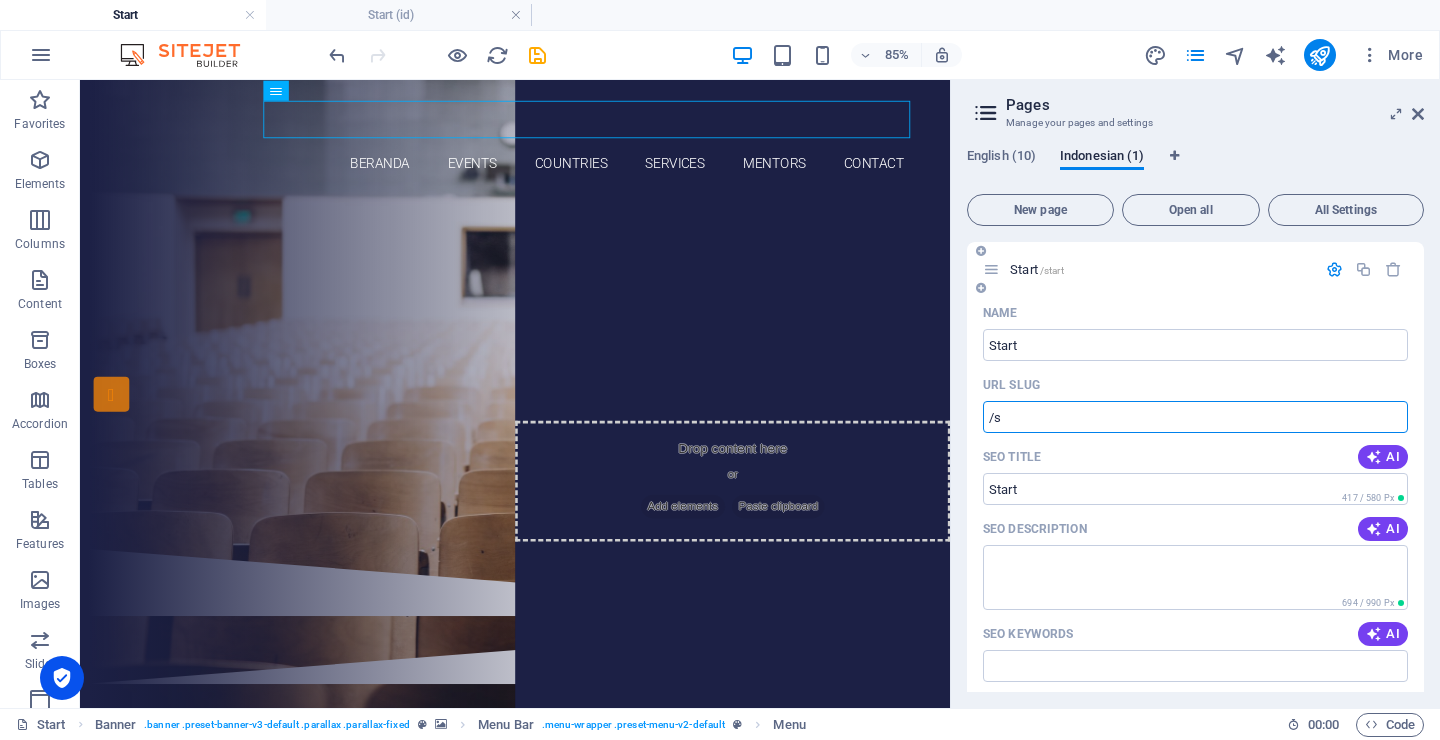 type on "/" 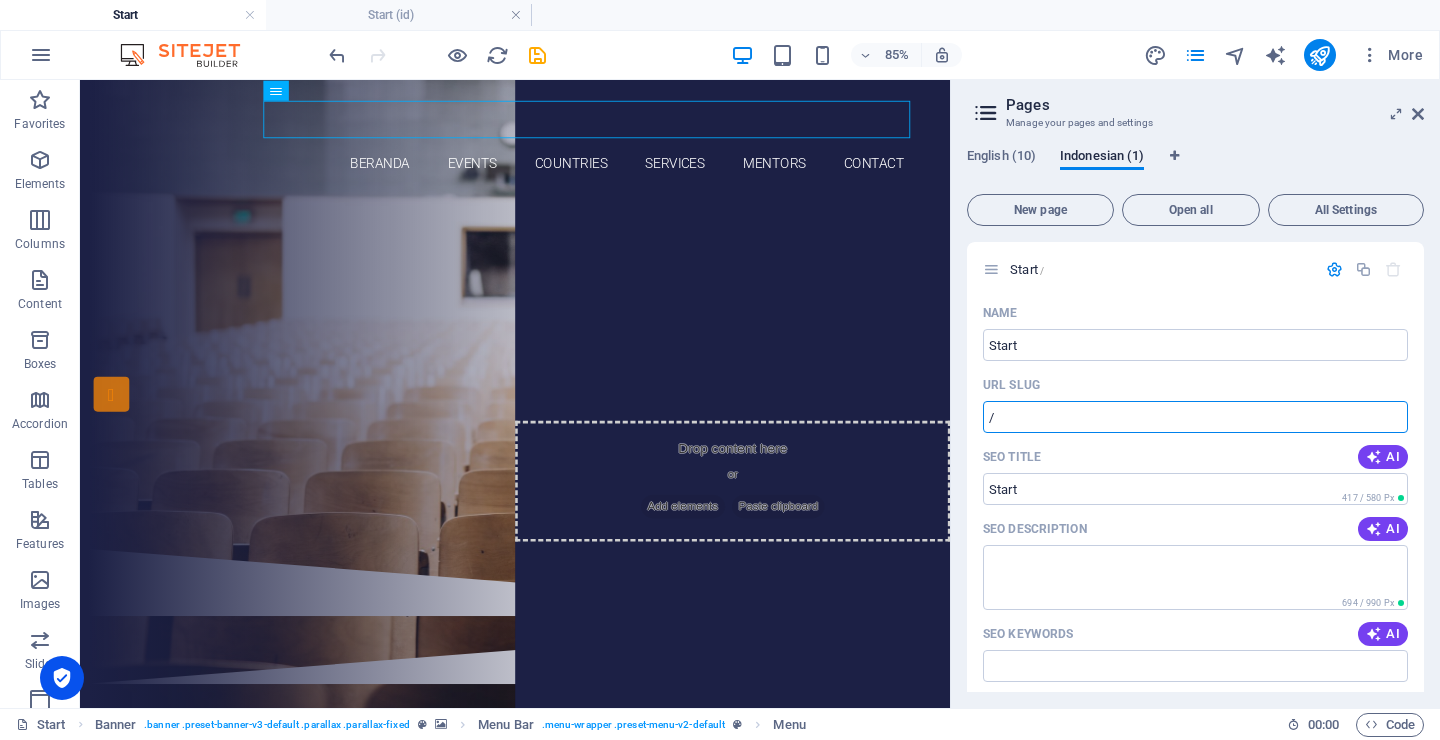 type on "/" 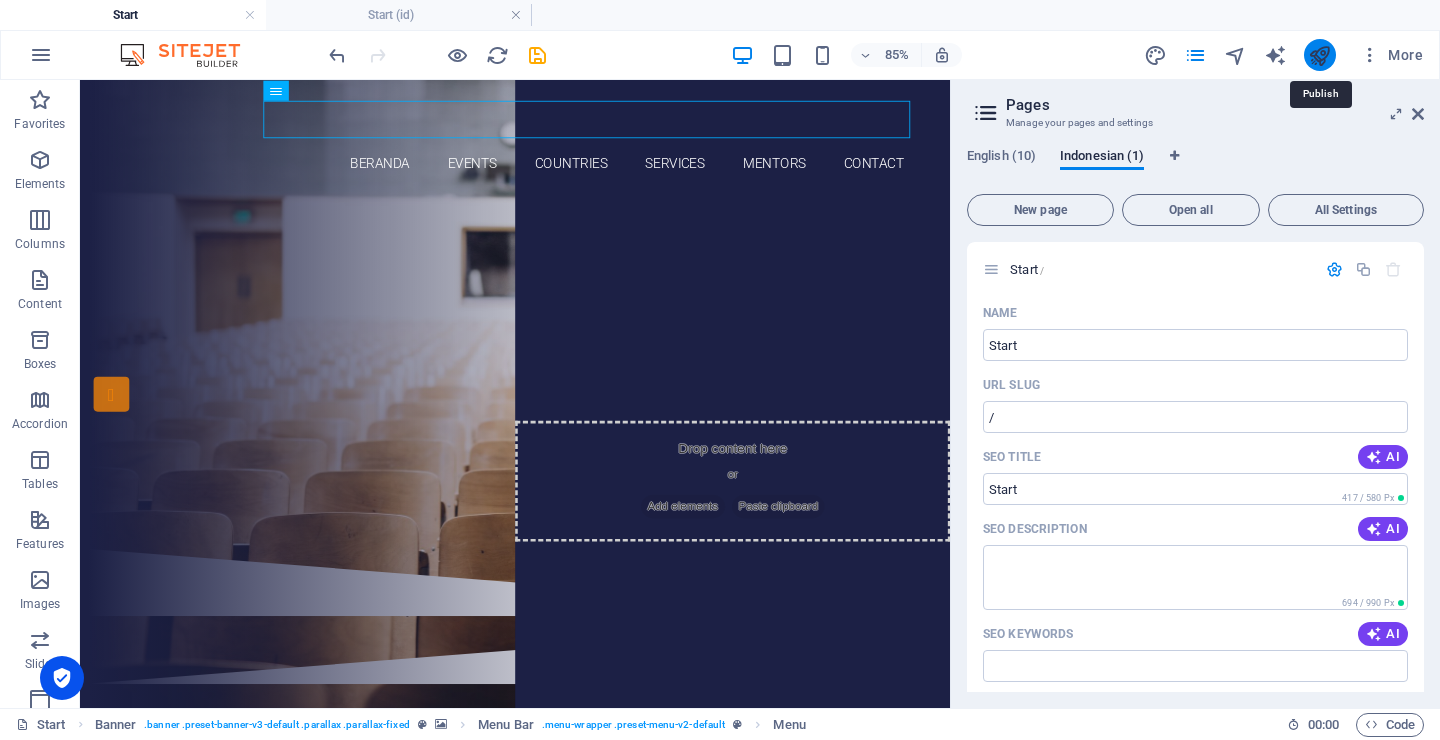click at bounding box center [1319, 55] 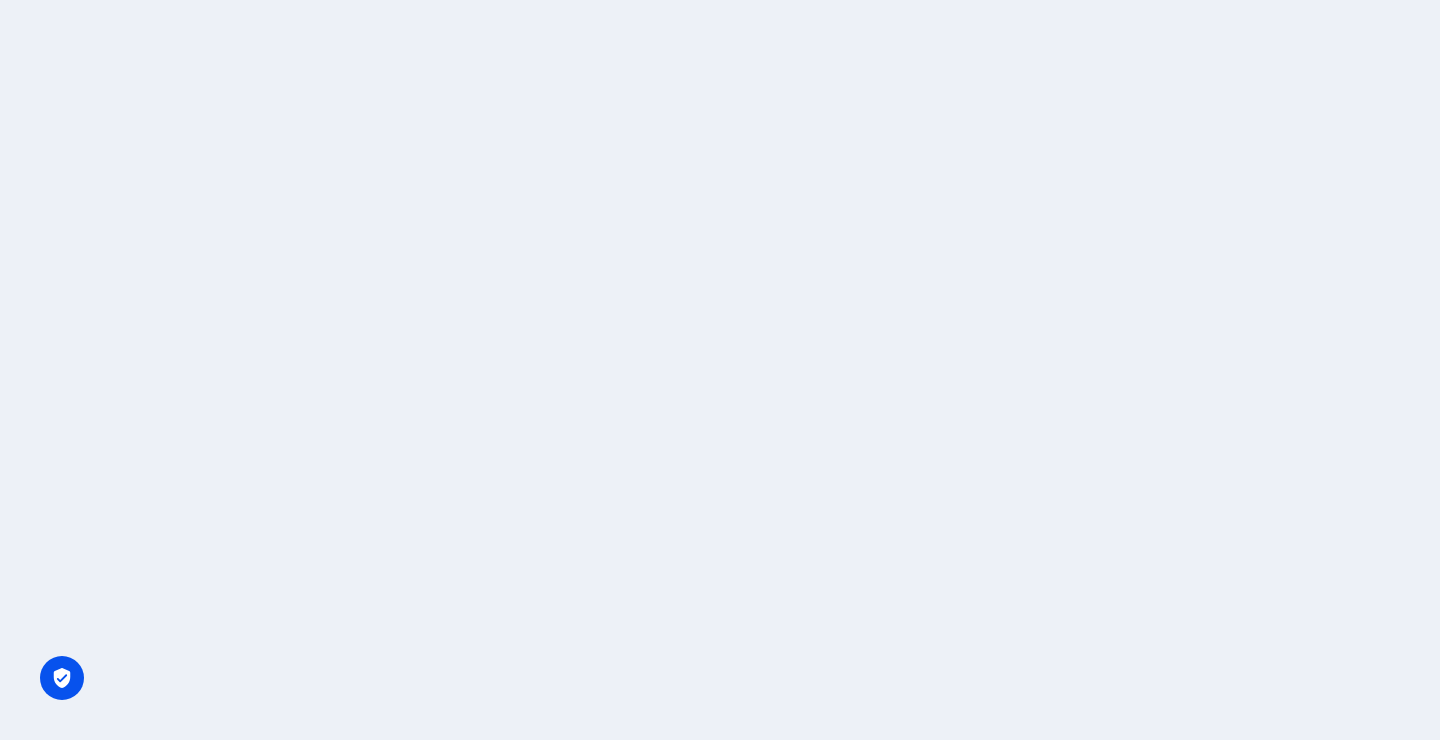 scroll, scrollTop: 0, scrollLeft: 0, axis: both 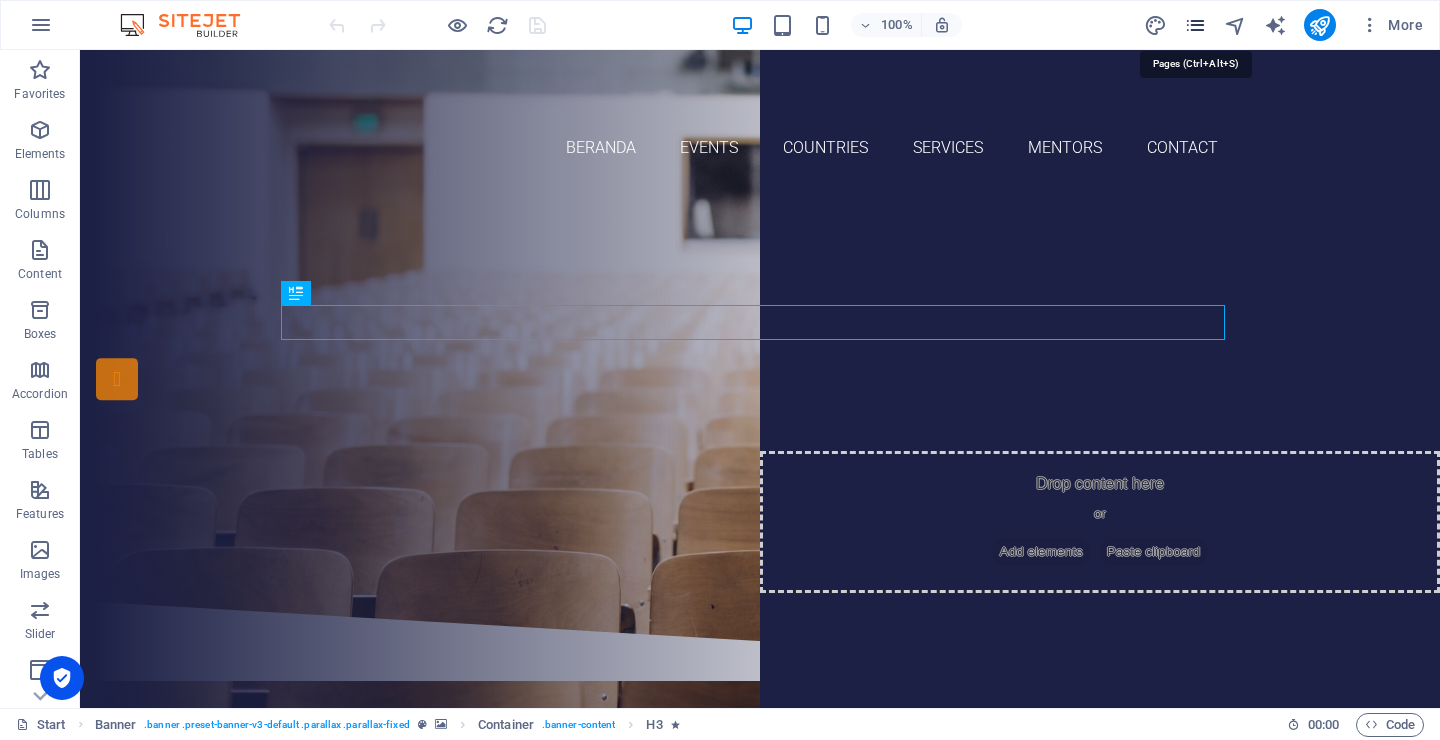 click at bounding box center [1195, 25] 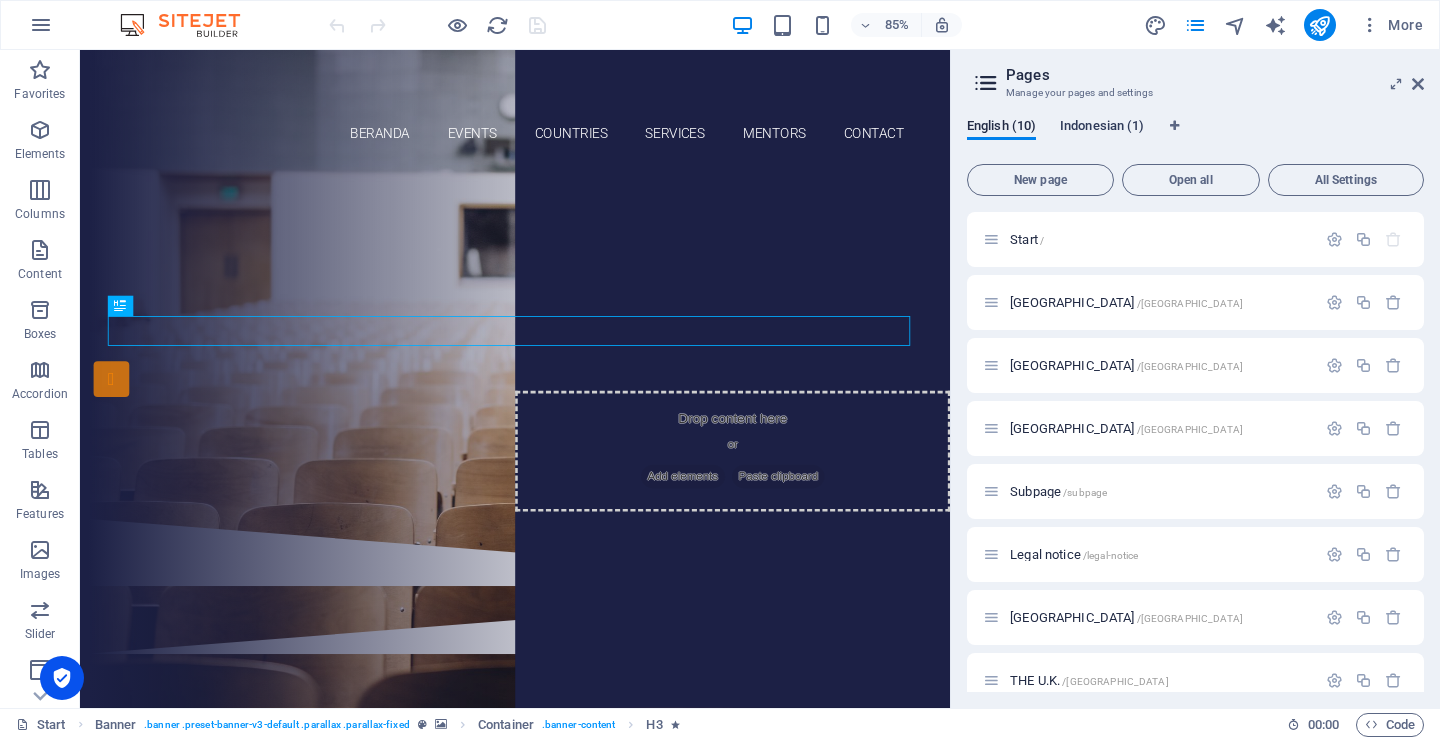 click on "Indonesian (1)" at bounding box center [1102, 128] 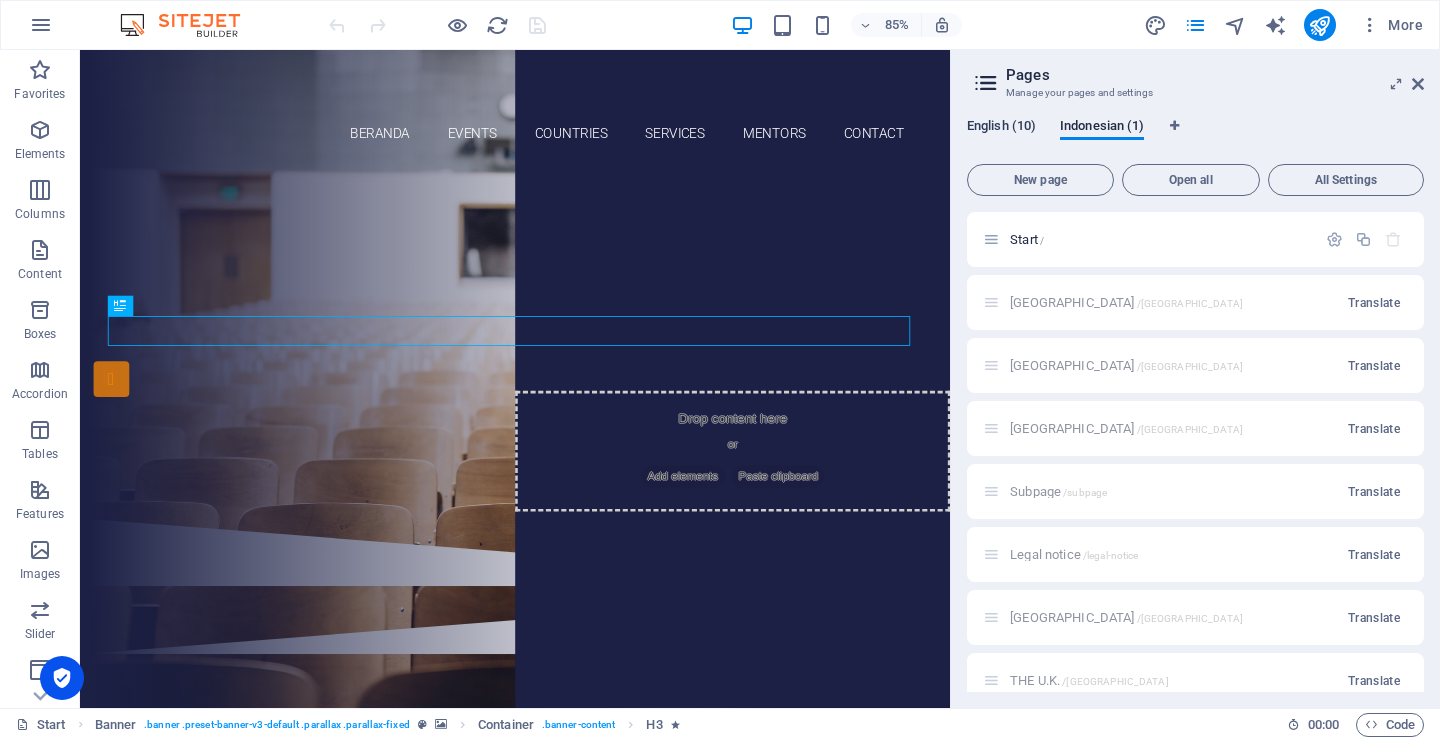 click on "English (10)" at bounding box center (1001, 128) 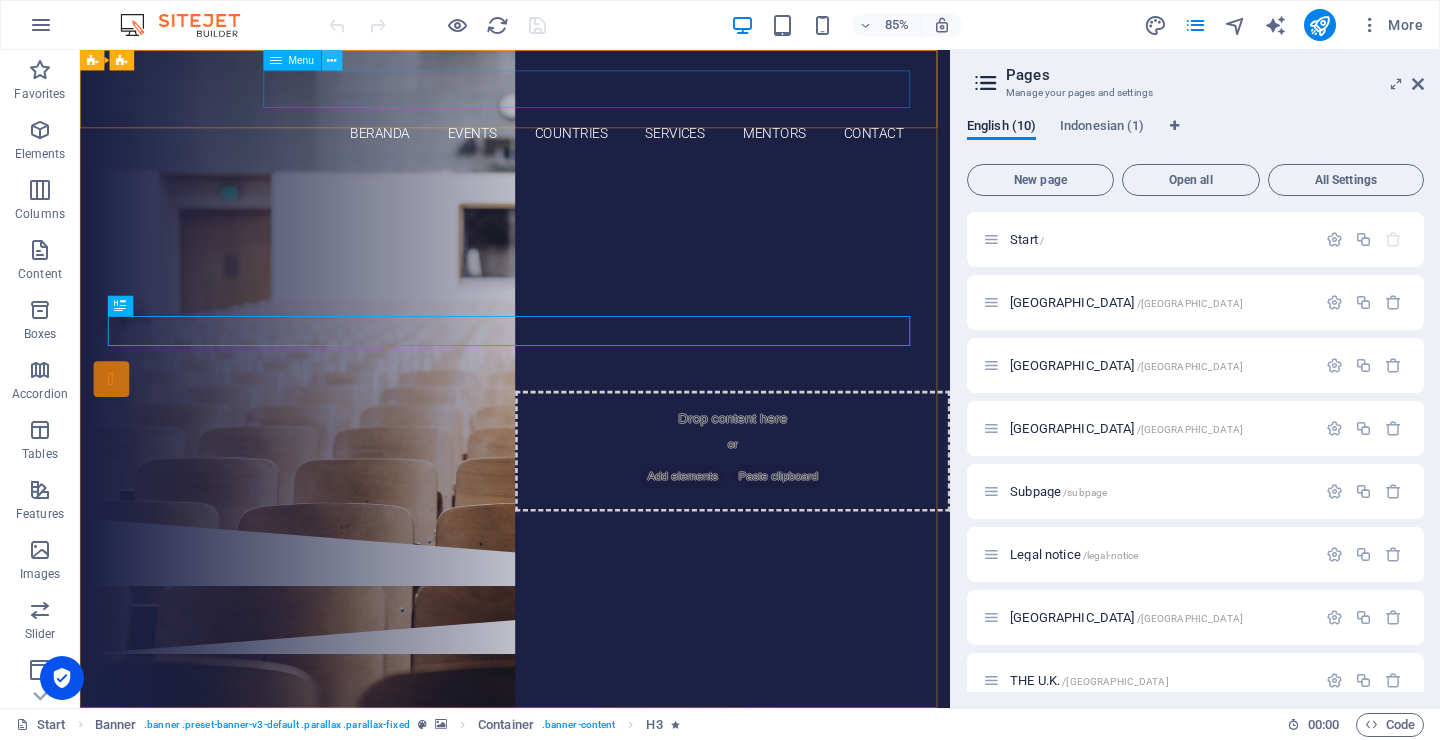 click at bounding box center [331, 60] 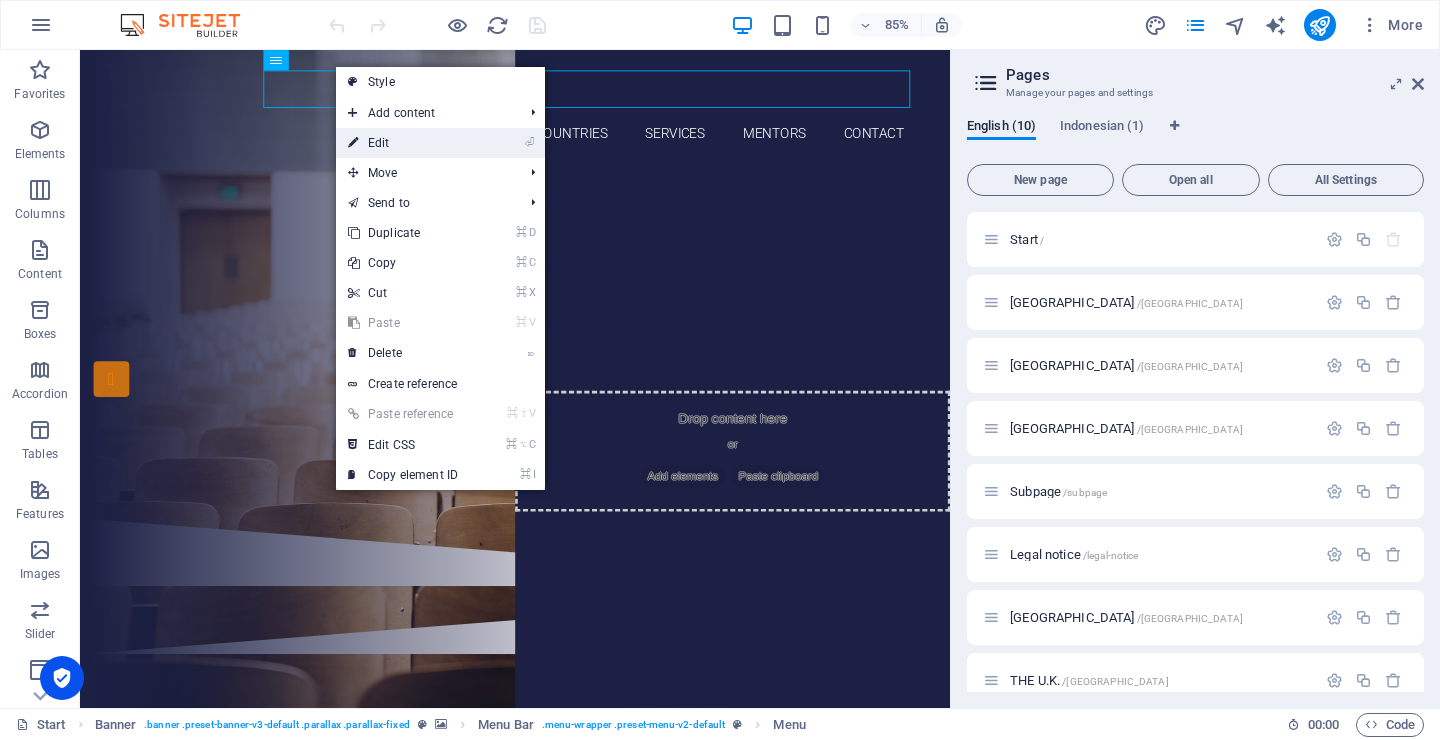 click on "⏎  Edit" at bounding box center (403, 143) 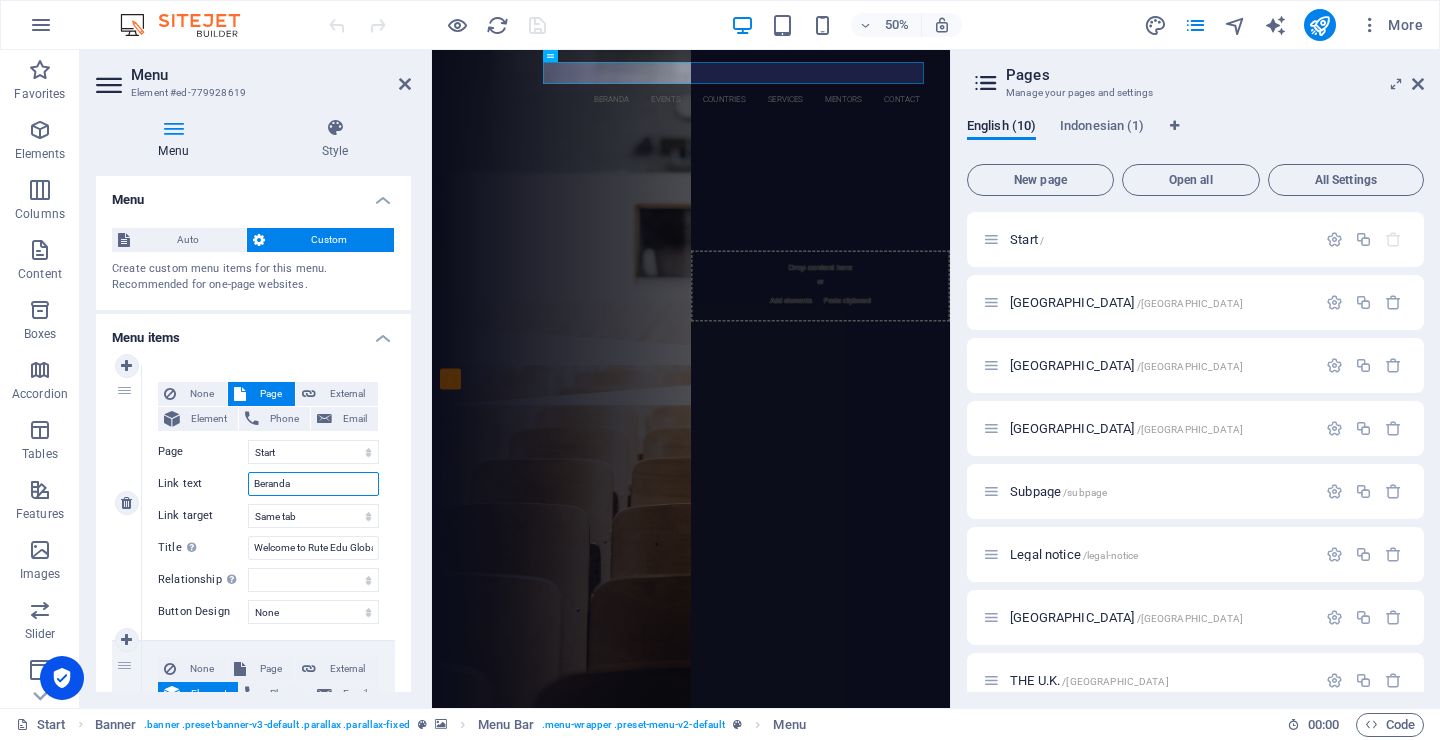 click on "Beranda" at bounding box center [313, 484] 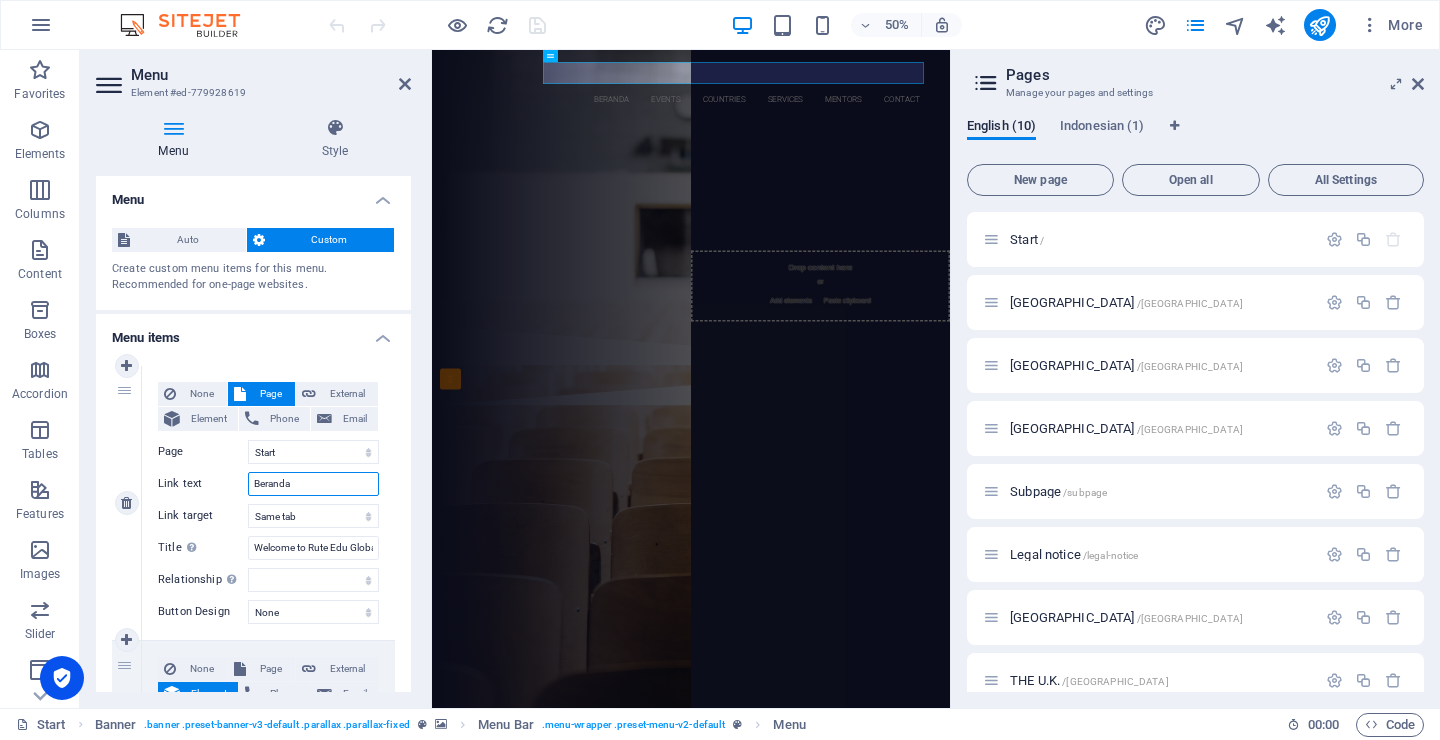drag, startPoint x: 327, startPoint y: 487, endPoint x: 192, endPoint y: 488, distance: 135.00371 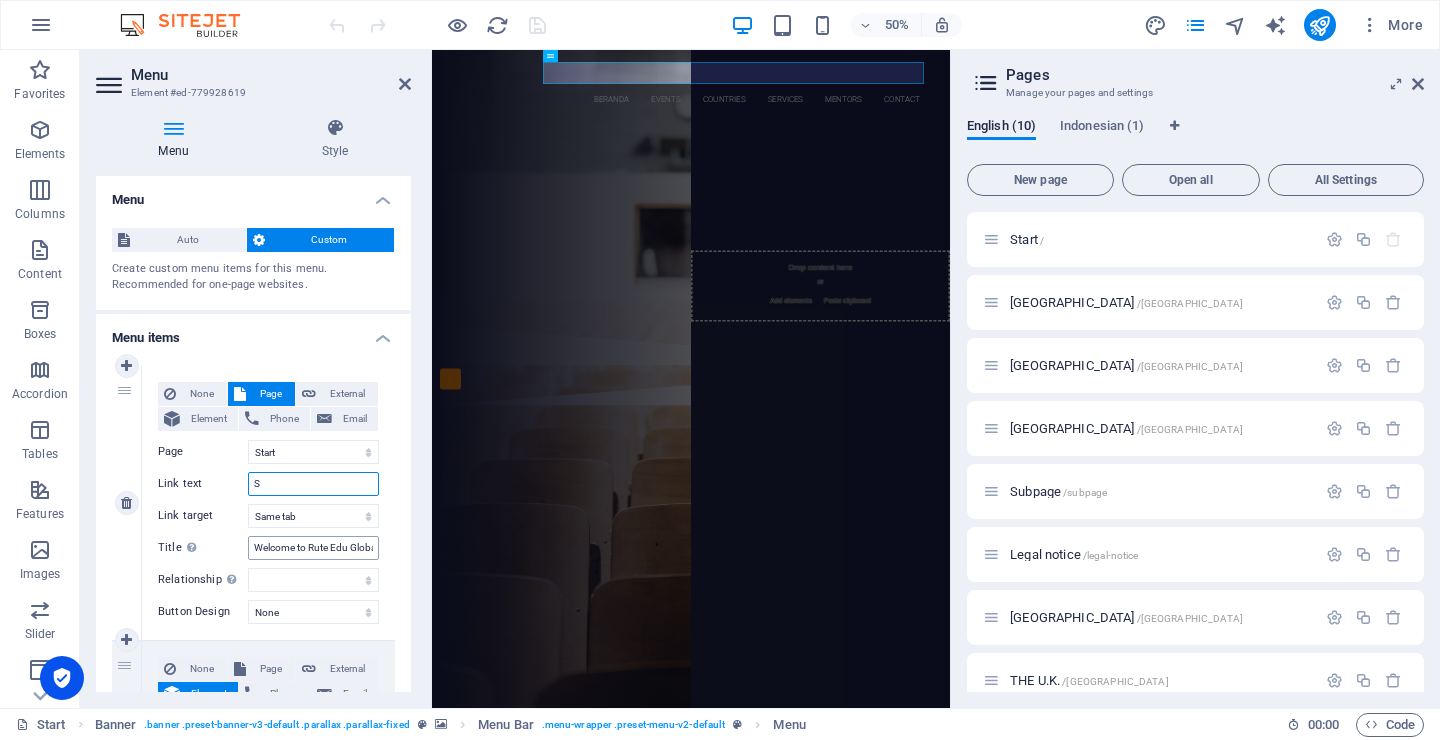 type on "St" 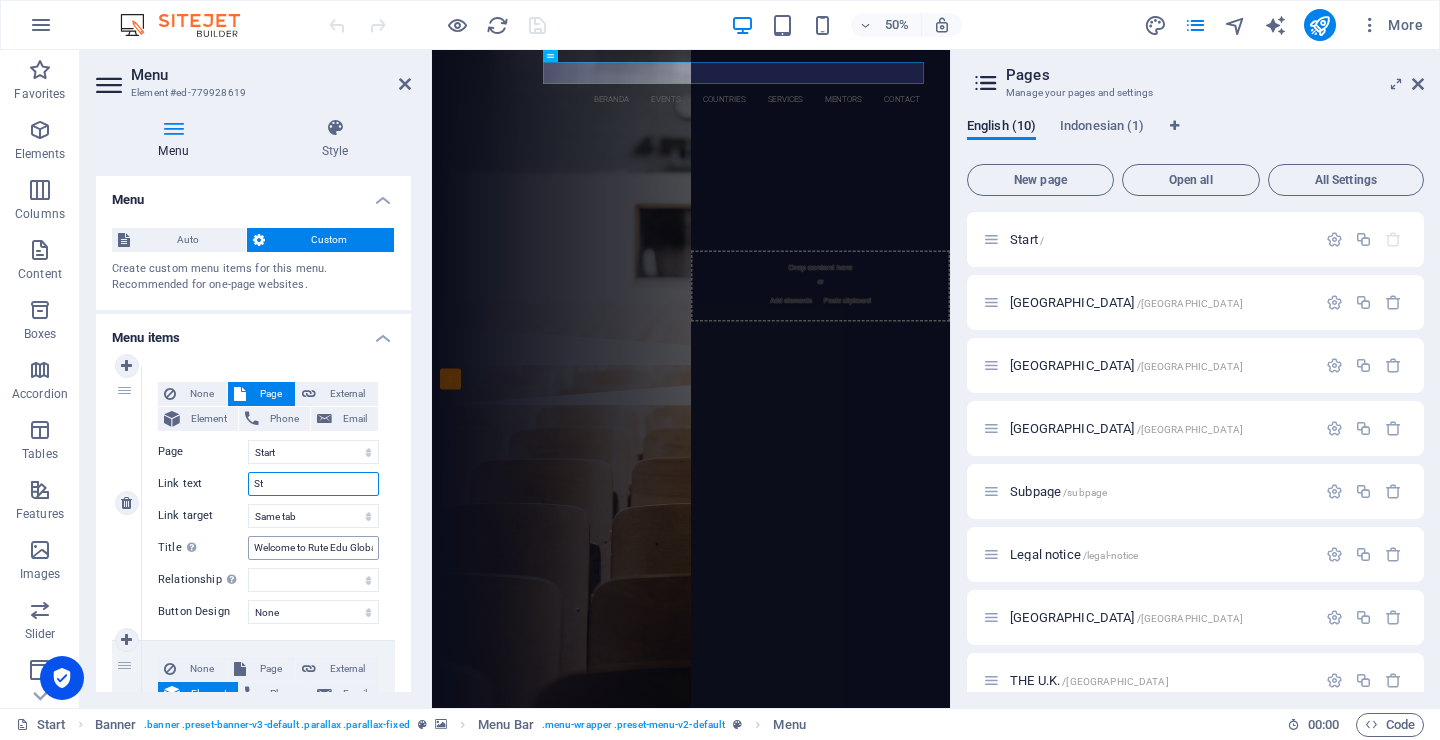 select 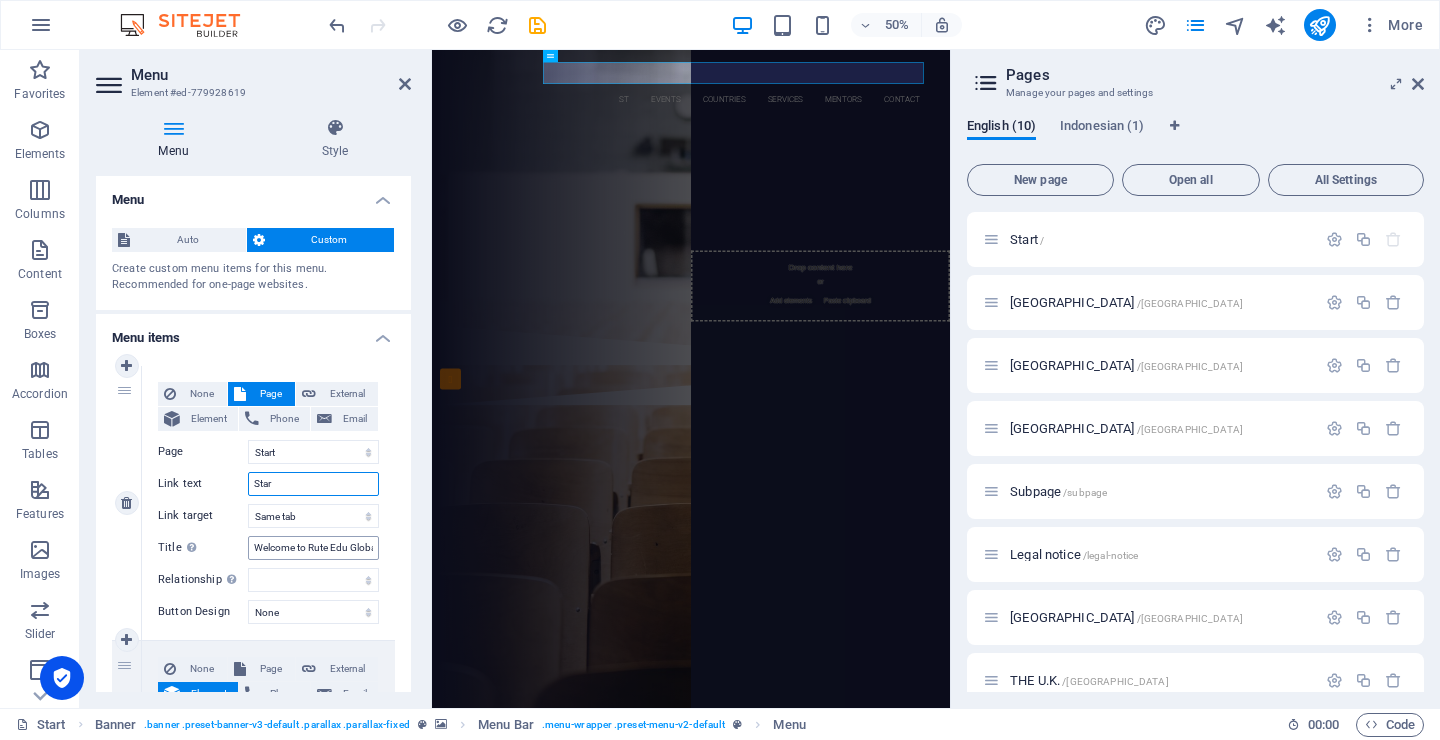 type on "Start" 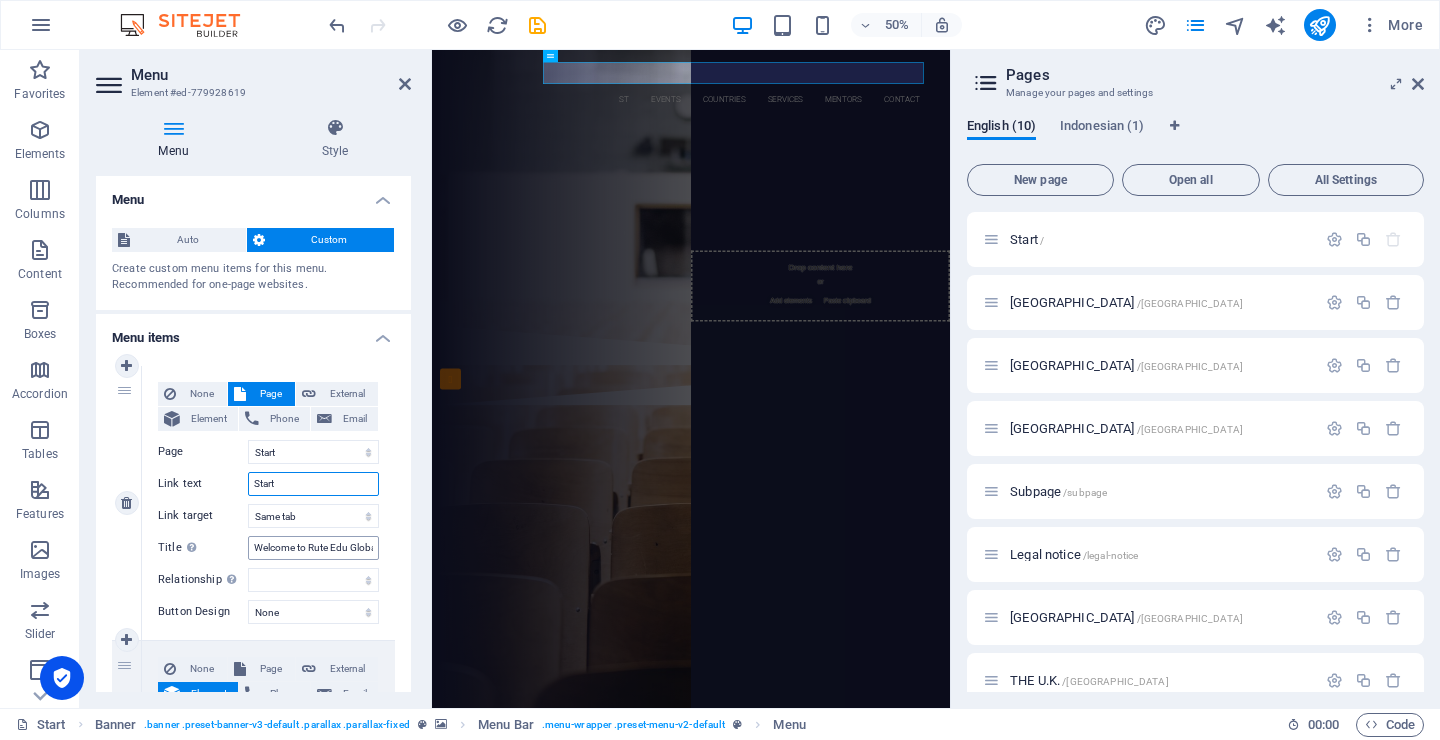 select 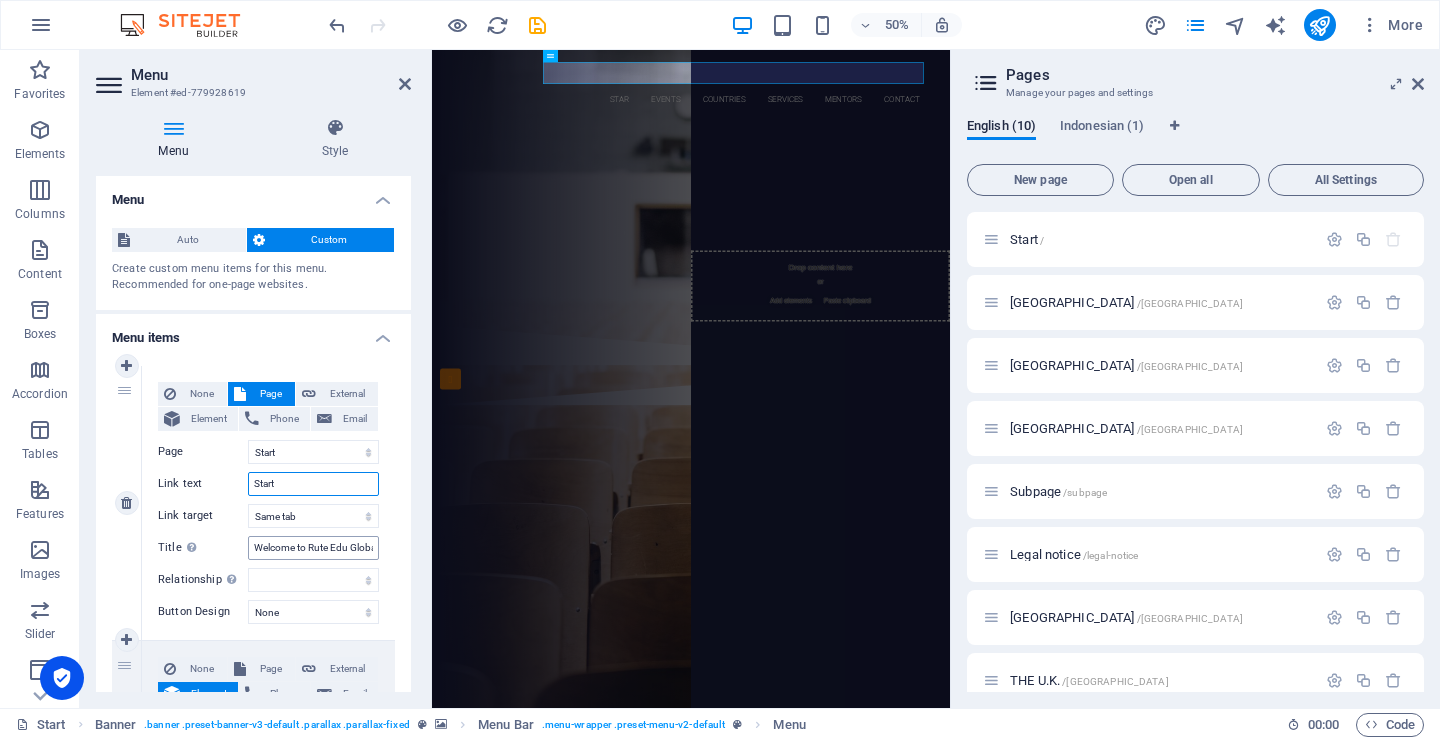 select 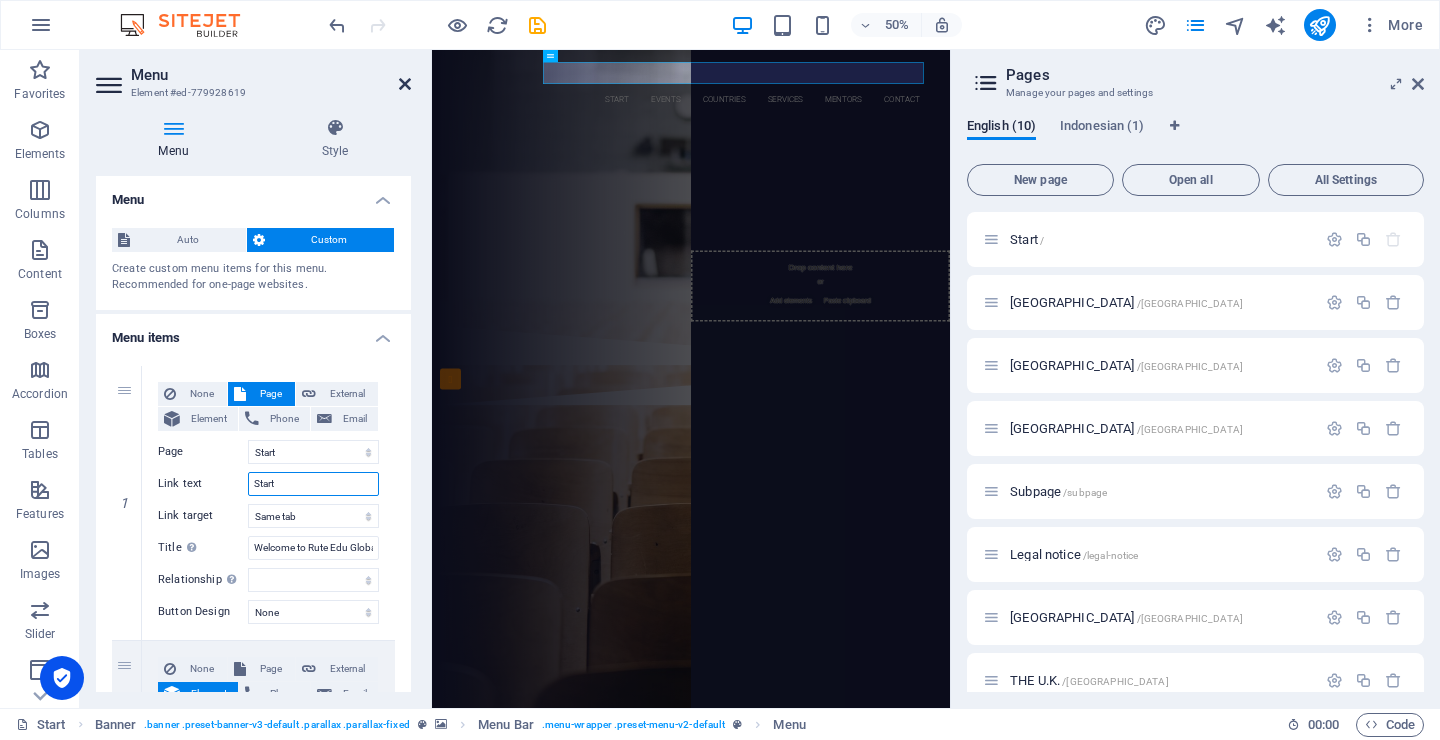 type on "Start" 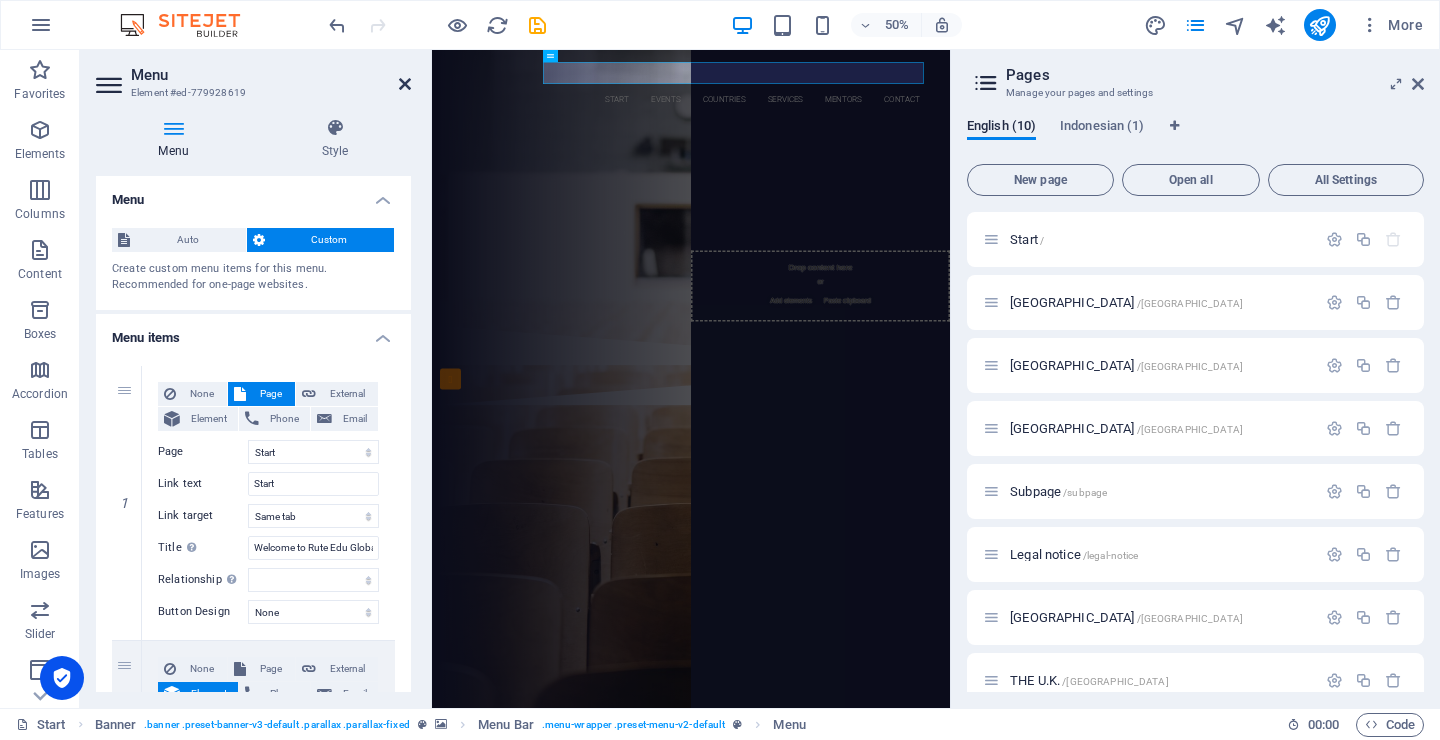click at bounding box center [405, 84] 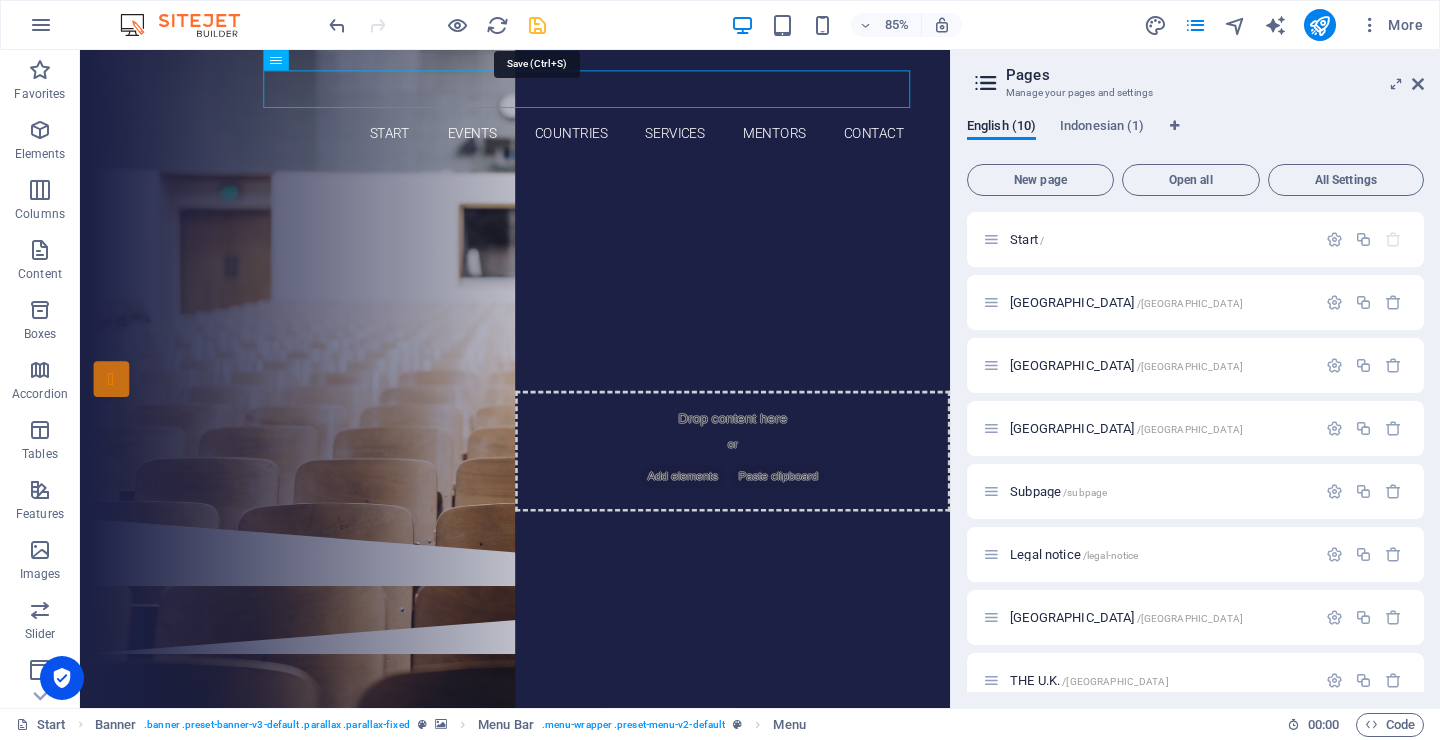click at bounding box center [537, 25] 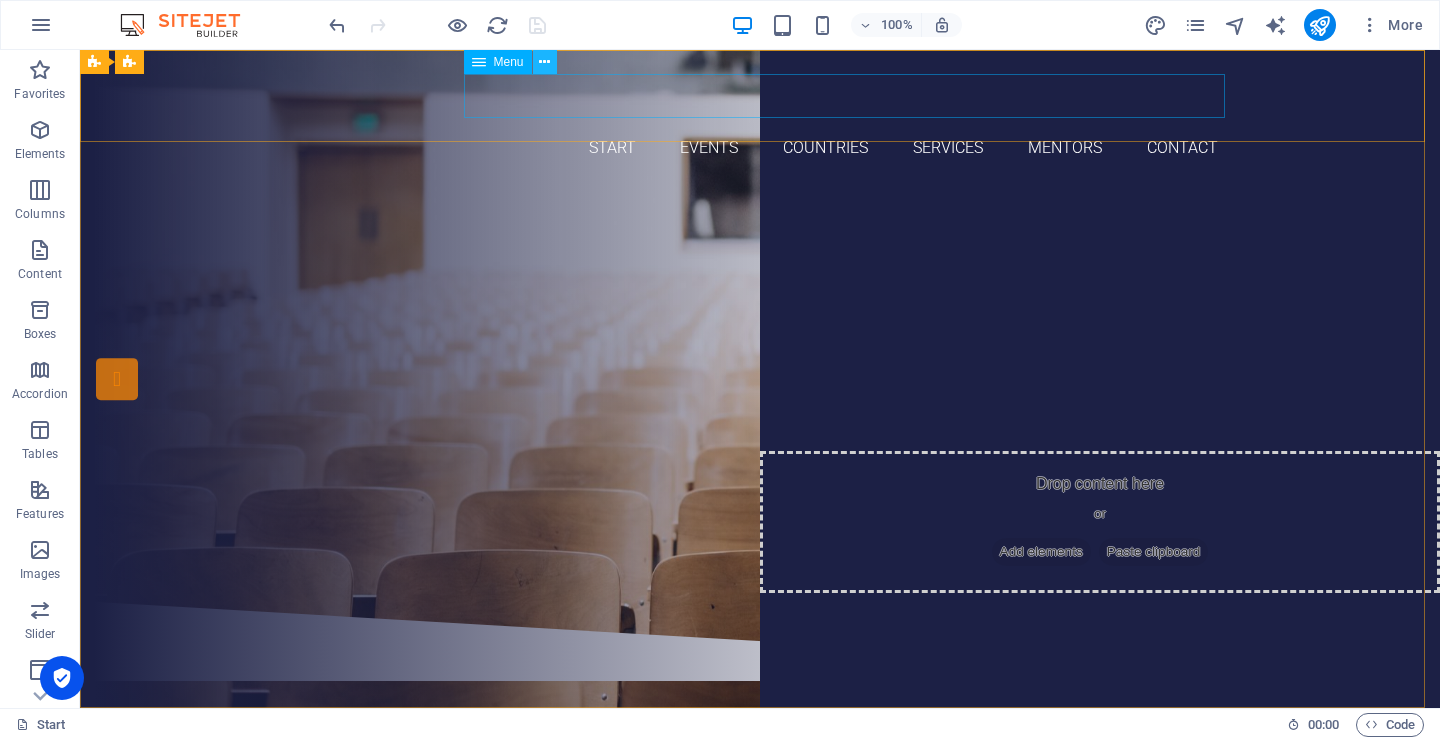 click at bounding box center [545, 62] 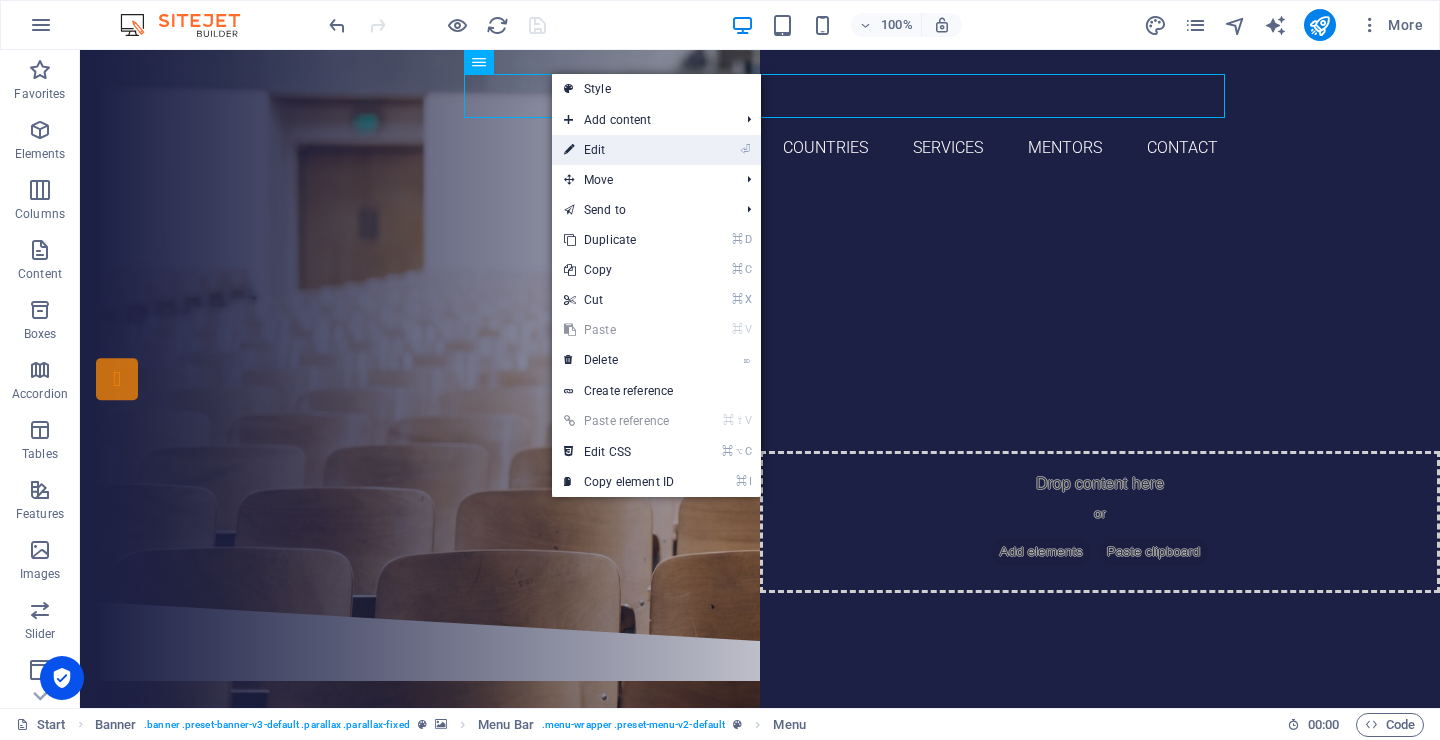 click on "⏎  Edit" at bounding box center (619, 150) 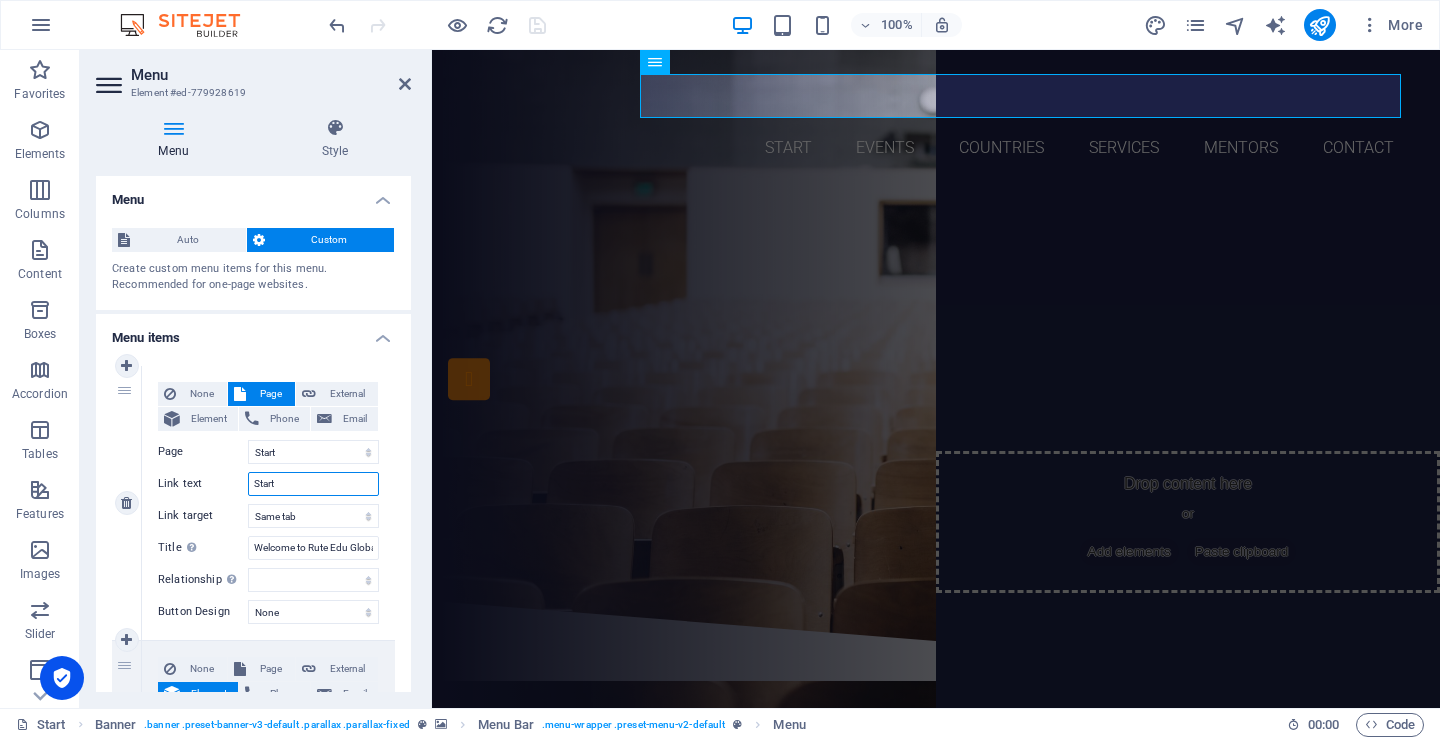 drag, startPoint x: 279, startPoint y: 487, endPoint x: 200, endPoint y: 480, distance: 79.30952 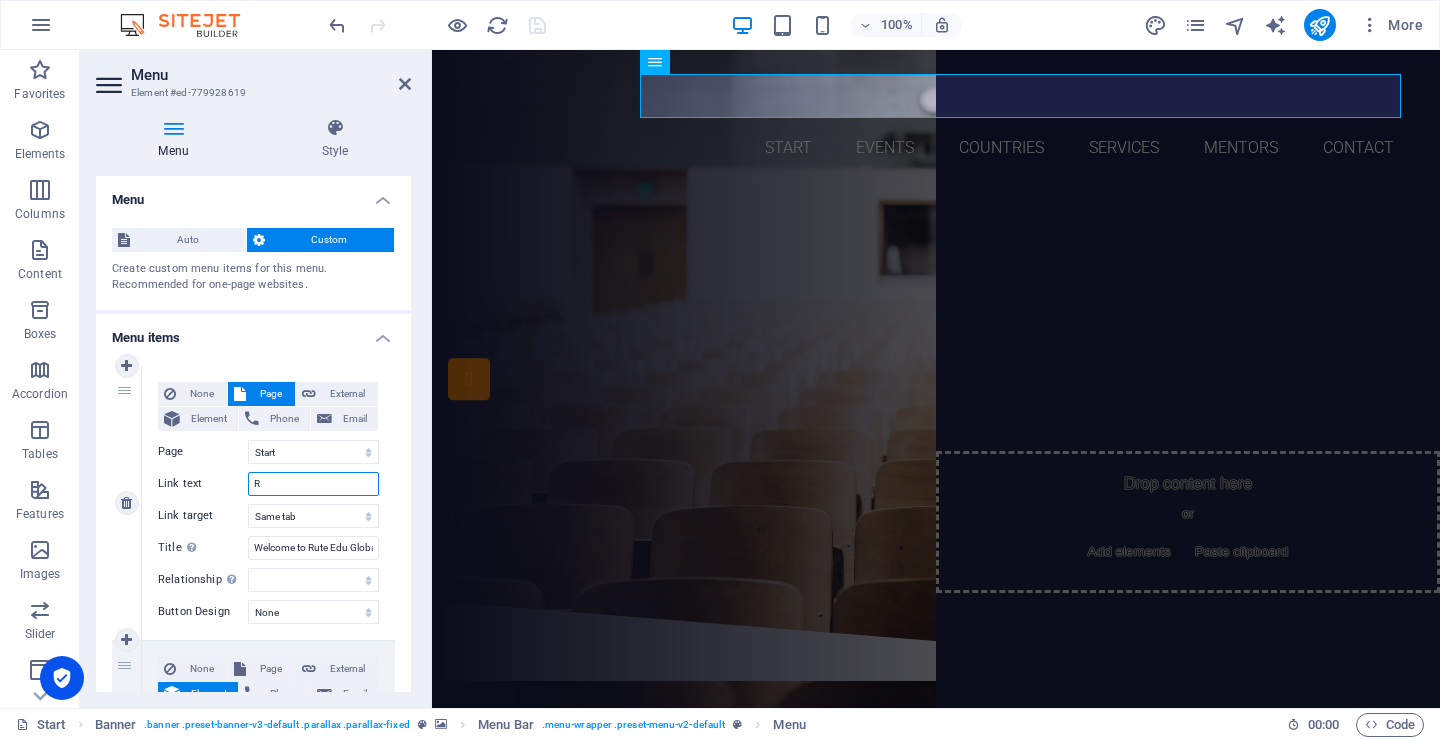 type on "RH" 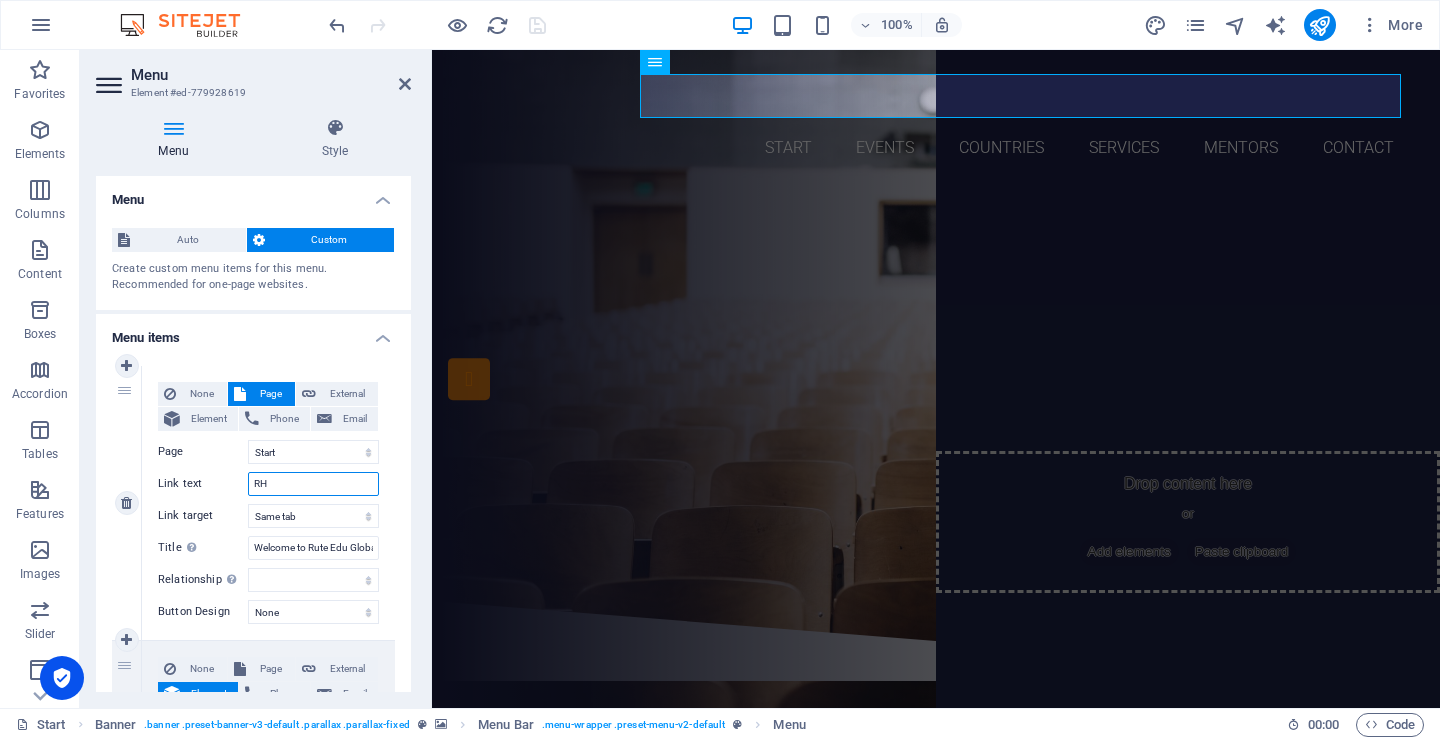 select 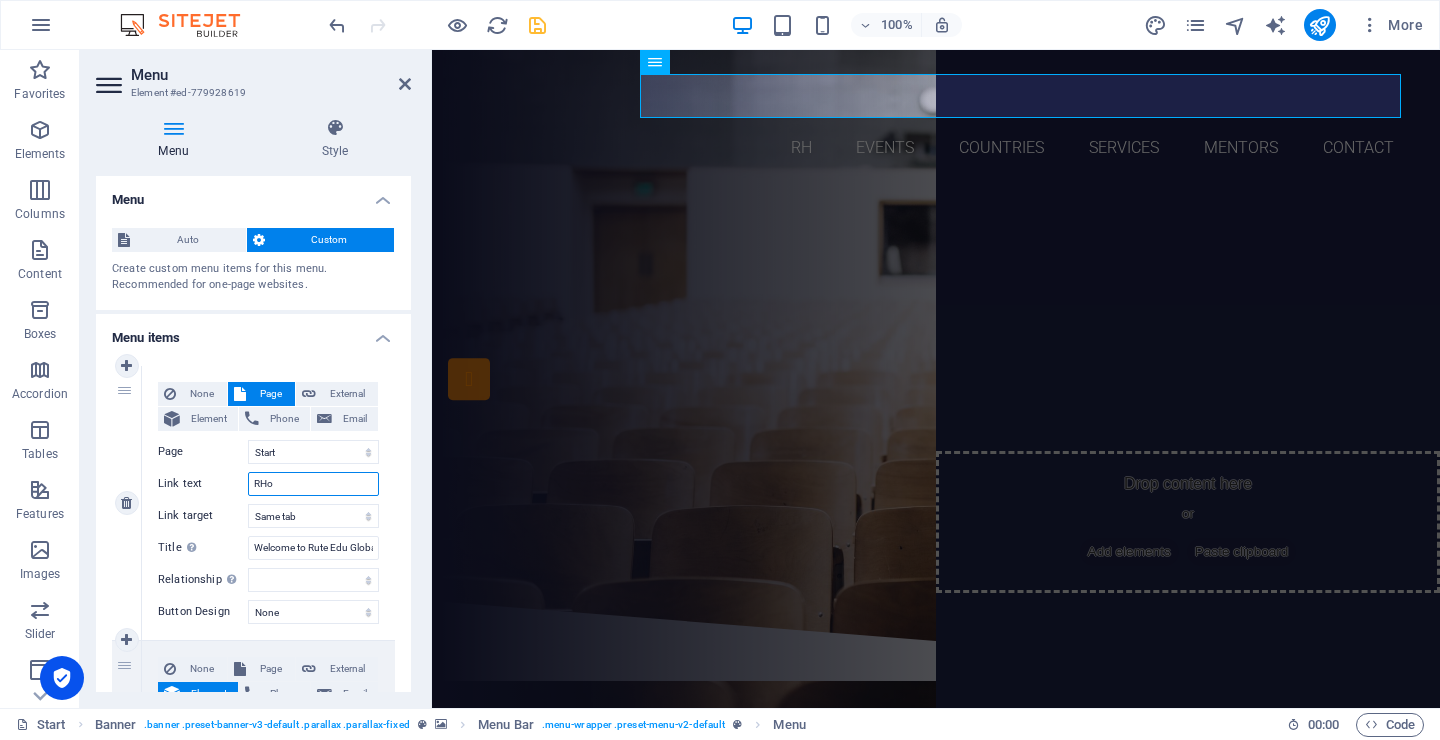 type on "RHom" 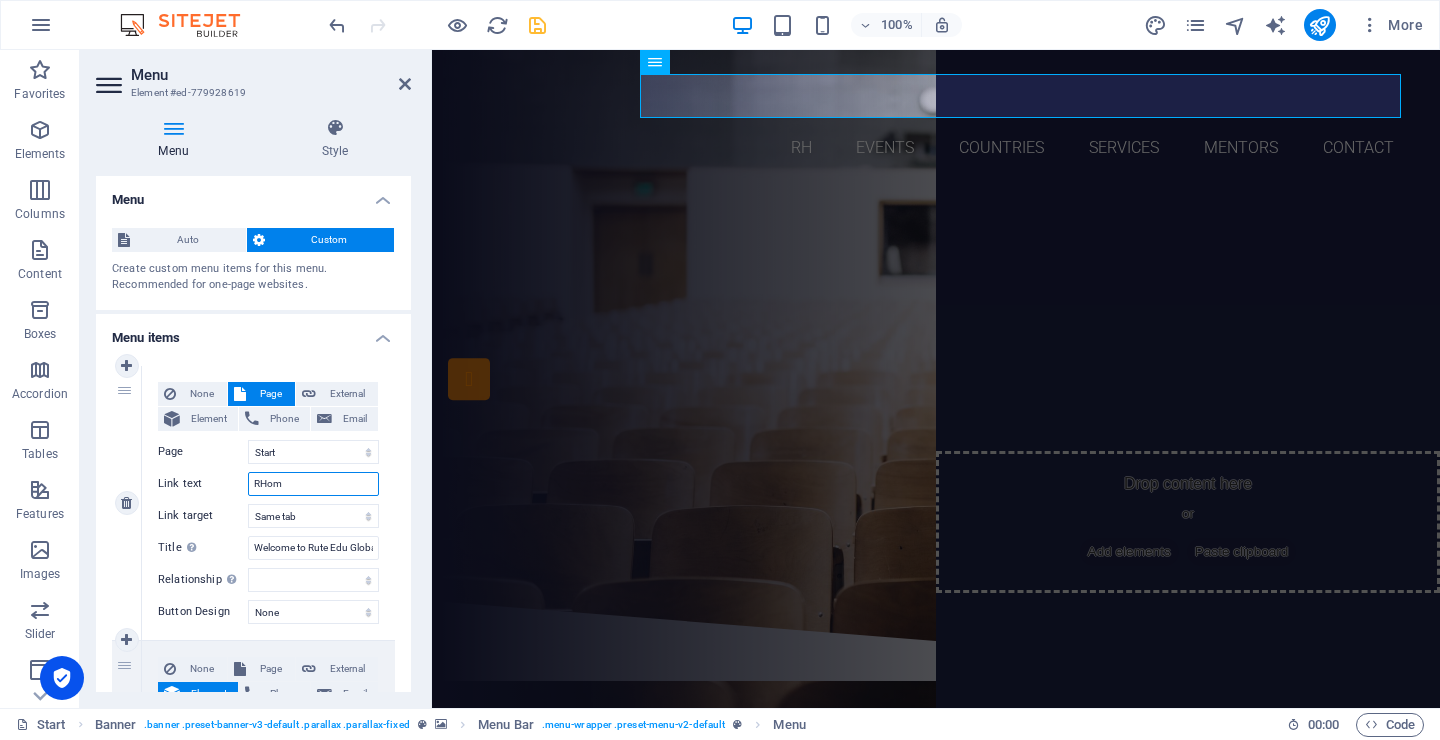 select 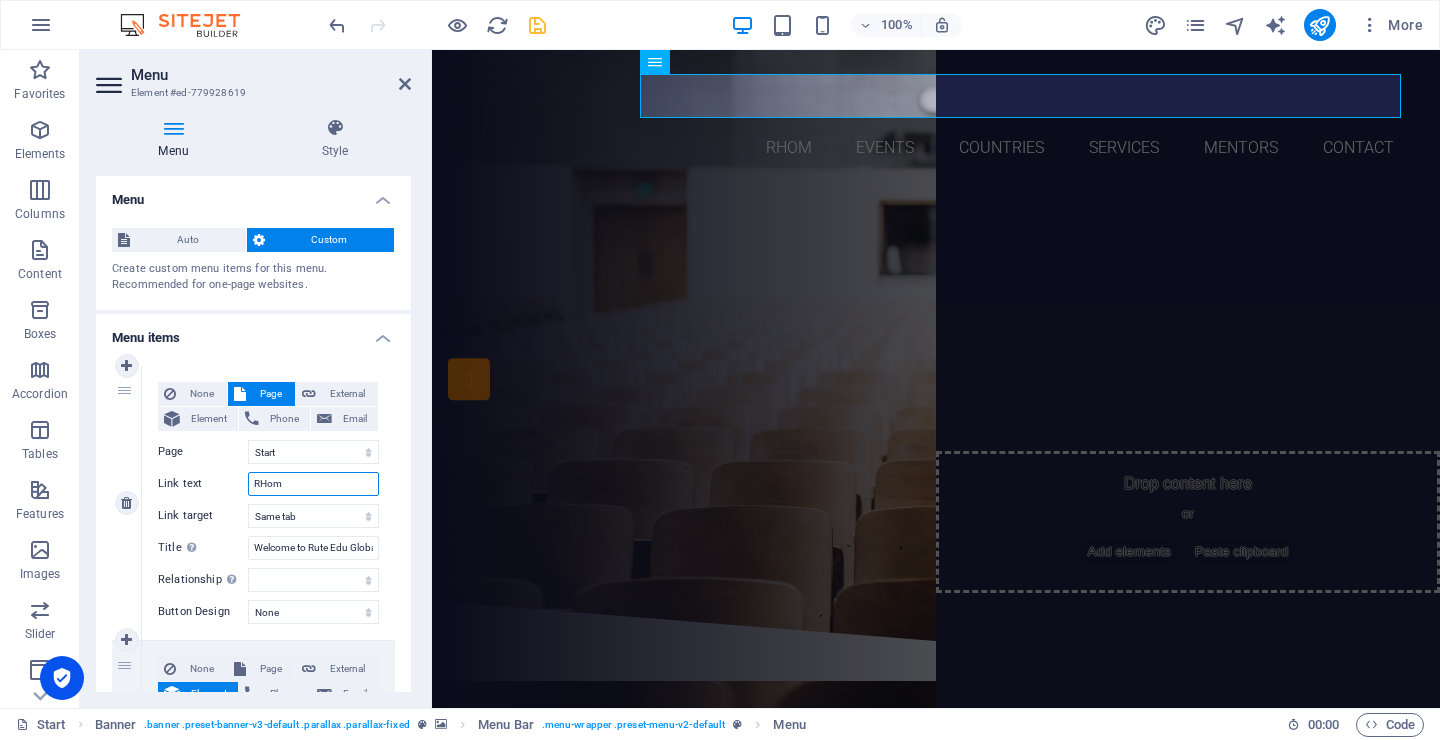 type on "[PERSON_NAME]" 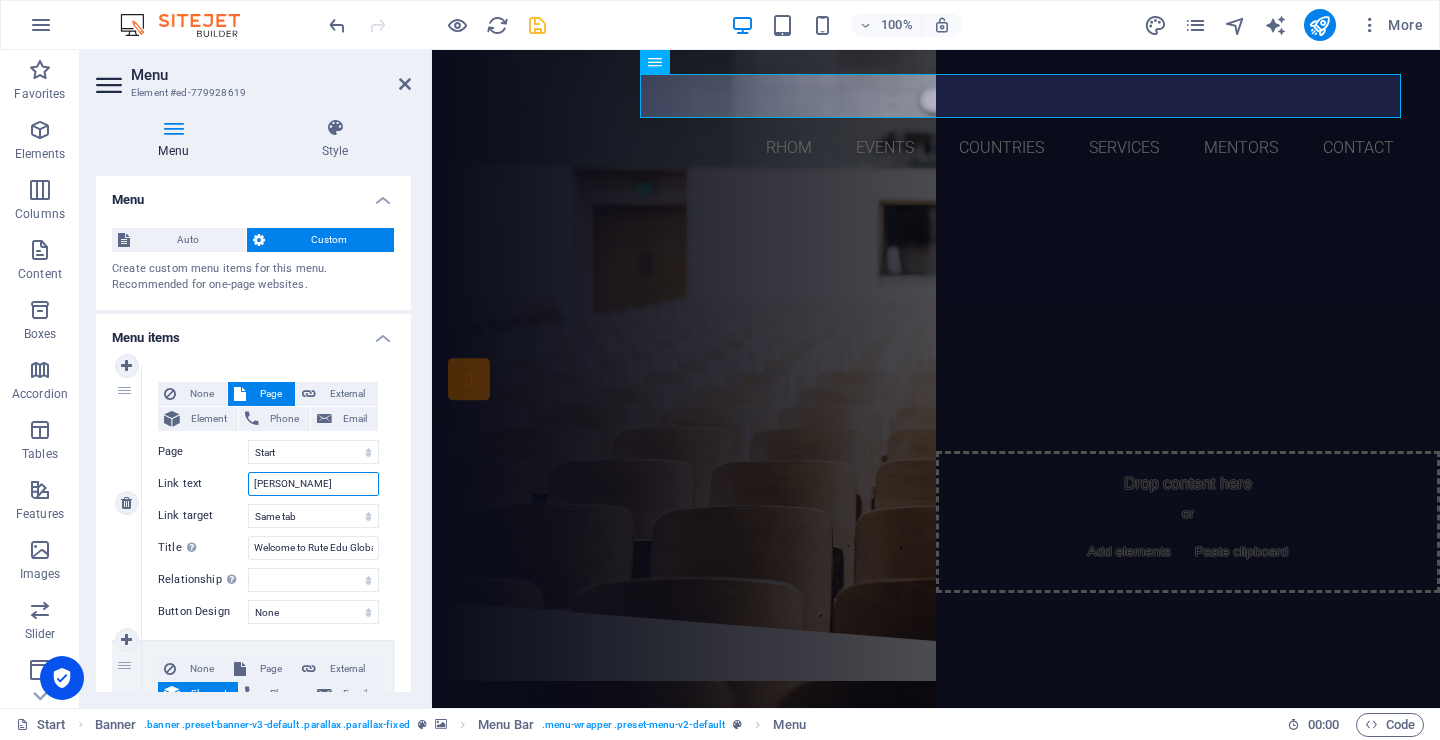 select 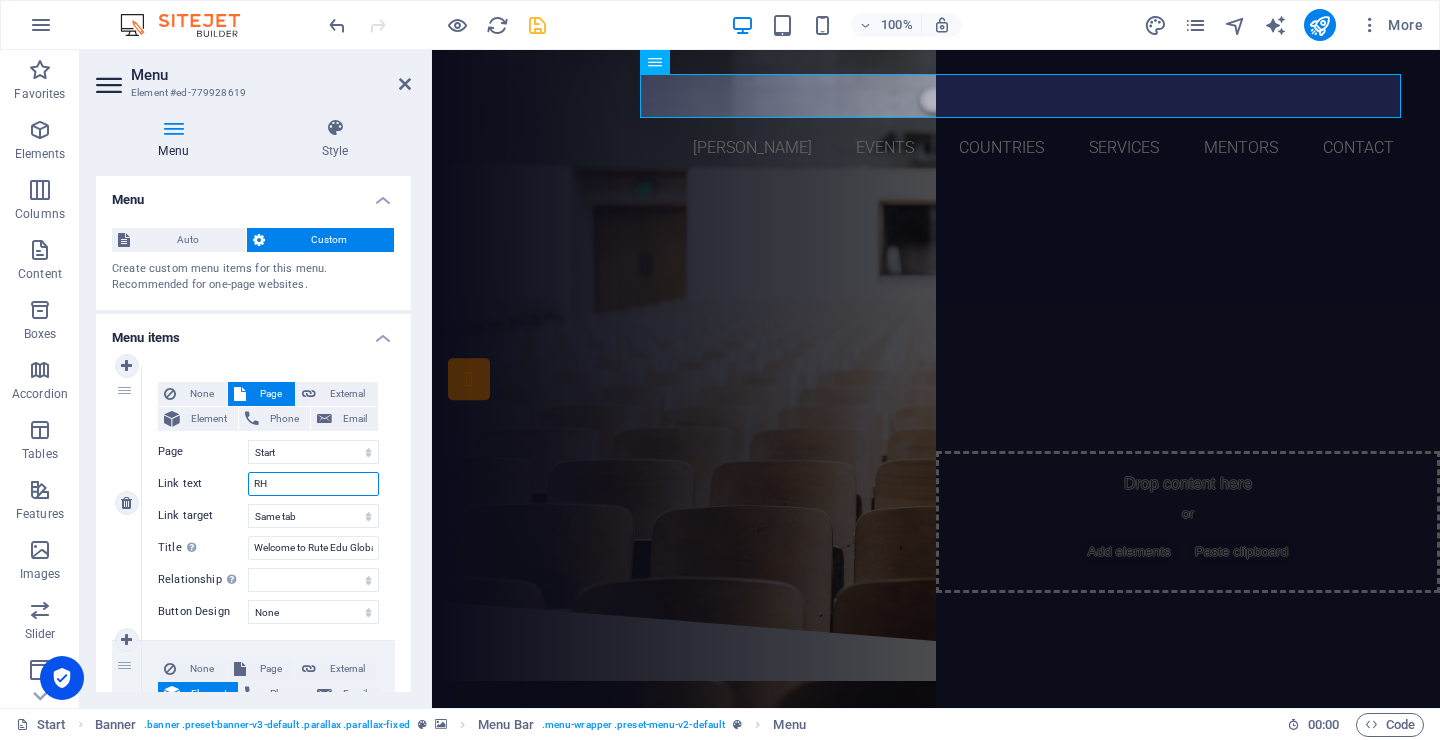 type on "R" 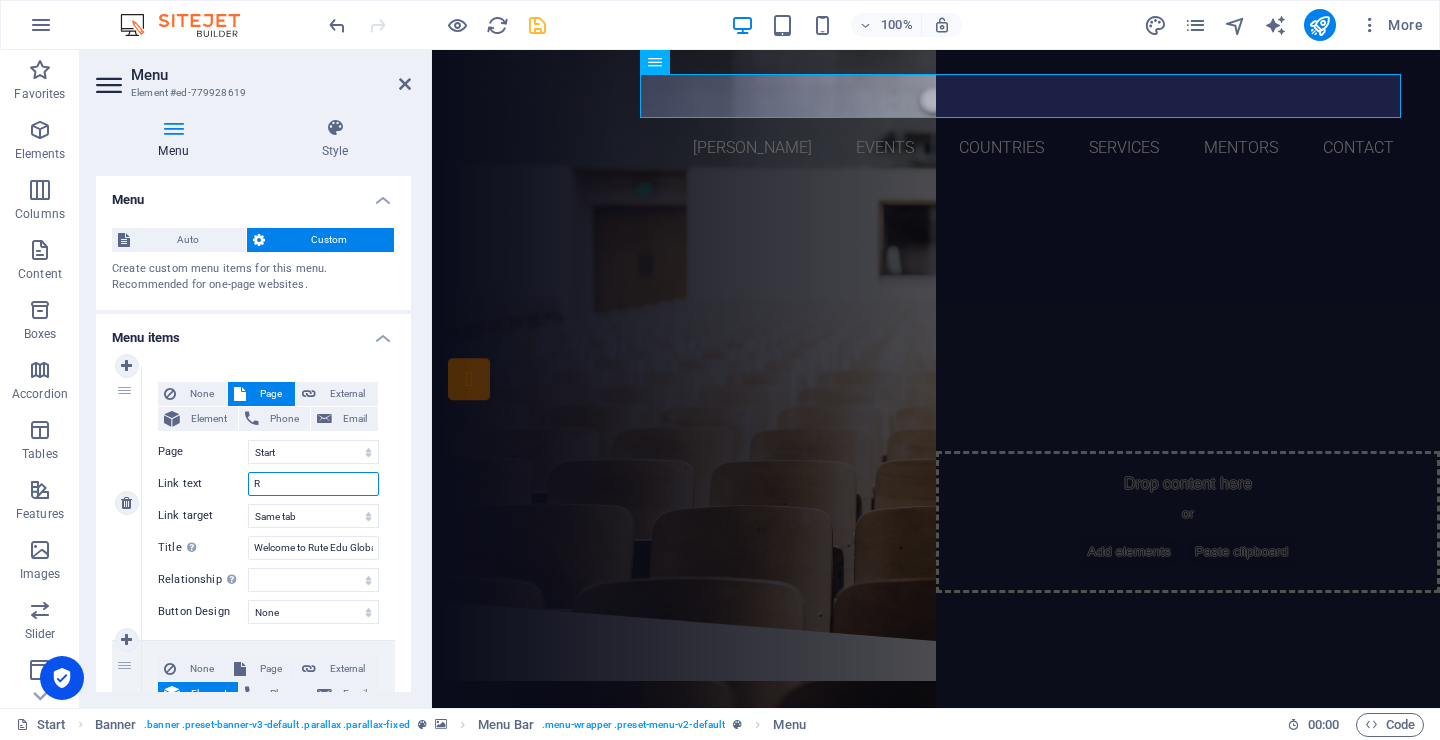 type 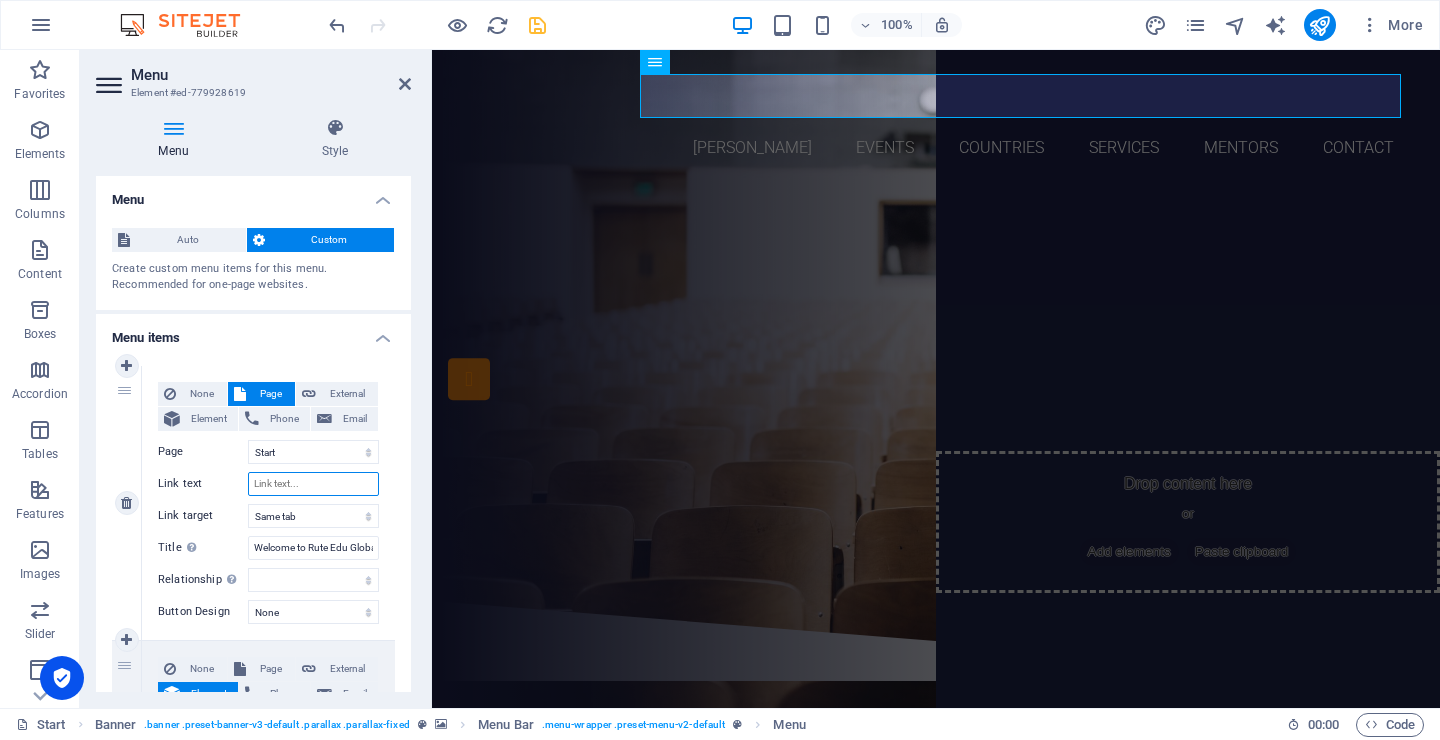 select 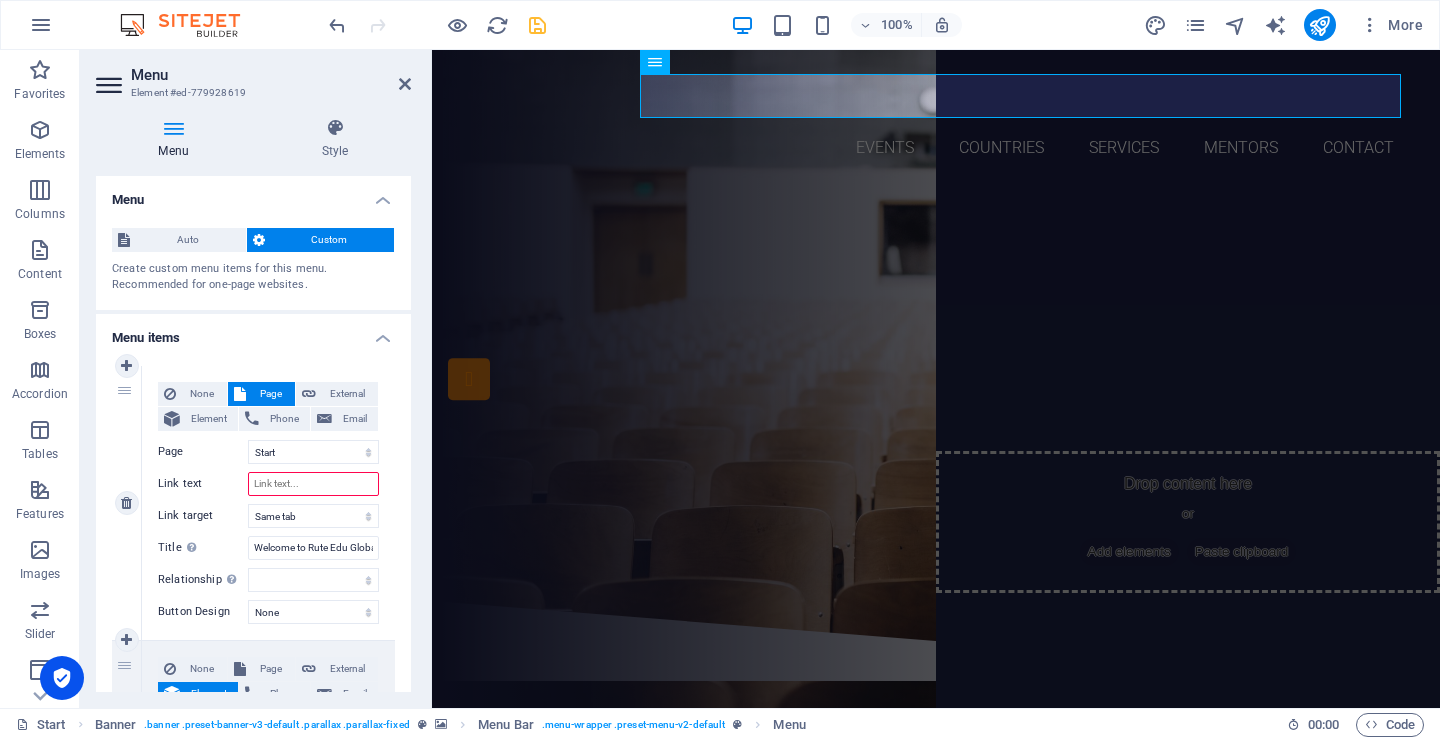 type on "H" 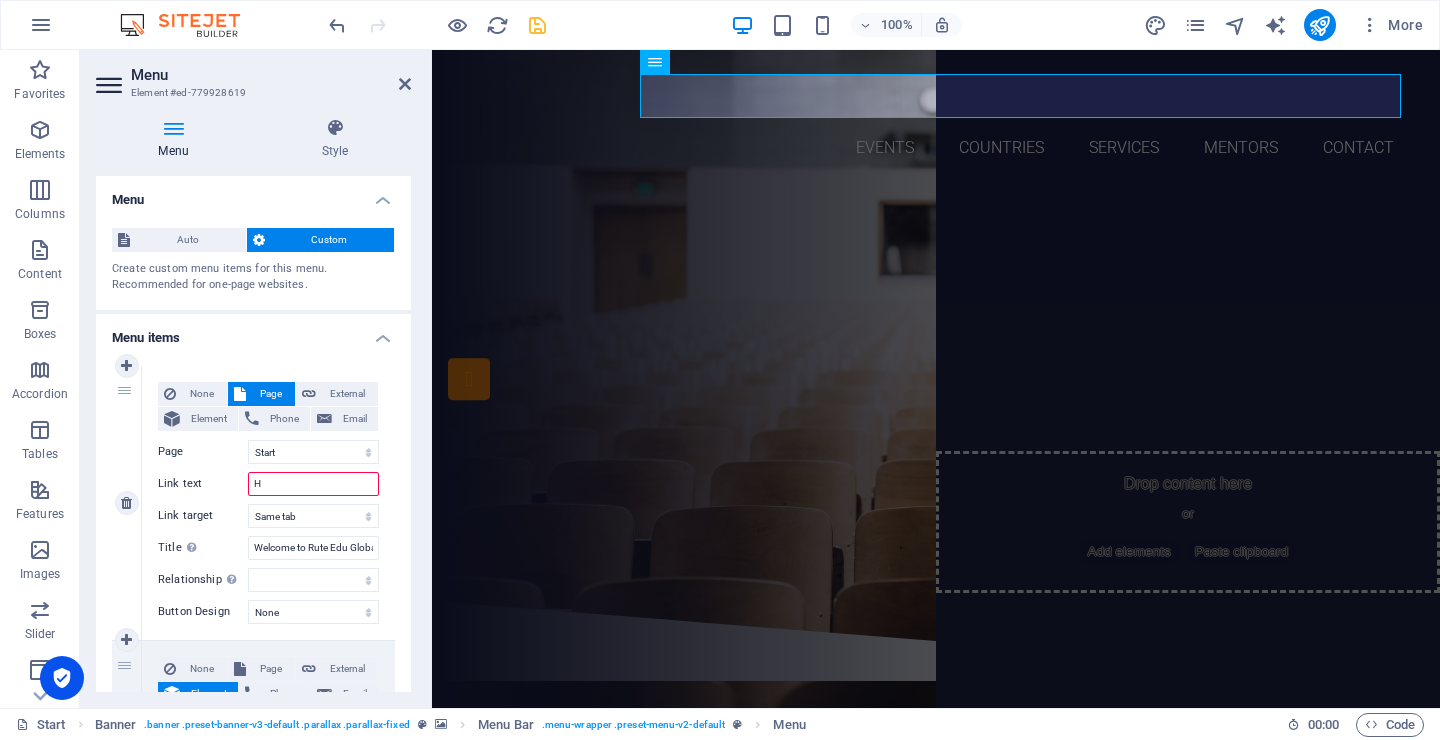 select 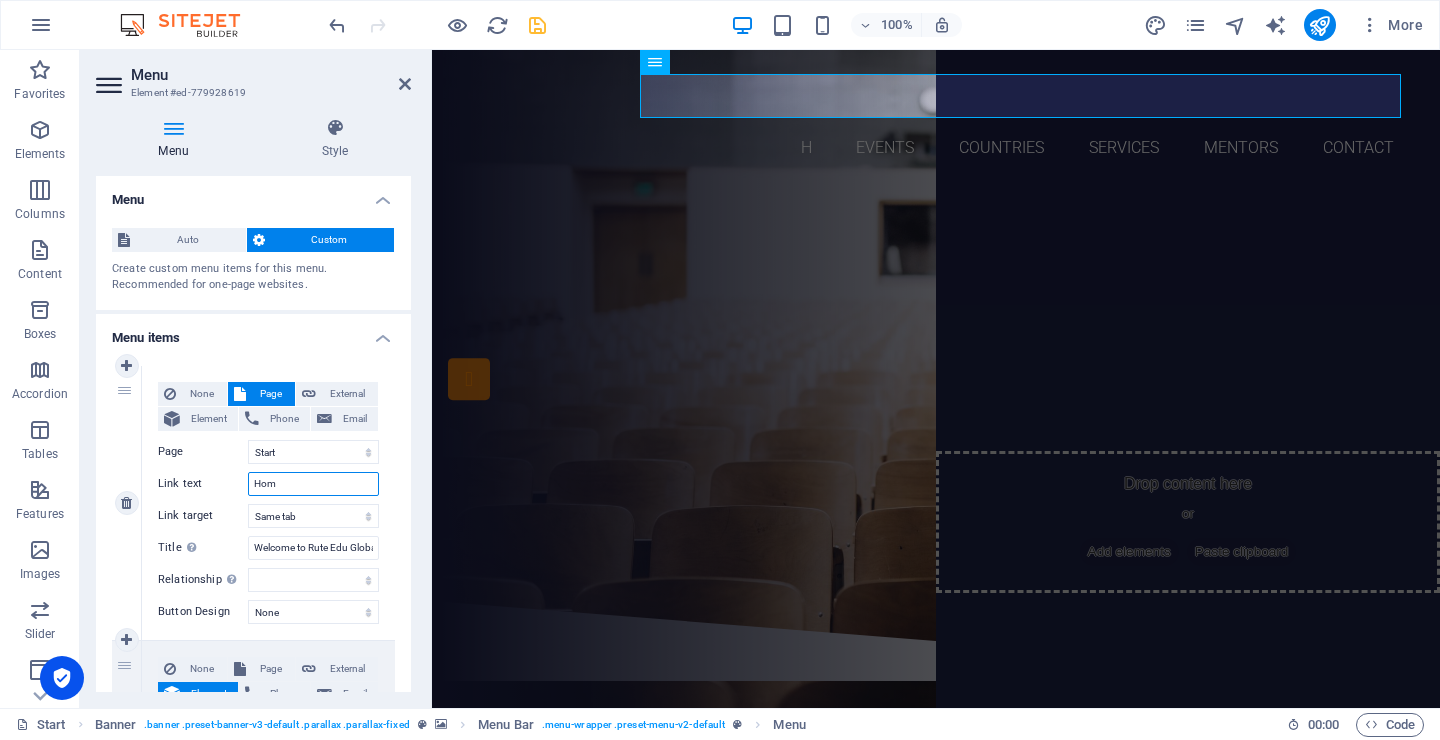 type on "Home" 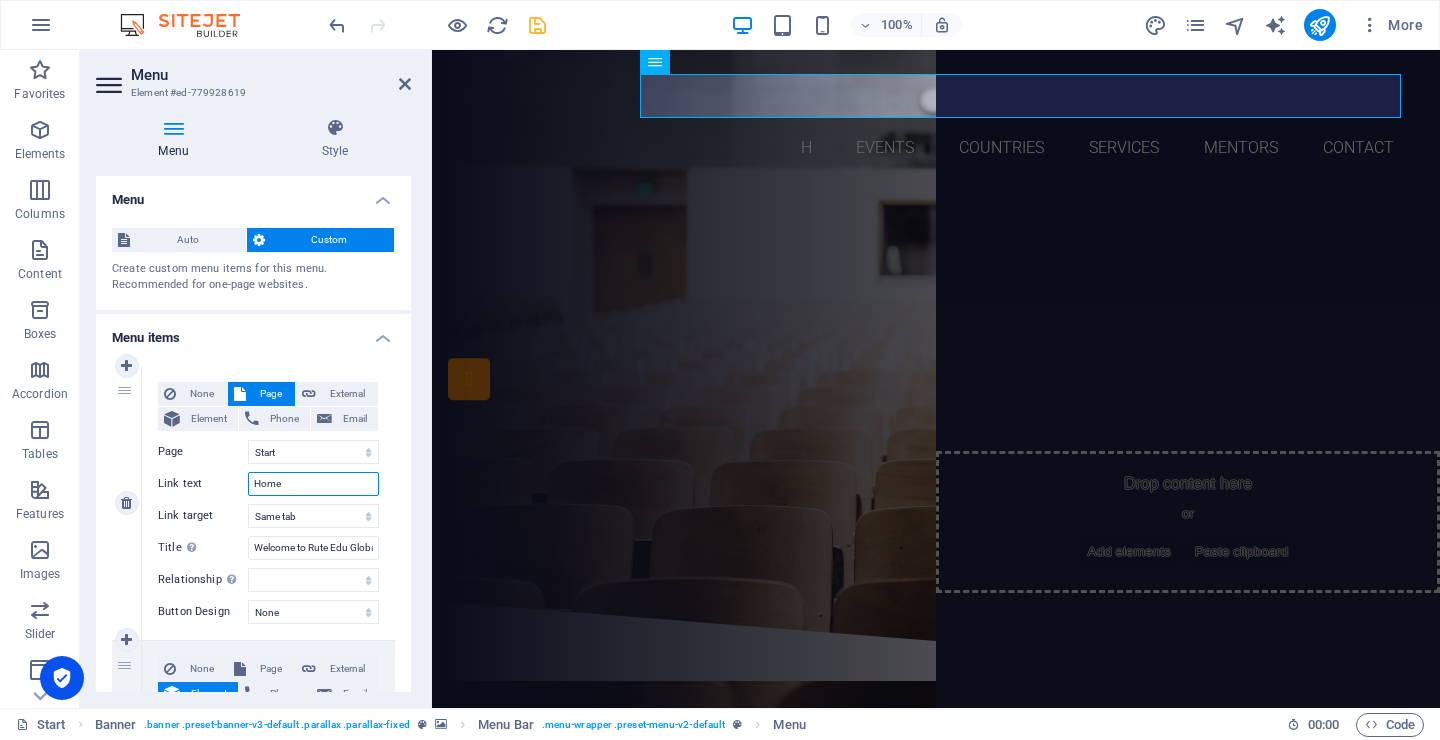 select 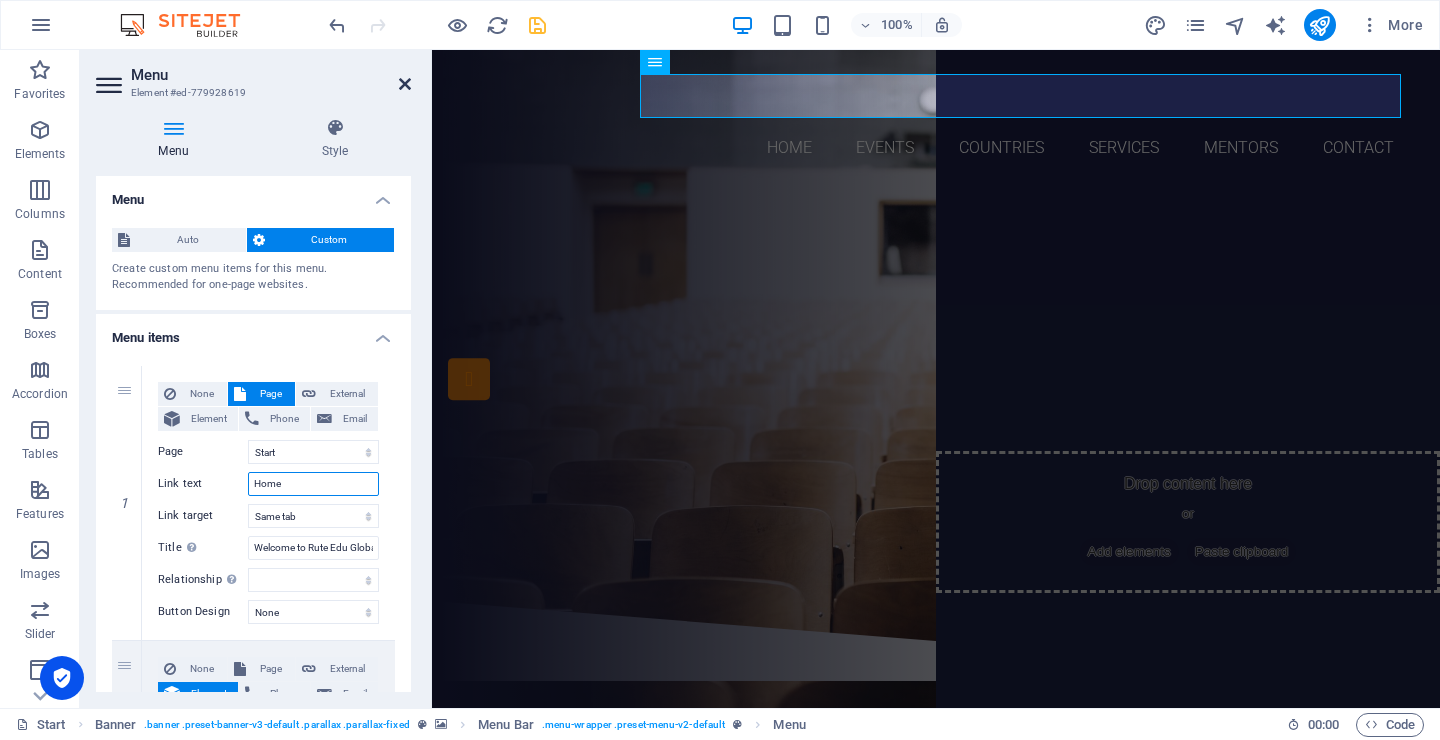 type on "Home" 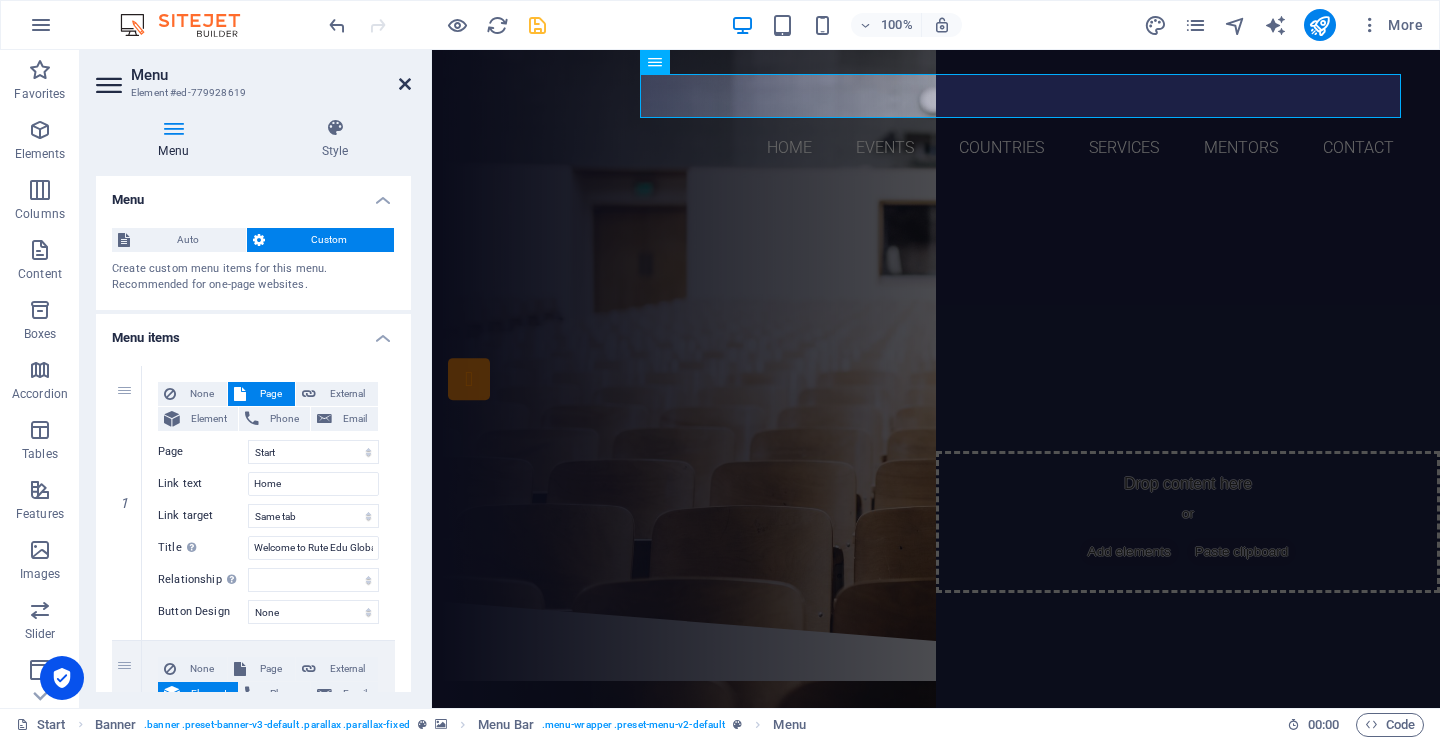 click at bounding box center [405, 84] 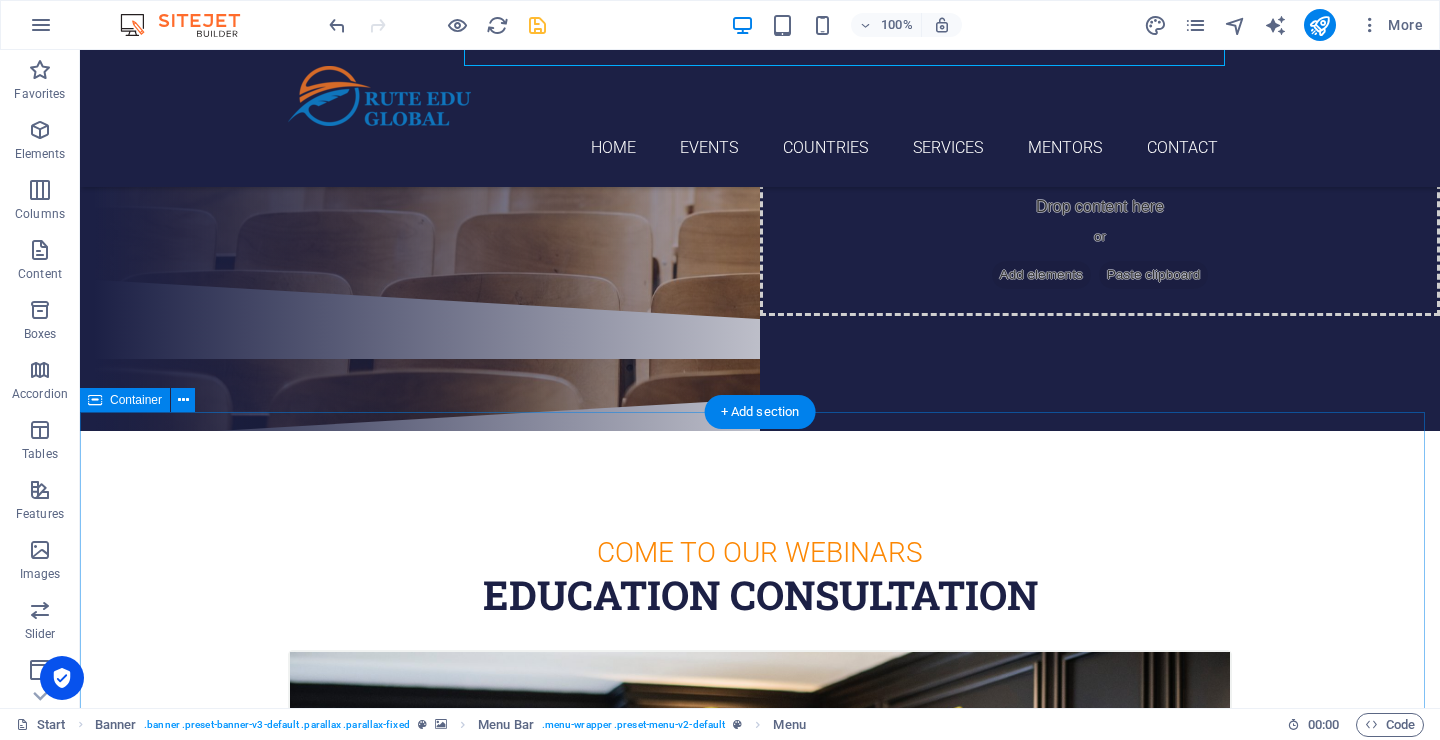 scroll, scrollTop: 402, scrollLeft: 0, axis: vertical 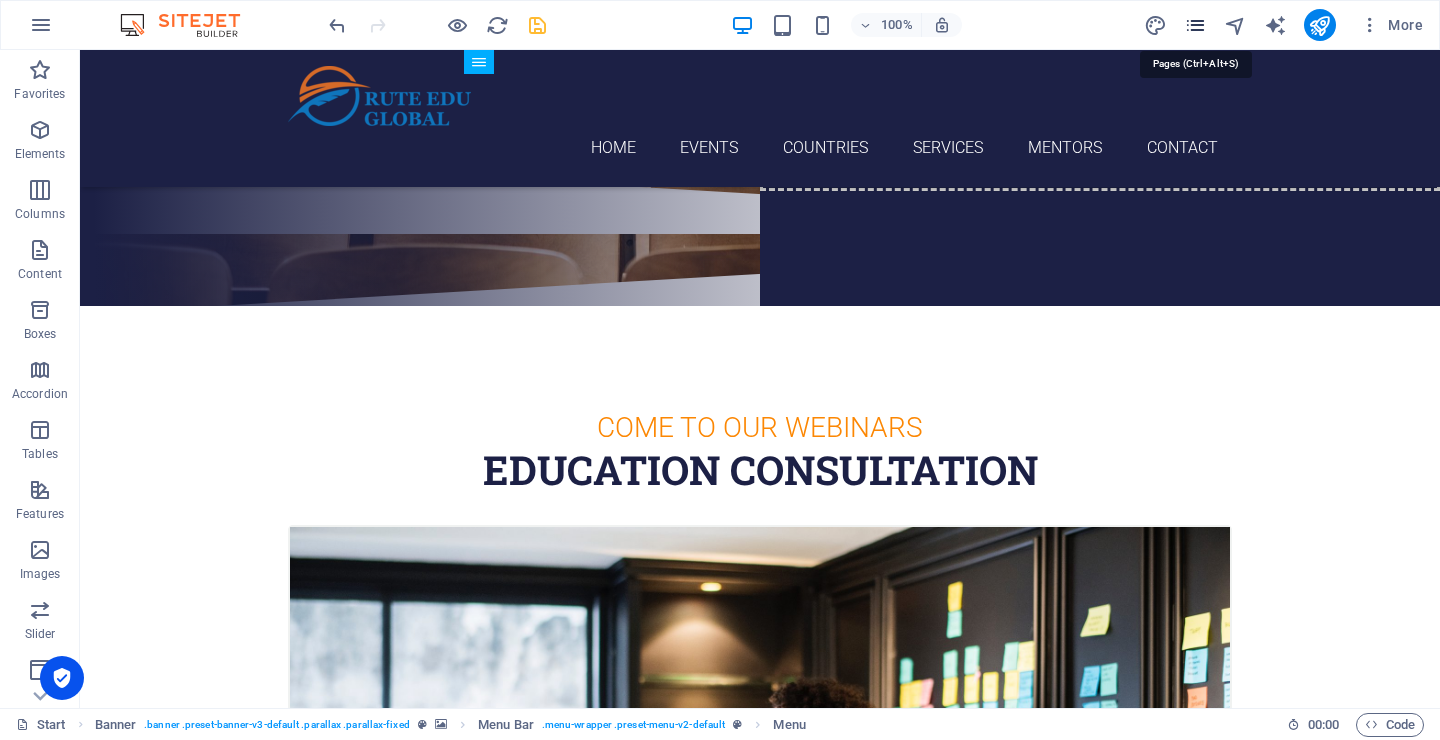 click at bounding box center [1195, 25] 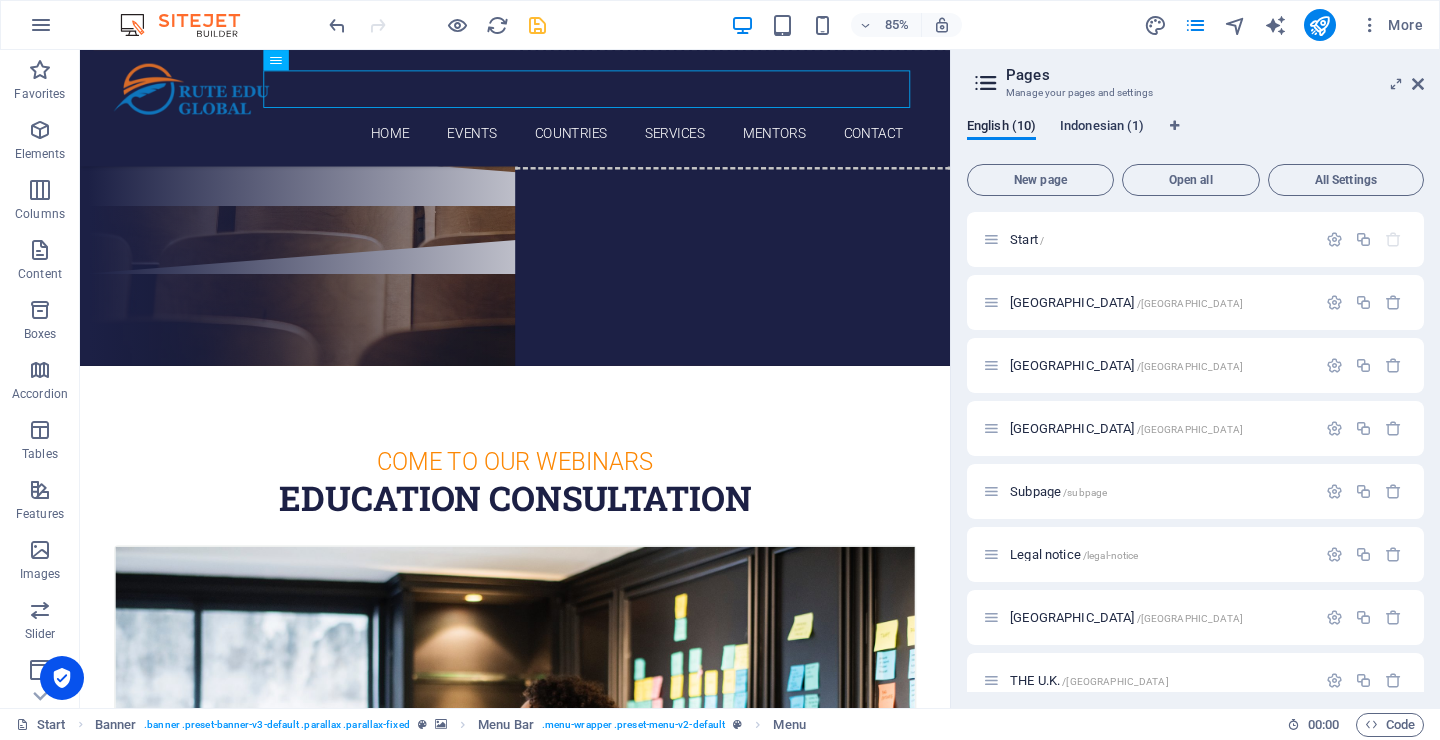 click on "Indonesian (1)" at bounding box center (1102, 128) 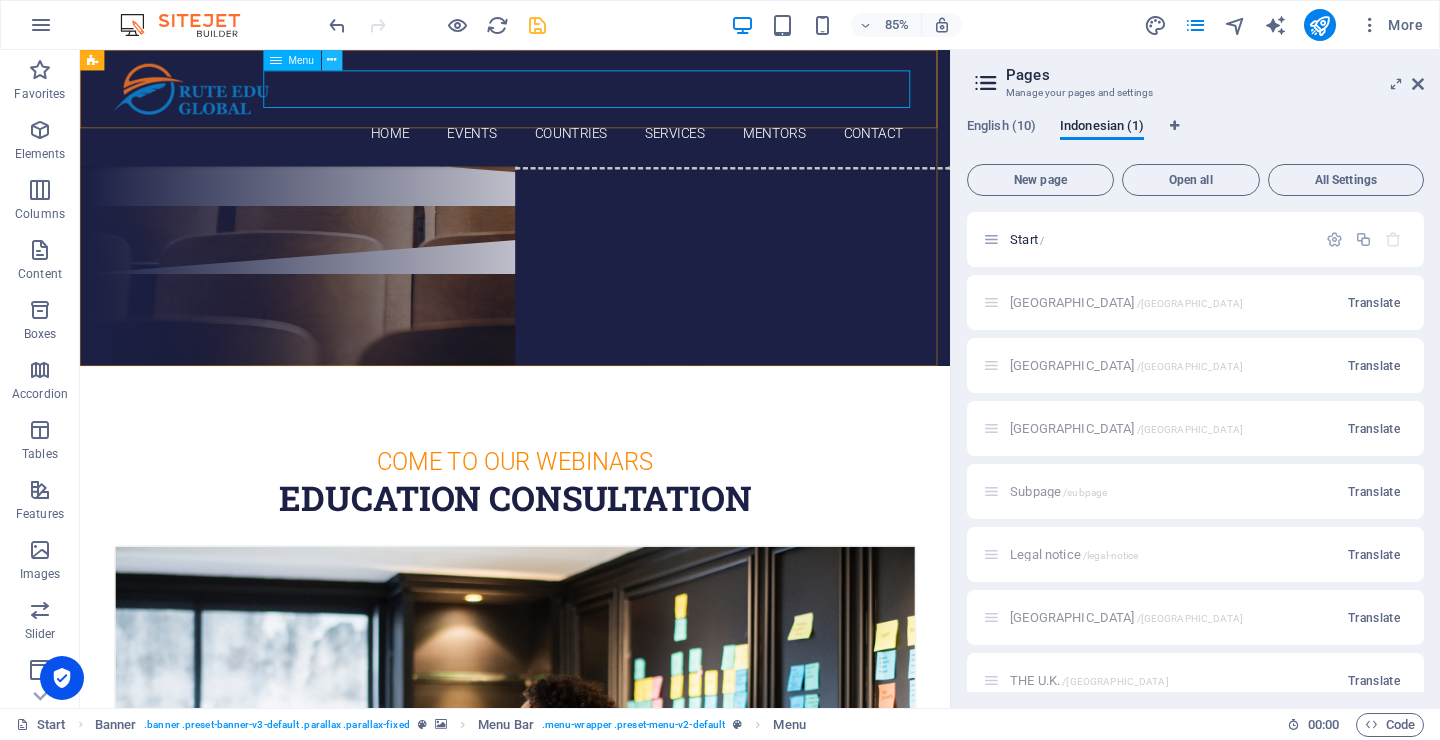click at bounding box center [331, 60] 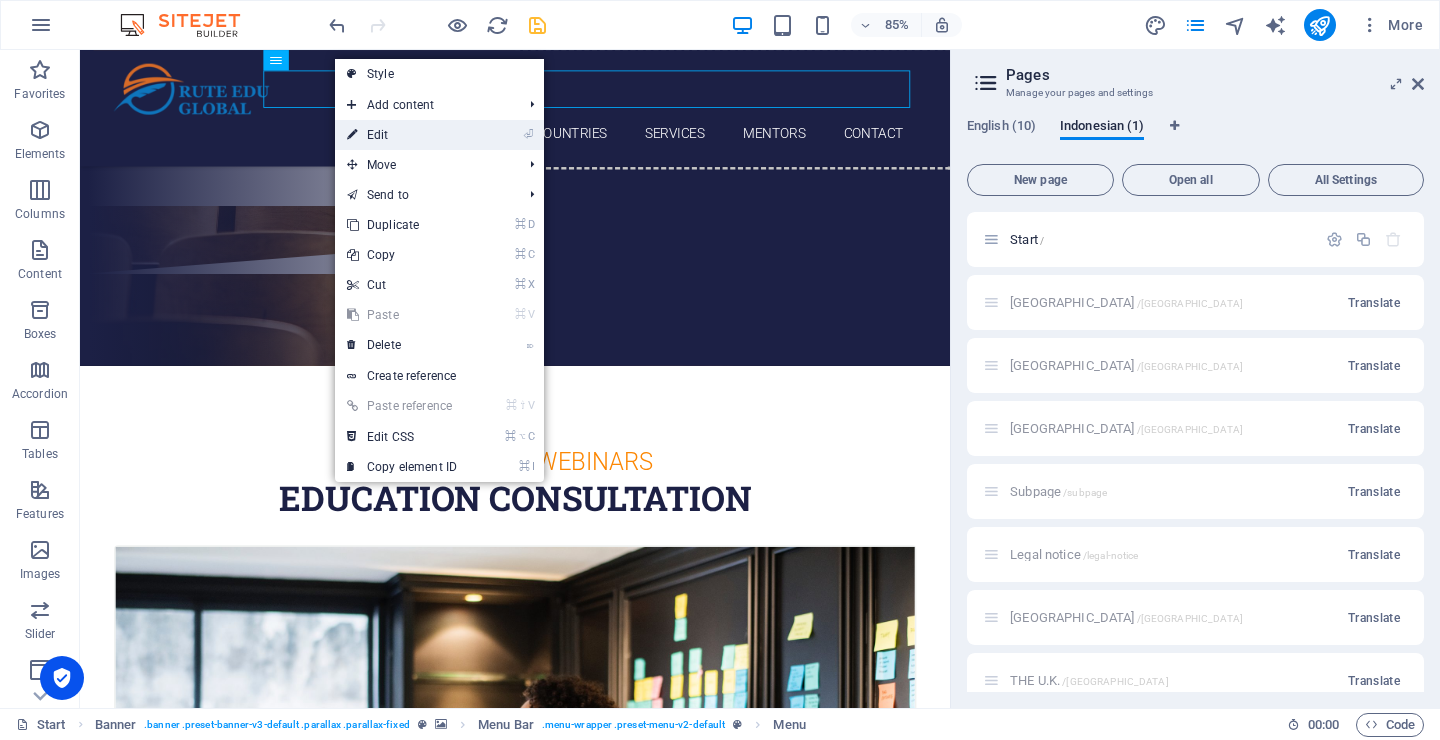 click on "⏎  Edit" at bounding box center (402, 135) 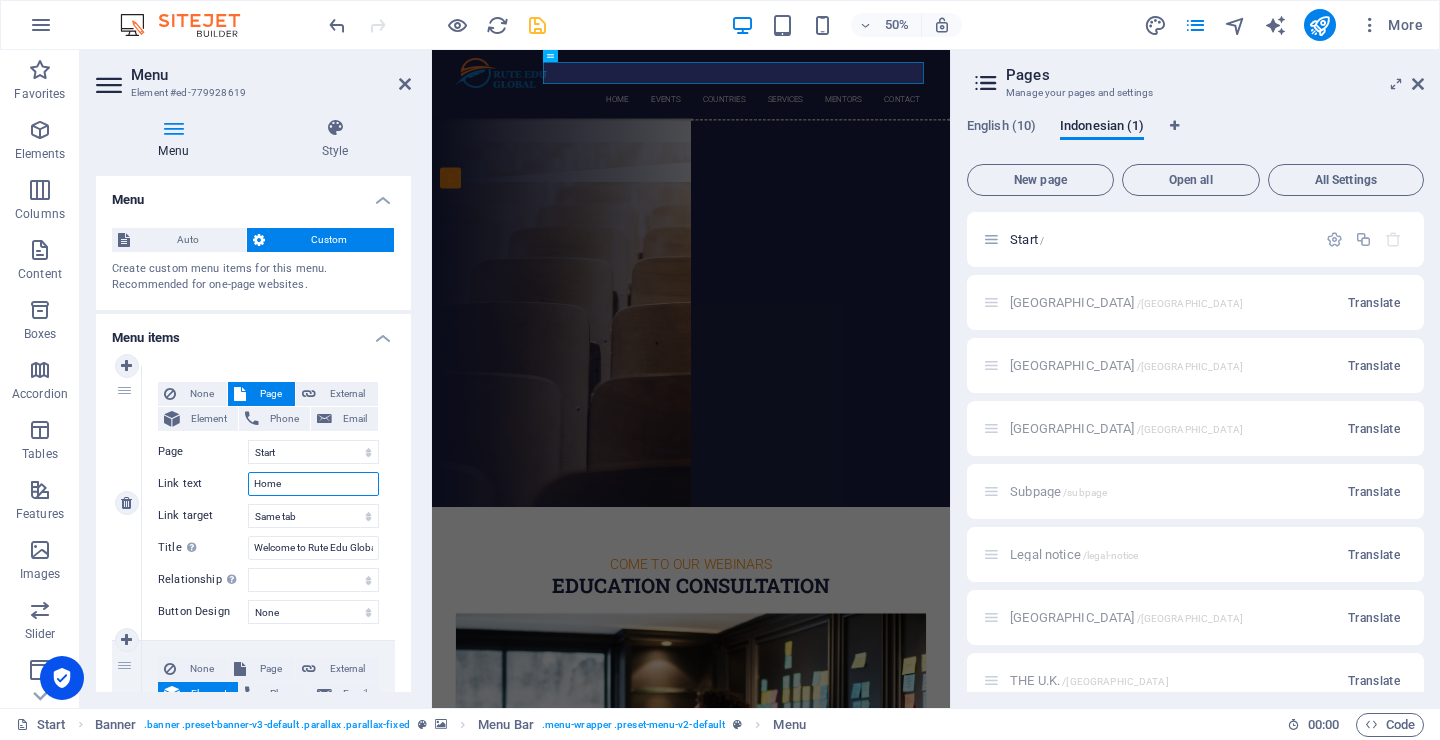 drag, startPoint x: 295, startPoint y: 489, endPoint x: 237, endPoint y: 488, distance: 58.00862 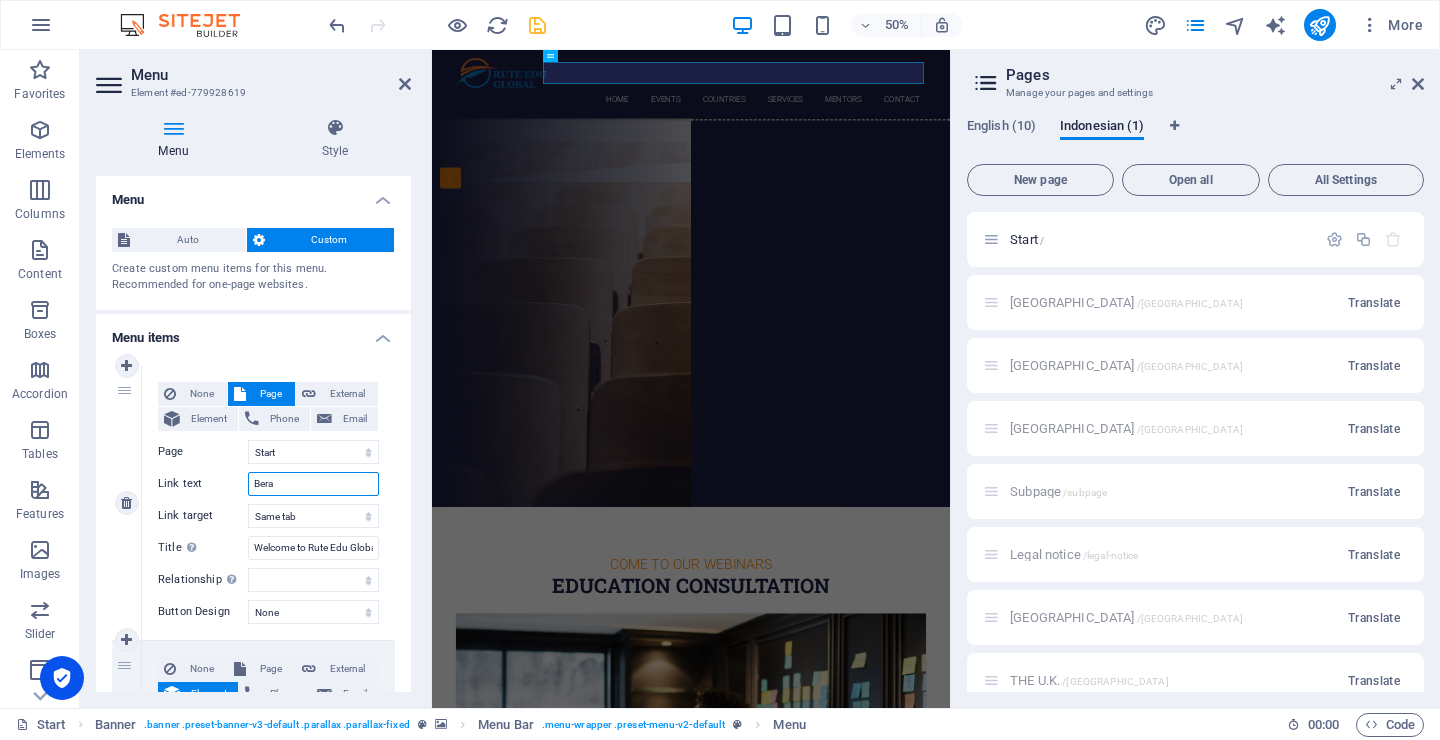 type on "Beran" 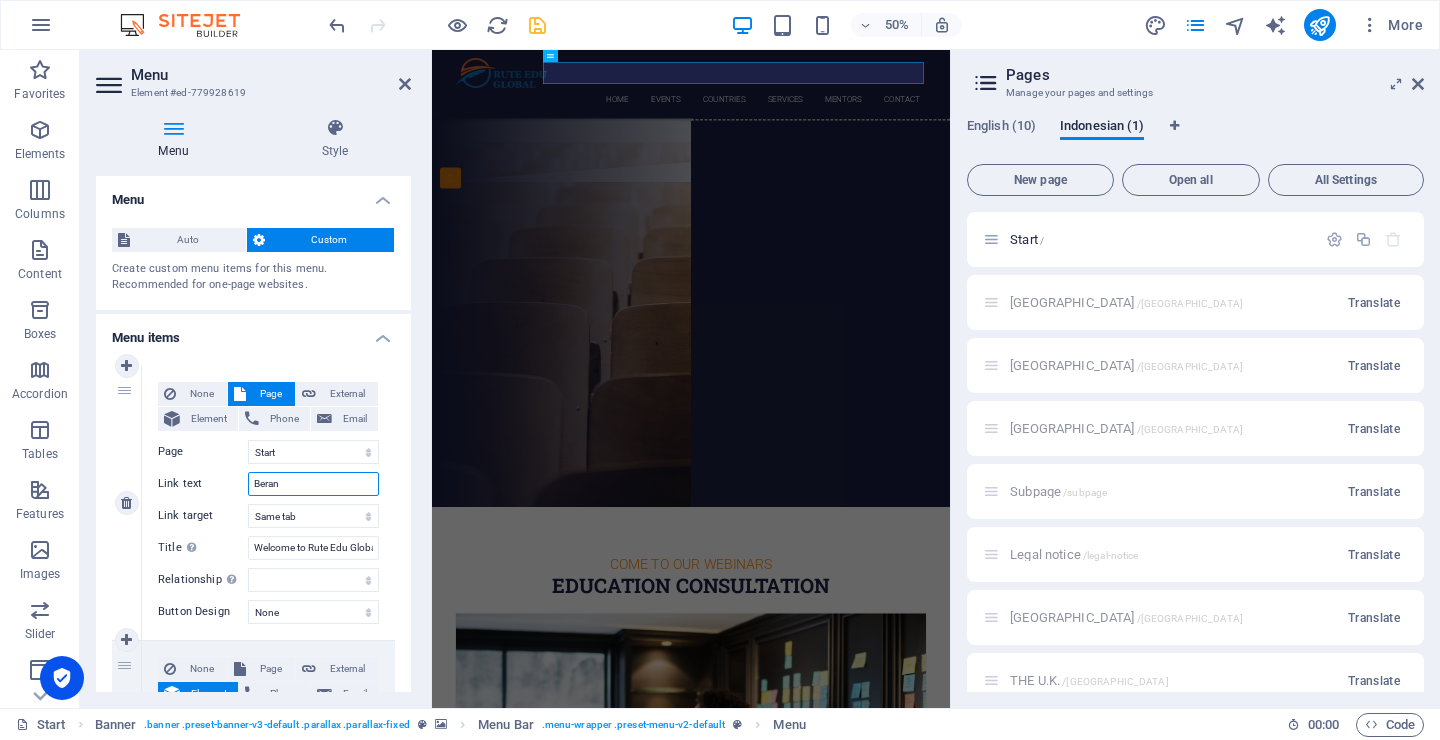select 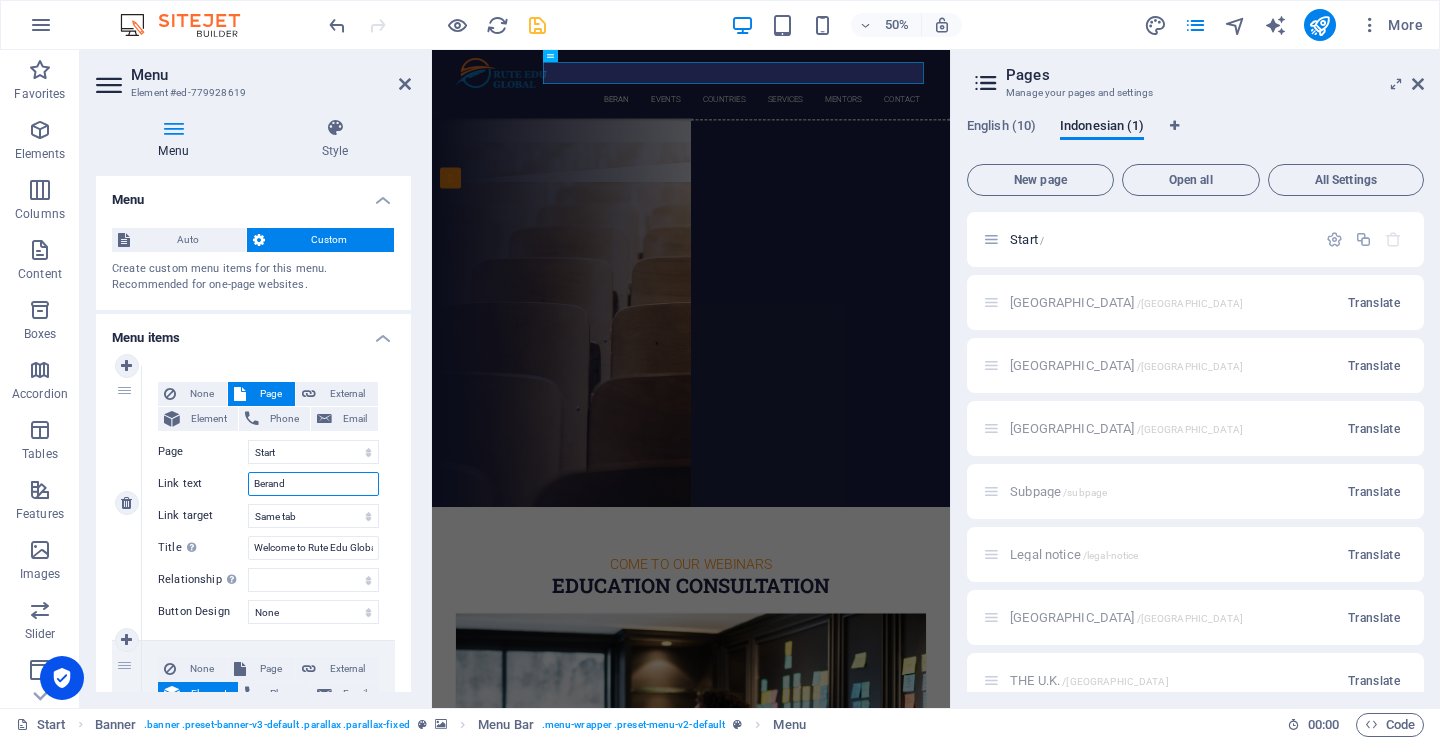 type on "Beranda" 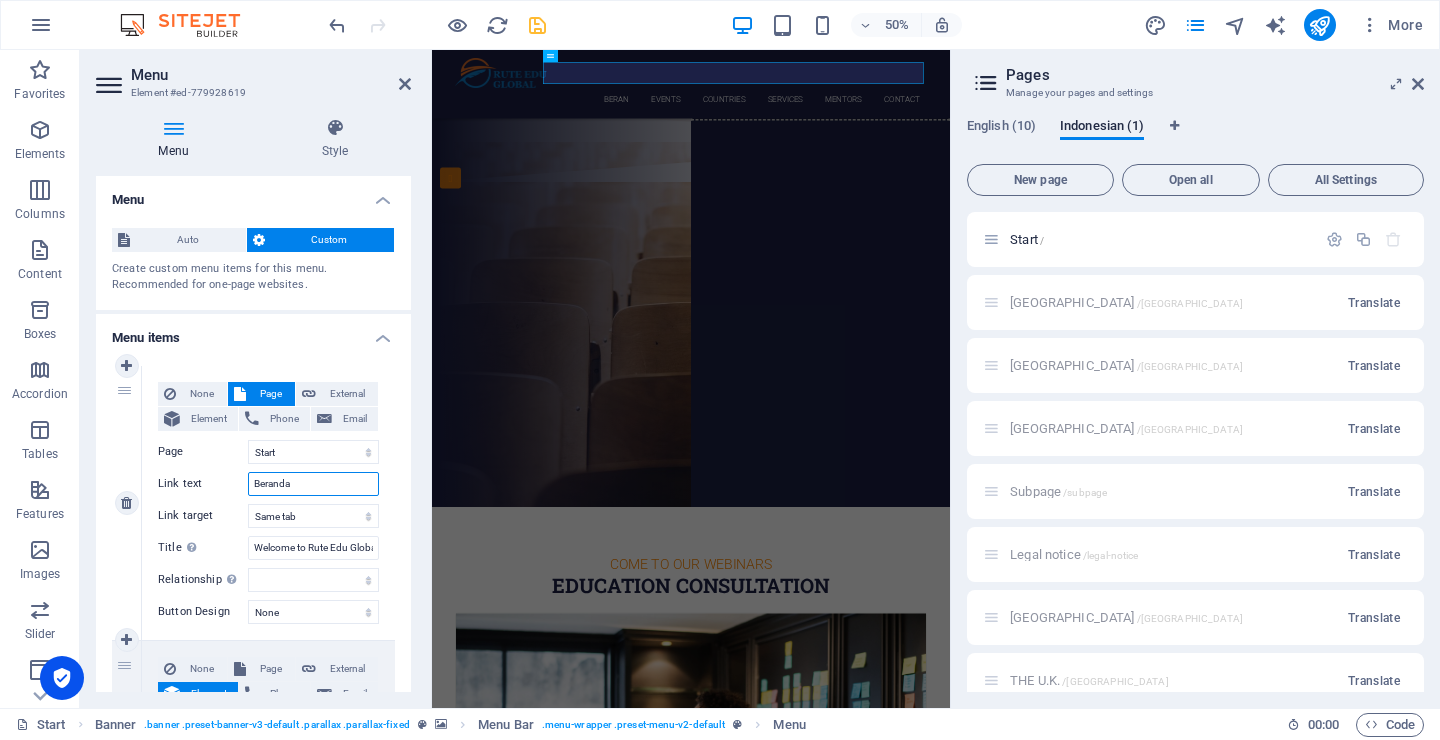 select 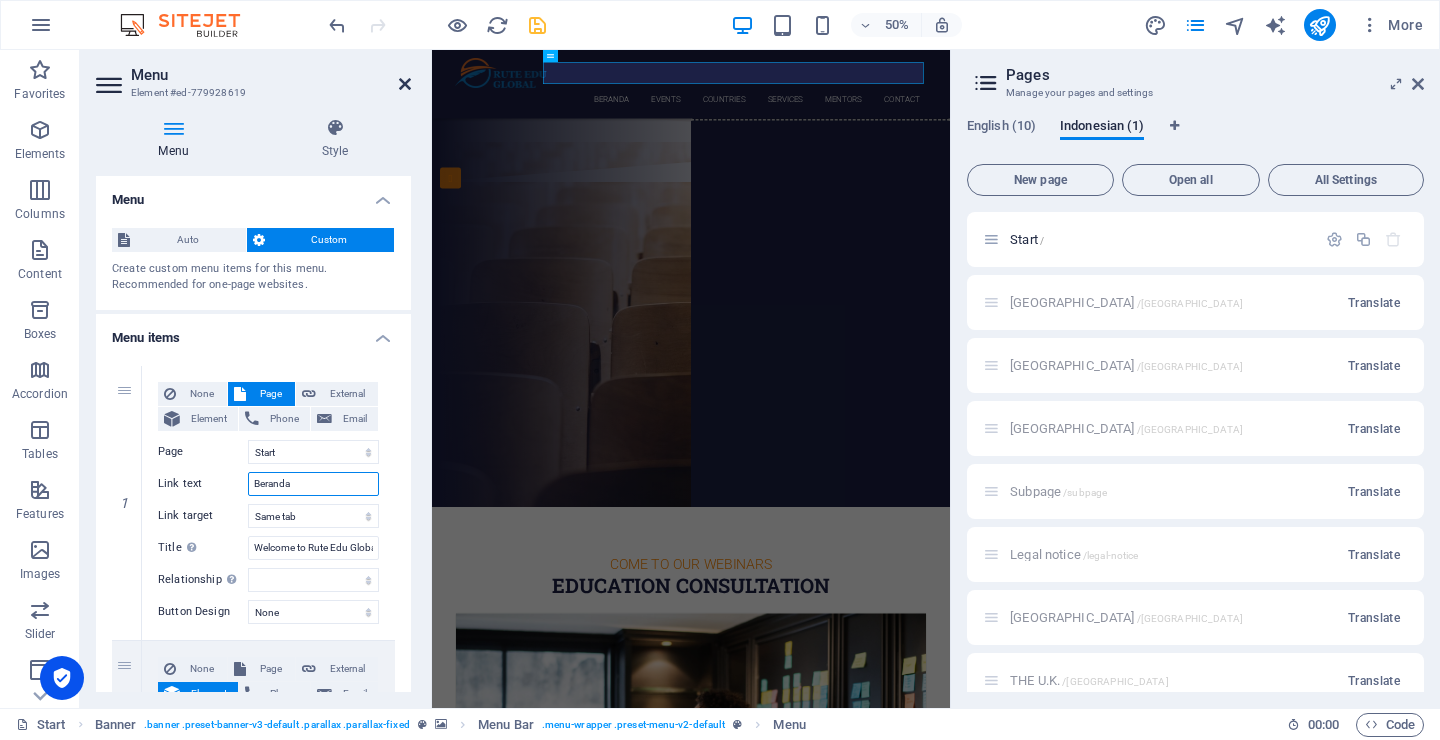 type on "Beranda" 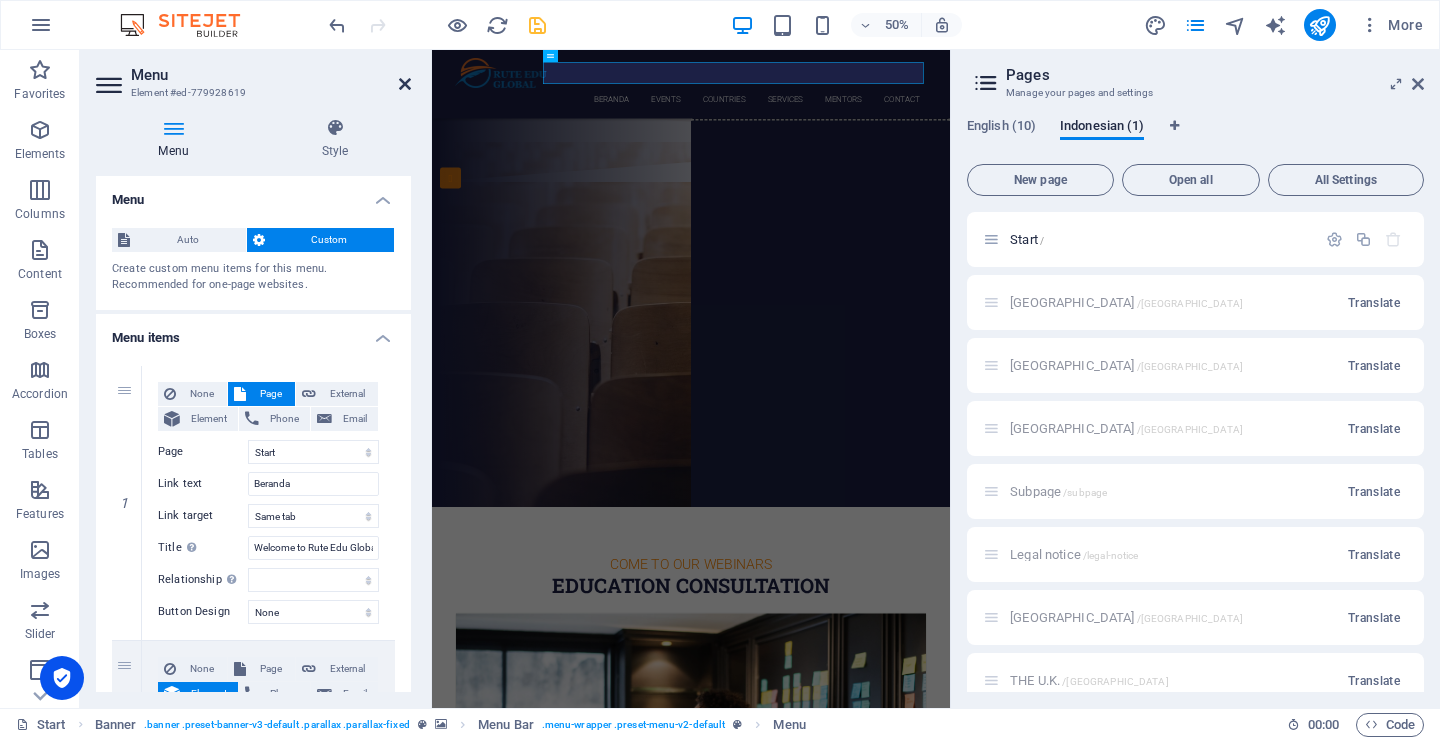 click at bounding box center [405, 84] 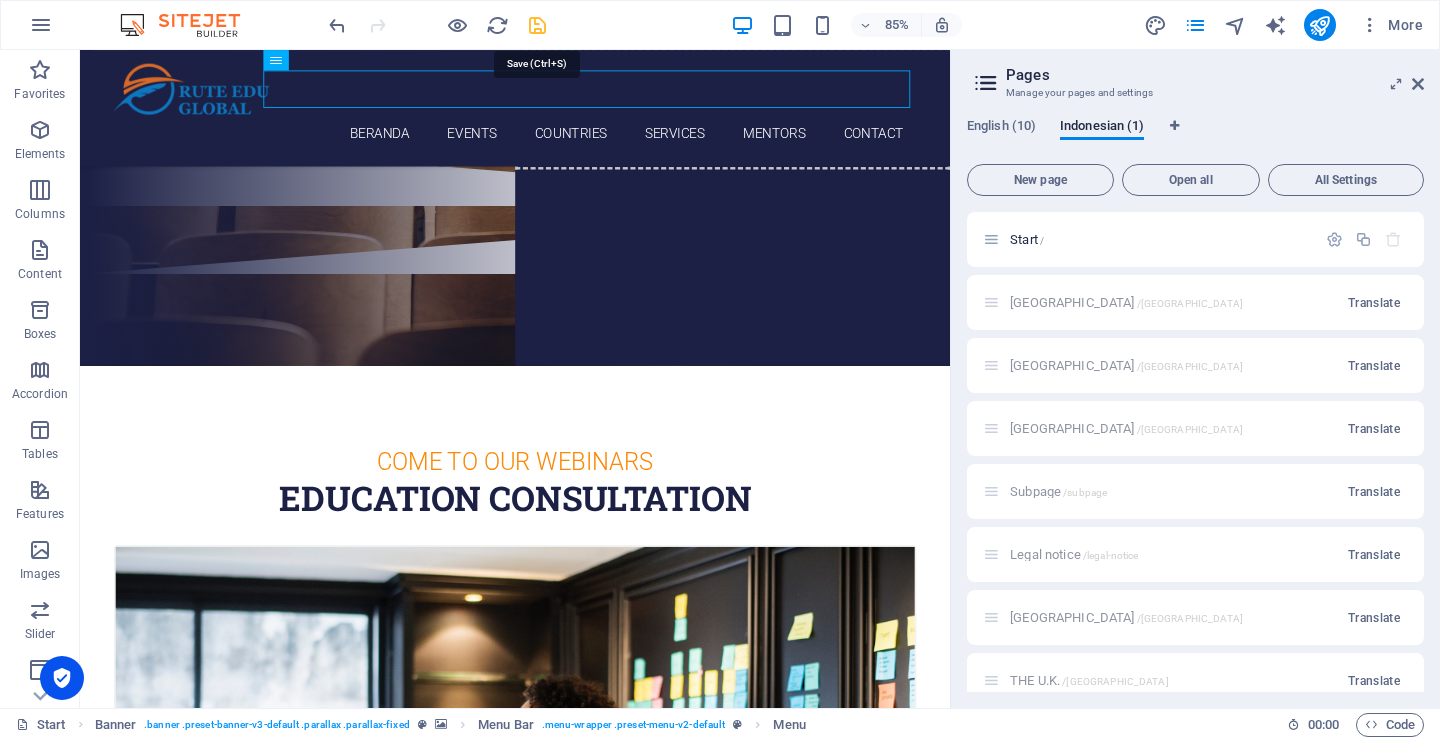 click at bounding box center (537, 25) 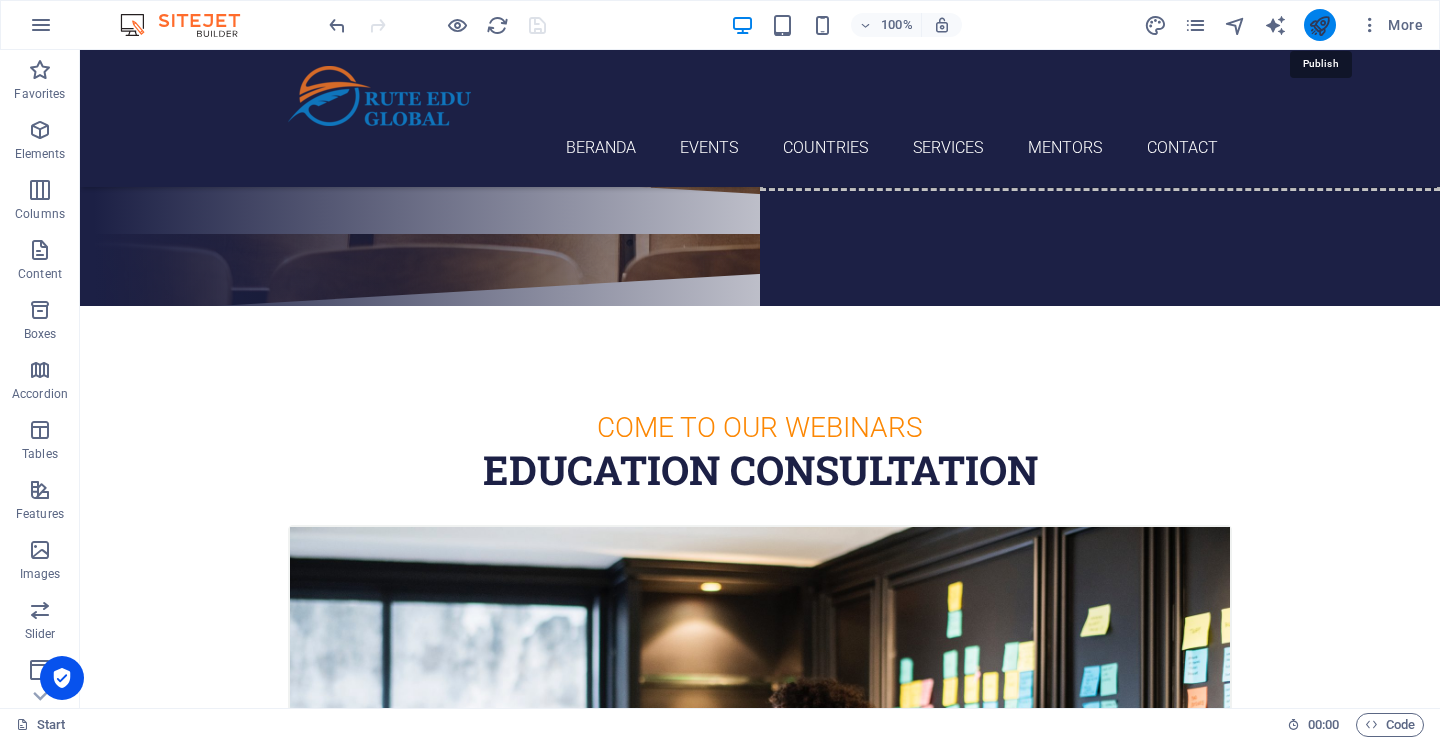 click at bounding box center (1319, 25) 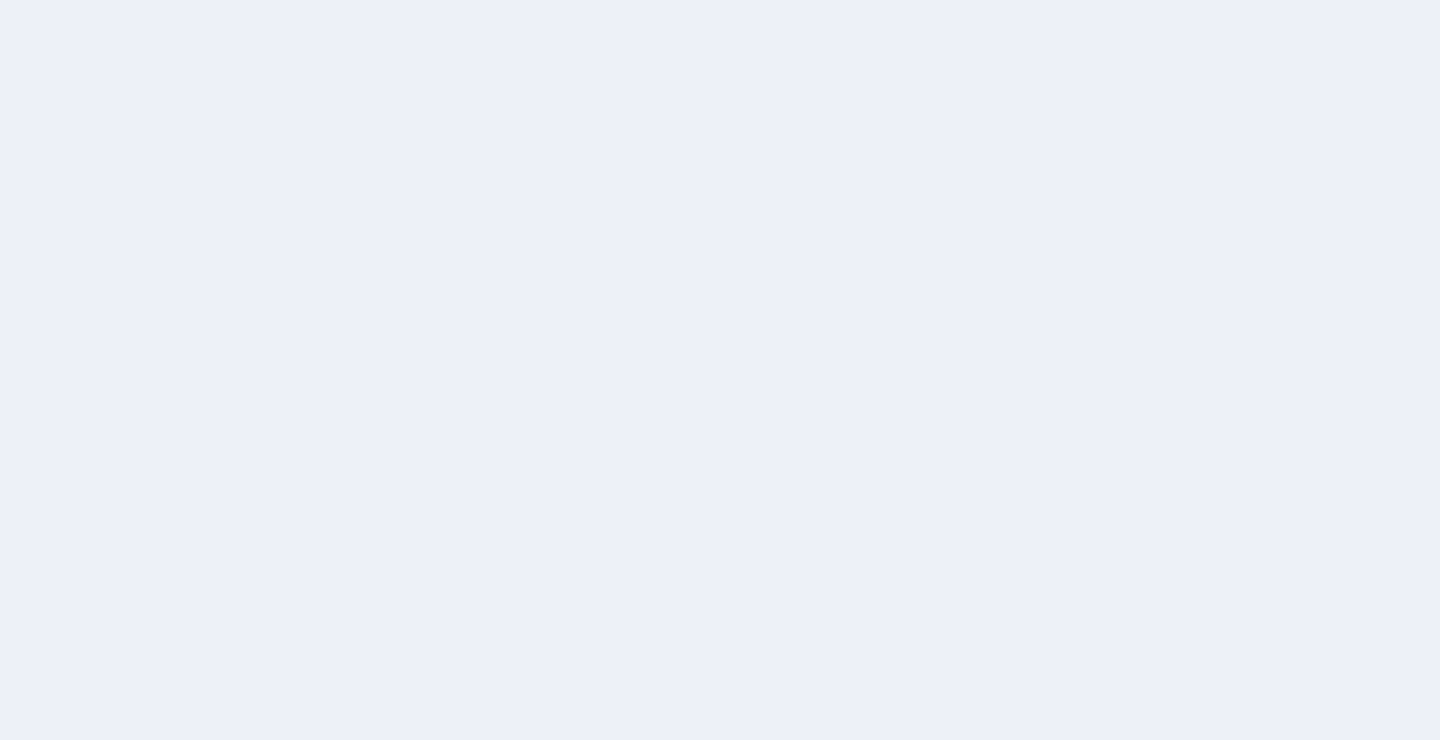 scroll, scrollTop: 0, scrollLeft: 0, axis: both 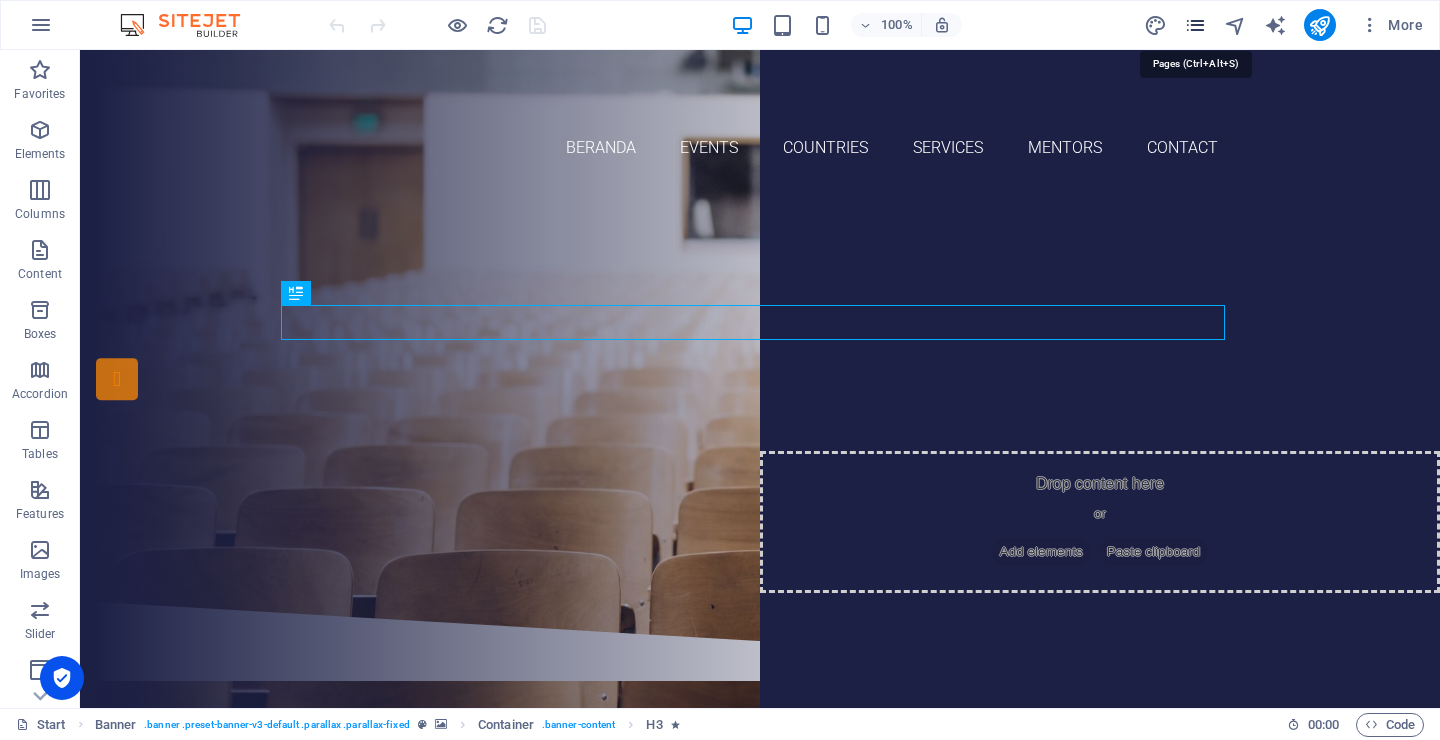 click at bounding box center [1195, 25] 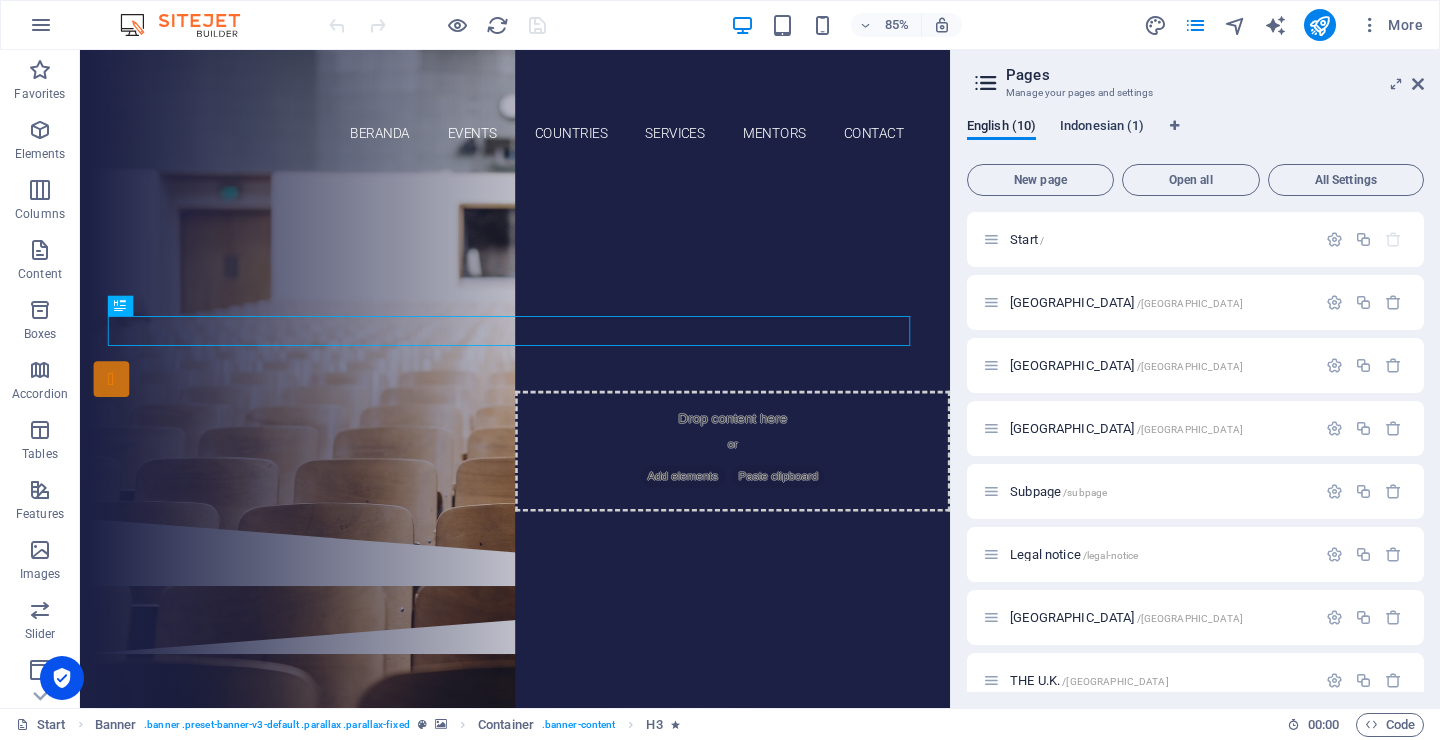 click on "Indonesian (1)" at bounding box center (1102, 128) 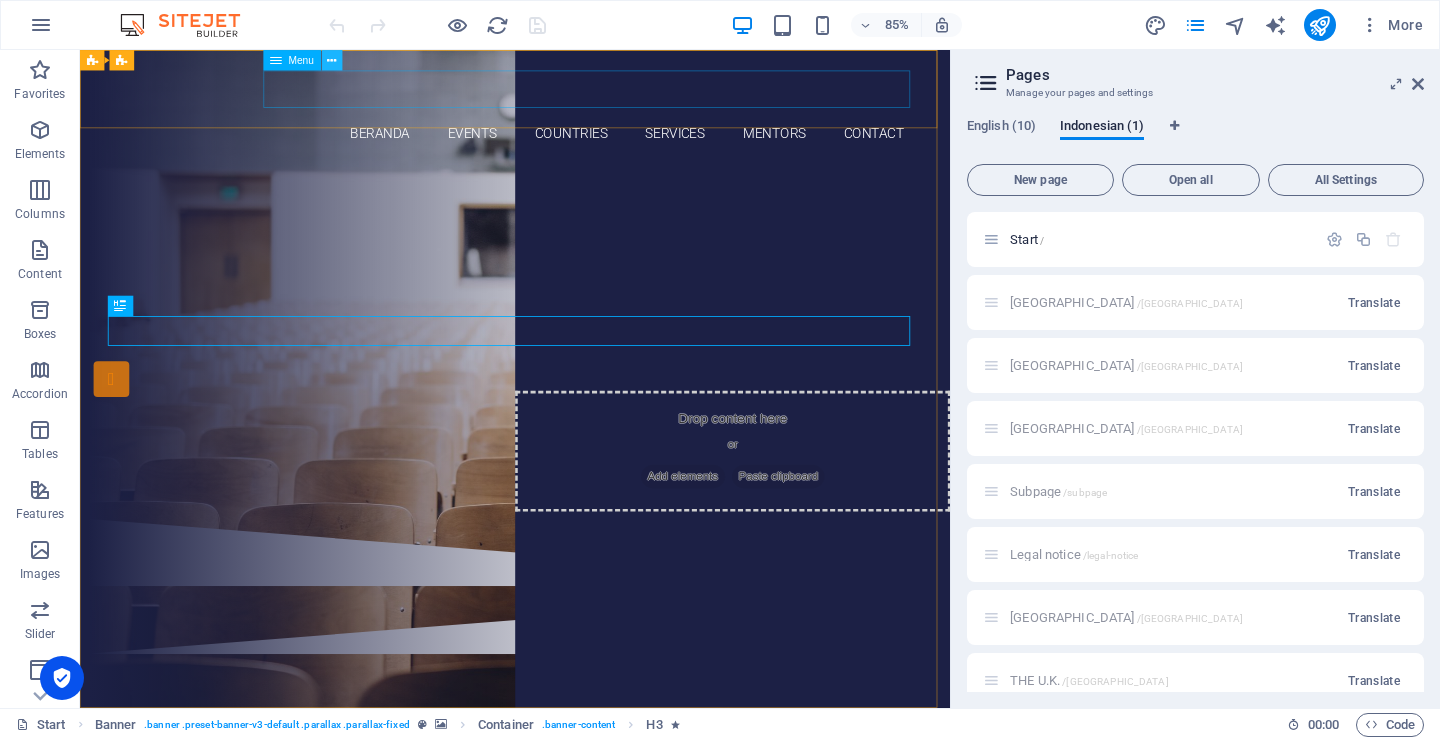 click at bounding box center (332, 60) 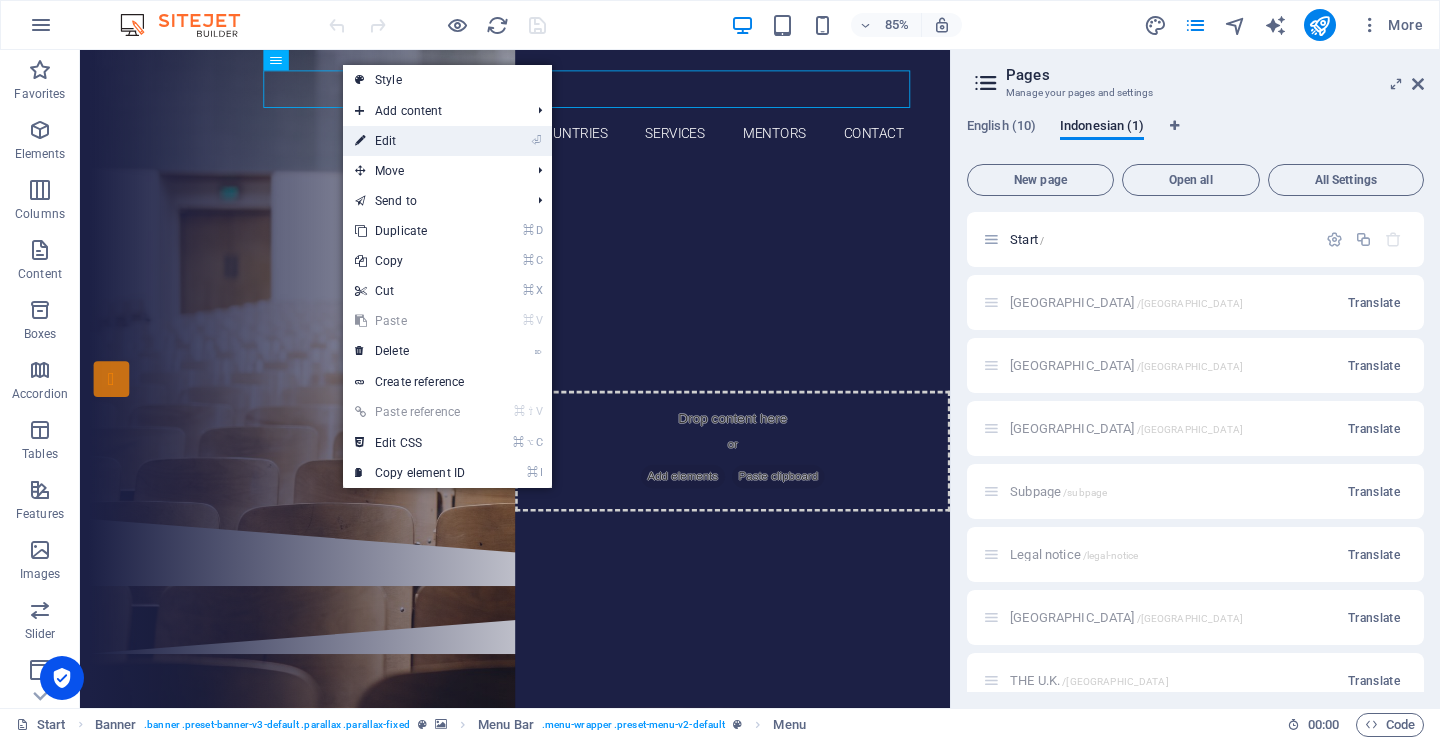 click on "⏎  Edit" at bounding box center (410, 141) 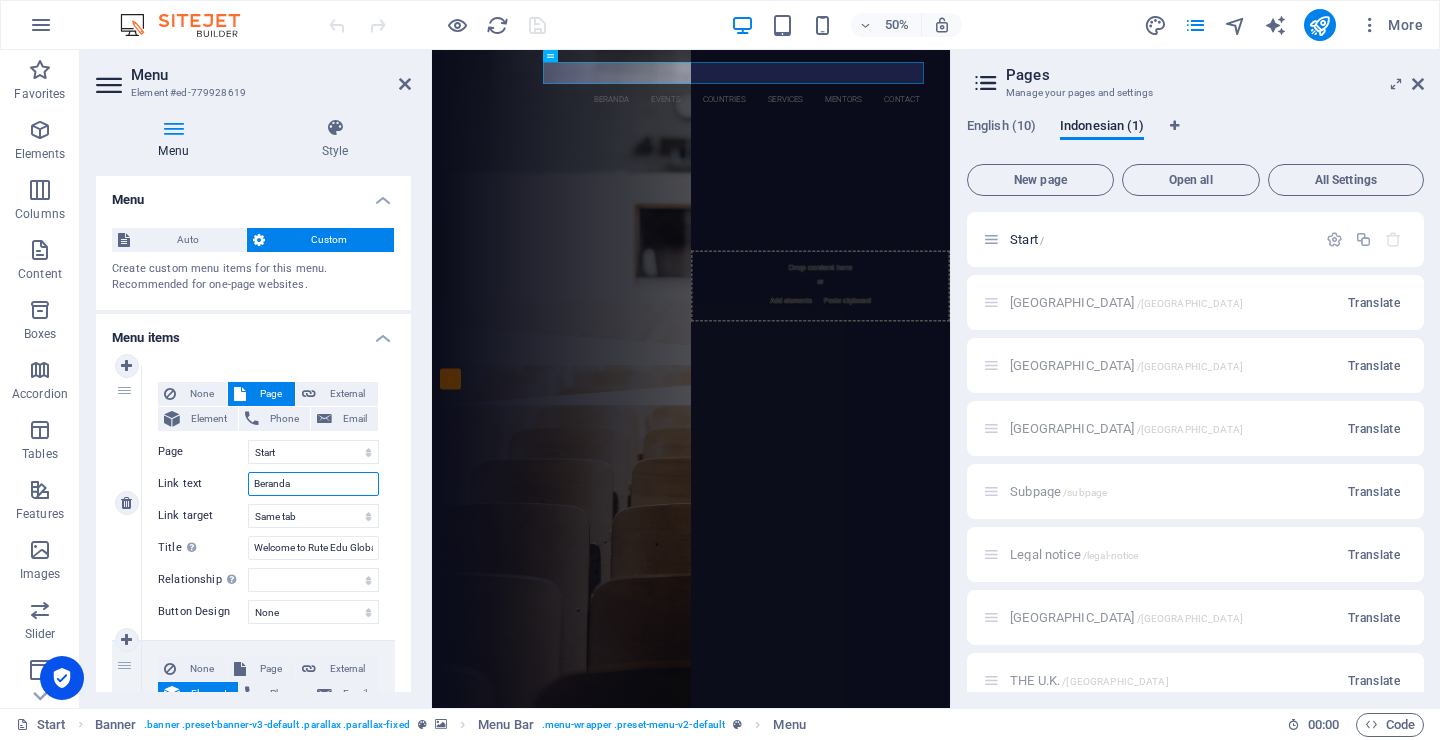 drag, startPoint x: 305, startPoint y: 485, endPoint x: 169, endPoint y: 452, distance: 139.94641 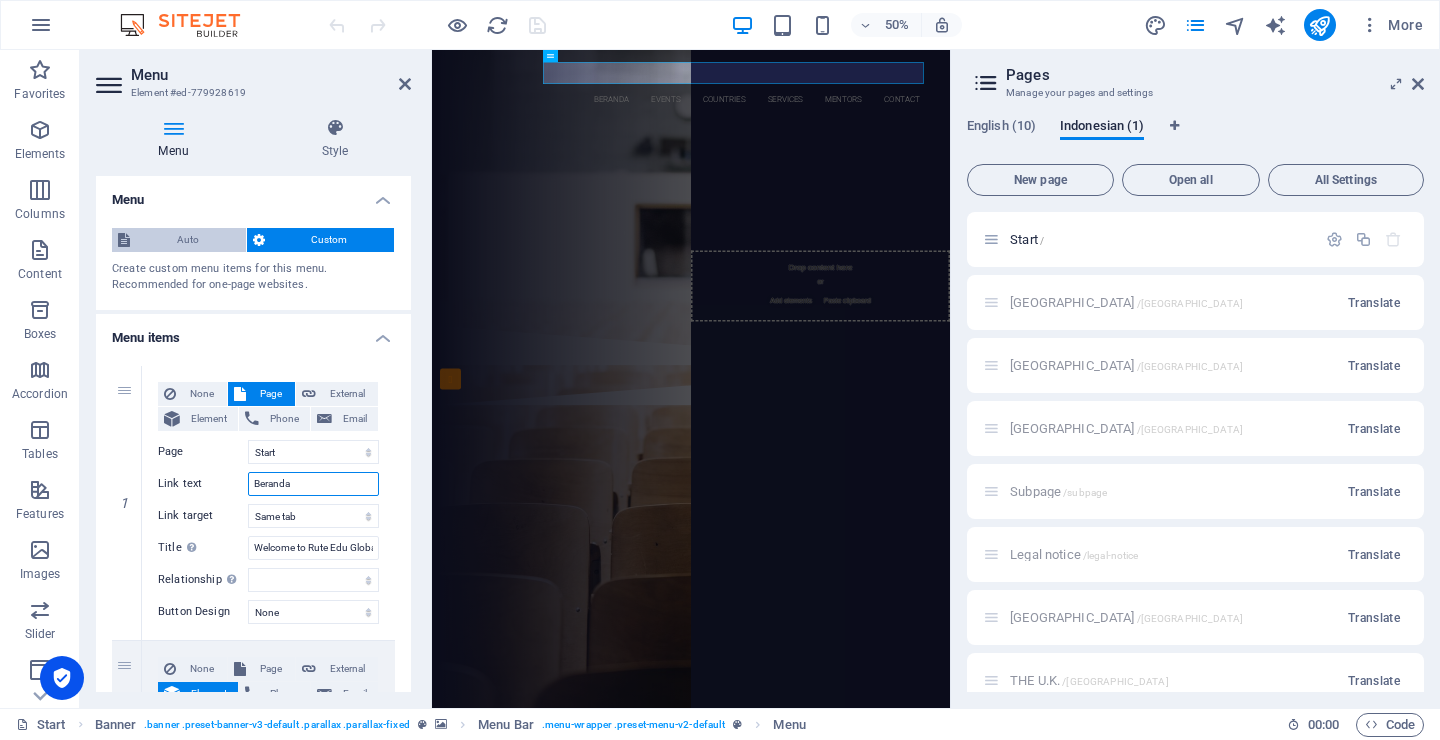type on "H" 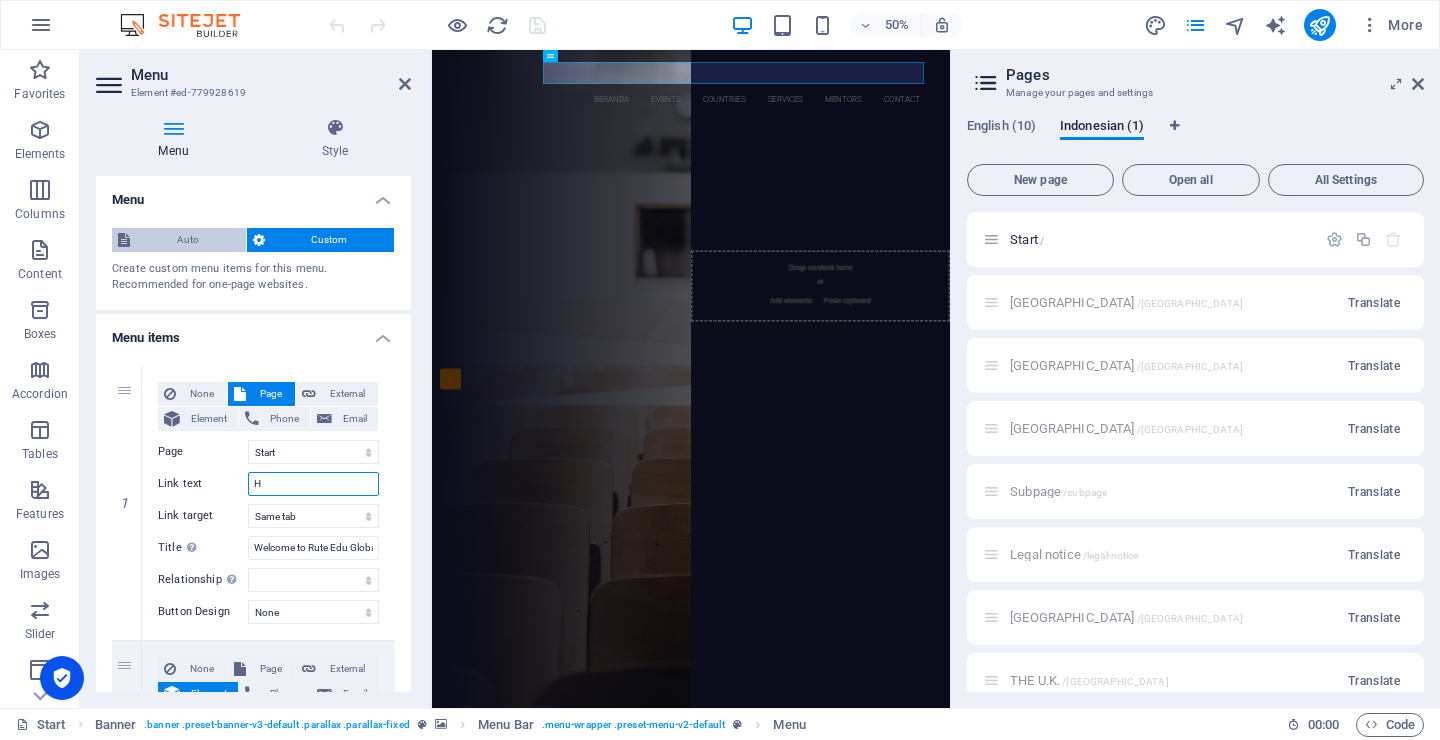 select 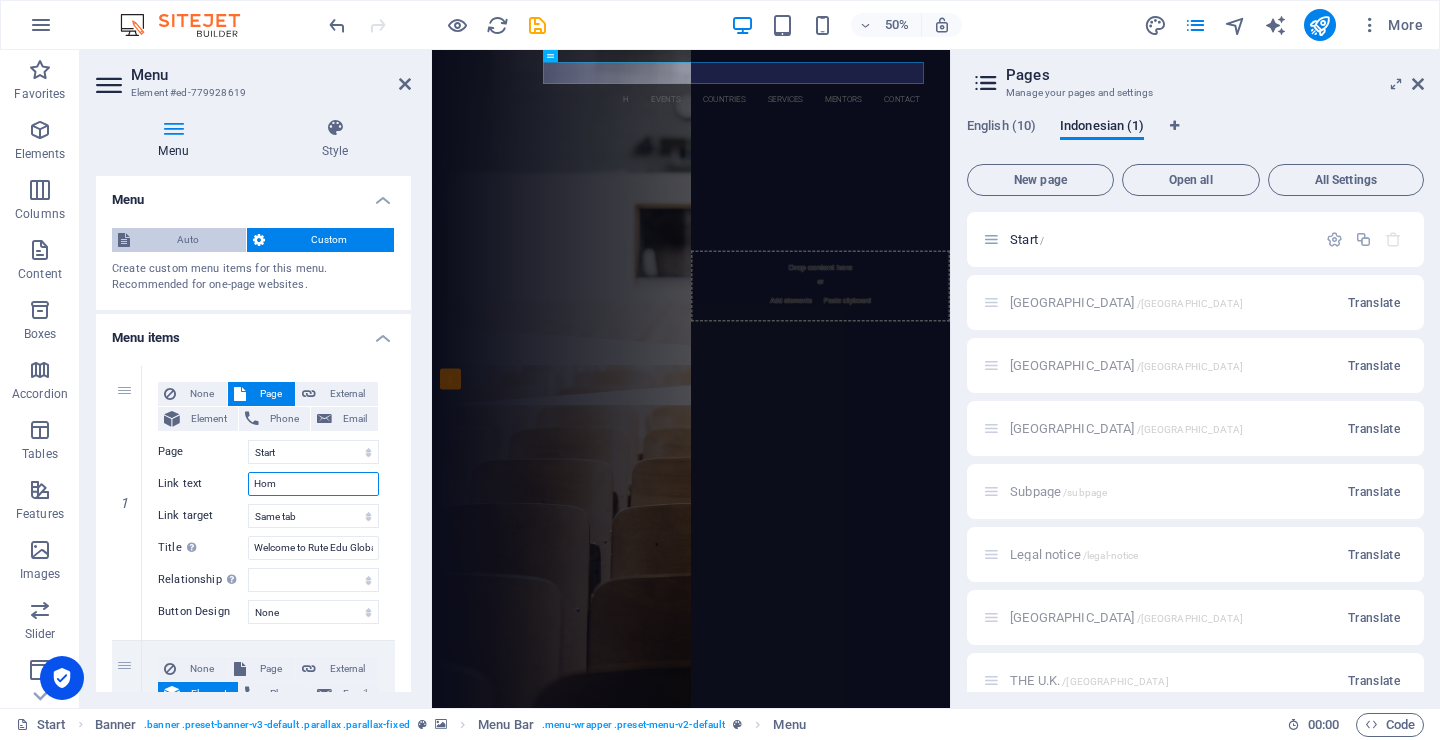 type on "Home" 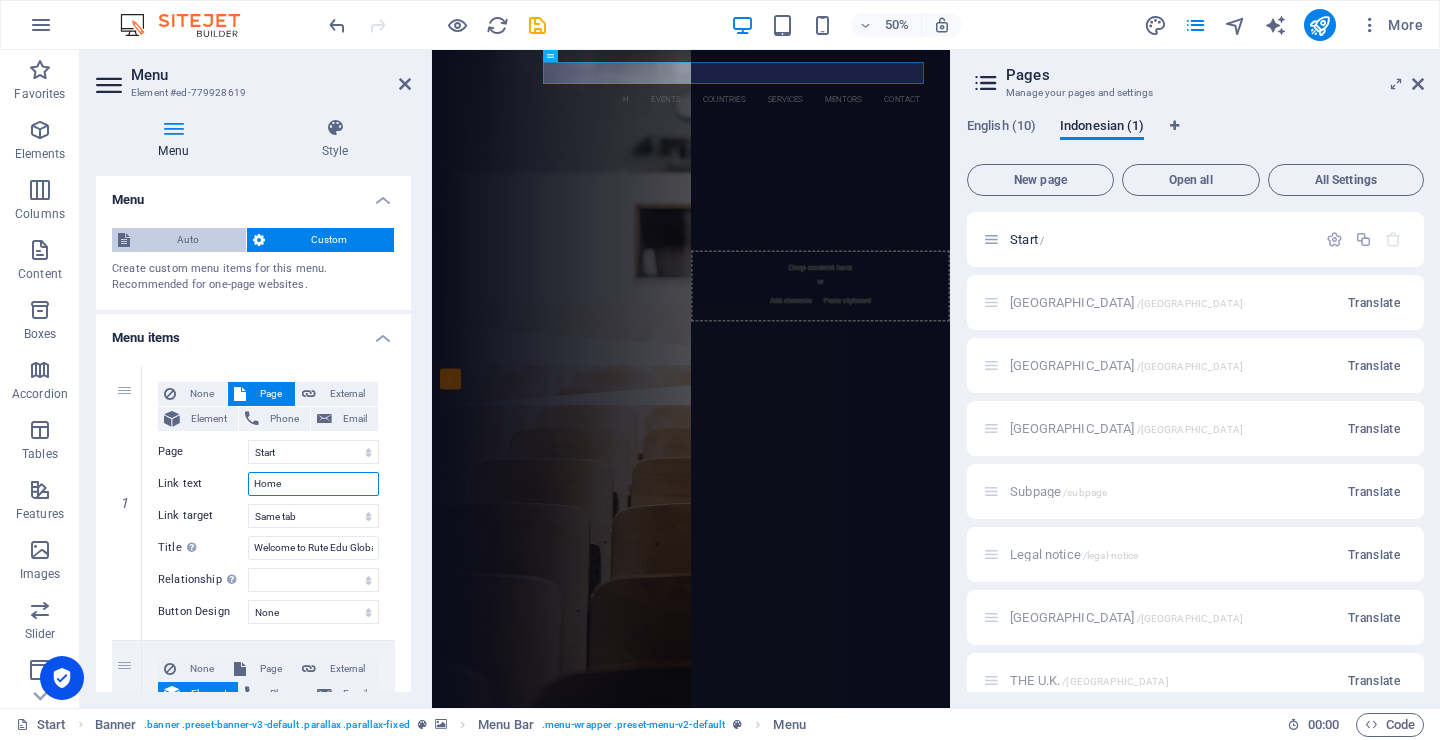 select 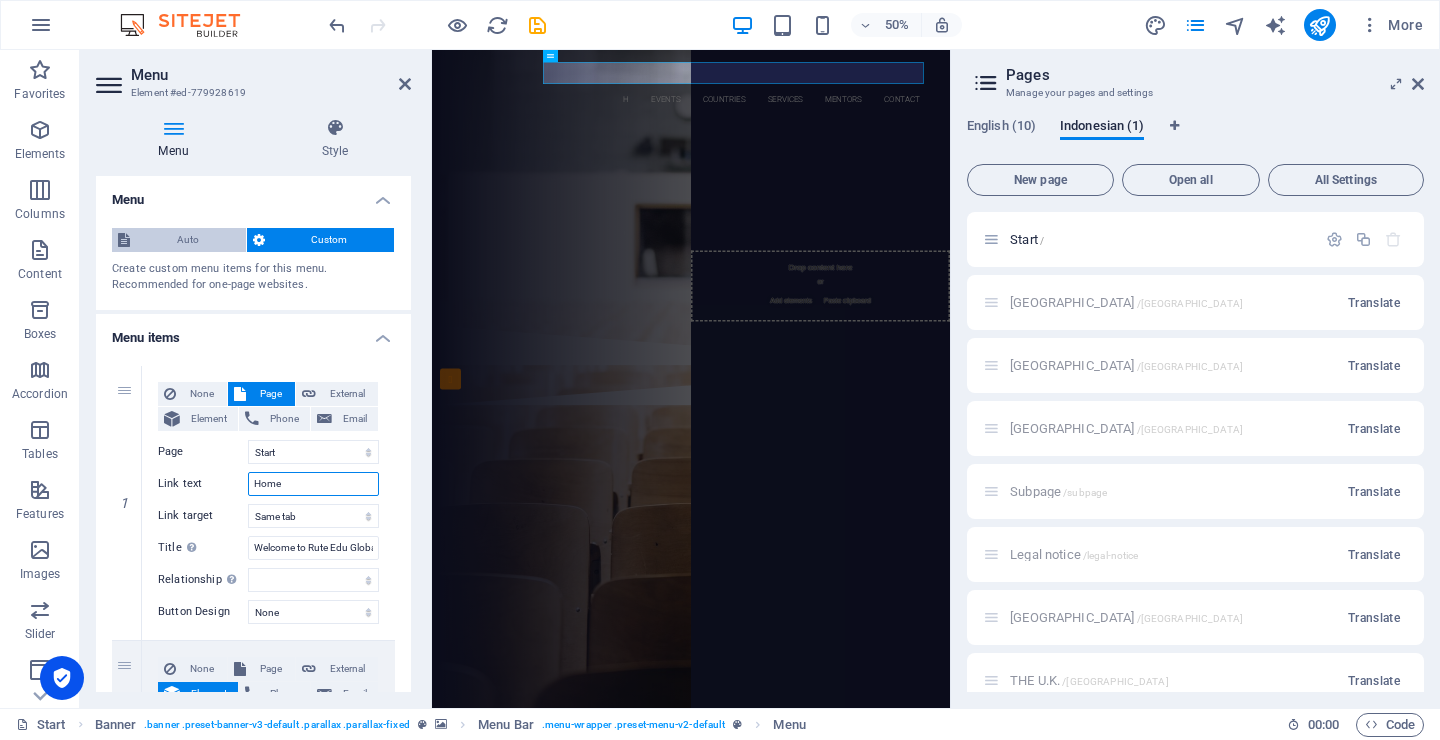 select 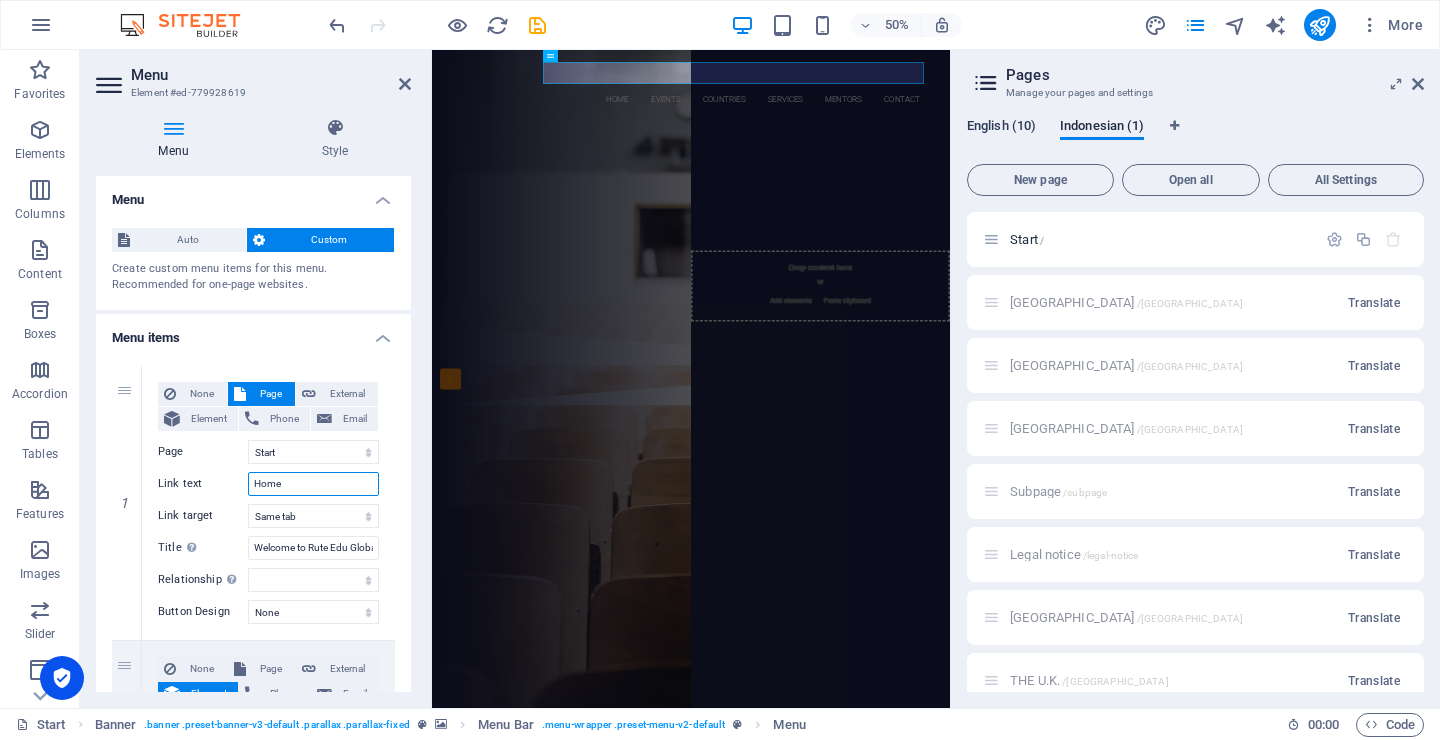 type on "Home" 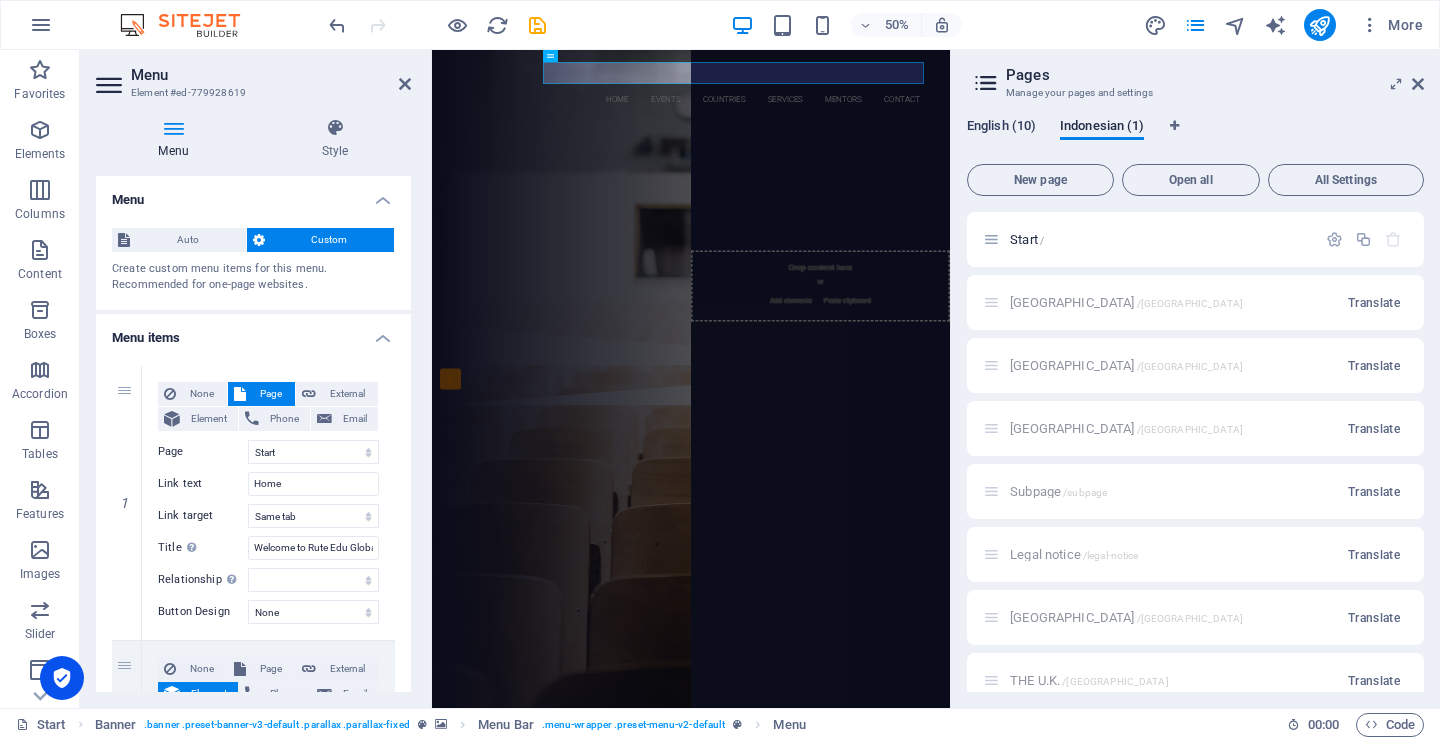 click on "English (10)" at bounding box center [1001, 128] 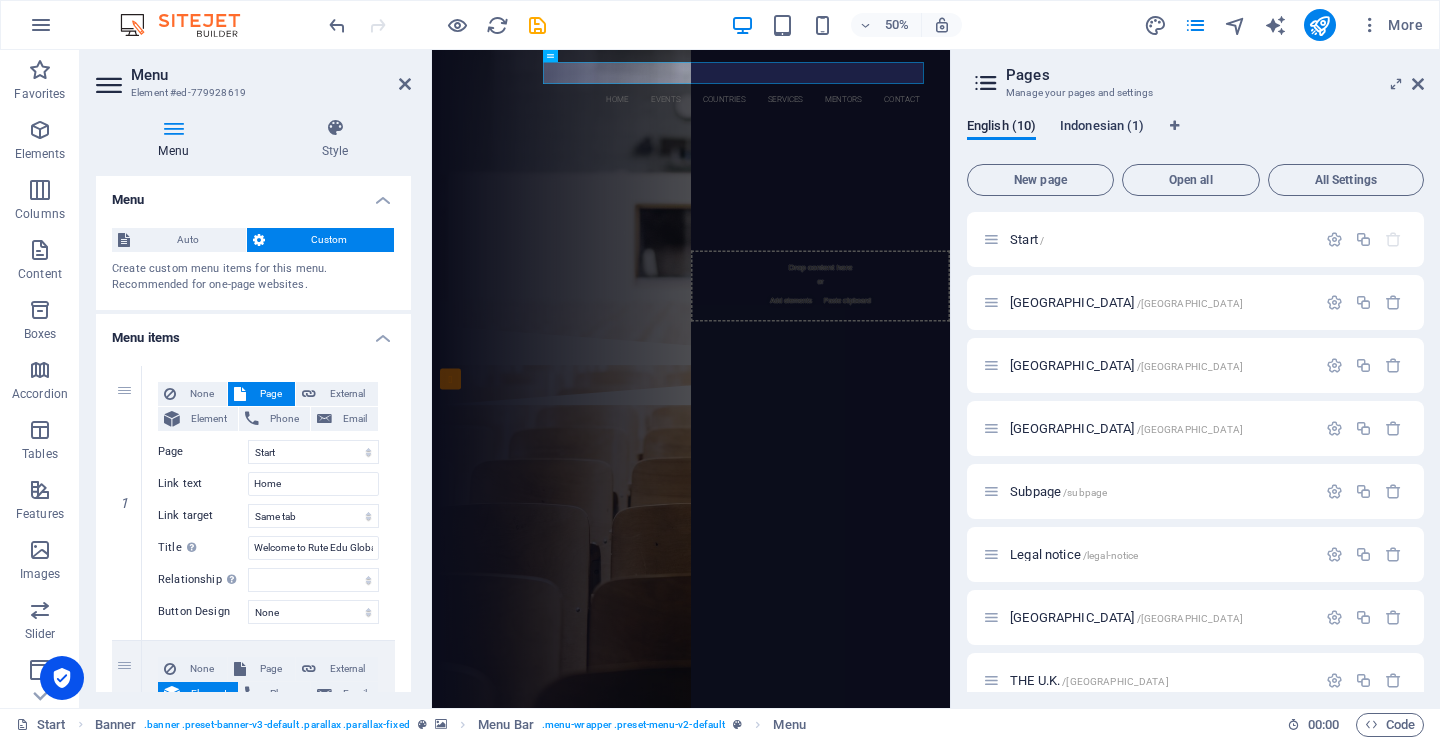 click on "Indonesian (1)" at bounding box center [1102, 128] 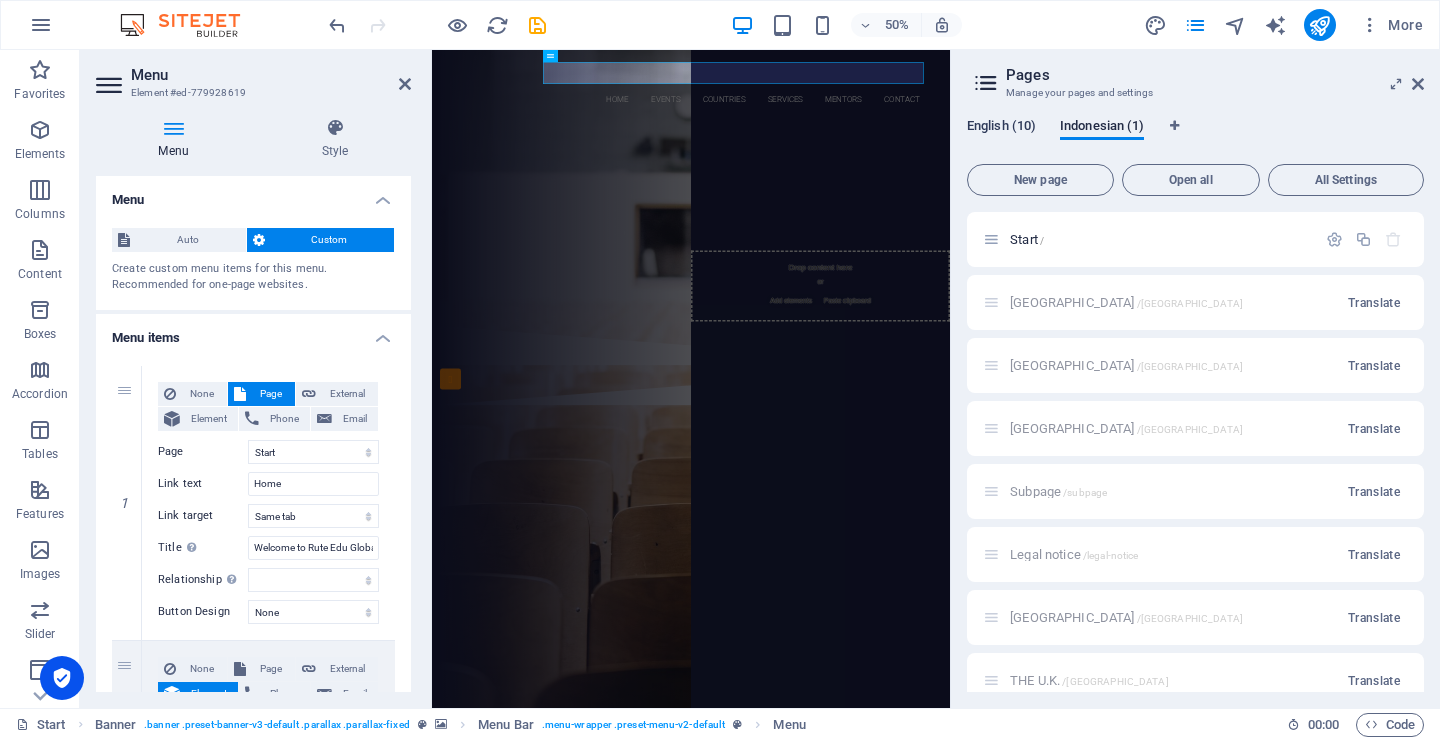 click on "English (10)" at bounding box center (1001, 128) 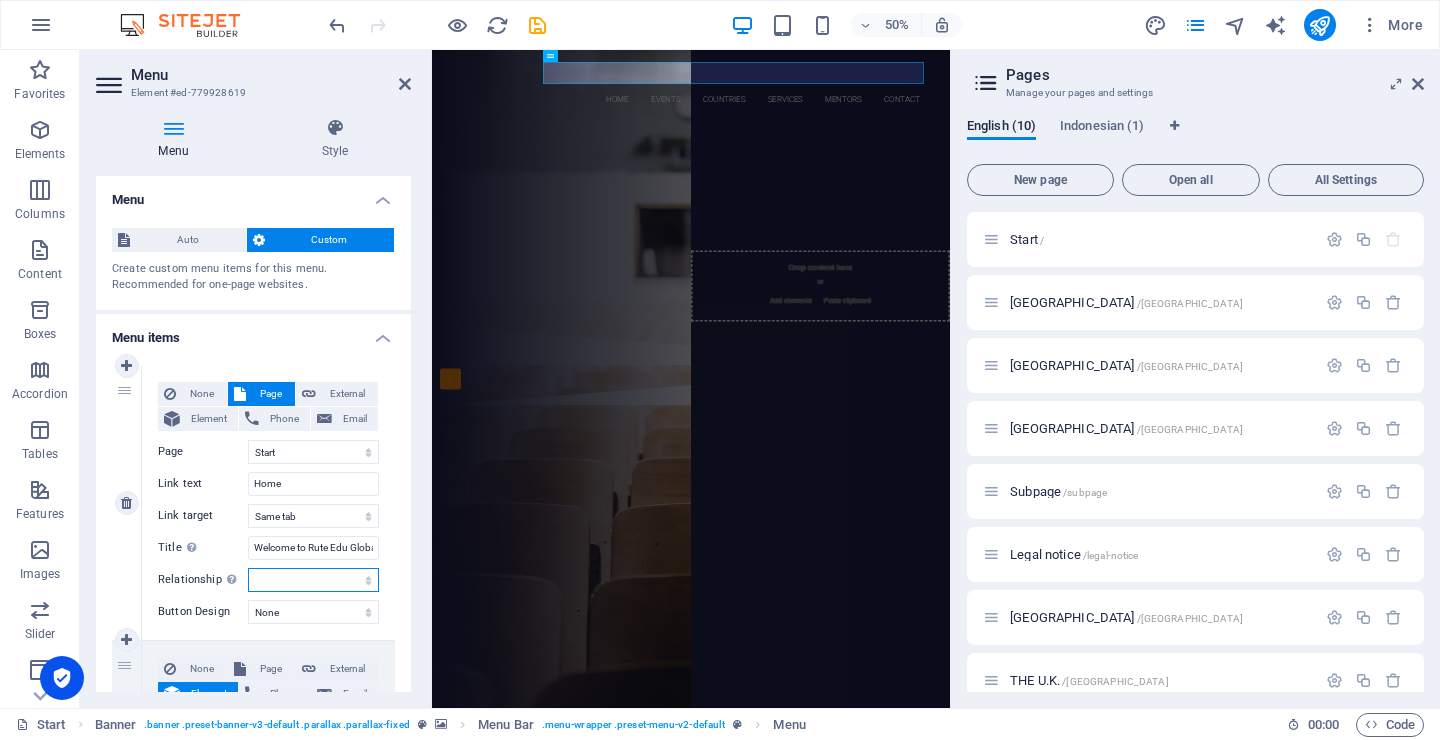 click on "alternate author bookmark external help license next nofollow noreferrer noopener prev search tag" at bounding box center (313, 580) 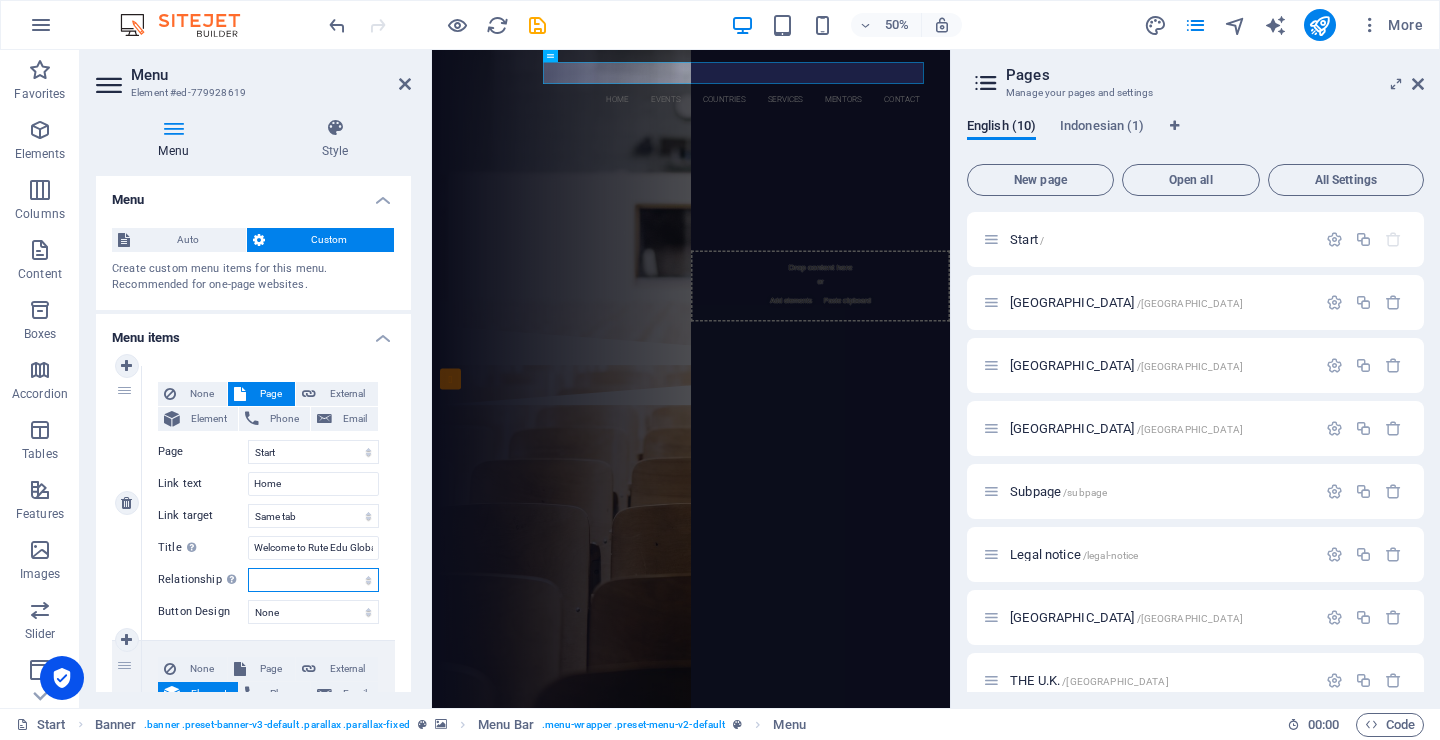 select on "alternate" 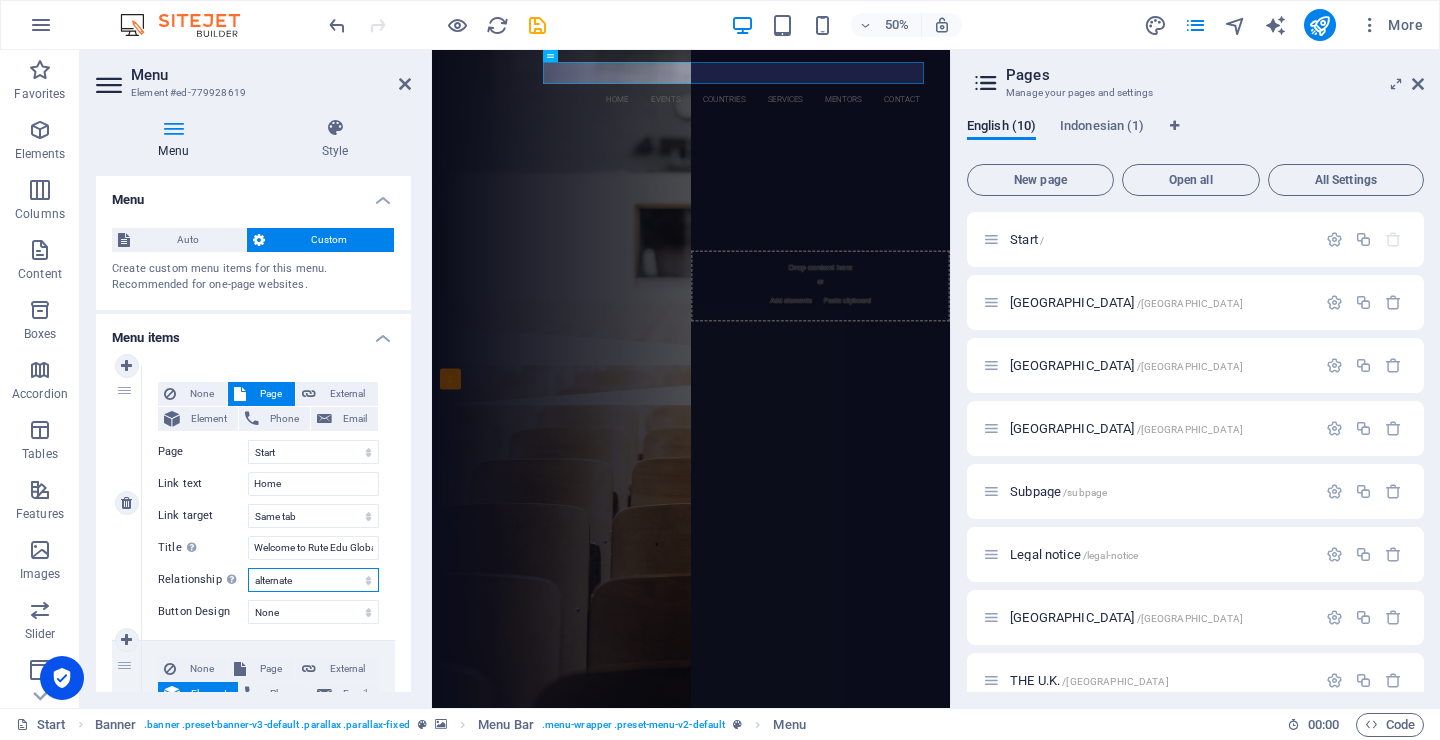 select 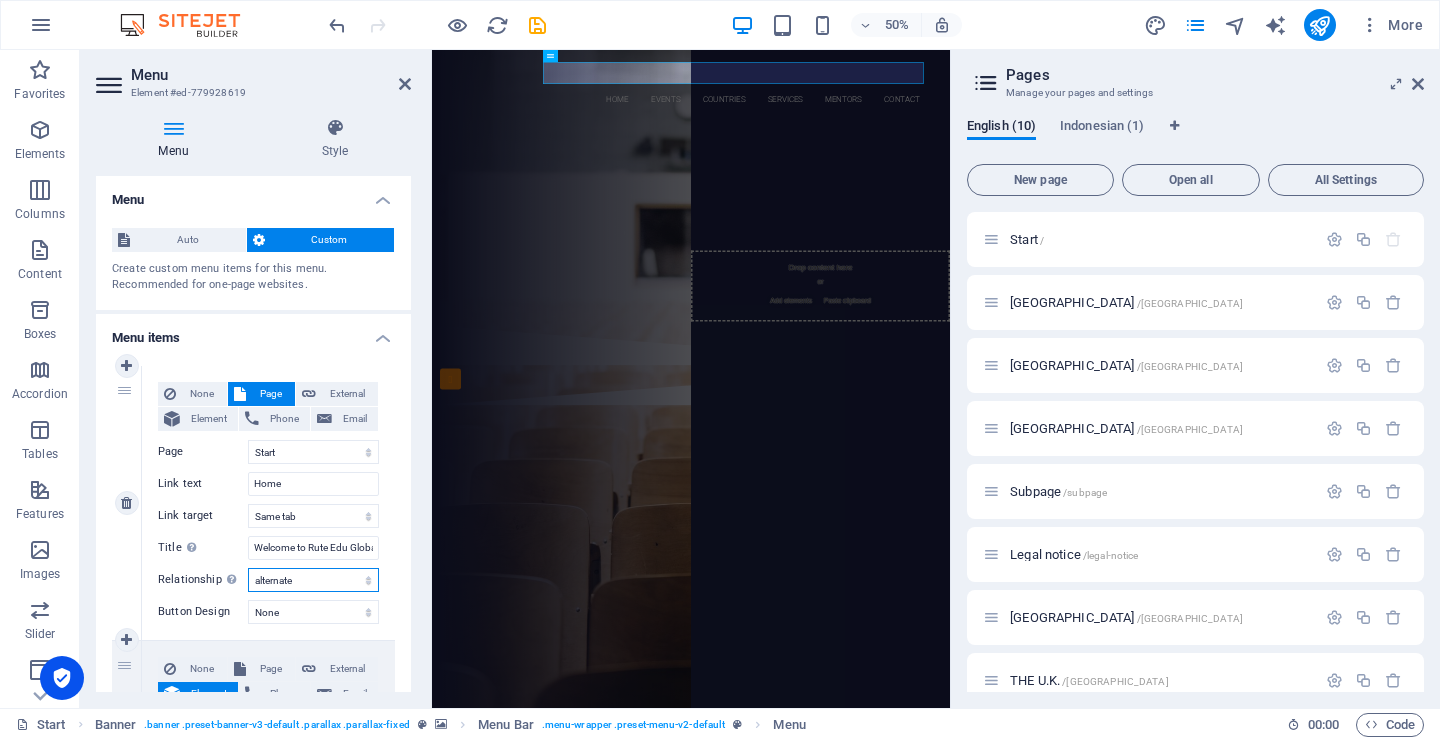click on "alternate author bookmark external help license next nofollow noreferrer noopener prev search tag" at bounding box center [313, 580] 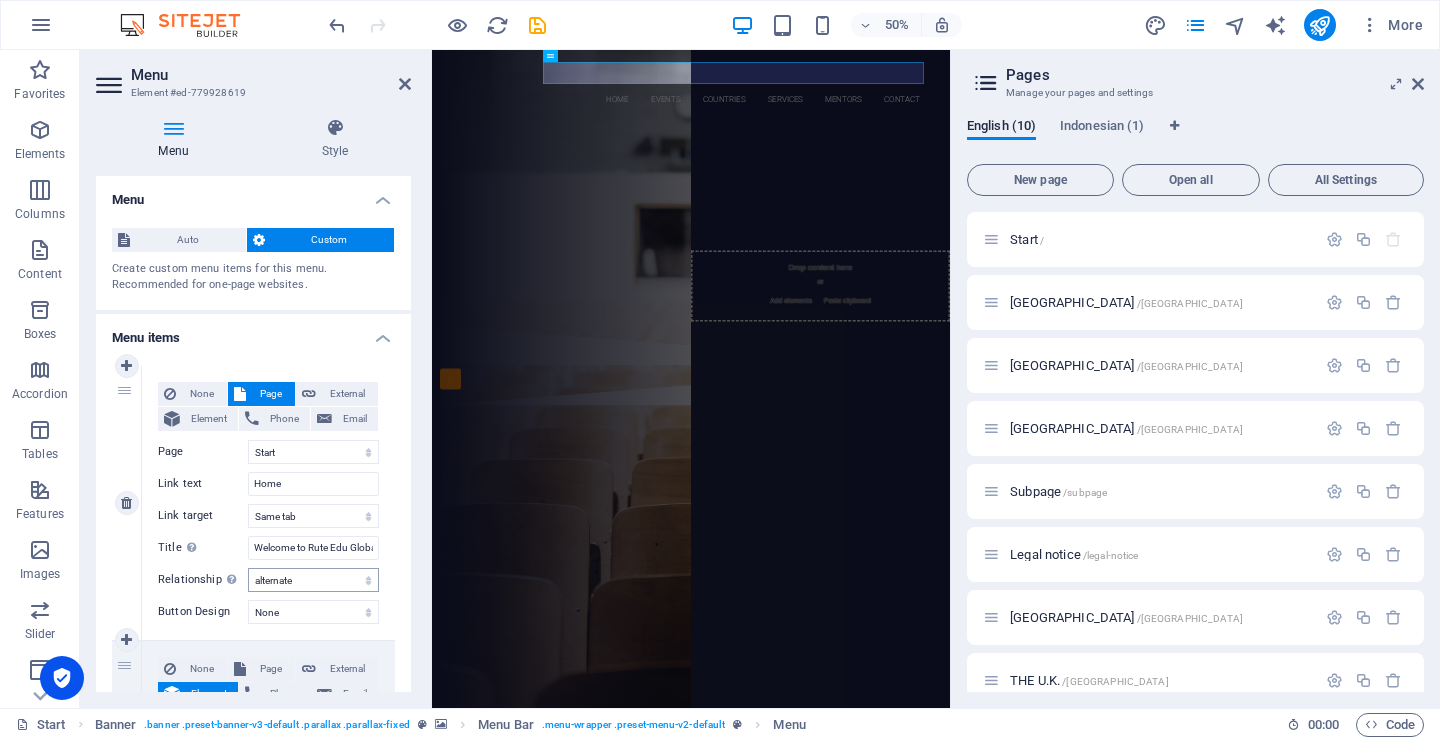 click on "Indonesian (1)" at bounding box center (1102, 128) 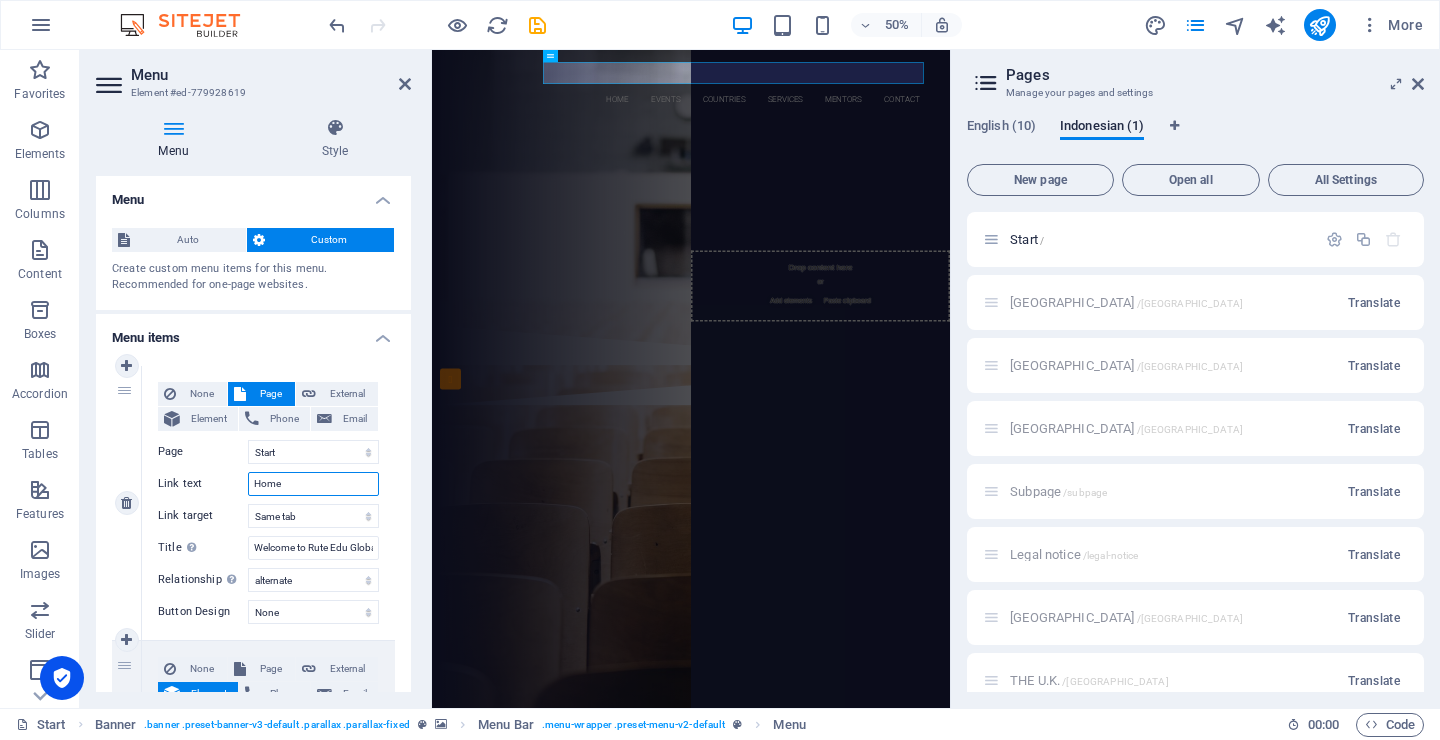 click on "Home" at bounding box center [313, 484] 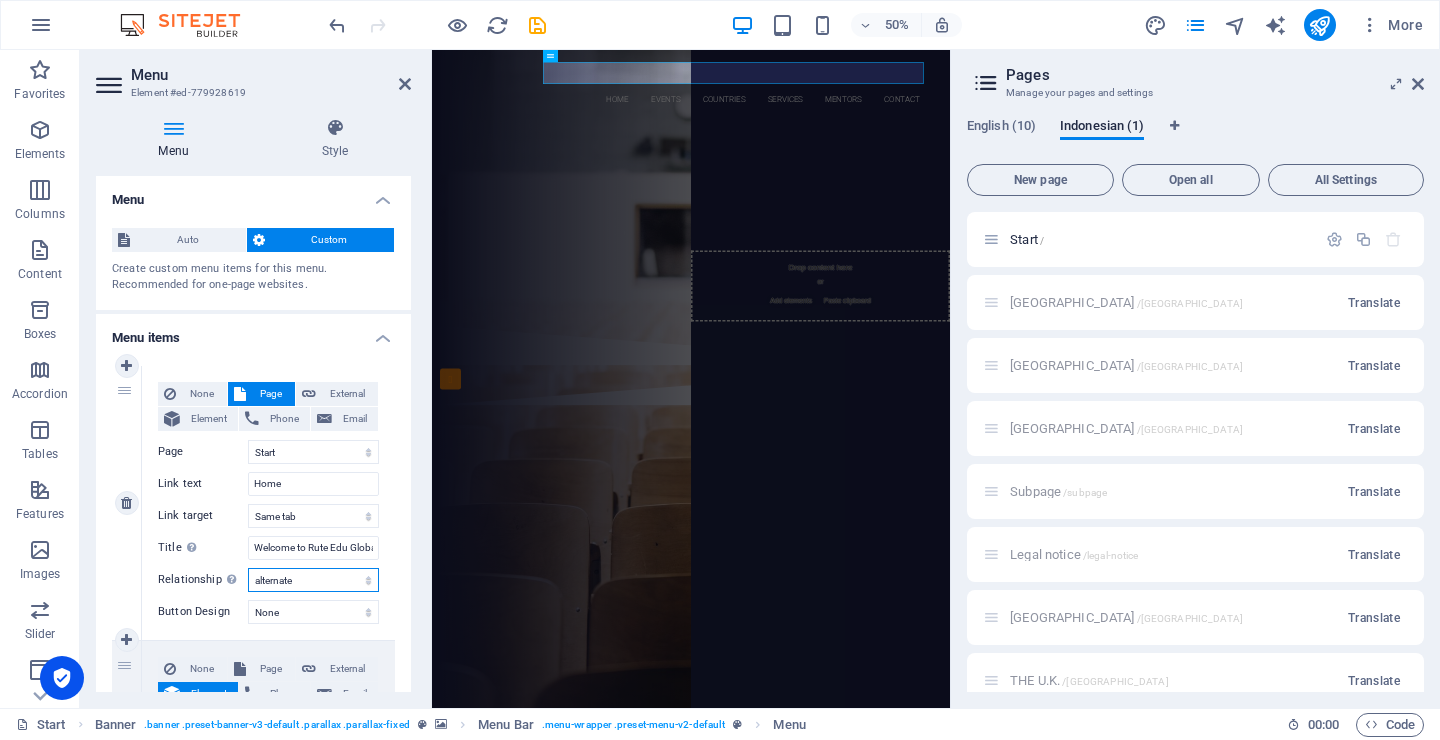 click on "alternate author bookmark external help license next nofollow noreferrer noopener prev search tag" at bounding box center [313, 580] 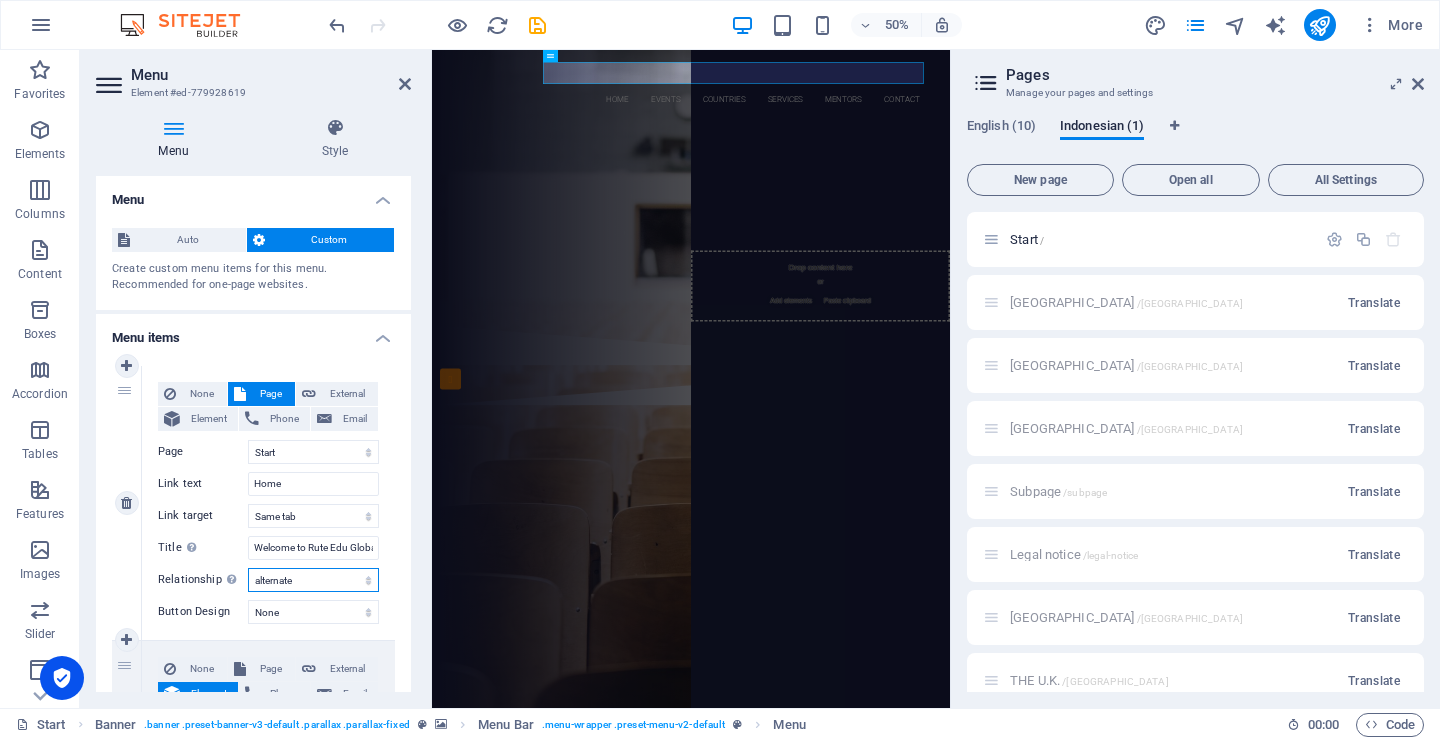 select 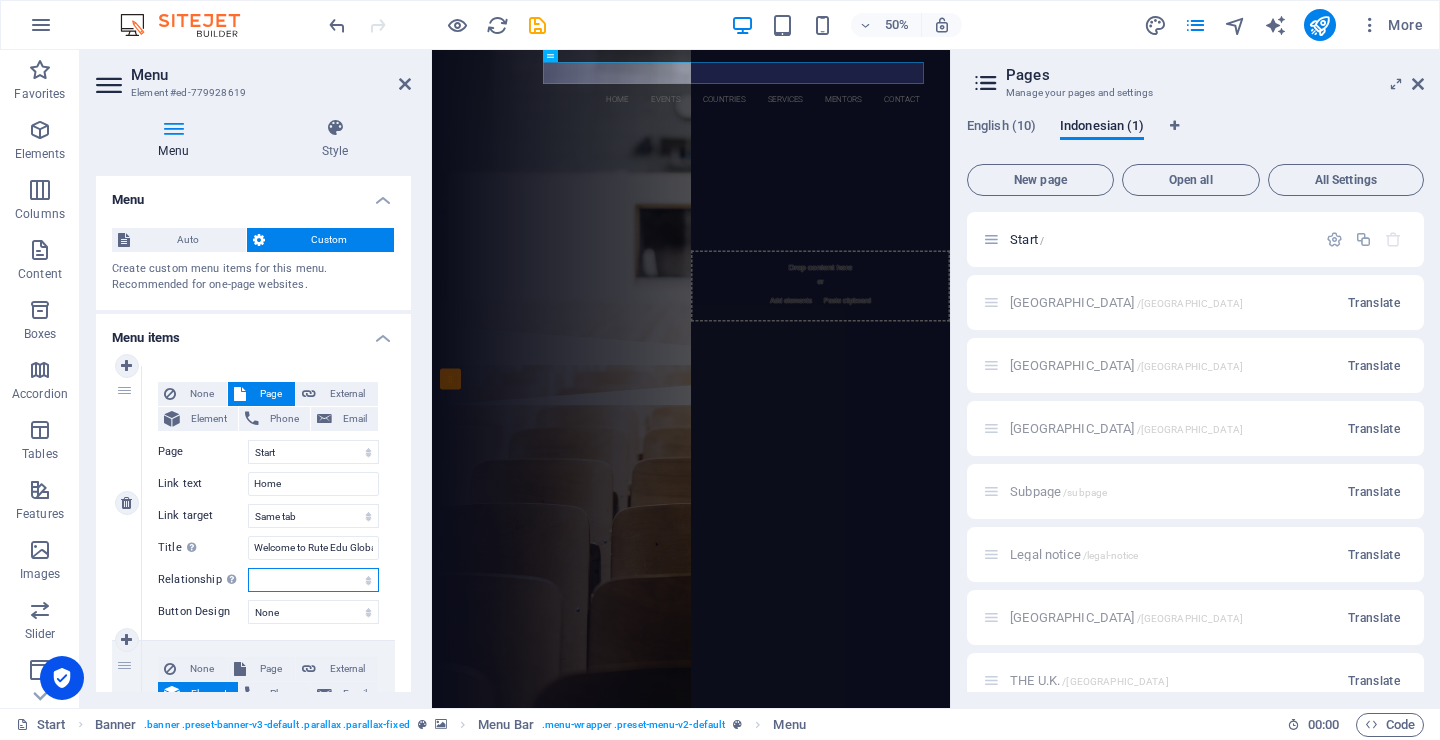 select 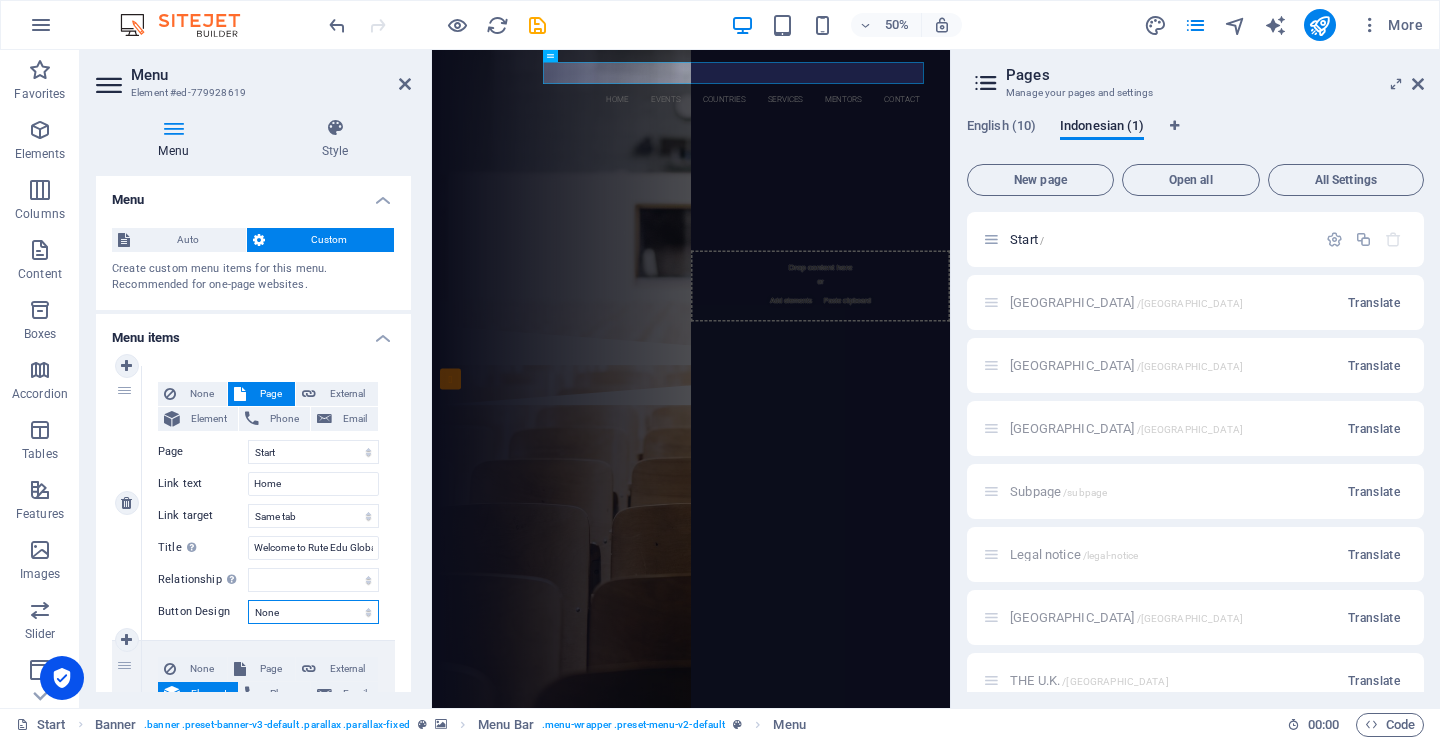 click on "None Default Primary Secondary" at bounding box center (313, 612) 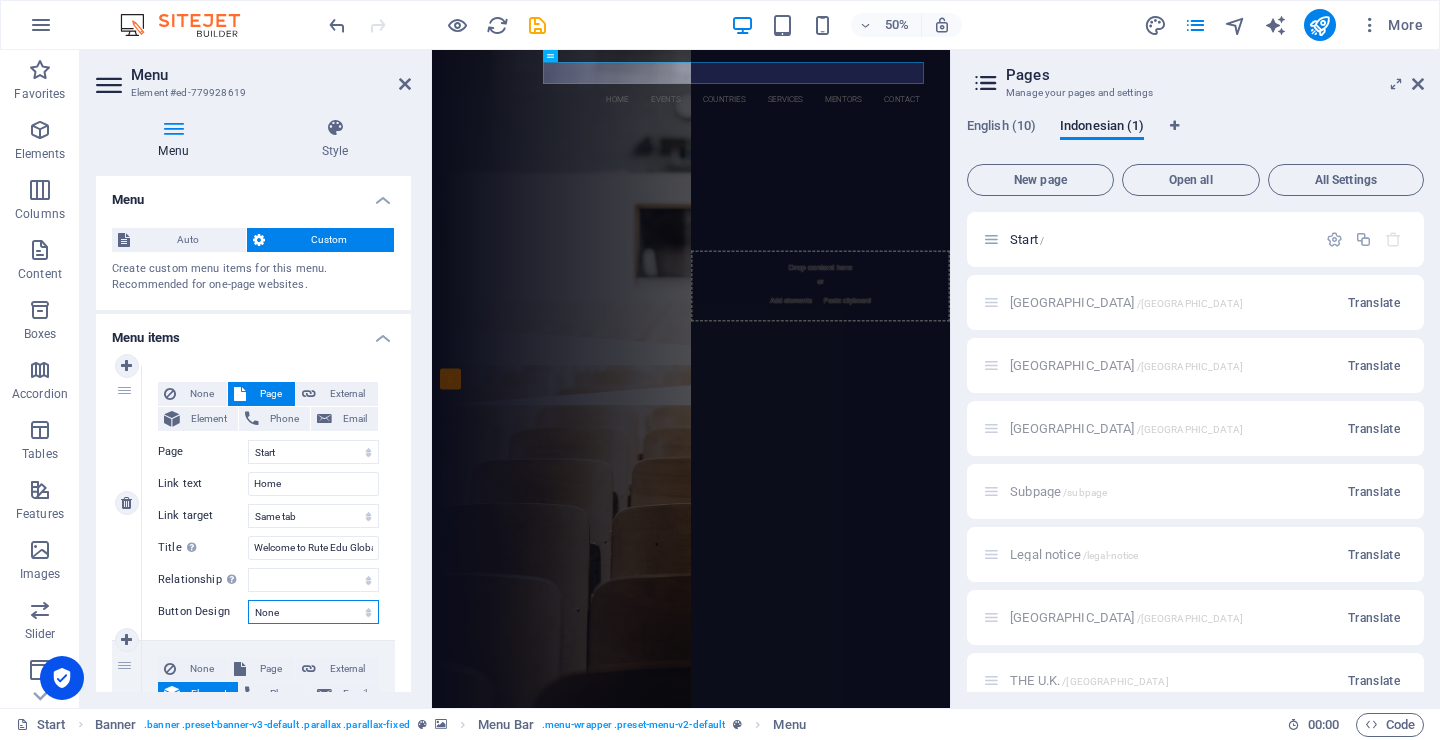 select on "default" 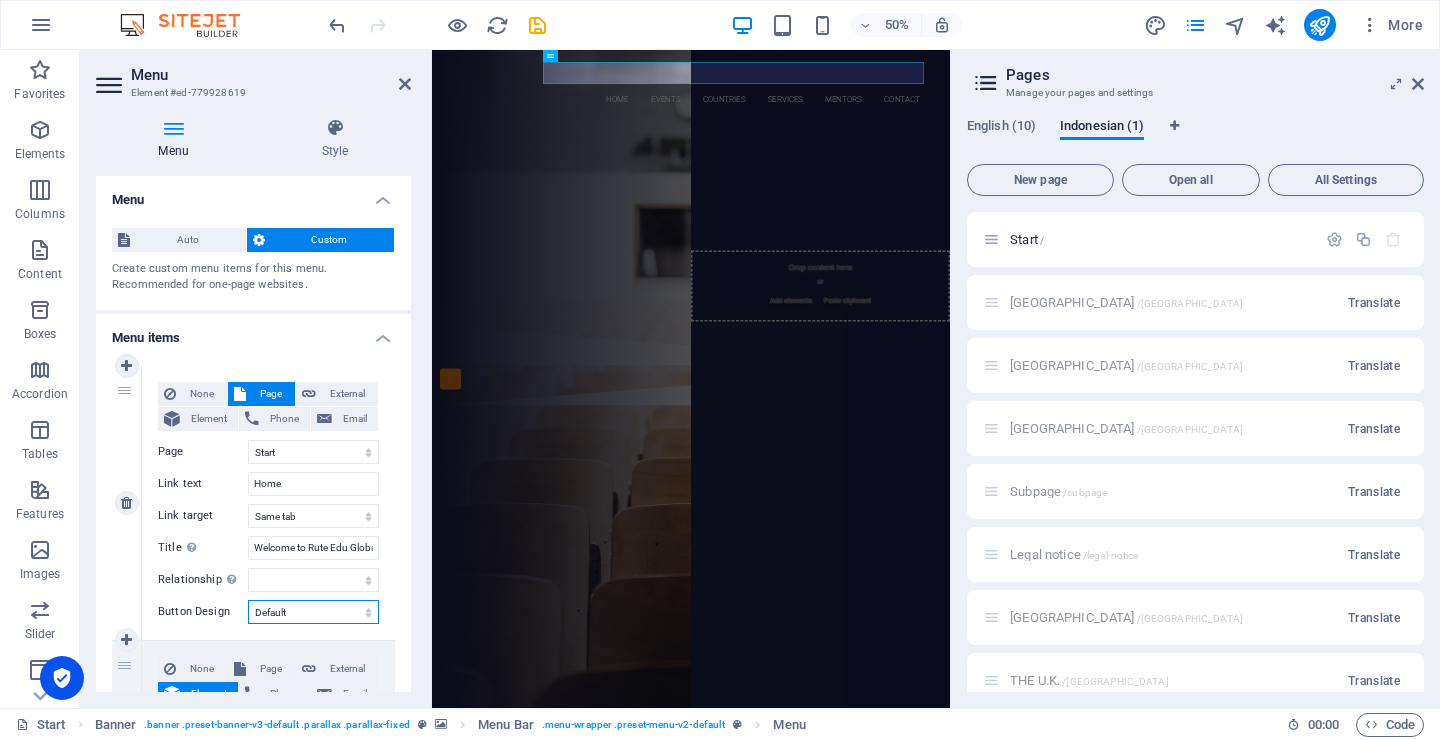 select 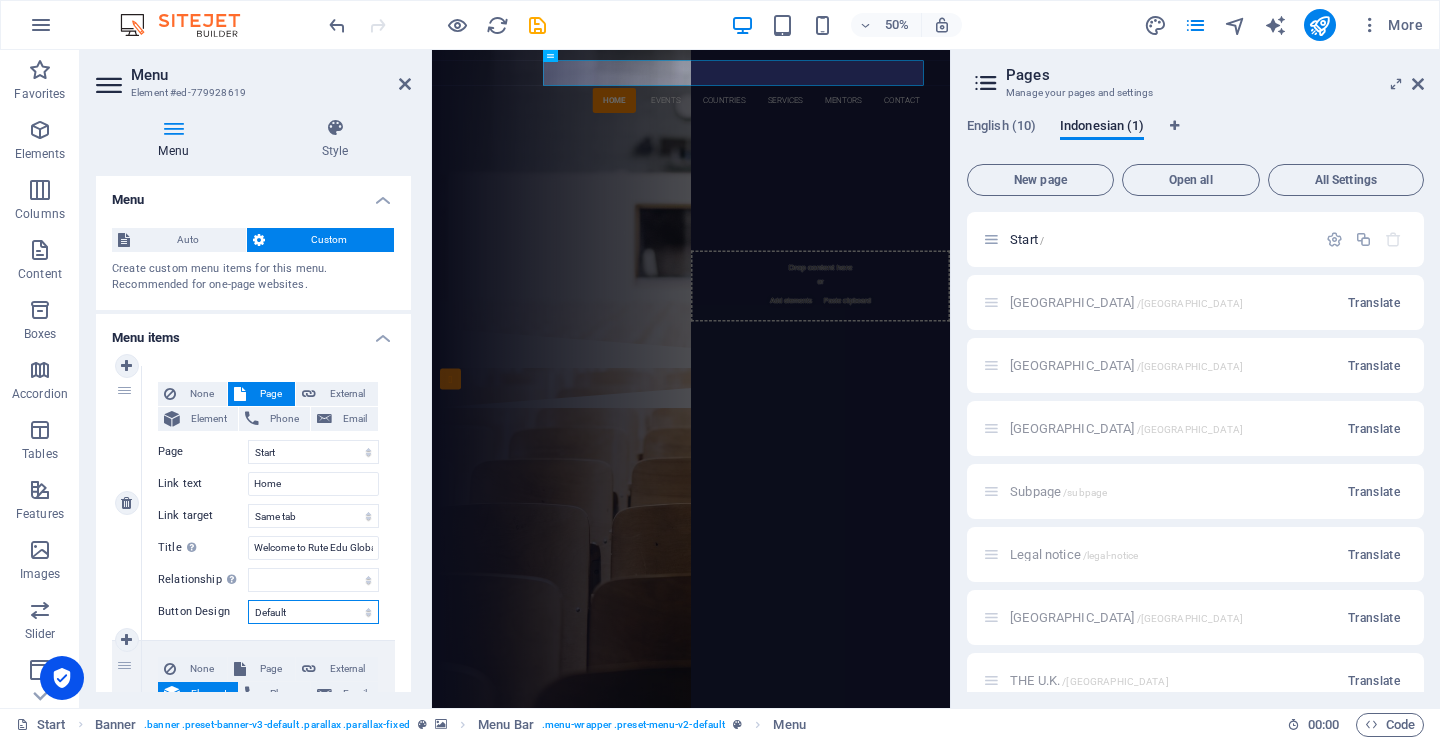 click on "None Default Primary Secondary" at bounding box center [313, 612] 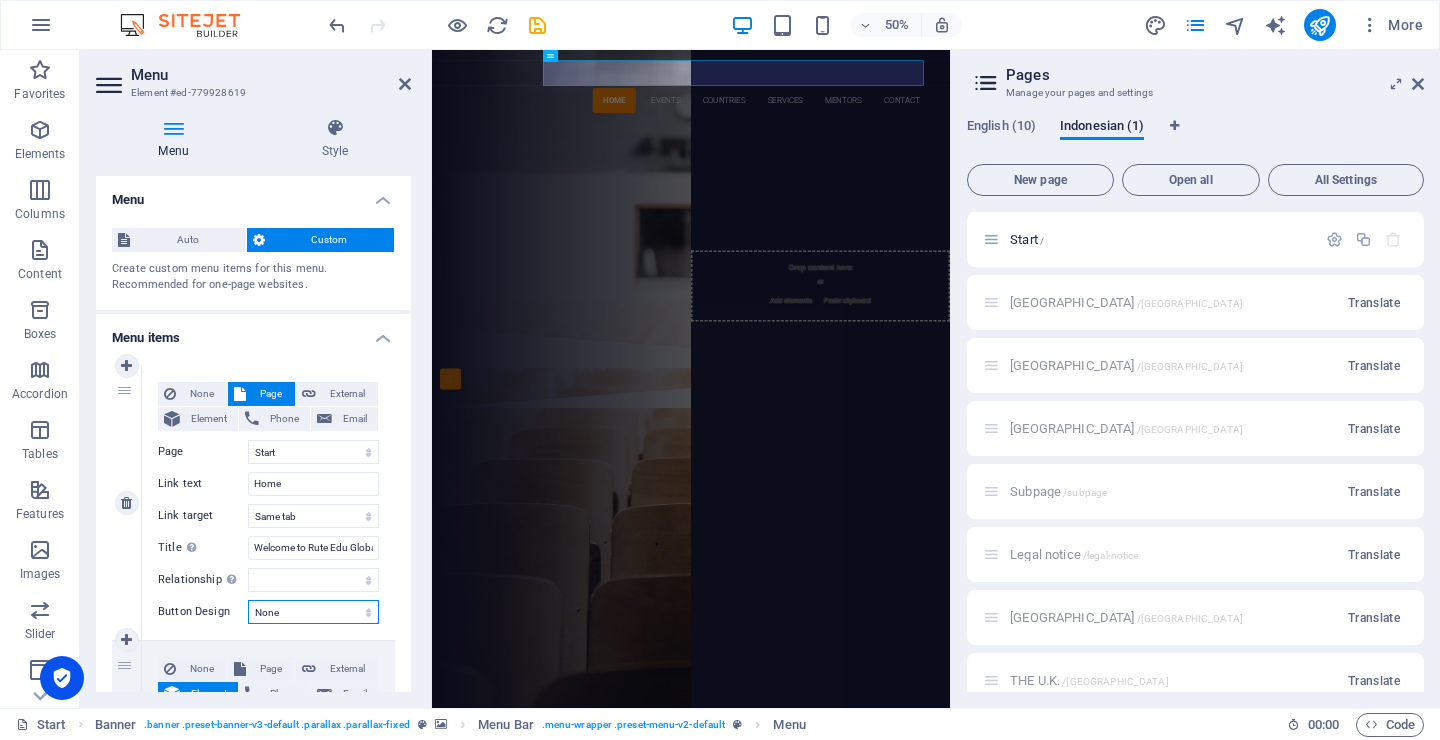 select 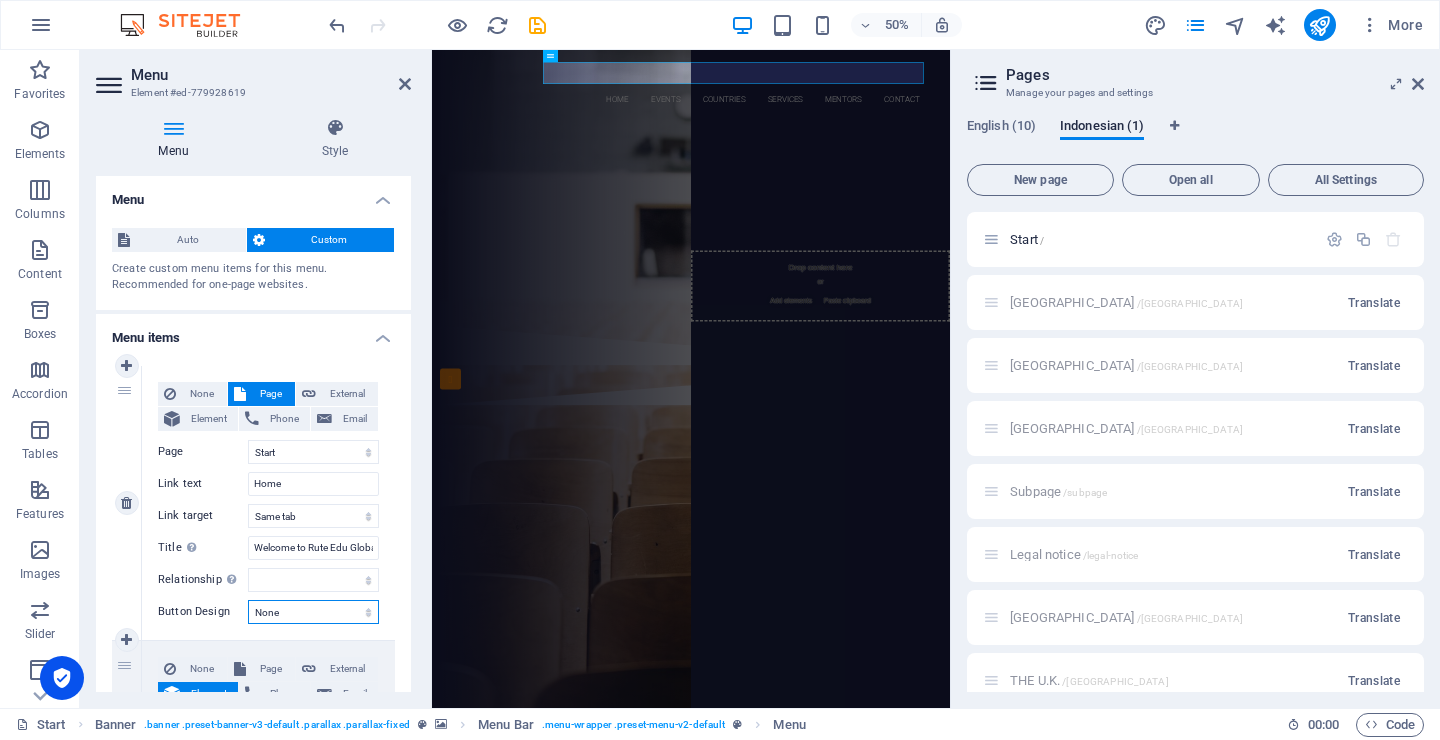 click on "None Default Primary Secondary" at bounding box center (313, 612) 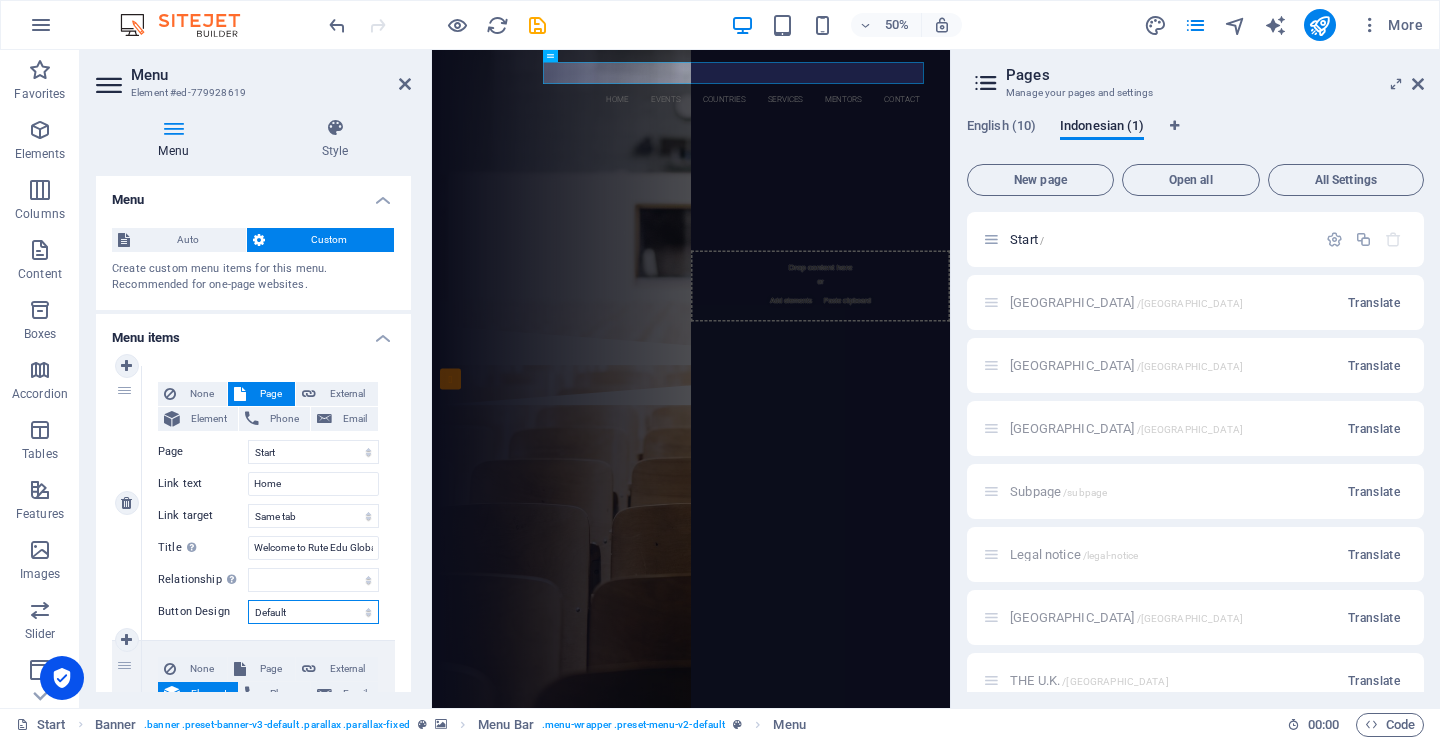 select 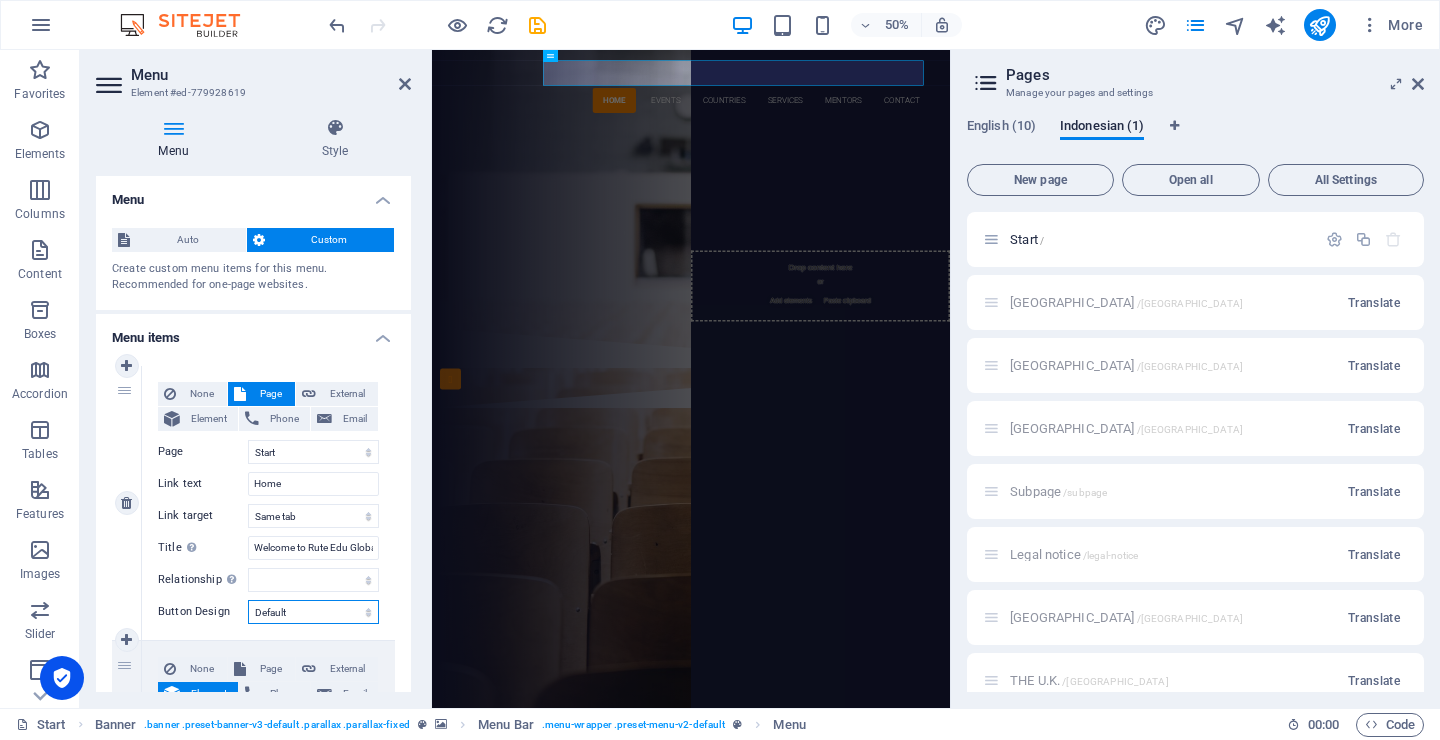 click on "None Default Primary Secondary" at bounding box center [313, 612] 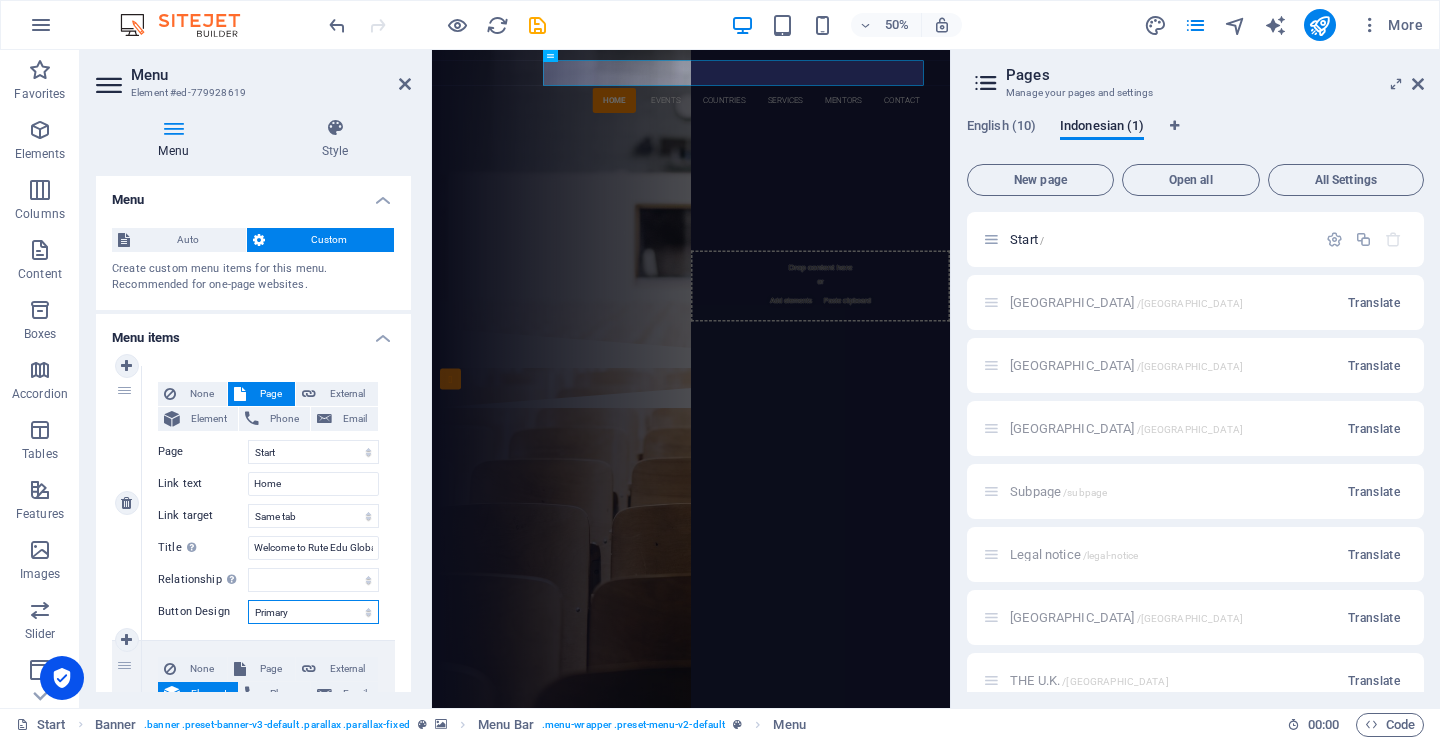 select 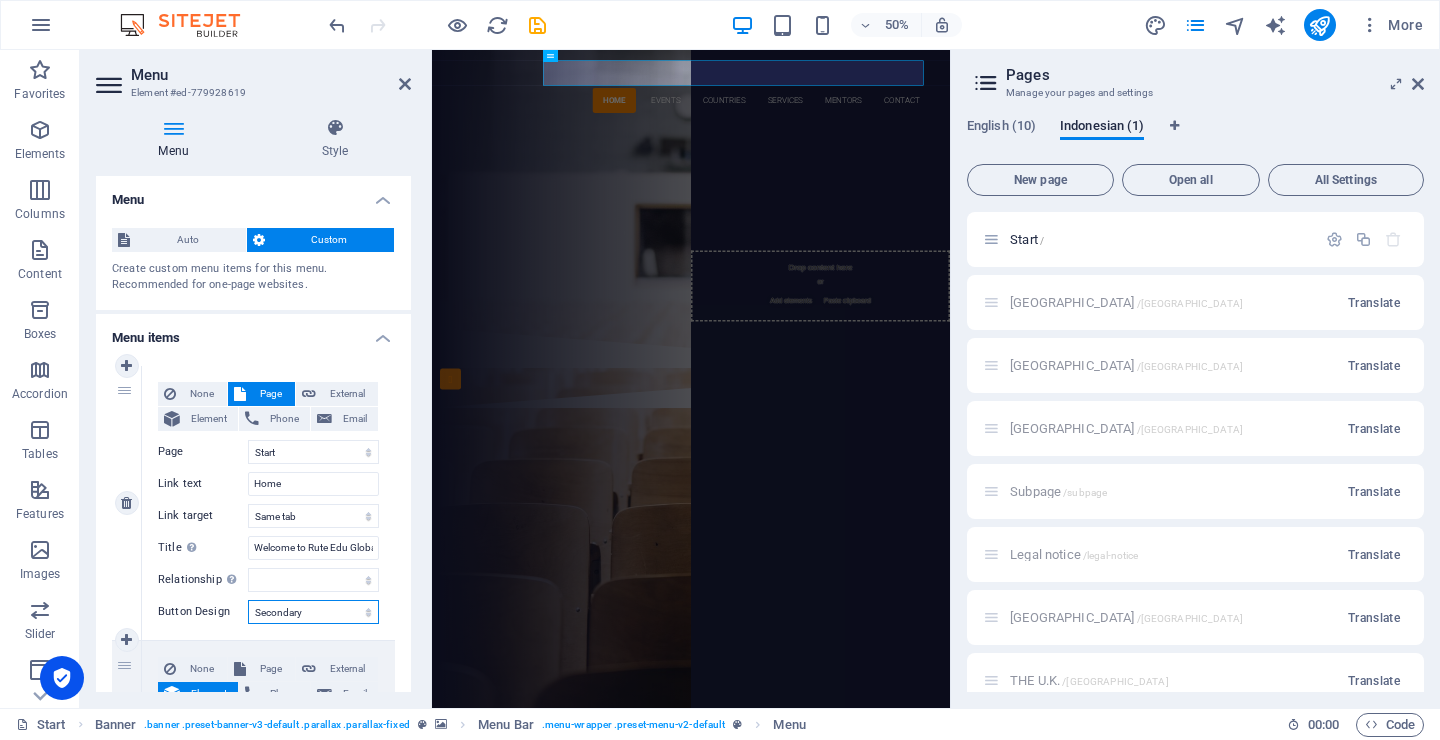 select 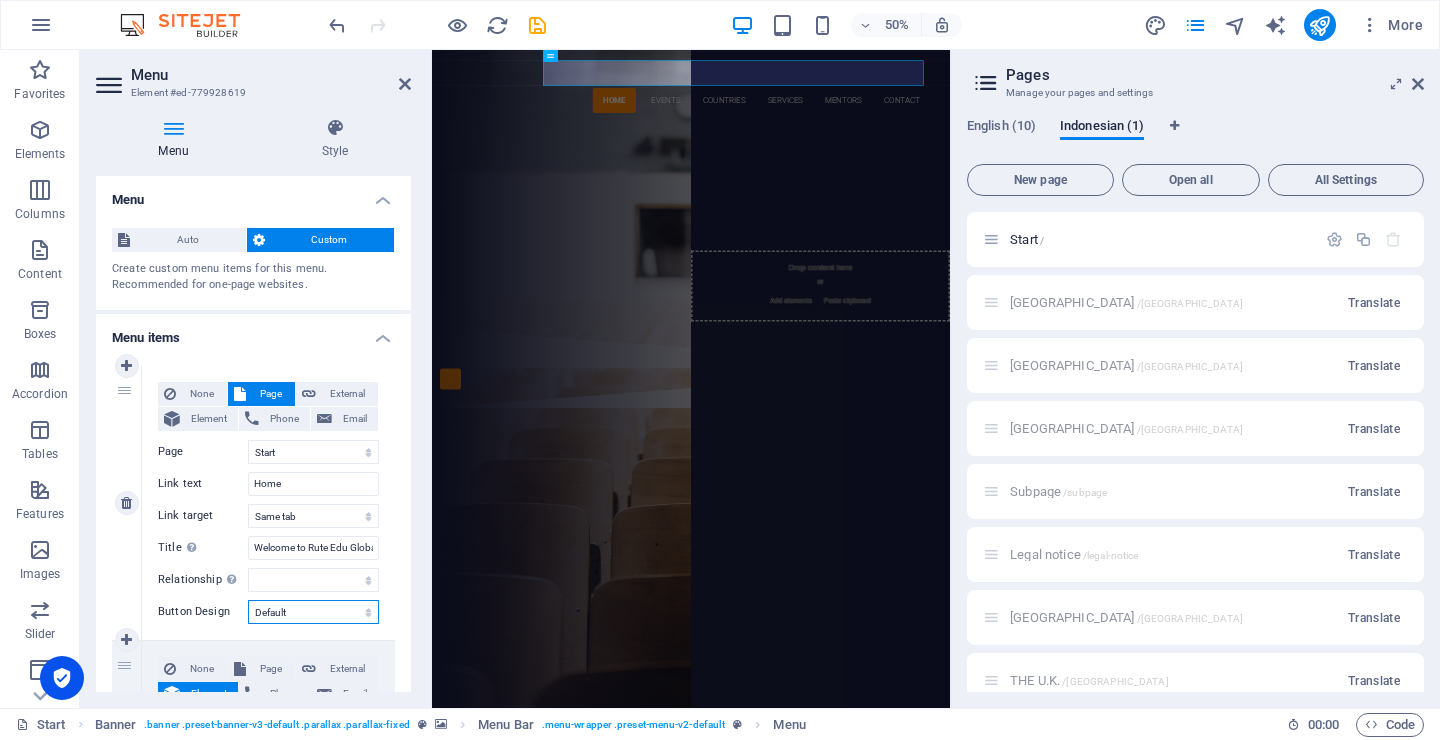 select 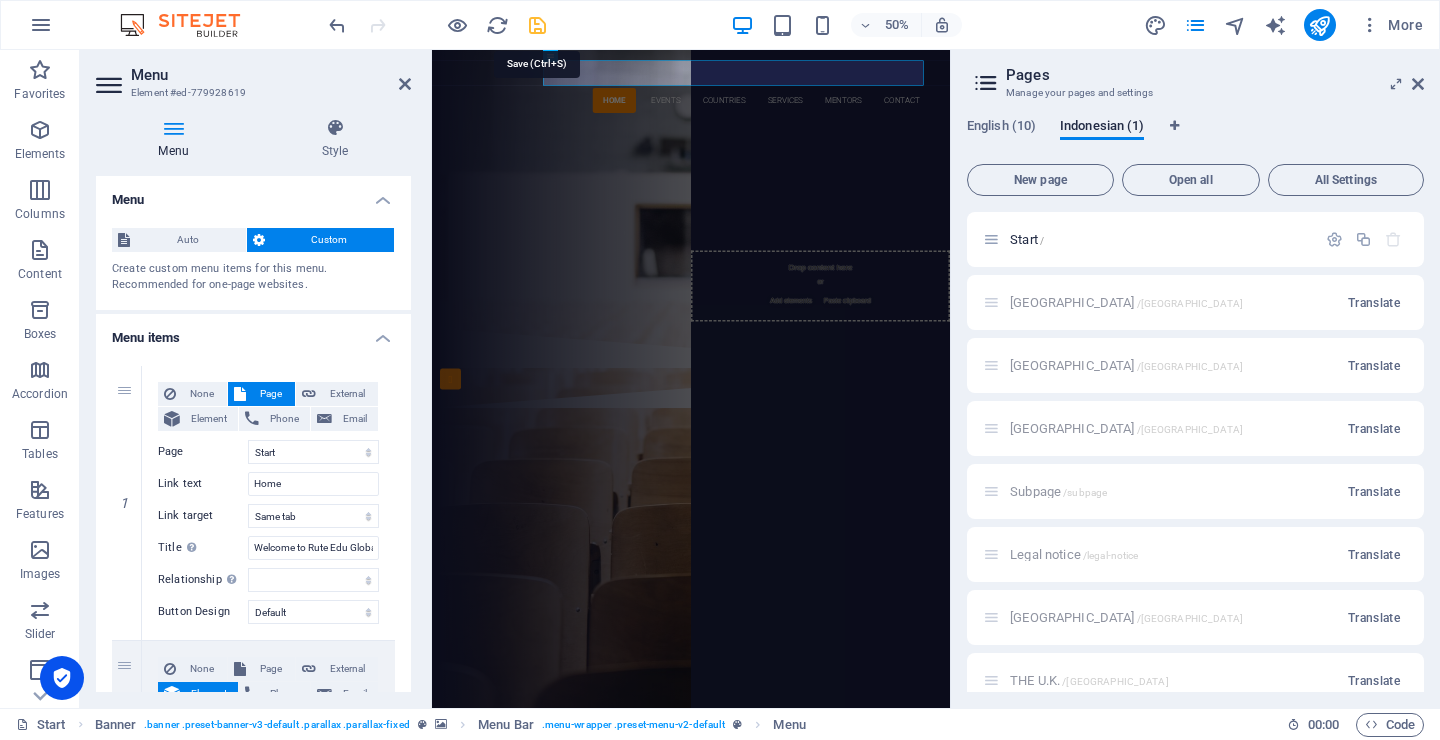 click at bounding box center [537, 25] 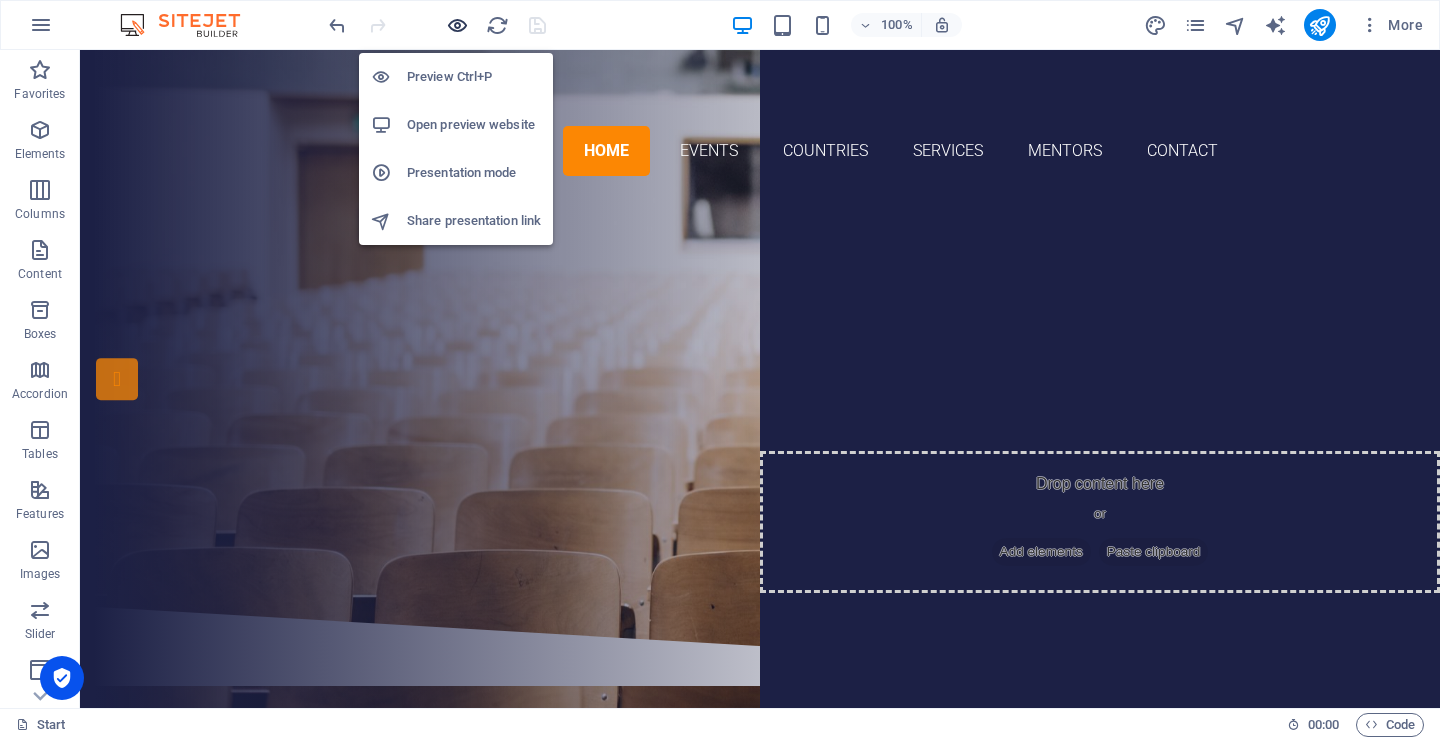click at bounding box center [457, 25] 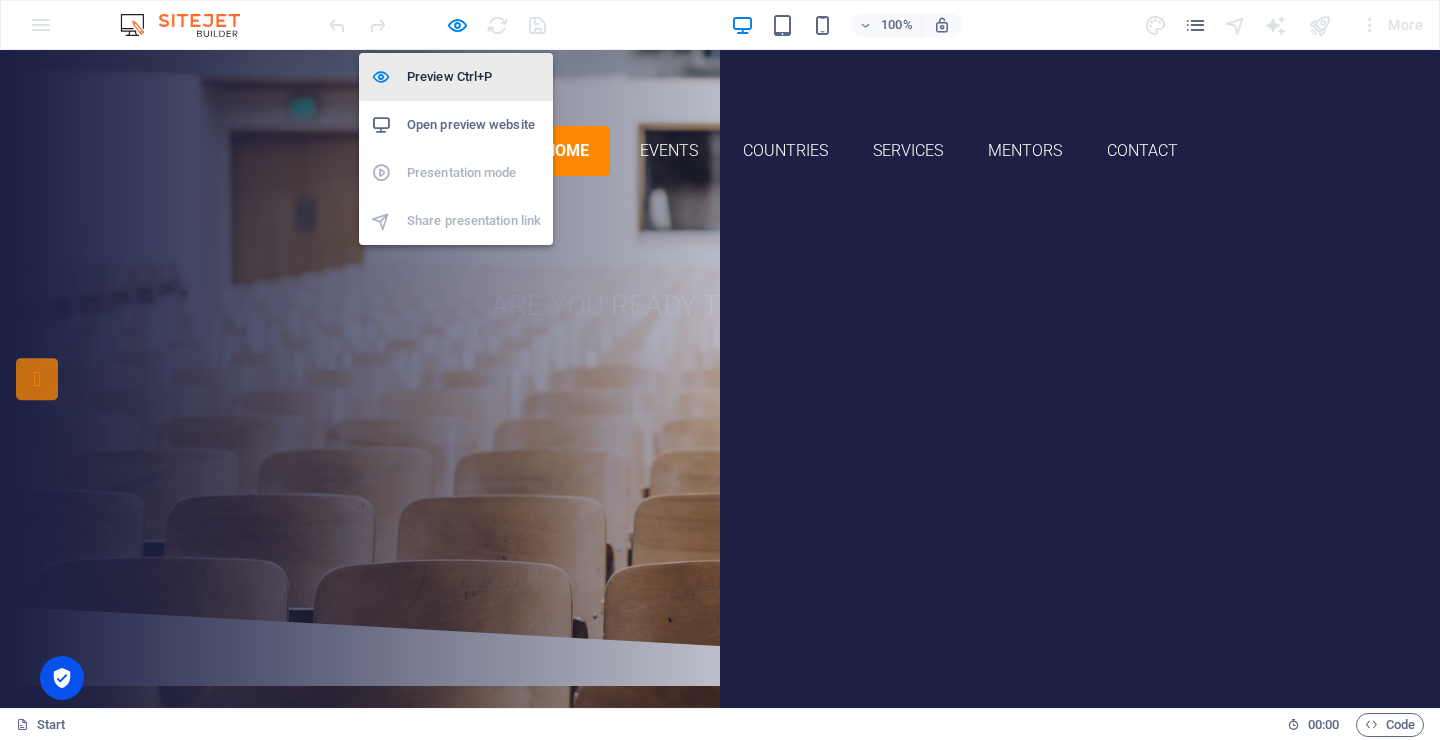 click on "Preview Ctrl+P" at bounding box center (474, 77) 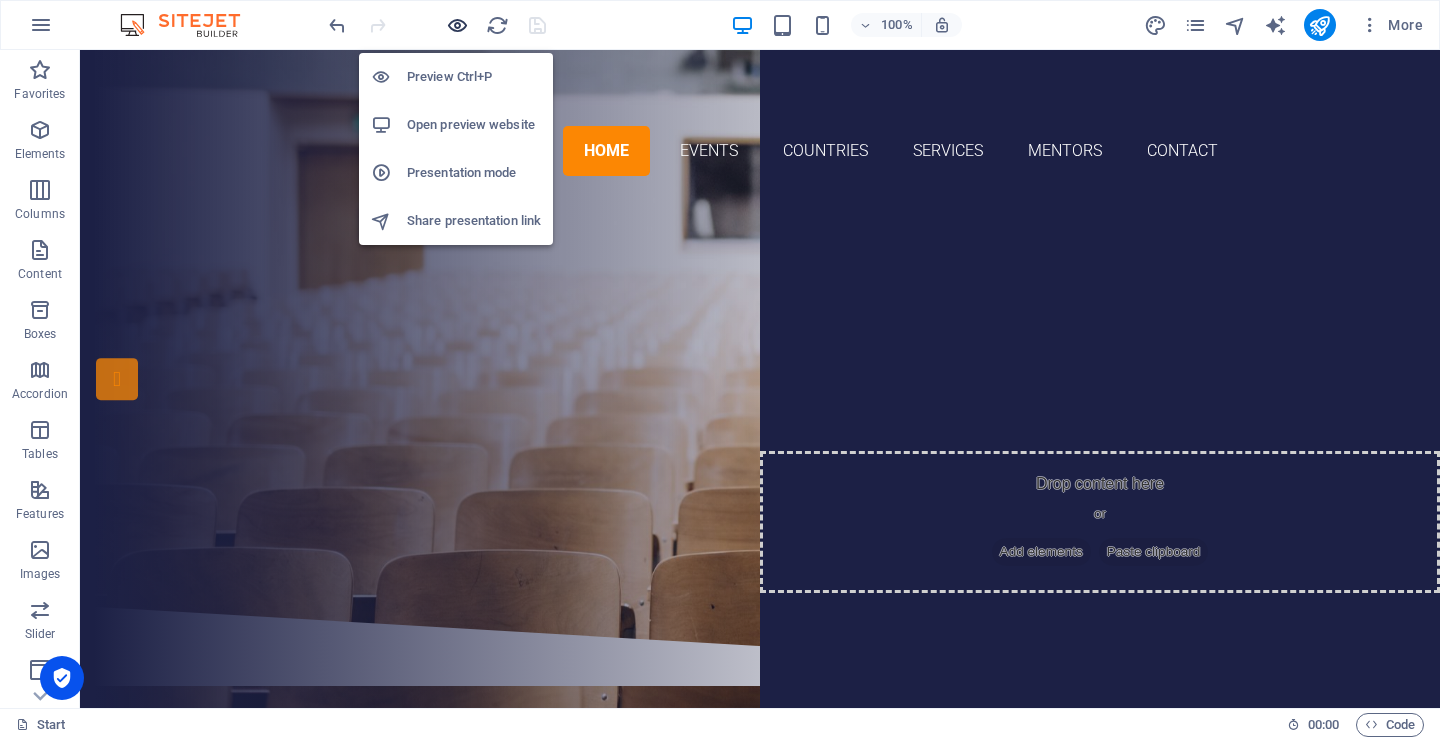 click at bounding box center (457, 25) 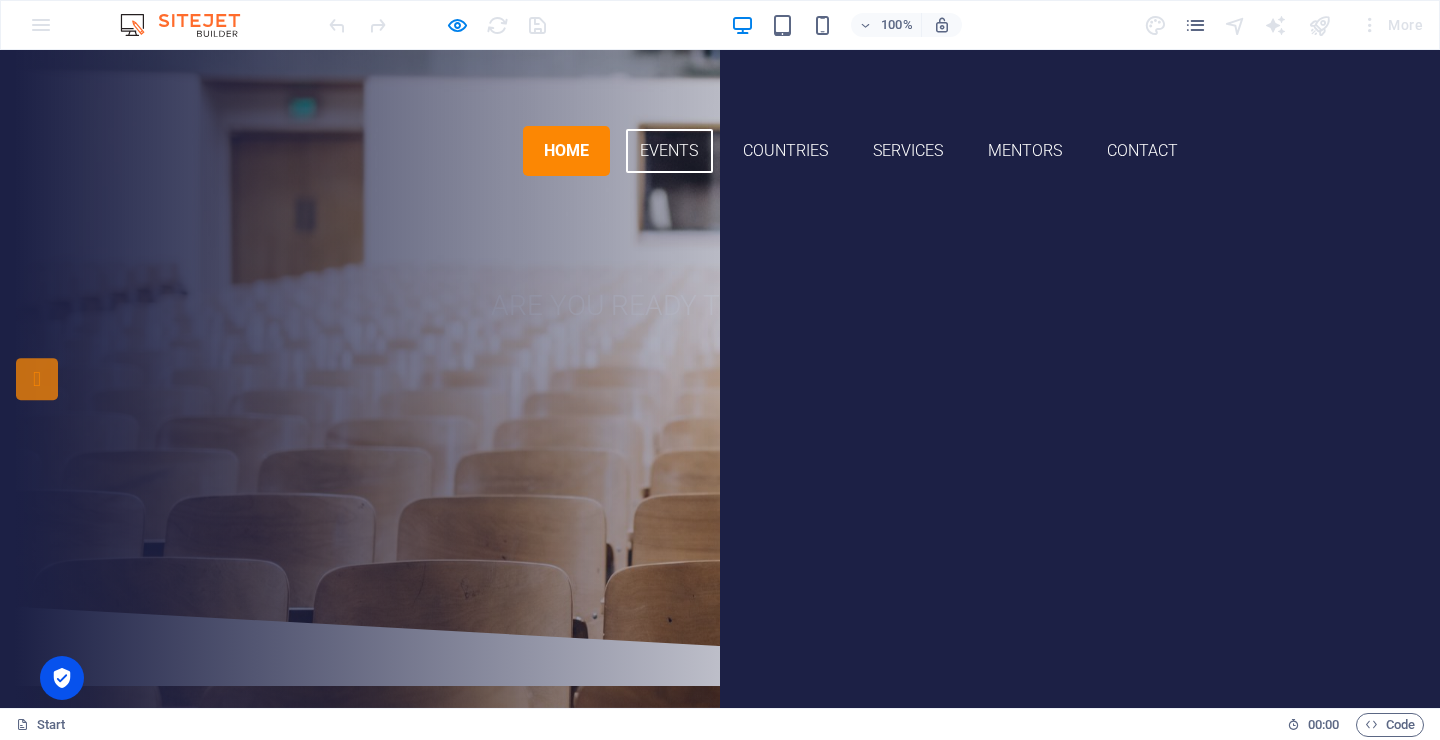 click on "Events" at bounding box center (669, 151) 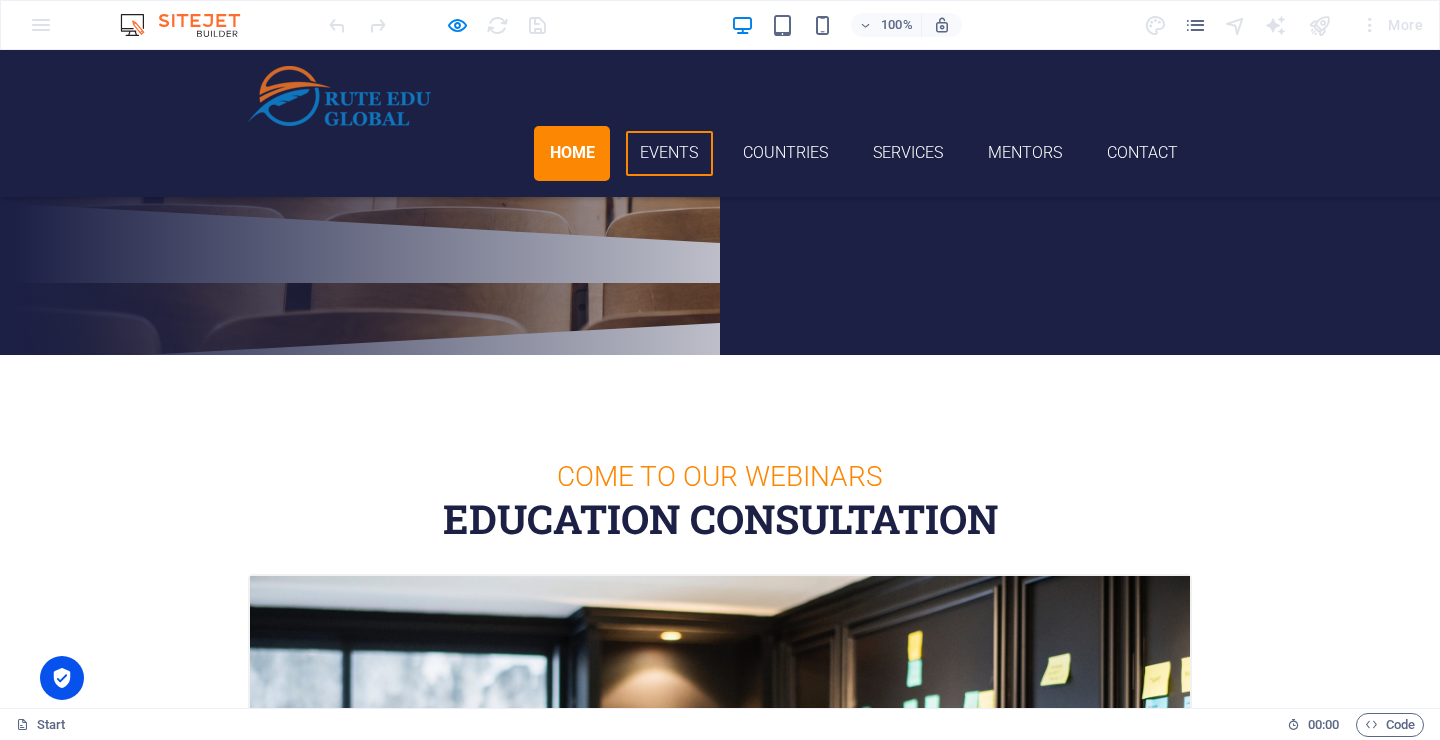 scroll, scrollTop: 566, scrollLeft: 0, axis: vertical 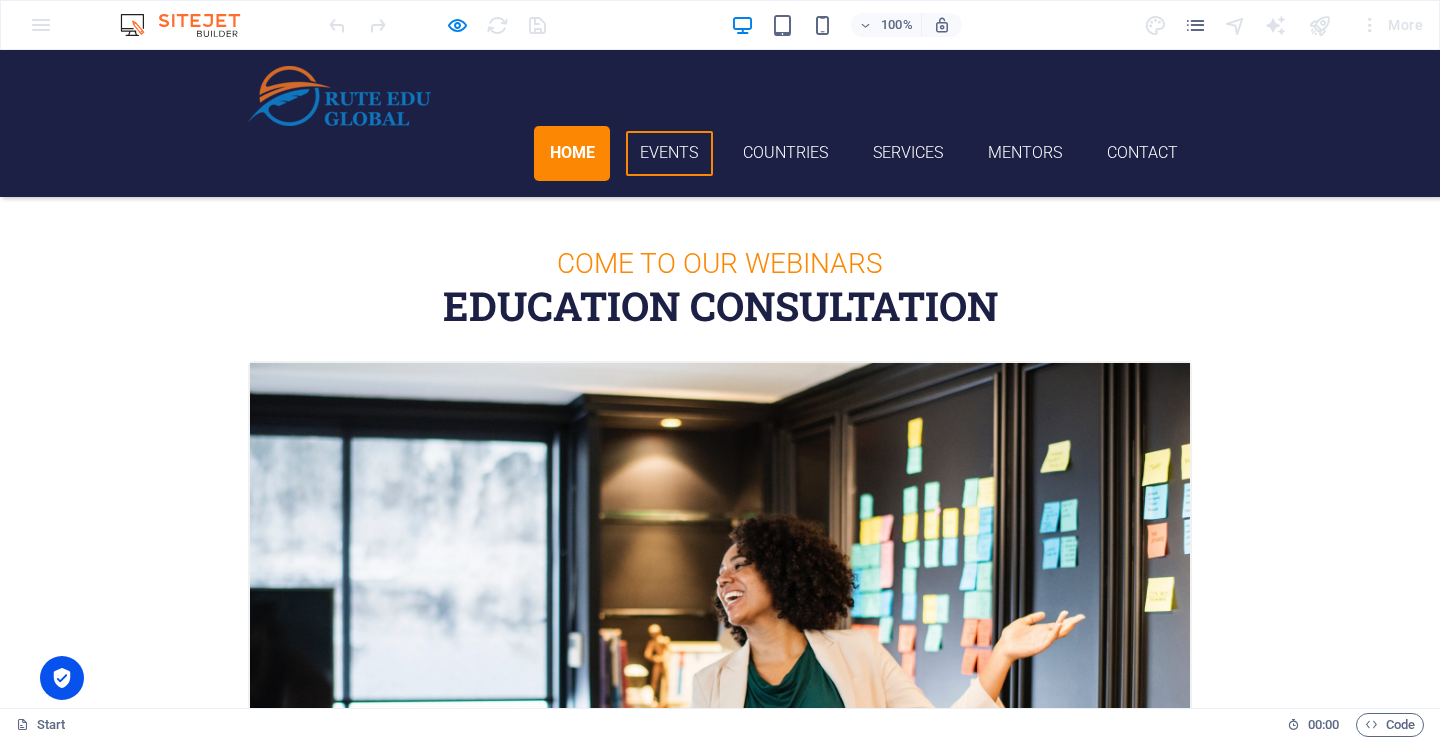 click on "Events" at bounding box center (669, 153) 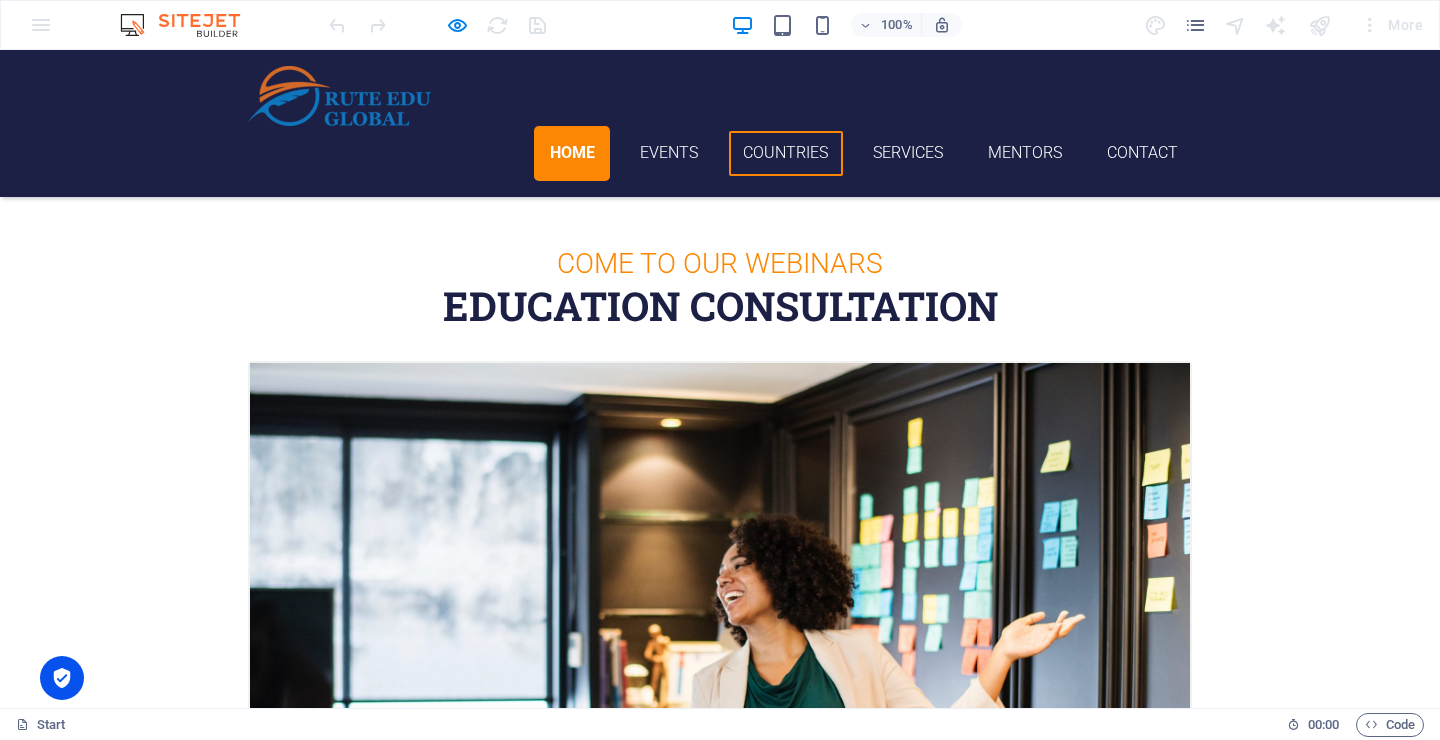 click on "Countries" at bounding box center [786, 153] 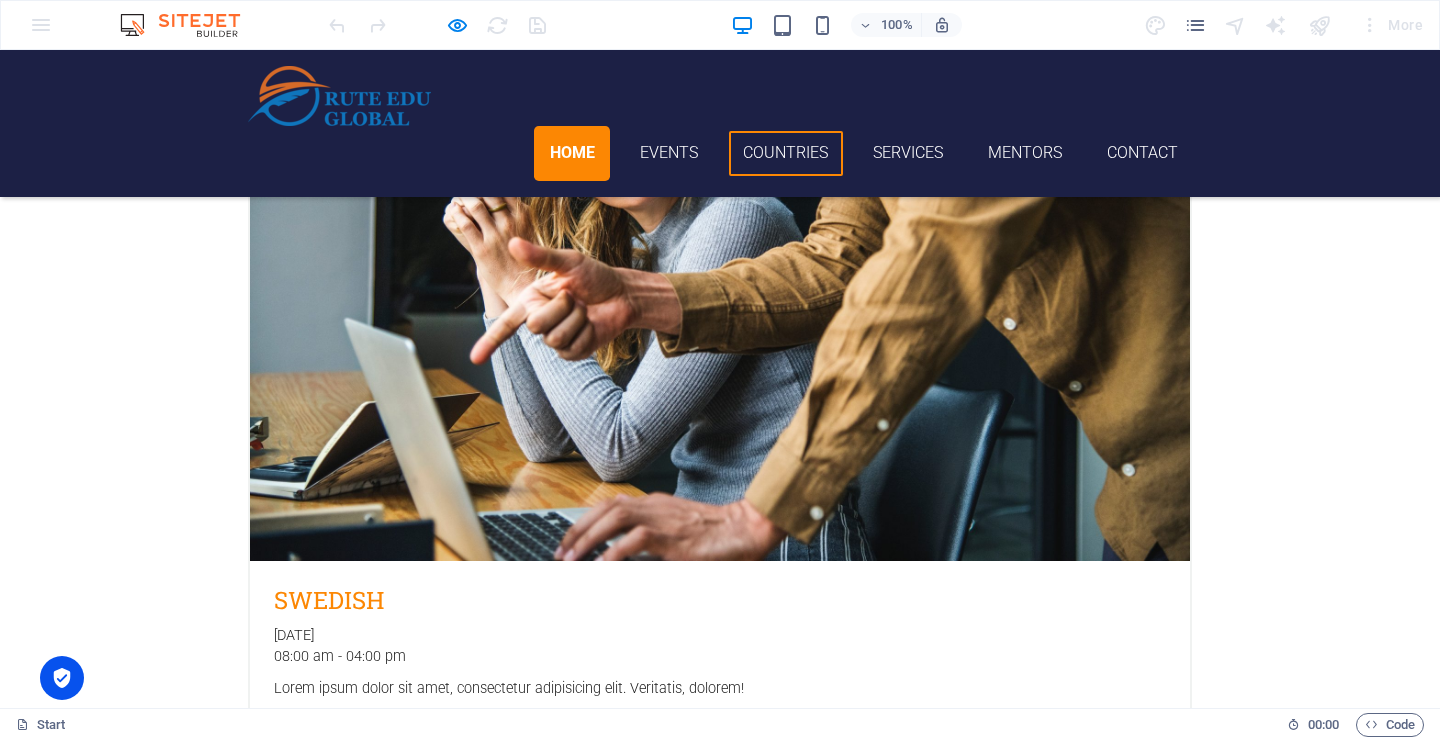 scroll, scrollTop: 1807, scrollLeft: 0, axis: vertical 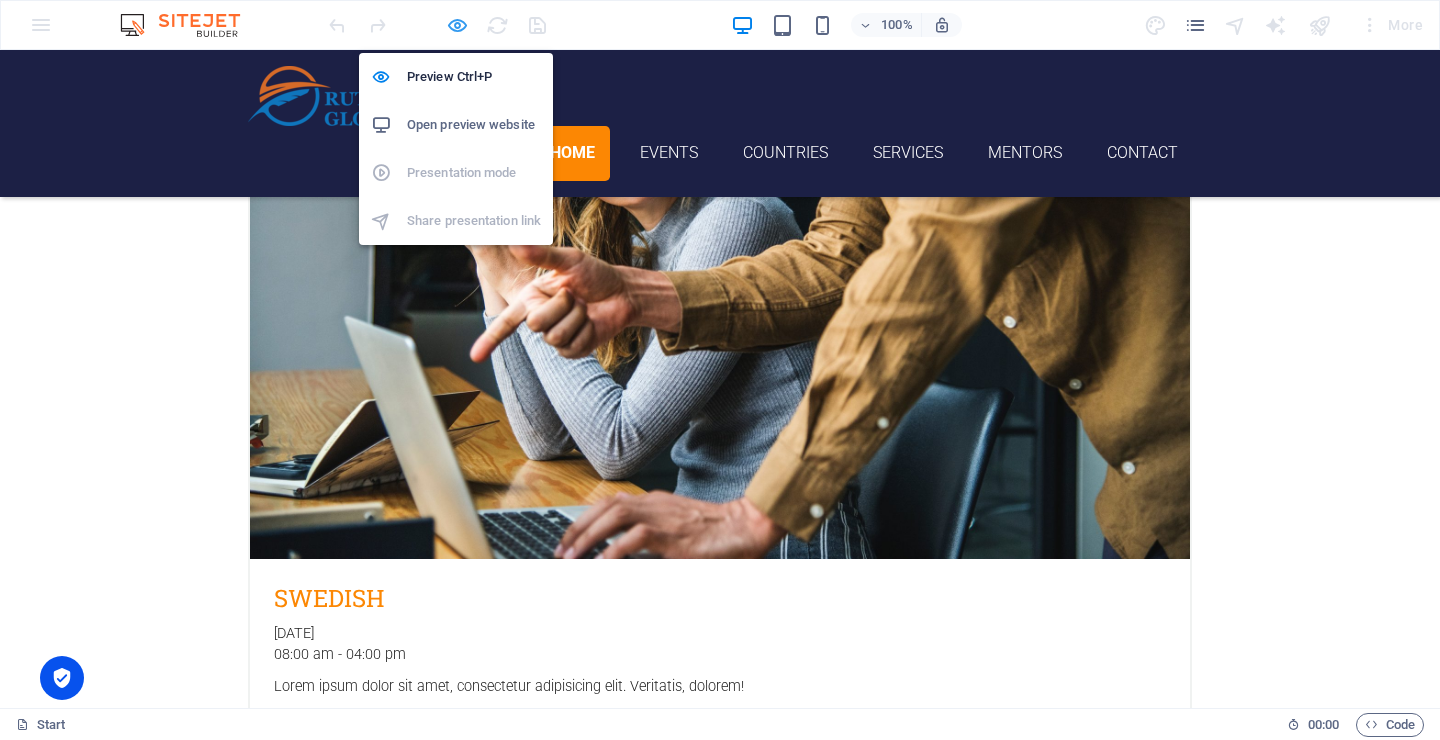 click at bounding box center (457, 25) 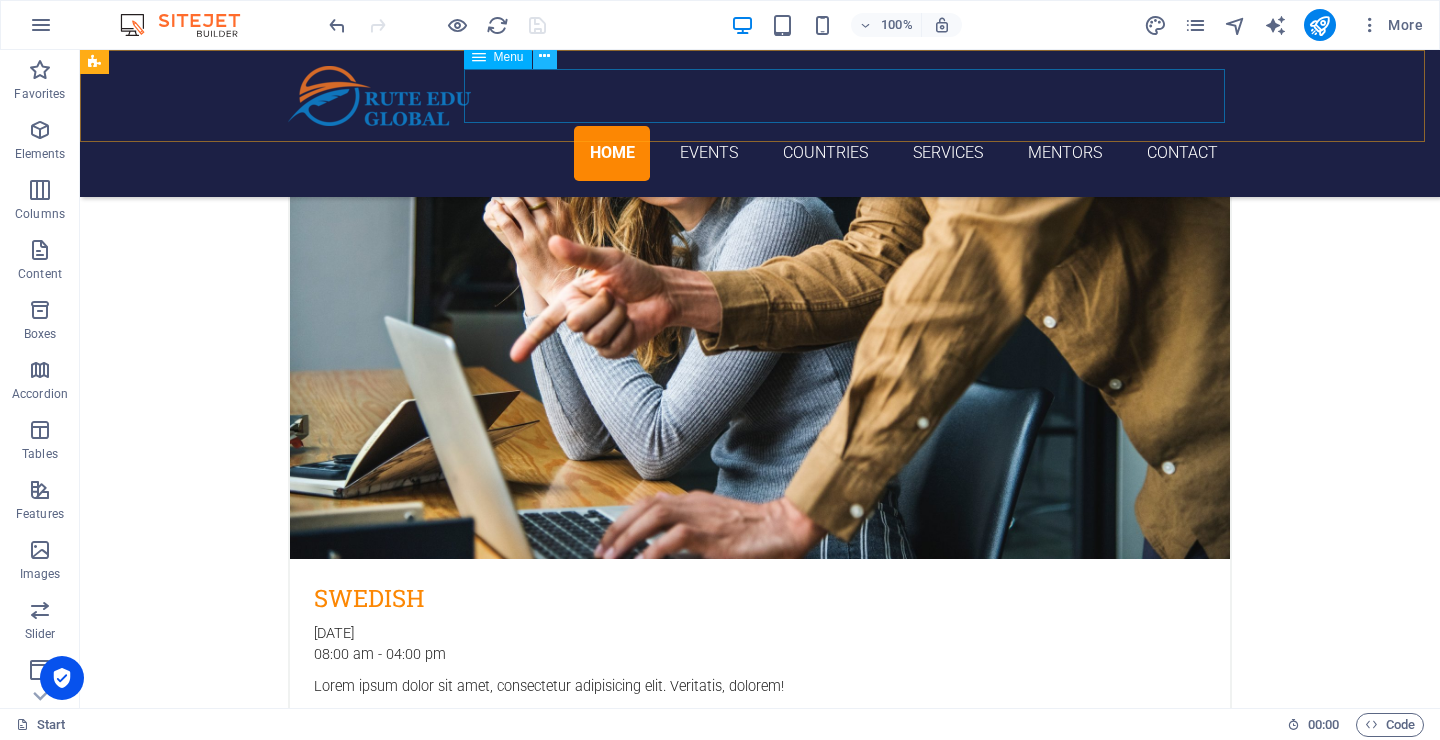click at bounding box center (544, 56) 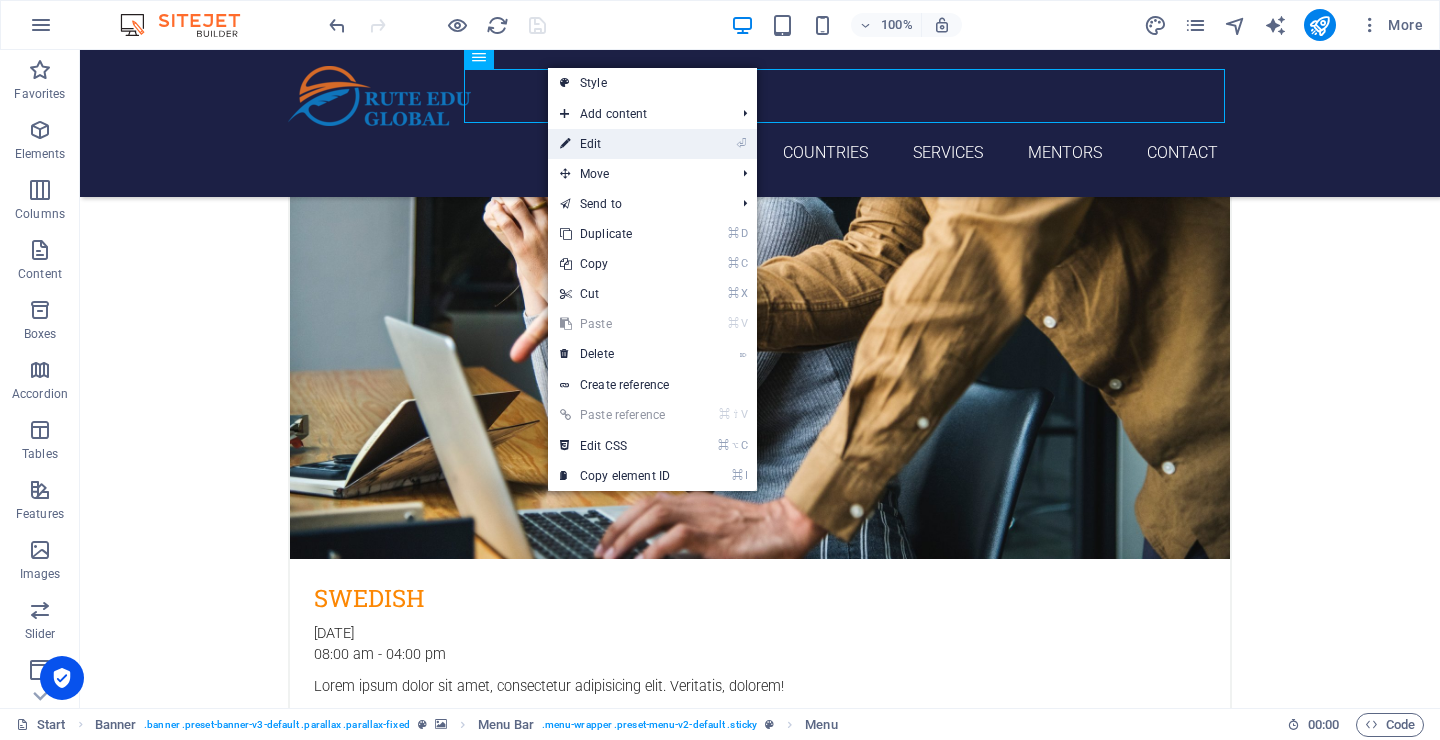 click on "⏎  Edit" at bounding box center (615, 144) 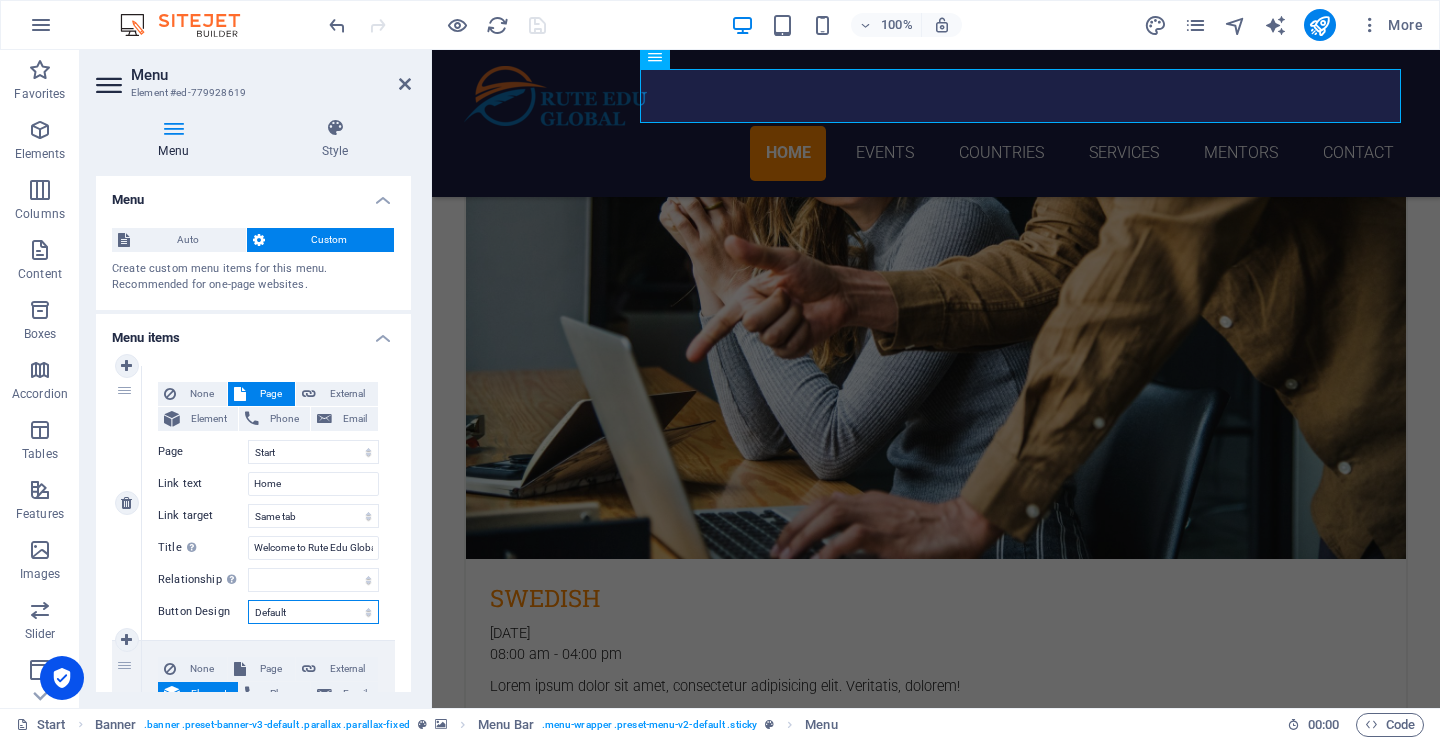 click on "None Default Primary Secondary" at bounding box center [313, 612] 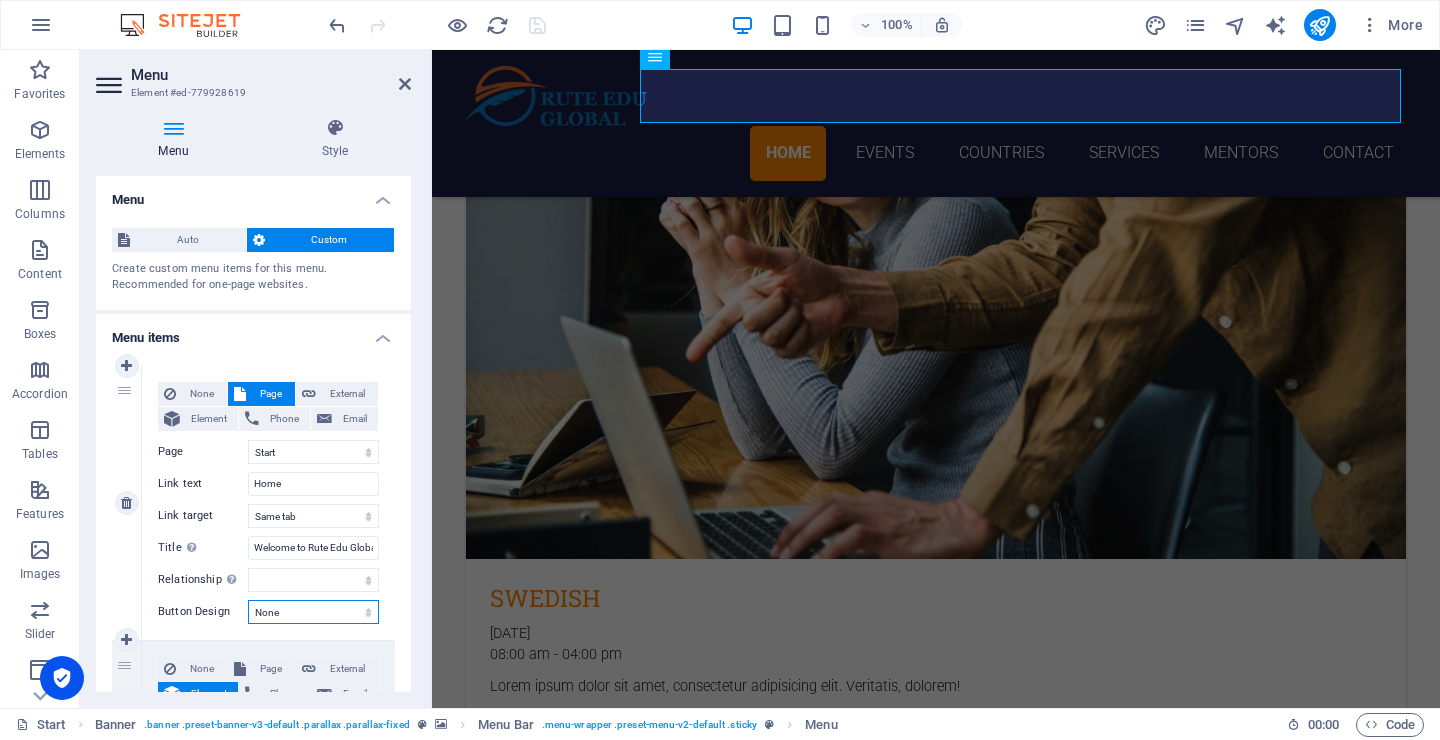 select 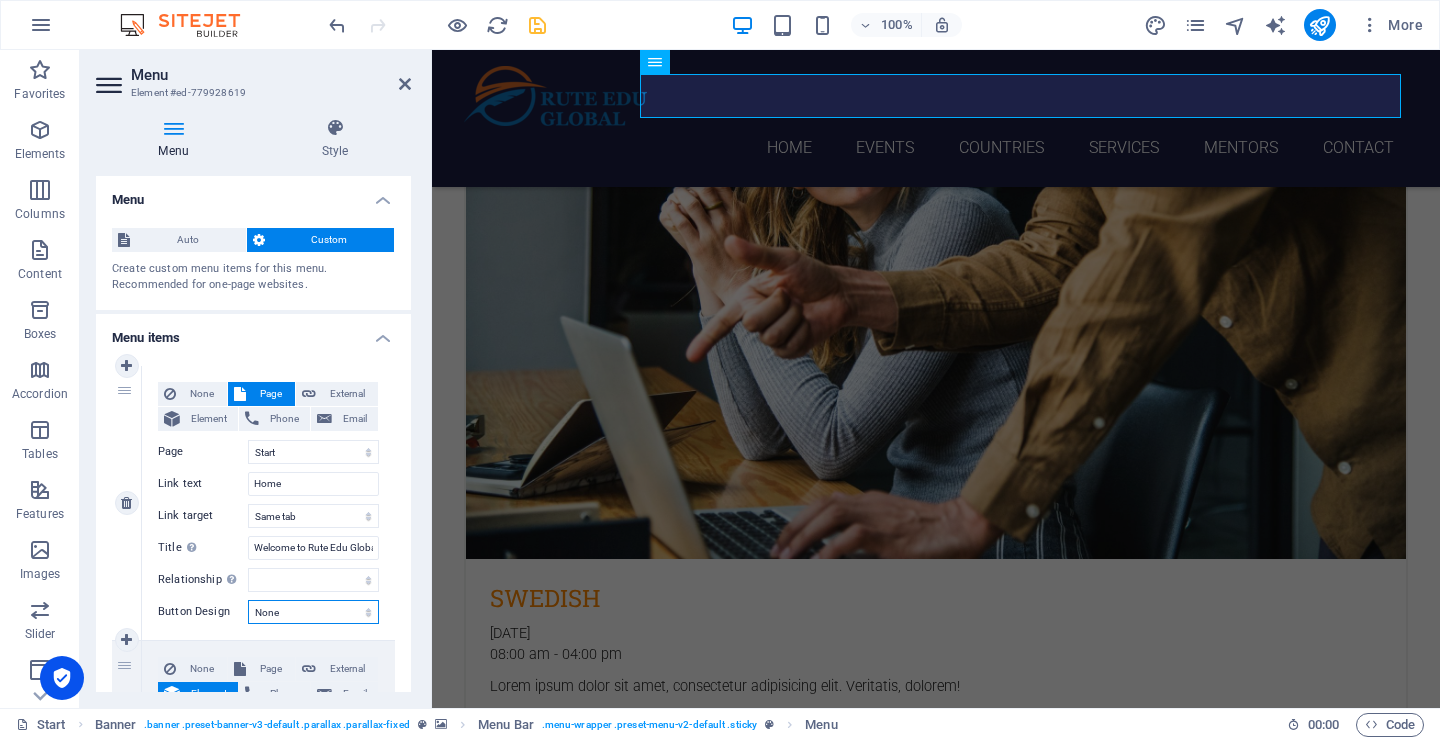 click on "None Default Primary Secondary" at bounding box center (313, 612) 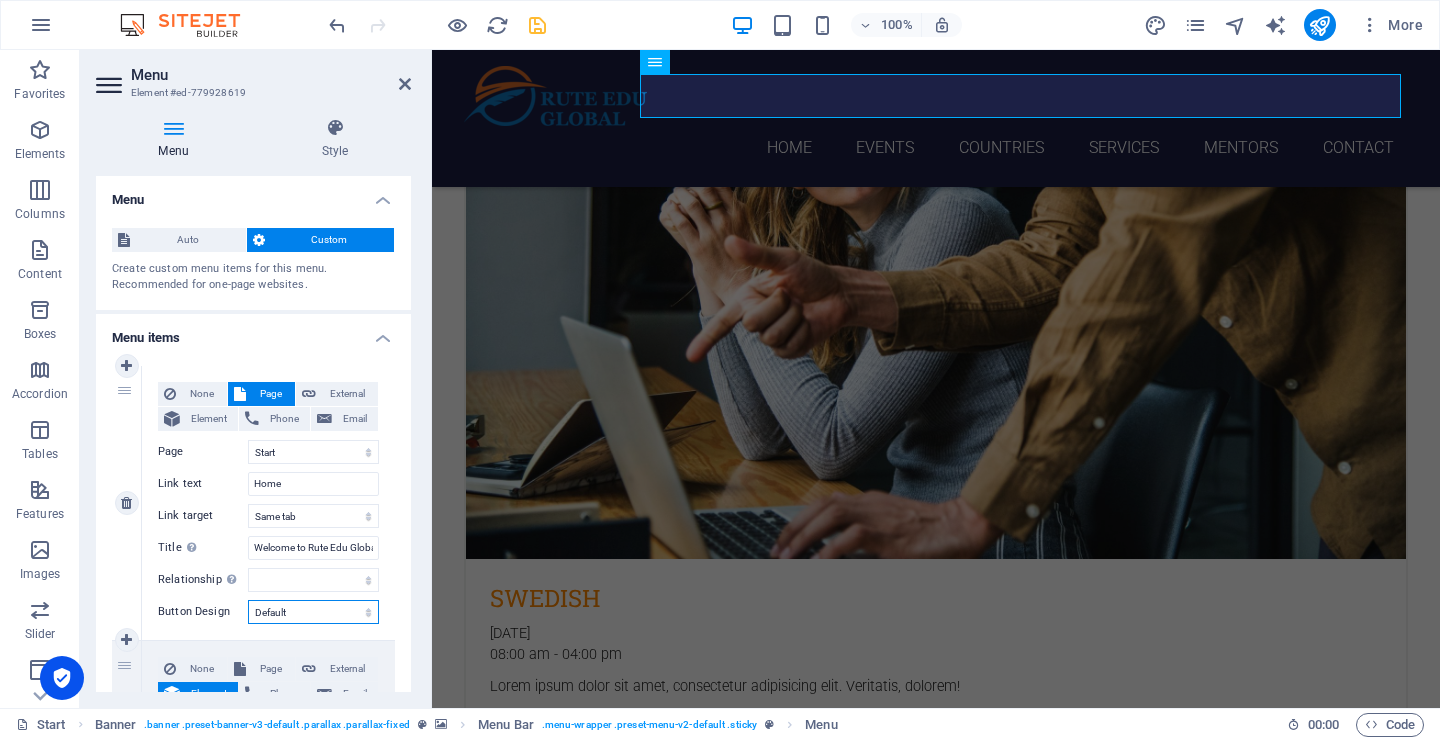 select 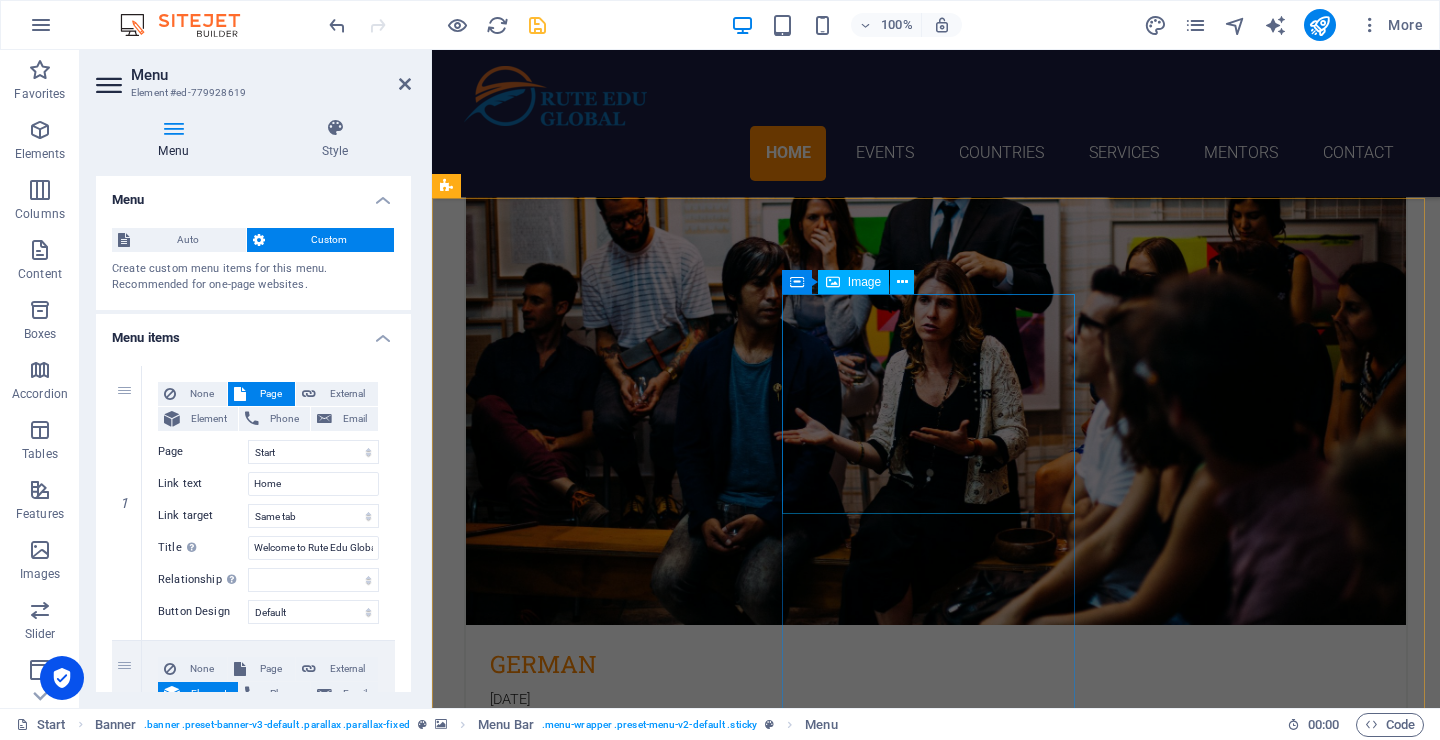 scroll, scrollTop: 2615, scrollLeft: 0, axis: vertical 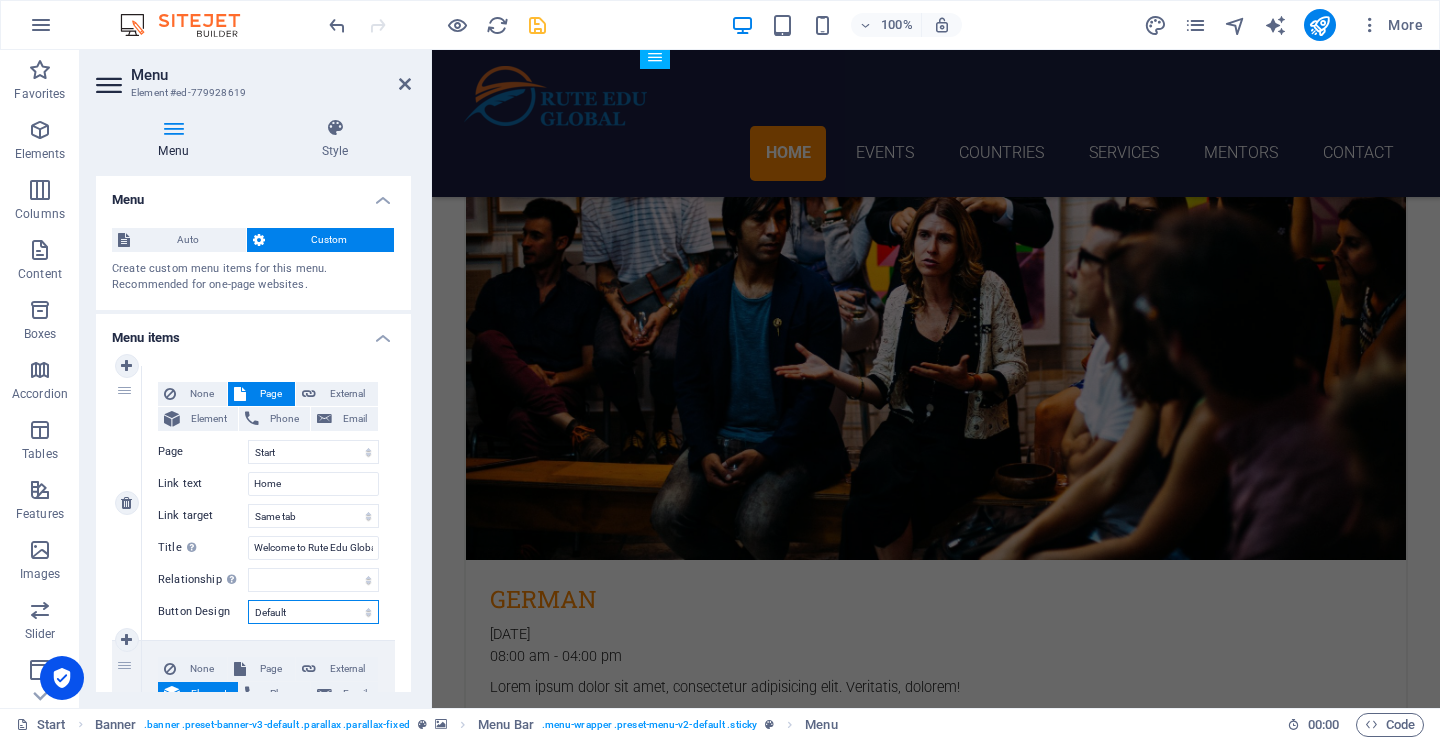 click on "None Default Primary Secondary" at bounding box center [313, 612] 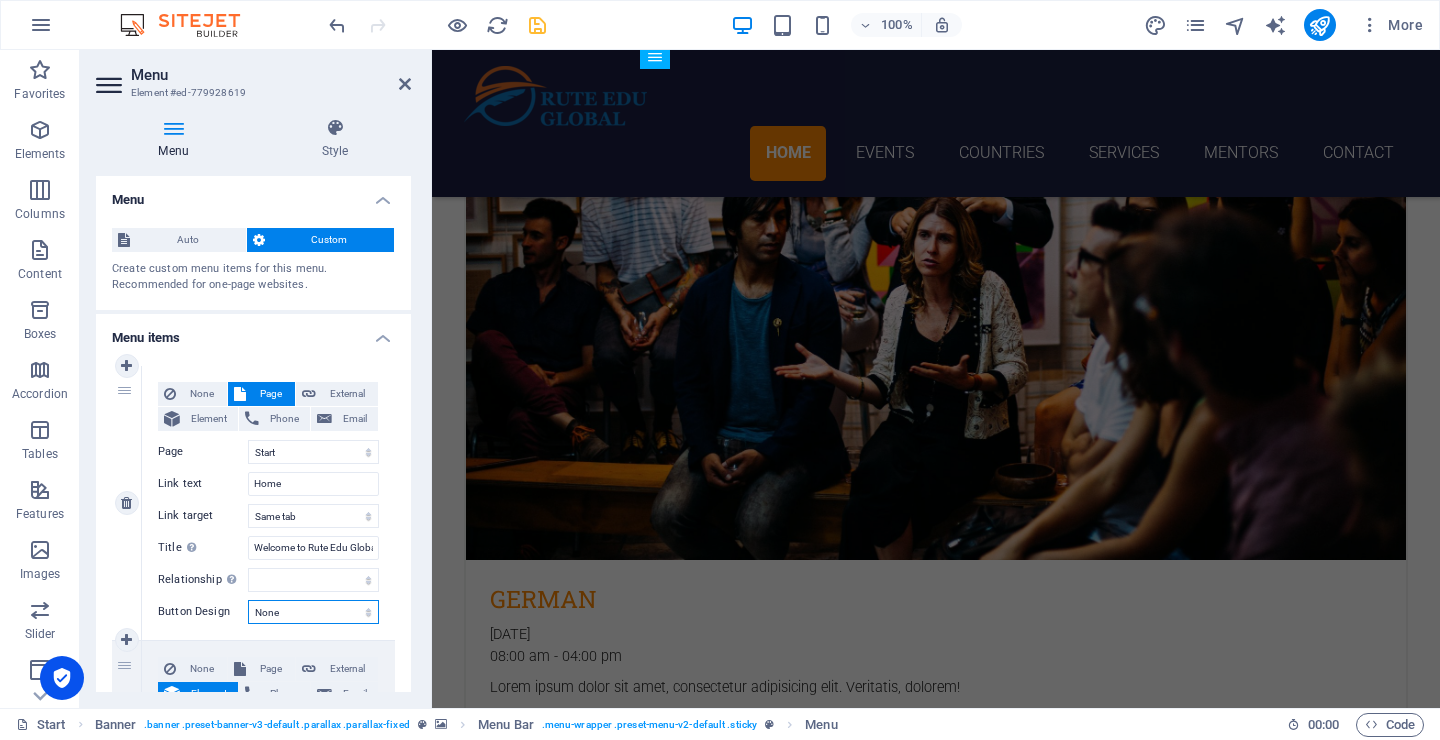 select 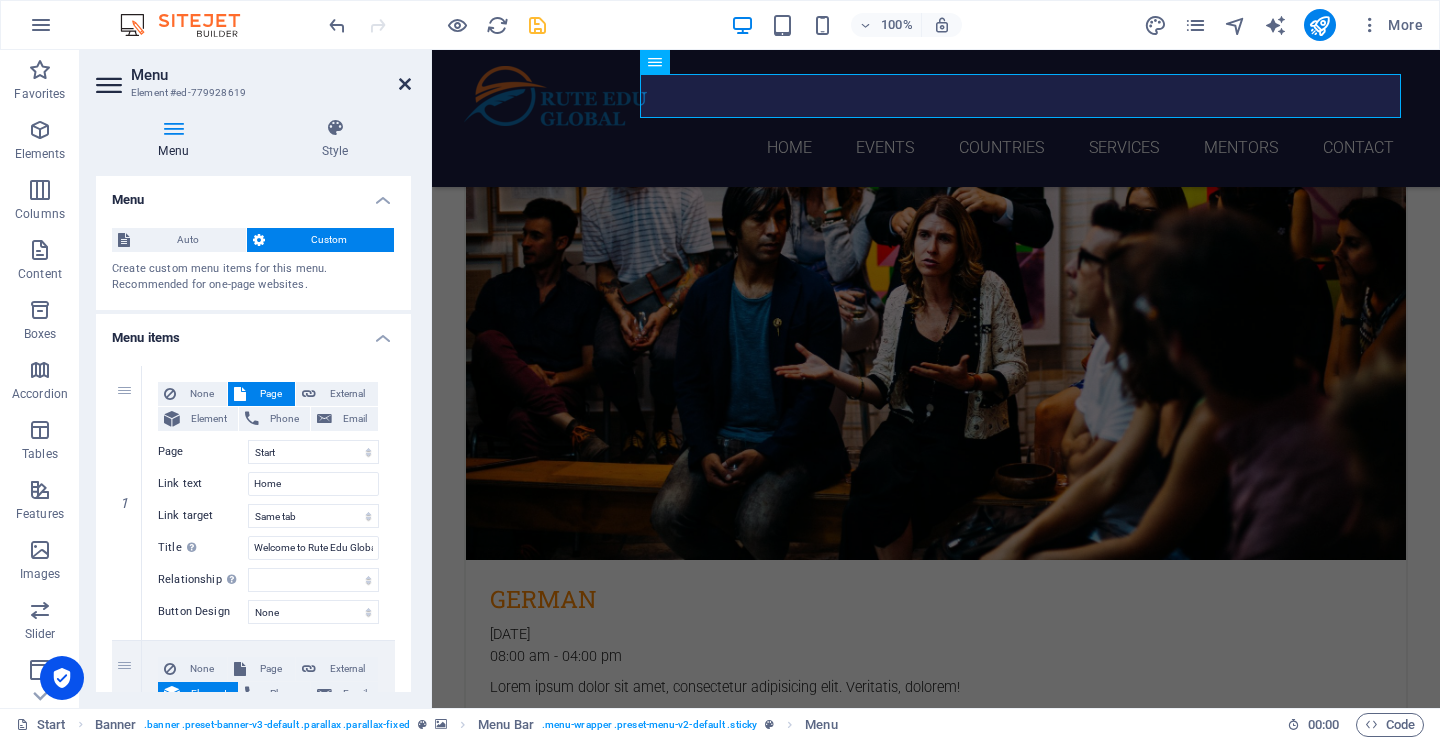 click at bounding box center (405, 84) 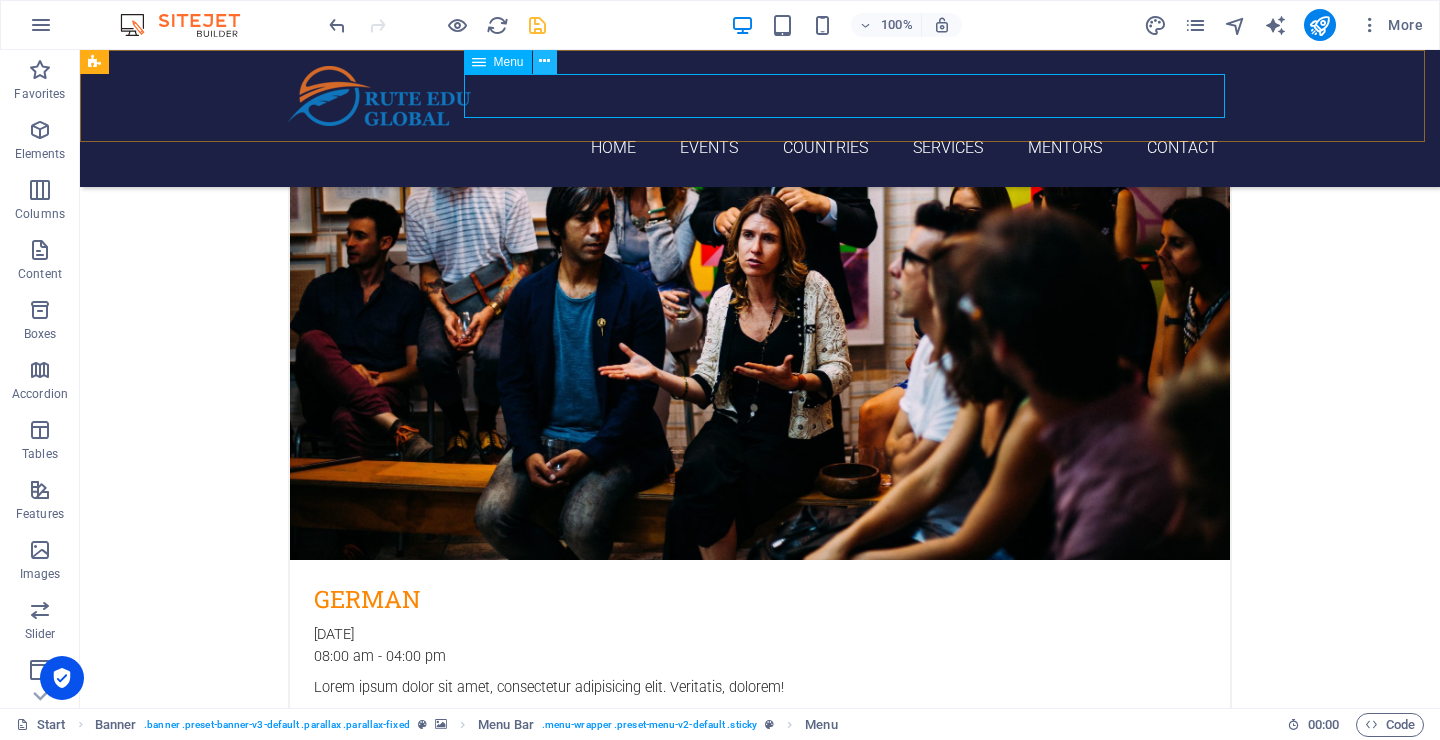 click at bounding box center (545, 62) 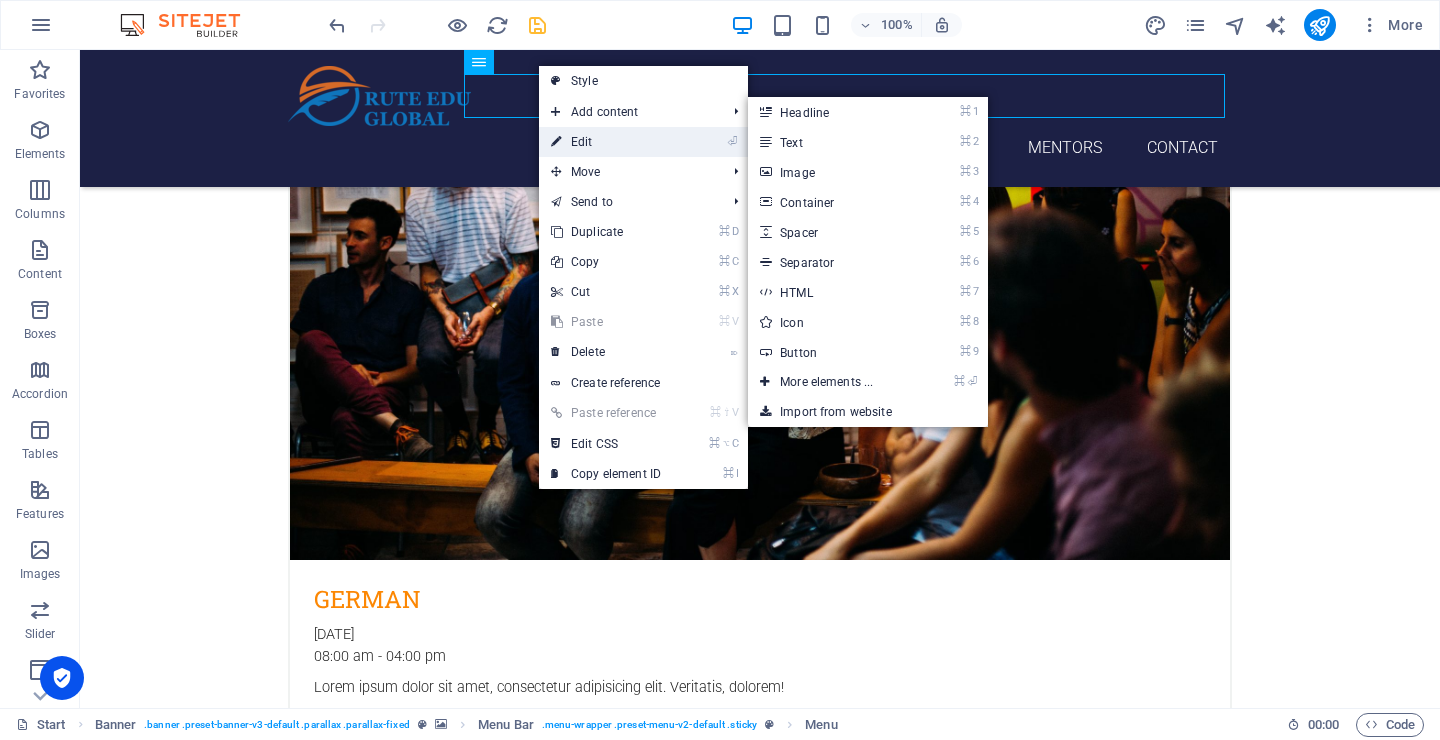 click on "⏎  Edit" at bounding box center [606, 142] 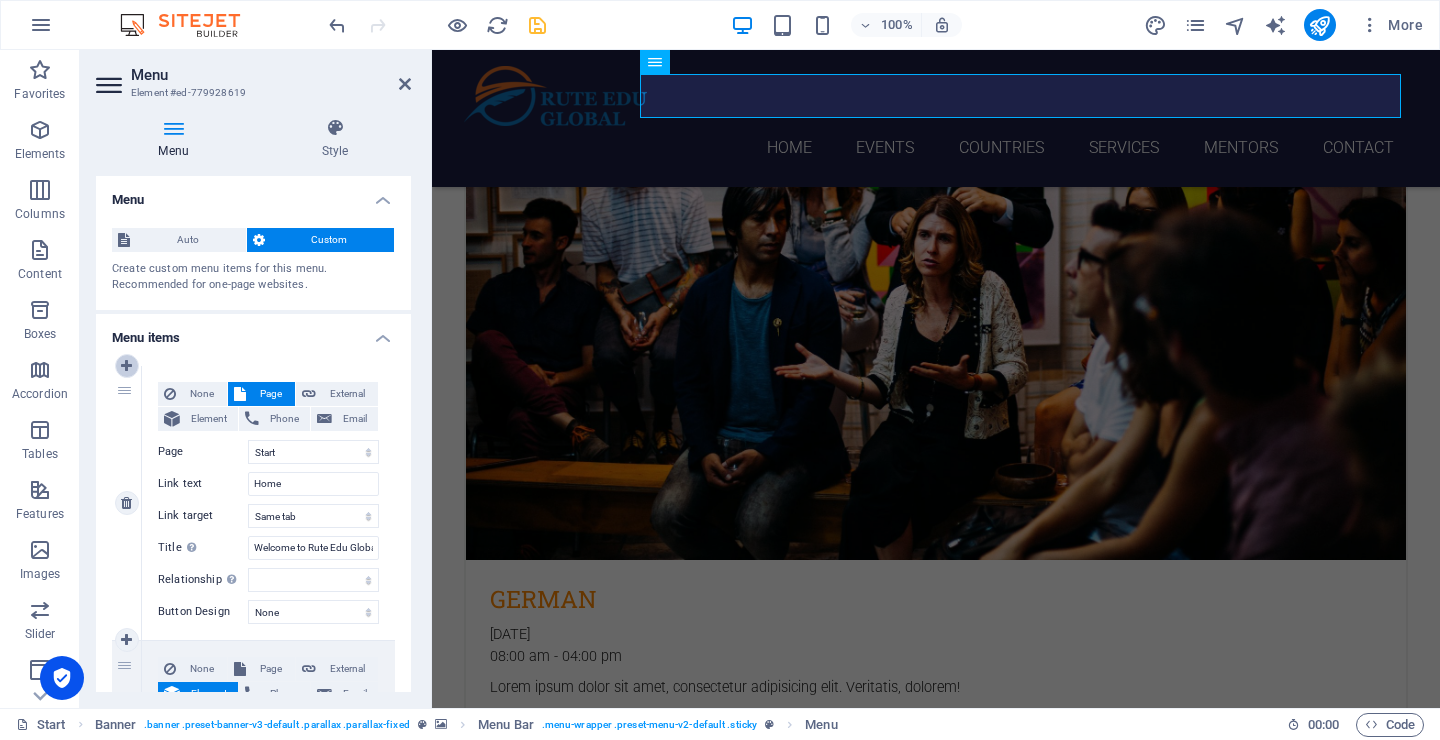 click at bounding box center [126, 366] 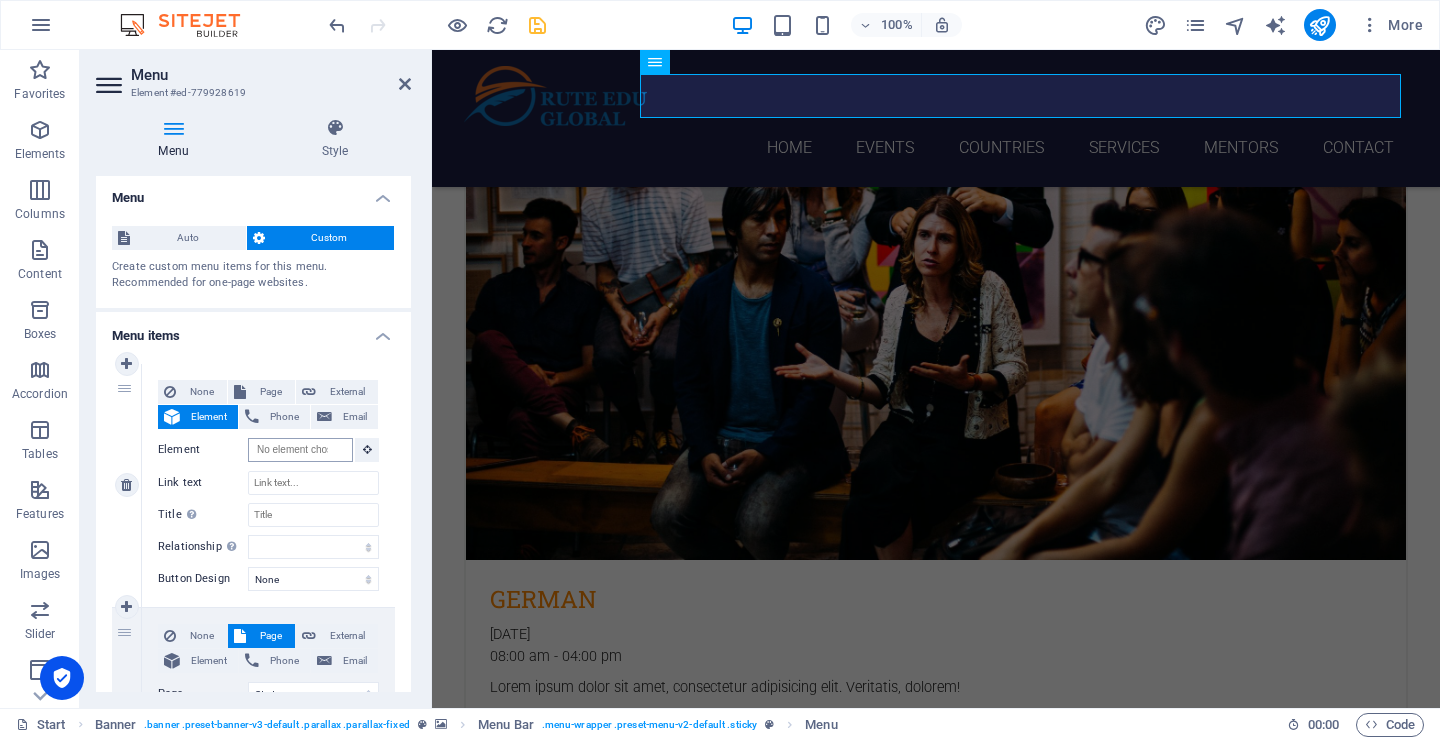 scroll, scrollTop: 0, scrollLeft: 0, axis: both 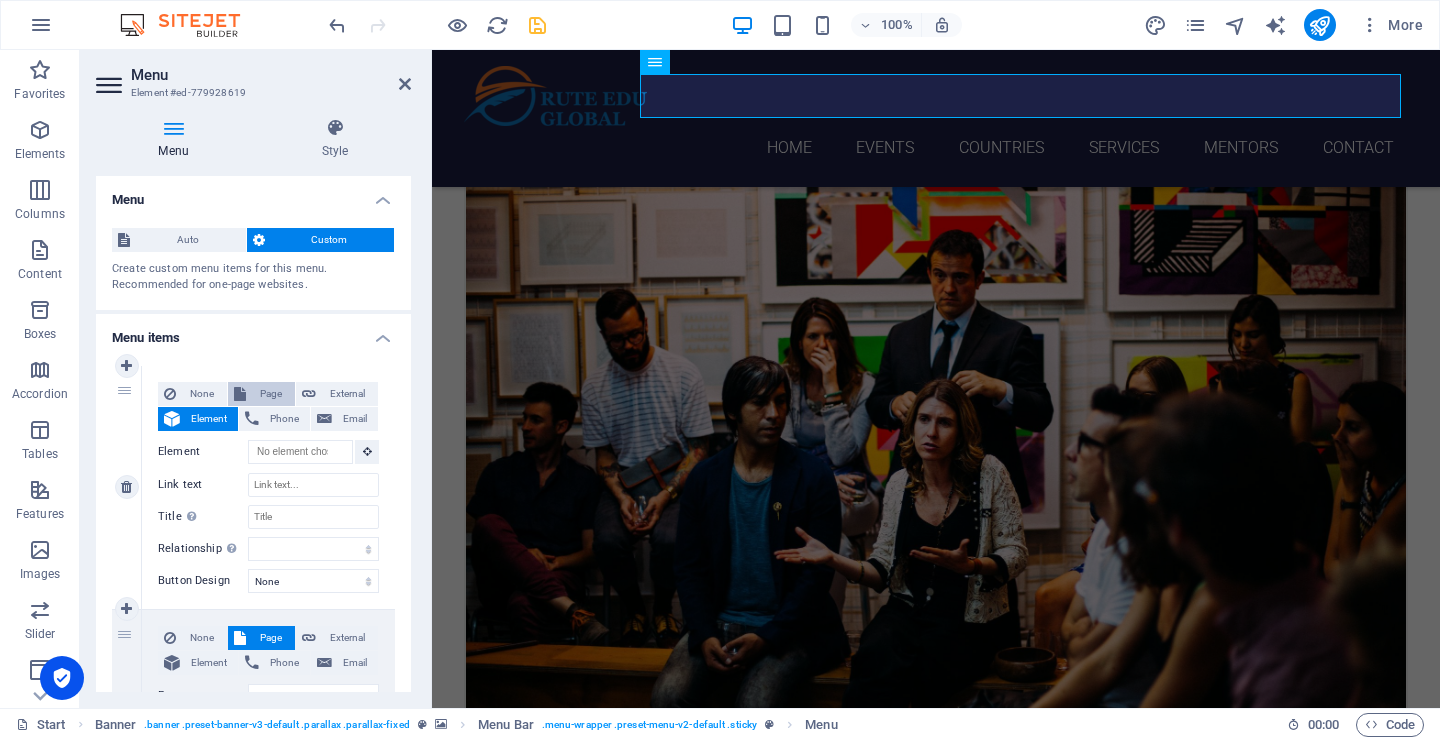 click on "Page" at bounding box center (270, 394) 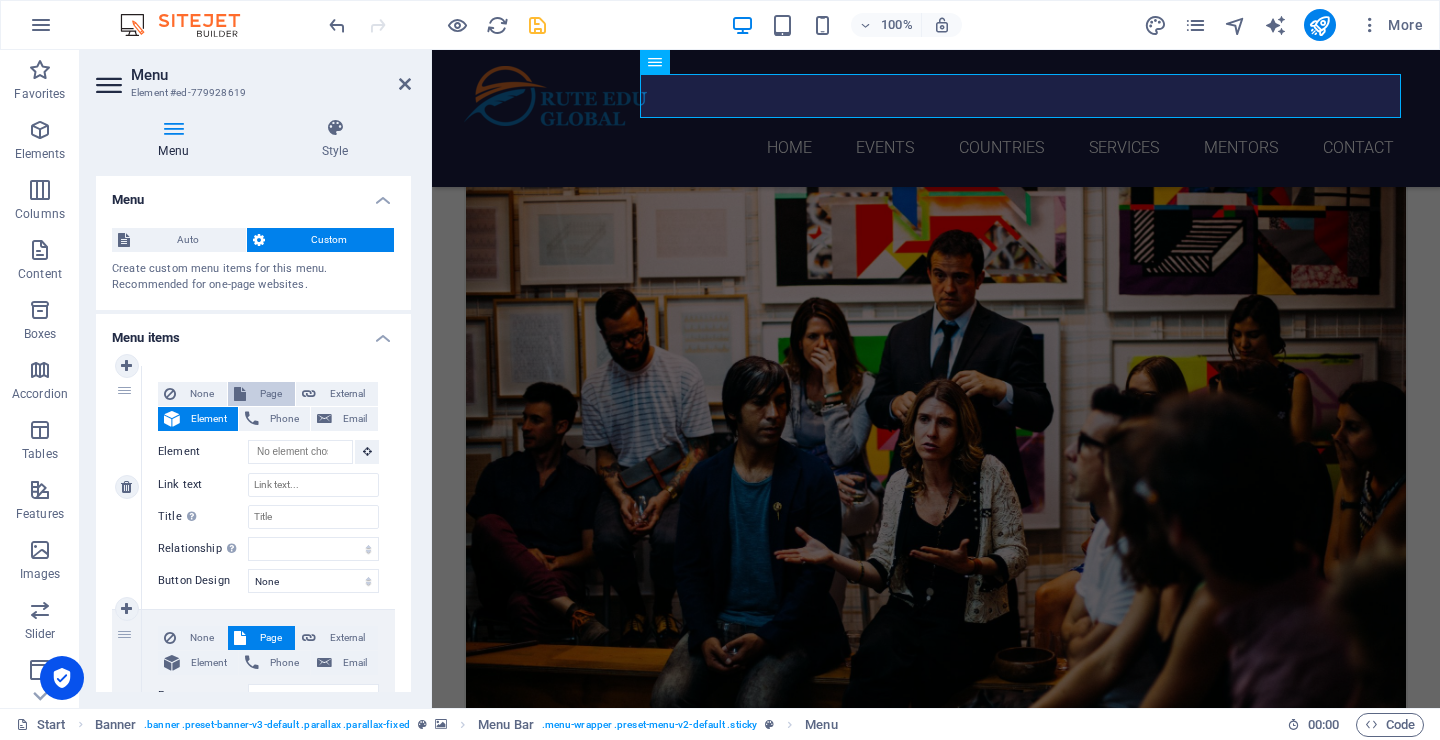 select 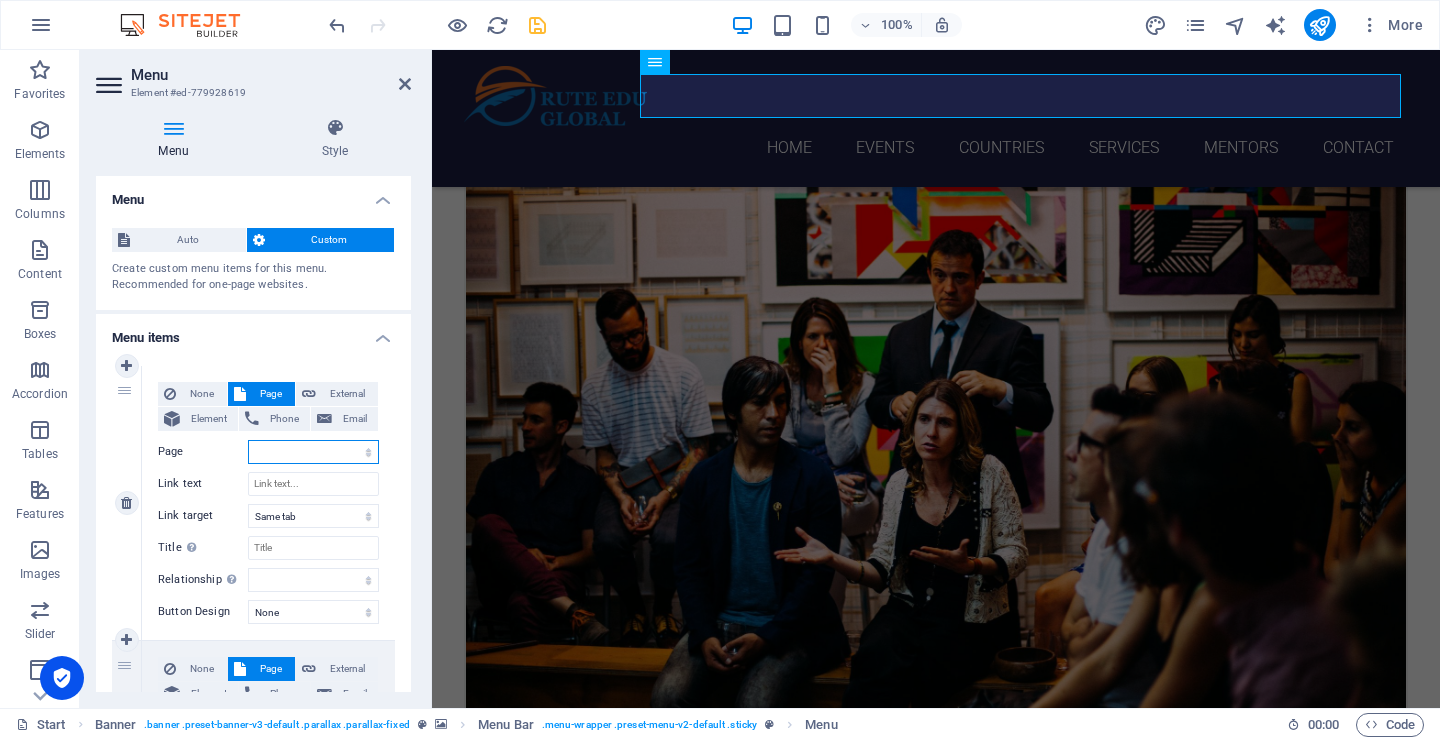 click on "Start Australia United States Canada Subpage Legal notice Netherlands THE U.K. IRELAND France Start" at bounding box center (313, 452) 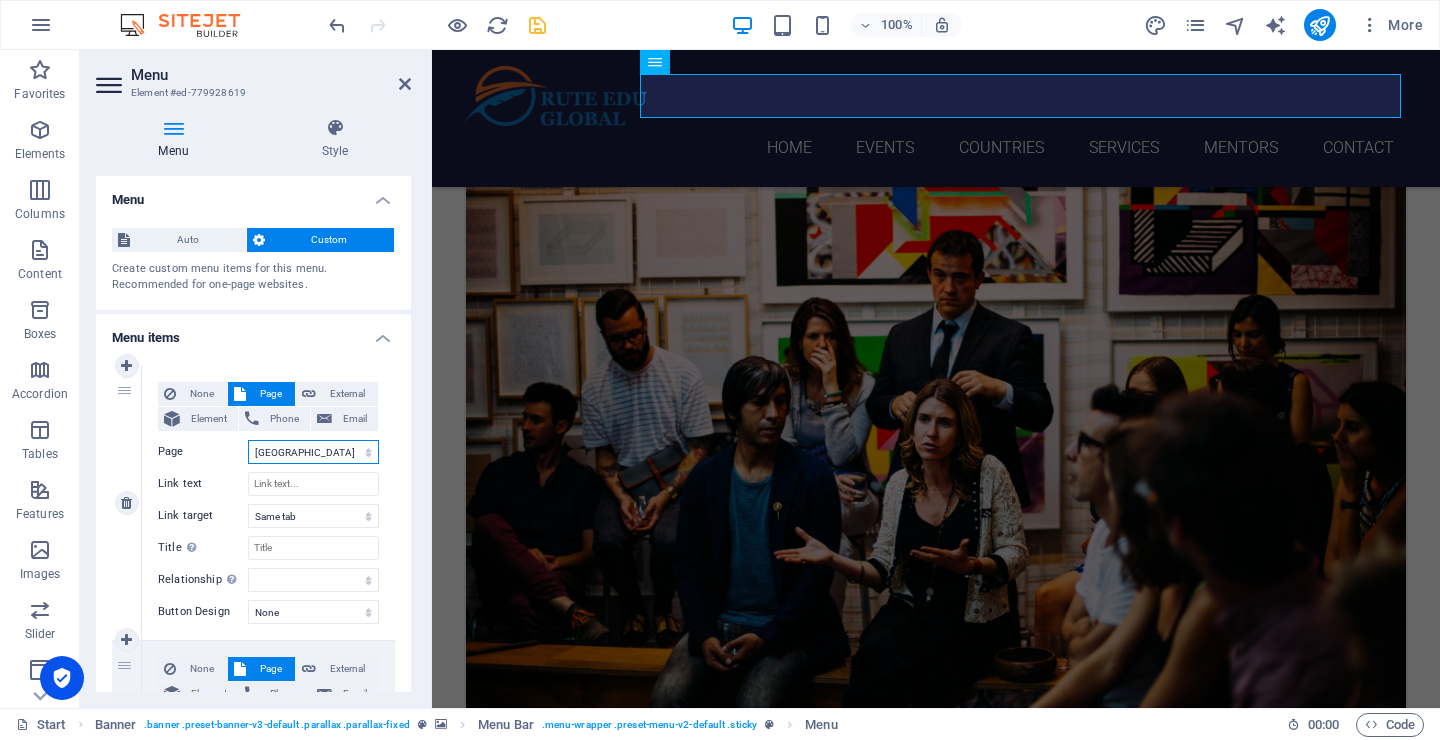 select 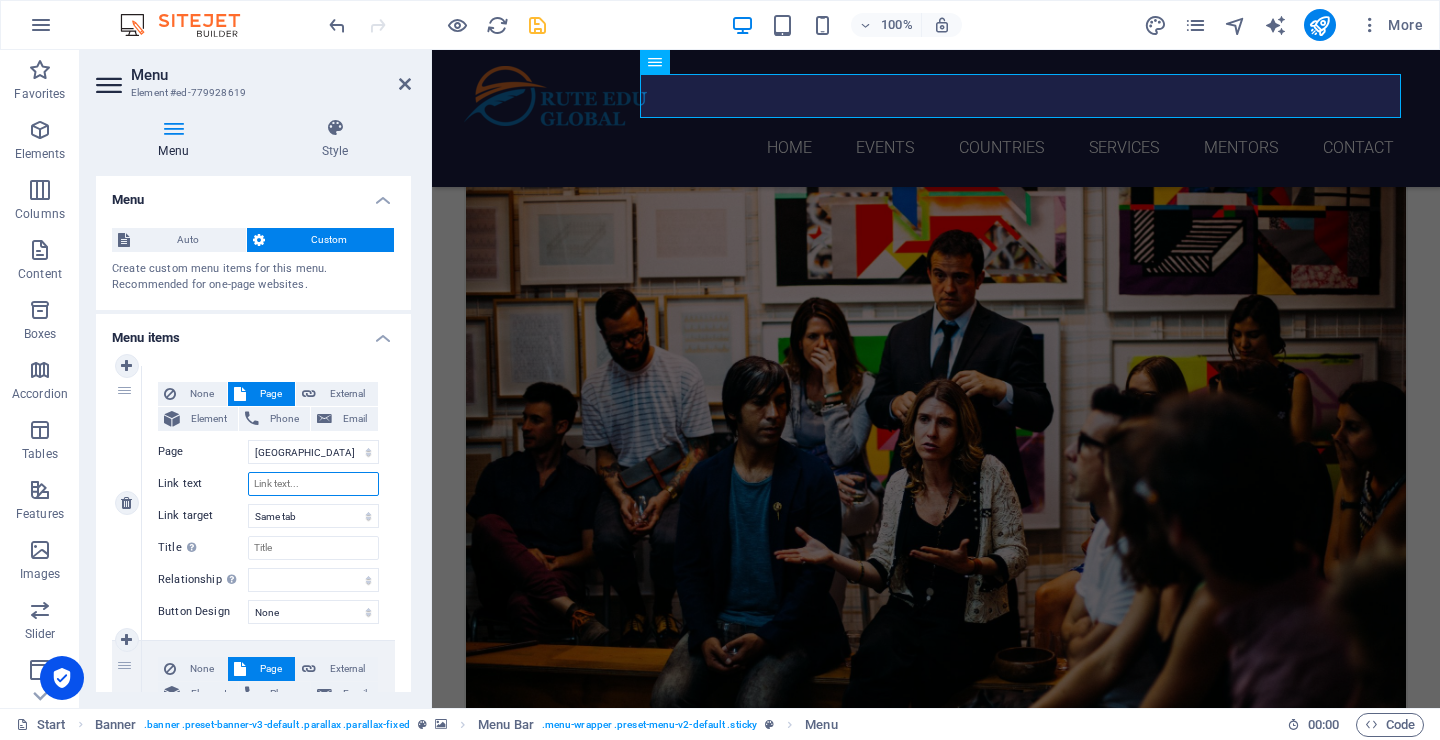 click on "Link text" at bounding box center (313, 484) 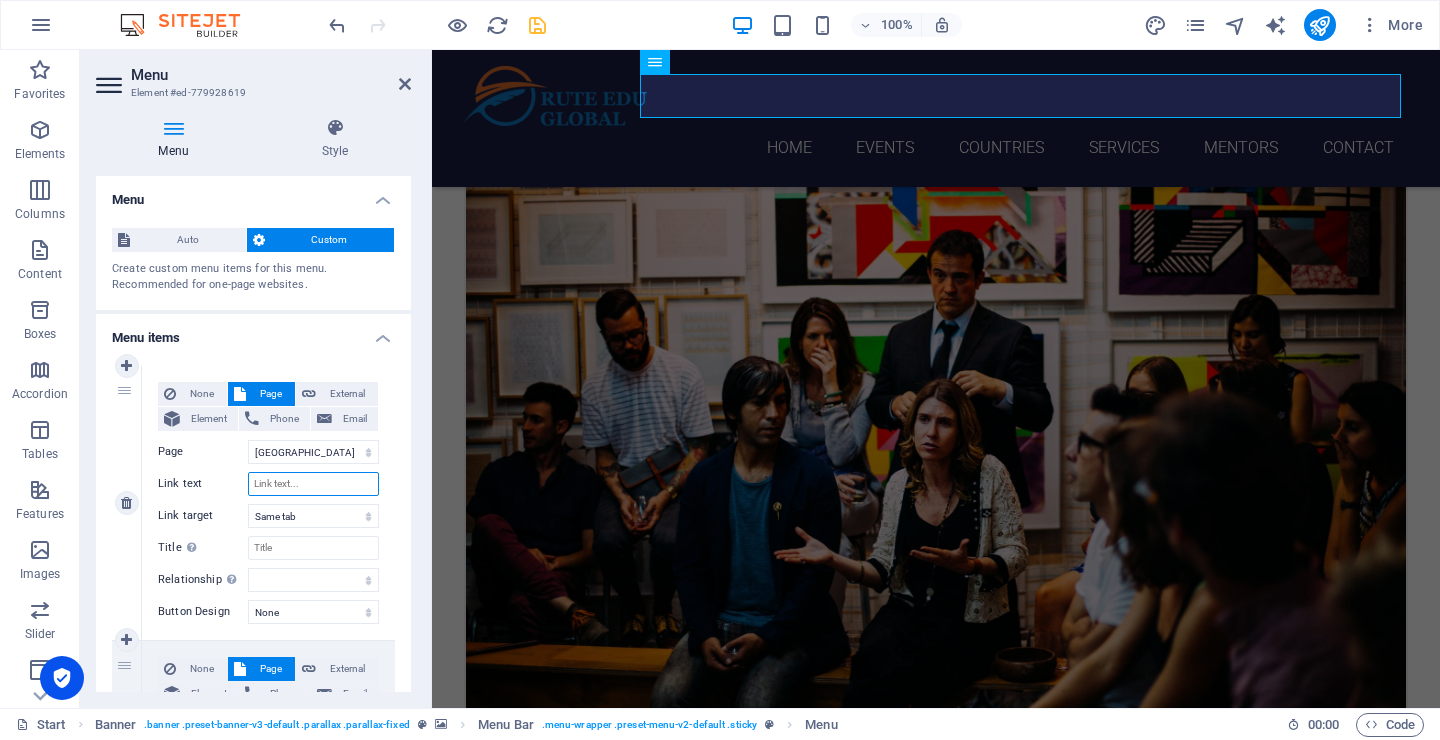 type on "A" 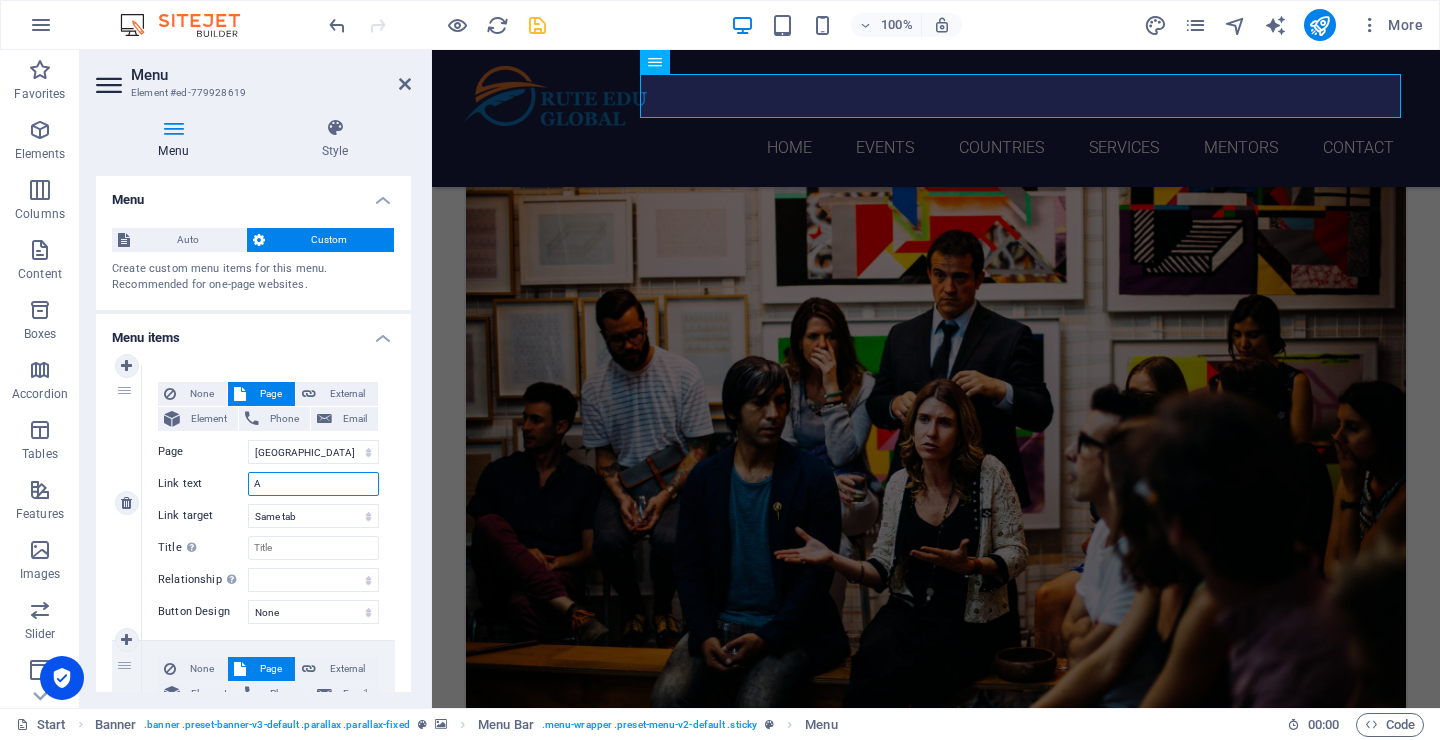 select 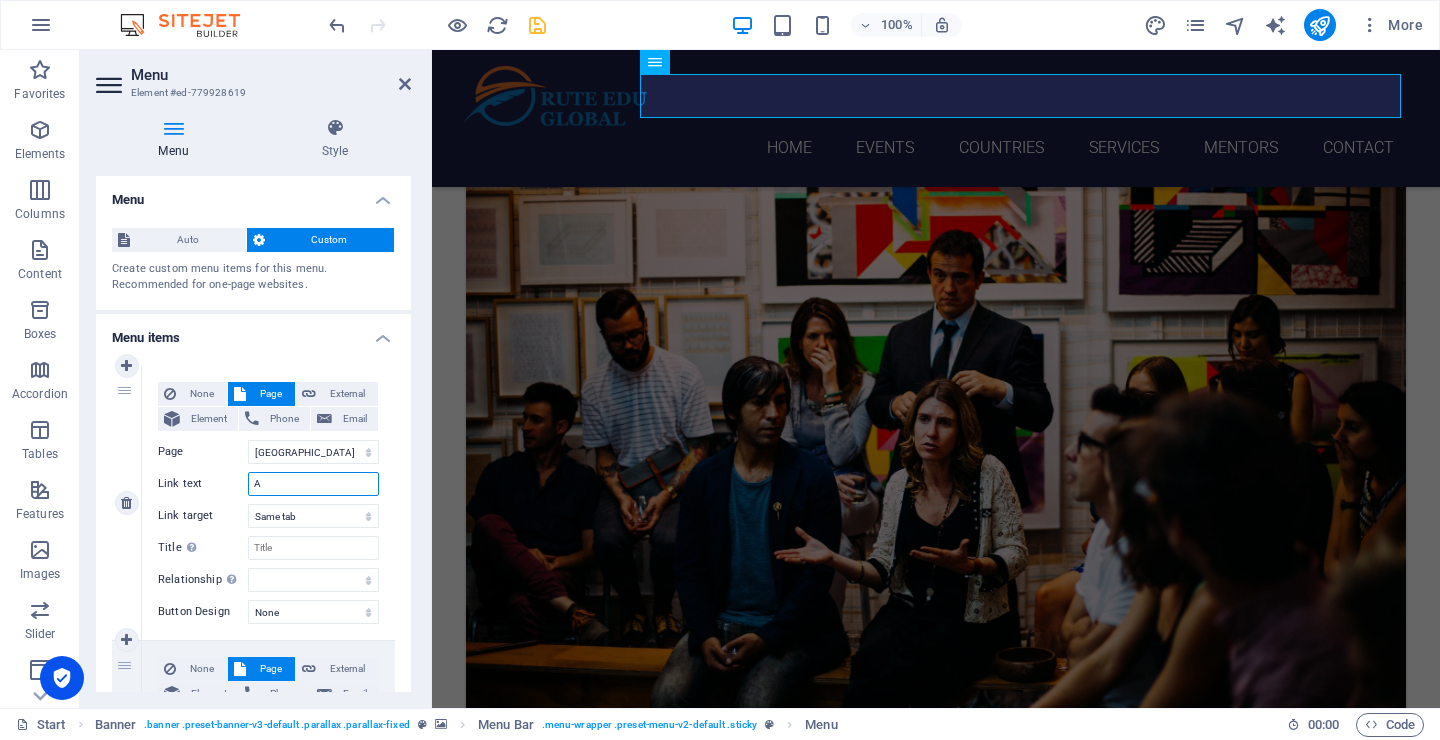 select 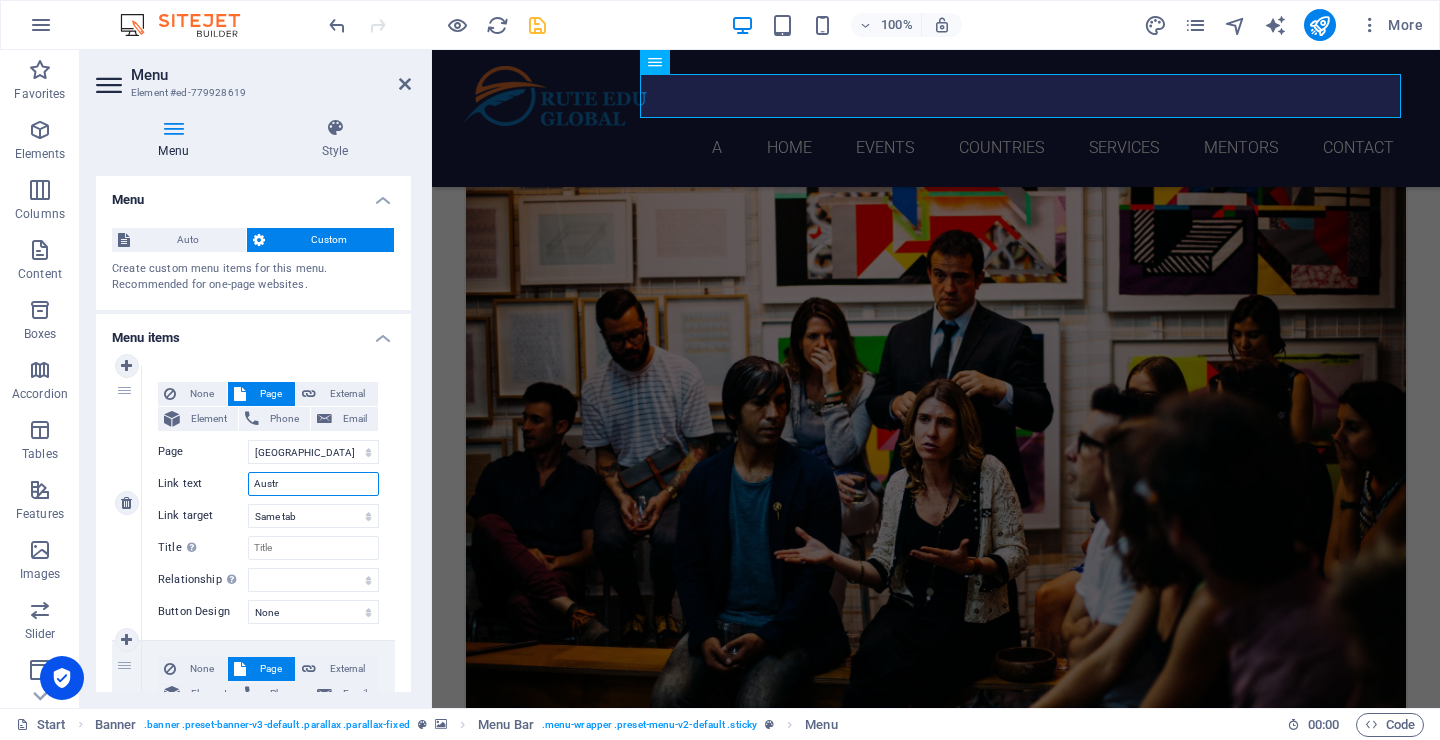 type on "Austra" 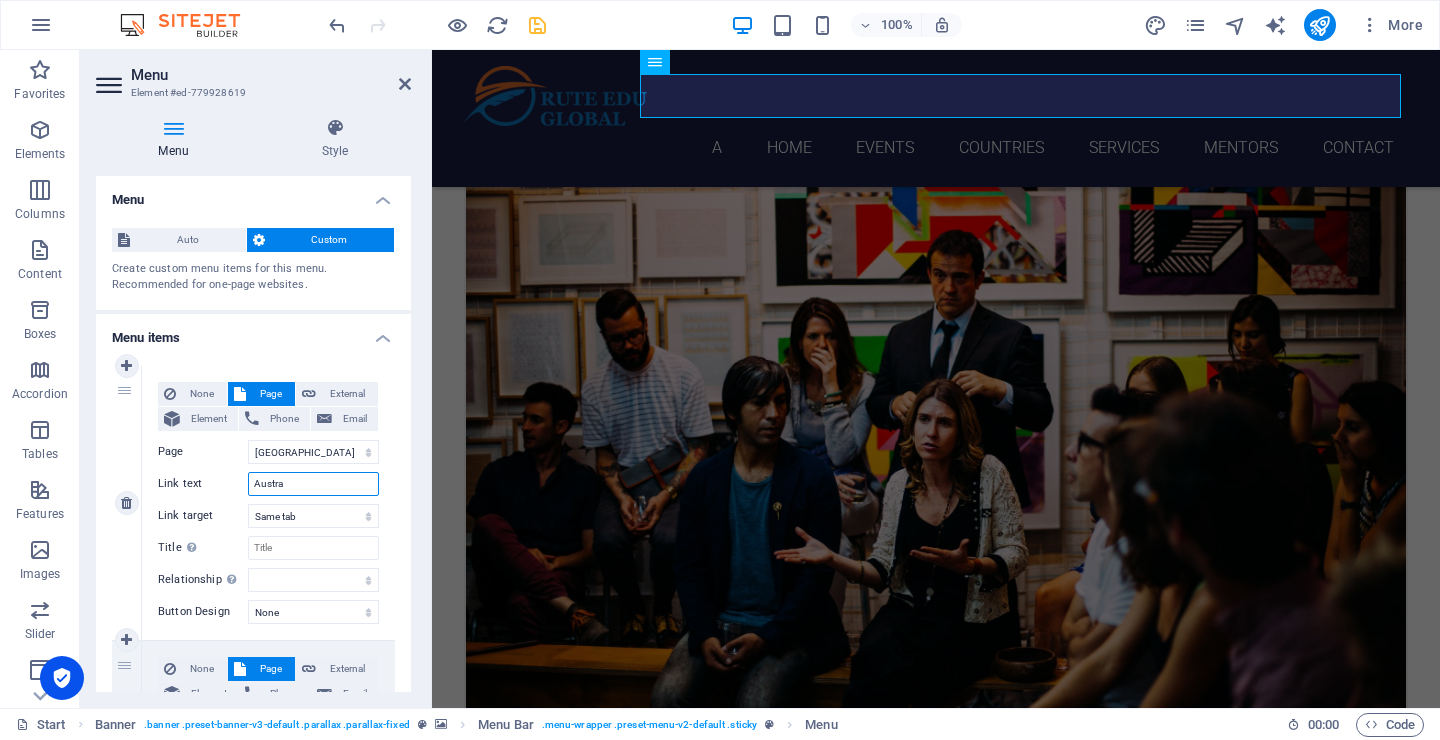 select 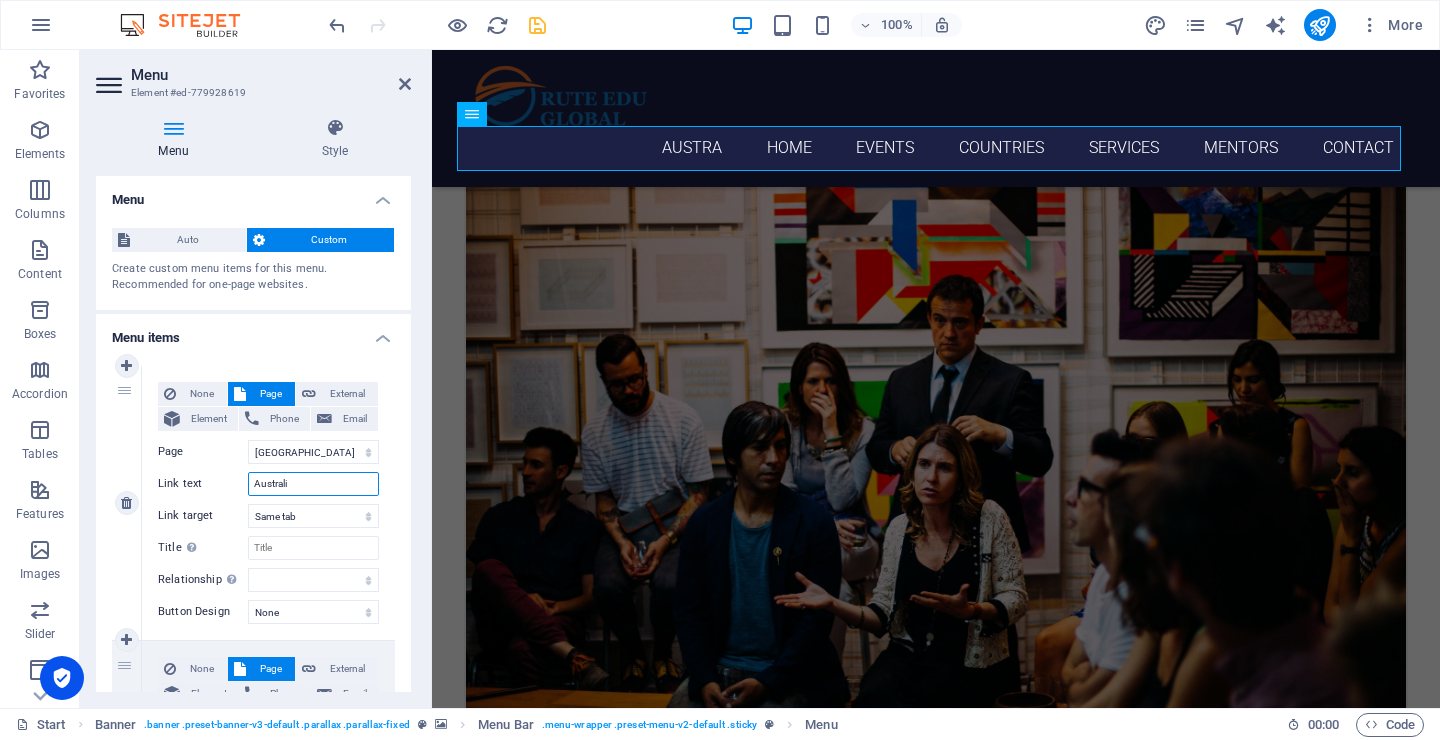 type on "[GEOGRAPHIC_DATA]" 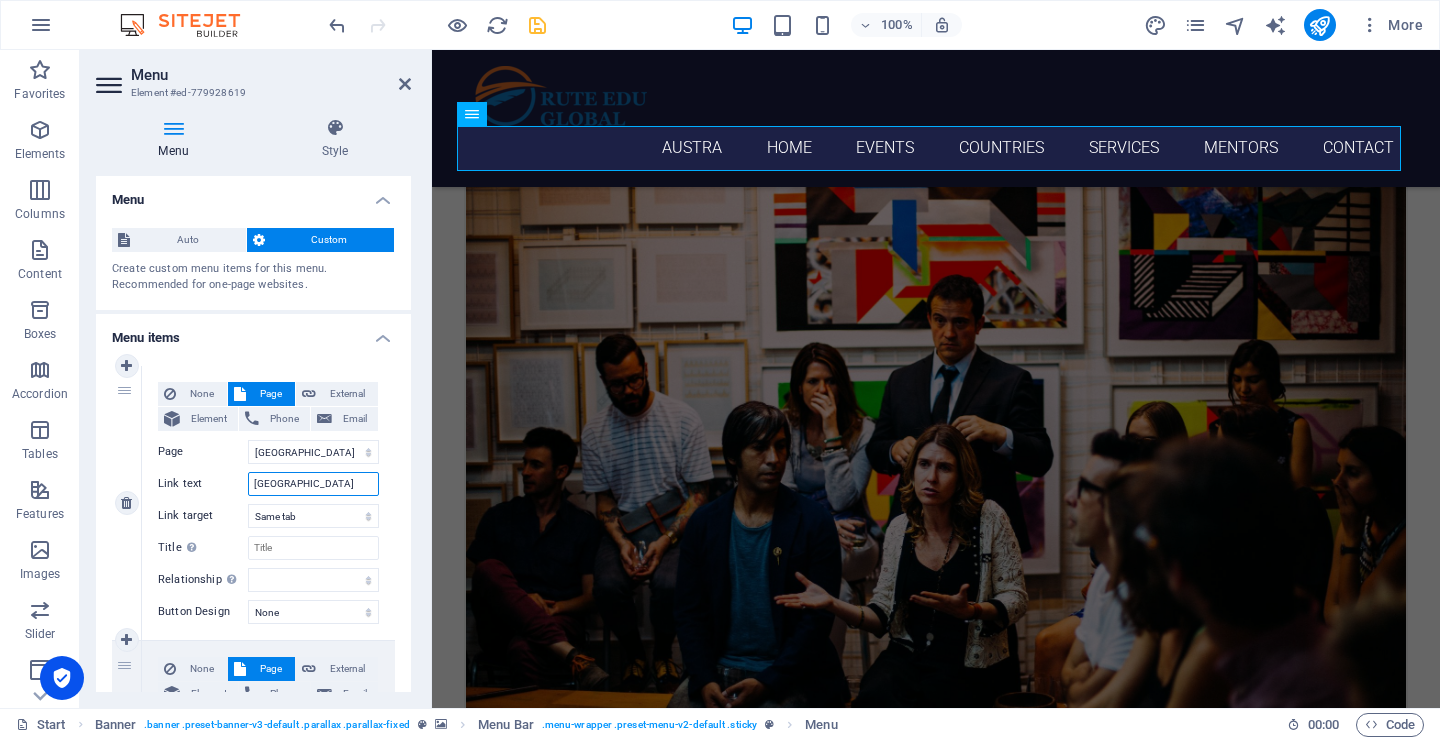 select 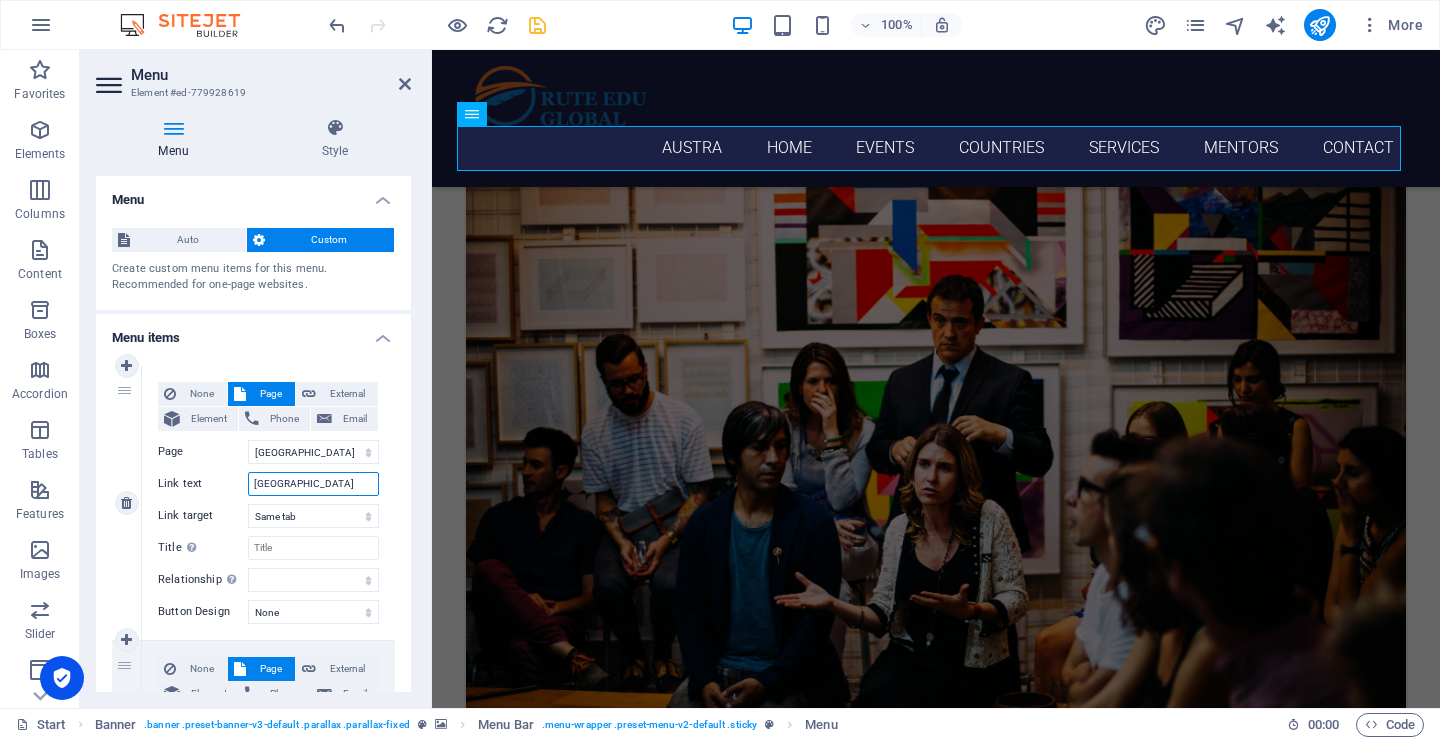 select 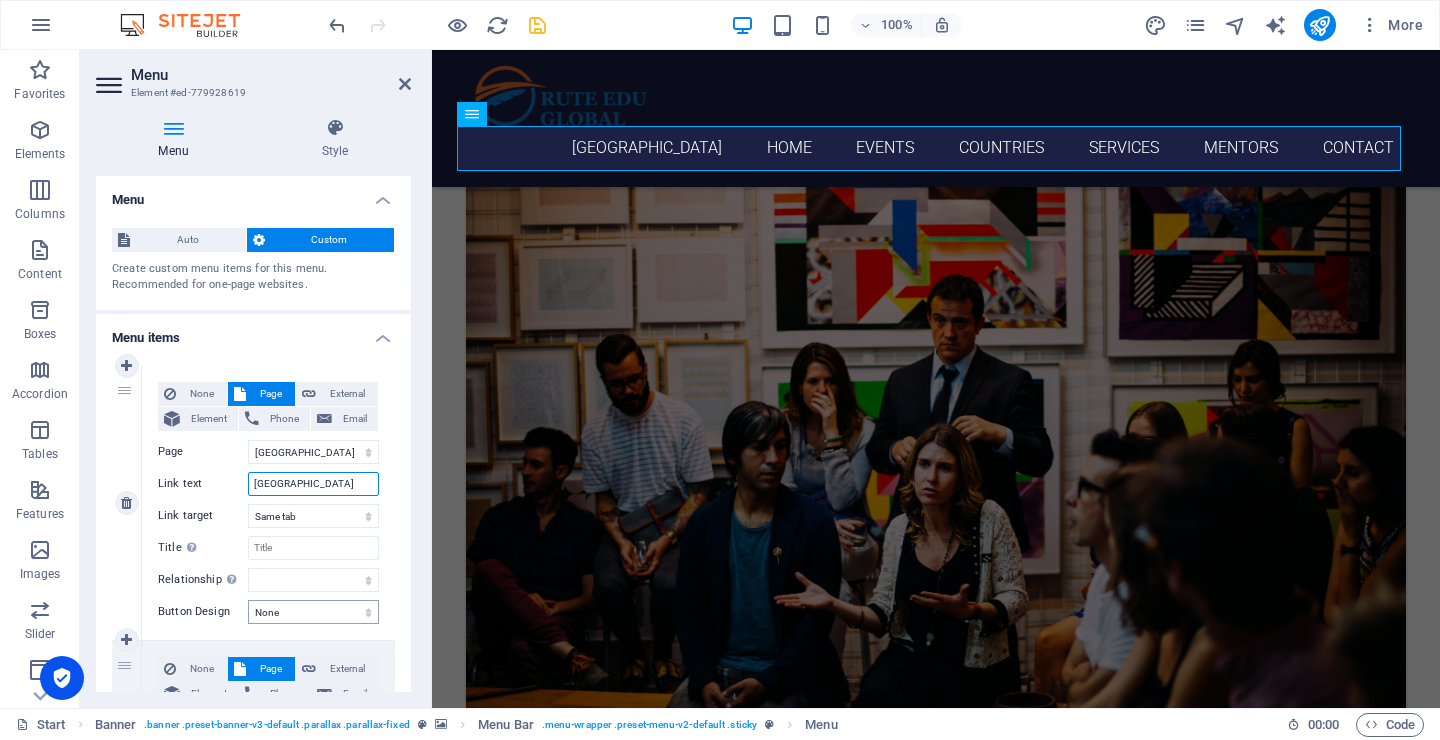 type on "[GEOGRAPHIC_DATA]" 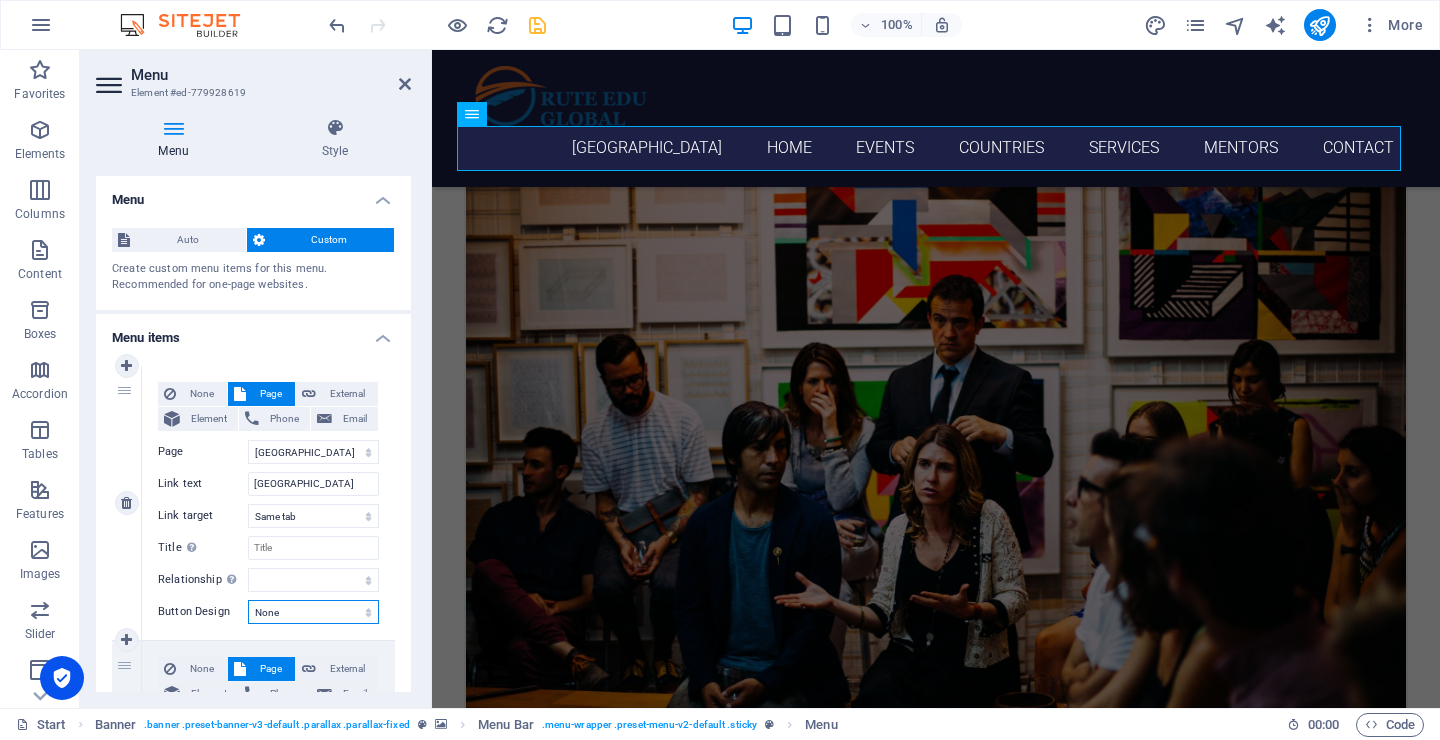 click on "None Default Primary Secondary" at bounding box center [313, 612] 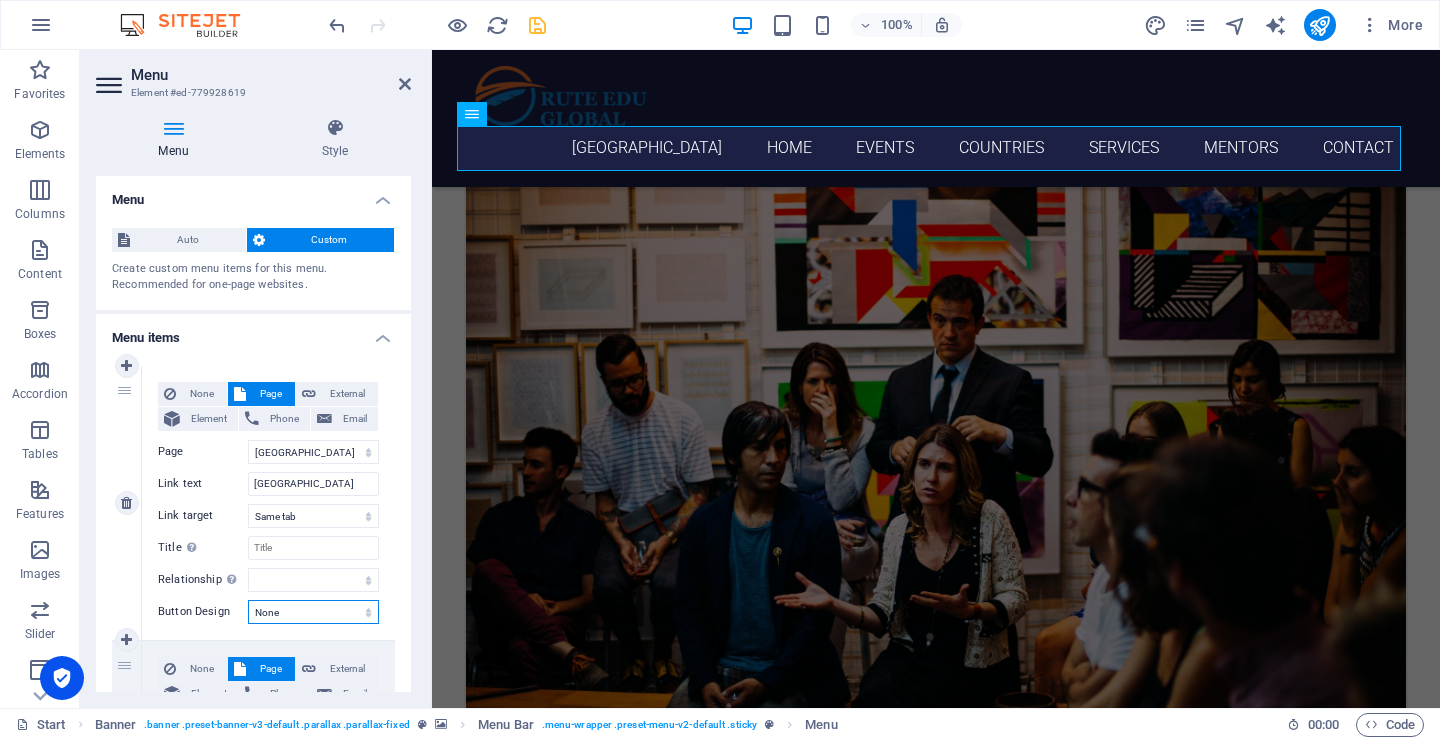 select on "default" 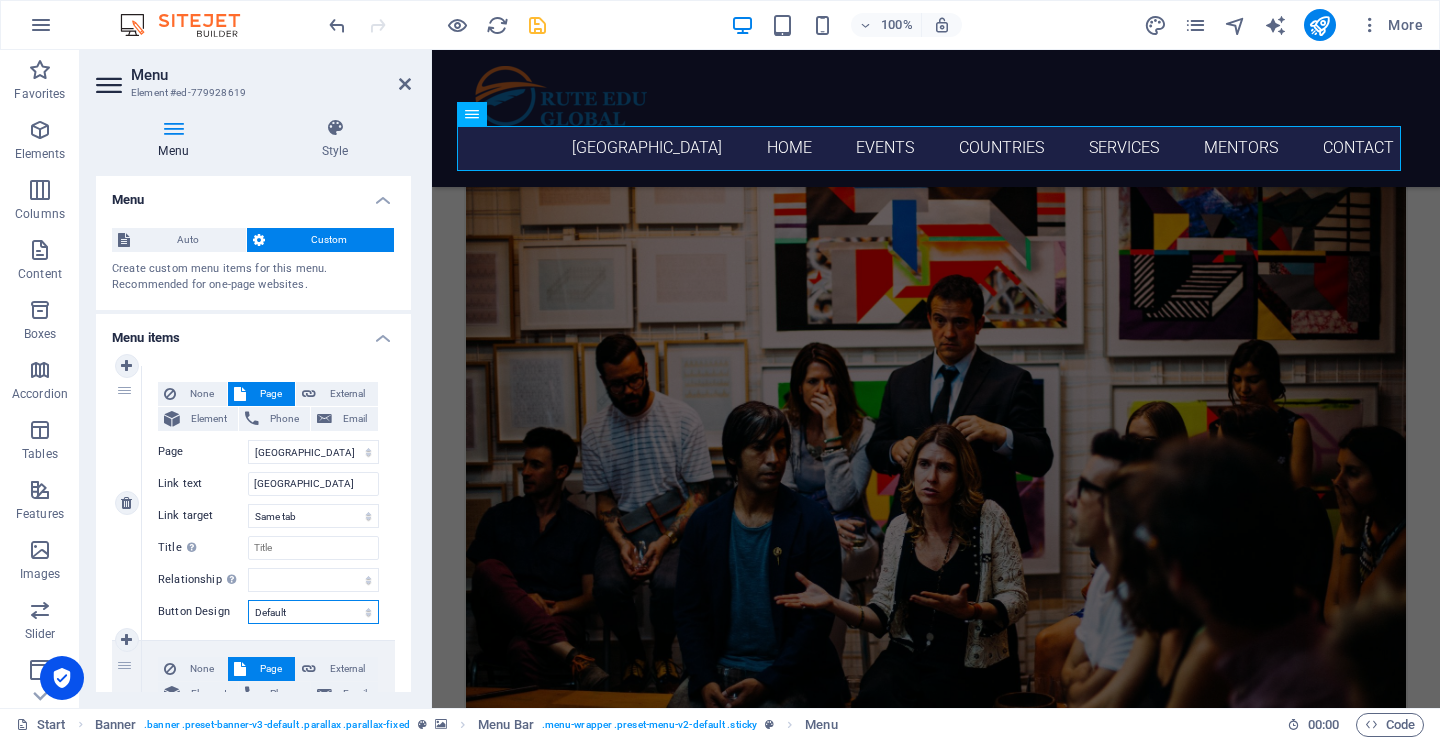 select 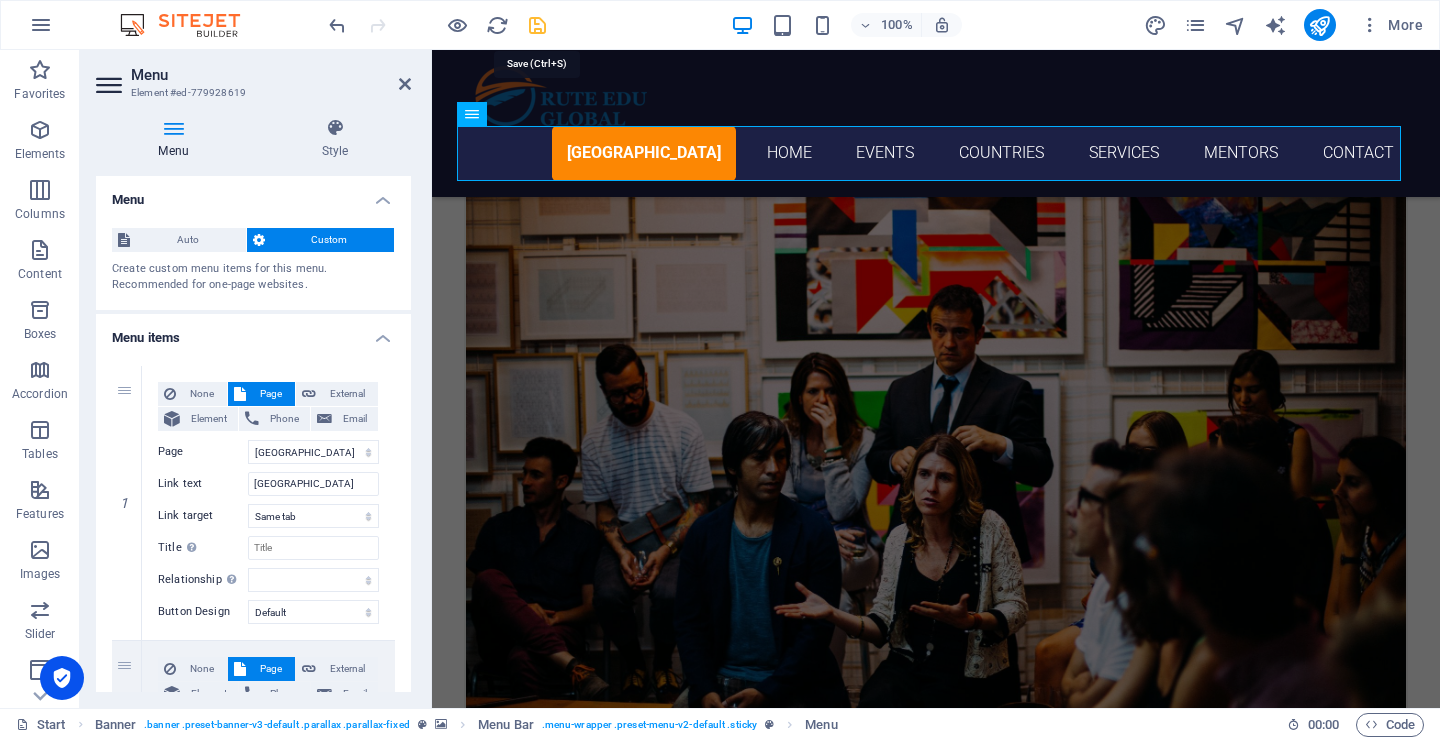 click at bounding box center (537, 25) 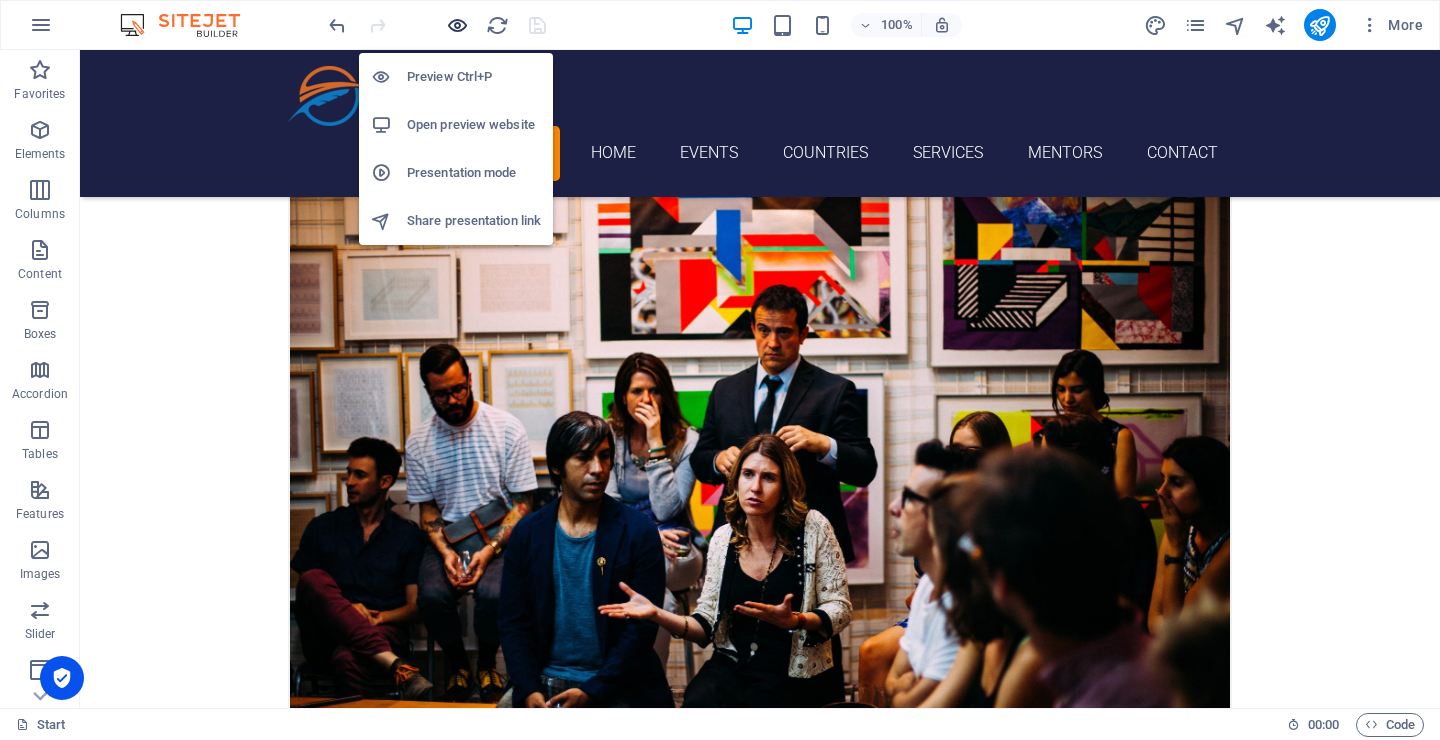 click at bounding box center (457, 25) 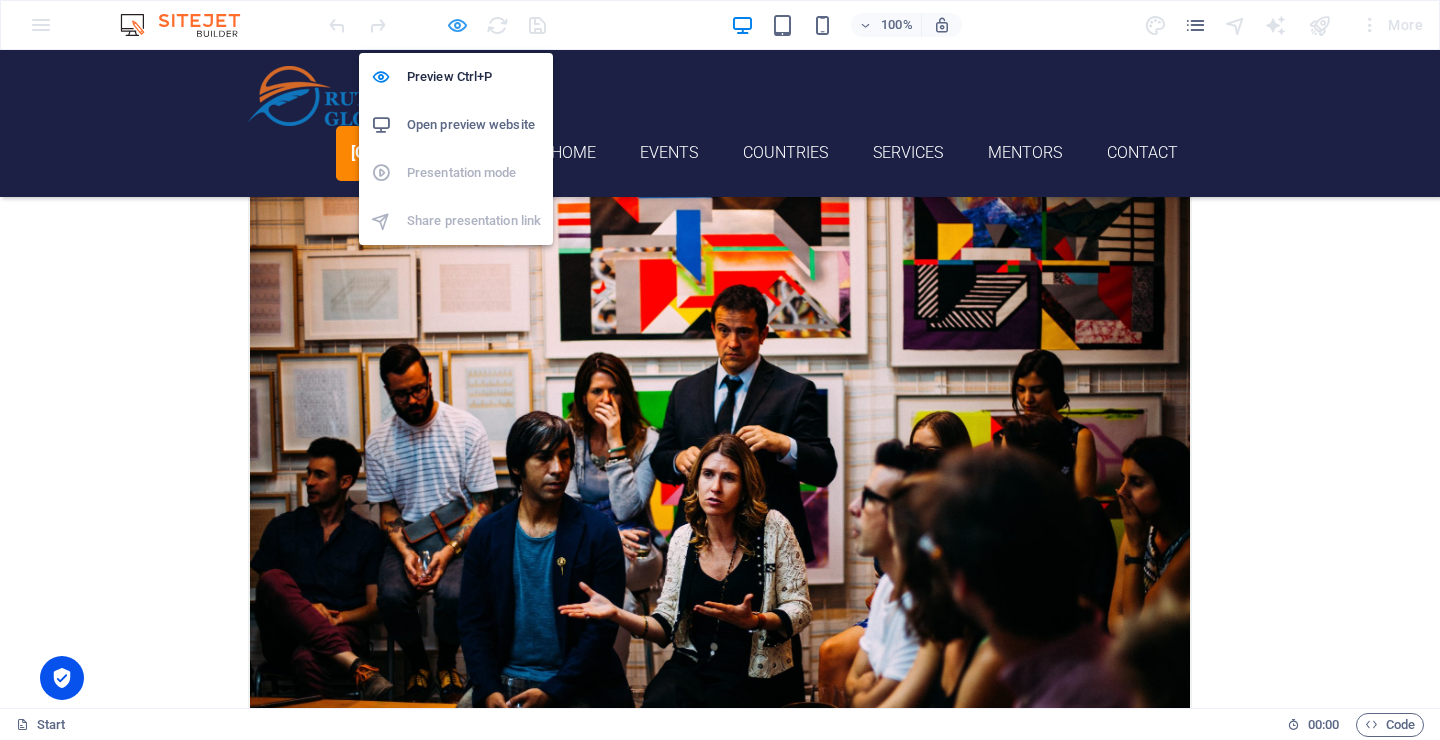 click at bounding box center [457, 25] 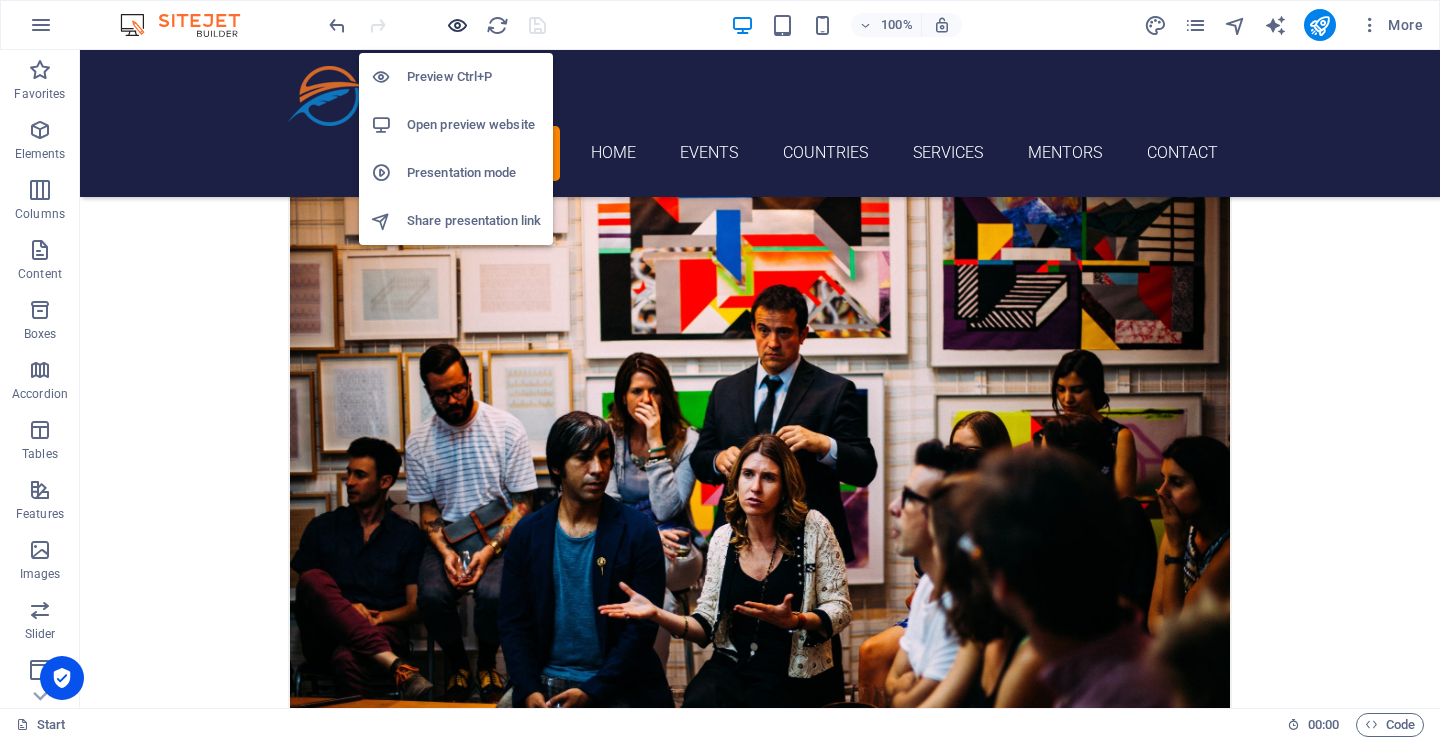 click at bounding box center [457, 25] 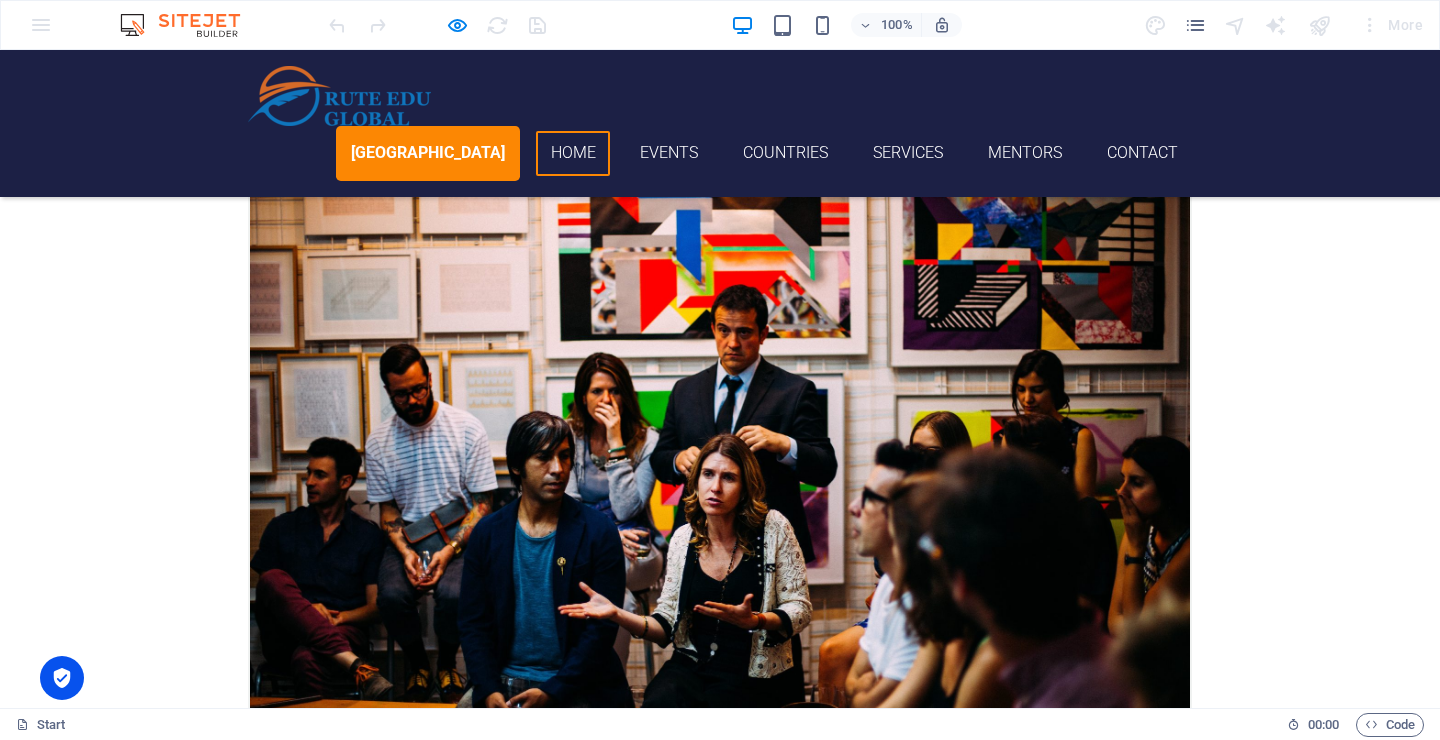 click on "Home" at bounding box center (573, 153) 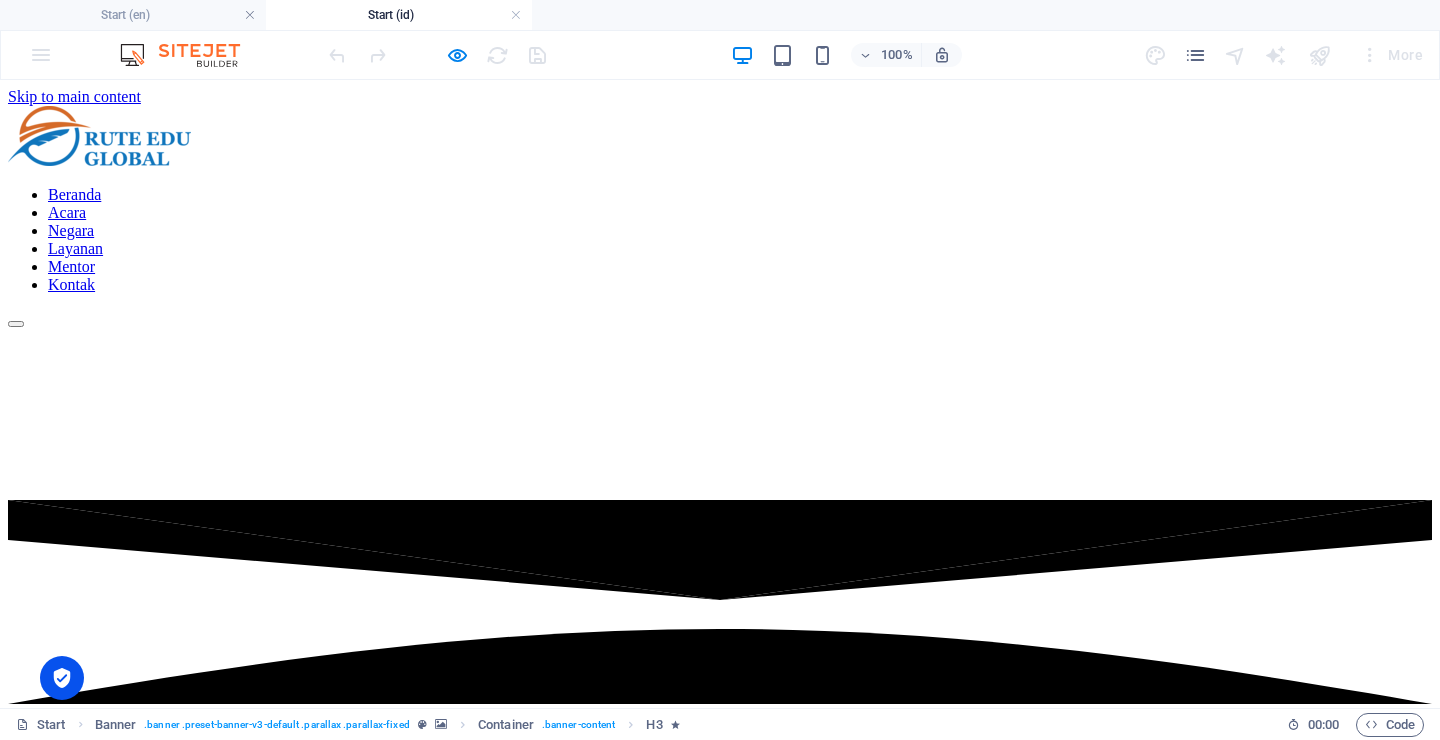 scroll, scrollTop: 0, scrollLeft: 0, axis: both 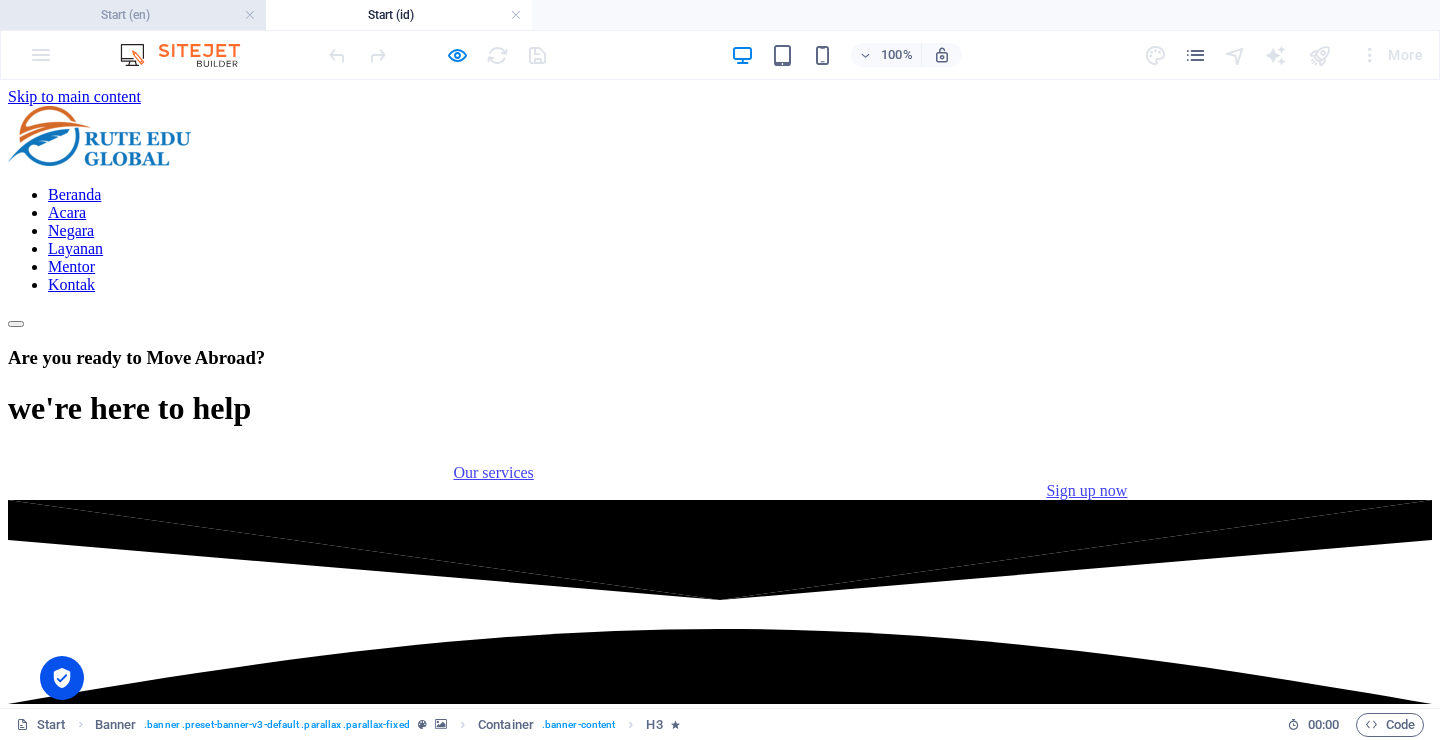 click on "Start (en)" at bounding box center (133, 15) 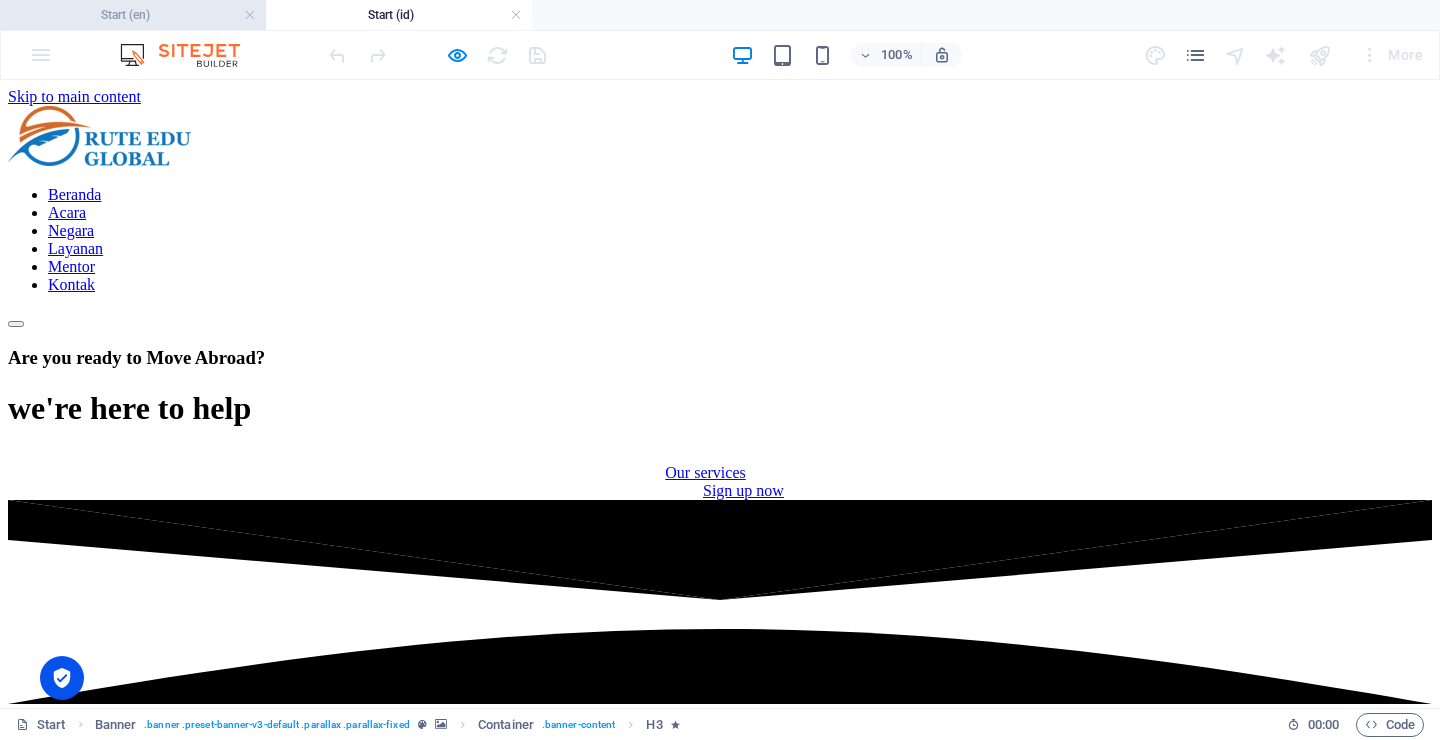 scroll, scrollTop: 2482, scrollLeft: 0, axis: vertical 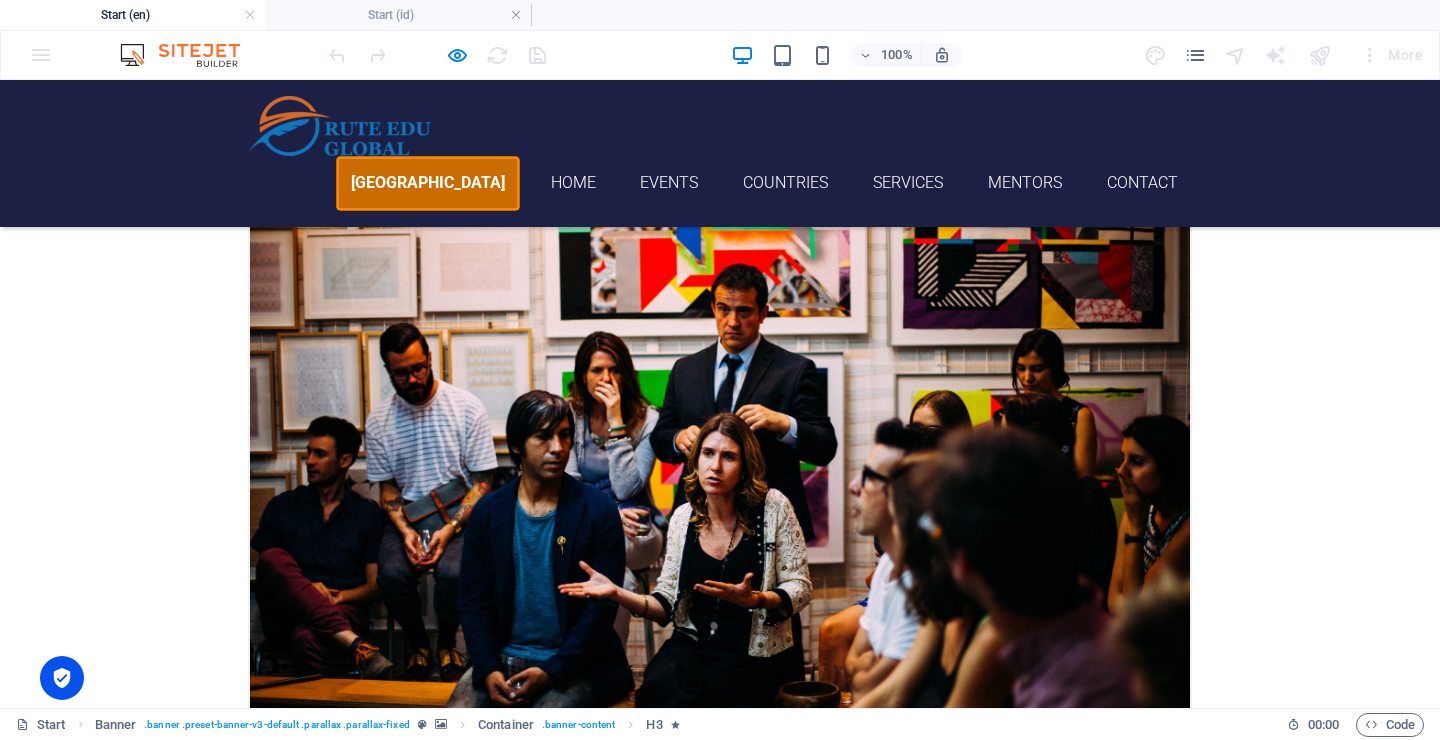 click on "[GEOGRAPHIC_DATA]" at bounding box center [428, 183] 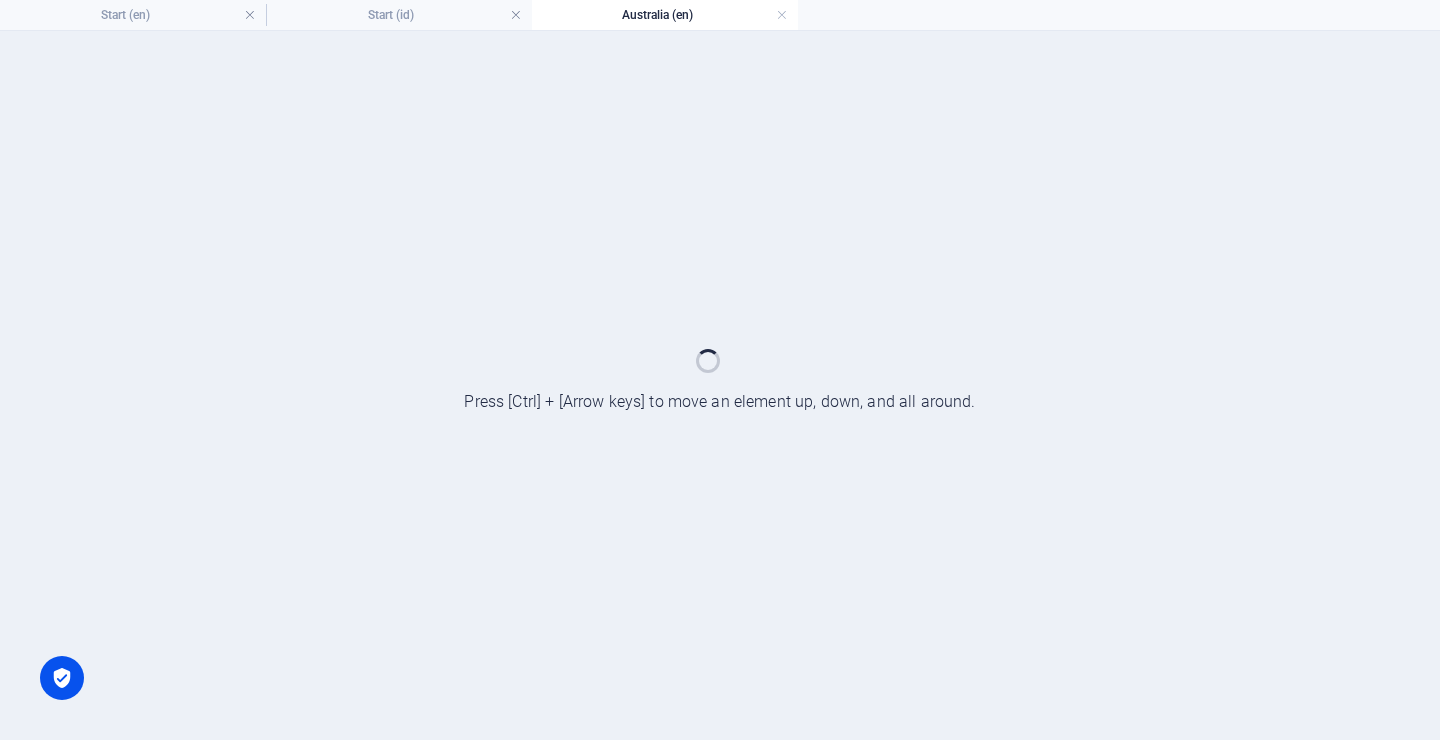 scroll, scrollTop: 0, scrollLeft: 0, axis: both 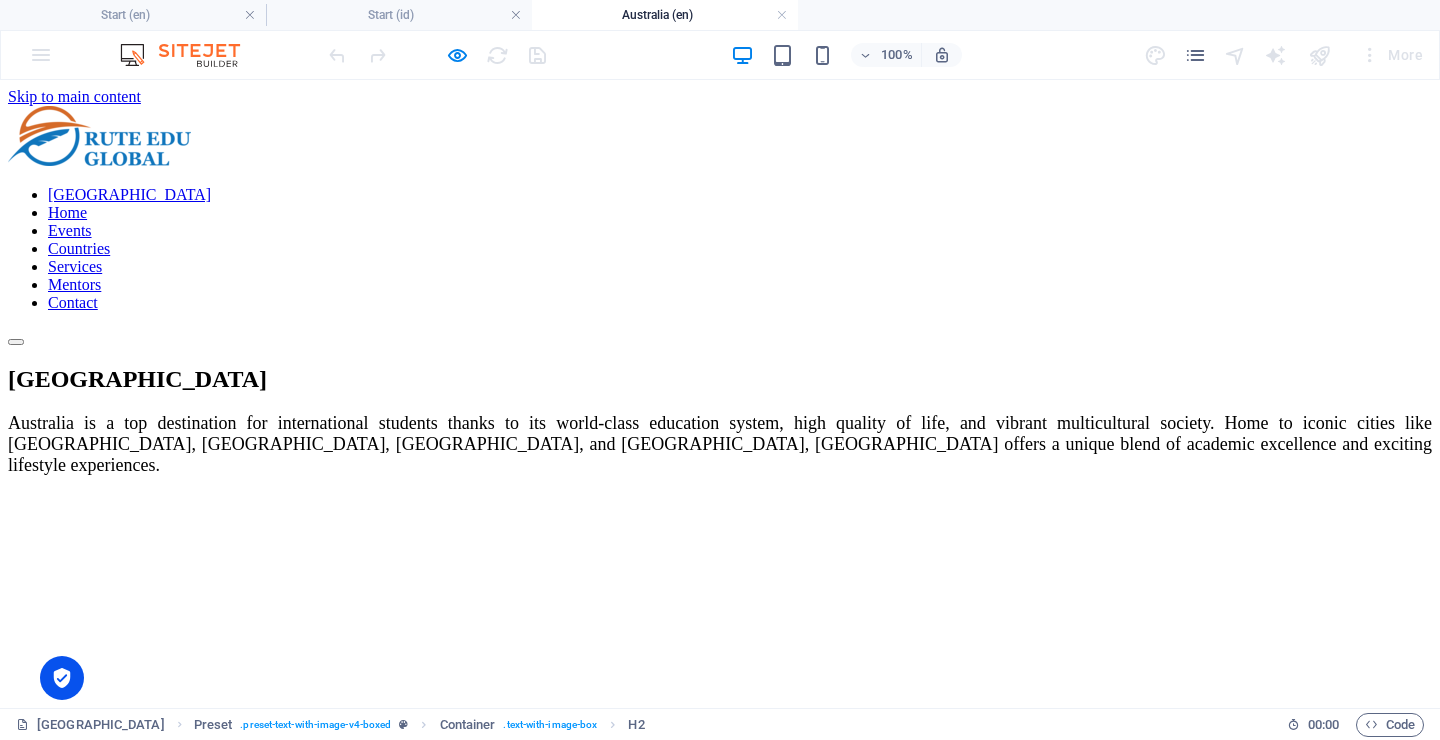 drag, startPoint x: 535, startPoint y: 173, endPoint x: 925, endPoint y: 191, distance: 390.41516 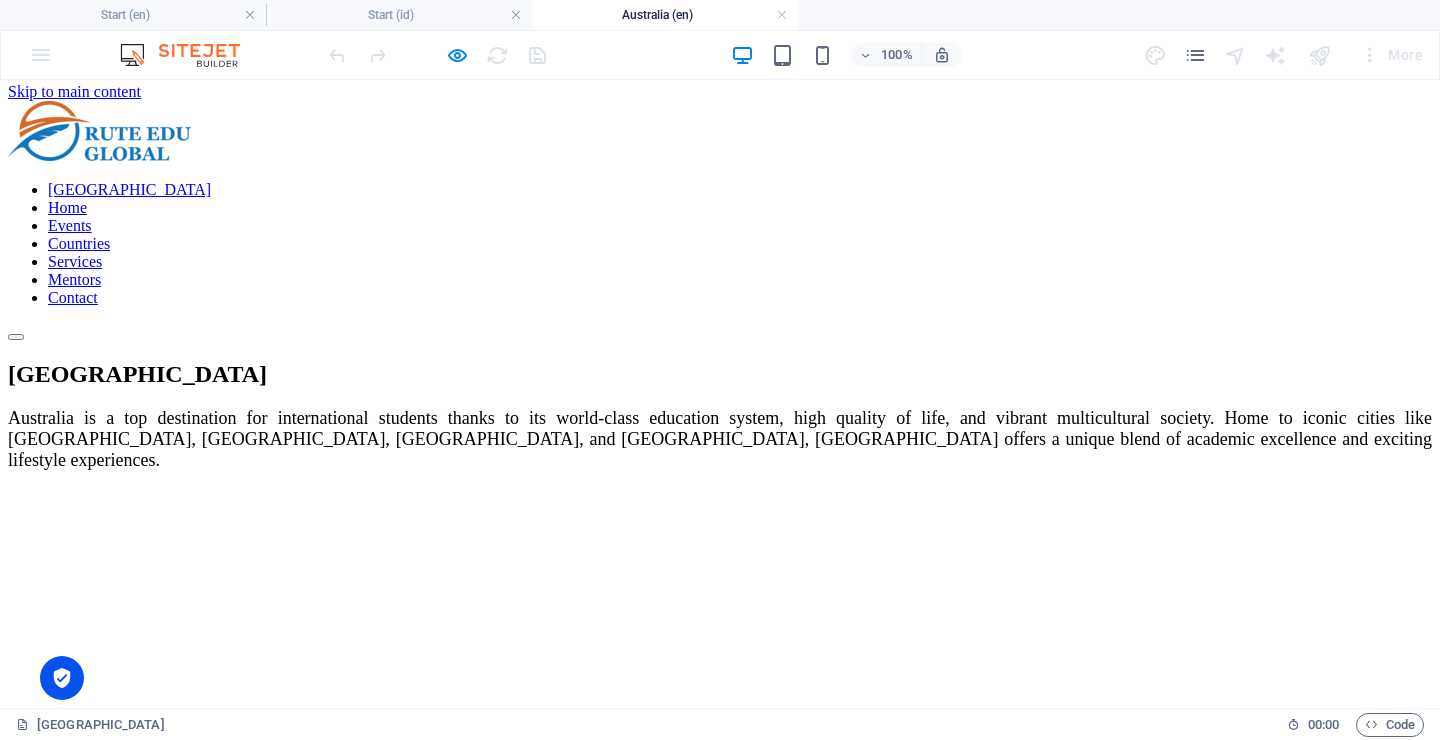 scroll, scrollTop: 4, scrollLeft: 0, axis: vertical 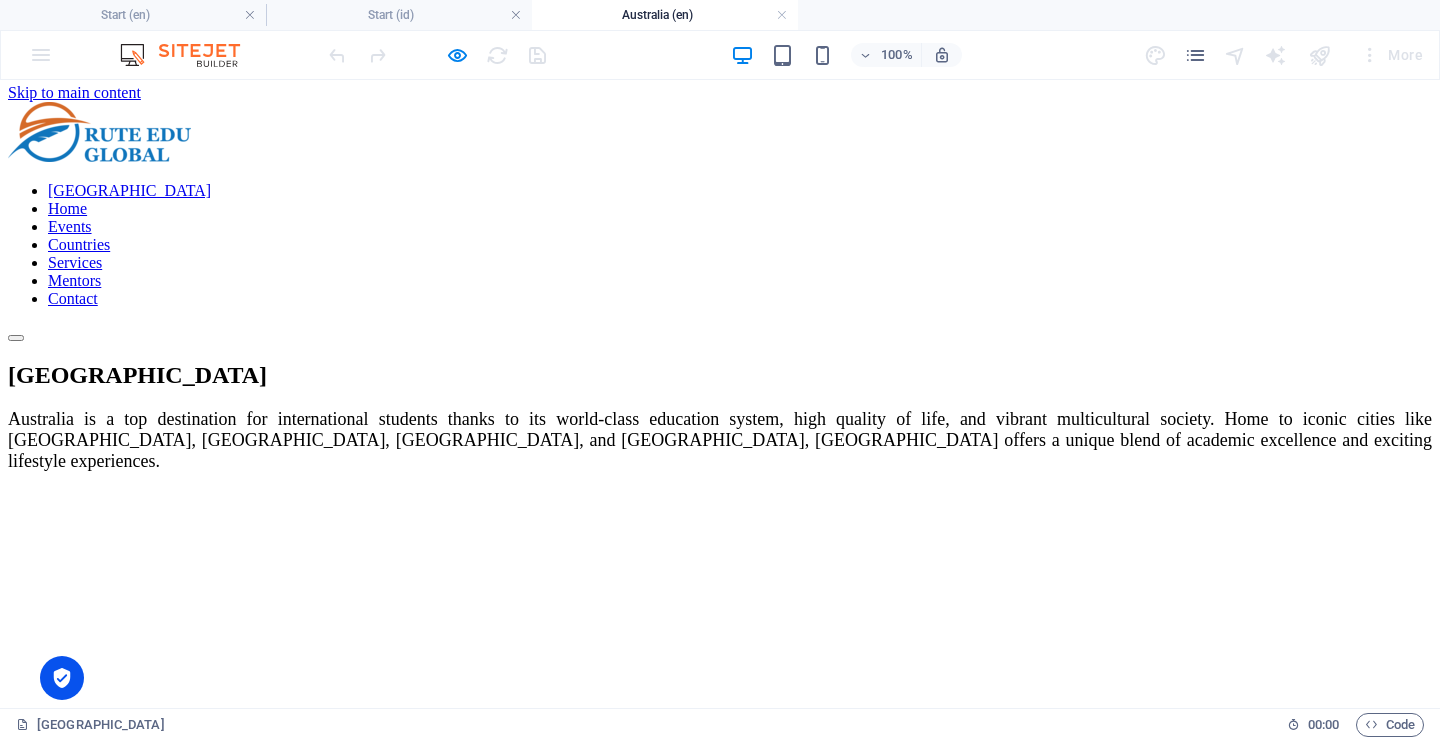 drag, startPoint x: 525, startPoint y: 172, endPoint x: 1342, endPoint y: 218, distance: 818.29395 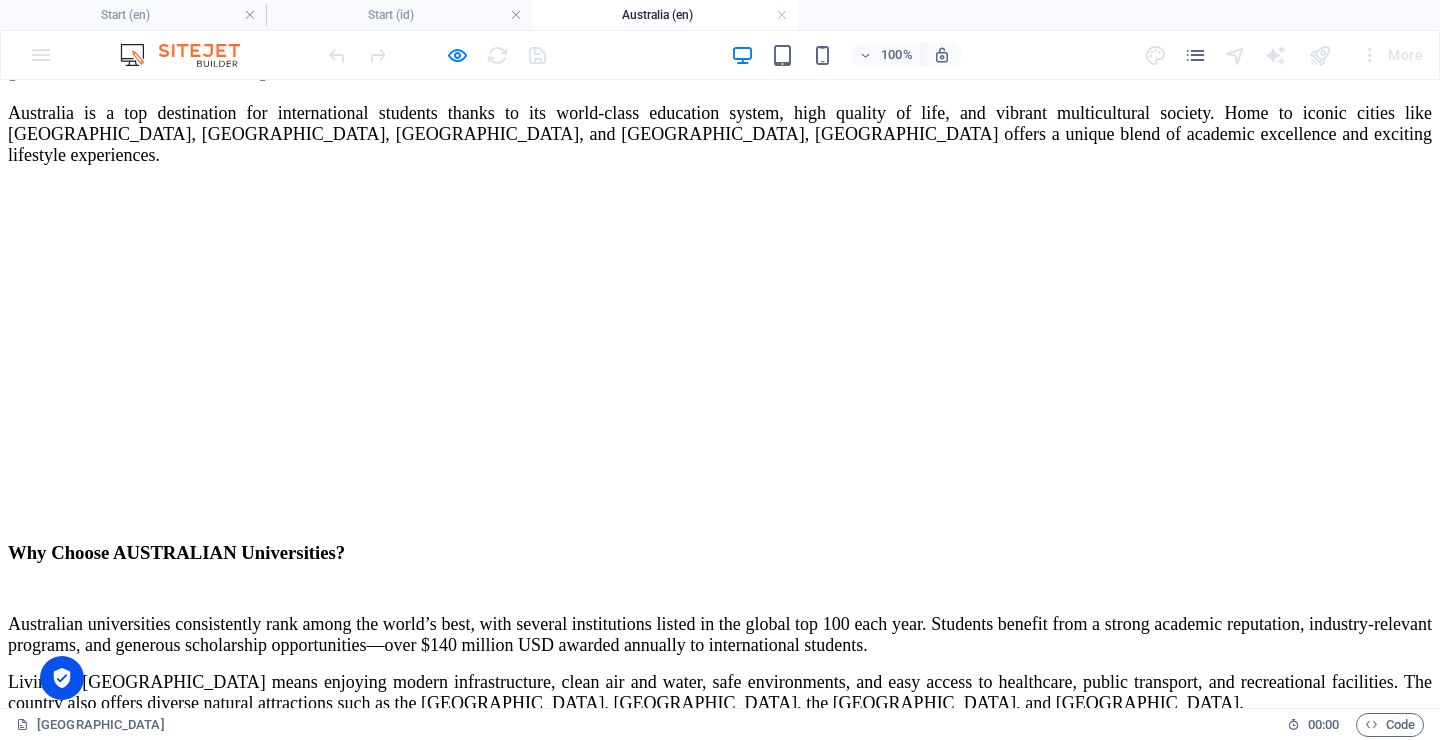 scroll, scrollTop: 461, scrollLeft: 0, axis: vertical 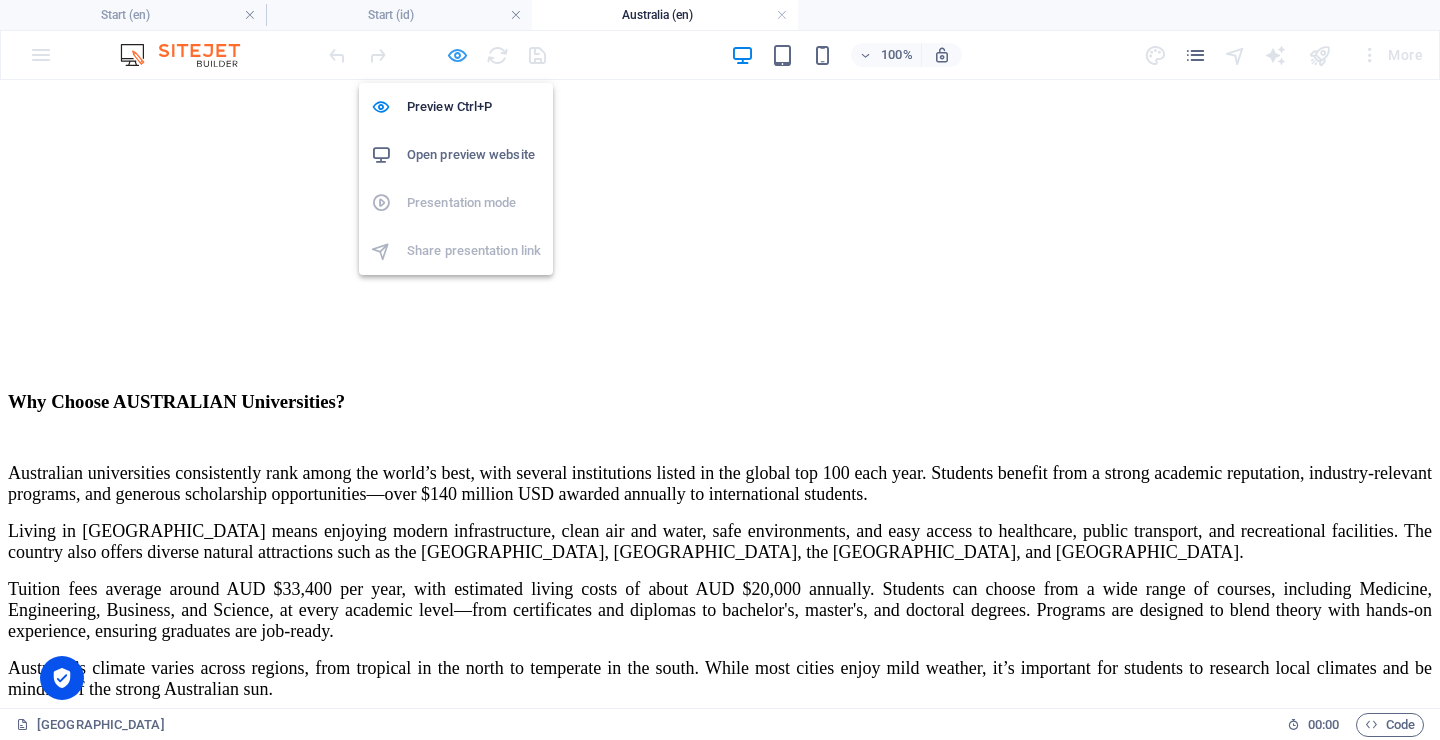 click at bounding box center (457, 55) 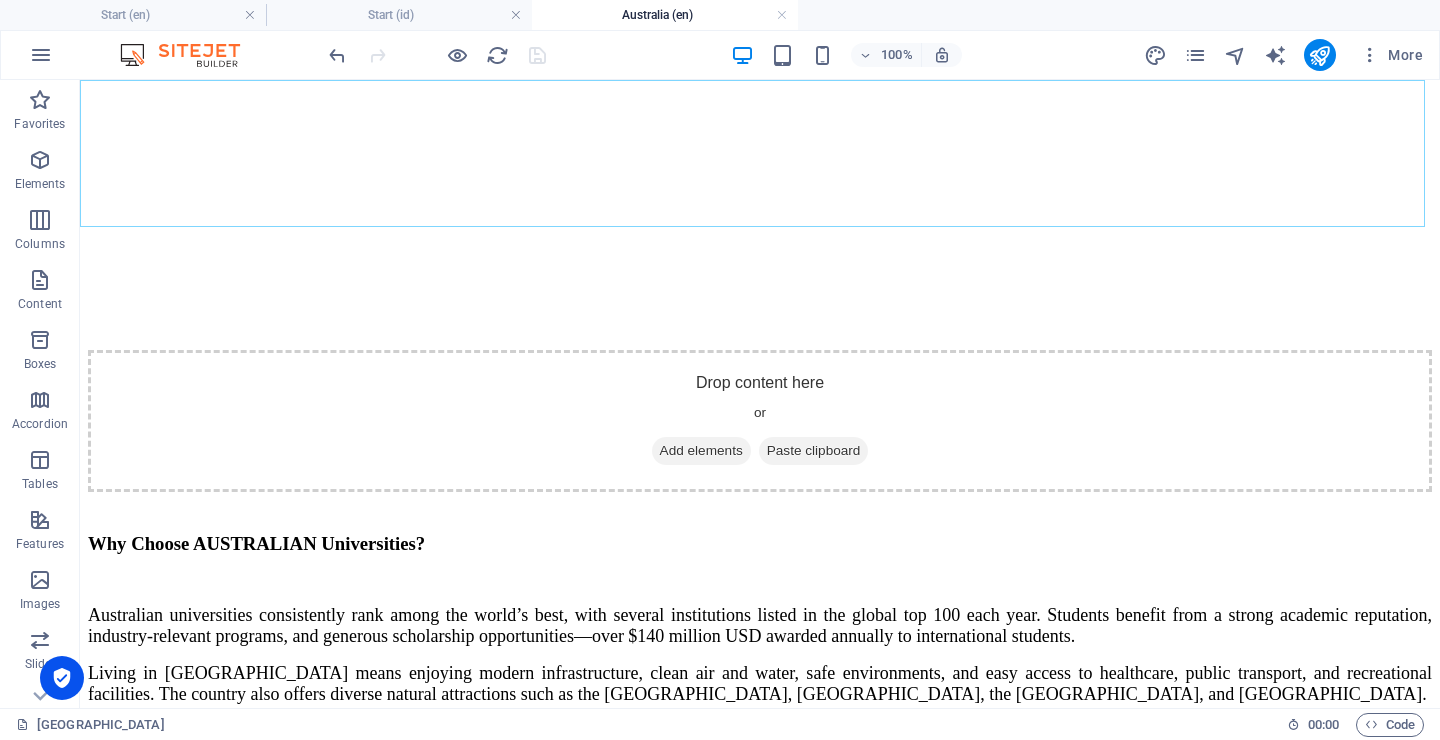 click on "Australia Home Events Countries Services Mentors Contact" at bounding box center [760, -212] 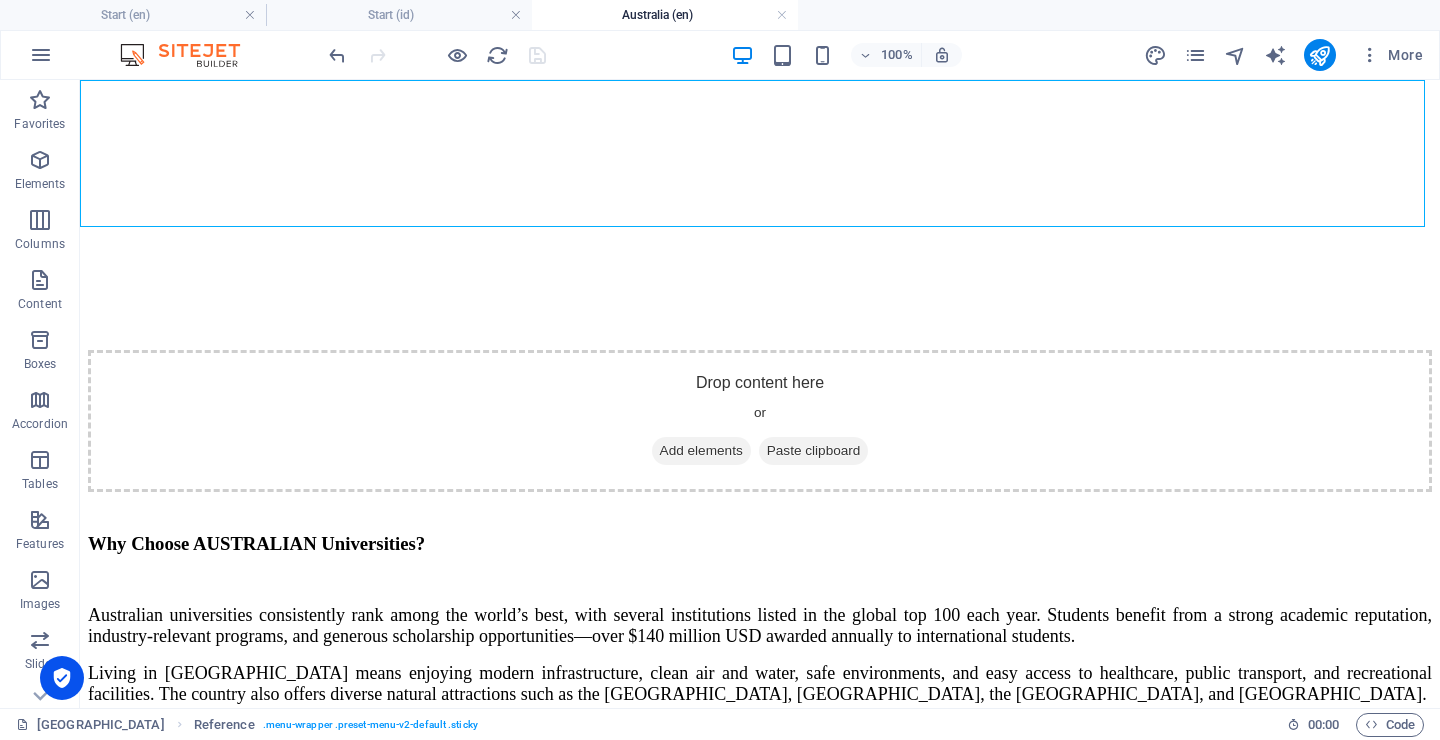 click on "Australia Home Events Countries Services Mentors Contact" at bounding box center [760, -212] 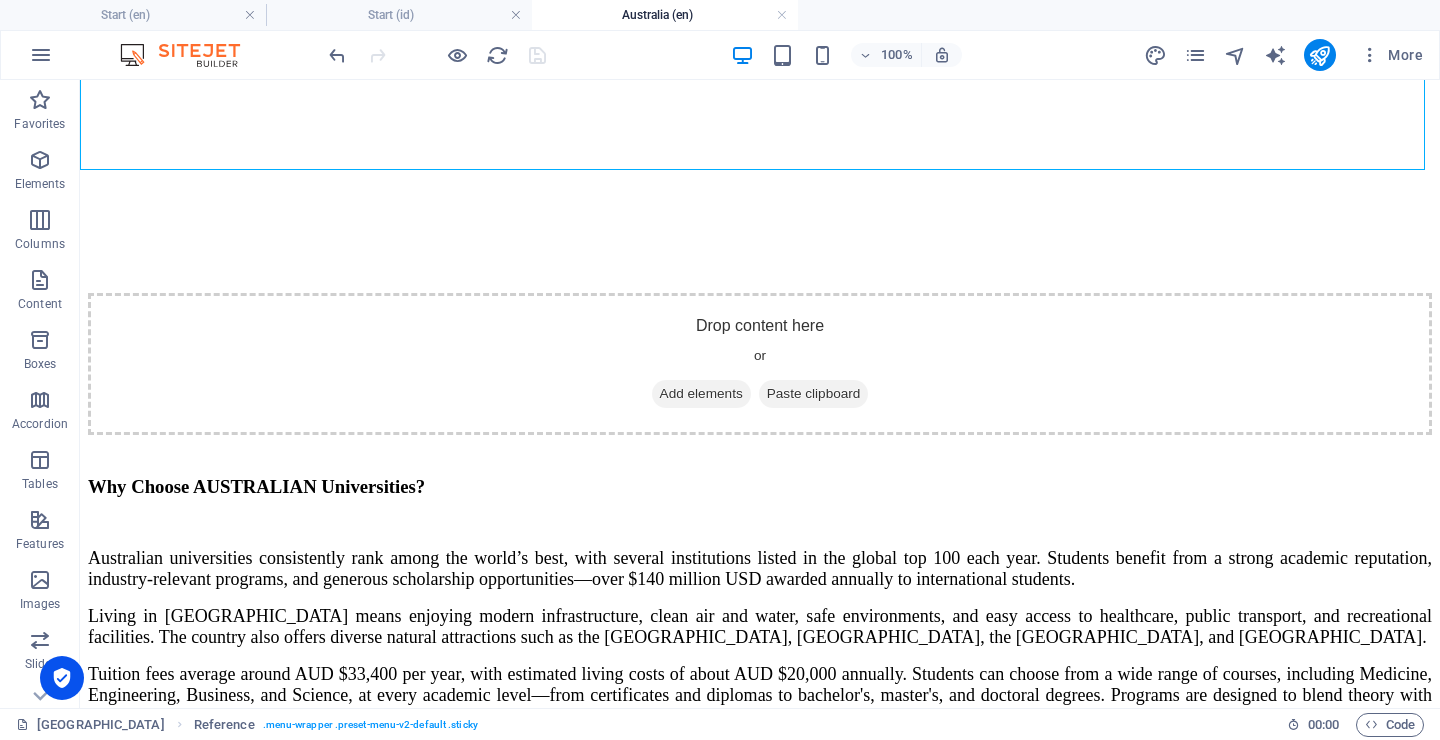 scroll, scrollTop: 524, scrollLeft: 0, axis: vertical 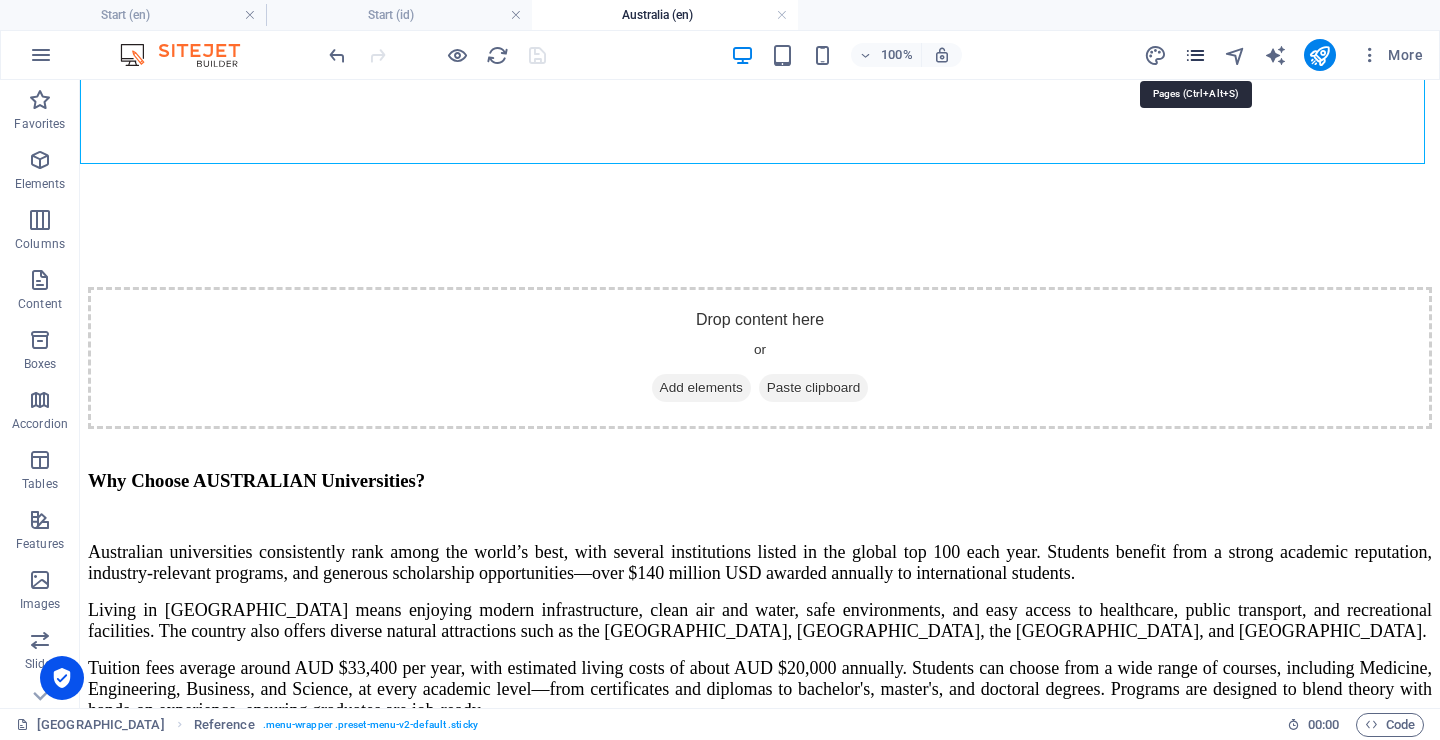 click at bounding box center (1195, 55) 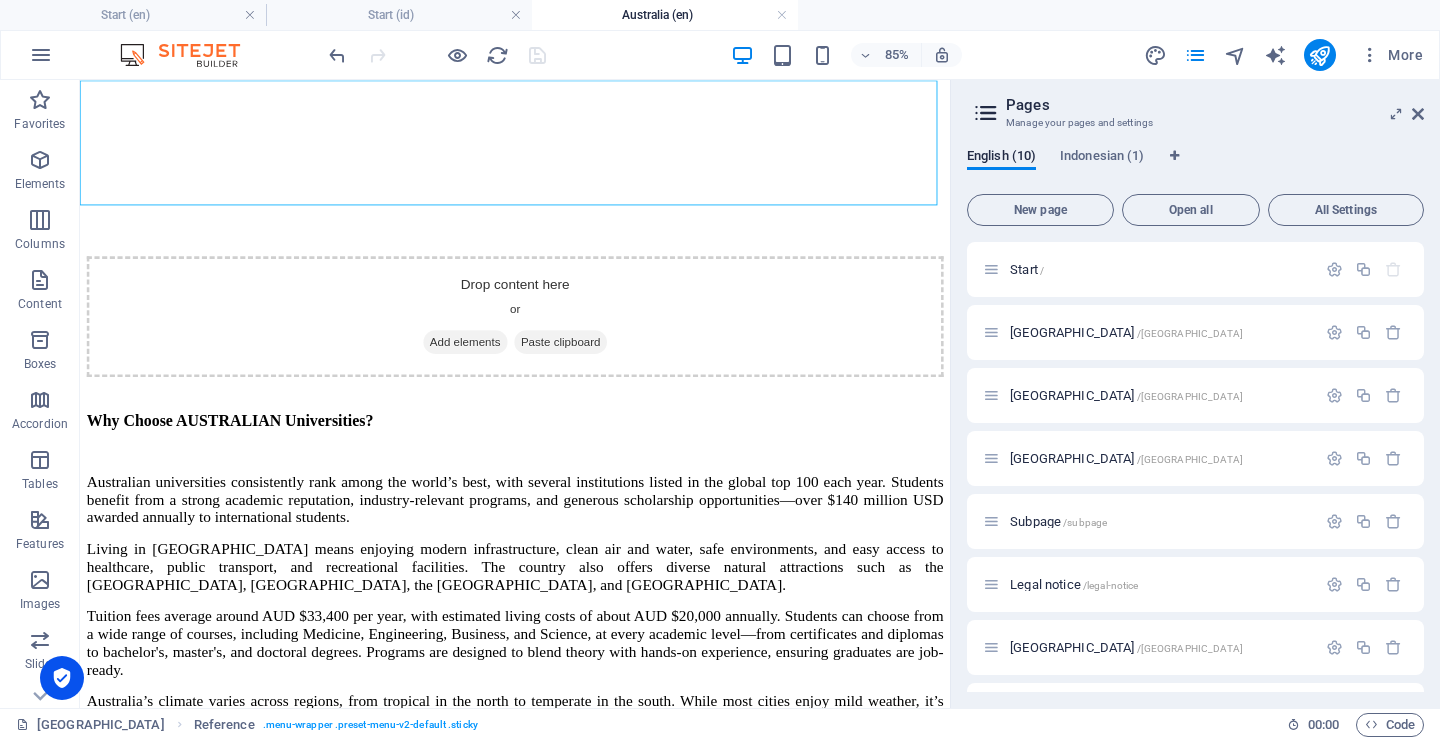click on "Australia Home Events Countries Services Mentors Contact" at bounding box center (592, -275) 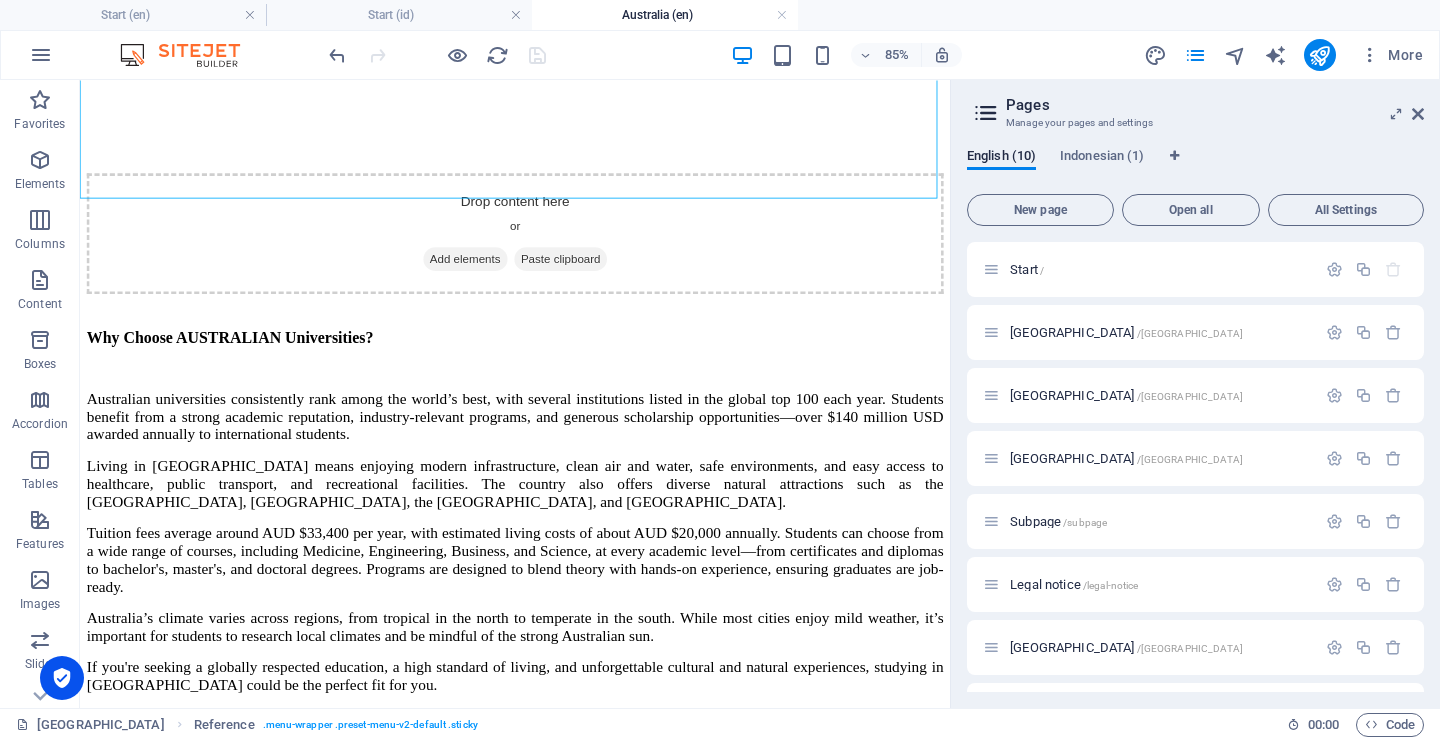 scroll, scrollTop: 623, scrollLeft: 0, axis: vertical 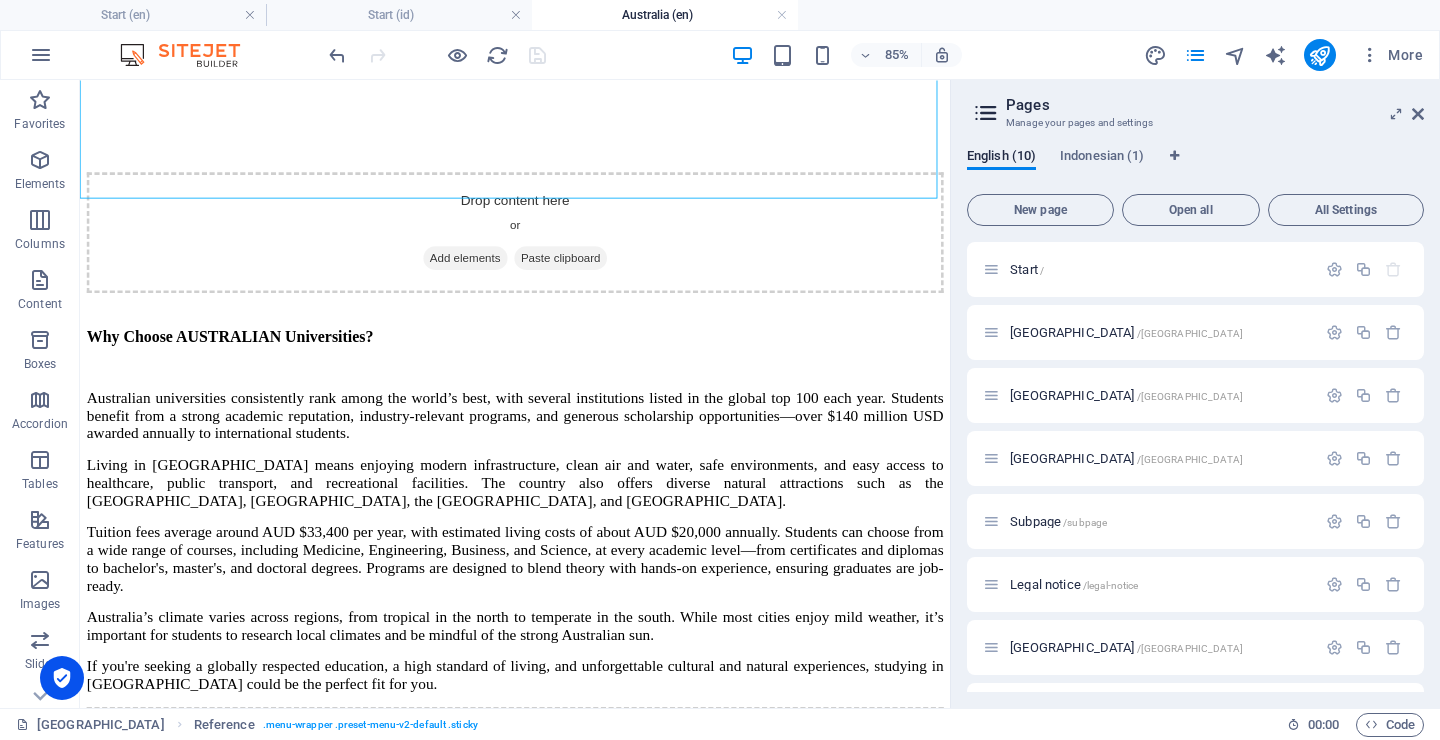 click on "Australia Home Events Countries Services Mentors Contact" at bounding box center [592, -374] 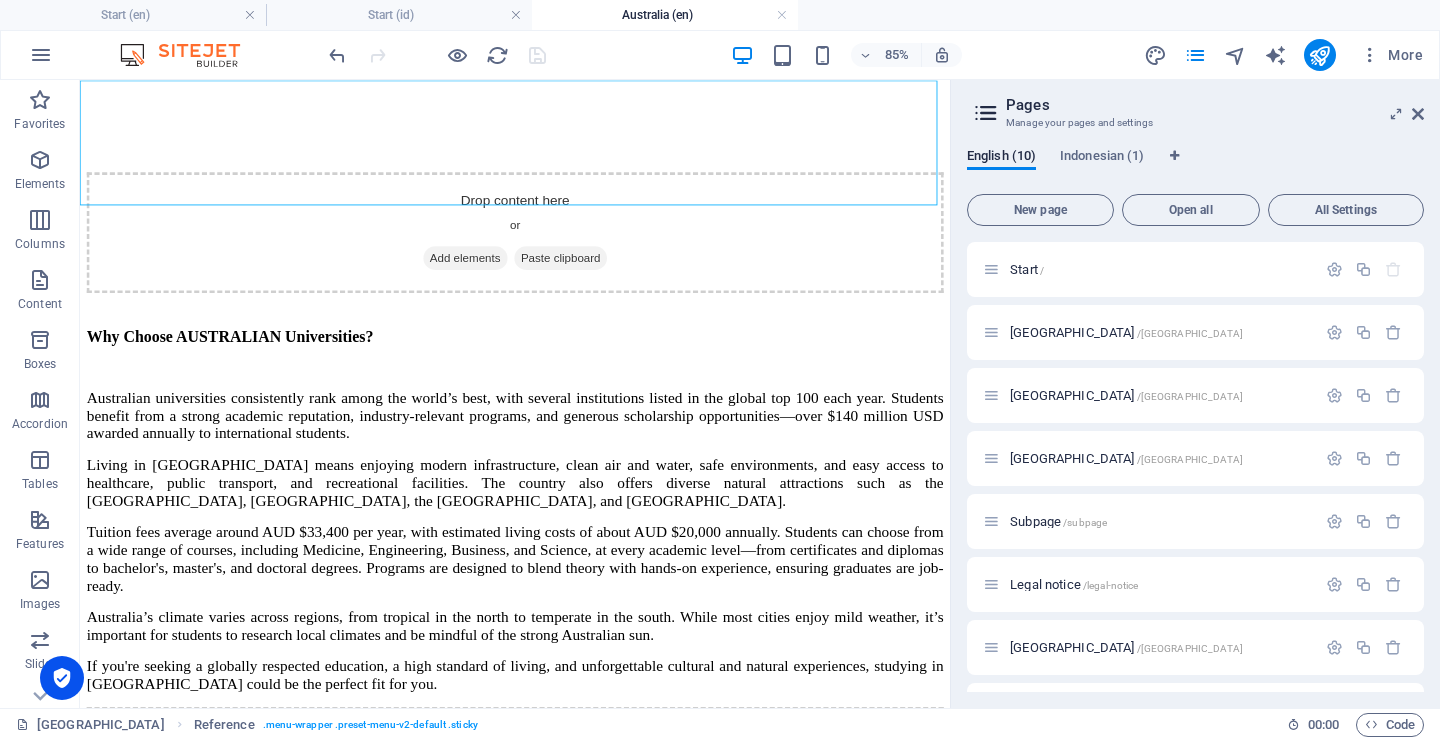 click on "Australia Home Events Countries Services Mentors Contact" at bounding box center (592, -374) 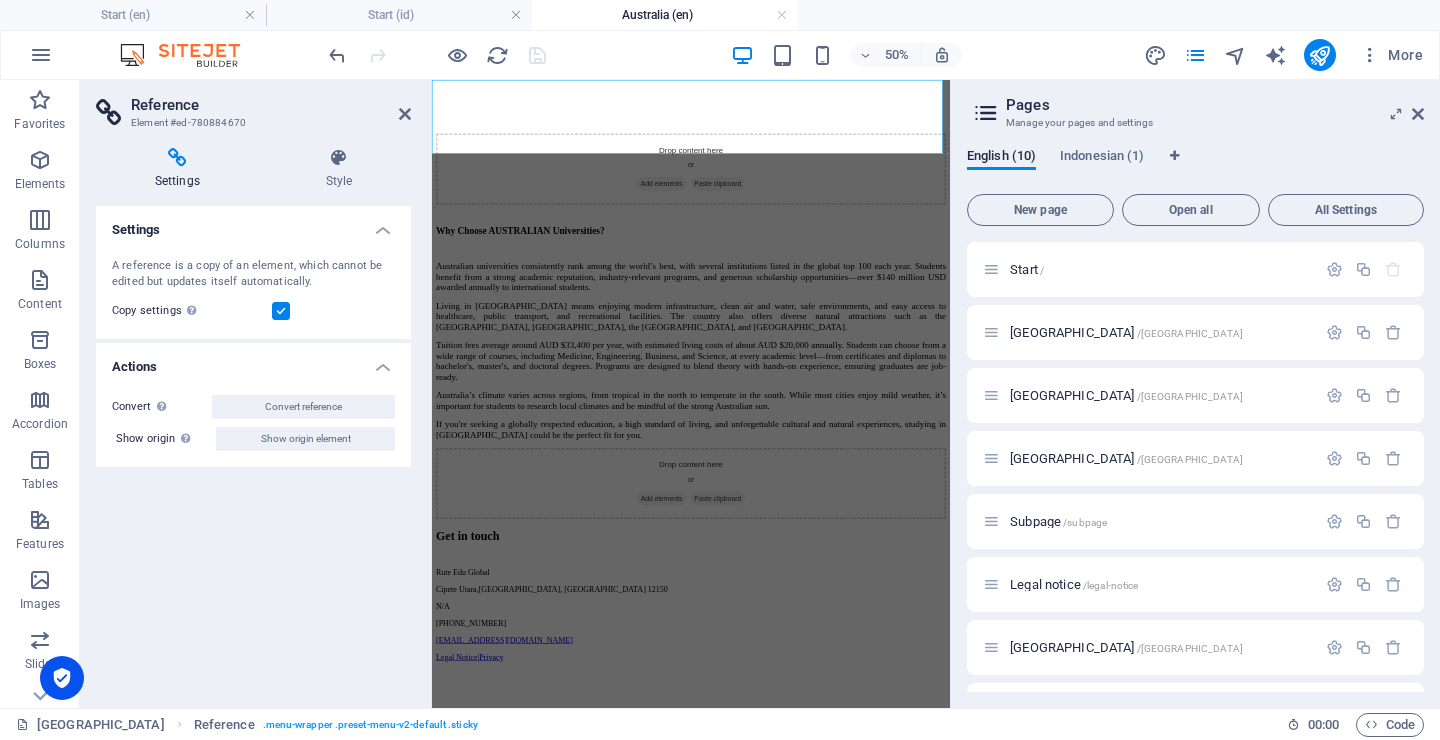 scroll, scrollTop: 409, scrollLeft: 0, axis: vertical 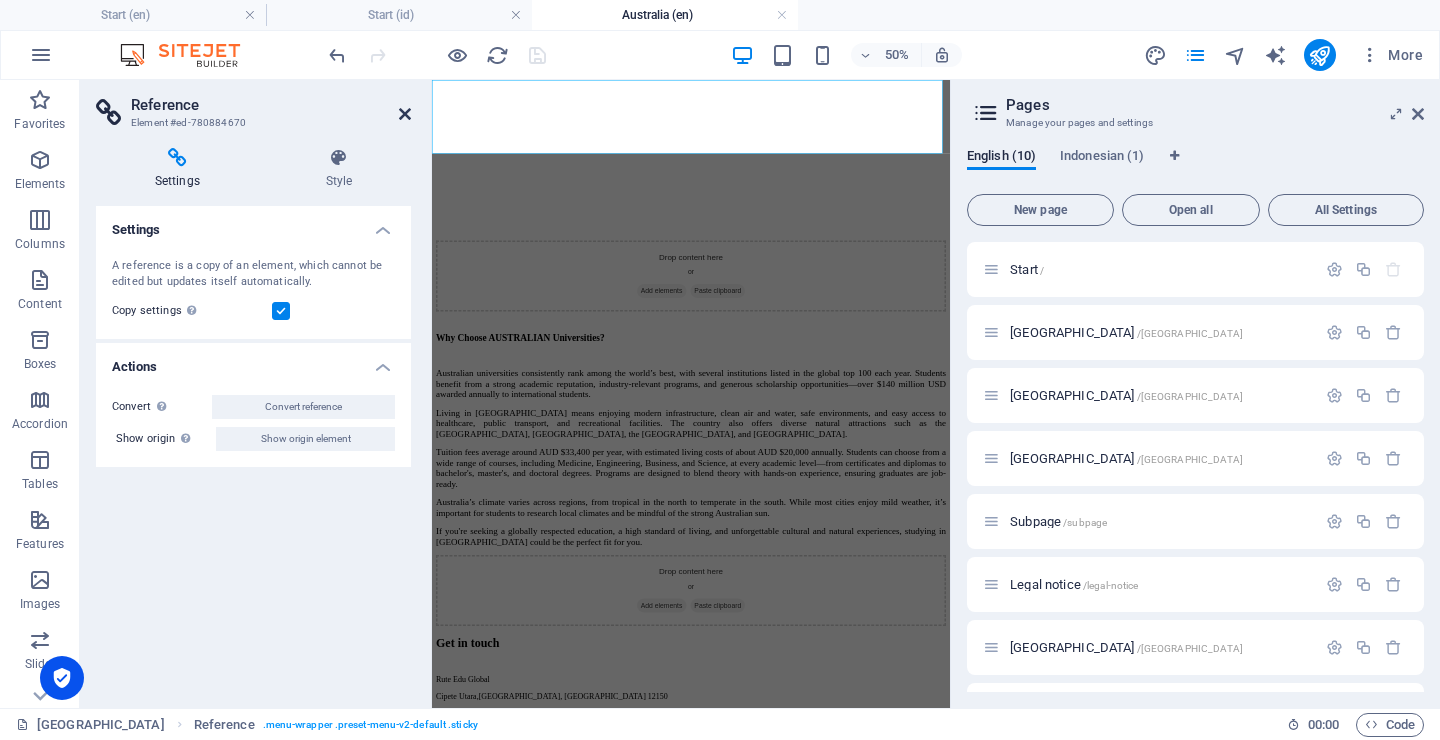click at bounding box center [405, 114] 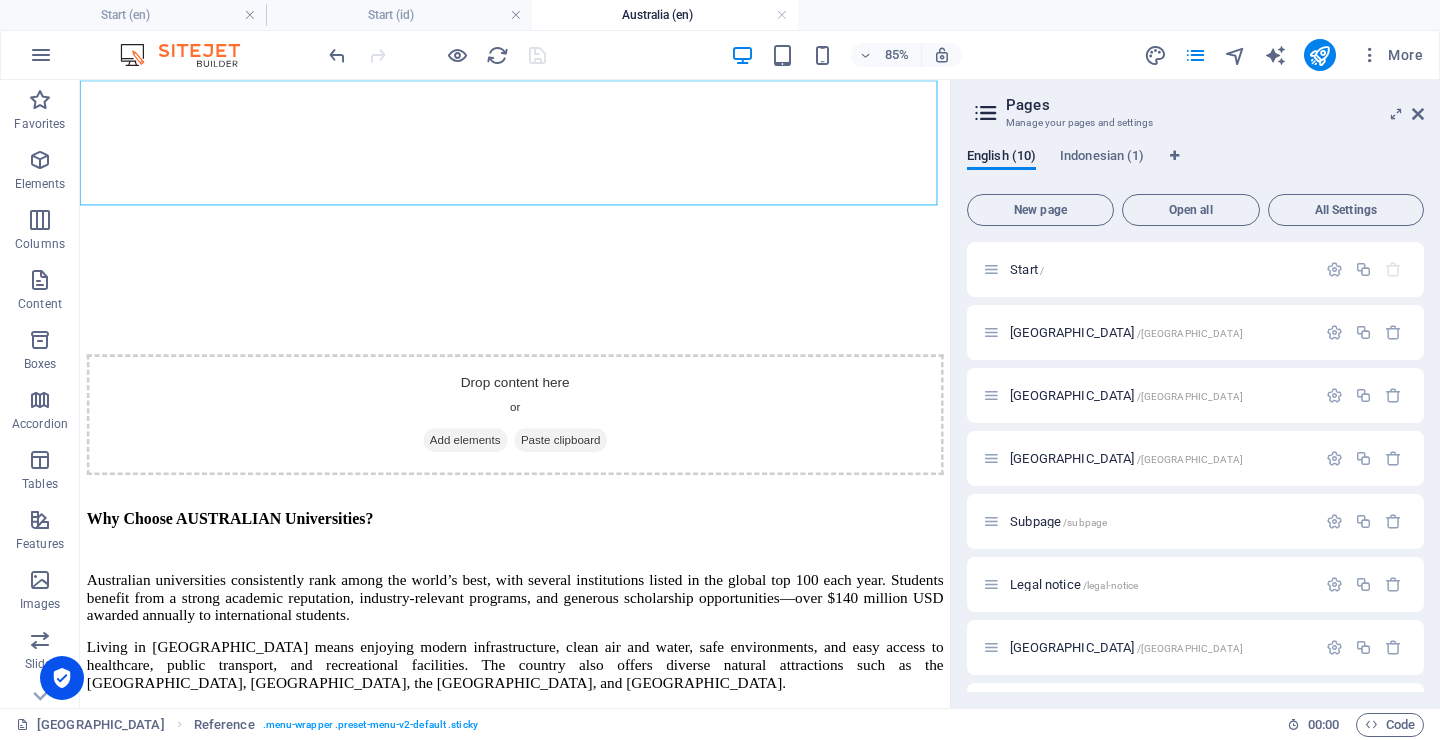 scroll, scrollTop: 623, scrollLeft: 0, axis: vertical 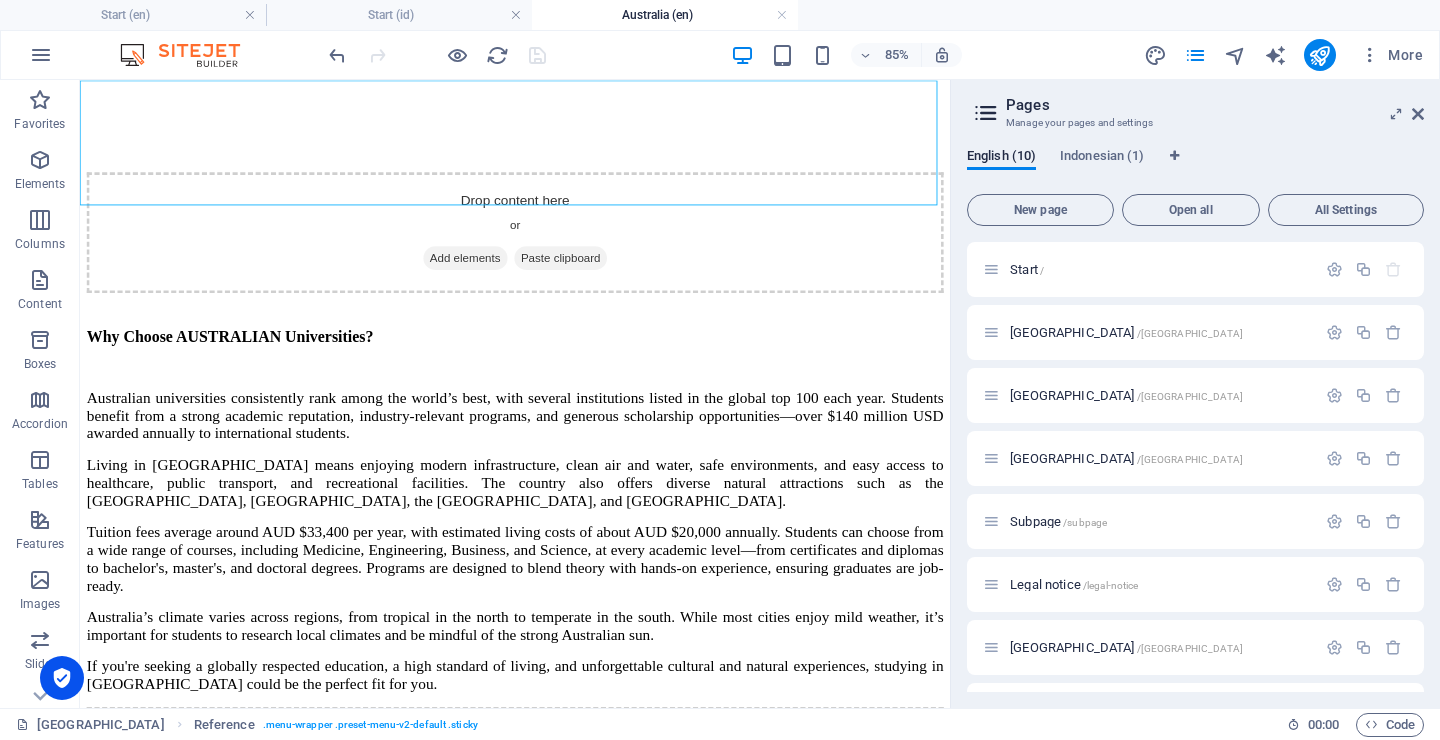click on "Australia Home Events Countries Services Mentors Contact" at bounding box center (592, -374) 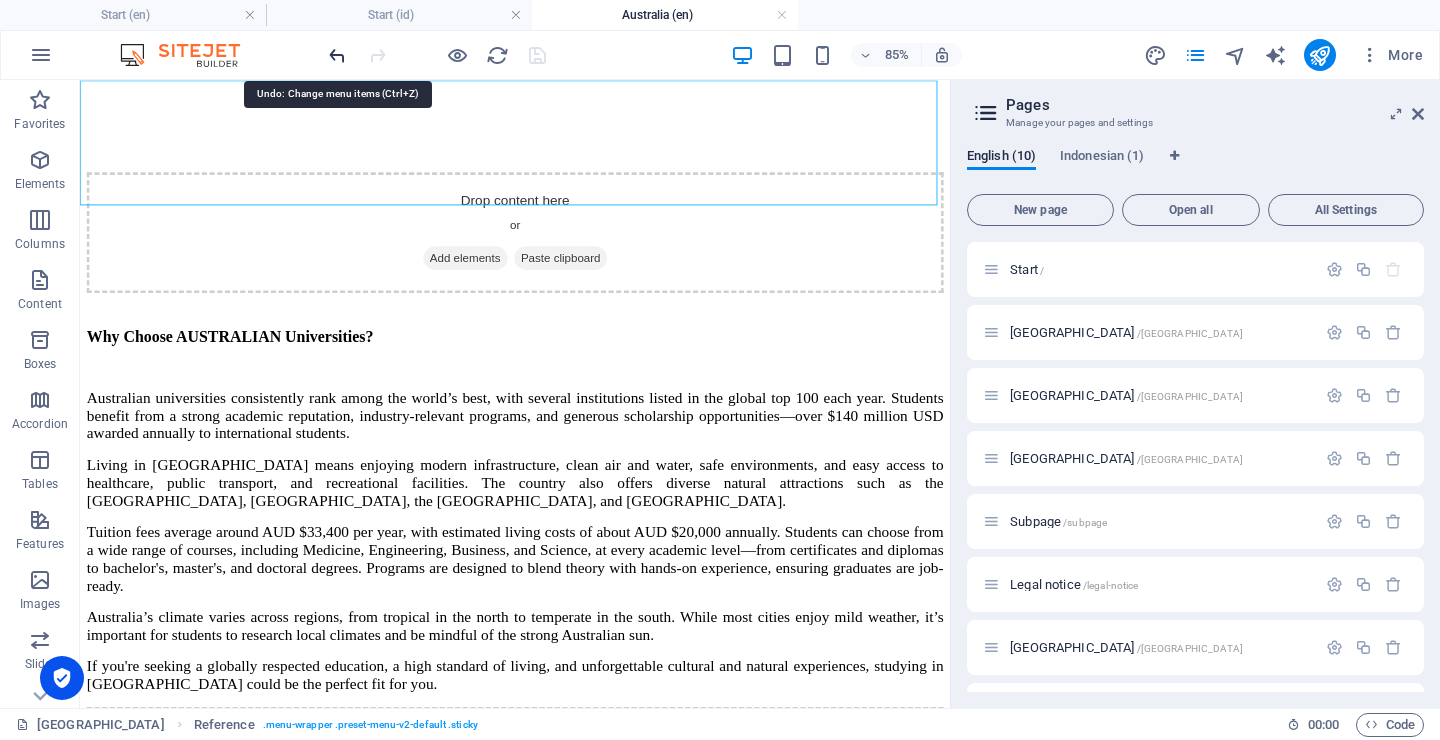 click at bounding box center [337, 55] 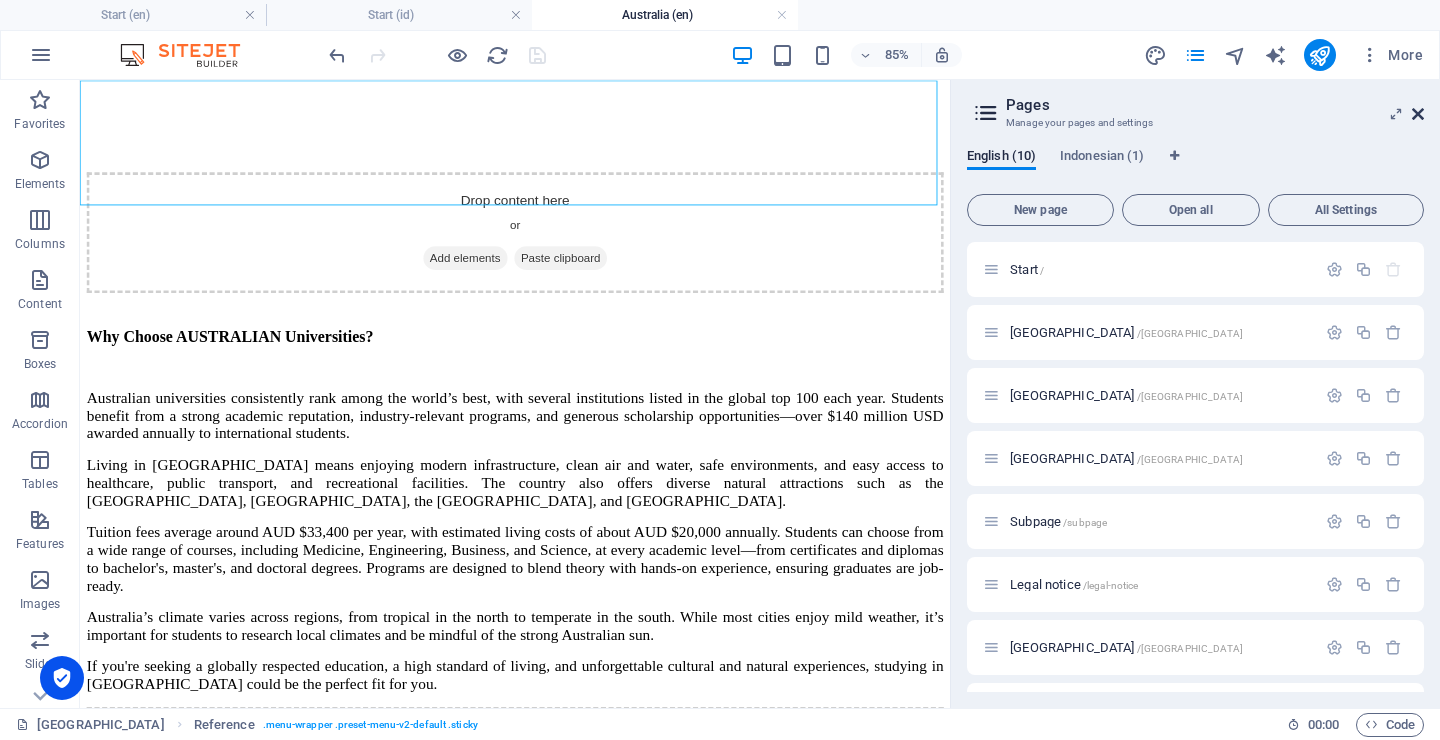 click at bounding box center [1418, 114] 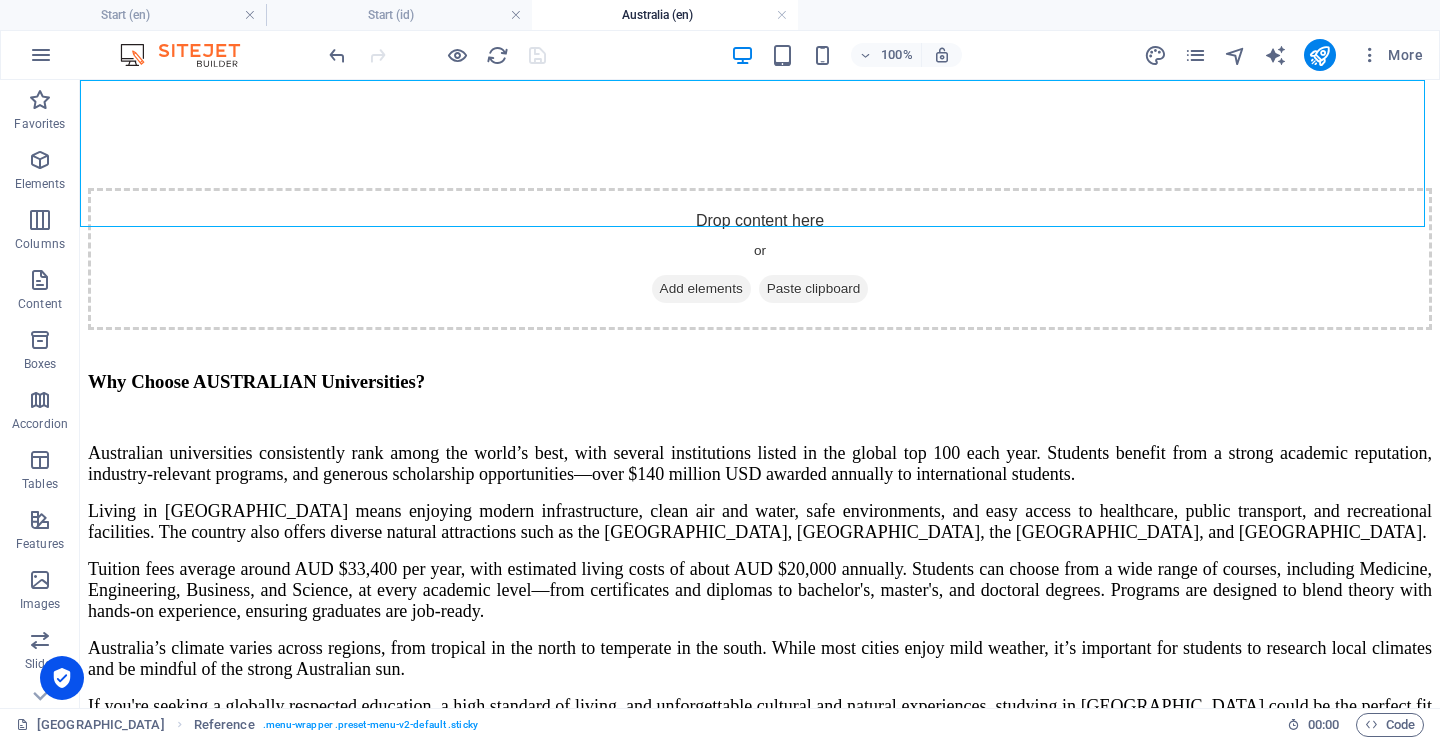 click on "Australia Home Events Countries Services Mentors Contact" at bounding box center [760, -374] 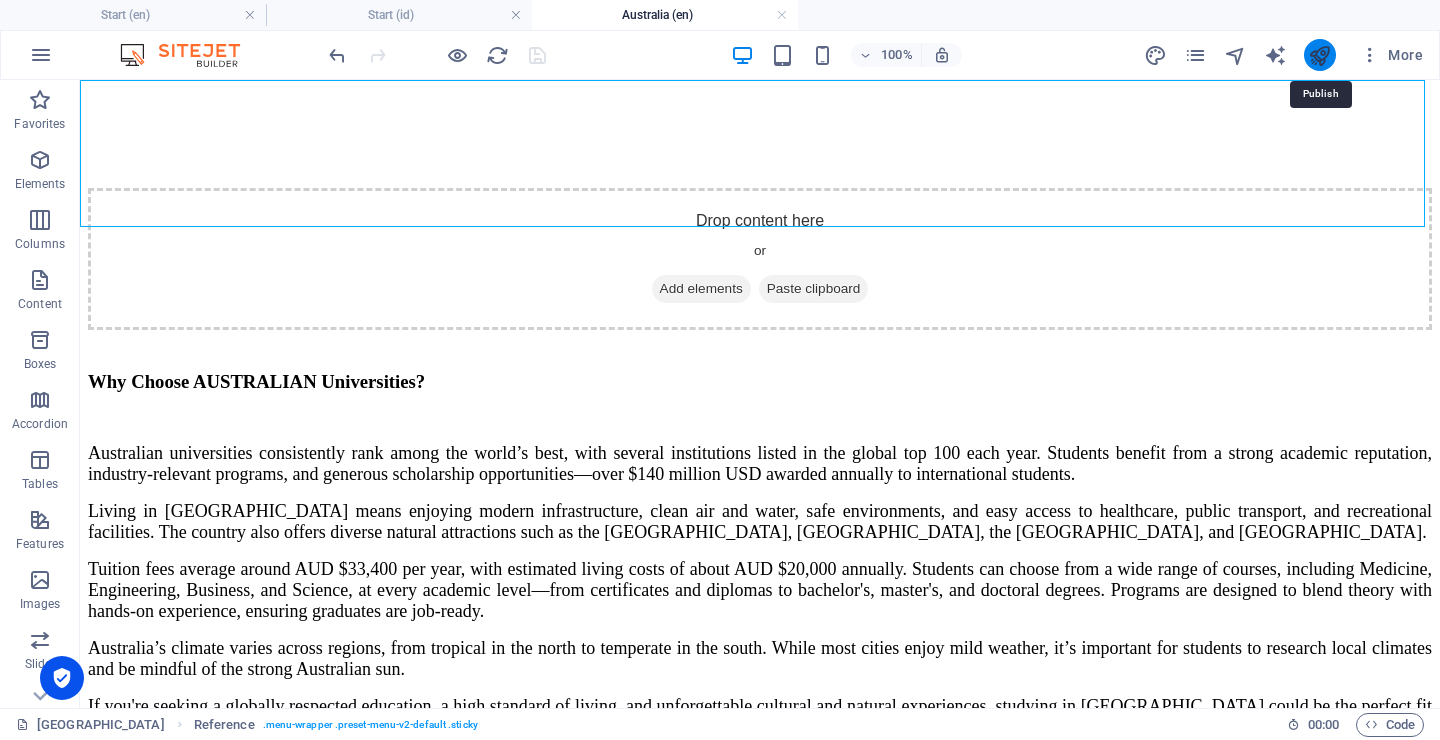 click at bounding box center (1319, 55) 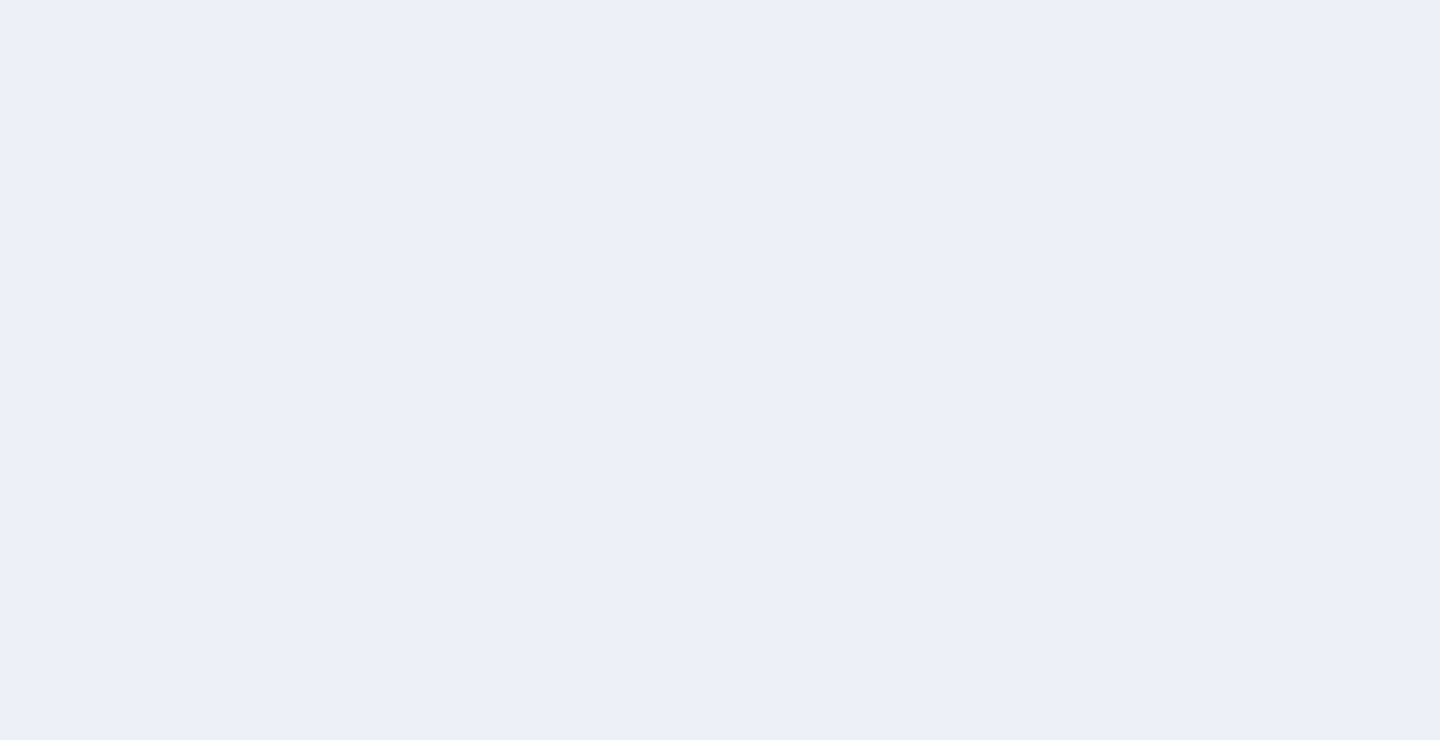 scroll, scrollTop: 0, scrollLeft: 0, axis: both 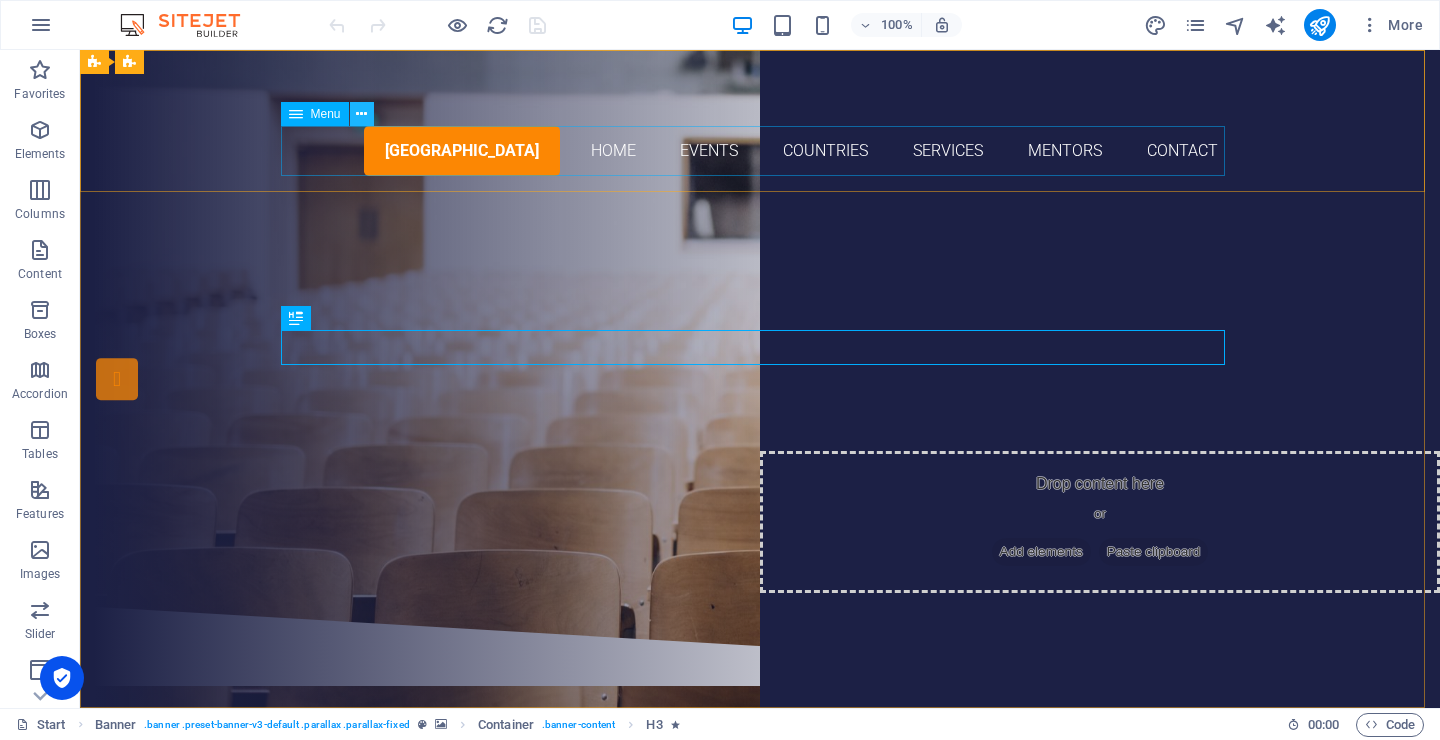 click at bounding box center [362, 114] 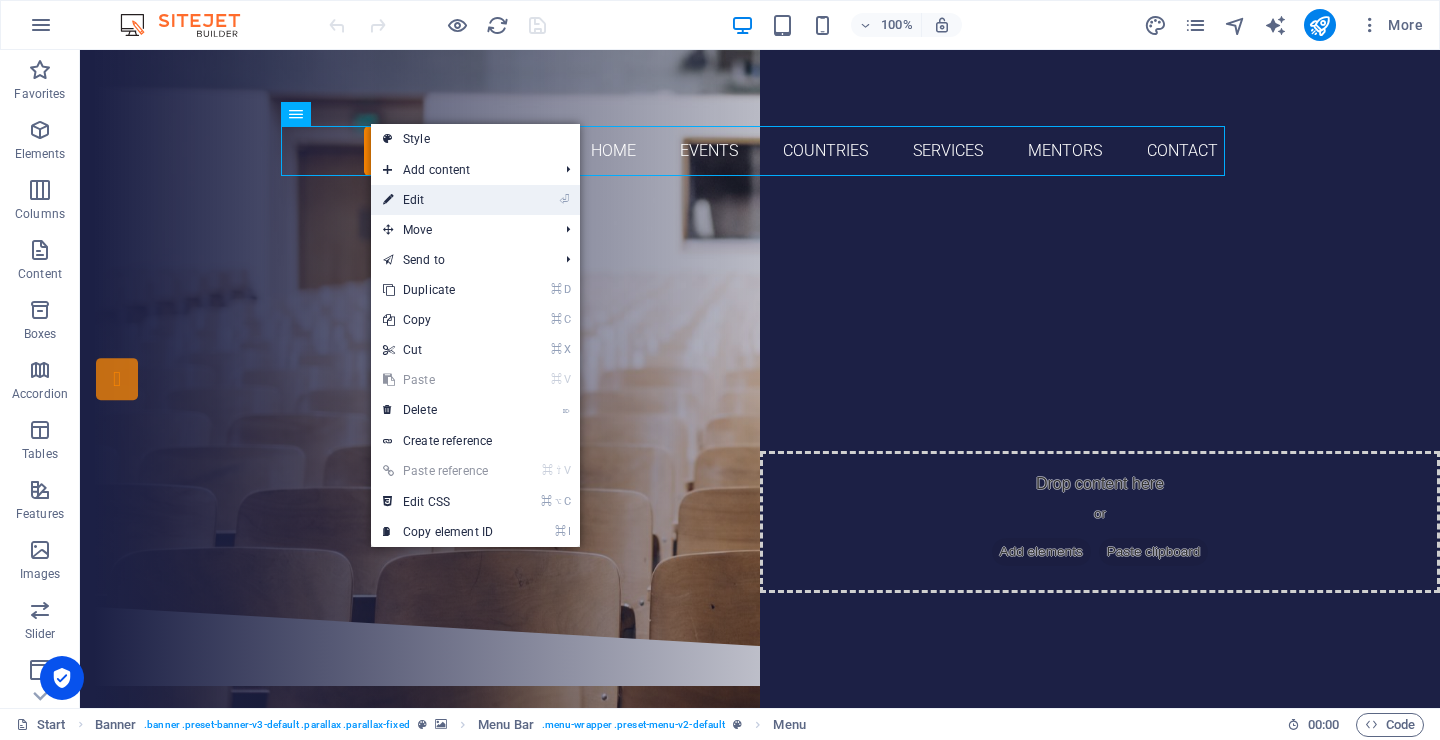 click on "⏎  Edit" at bounding box center (438, 200) 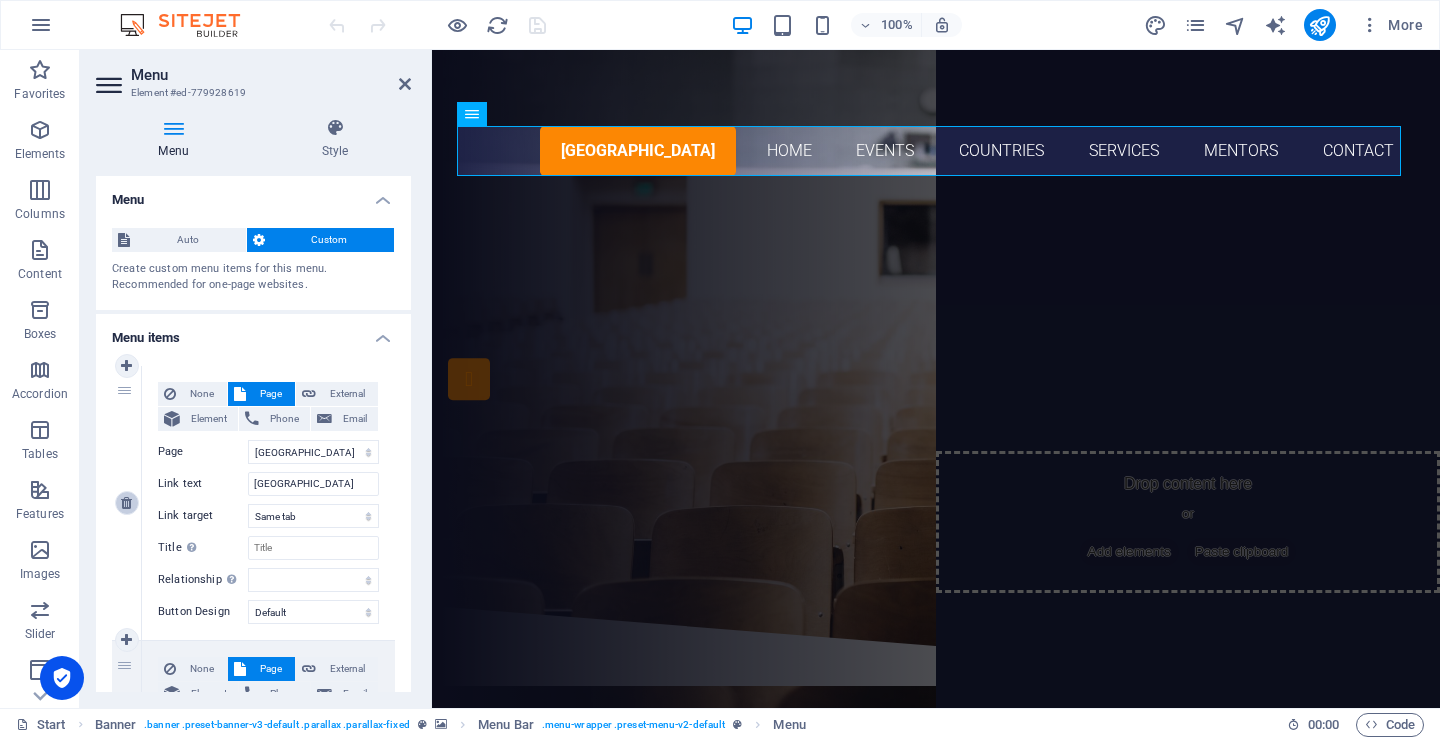 click at bounding box center [127, 503] 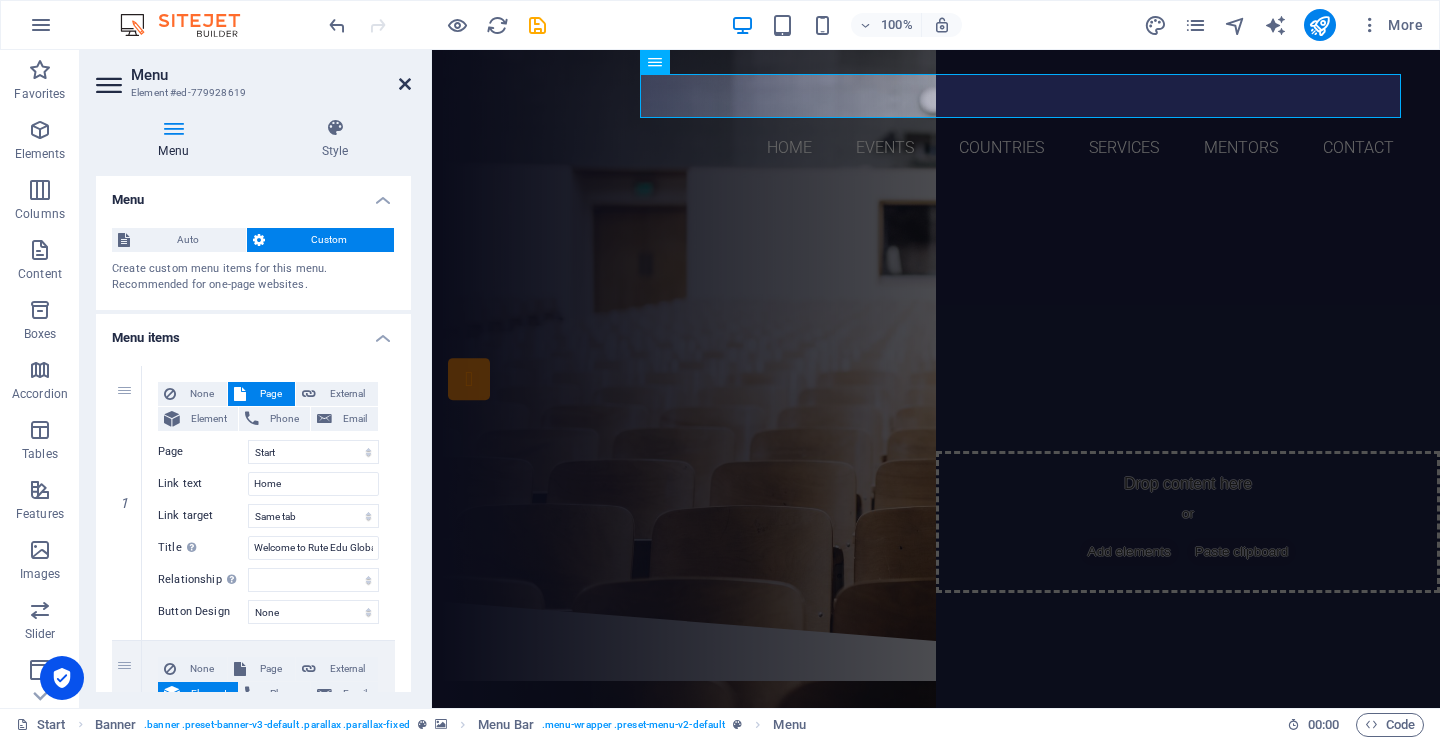 drag, startPoint x: 405, startPoint y: 91, endPoint x: 379, endPoint y: 3, distance: 91.76056 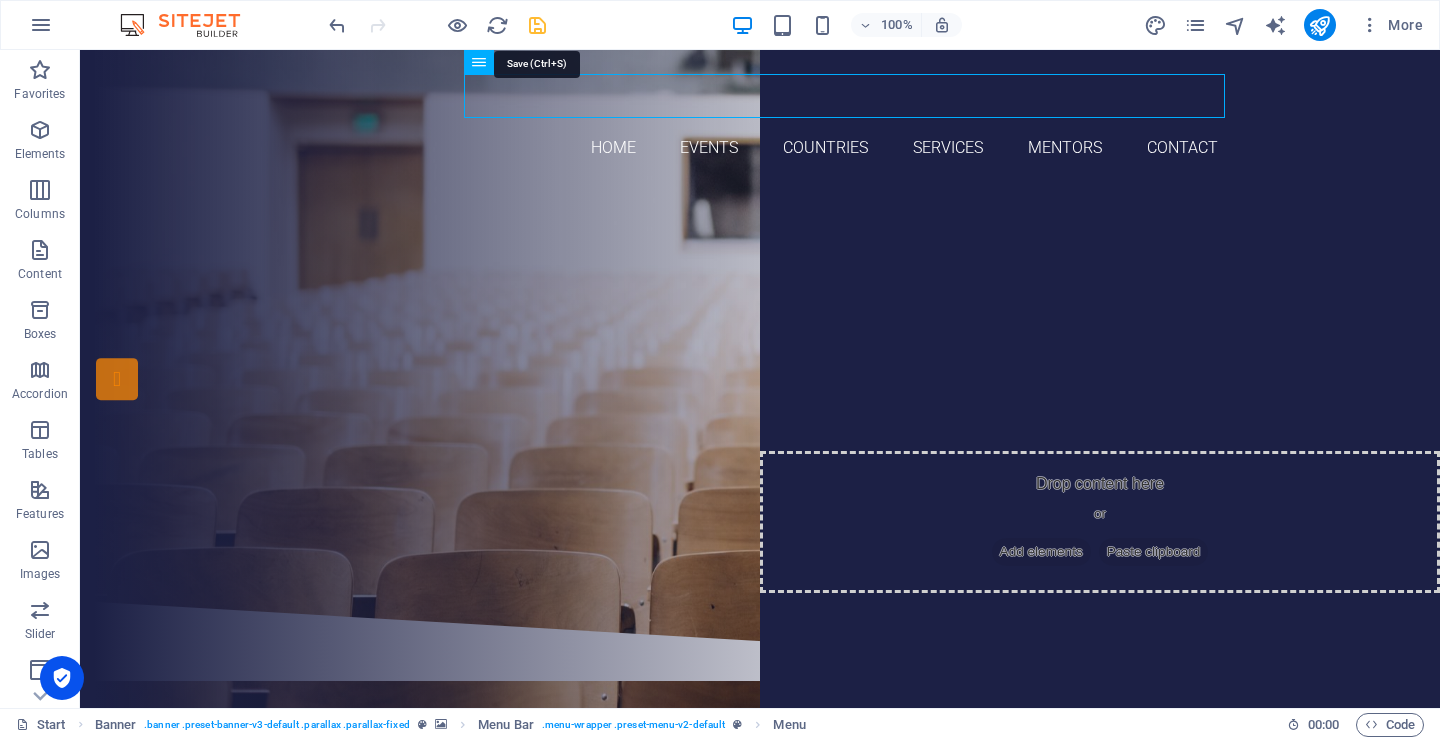 click at bounding box center [537, 25] 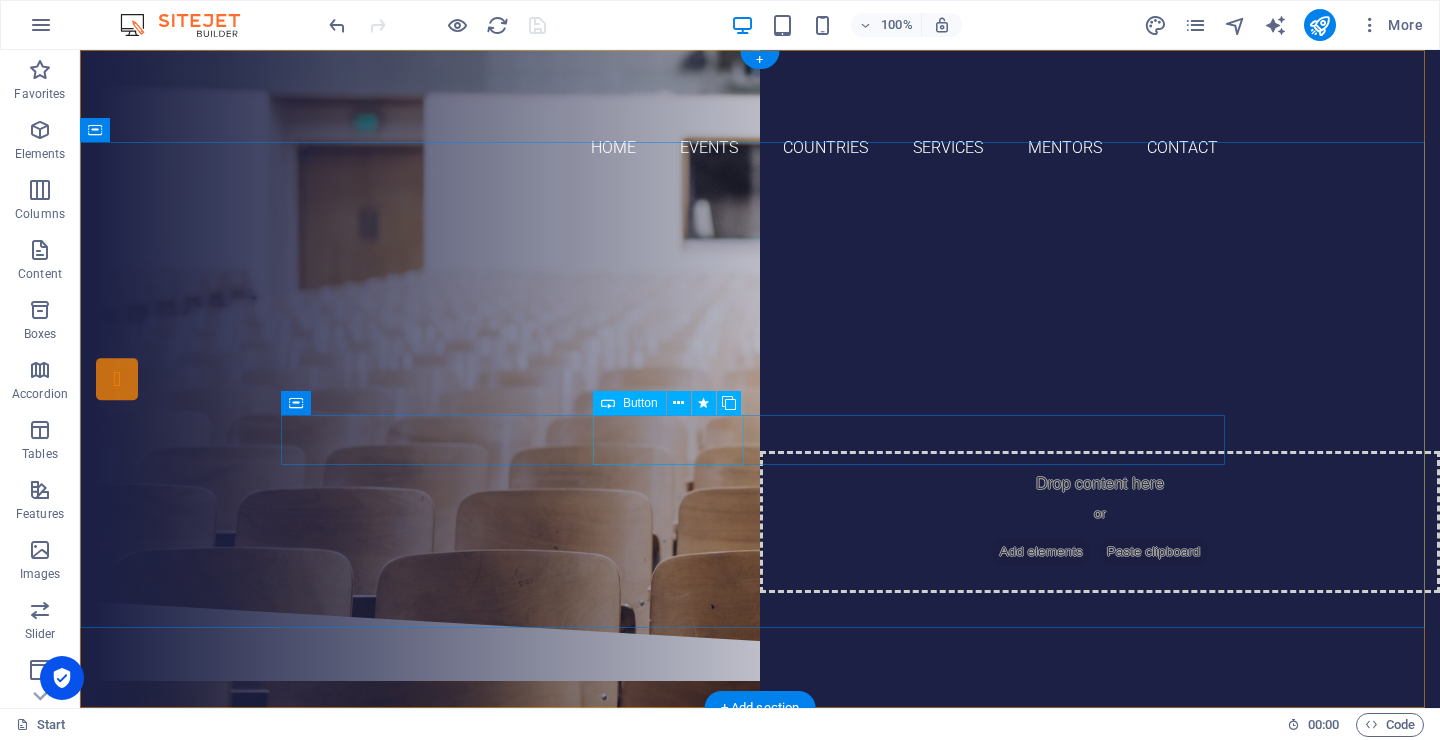 click on "Our services" at bounding box center [760, 418] 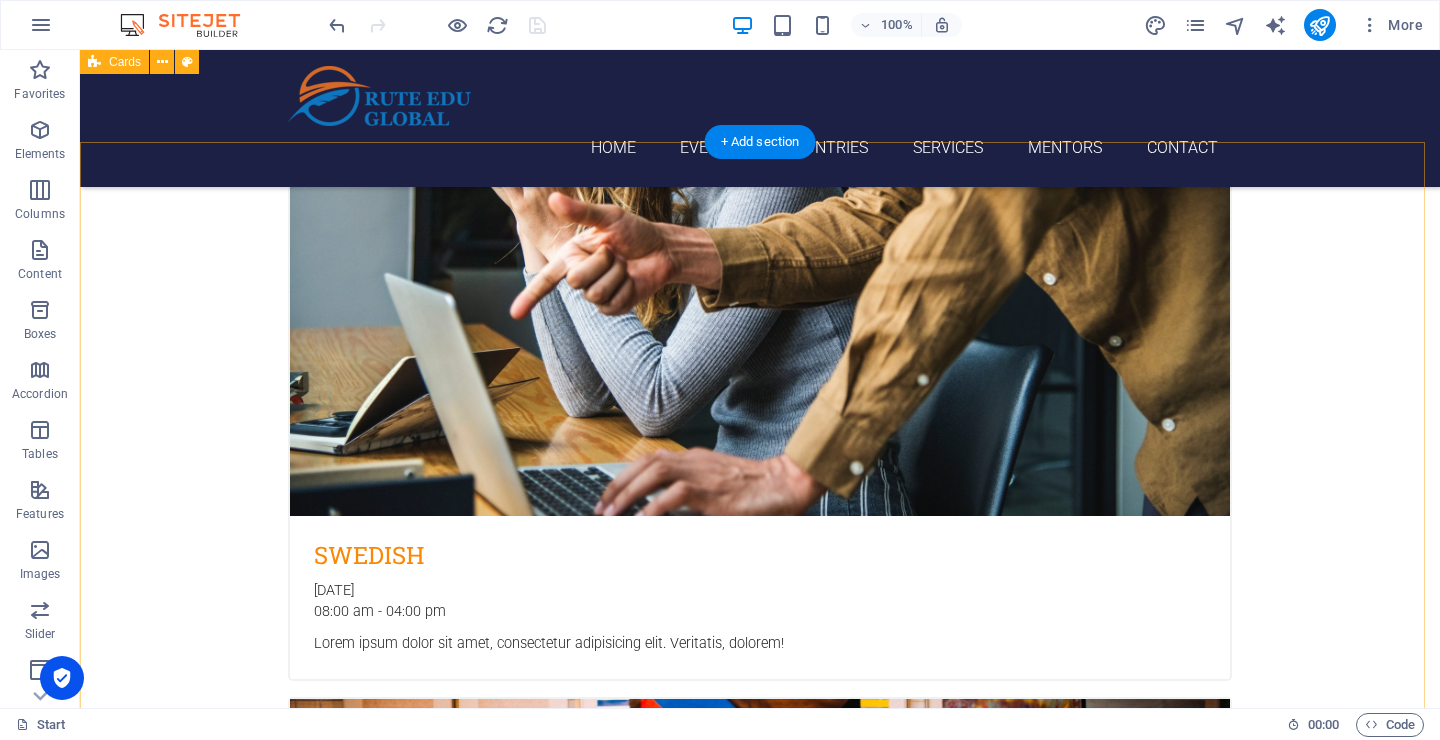 scroll, scrollTop: 1833, scrollLeft: 0, axis: vertical 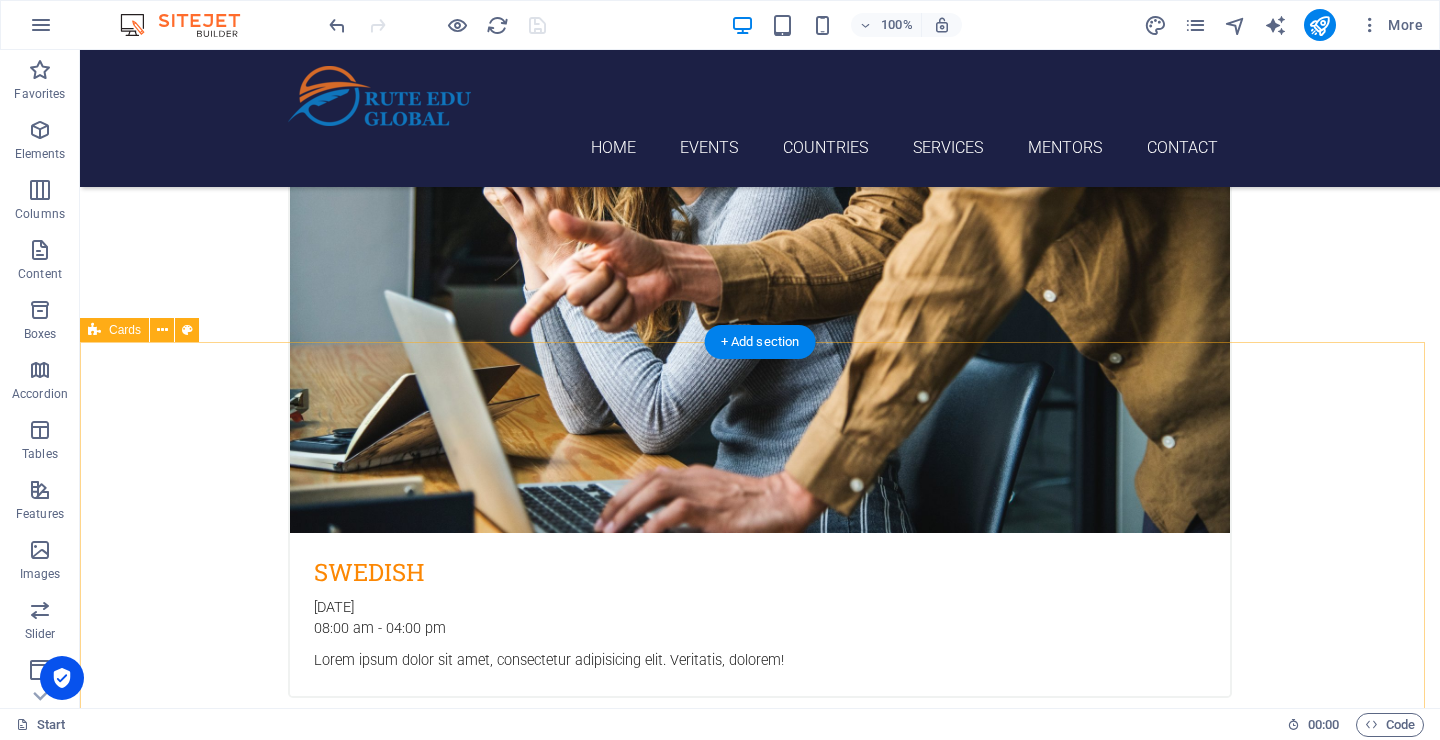 click on "Australia Available scholarships: Australia Awards, Destination [GEOGRAPHIC_DATA], RTP, and university-specific international student grants. Learn more the u.k. Available scholarships: Chevening, Commonwealth, GREAT, [PERSON_NAME], and university-specific awards for outstanding international students. Learn more the U.S. Available scholarships: Fulbright Program, Gates Millennium, Harvard Scholarships, National Merit, and Carnegie Mellon University Awards. Ask ChatGPT Learn more" at bounding box center (760, 5281) 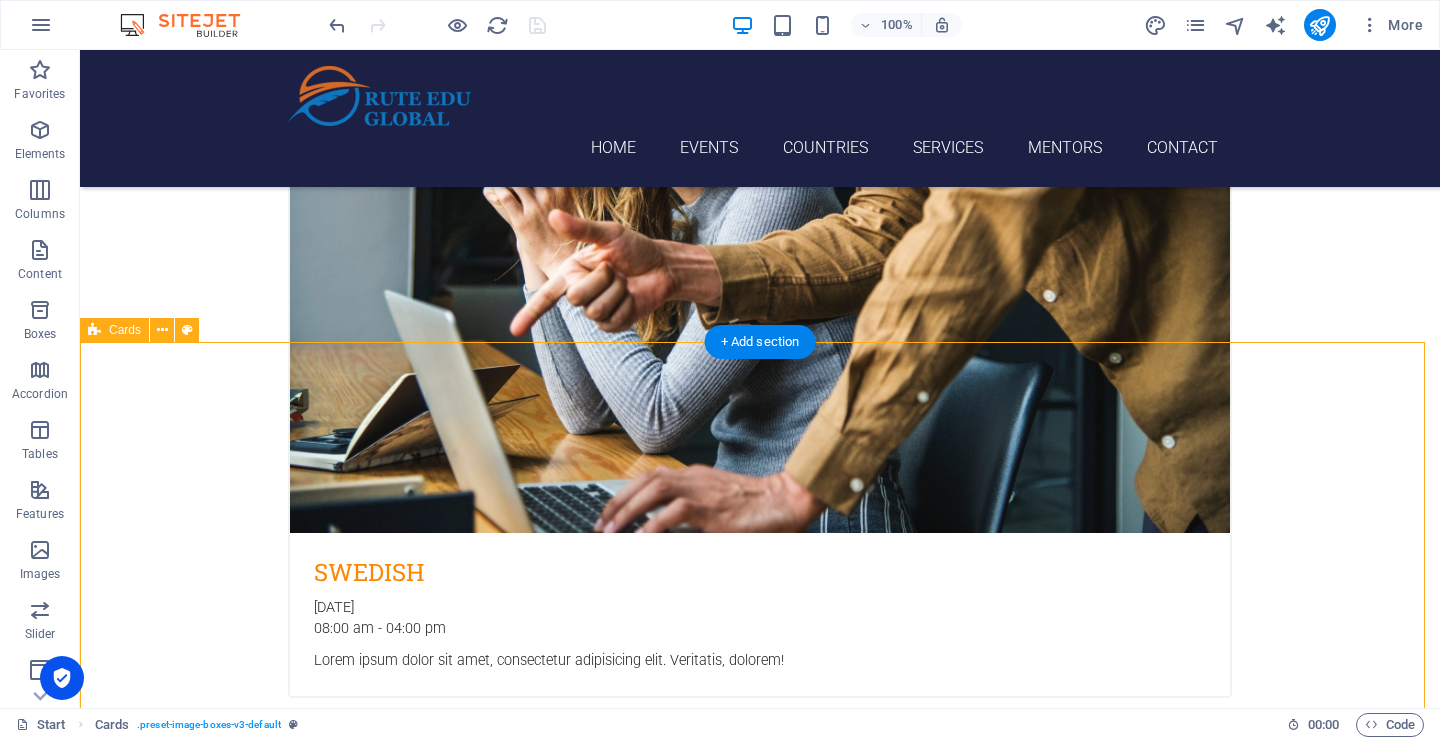 click on "Australia Available scholarships: Australia Awards, Destination [GEOGRAPHIC_DATA], RTP, and university-specific international student grants. Learn more the u.k. Available scholarships: Chevening, Commonwealth, GREAT, [PERSON_NAME], and university-specific awards for outstanding international students. Learn more the U.S. Available scholarships: Fulbright Program, Gates Millennium, Harvard Scholarships, National Merit, and Carnegie Mellon University Awards. Ask ChatGPT Learn more" at bounding box center [760, 5281] 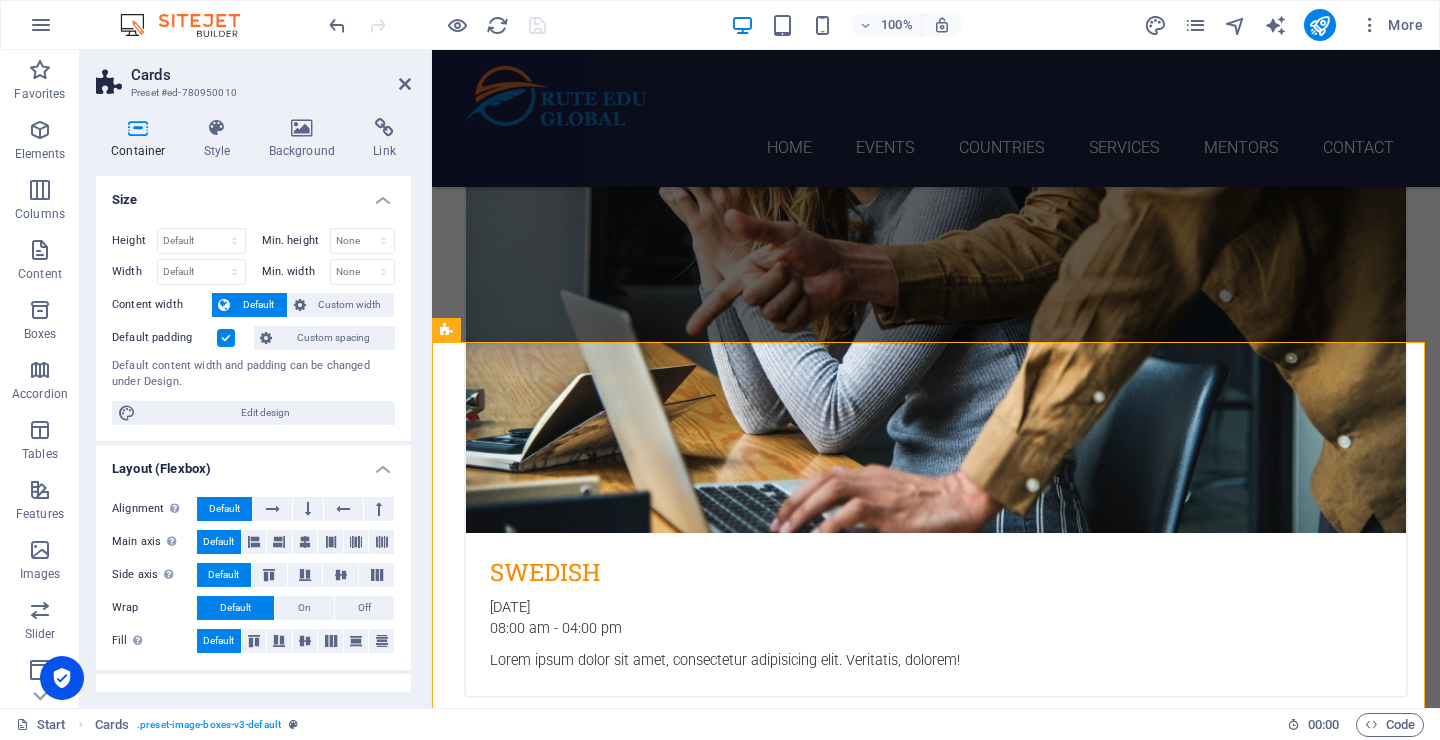 click at bounding box center (226, 338) 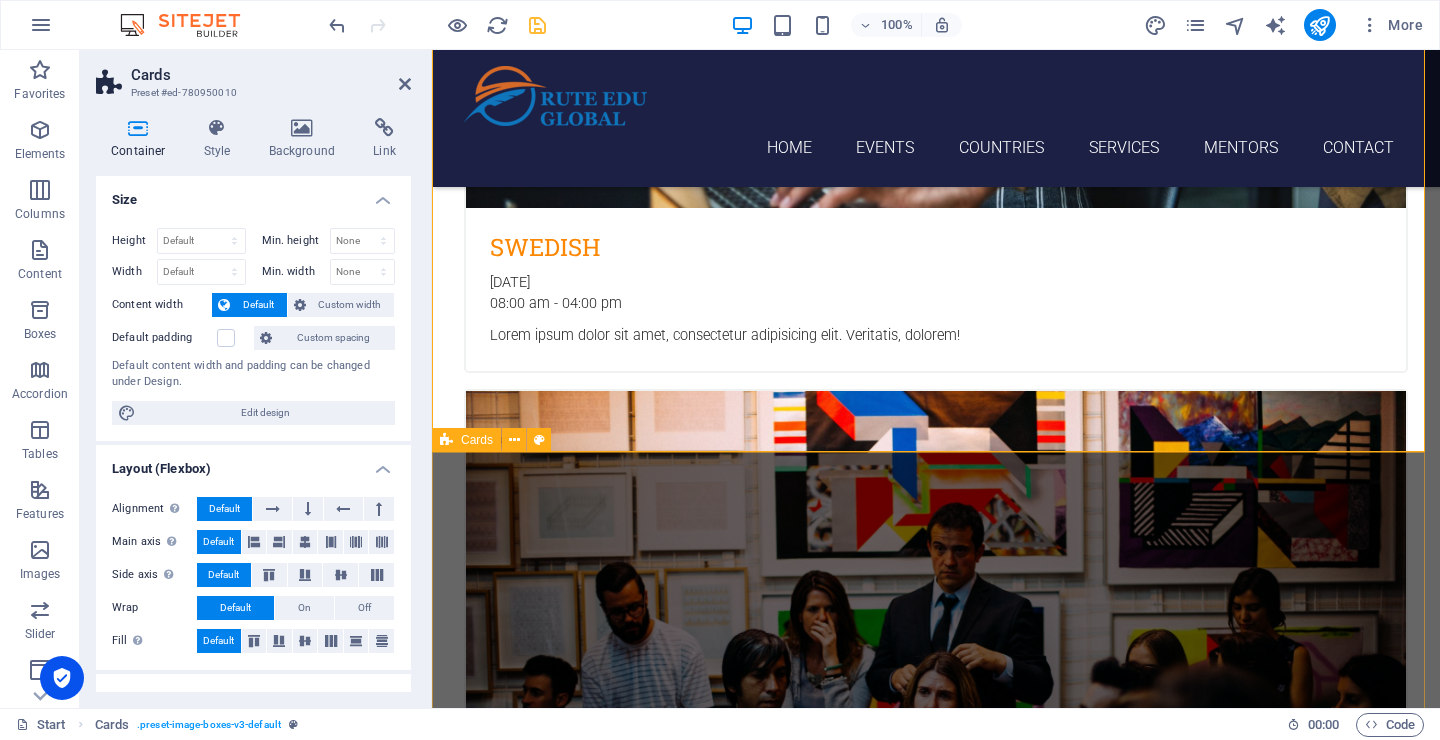 scroll, scrollTop: 2159, scrollLeft: 0, axis: vertical 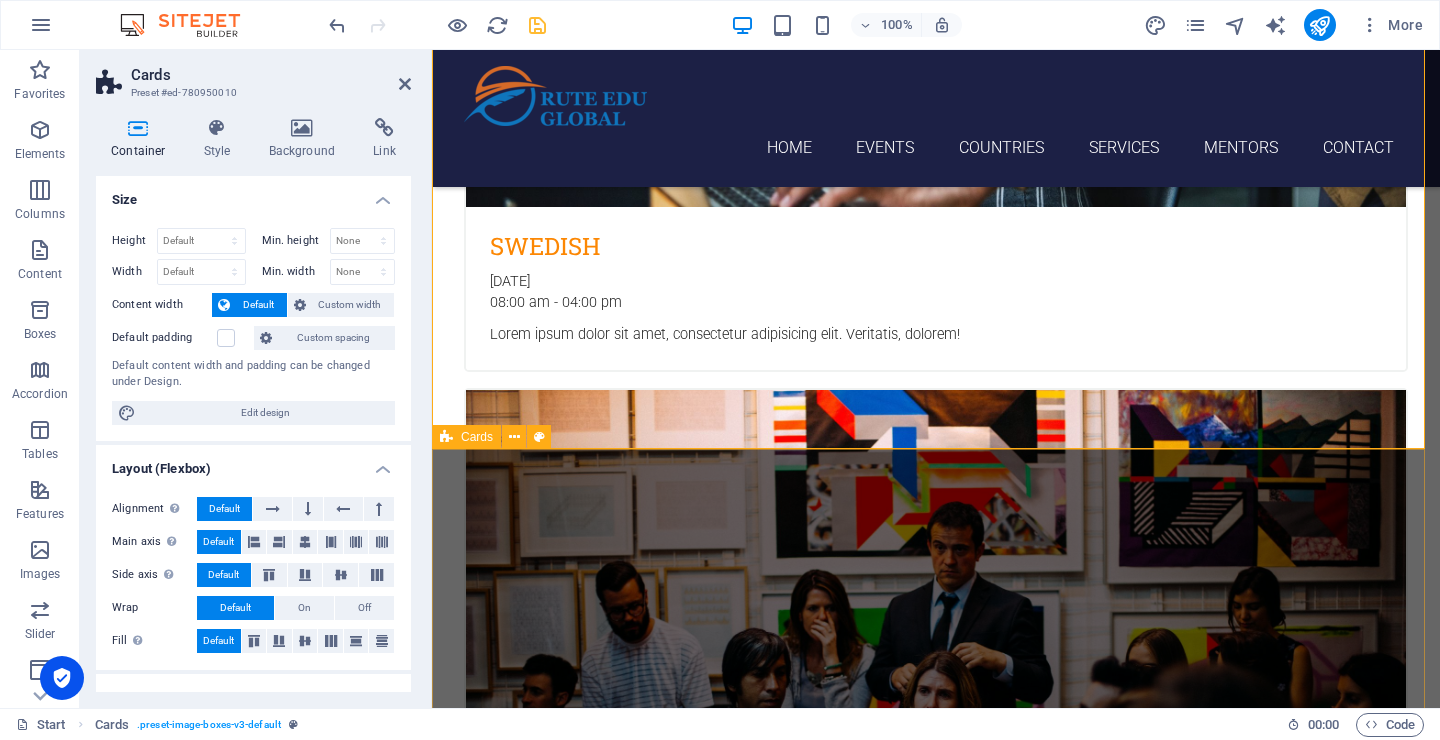 click on "Canada Available scholarships: [PERSON_NAME] [PERSON_NAME], Banting, and university-specific awards for international students. Learn more Netherlands Available scholarships: Holland Scholarship, Orange Tulip Fund, Erasmus Mundus, and university-specific grants. Learn more germany Available scholarships: DAAD, Deutschlandstipendium, [PERSON_NAME] Foundation, [PERSON_NAME]-Stiftung, and [PERSON_NAME]. Learn more" at bounding box center (936, 6334) 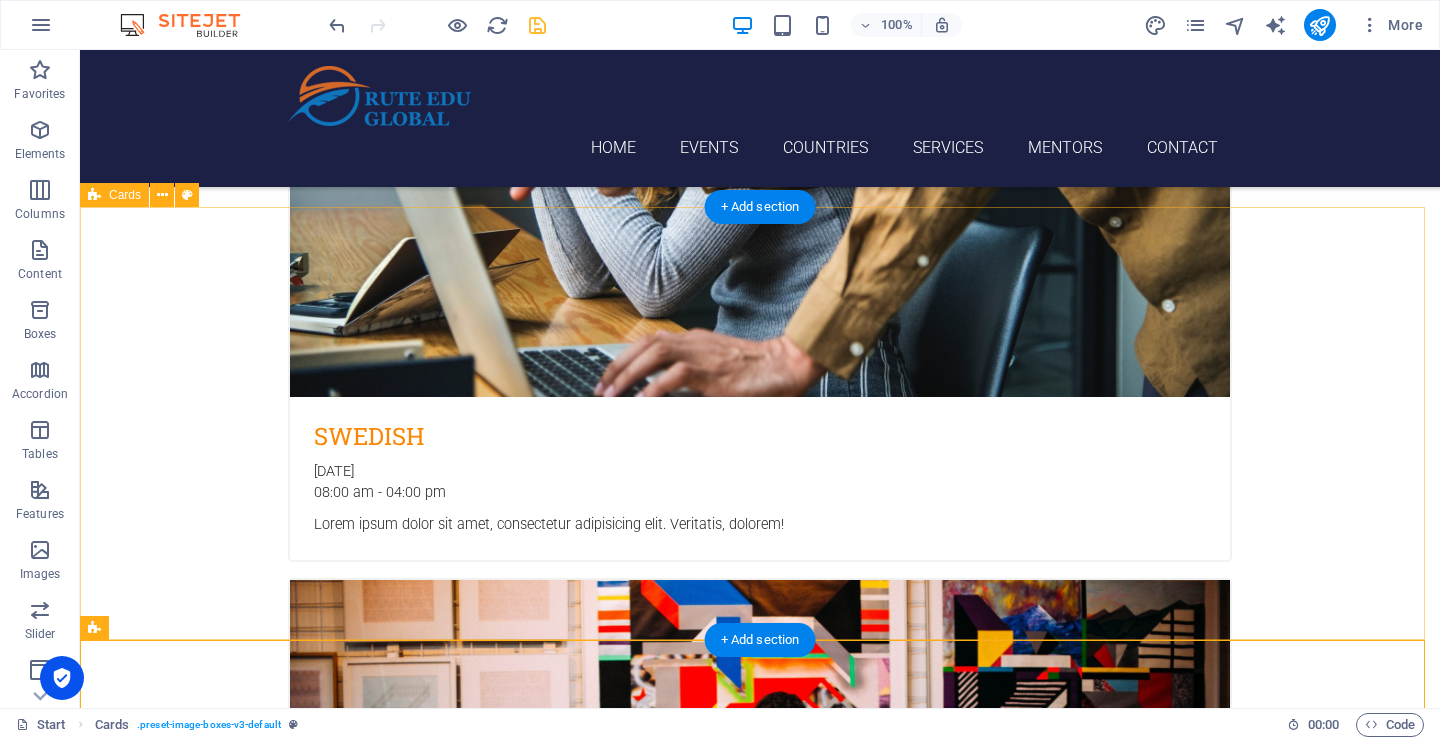scroll, scrollTop: 1970, scrollLeft: 0, axis: vertical 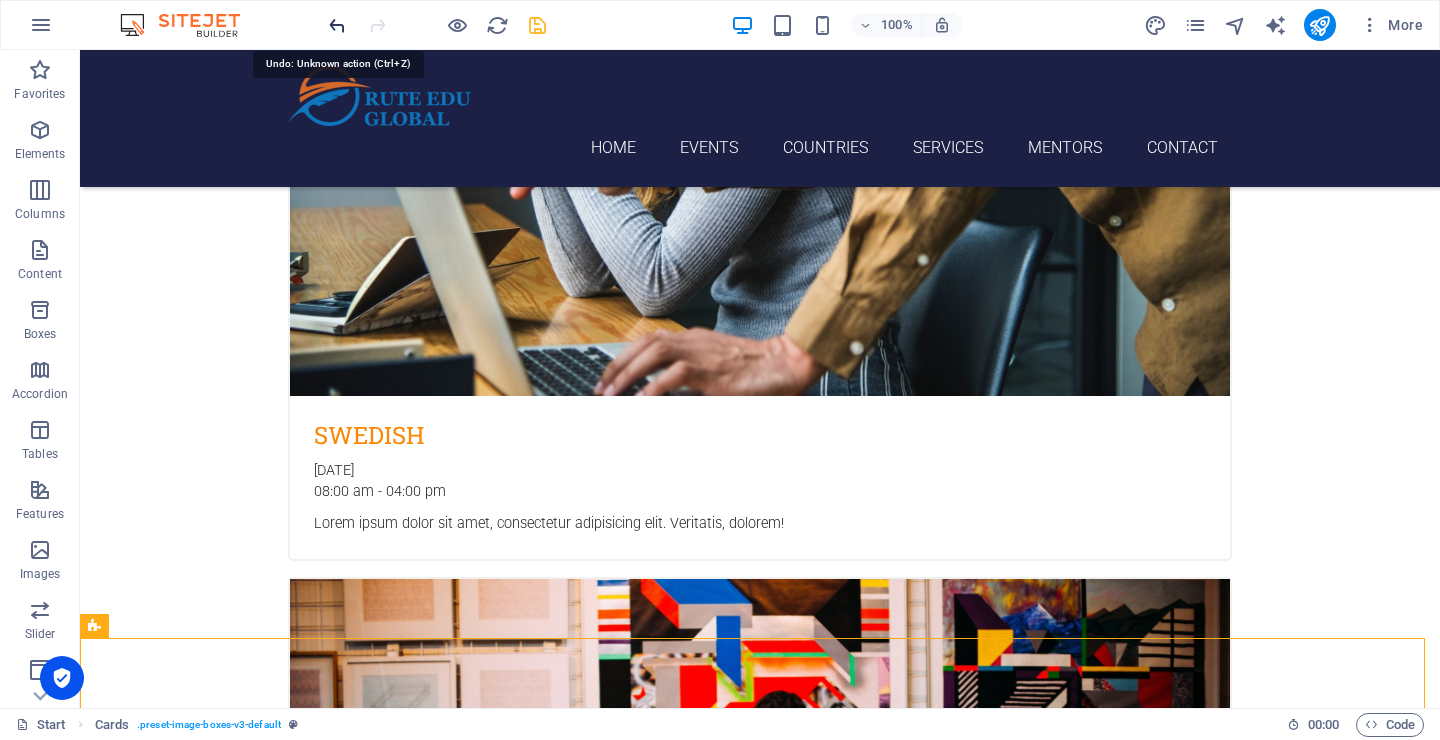 click at bounding box center (337, 25) 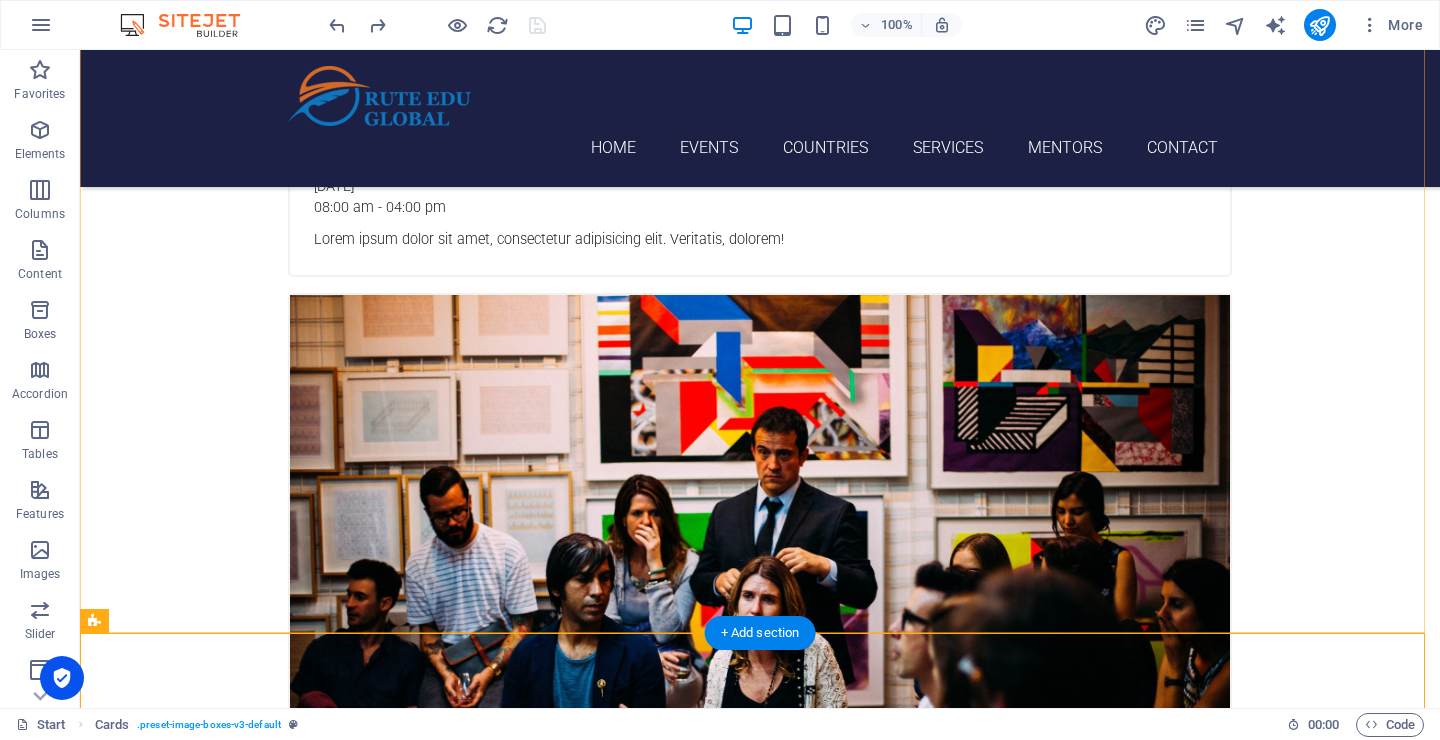 scroll, scrollTop: 2316, scrollLeft: 0, axis: vertical 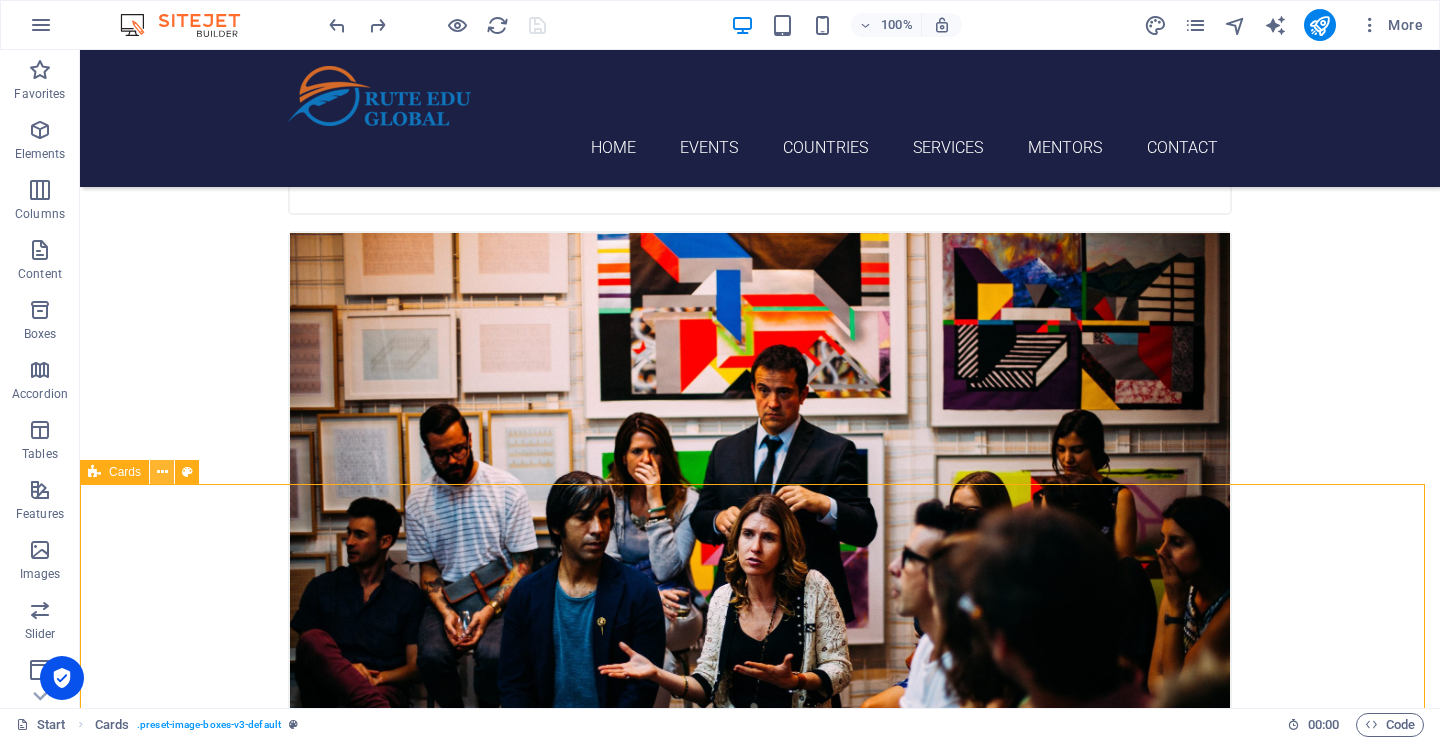 click at bounding box center [162, 472] 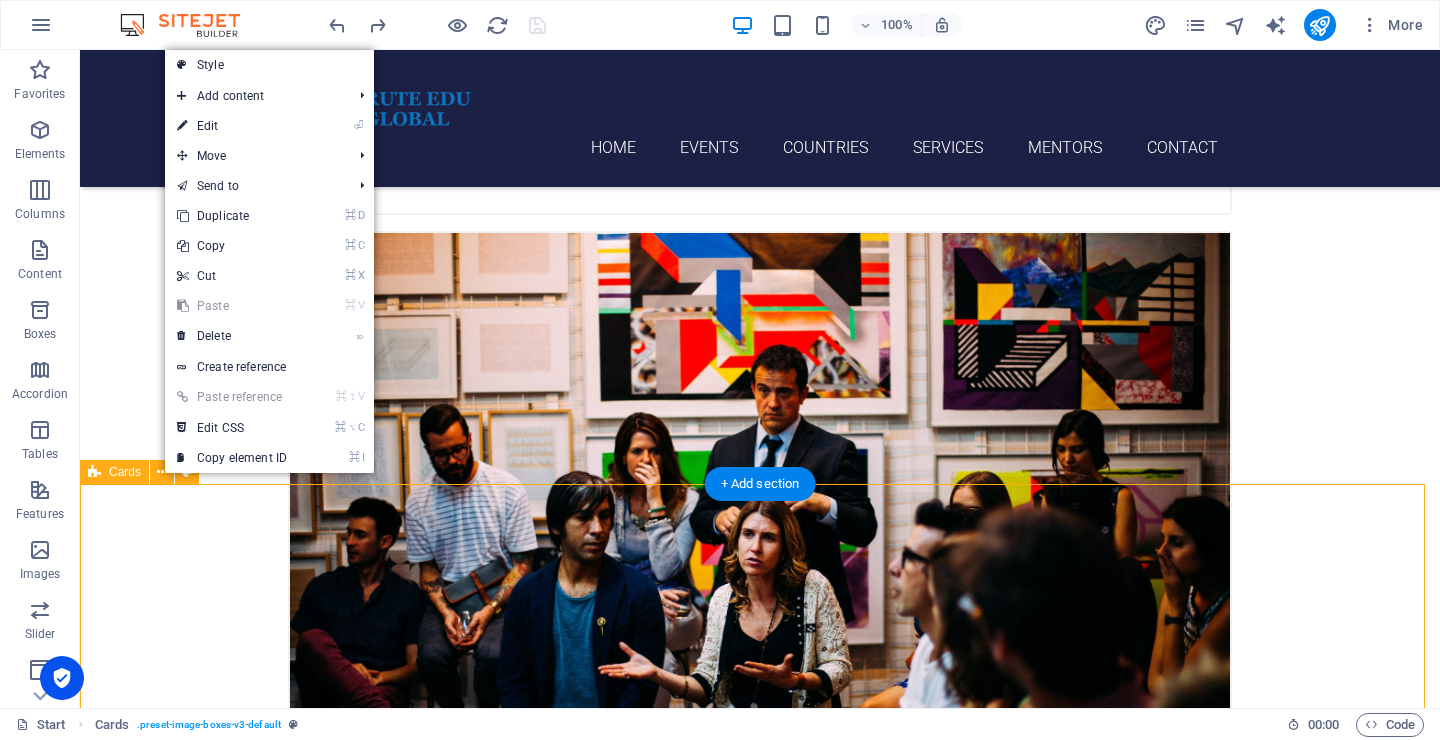 click on "Canada Available scholarships: [PERSON_NAME] [PERSON_NAME], Banting, and university-specific awards for international students. Learn more Netherlands Available scholarships: Holland Scholarship, Orange Tulip Fund, Erasmus Mundus, and university-specific grants. Learn more germany Available scholarships: DAAD, Deutschlandstipendium, [PERSON_NAME] Foundation, [PERSON_NAME]-Stiftung, and [PERSON_NAME]. Learn more" at bounding box center [760, 6369] 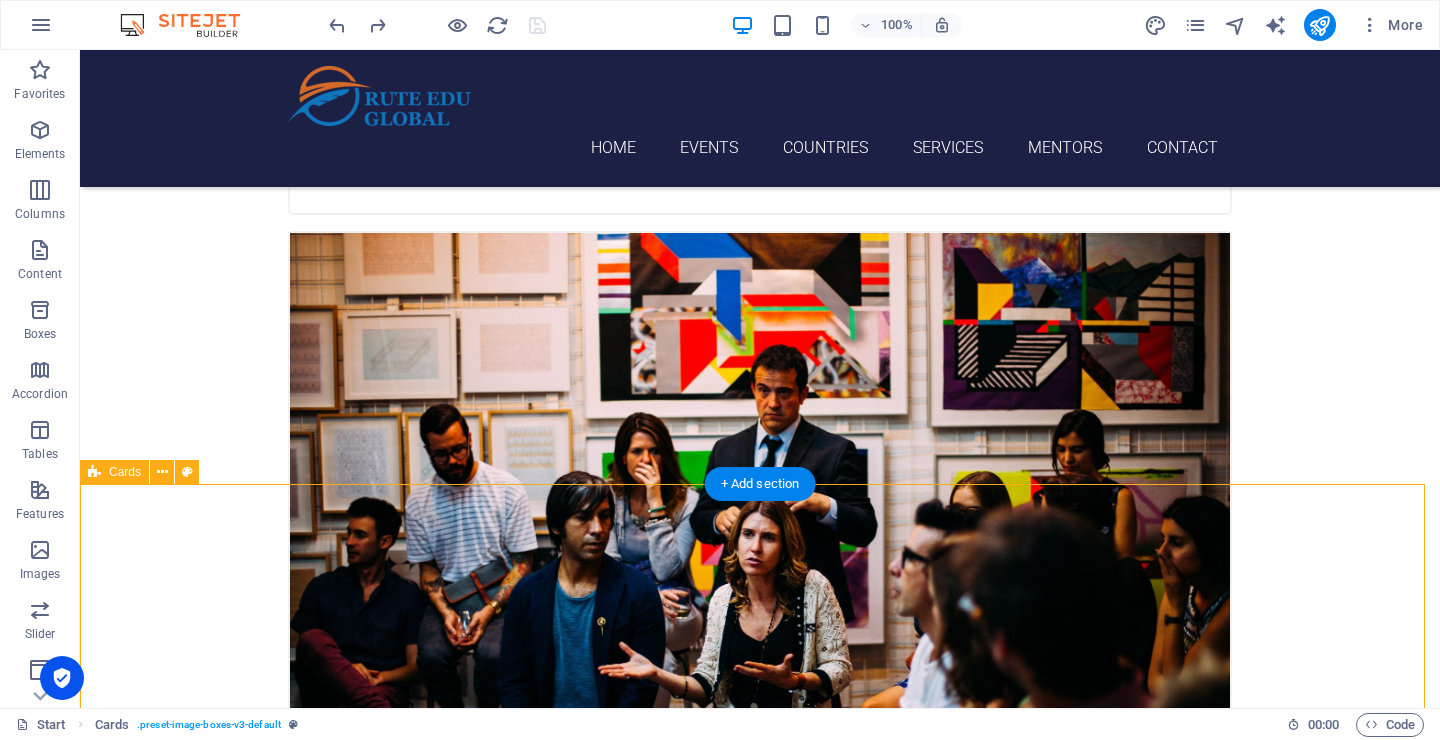click on "Canada Available scholarships: [PERSON_NAME] [PERSON_NAME], Banting, and university-specific awards for international students. Learn more Netherlands Available scholarships: Holland Scholarship, Orange Tulip Fund, Erasmus Mundus, and university-specific grants. Learn more germany Available scholarships: DAAD, Deutschlandstipendium, [PERSON_NAME] Foundation, [PERSON_NAME]-Stiftung, and [PERSON_NAME]. Learn more" at bounding box center [760, 6369] 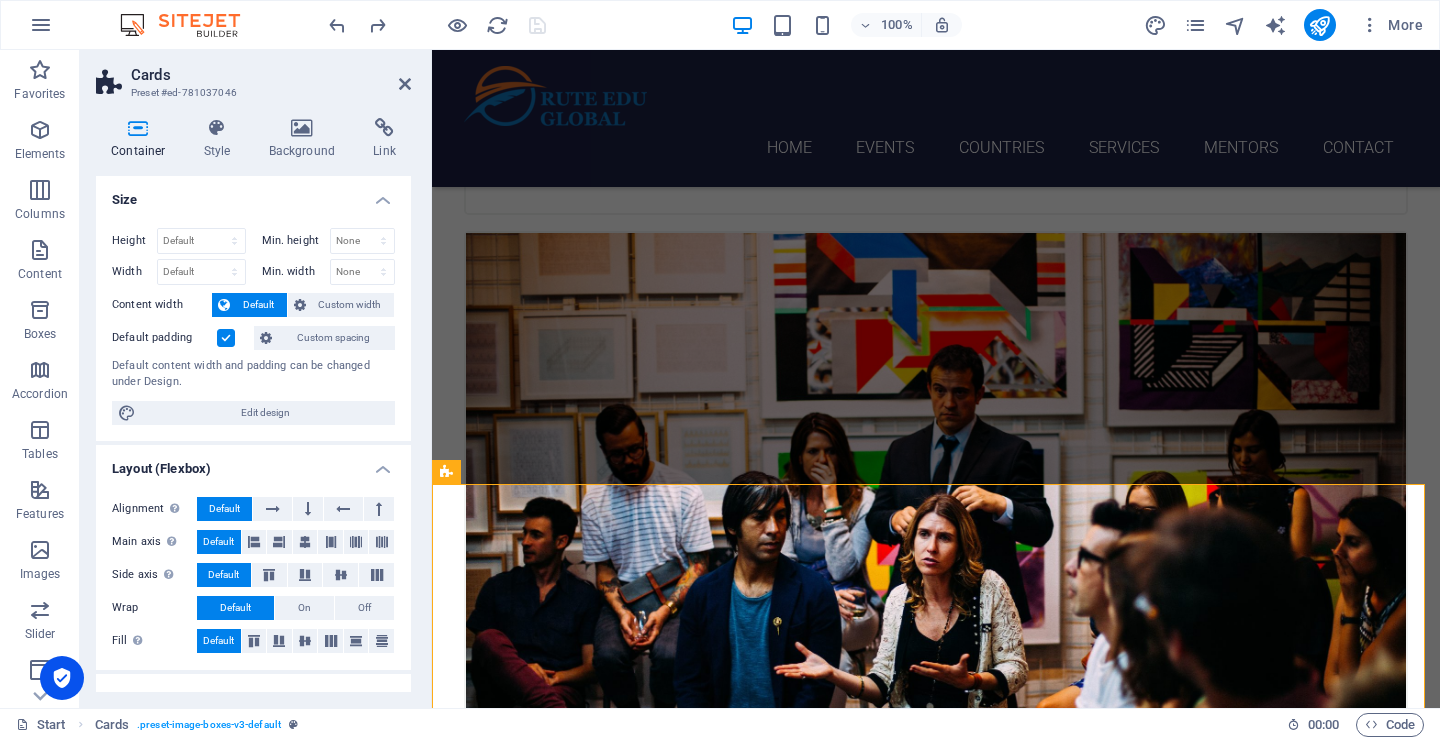 click at bounding box center (226, 338) 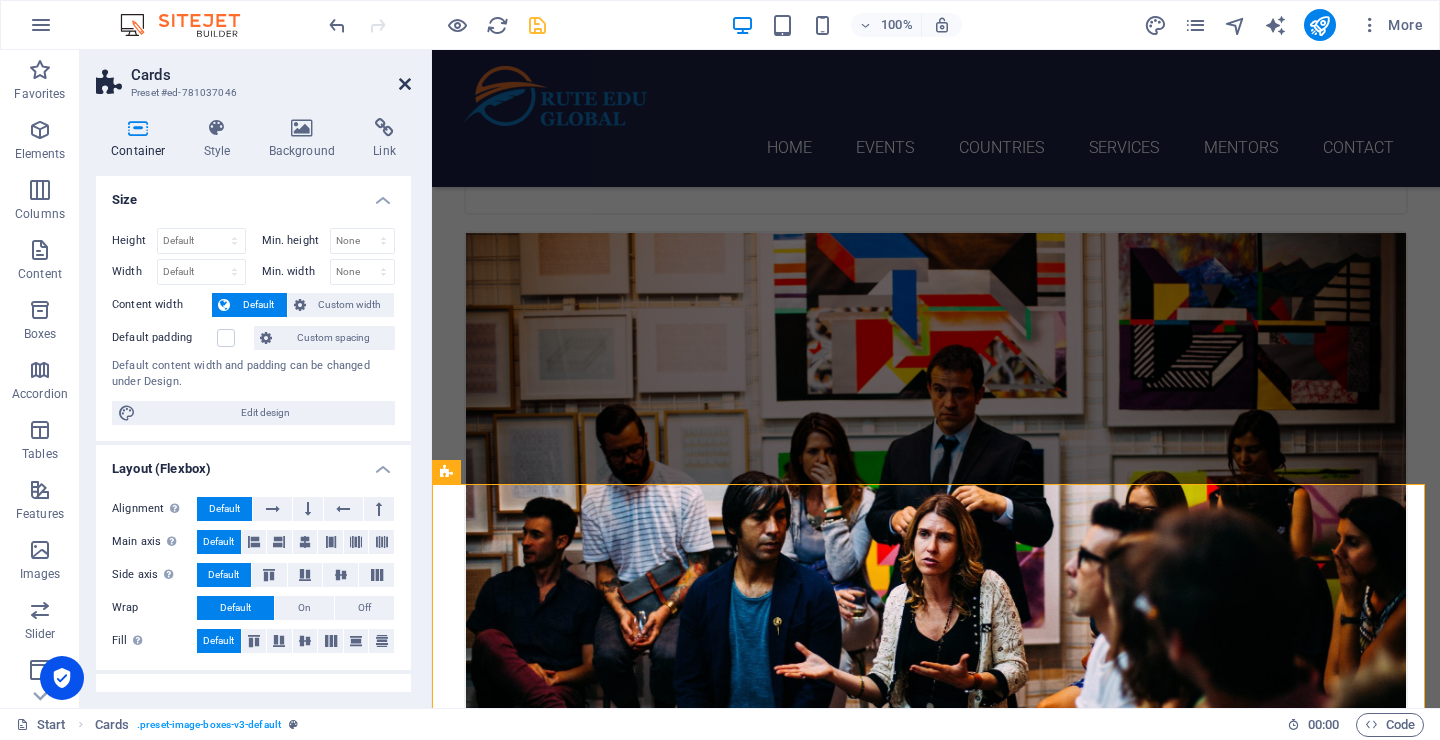 click at bounding box center (405, 84) 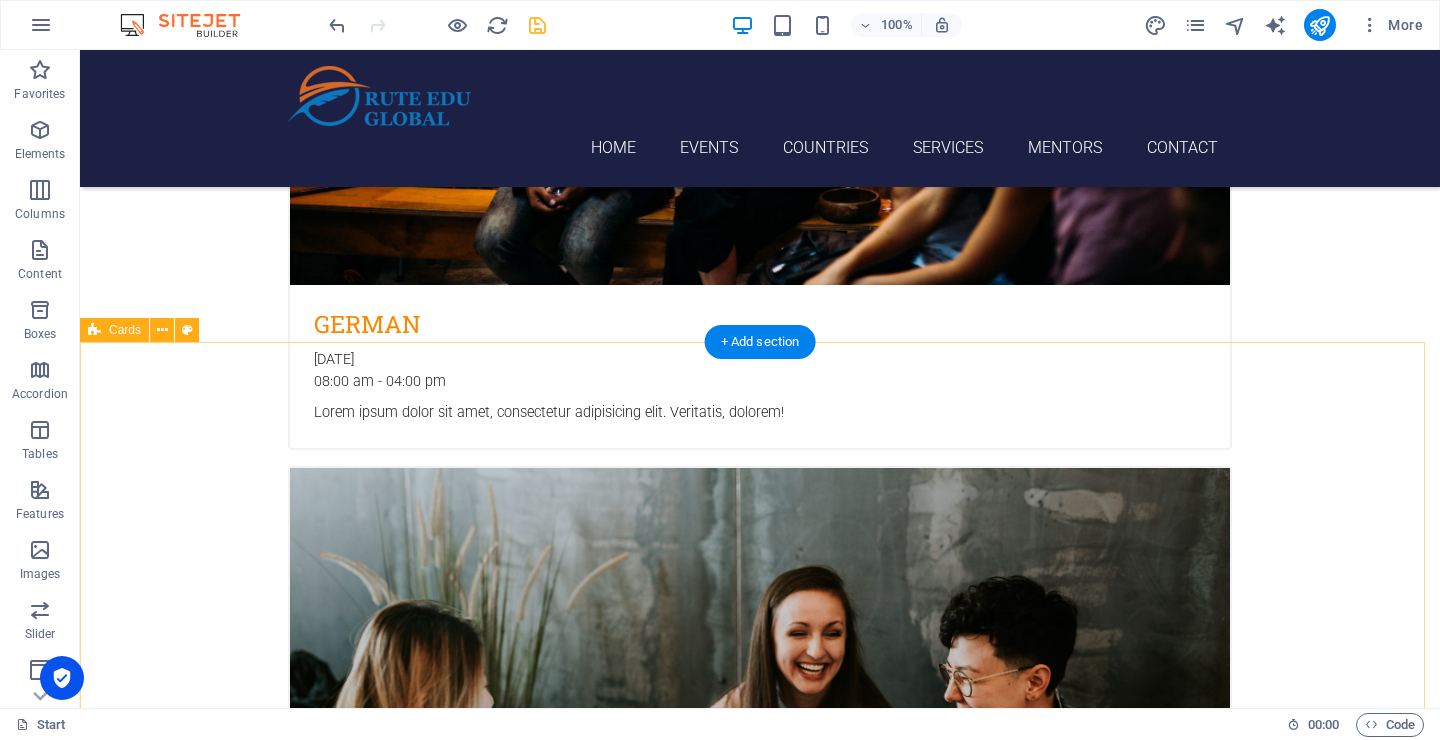 scroll, scrollTop: 2894, scrollLeft: 0, axis: vertical 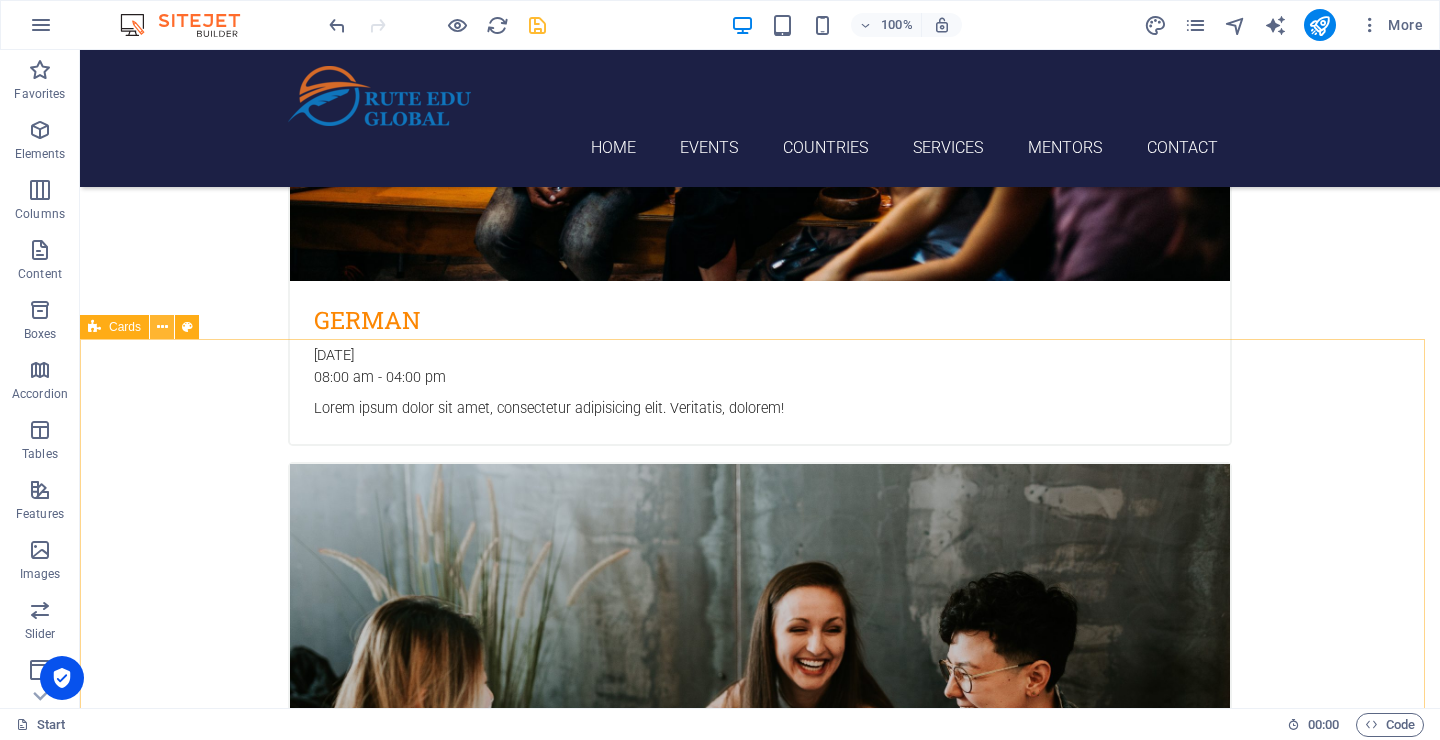 click at bounding box center (162, 327) 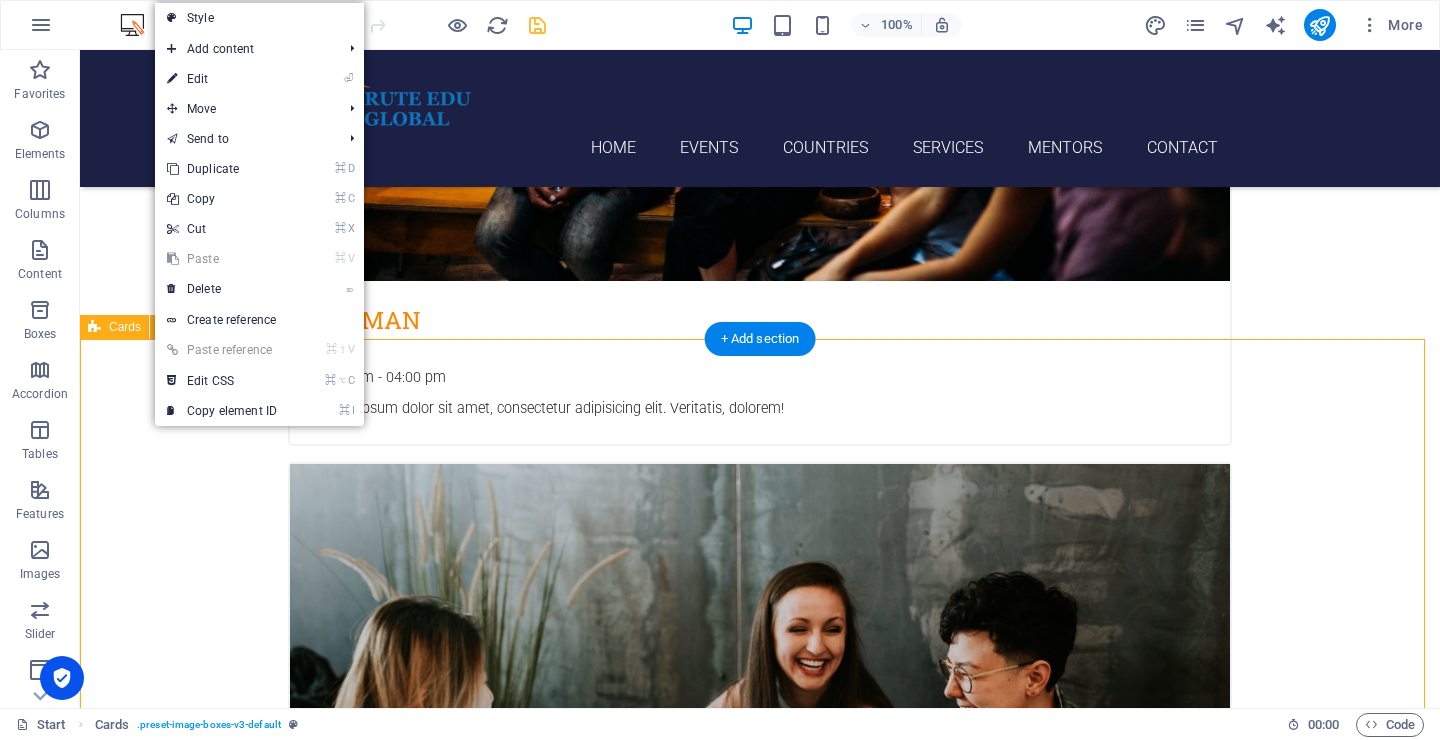 click on "SWITZERLAND Available scholarships: Swiss Government Excellence, ETH Zurich Excellence, EPFL Excellence, UNIL Master's, and University of Geneva Scholarships. Learn more France Available scholarships: Eiffel Excellence, [PERSON_NAME], Ampère, ENS International, and [GEOGRAPHIC_DATA] Master’s Scholarships in [GEOGRAPHIC_DATA]. Learn more New Zealand Available scholarships: [GEOGRAPHIC_DATA], [GEOGRAPHIC_DATA], [GEOGRAPHIC_DATA], and Lincoln University International Scholarships. Learn more" at bounding box center (760, 7194) 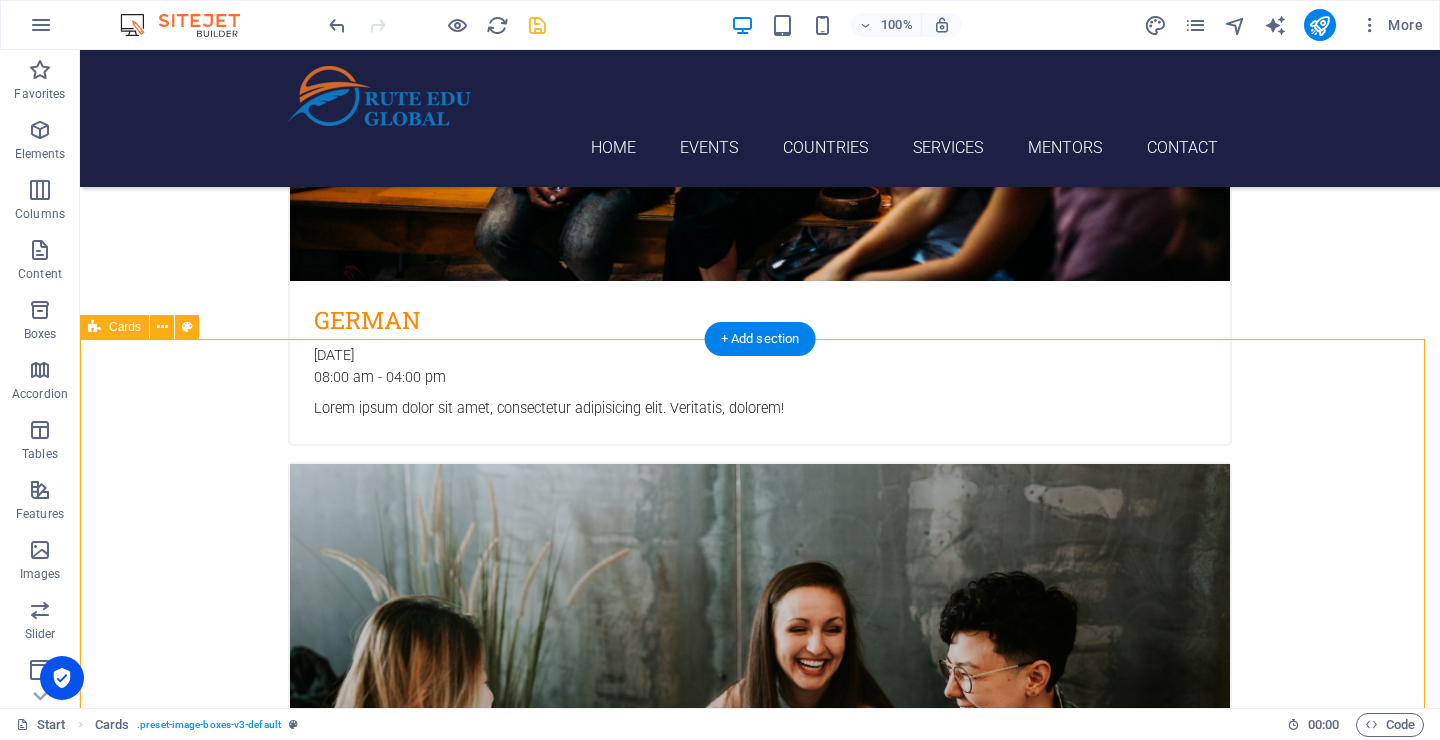 click on "SWITZERLAND Available scholarships: Swiss Government Excellence, ETH Zurich Excellence, EPFL Excellence, UNIL Master's, and University of Geneva Scholarships. Learn more France Available scholarships: Eiffel Excellence, [PERSON_NAME], Ampère, ENS International, and [GEOGRAPHIC_DATA] Master’s Scholarships in [GEOGRAPHIC_DATA]. Learn more New Zealand Available scholarships: [GEOGRAPHIC_DATA], [GEOGRAPHIC_DATA], [GEOGRAPHIC_DATA], and Lincoln University International Scholarships. Learn more" at bounding box center (760, 7194) 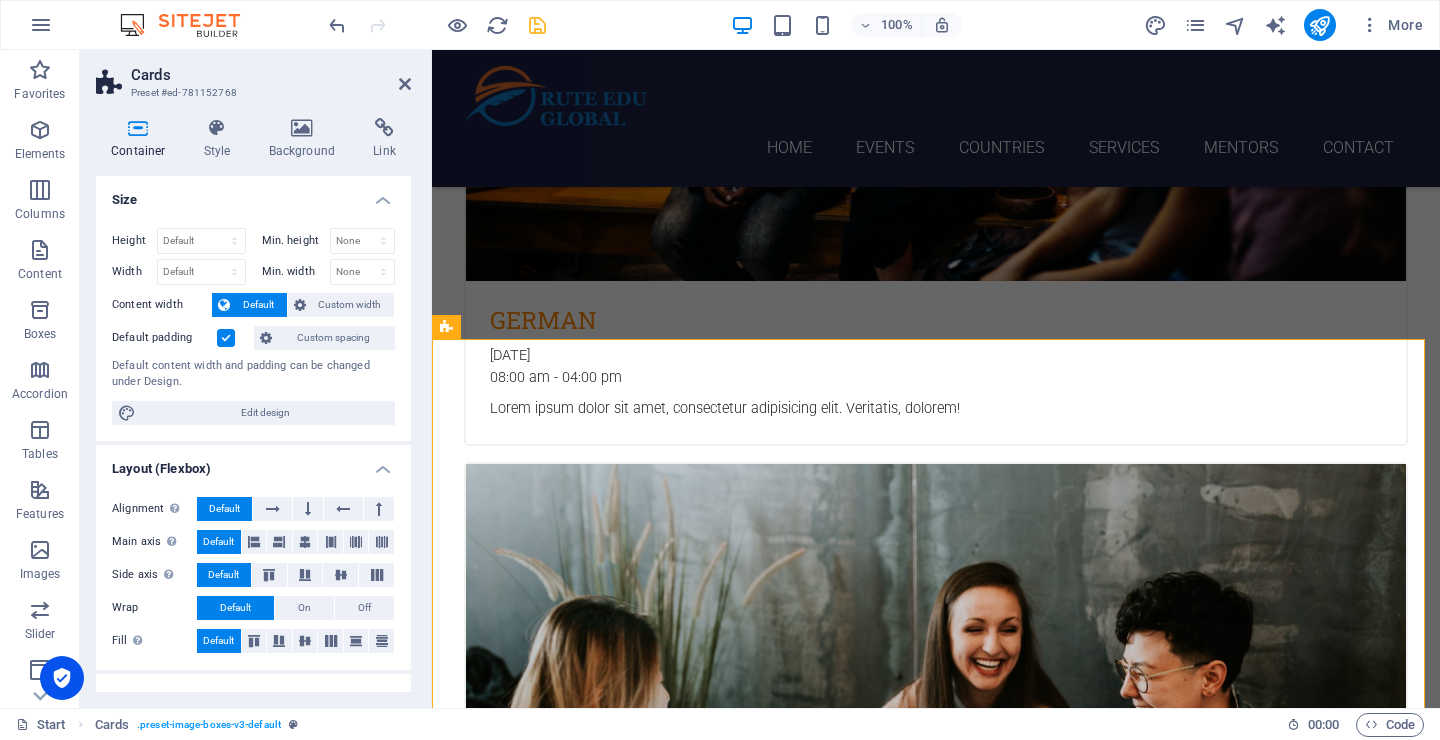 click at bounding box center [226, 338] 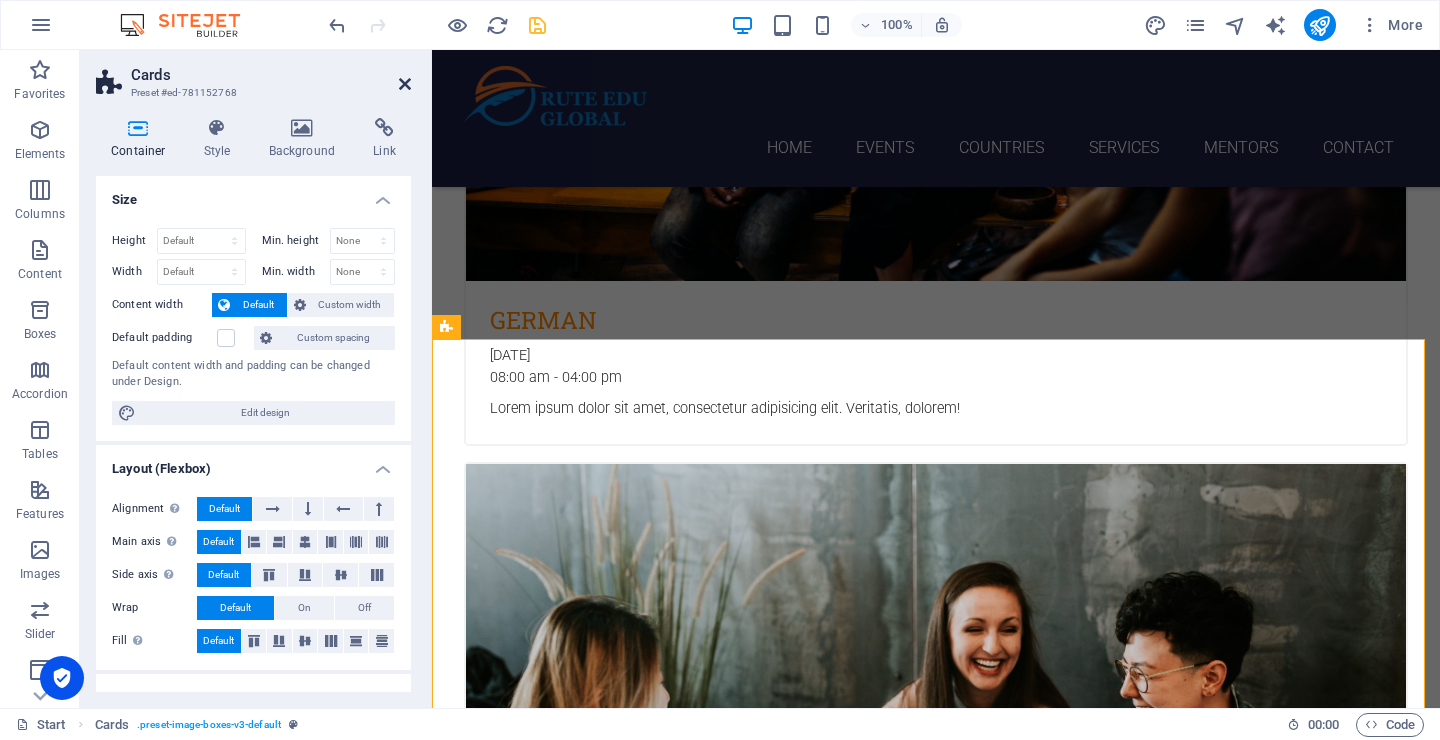drag, startPoint x: 403, startPoint y: 80, endPoint x: 319, endPoint y: 41, distance: 92.61209 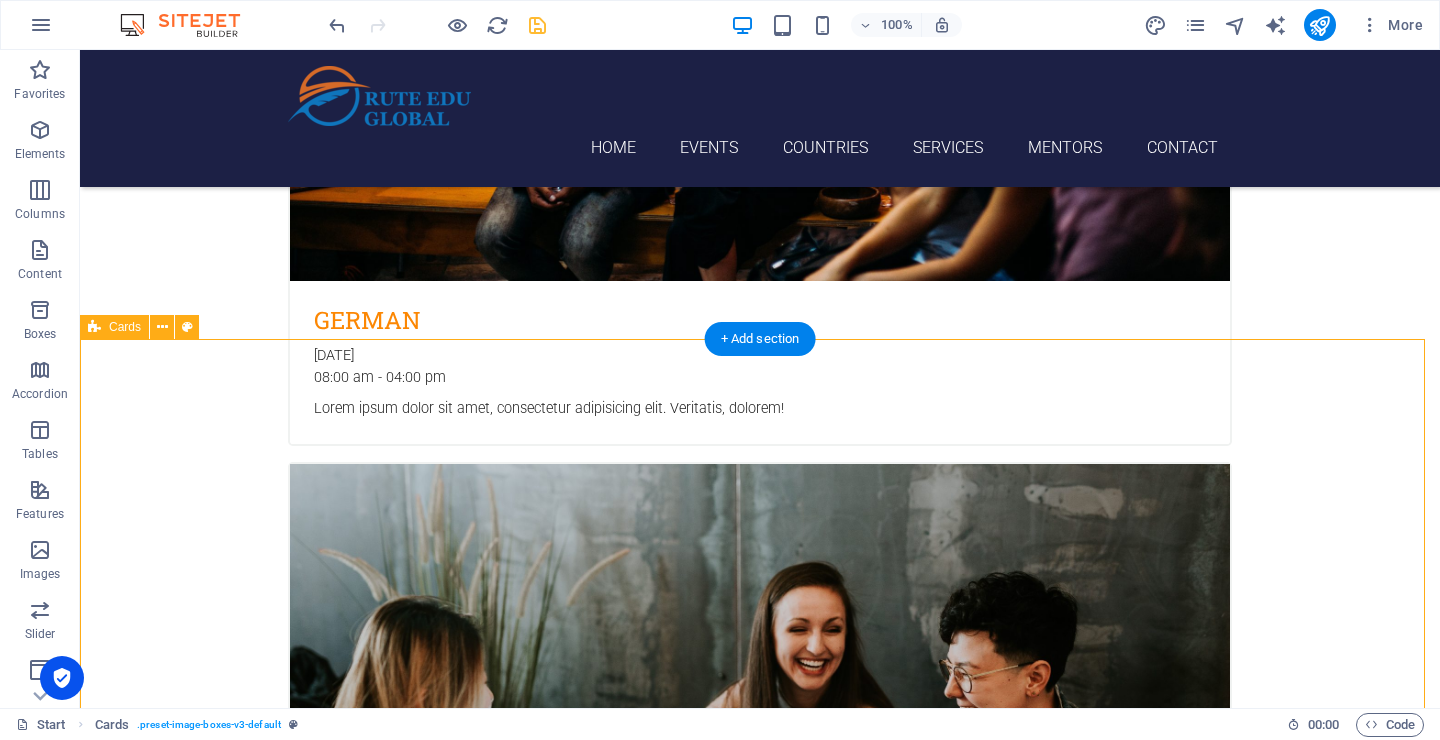 click on "SWITZERLAND Available scholarships: Swiss Government Excellence, ETH Zurich Excellence, EPFL Excellence, UNIL Master's, and University of Geneva Scholarships. Learn more France Available scholarships: Eiffel Excellence, [PERSON_NAME], Ampère, ENS International, and [GEOGRAPHIC_DATA] Master’s Scholarships in [GEOGRAPHIC_DATA]. Learn more New Zealand Available scholarships: [GEOGRAPHIC_DATA], [GEOGRAPHIC_DATA], [GEOGRAPHIC_DATA], and Lincoln University International Scholarships. Learn more" at bounding box center [760, 7098] 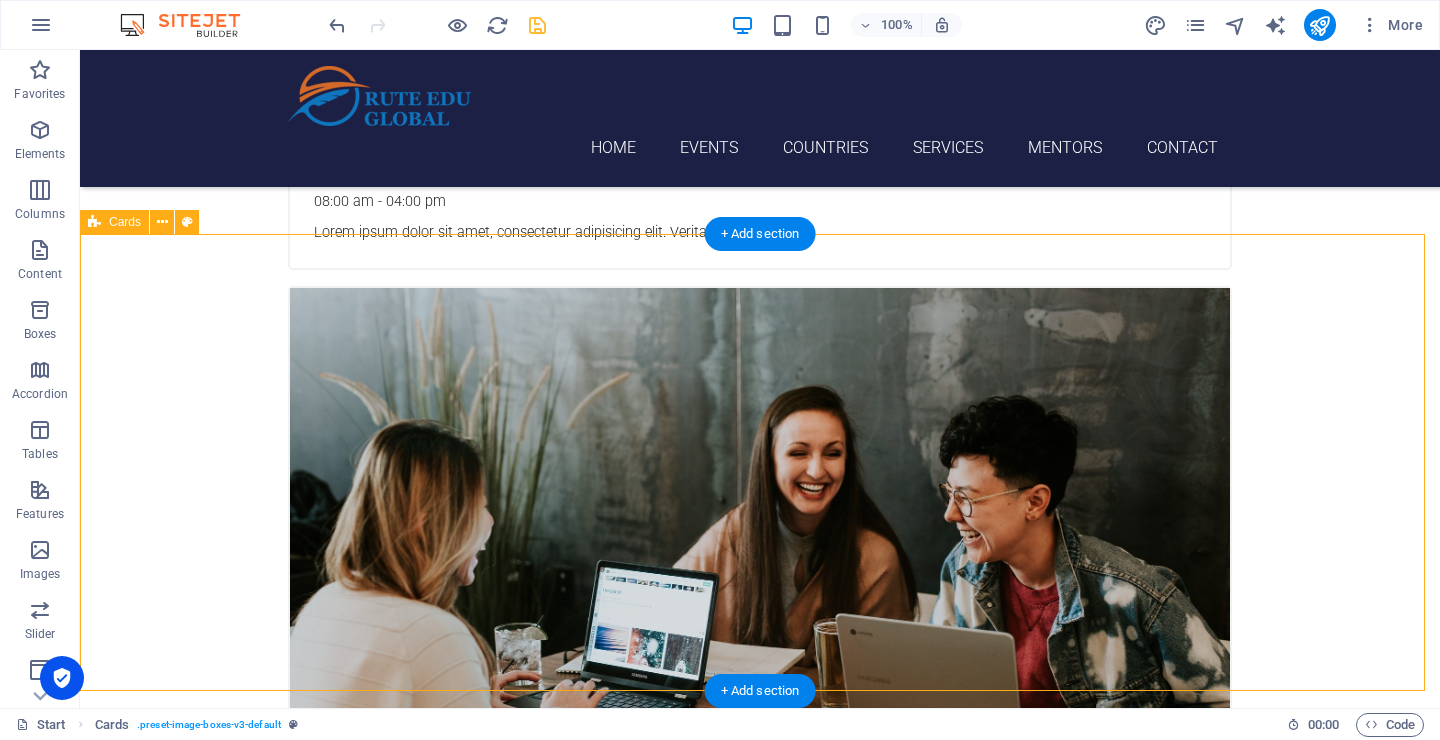 scroll, scrollTop: 3316, scrollLeft: 0, axis: vertical 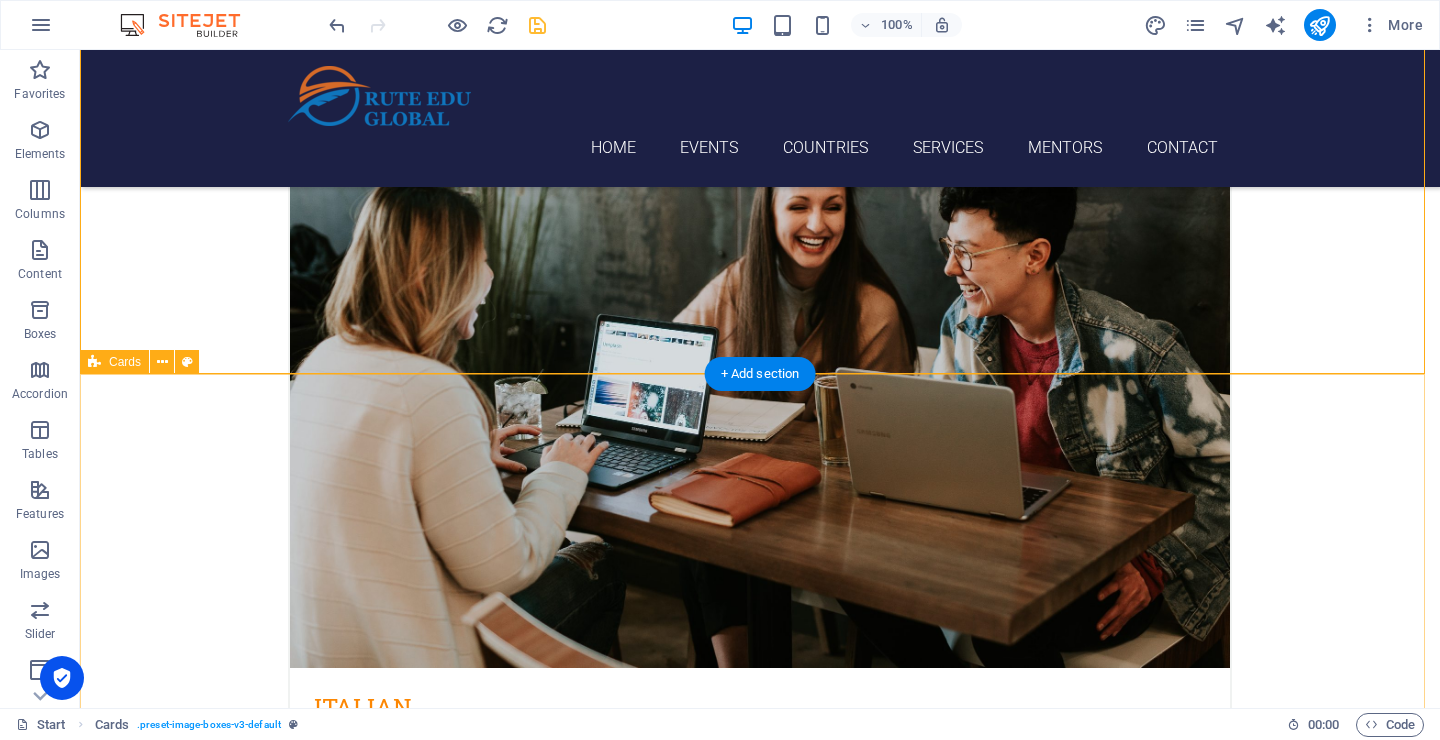 click on "malaysia Available scholarships: Malaysian International Scholarship, MTCP, Khazanah Global, Shell Malaysia, and UCSI University Trust Scholarships. Learn more Indonesia Available scholarships: LPDP, KNB, IISMA, BPI, and DIKTI Scholarships support international and domestic [DEMOGRAPHIC_DATA] students. Learn more singapore Available scholarships: A*STAR, SINGA, [GEOGRAPHIC_DATA], MOE Tuition Grant, and NUS Scholarships support top students in [GEOGRAPHIC_DATA]. Learn more" at bounding box center [760, 8187] 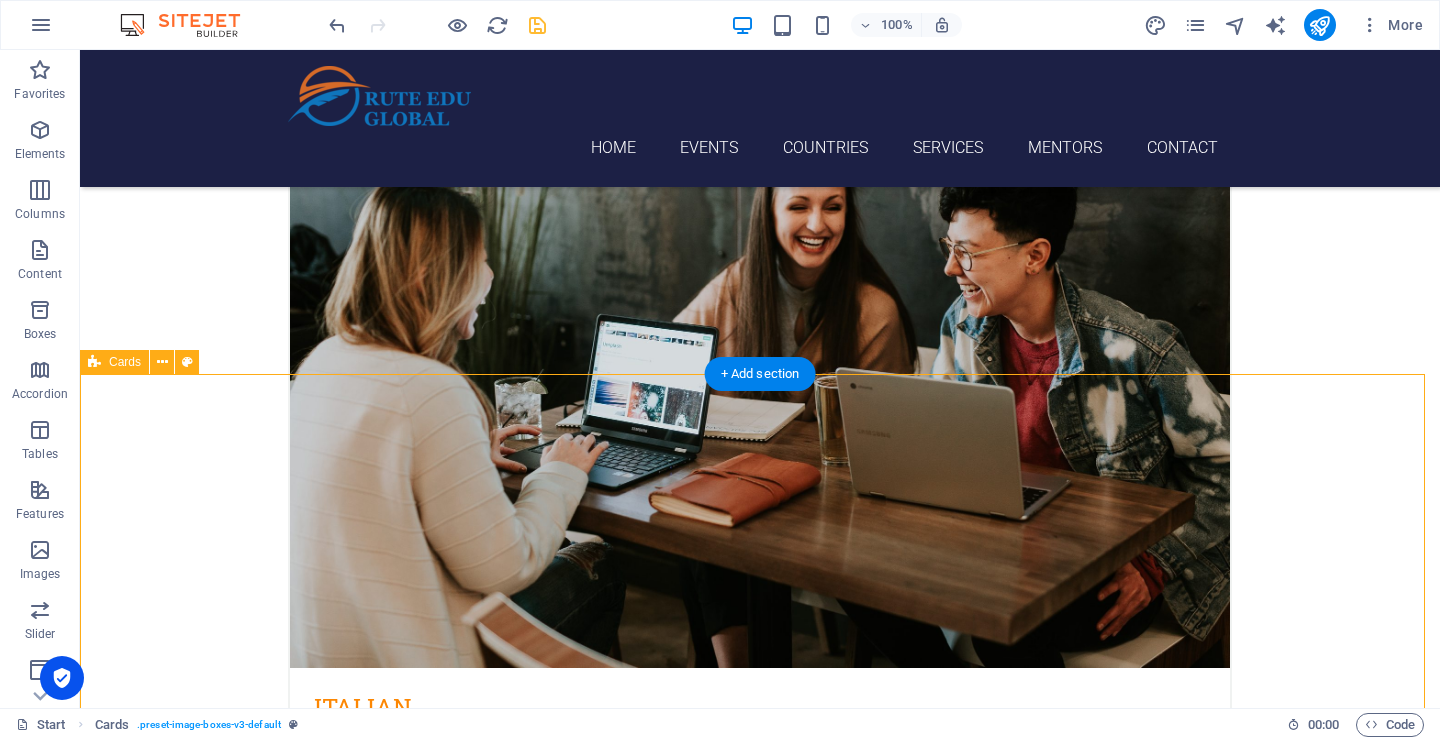 click on "malaysia Available scholarships: Malaysian International Scholarship, MTCP, Khazanah Global, Shell Malaysia, and UCSI University Trust Scholarships. Learn more Indonesia Available scholarships: LPDP, KNB, IISMA, BPI, and DIKTI Scholarships support international and domestic [DEMOGRAPHIC_DATA] students. Learn more singapore Available scholarships: A*STAR, SINGA, [GEOGRAPHIC_DATA], MOE Tuition Grant, and NUS Scholarships support top students in [GEOGRAPHIC_DATA]. Learn more" at bounding box center (760, 8187) 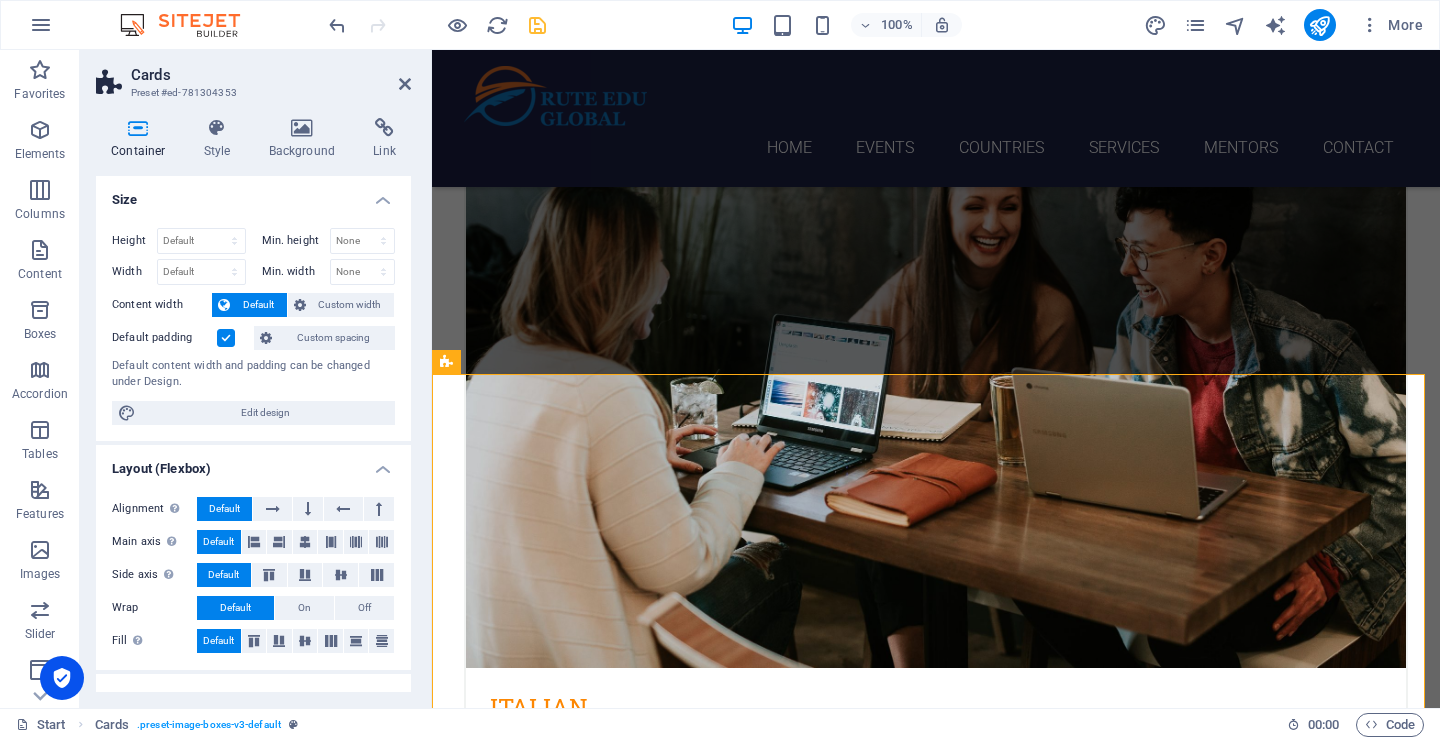 click at bounding box center (226, 338) 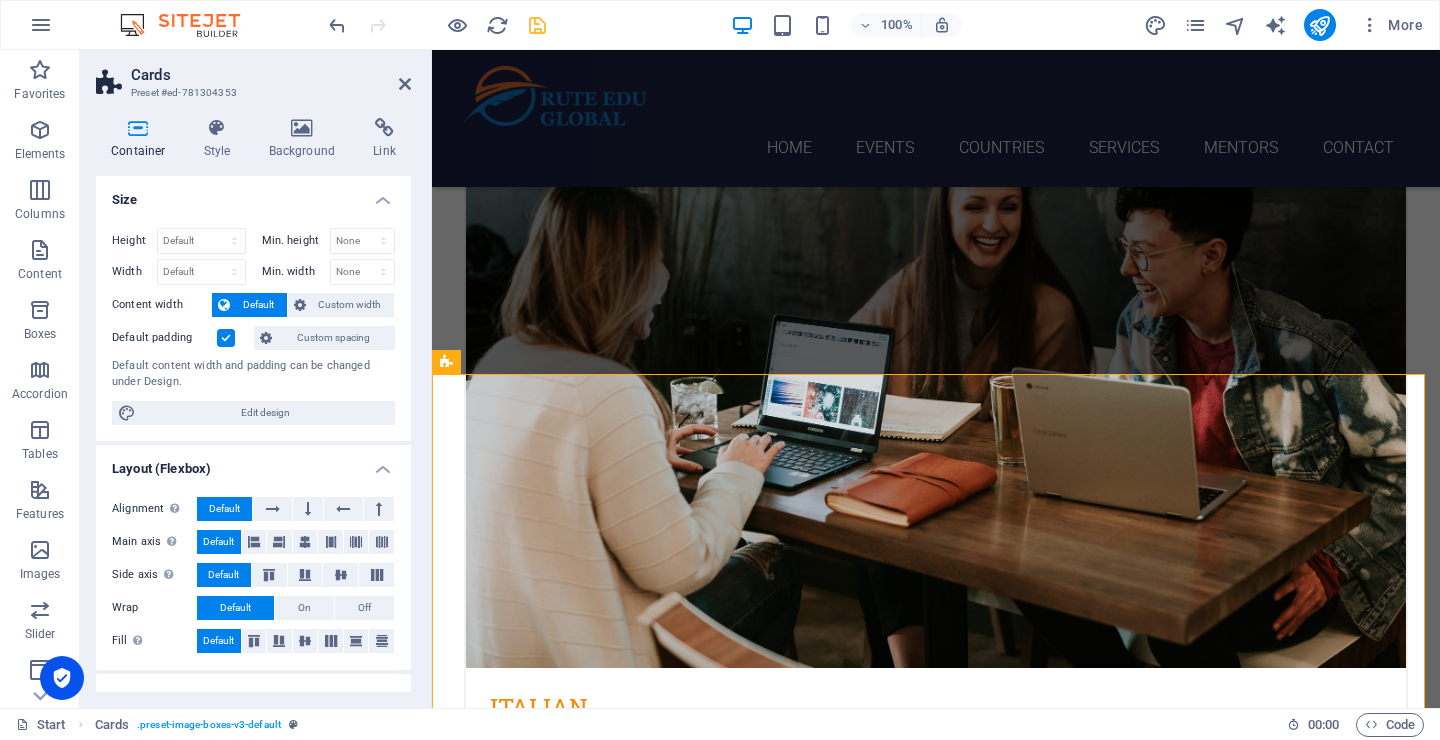 click on "Default padding" at bounding box center (0, 0) 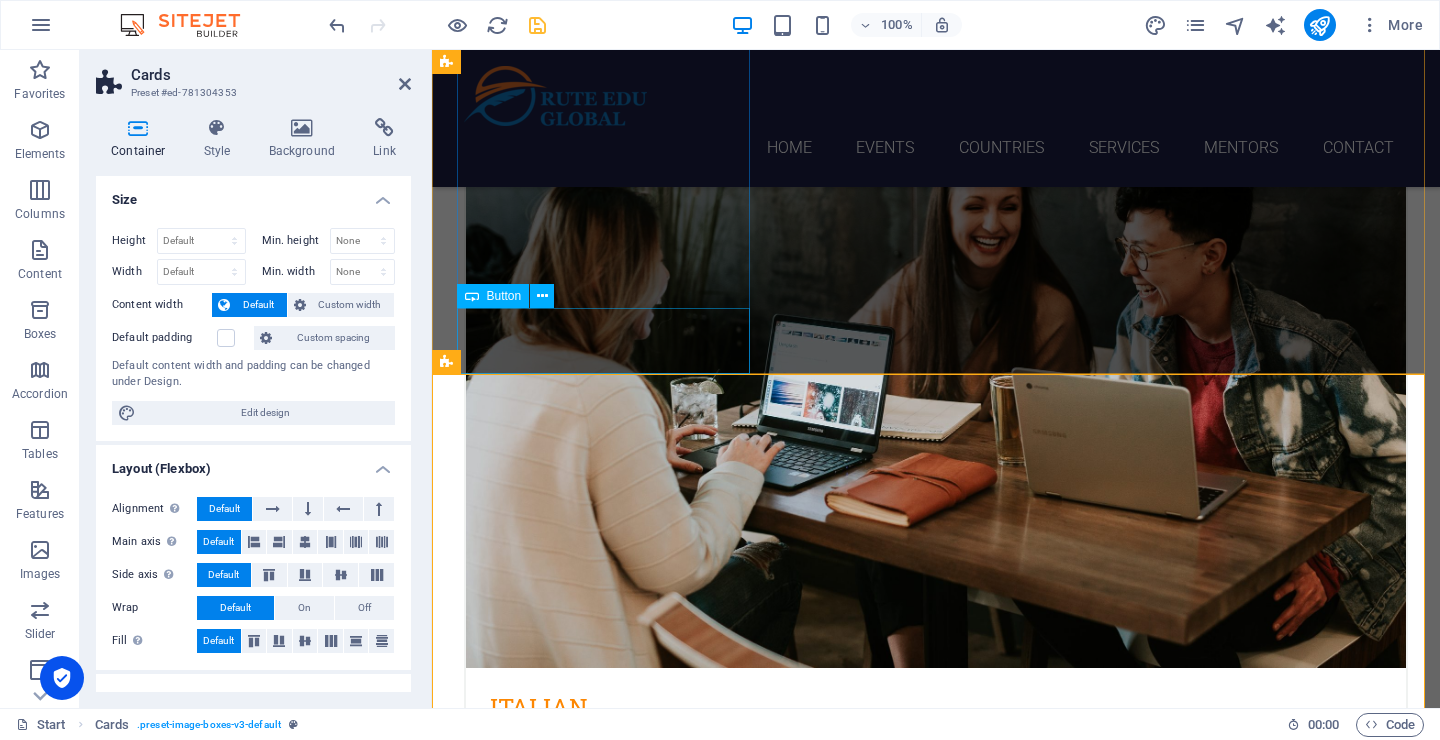 click on "Learn more" at bounding box center [594, 6375] 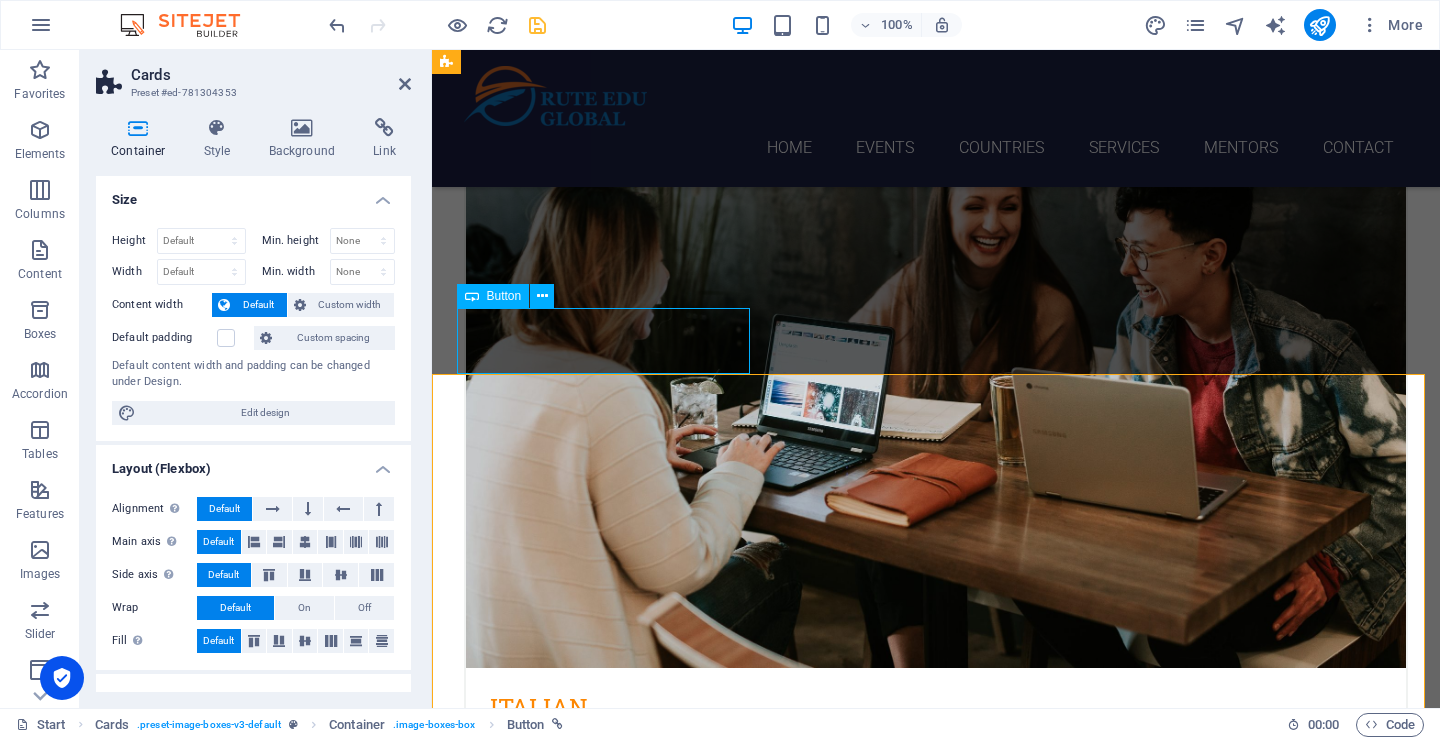 click on "Learn more" at bounding box center [594, 6375] 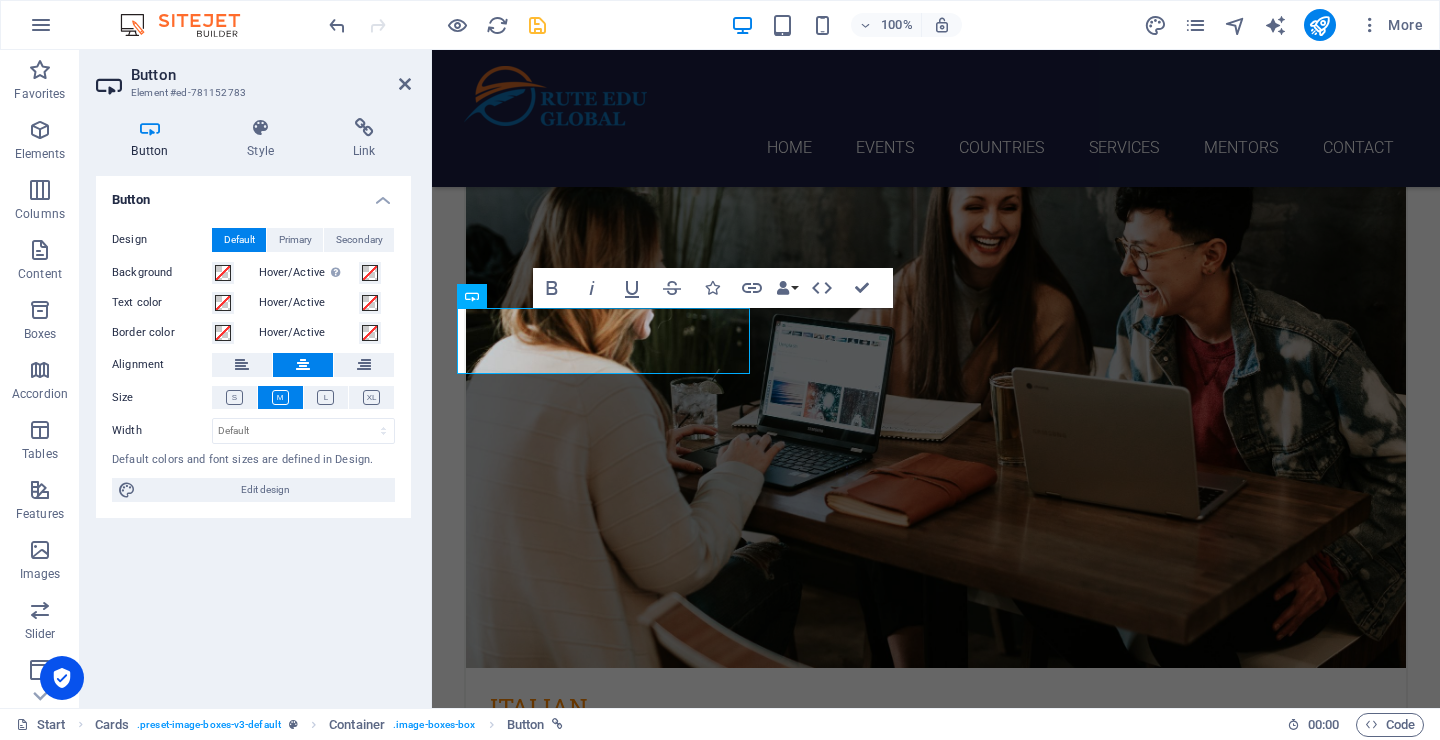 click on "Button Design Default Primary Secondary Background Hover/Active Switch to preview mode to test the active/hover state Text color Hover/Active Border color Hover/Active Alignment Size Width Default px rem % em vh vw Default colors and font sizes are defined in Design. Edit design" at bounding box center [253, 434] 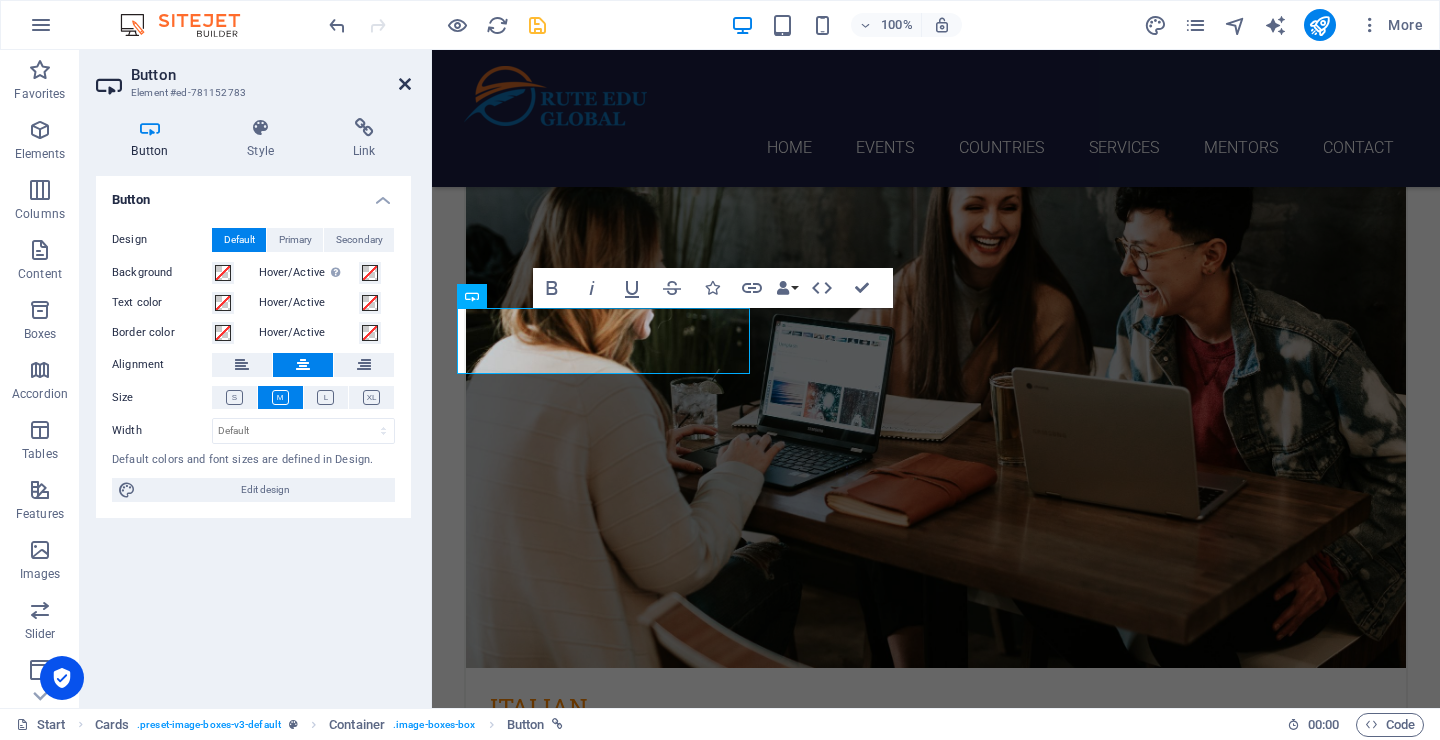 click at bounding box center [405, 84] 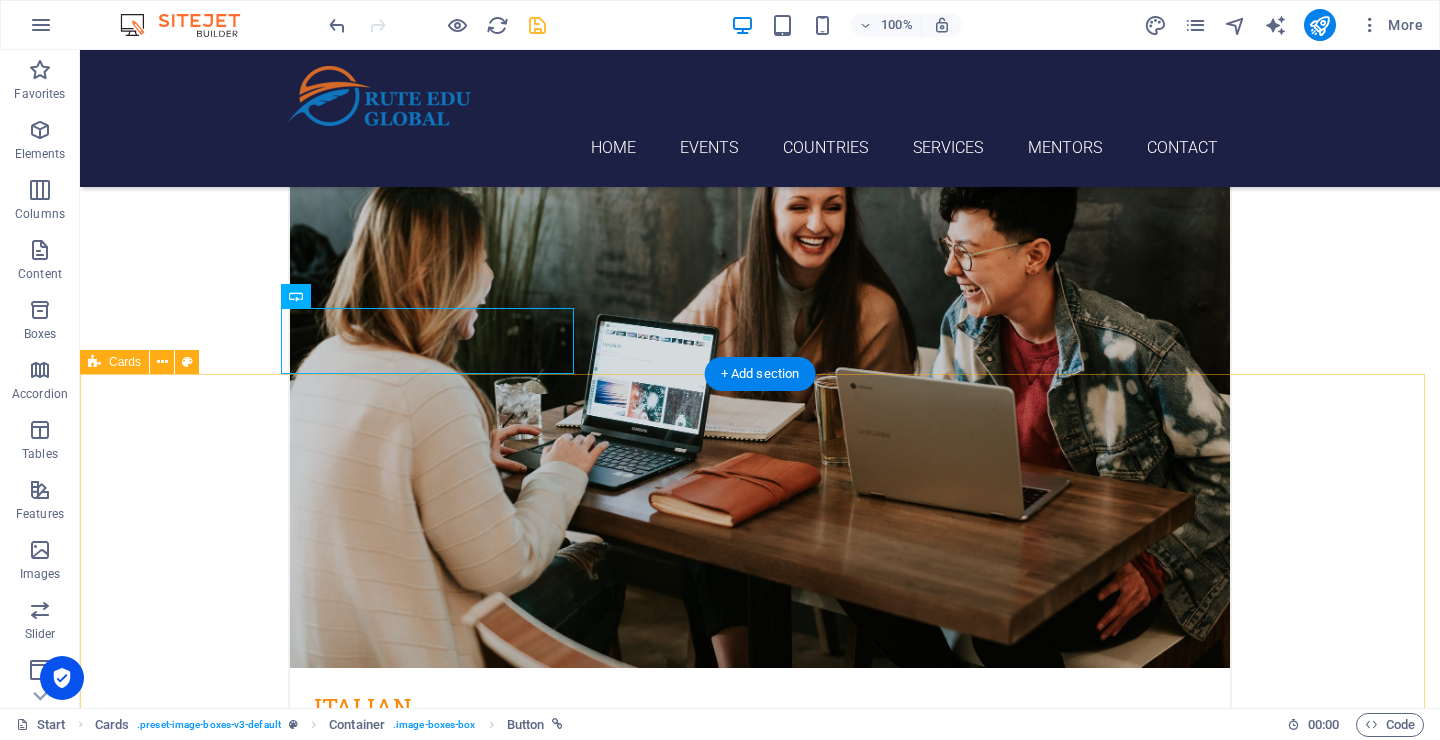 click on "malaysia Available scholarships: Malaysian International Scholarship, MTCP, Khazanah Global, Shell Malaysia, and UCSI University Trust Scholarships. Learn more Indonesia Available scholarships: LPDP, KNB, IISMA, BPI, and DIKTI Scholarships support international and domestic [DEMOGRAPHIC_DATA] students. Learn more singapore Available scholarships: A*STAR, SINGA, [GEOGRAPHIC_DATA], MOE Tuition Grant, and NUS Scholarships support top students in [GEOGRAPHIC_DATA]. Learn more" at bounding box center [760, 8091] 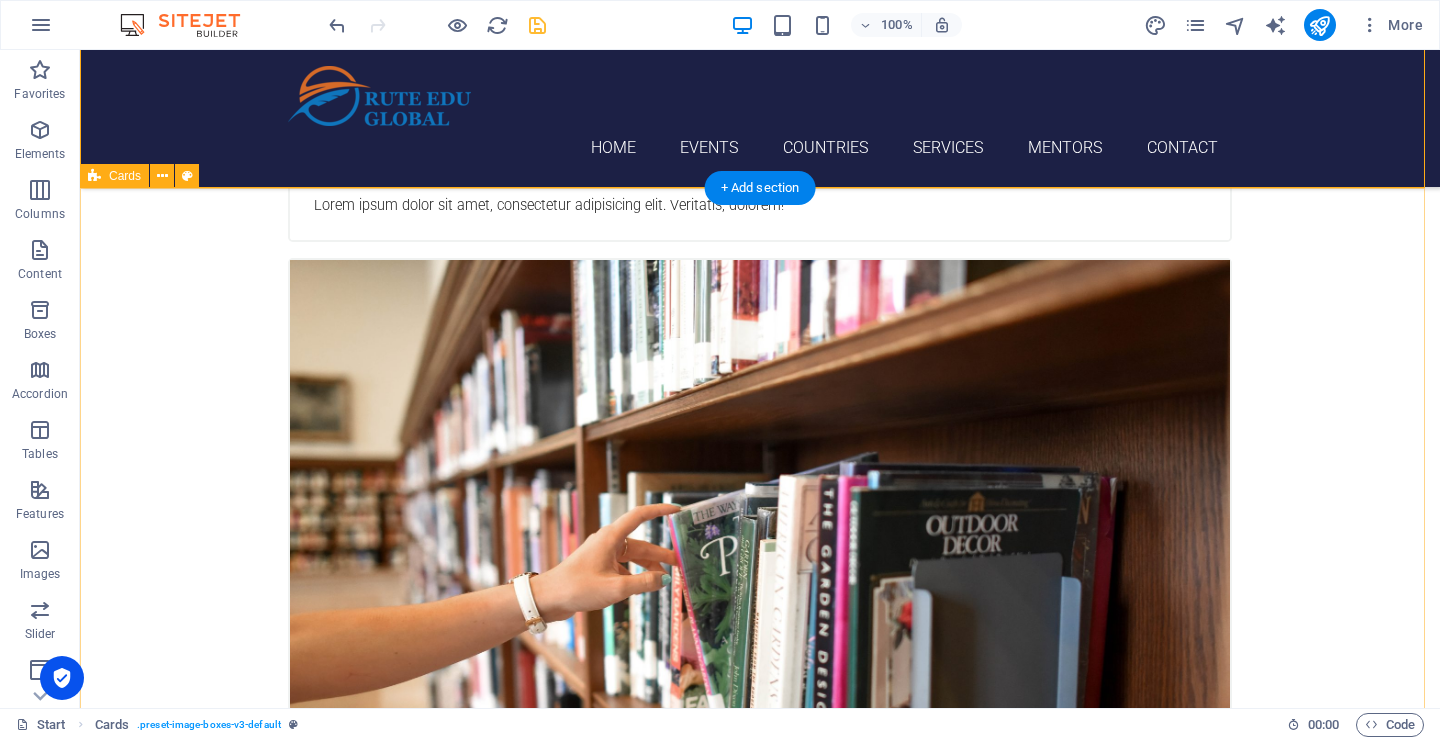 scroll, scrollTop: 3935, scrollLeft: 0, axis: vertical 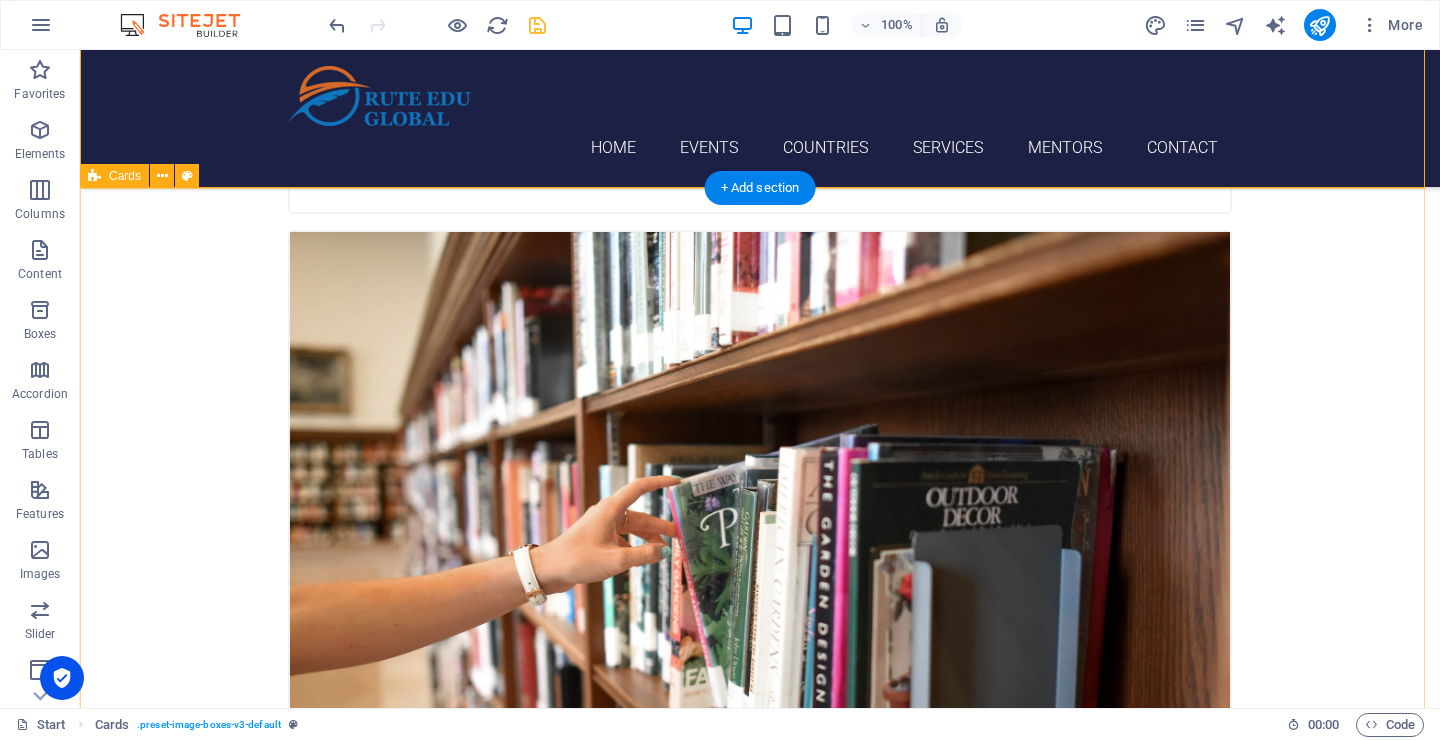 click on "Japan Available scholarships: MEXT, [PERSON_NAME], ADB-JSP, JT Asia, and university-specific awards support study in [GEOGRAPHIC_DATA]. Learn more ireland Available scholarships: Government of Ireland, [PERSON_NAME] Fellowship, UCD Global, NUI [GEOGRAPHIC_DATA], and Trinity College Dublin Scholarships. Learn more Taiwan Available scholarships: MOE Taiwan Scholarship, Huayu Enrichment, TIGP, NTU International, and NCKU Distinguished International Scholarships. Learn more" at bounding box center (760, 8959) 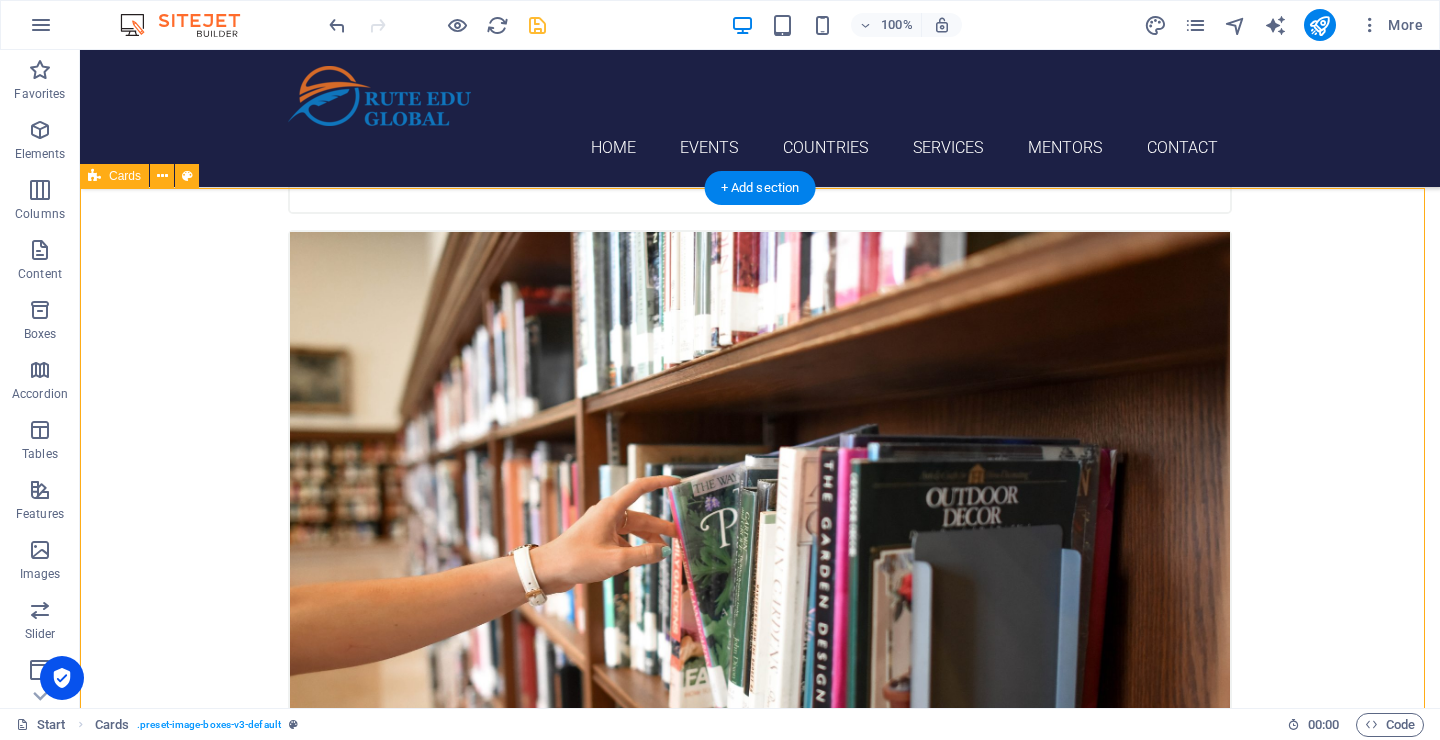 click on "Japan Available scholarships: MEXT, [PERSON_NAME], ADB-JSP, JT Asia, and university-specific awards support study in [GEOGRAPHIC_DATA]. Learn more ireland Available scholarships: Government of Ireland, [PERSON_NAME] Fellowship, UCD Global, NUI [GEOGRAPHIC_DATA], and Trinity College Dublin Scholarships. Learn more Taiwan Available scholarships: MOE Taiwan Scholarship, Huayu Enrichment, TIGP, NTU International, and NCKU Distinguished International Scholarships. Learn more" at bounding box center (760, 8959) 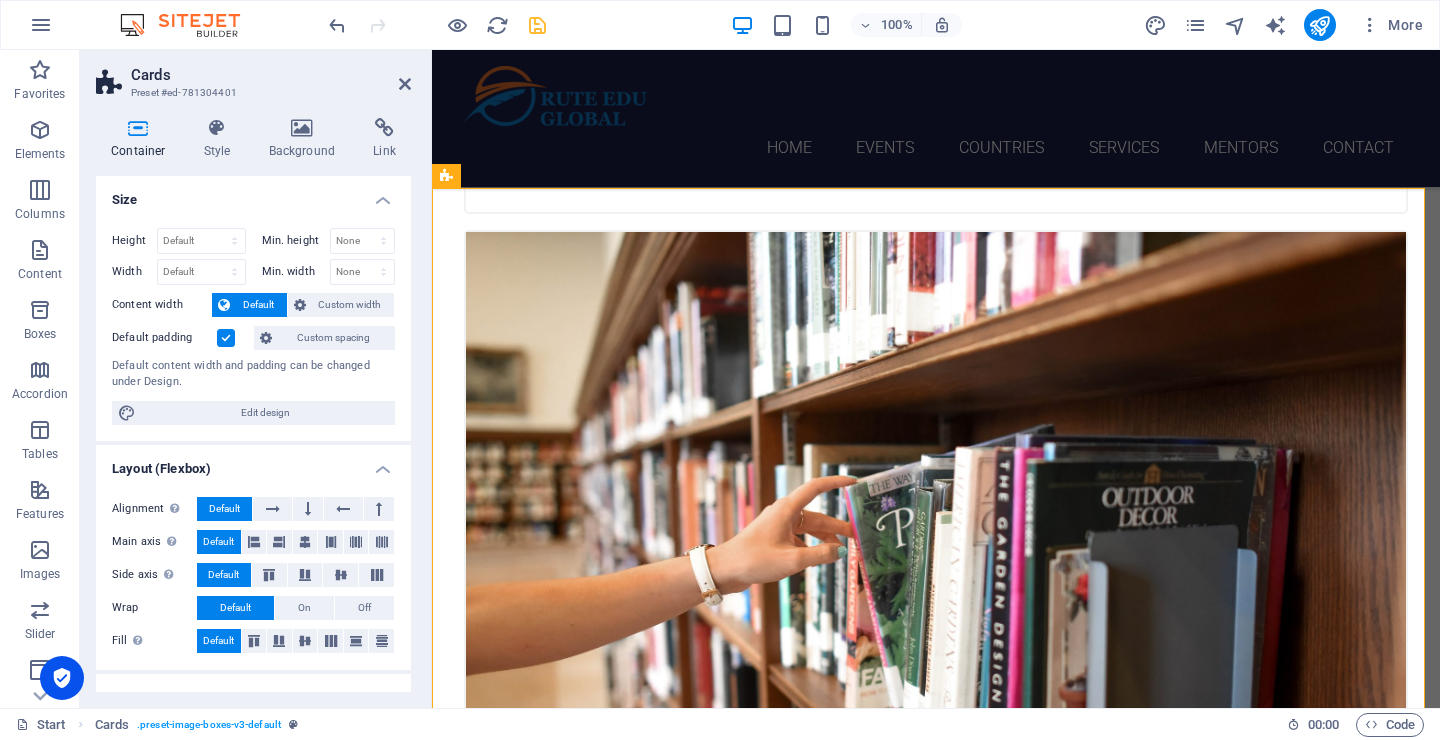 click on "Default padding" at bounding box center [180, 338] 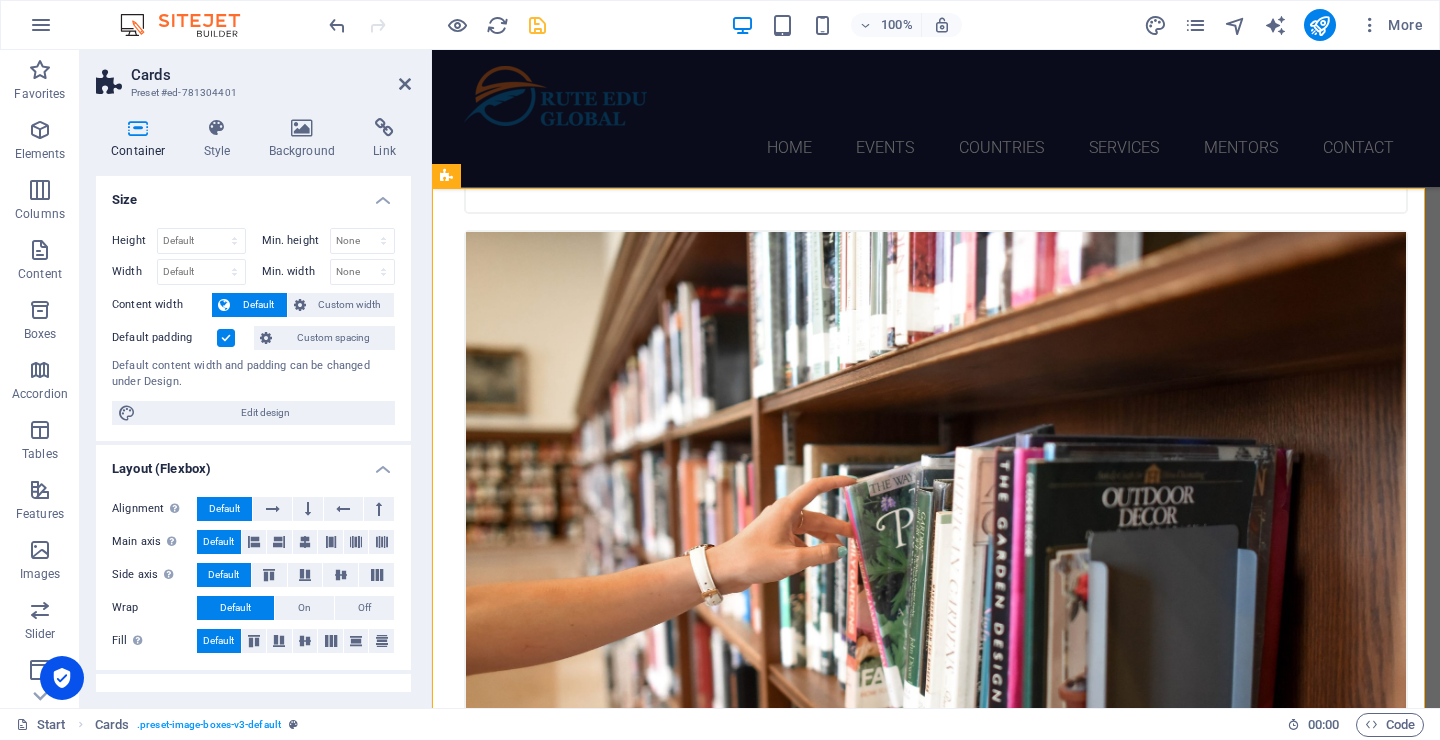 click on "Default padding" at bounding box center (0, 0) 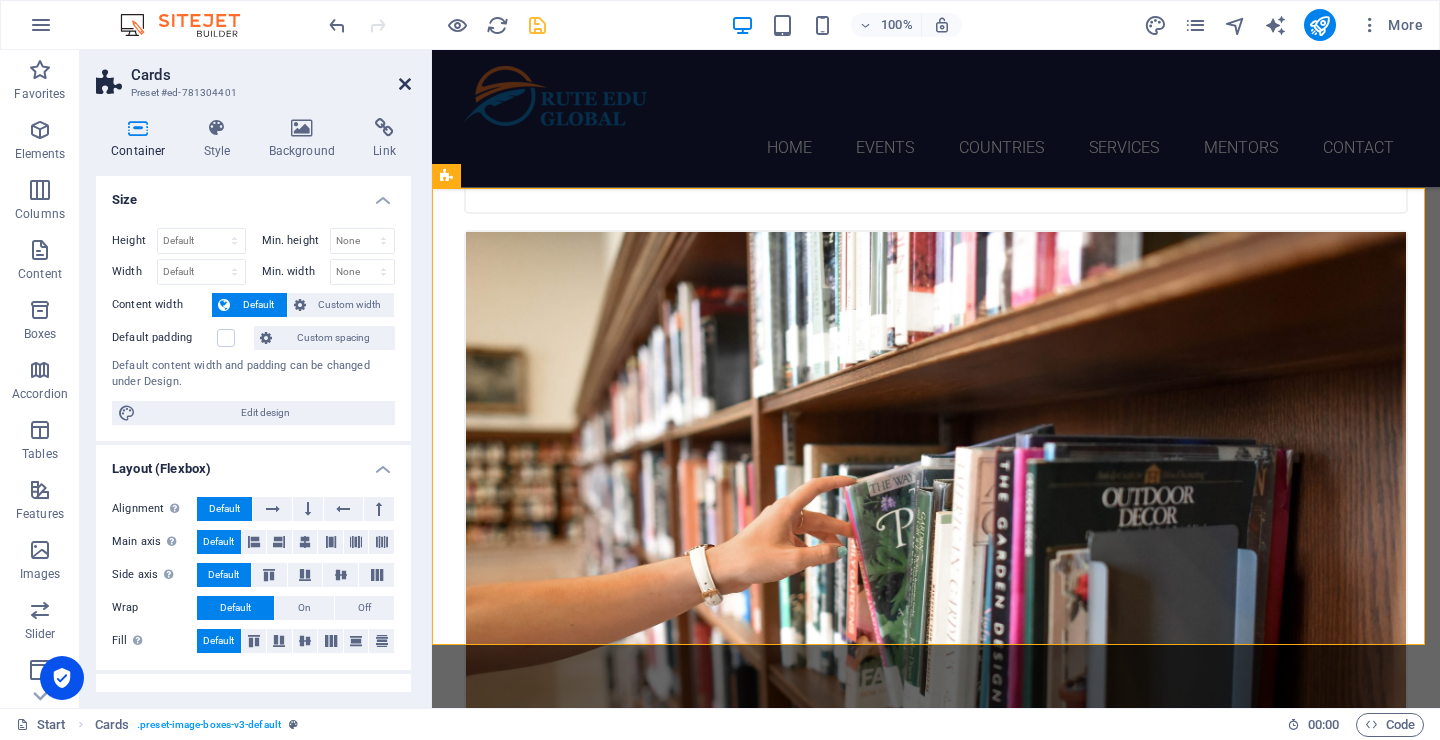 click at bounding box center [405, 84] 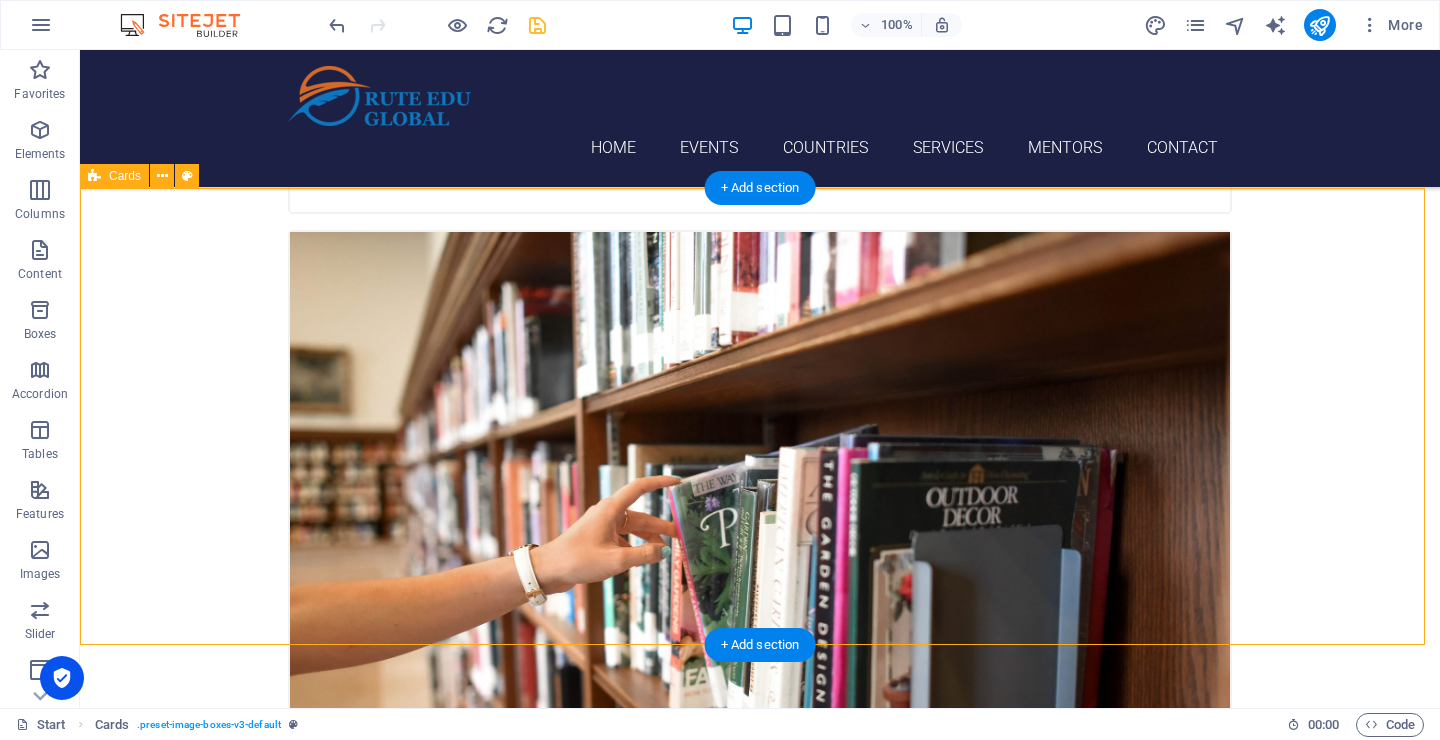 click on "Japan Available scholarships: MEXT, [PERSON_NAME], ADB-JSP, JT Asia, and university-specific awards support study in [GEOGRAPHIC_DATA]. Learn more ireland Available scholarships: Government of Ireland, [PERSON_NAME] Fellowship, UCD Global, NUI [GEOGRAPHIC_DATA], and Trinity College Dublin Scholarships. Learn more Taiwan Available scholarships: MOE Taiwan Scholarship, Huayu Enrichment, TIGP, NTU International, and NCKU Distinguished International Scholarships. Learn more" at bounding box center (760, 8863) 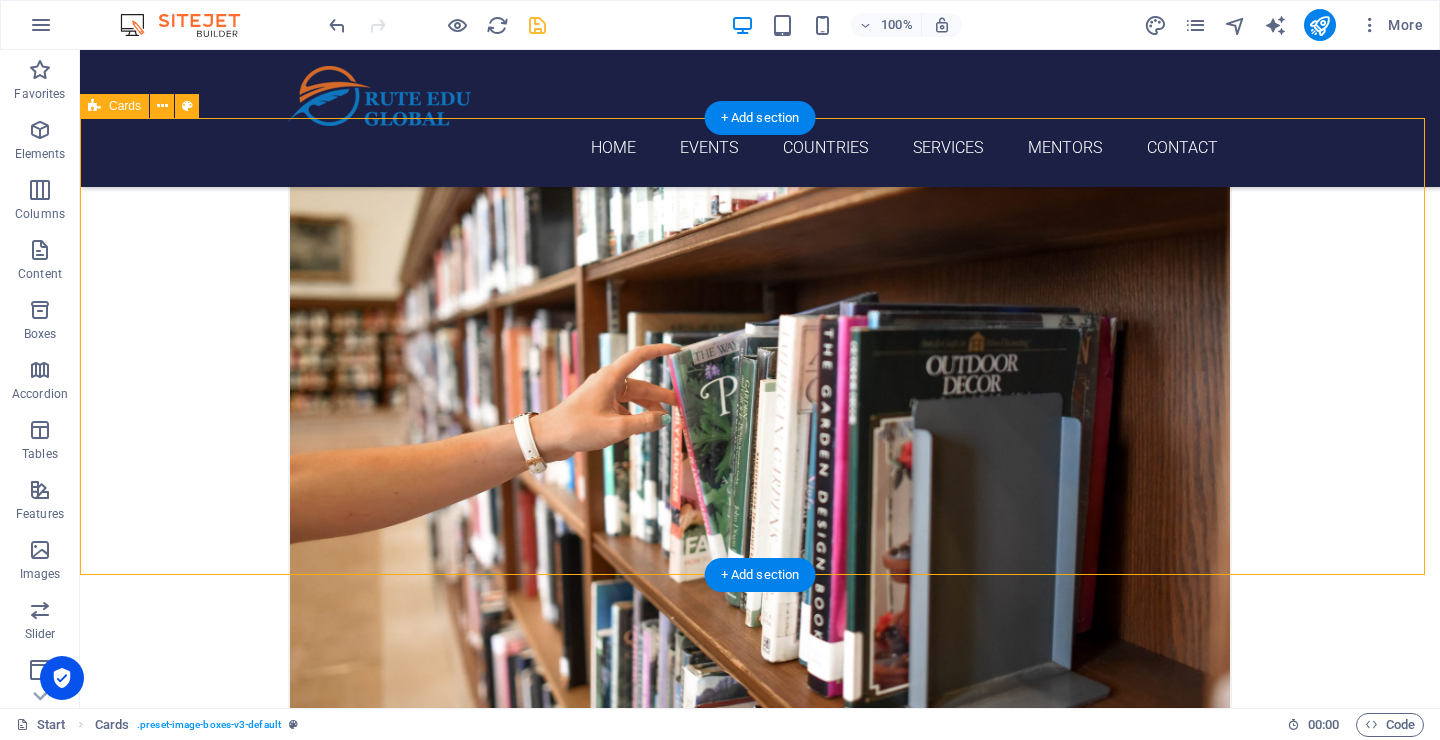 scroll, scrollTop: 4193, scrollLeft: 0, axis: vertical 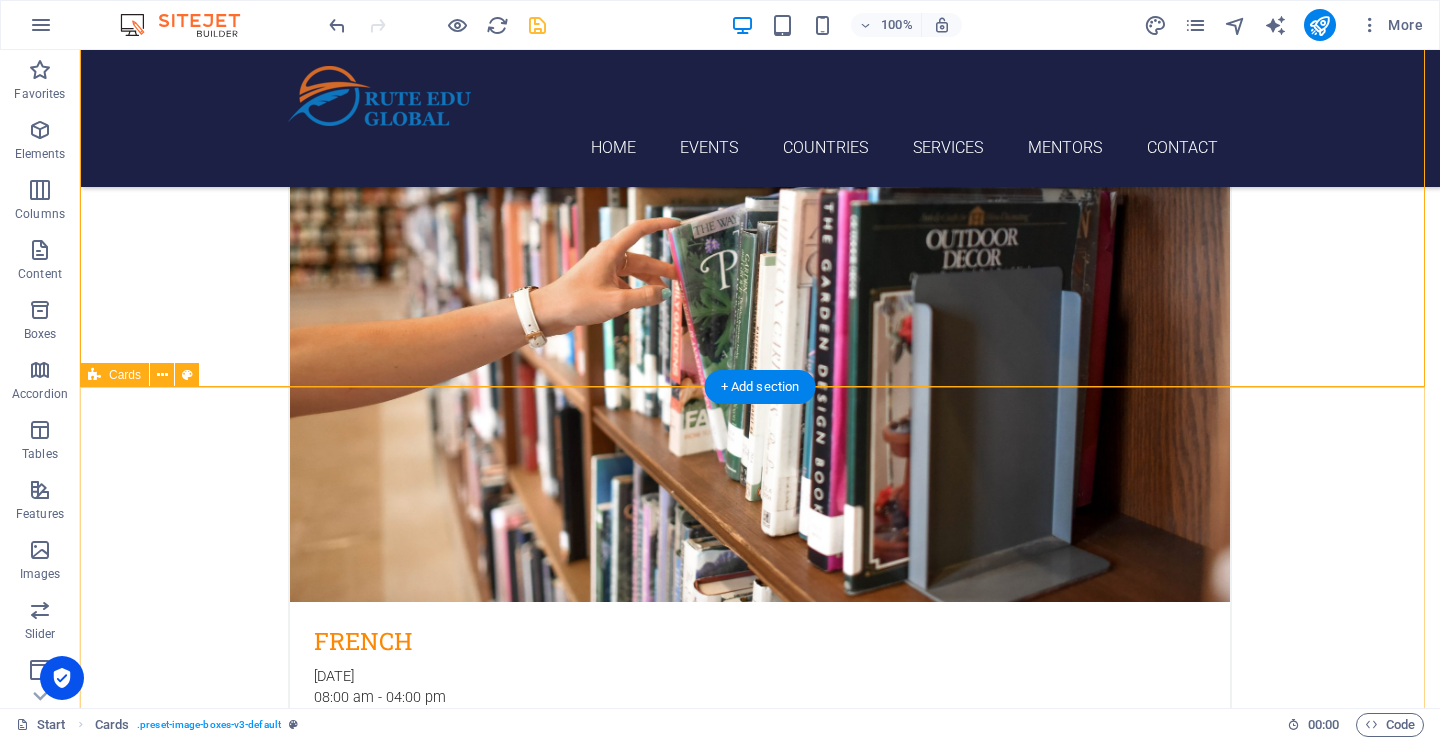 click on "China Available scholarships: CSC Scholarship, [PERSON_NAME] Institute, Schwarzman Scholars, Belt and Road, and [GEOGRAPHIC_DATA] Scholarships. Learn more India Available scholarships: ICCR Scholarship, Study in [GEOGRAPHIC_DATA], Tata Scholarships, [PERSON_NAME], and JN Tata Endowment Fund. Learn more Italy Available scholarships: Italian Government Scholarships, EDISU Piemonte, Bocconi Merit Awards, Padua Scholarships, and Politecnico di Milano Scholarships. Learn more" at bounding box center [760, 10104] 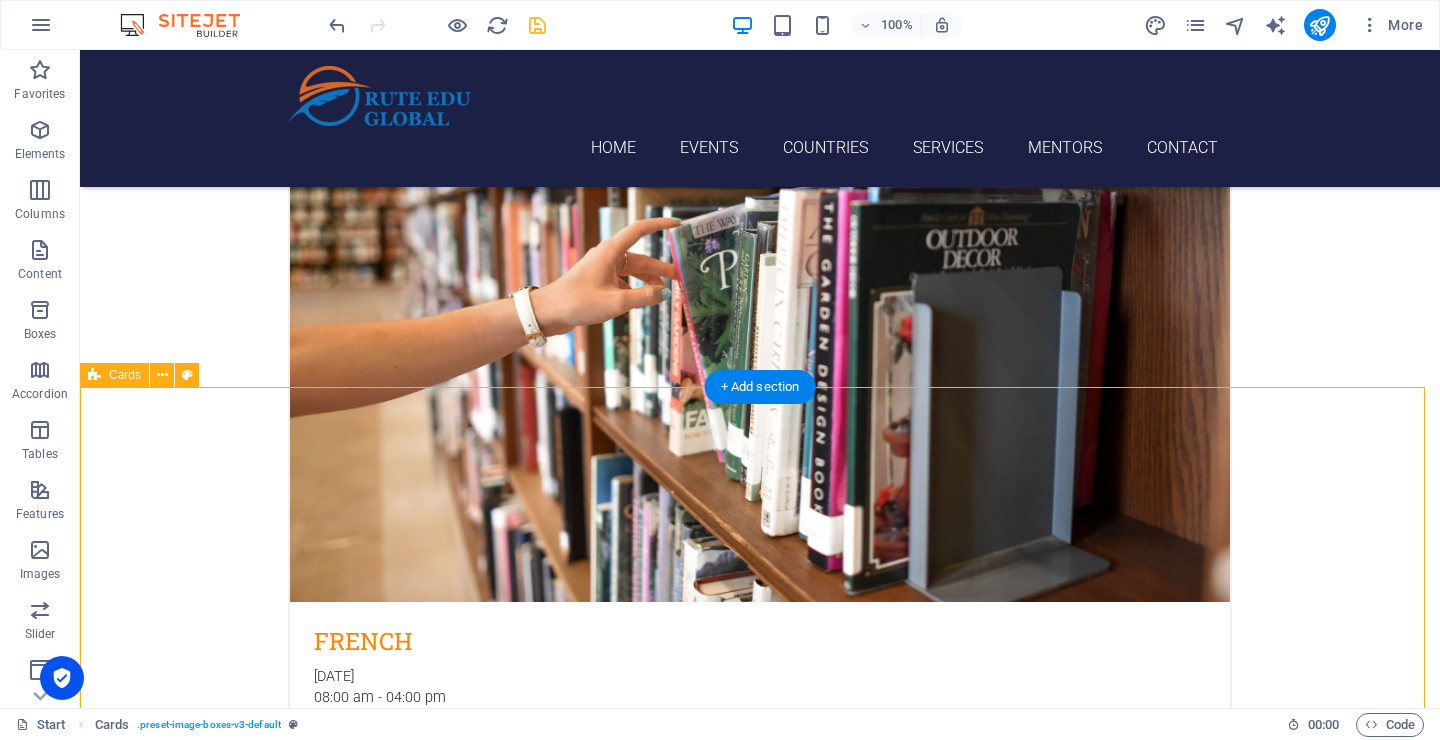 click on "China Available scholarships: CSC Scholarship, [PERSON_NAME] Institute, Schwarzman Scholars, Belt and Road, and [GEOGRAPHIC_DATA] Scholarships. Learn more India Available scholarships: ICCR Scholarship, Study in [GEOGRAPHIC_DATA], Tata Scholarships, [PERSON_NAME], and JN Tata Endowment Fund. Learn more Italy Available scholarships: Italian Government Scholarships, EDISU Piemonte, Bocconi Merit Awards, Padua Scholarships, and Politecnico di Milano Scholarships. Learn more" at bounding box center (760, 10104) 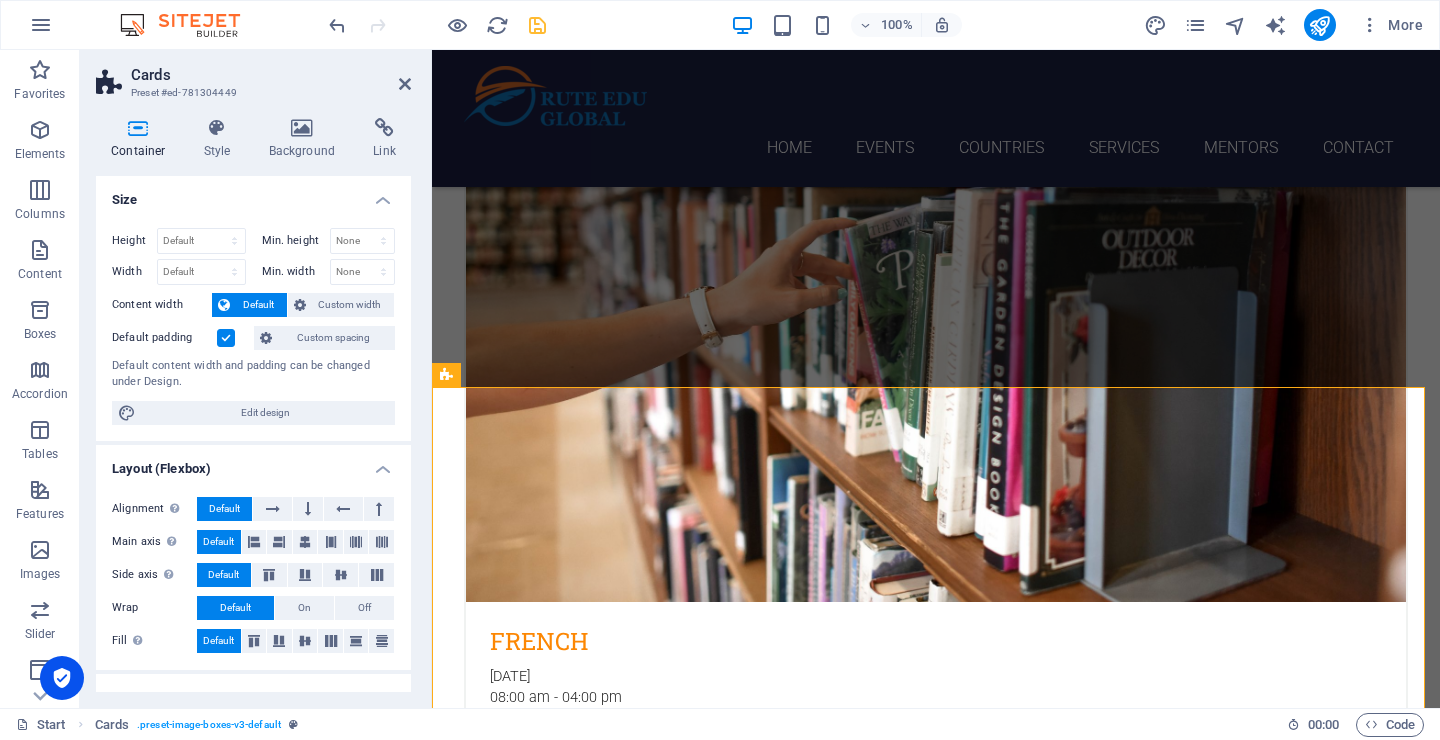 click at bounding box center [226, 338] 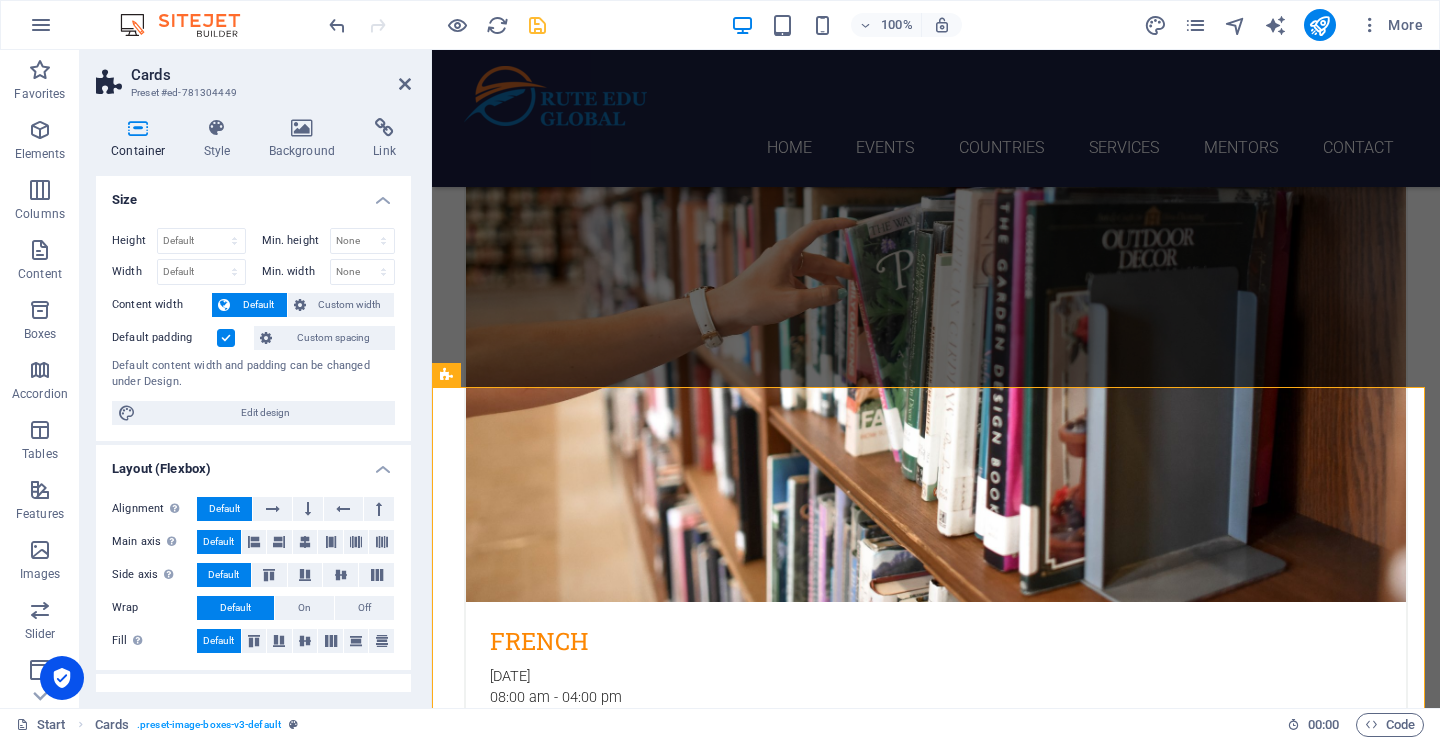 click on "Default padding" at bounding box center [0, 0] 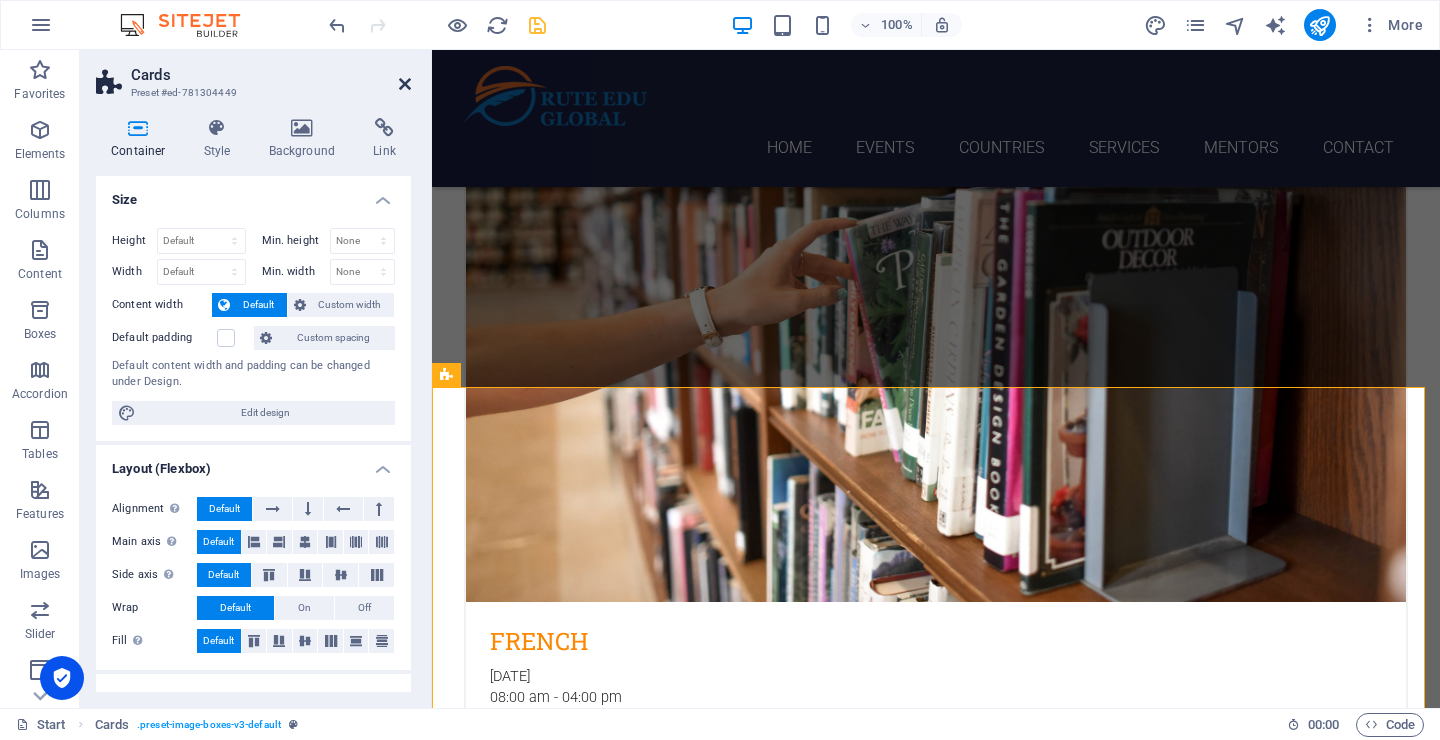 click at bounding box center [405, 84] 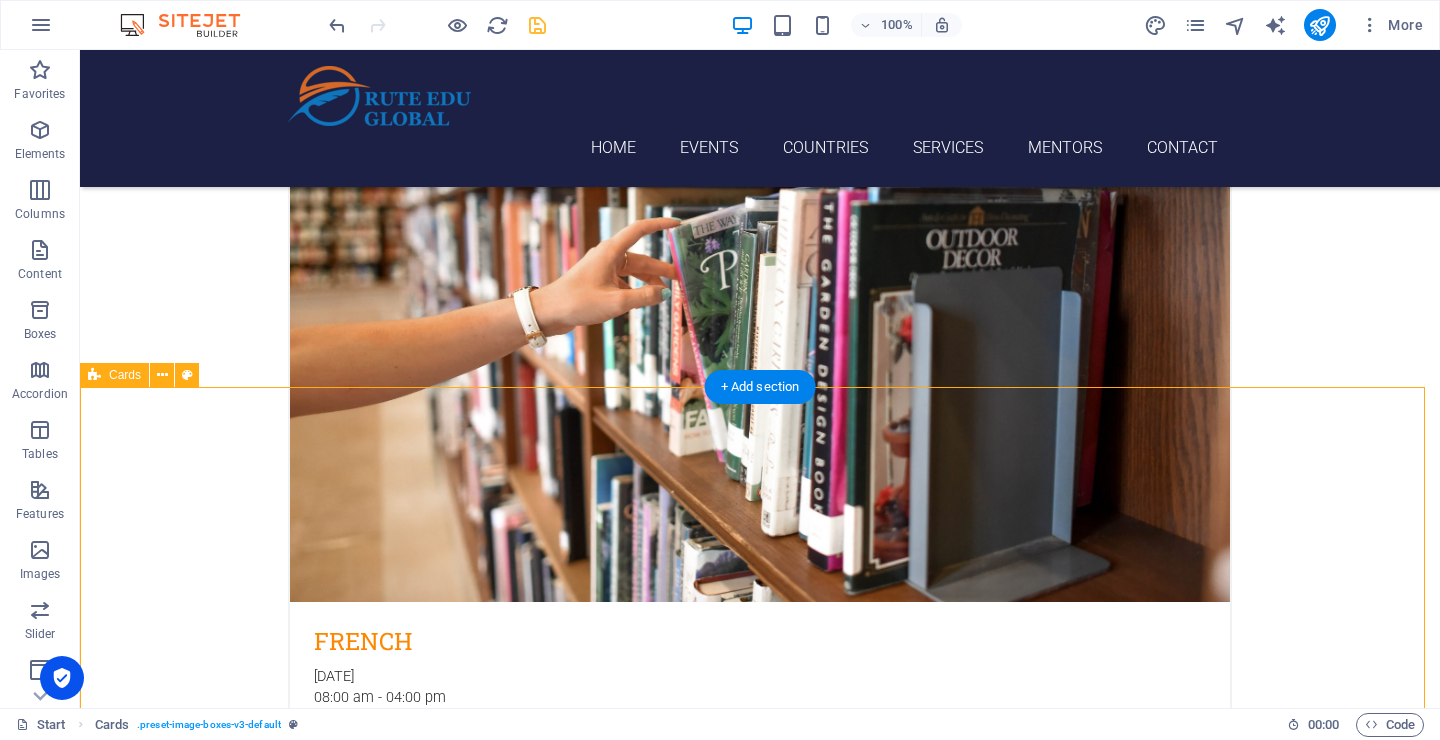 click on "China Available scholarships: CSC Scholarship, [PERSON_NAME] Institute, Schwarzman Scholars, Belt and Road, and [GEOGRAPHIC_DATA] Scholarships. Learn more India Available scholarships: ICCR Scholarship, Study in [GEOGRAPHIC_DATA], Tata Scholarships, [PERSON_NAME], and JN Tata Endowment Fund. Learn more Italy Available scholarships: Italian Government Scholarships, EDISU Piemonte, Bocconi Merit Awards, Padua Scholarships, and Politecnico di Milano Scholarships. Learn more" at bounding box center (760, 10008) 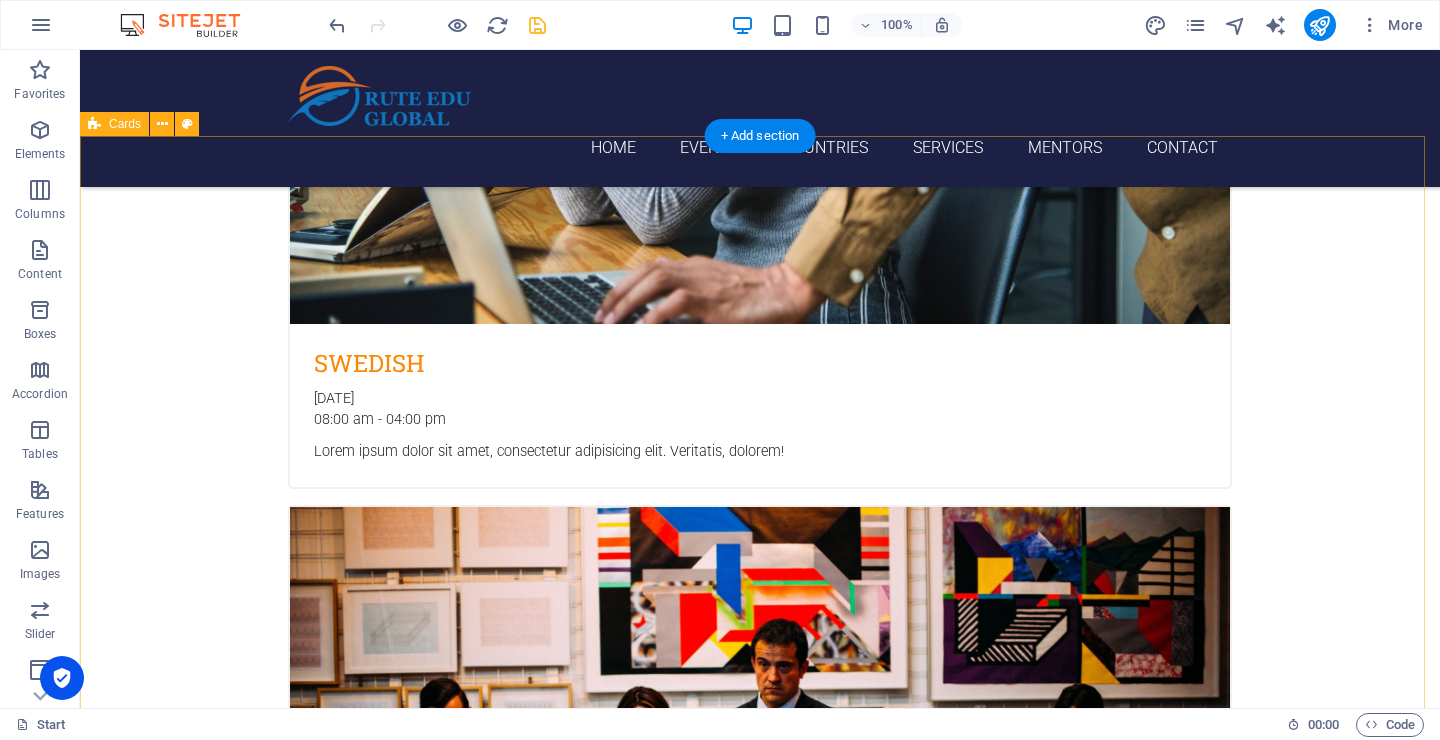 scroll, scrollTop: 2038, scrollLeft: 0, axis: vertical 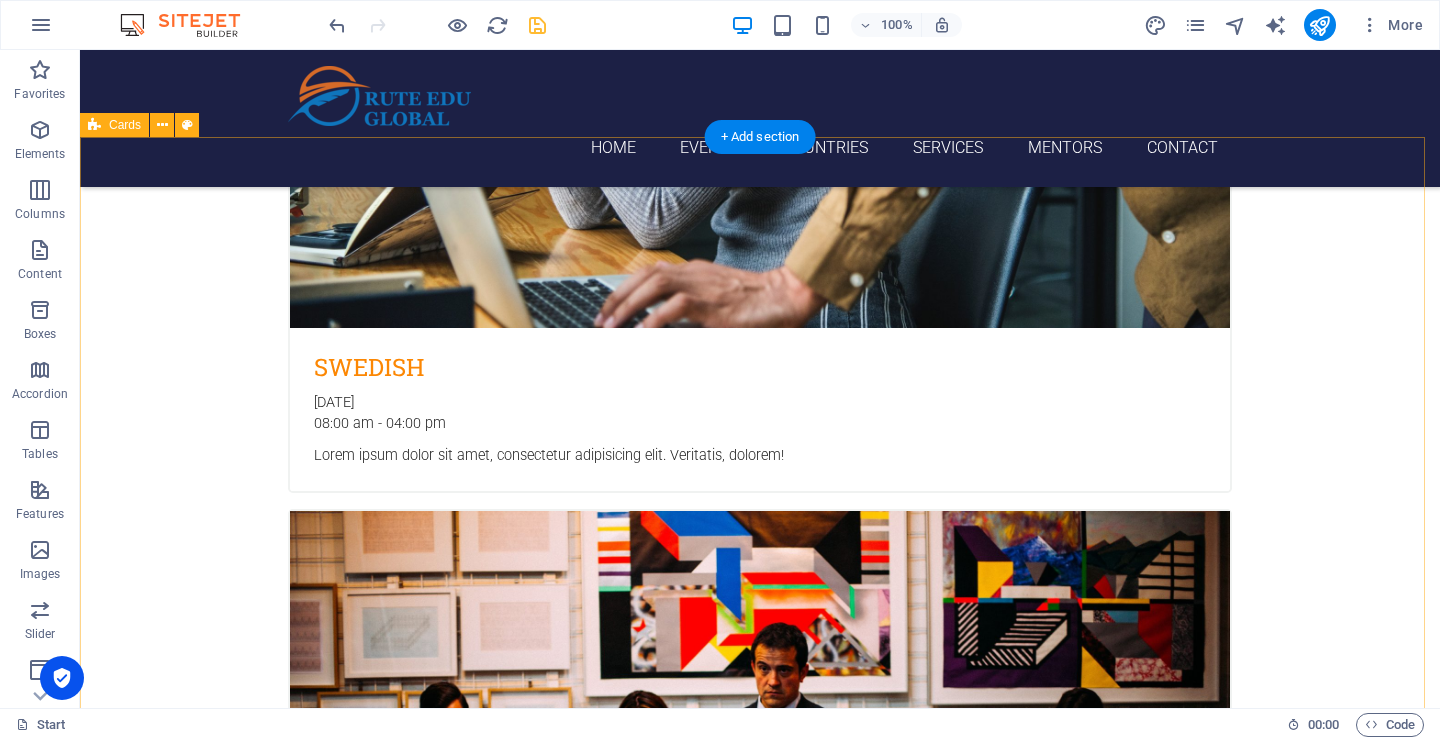 click on "Australia Available scholarships: Australia Awards, Destination [GEOGRAPHIC_DATA], RTP, and university-specific international student grants. Learn more the u.k. Available scholarships: Chevening, Commonwealth, GREAT, [PERSON_NAME], and university-specific awards for outstanding international students. Learn more the U.S. Available scholarships: Fulbright Program, Gates Millennium, Harvard Scholarships, National Merit, and Carnegie Mellon University Awards. Ask ChatGPT Learn more" at bounding box center (760, 5076) 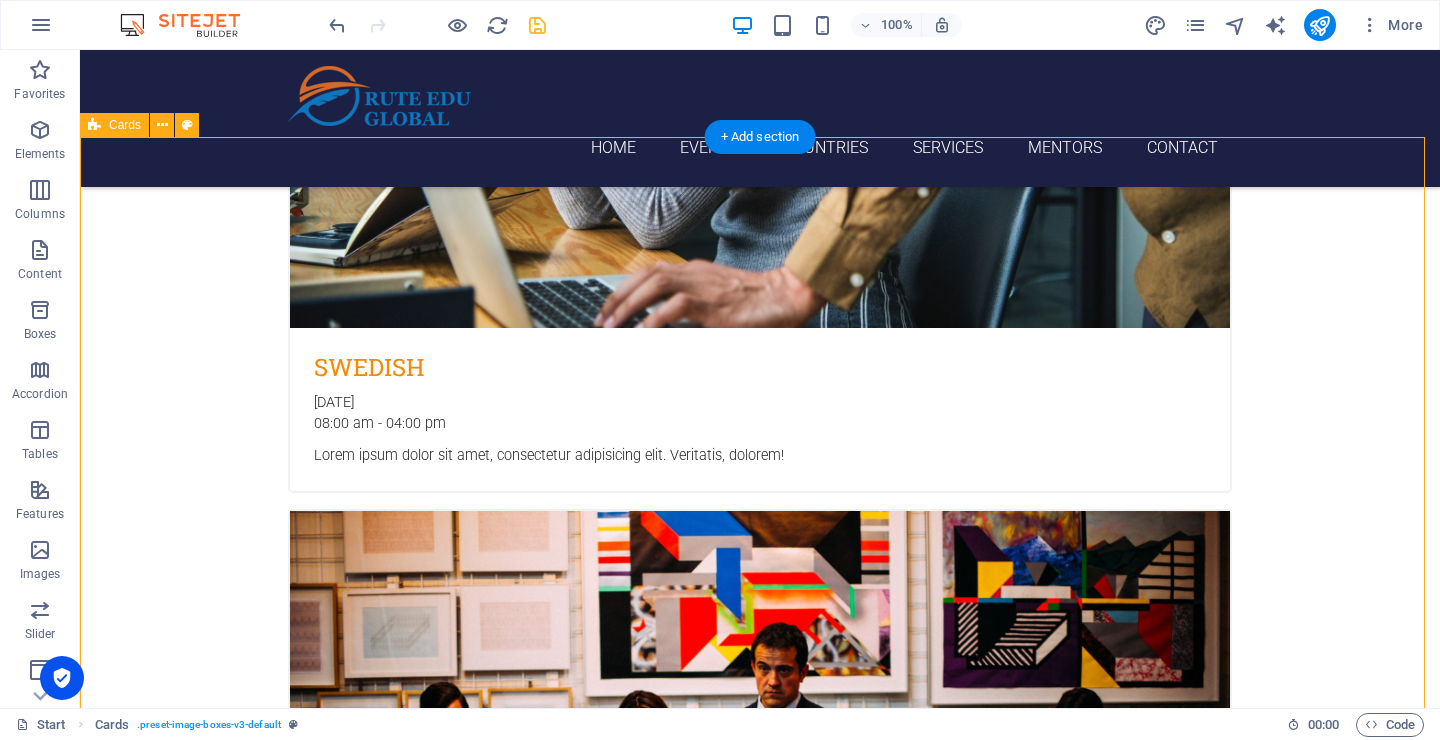 click on "Australia Available scholarships: Australia Awards, Destination [GEOGRAPHIC_DATA], RTP, and university-specific international student grants. Learn more the u.k. Available scholarships: Chevening, Commonwealth, GREAT, [PERSON_NAME], and university-specific awards for outstanding international students. Learn more the U.S. Available scholarships: Fulbright Program, Gates Millennium, Harvard Scholarships, National Merit, and Carnegie Mellon University Awards. Ask ChatGPT Learn more" at bounding box center [760, 5076] 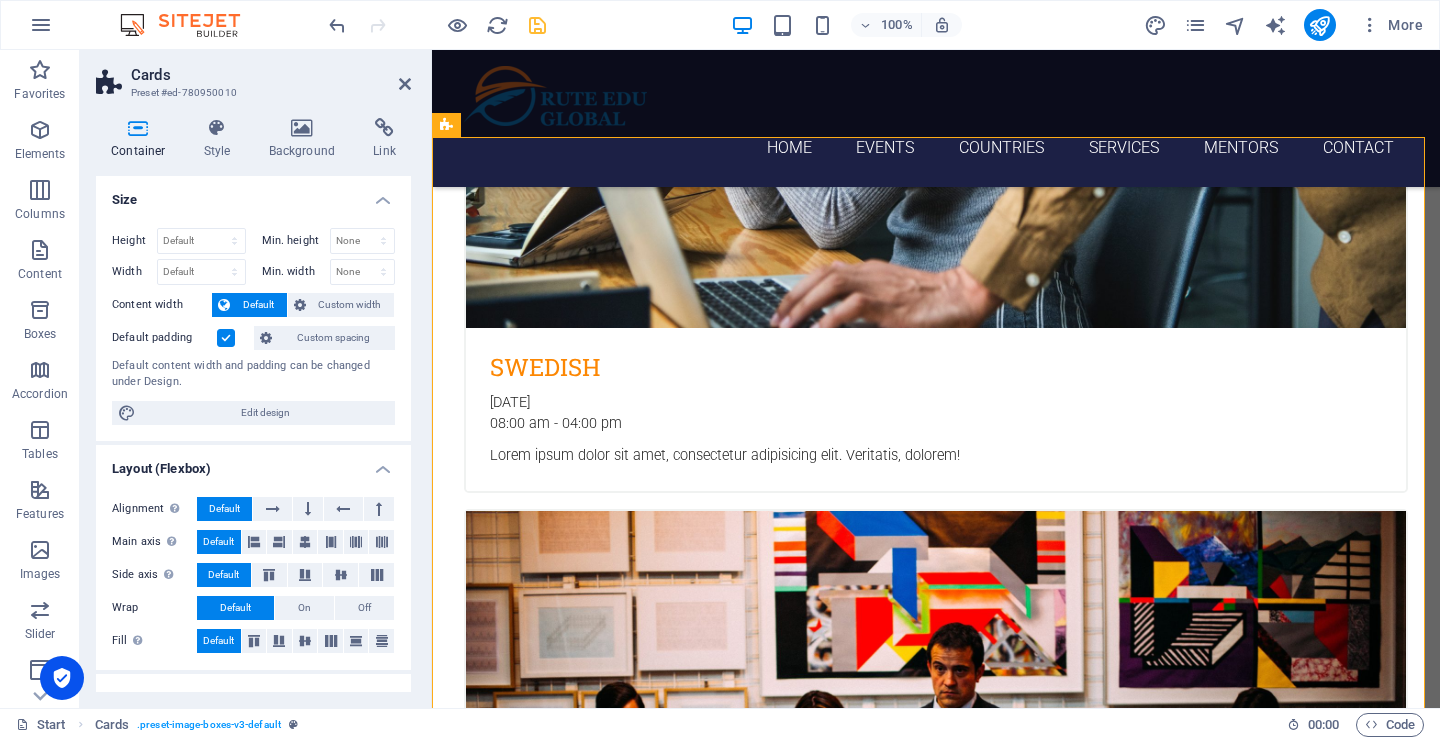 click at bounding box center (226, 338) 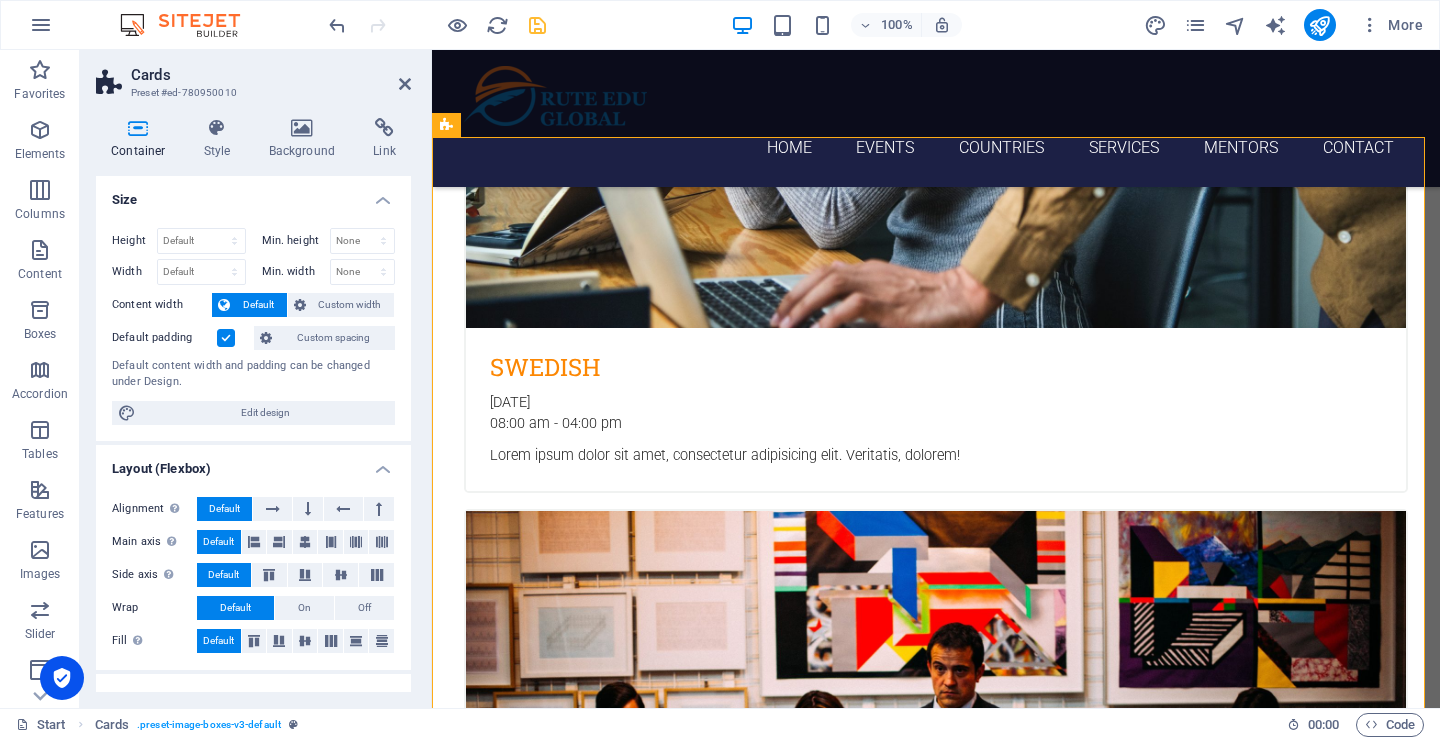 click on "Default padding" at bounding box center (0, 0) 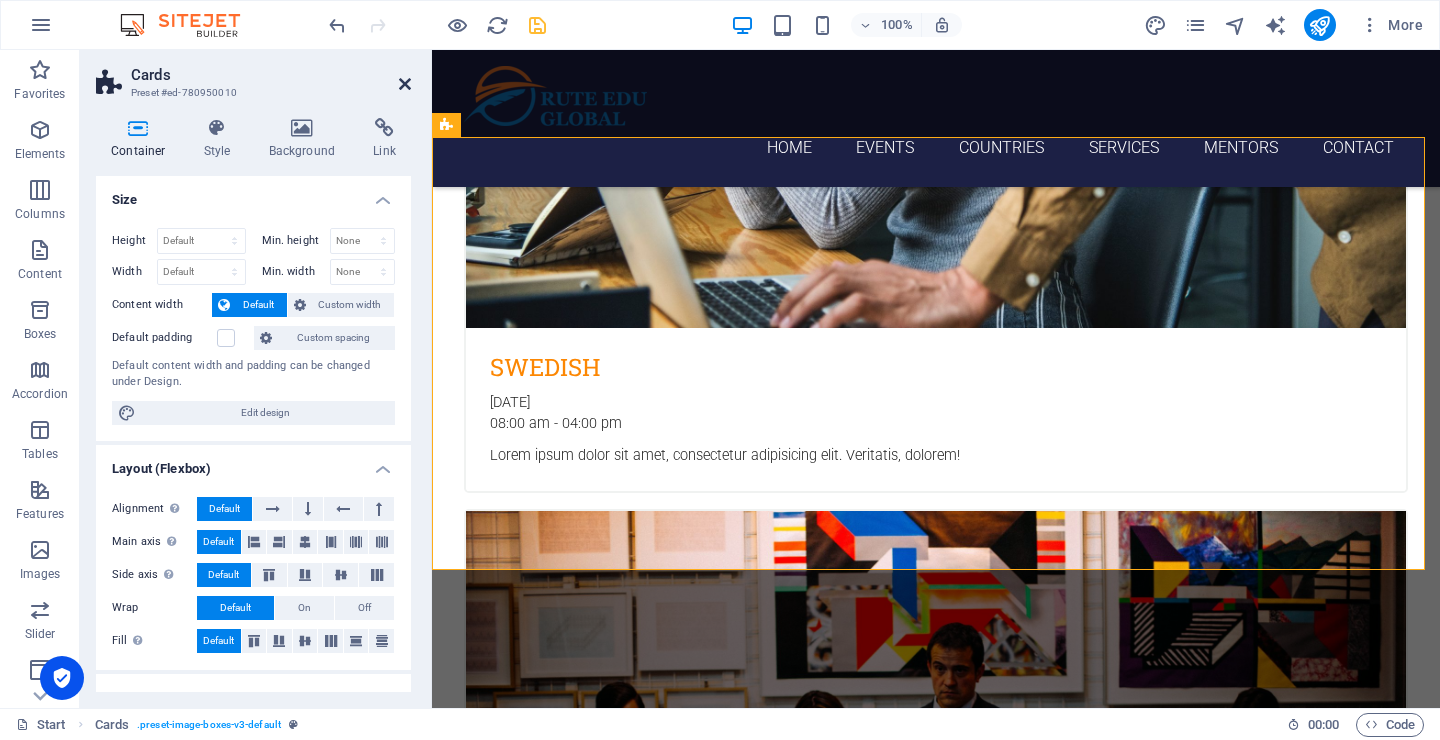 click at bounding box center (405, 84) 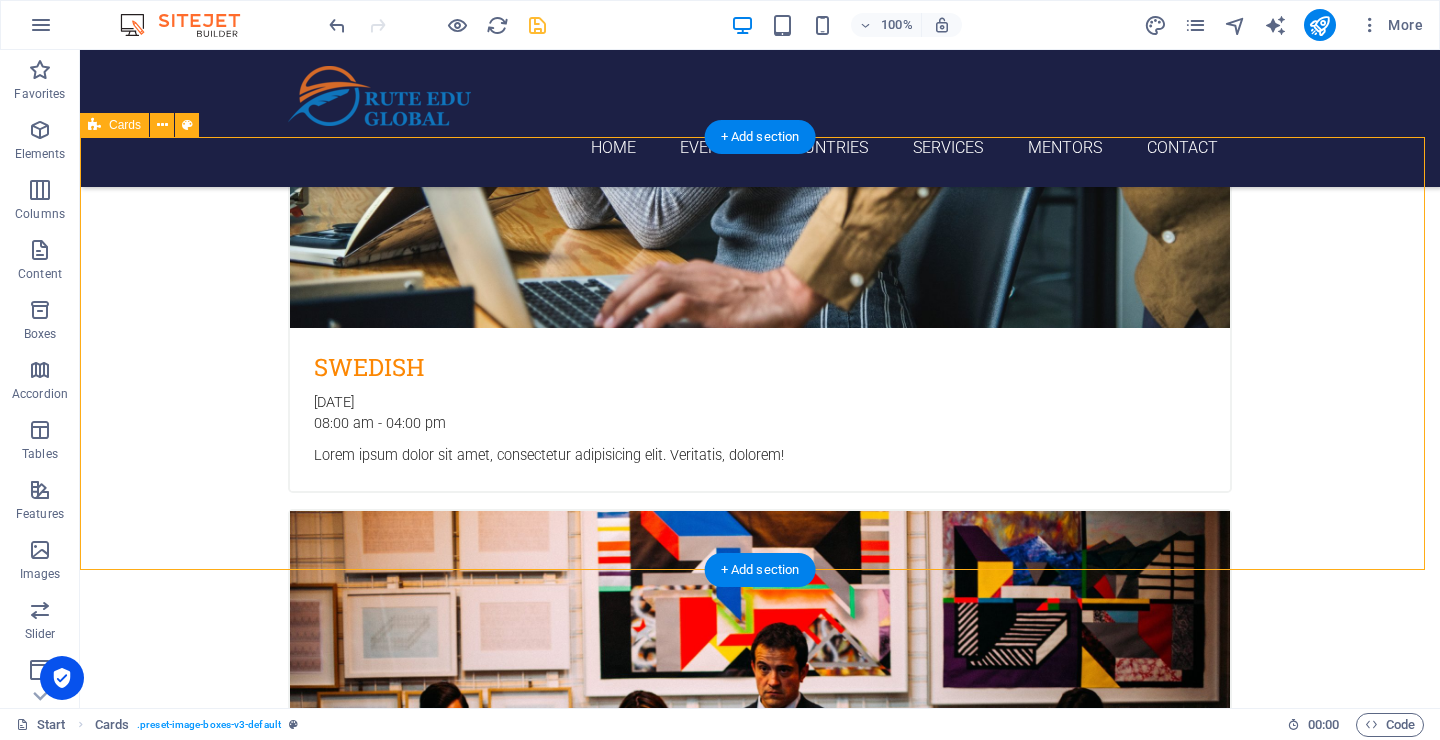 click on "Australia Available scholarships: Australia Awards, Destination [GEOGRAPHIC_DATA], RTP, and university-specific international student grants. Learn more the u.k. Available scholarships: Chevening, Commonwealth, GREAT, [PERSON_NAME], and university-specific awards for outstanding international students. Learn more the U.S. Available scholarships: Fulbright Program, Gates Millennium, Harvard Scholarships, National Merit, and Carnegie Mellon University Awards. Ask ChatGPT Learn more" at bounding box center [760, 4980] 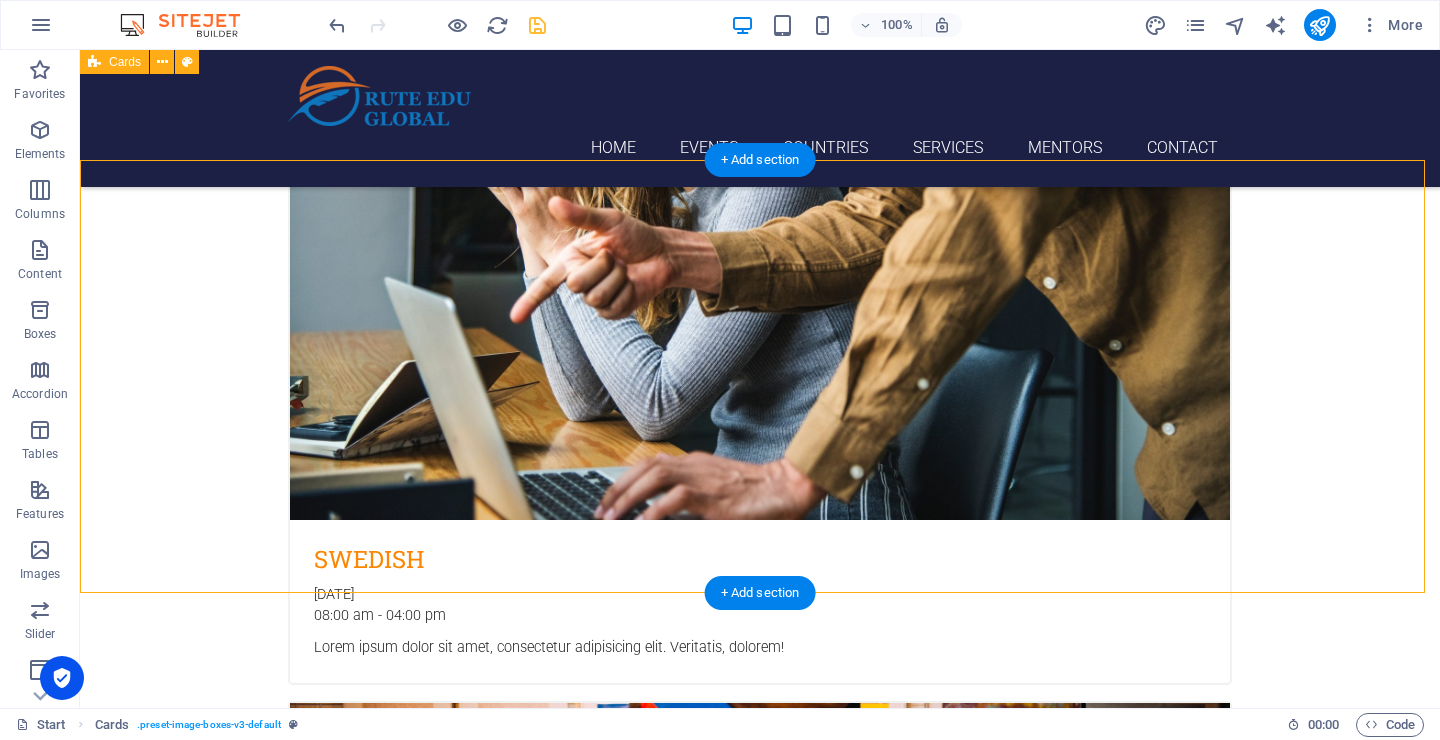 scroll, scrollTop: 1386, scrollLeft: 0, axis: vertical 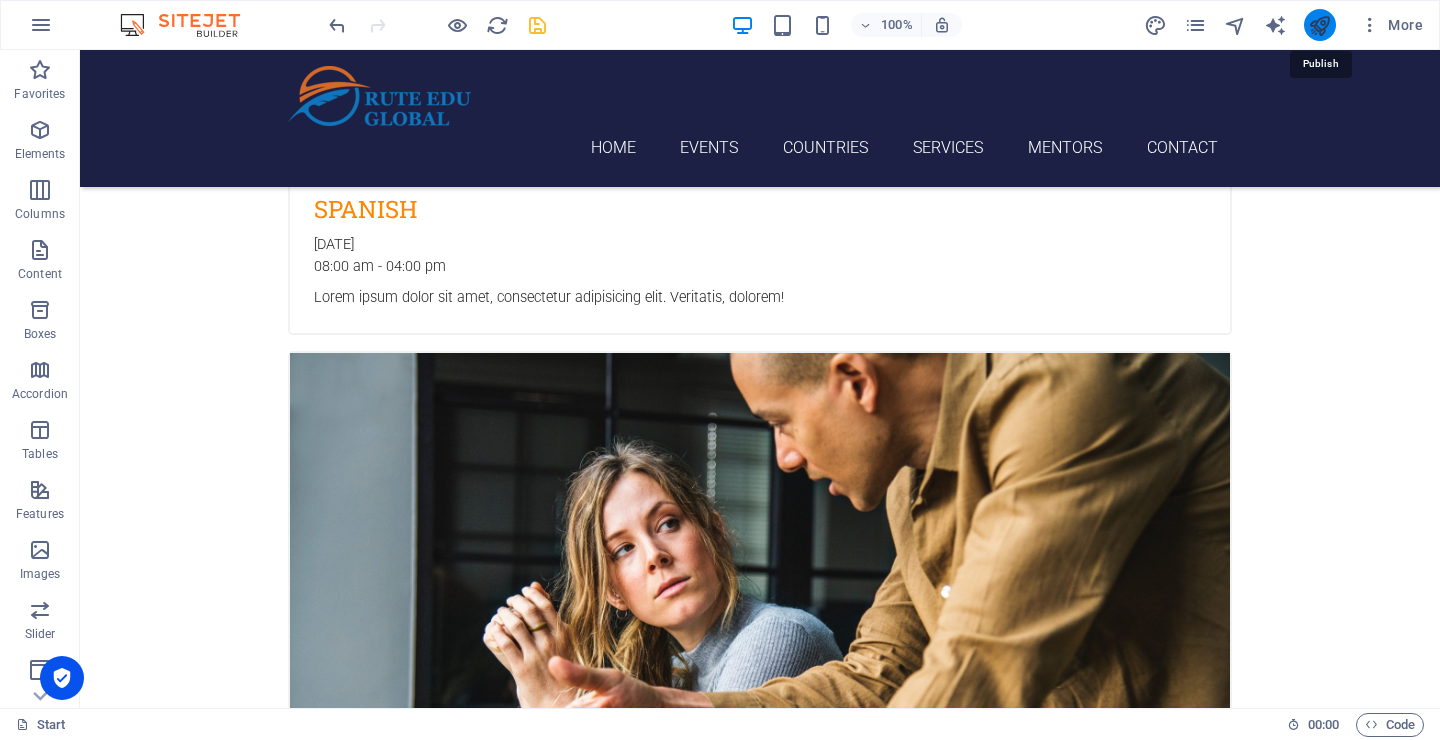 click at bounding box center [1319, 25] 